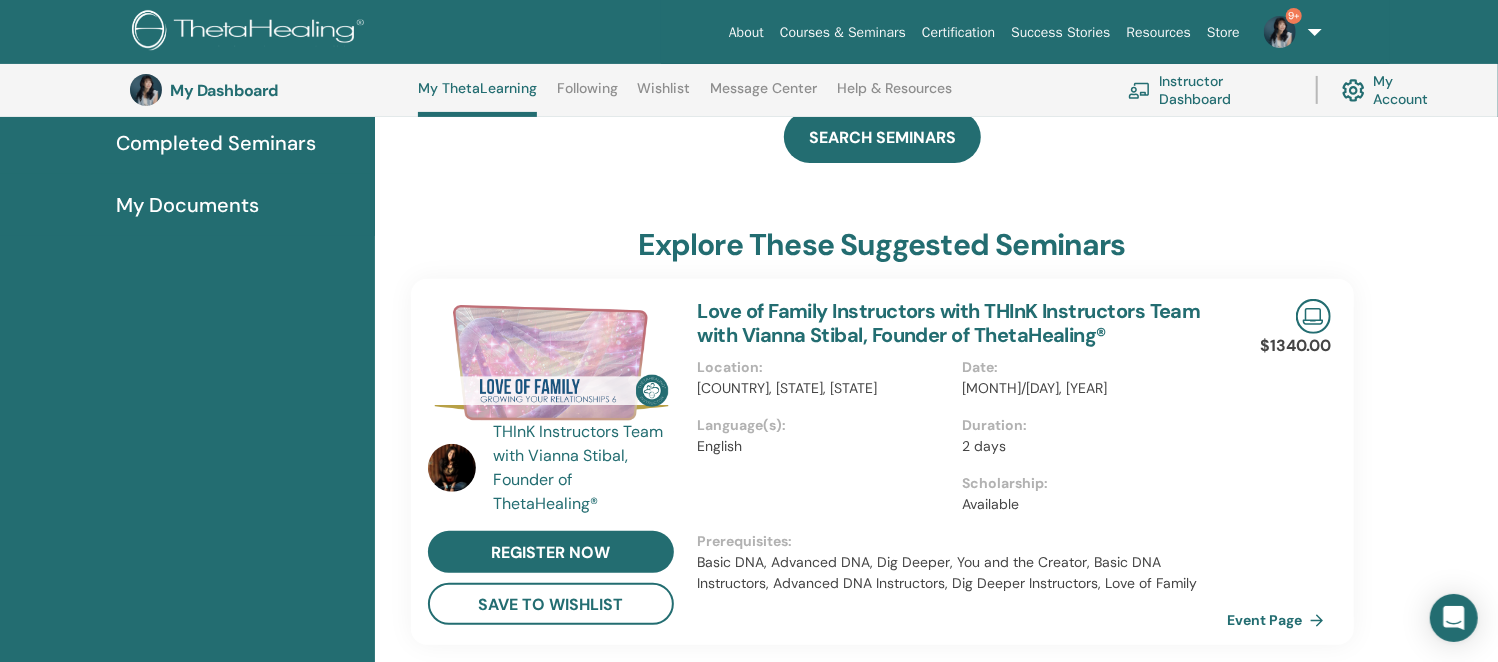scroll, scrollTop: 0, scrollLeft: 0, axis: both 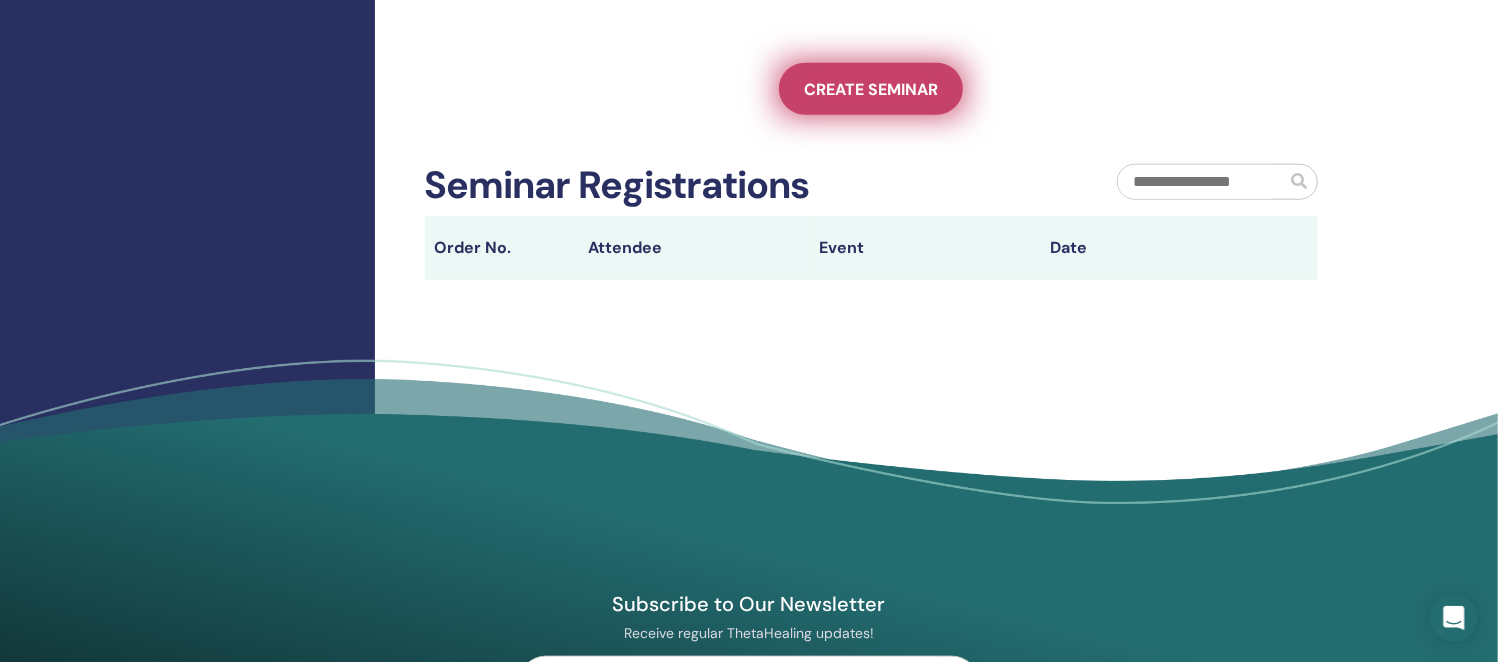 click on "Create seminar" at bounding box center [871, 89] 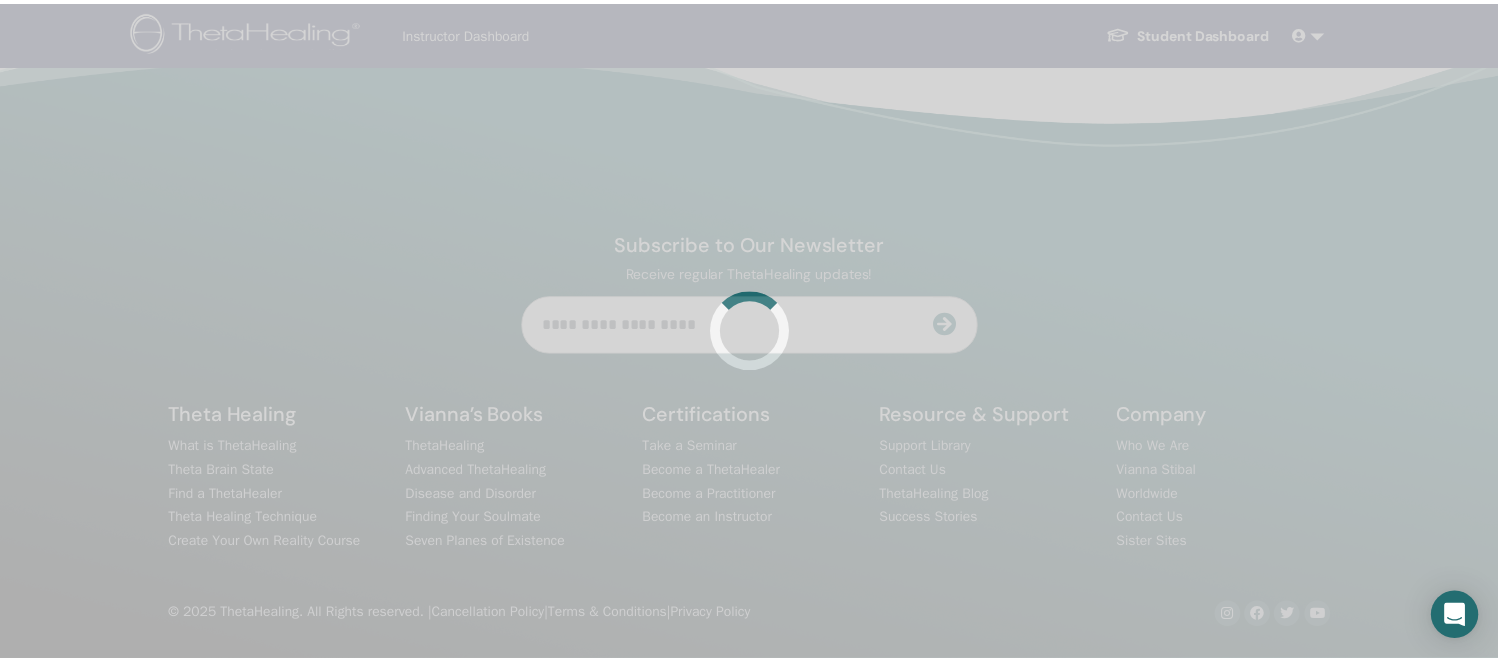 scroll, scrollTop: 0, scrollLeft: 0, axis: both 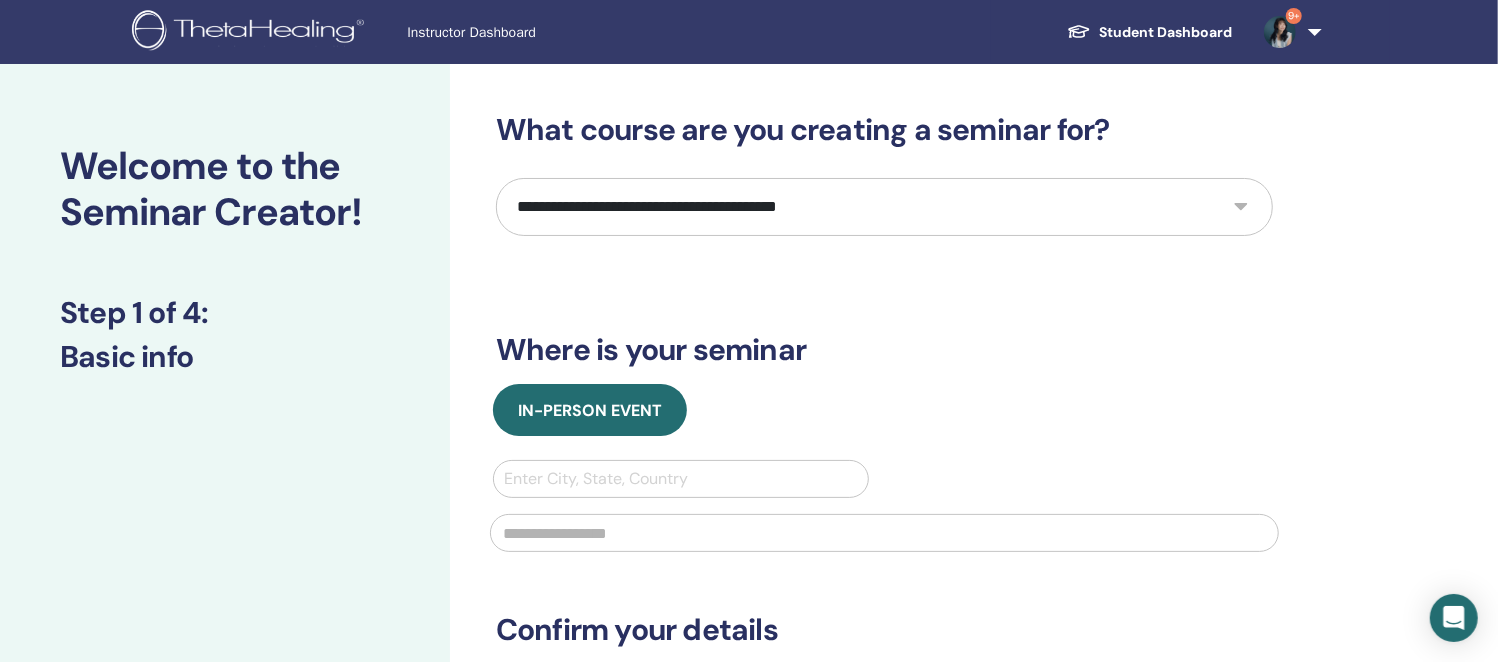 click on "**********" at bounding box center (884, 207) 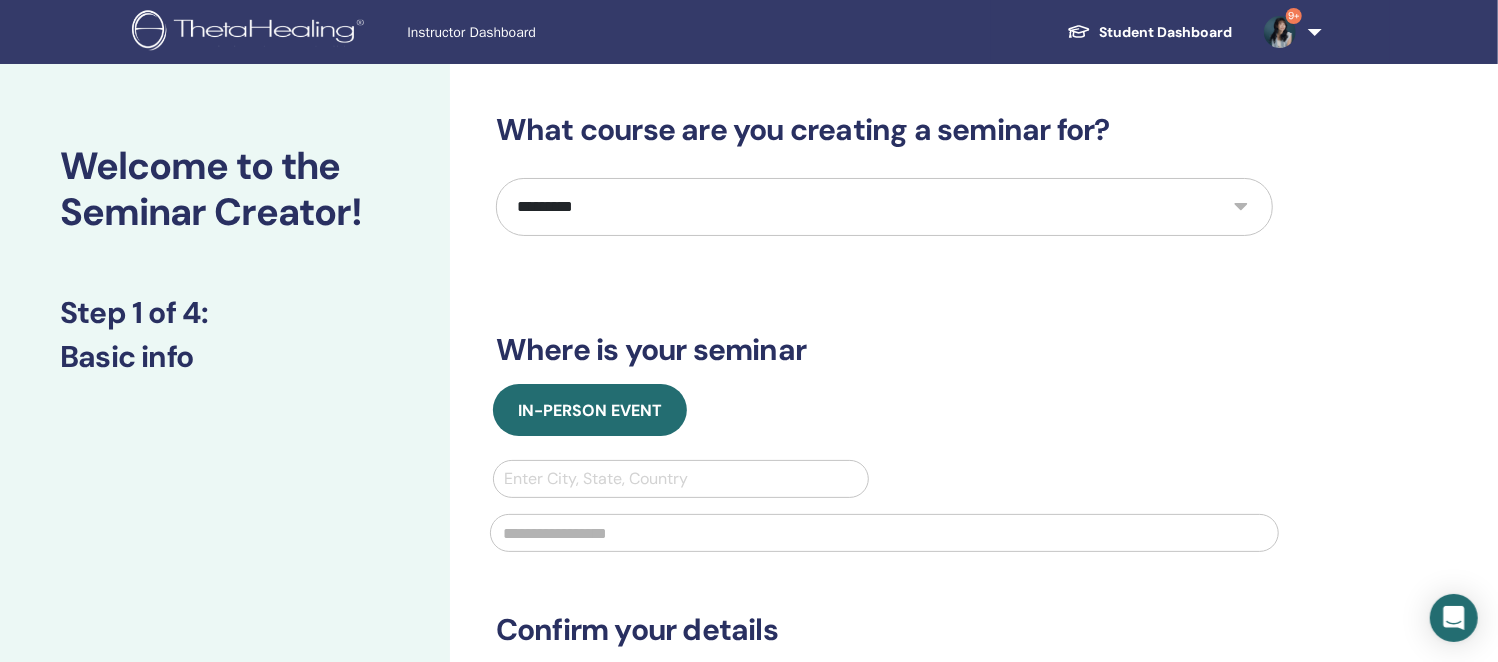 click on "**********" at bounding box center [884, 207] 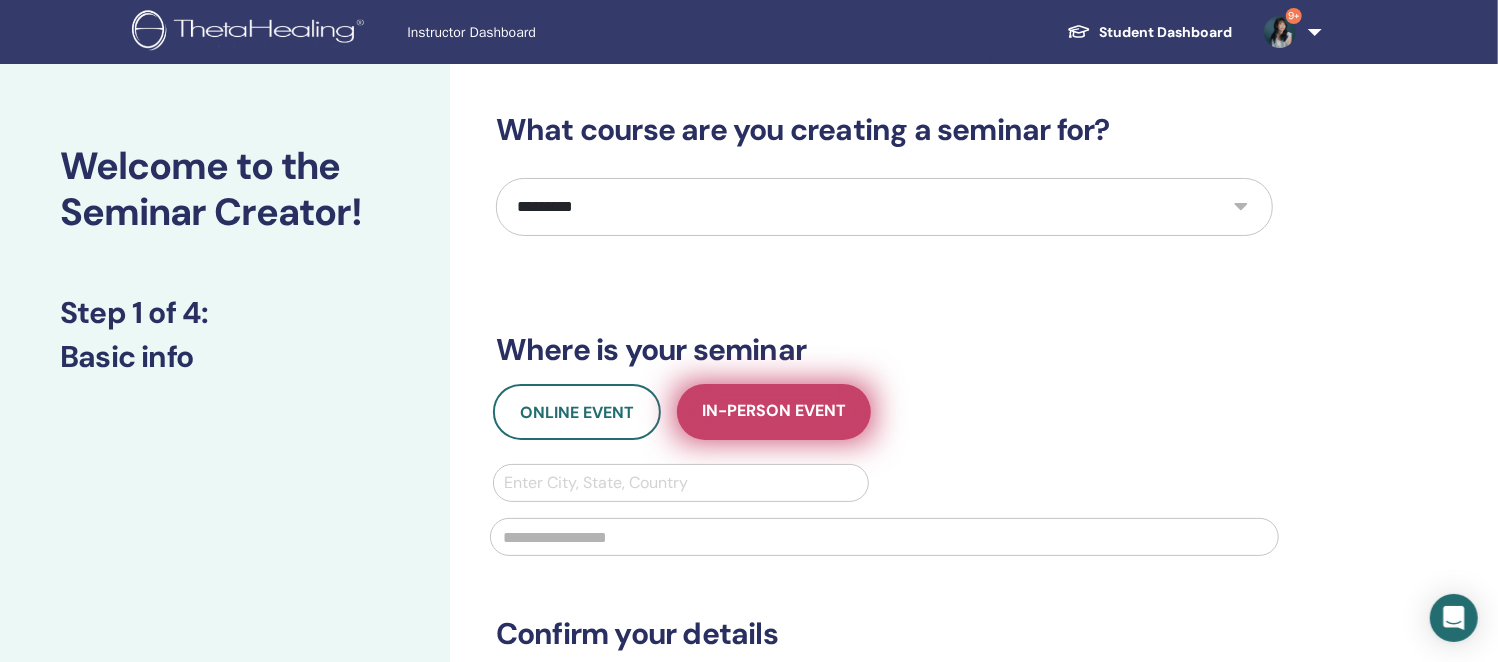 click on "In-Person Event" at bounding box center (774, 412) 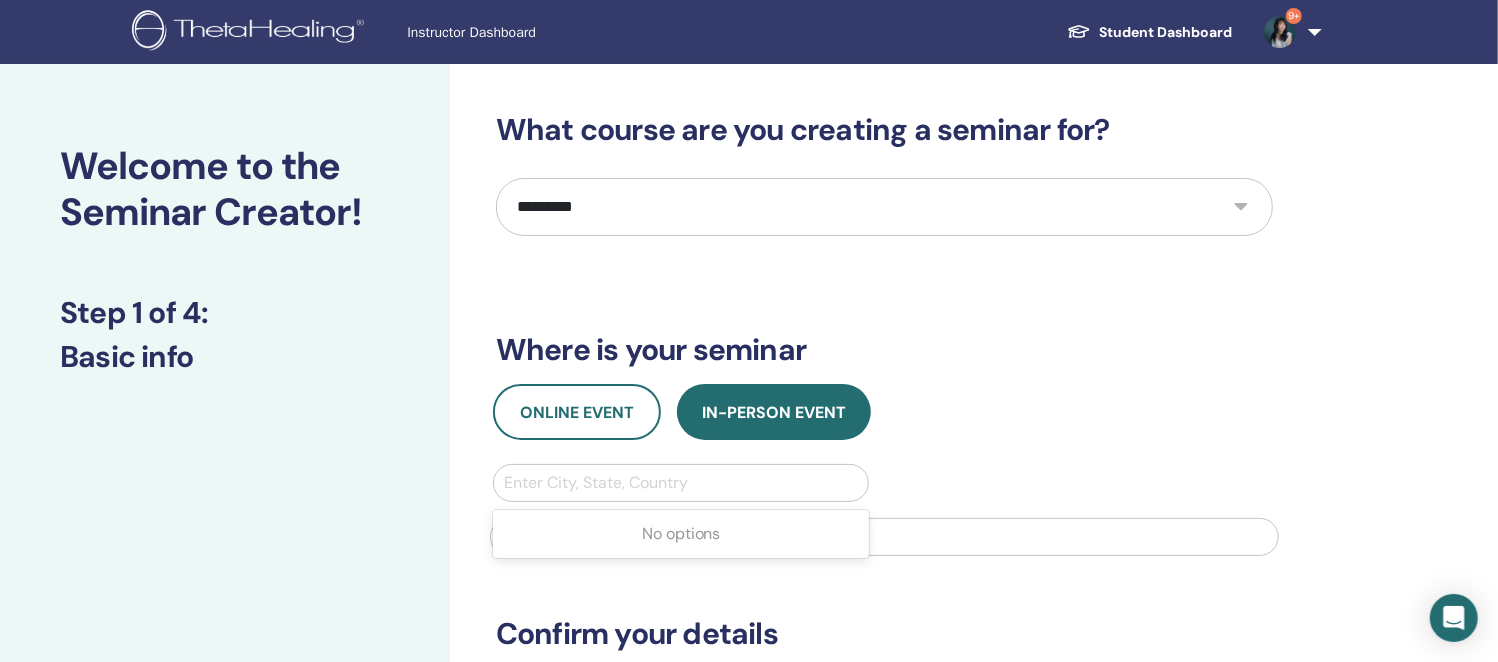 click at bounding box center (681, 483) 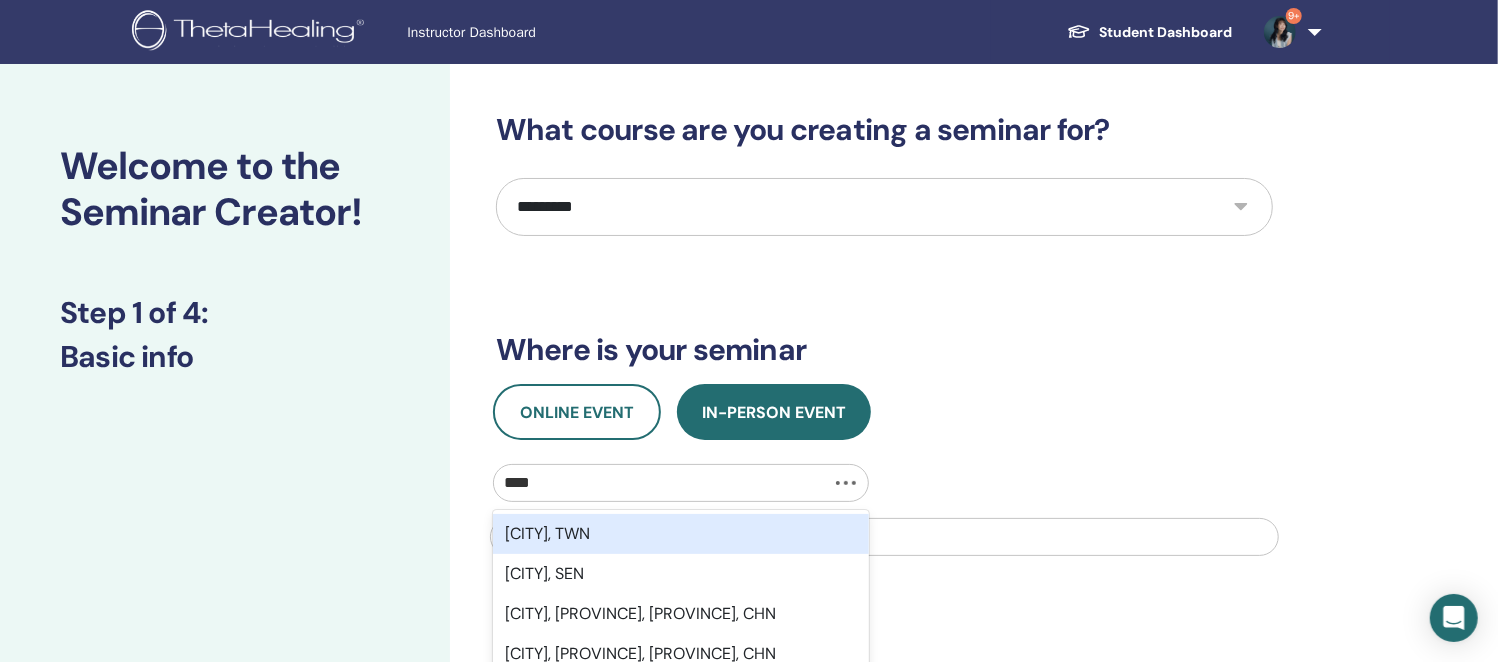 type on "*****" 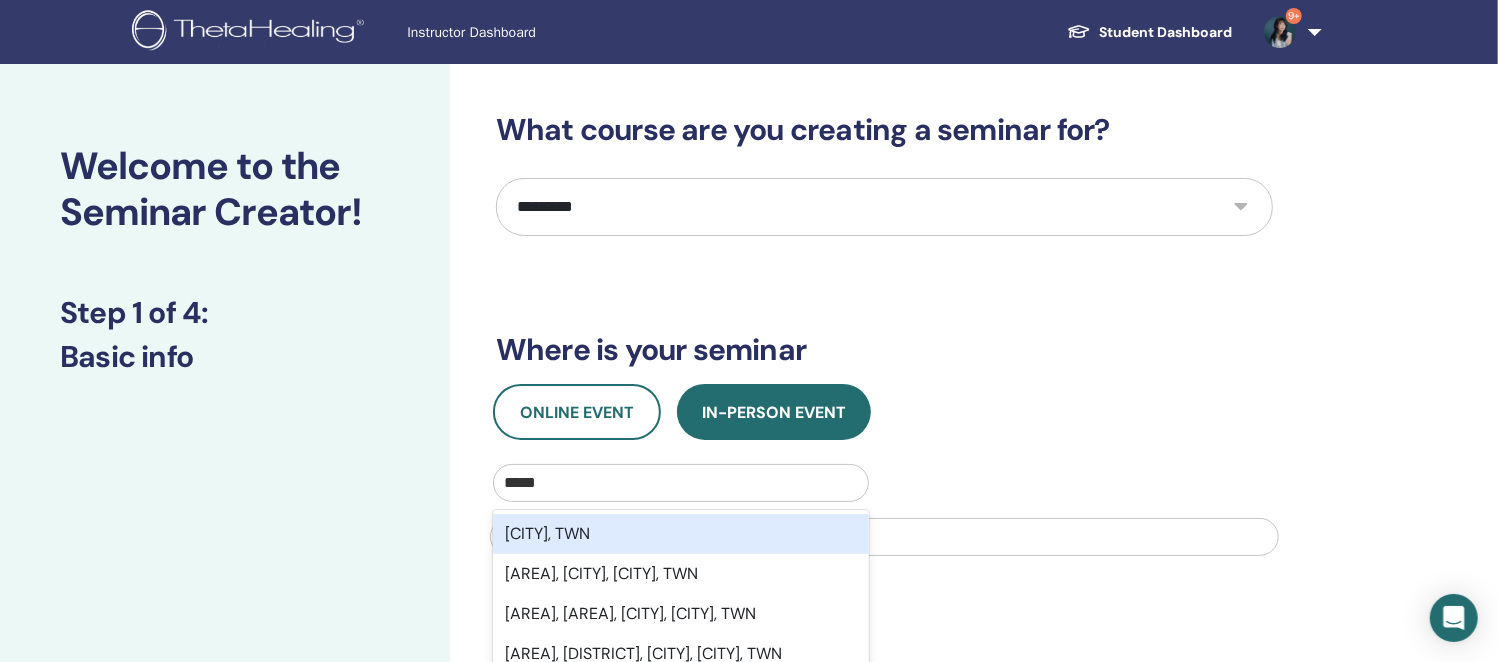 click on "Kaohsiung City, TWN" at bounding box center (681, 534) 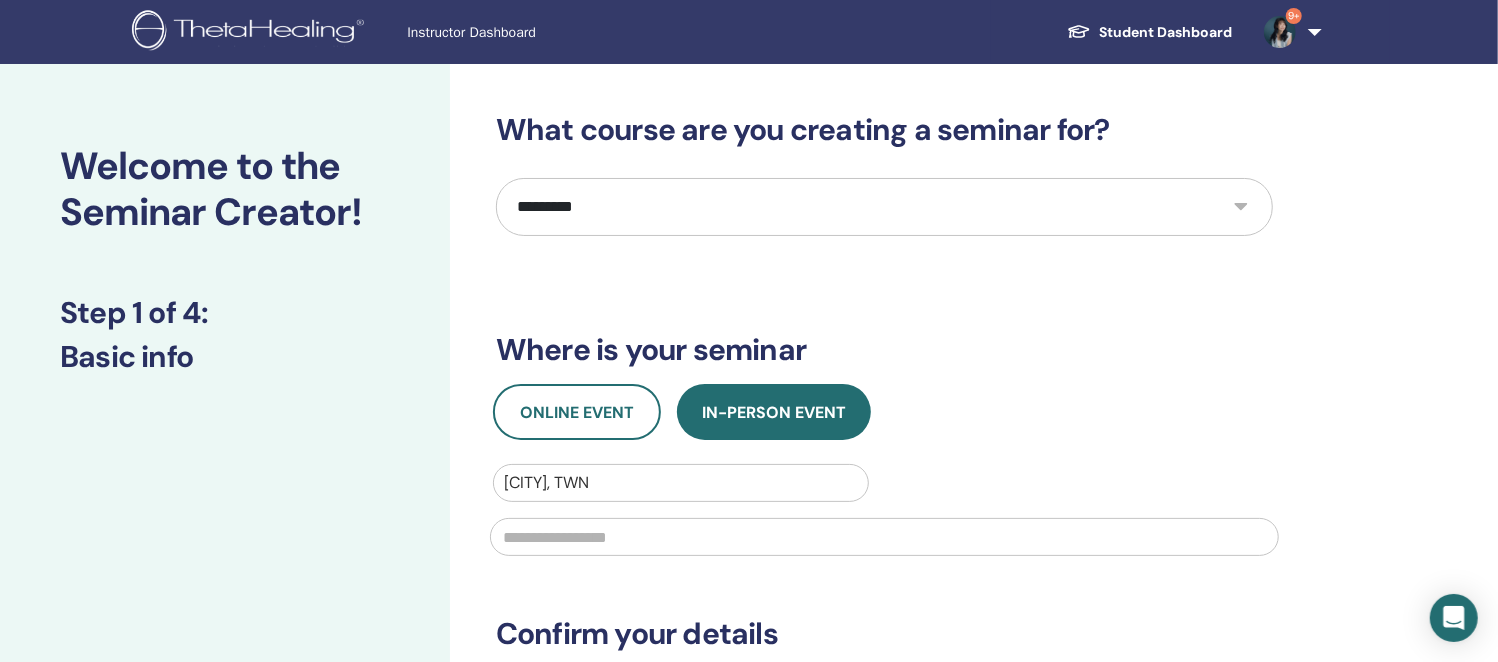 click at bounding box center [884, 537] 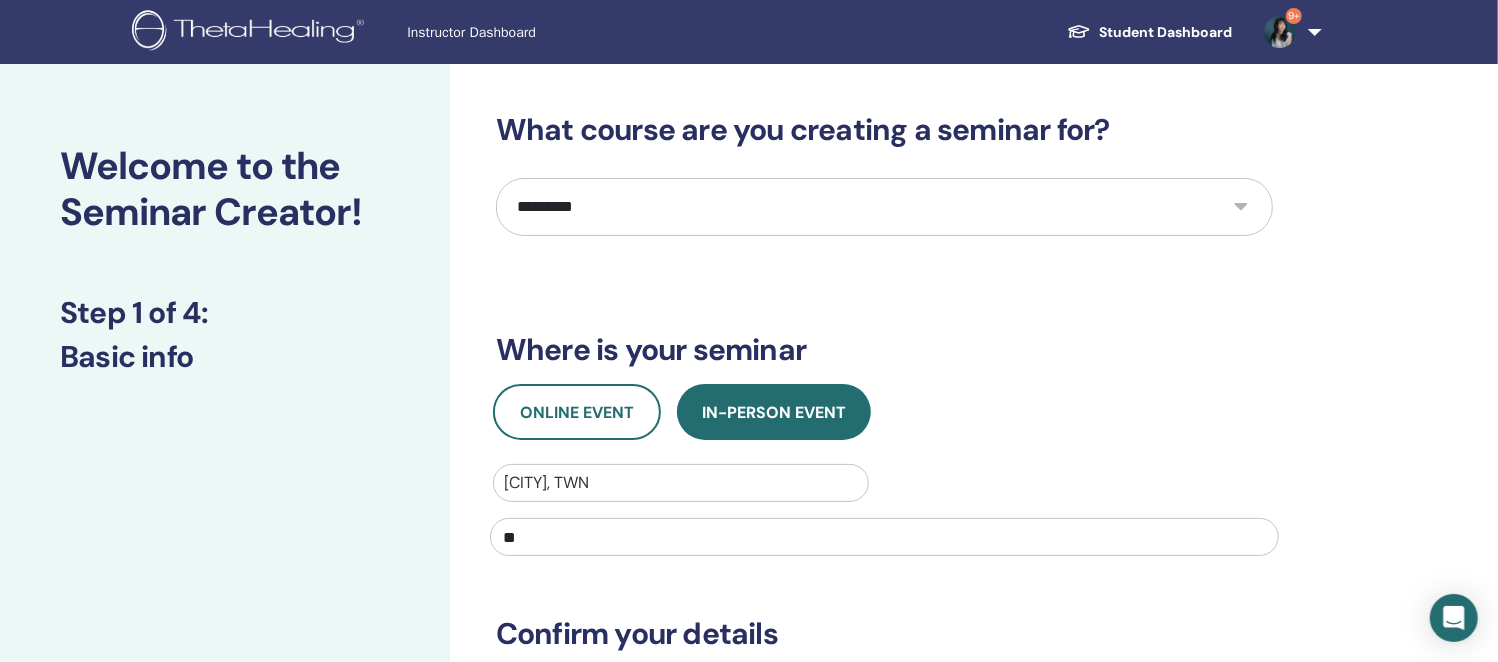 type on "*" 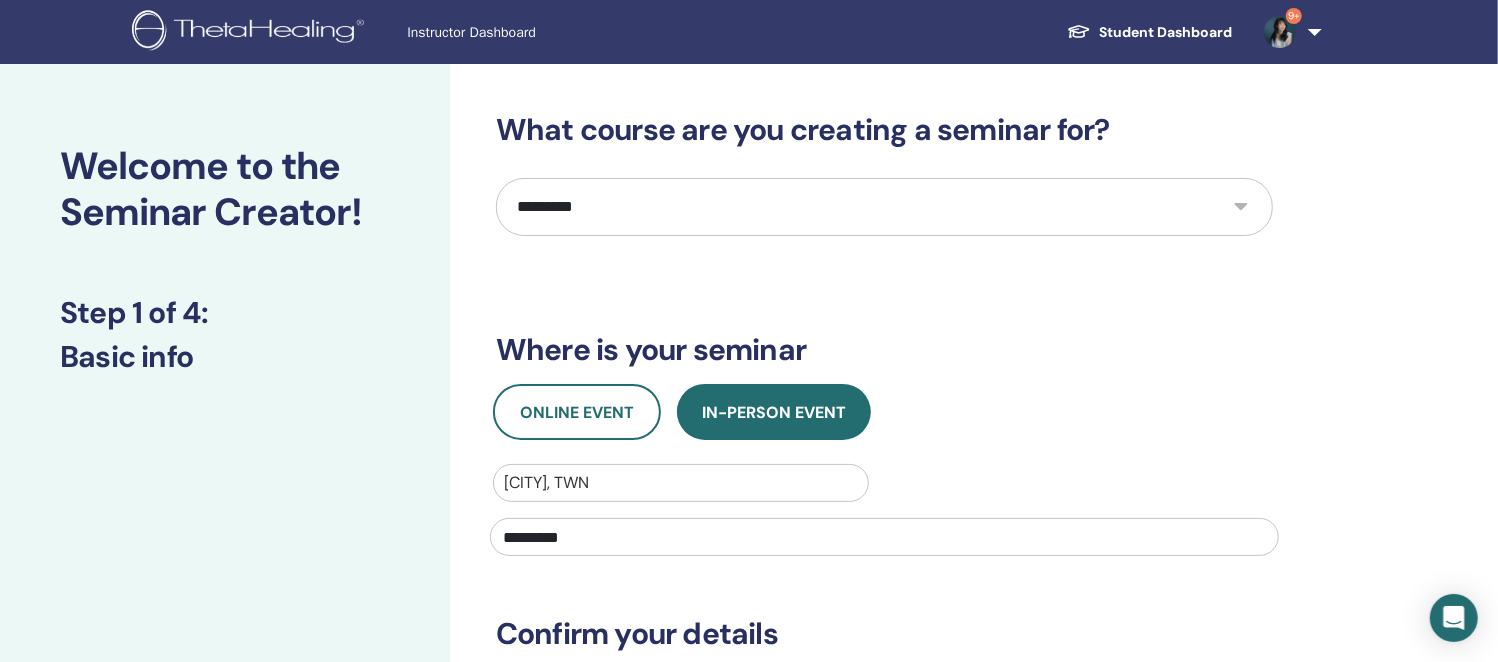 scroll, scrollTop: 249, scrollLeft: 0, axis: vertical 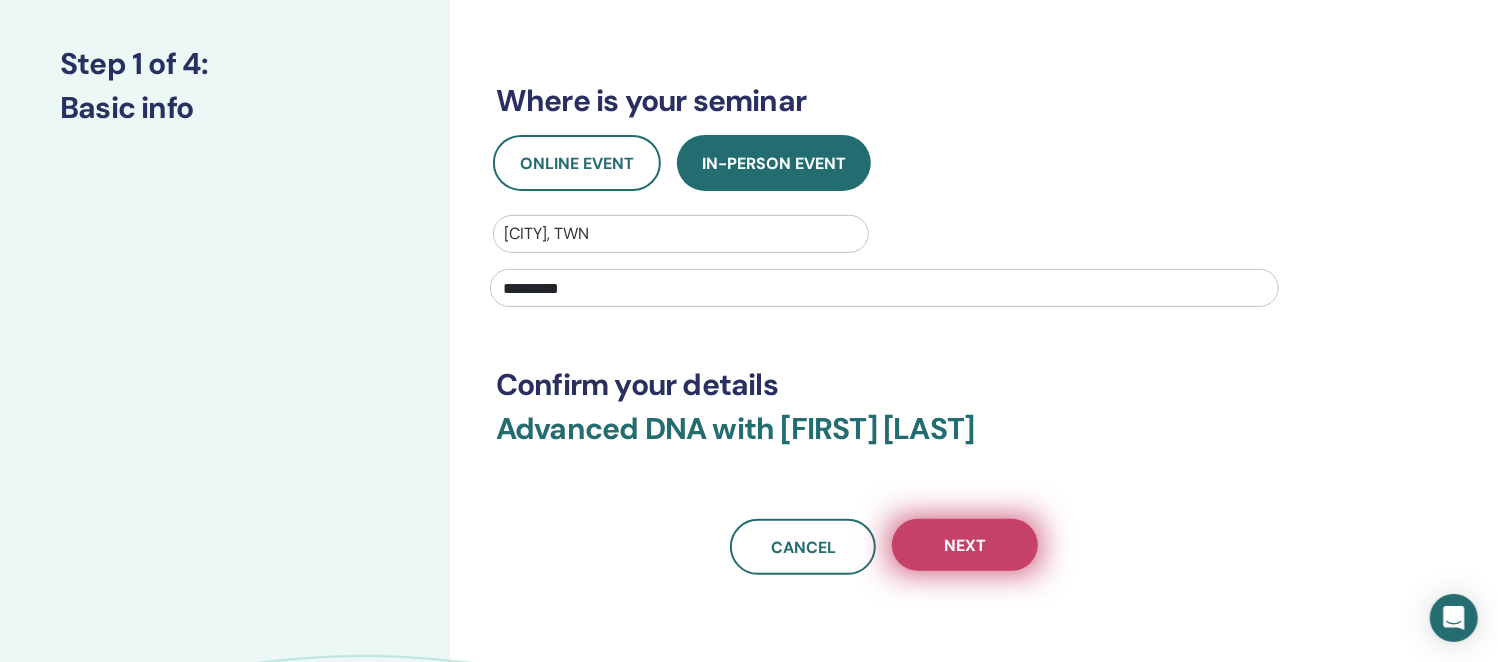 type on "*********" 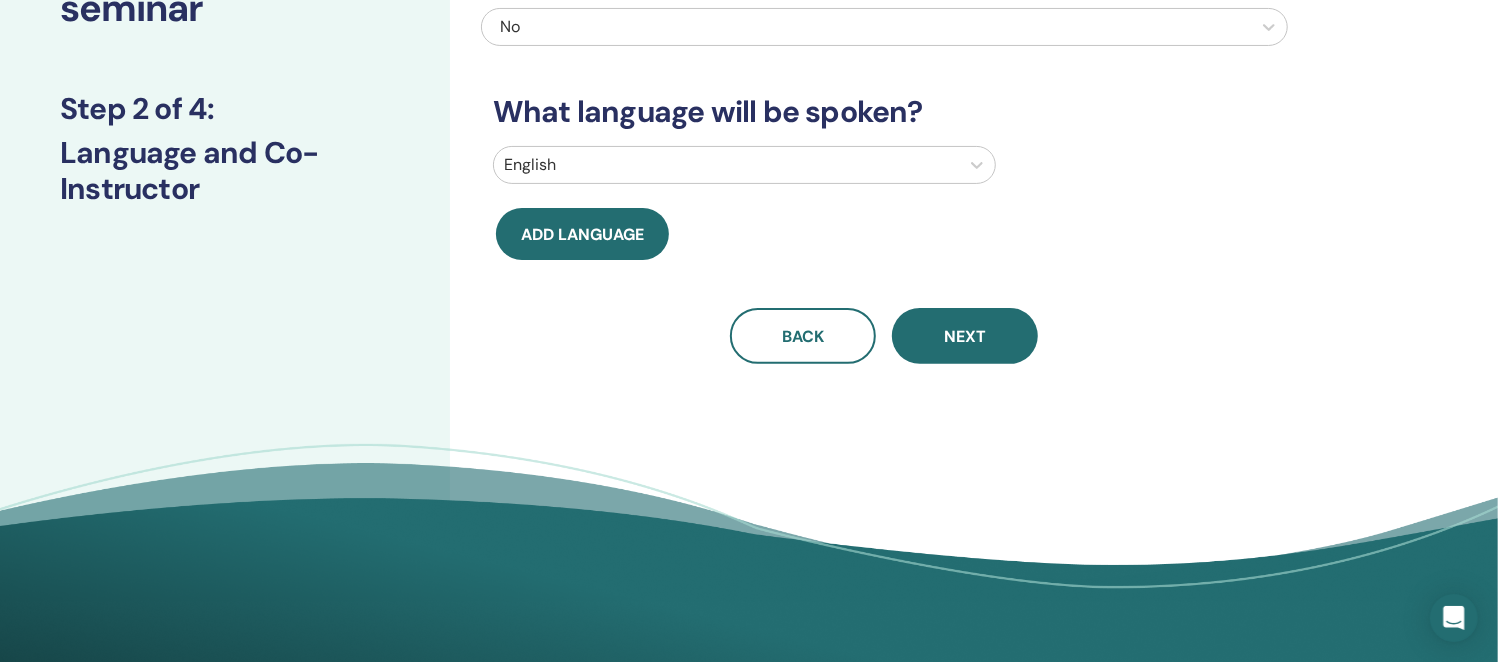 scroll, scrollTop: 0, scrollLeft: 0, axis: both 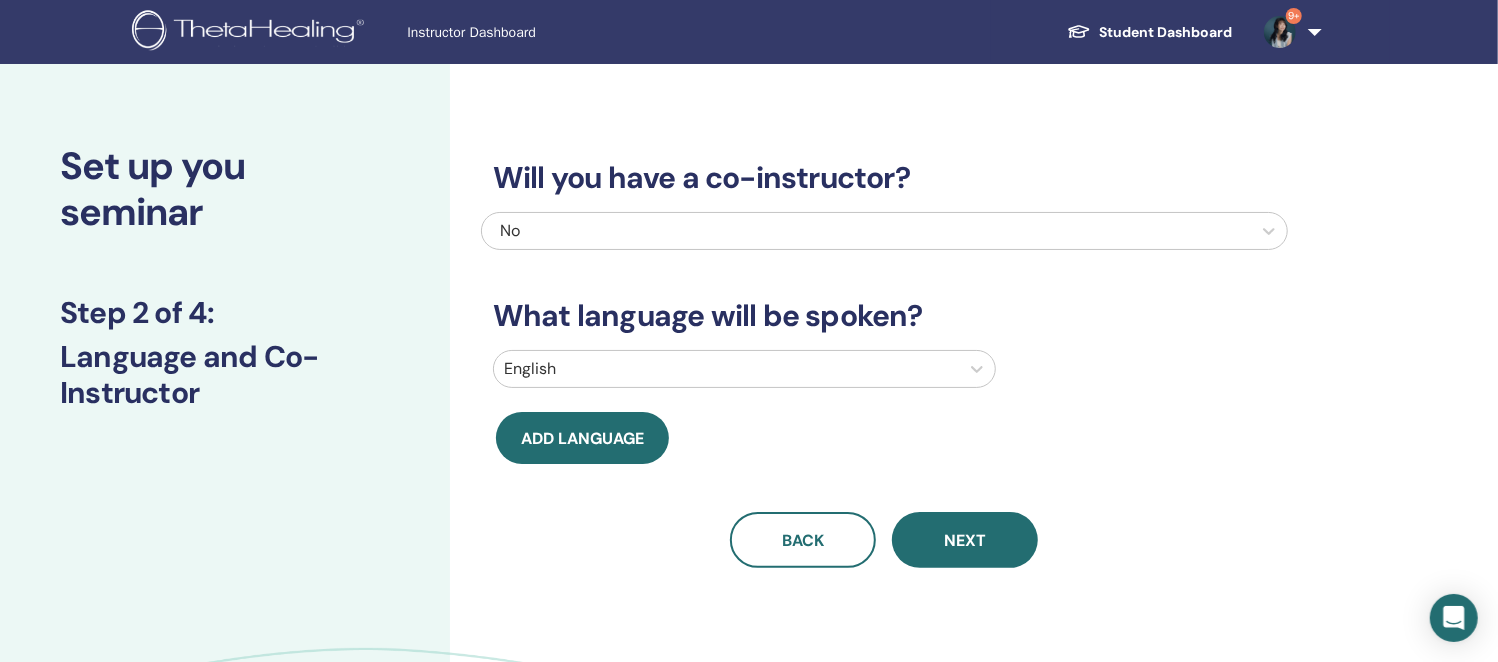 click on "No" at bounding box center (808, 231) 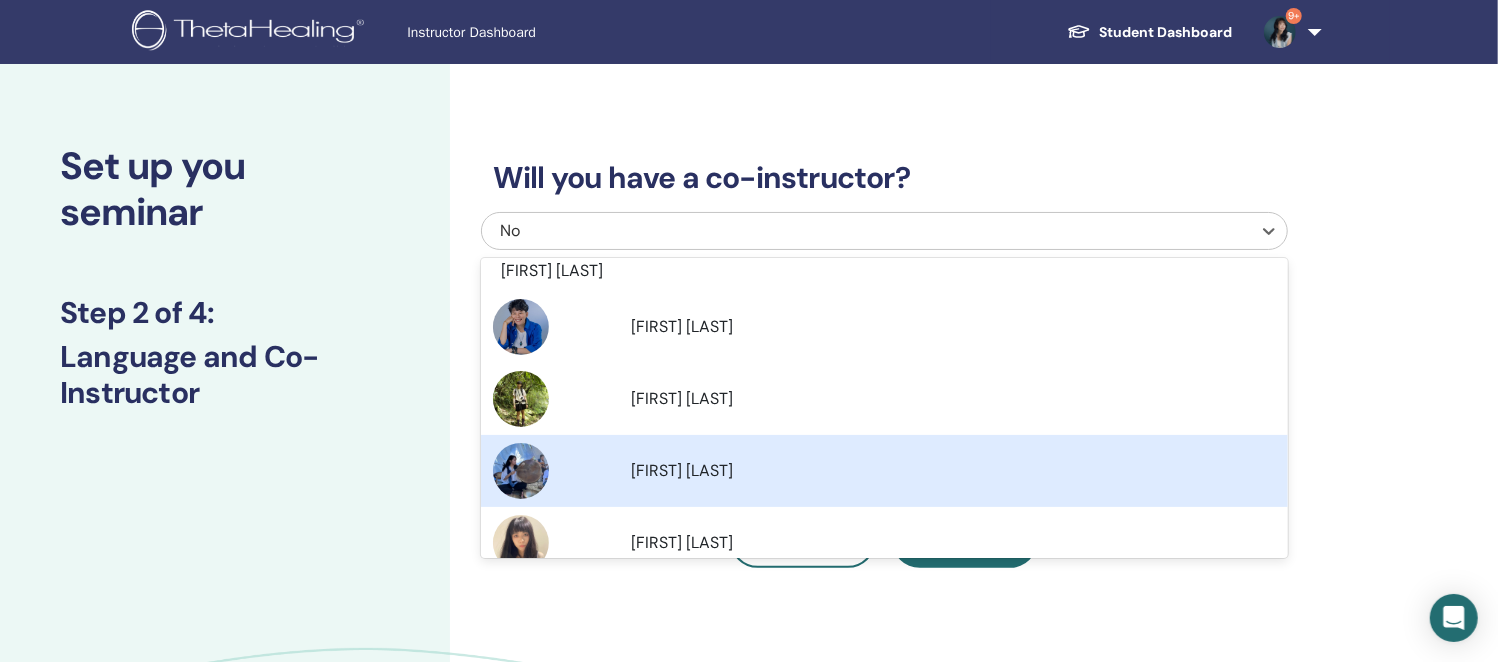 scroll, scrollTop: 382, scrollLeft: 0, axis: vertical 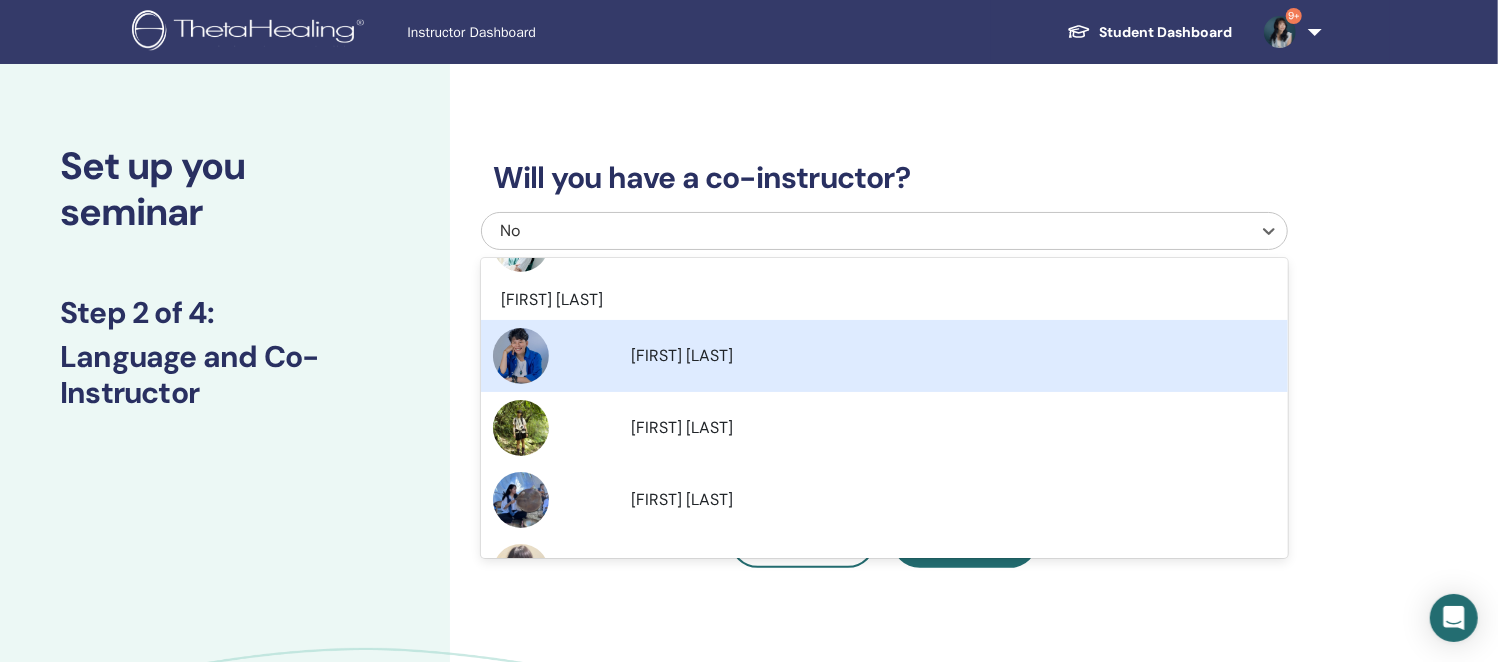 click on "Hsiaochi  Chou" at bounding box center (953, 356) 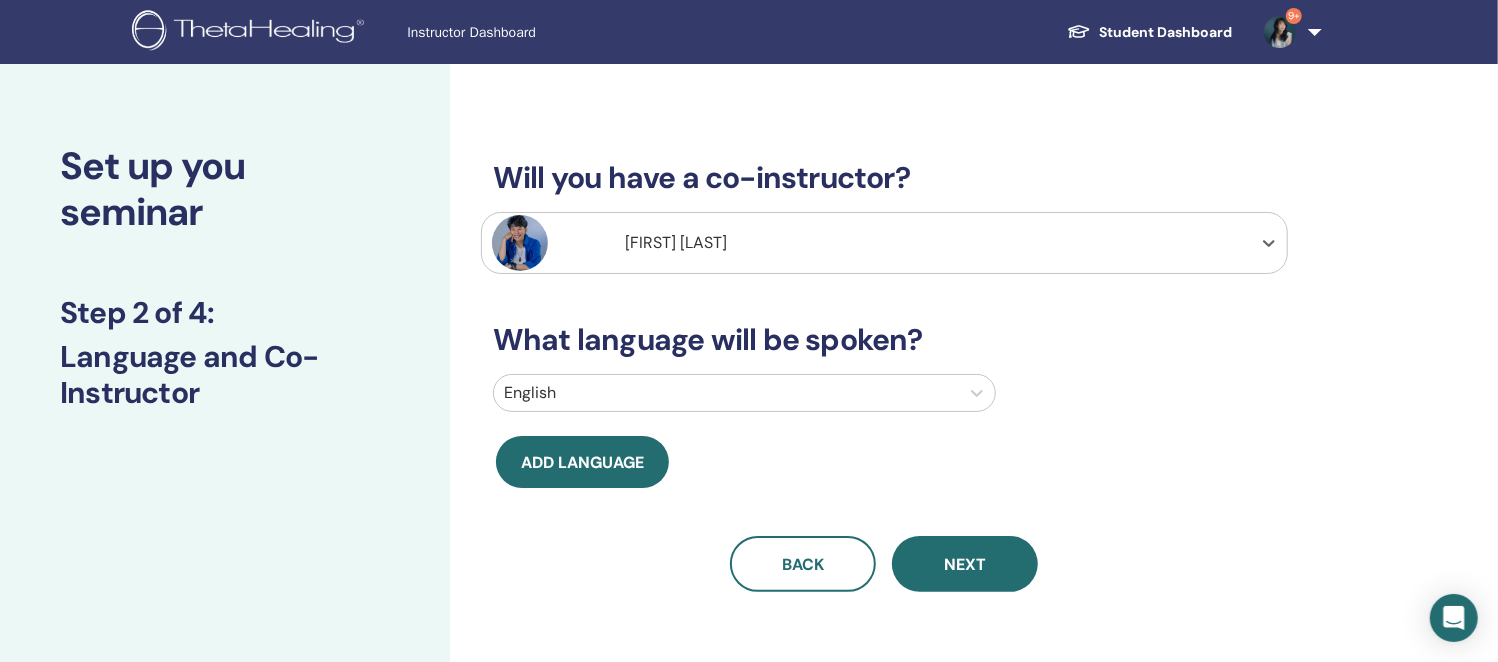 click on "English" at bounding box center (726, 393) 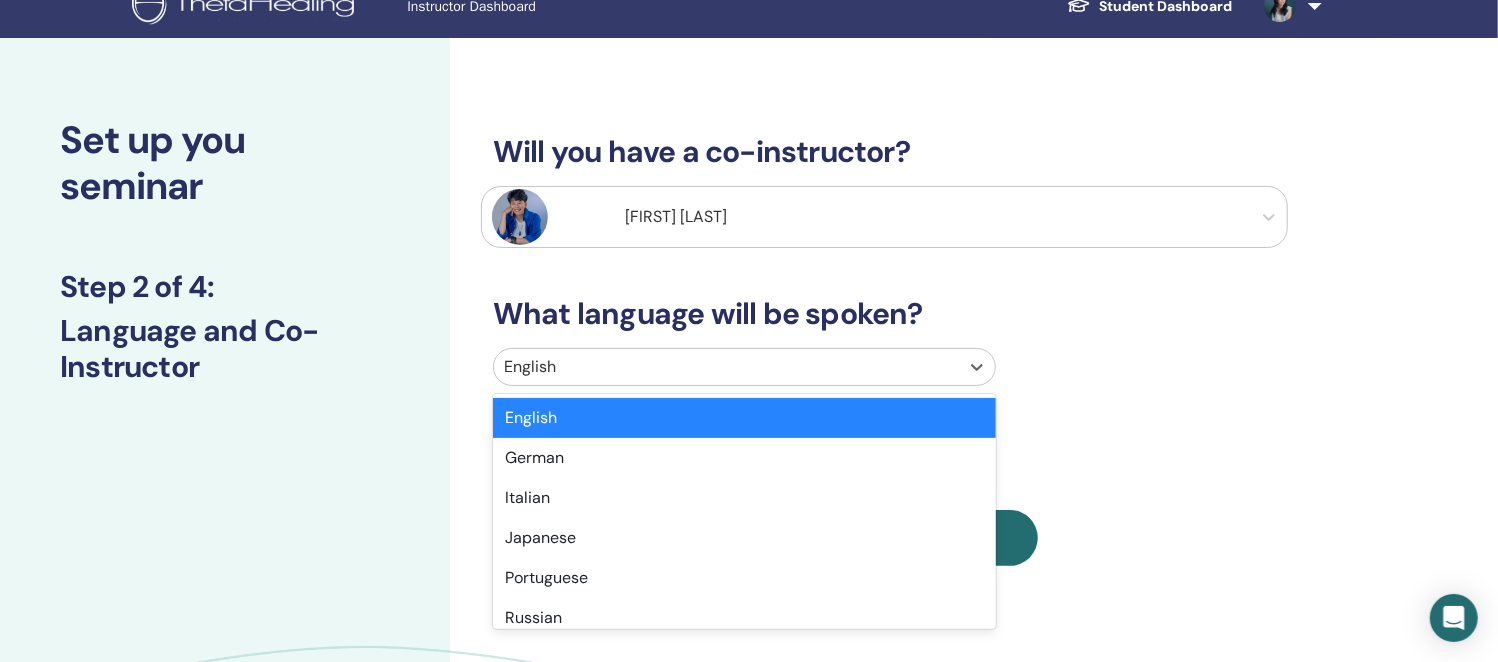 scroll, scrollTop: 65, scrollLeft: 0, axis: vertical 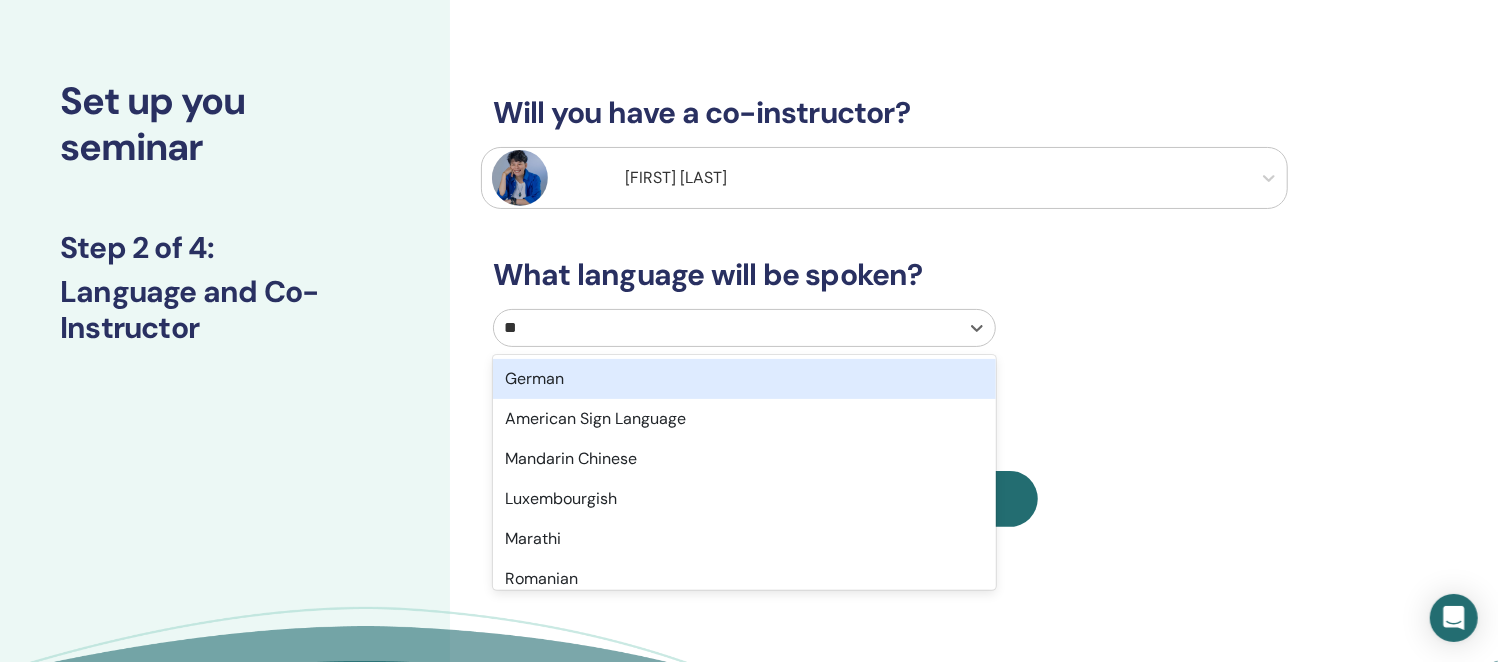 type on "***" 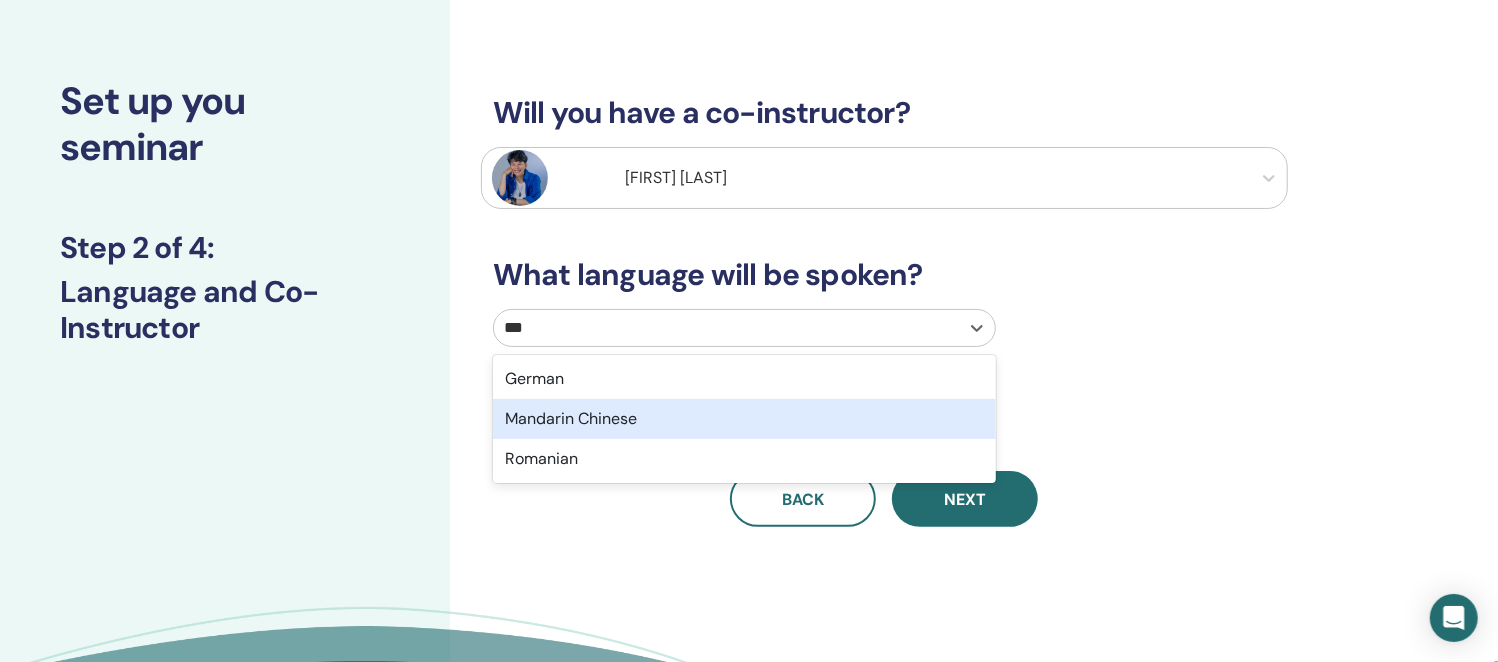 drag, startPoint x: 699, startPoint y: 446, endPoint x: 707, endPoint y: 408, distance: 38.832977 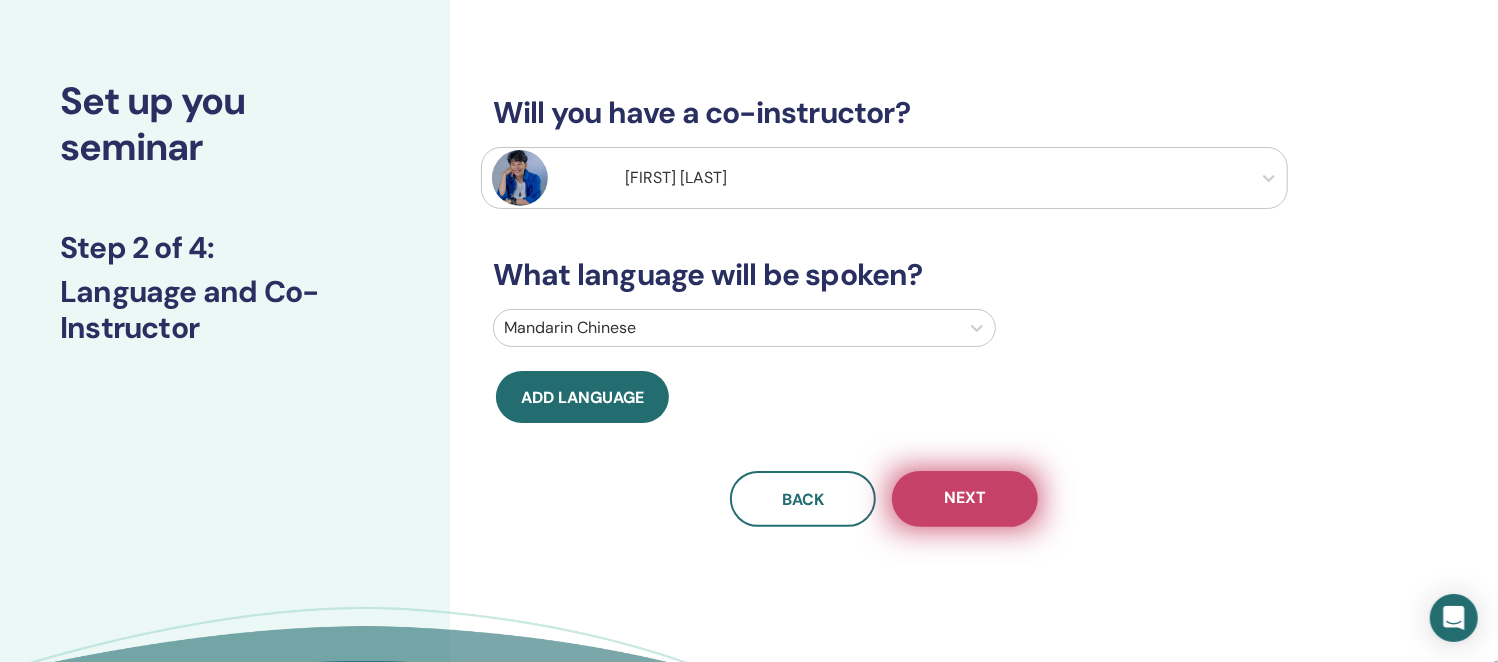 click on "Next" at bounding box center (965, 499) 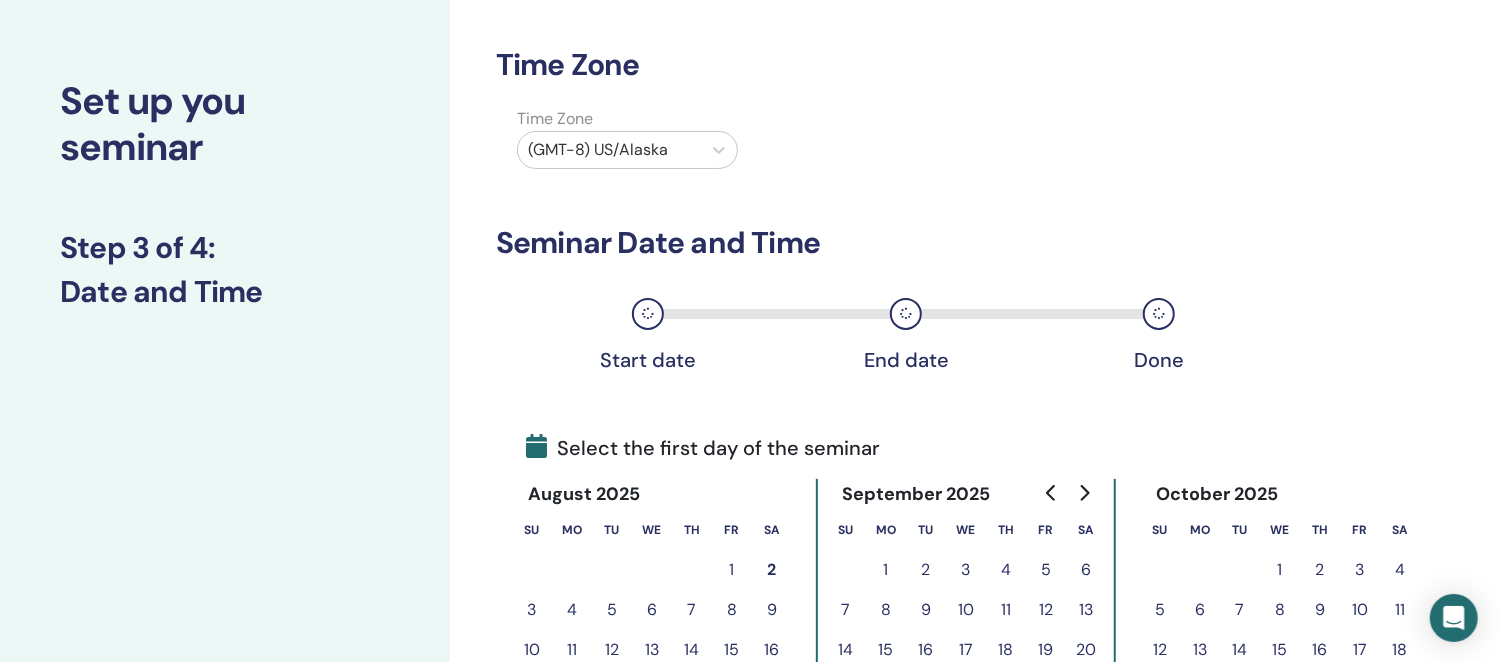click at bounding box center [609, 150] 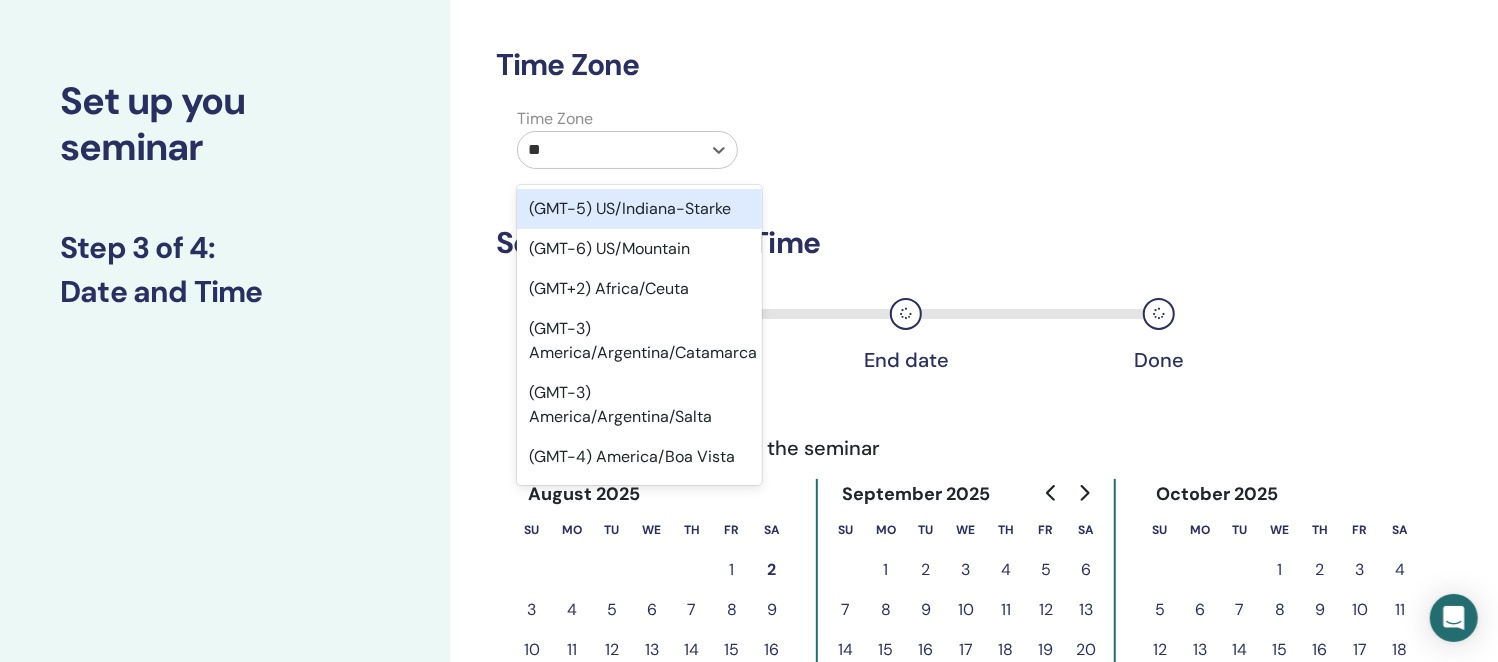 type on "***" 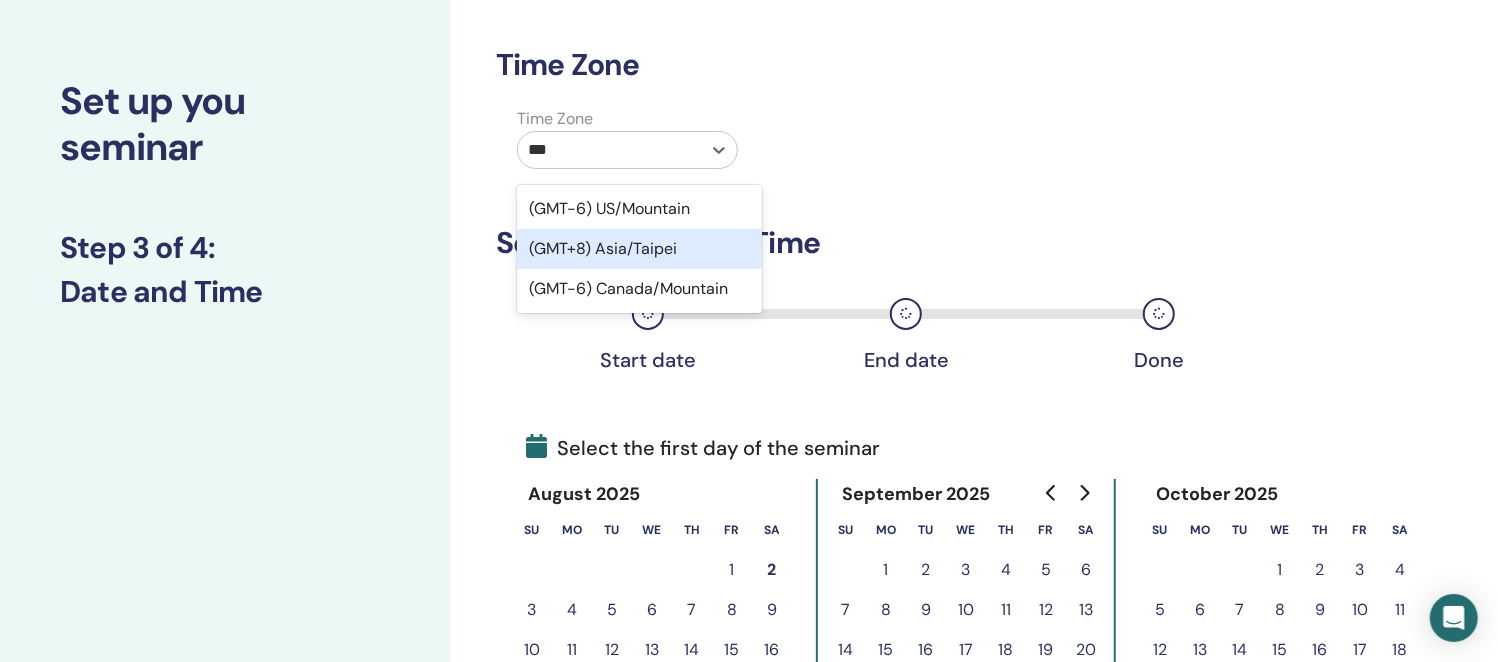 click on "(GMT+8) Asia/Taipei" at bounding box center [639, 249] 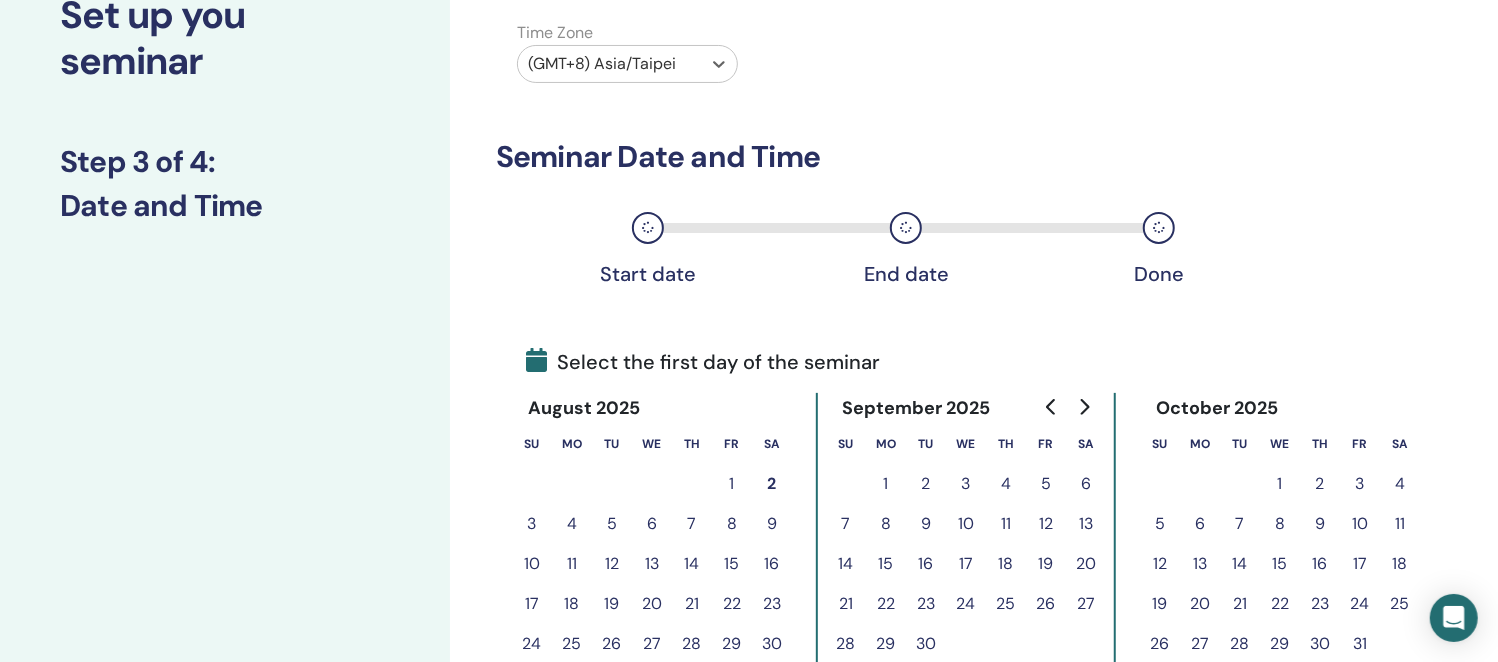 scroll, scrollTop: 190, scrollLeft: 0, axis: vertical 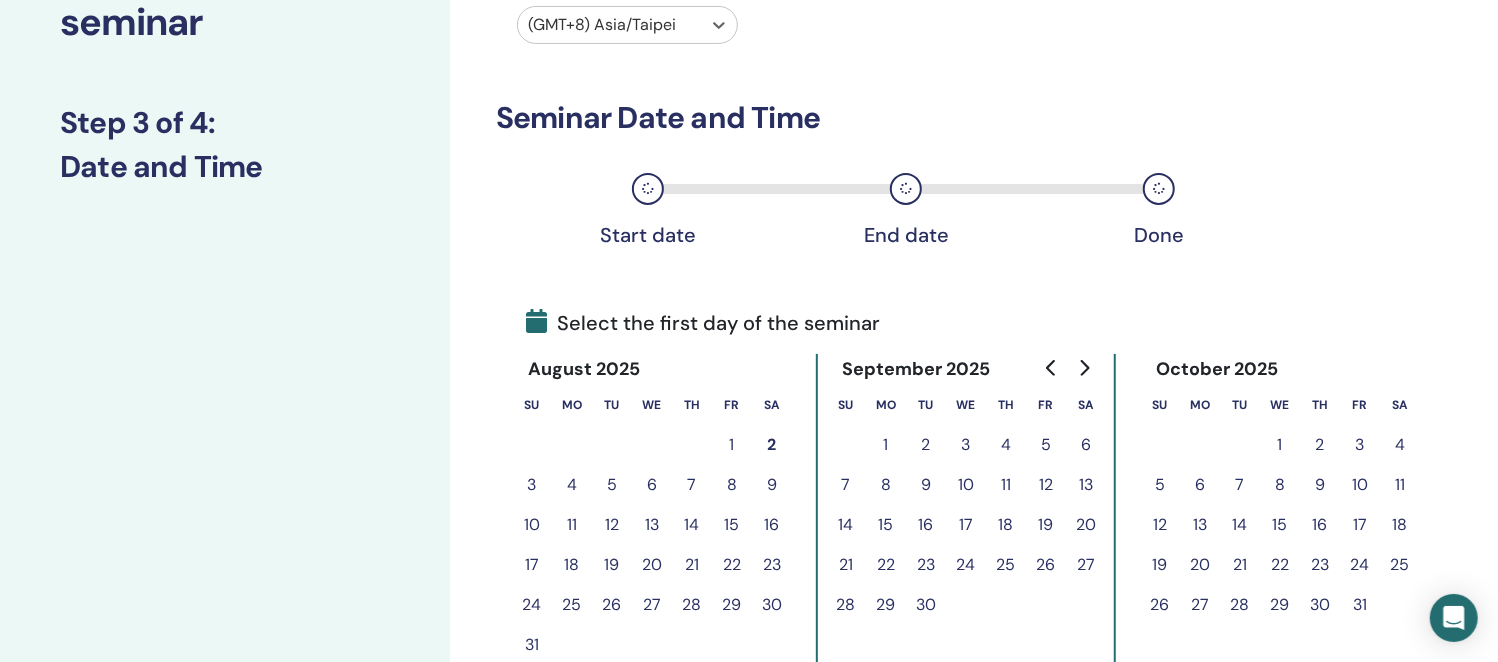 click on "11" at bounding box center [572, 525] 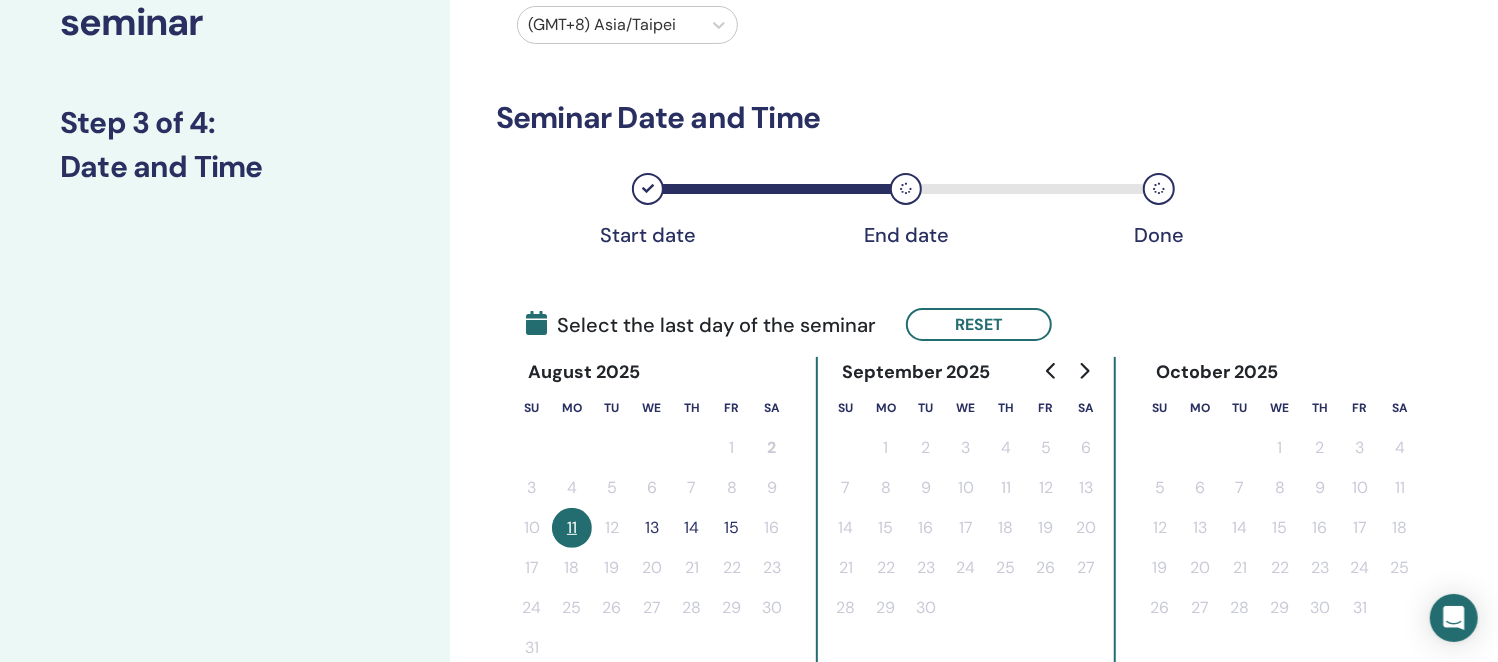 click on "13" at bounding box center (652, 528) 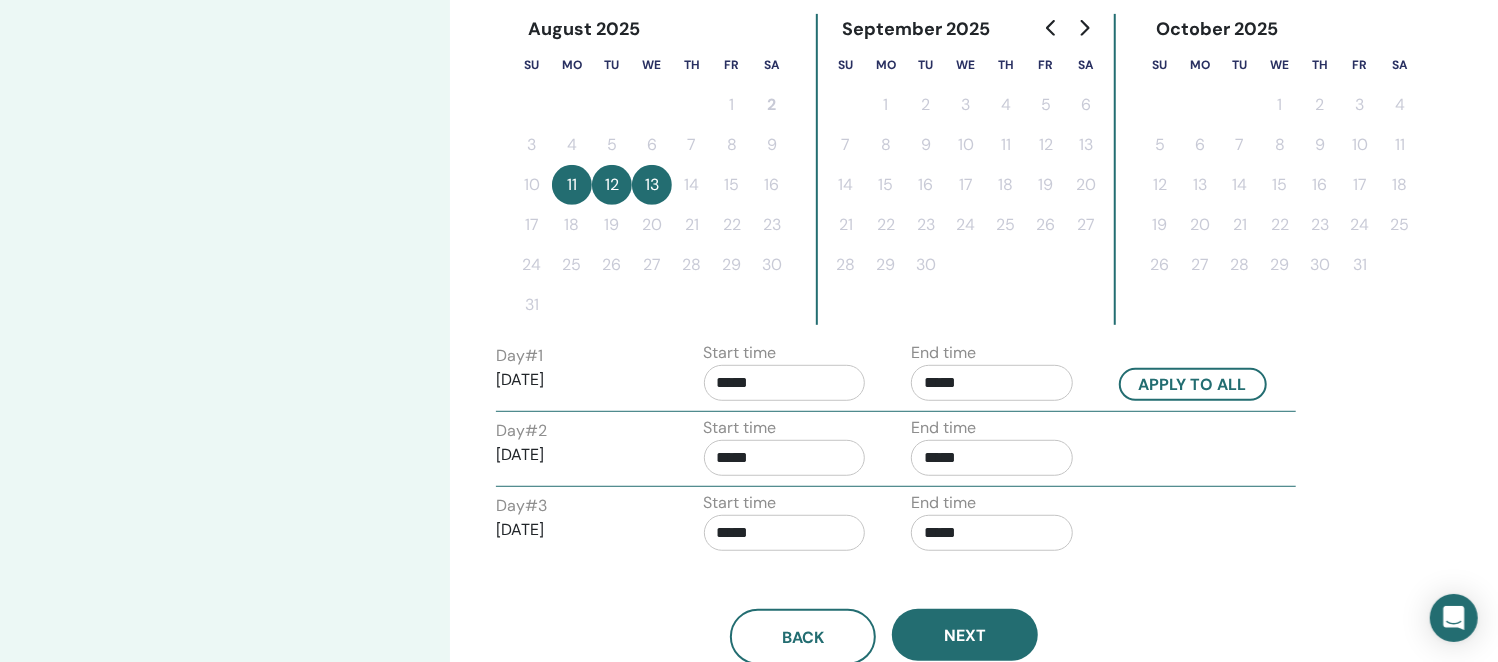 scroll, scrollTop: 565, scrollLeft: 0, axis: vertical 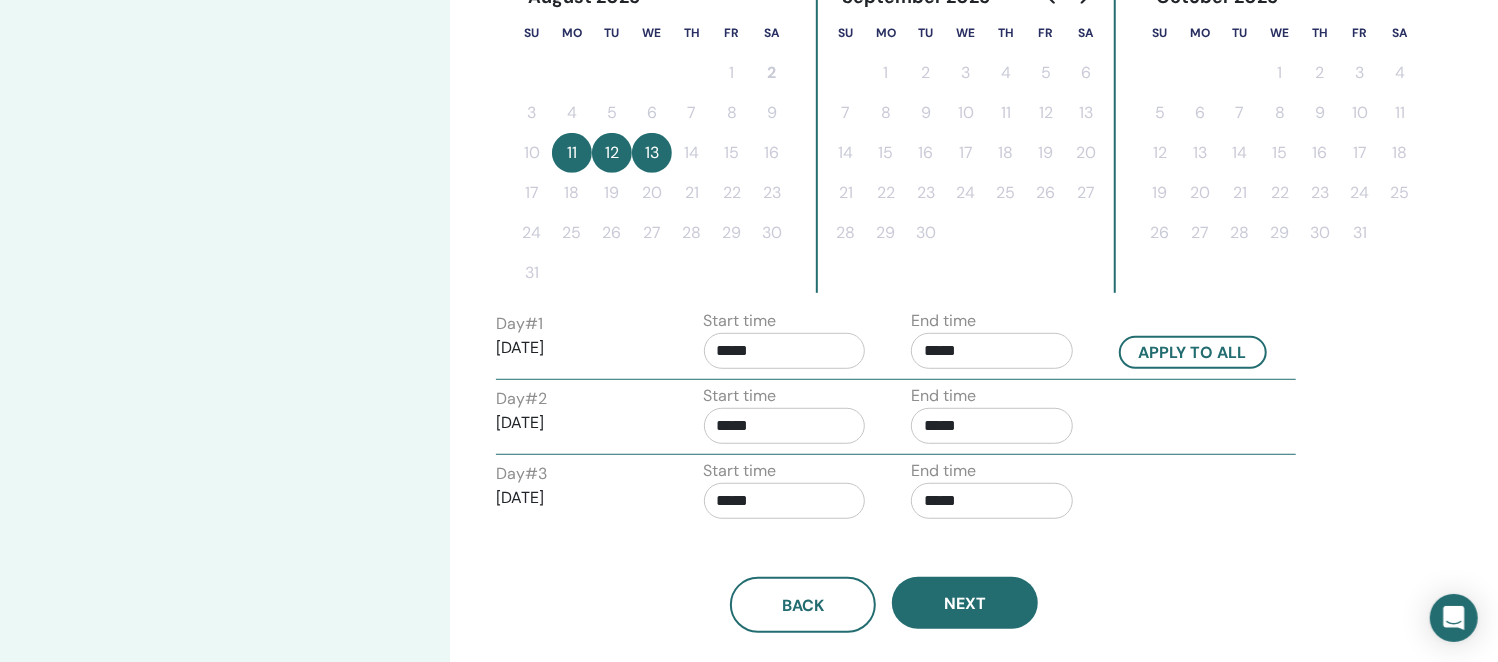 click on "*****" at bounding box center (785, 351) 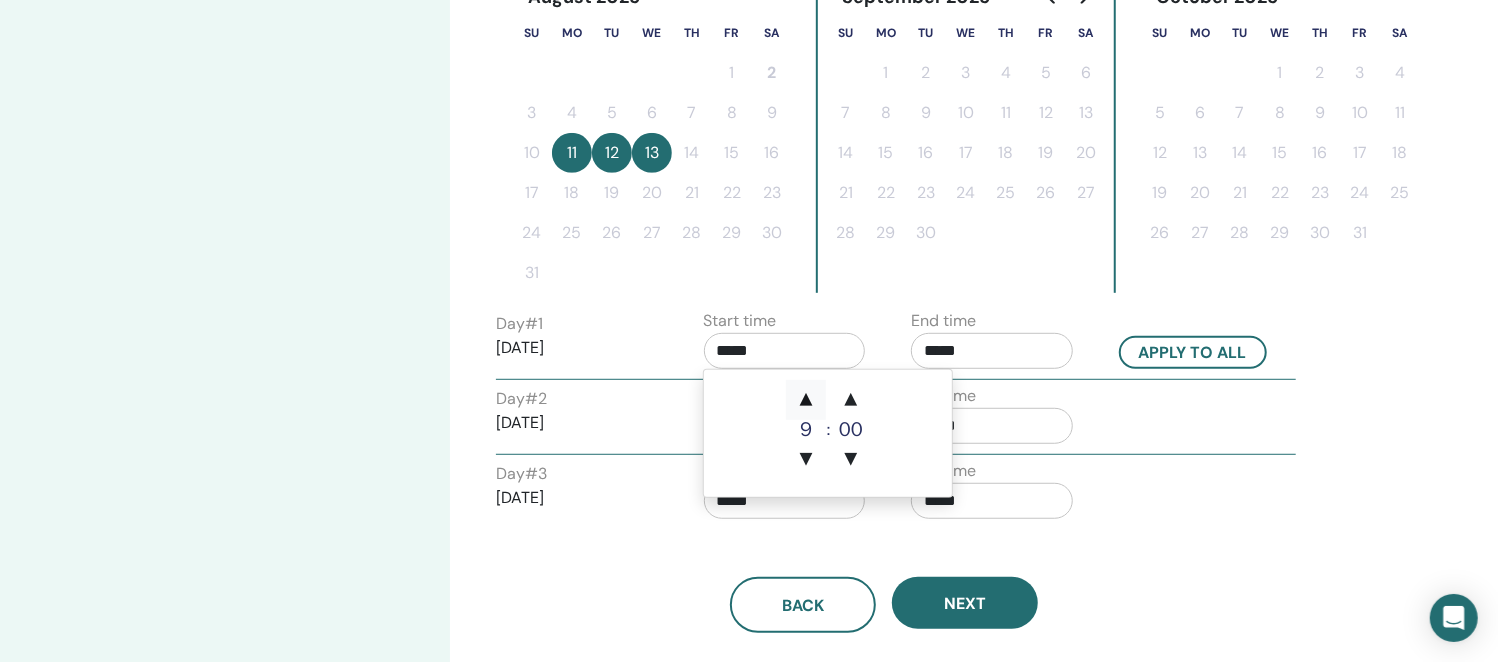 click on "▲" at bounding box center (806, 400) 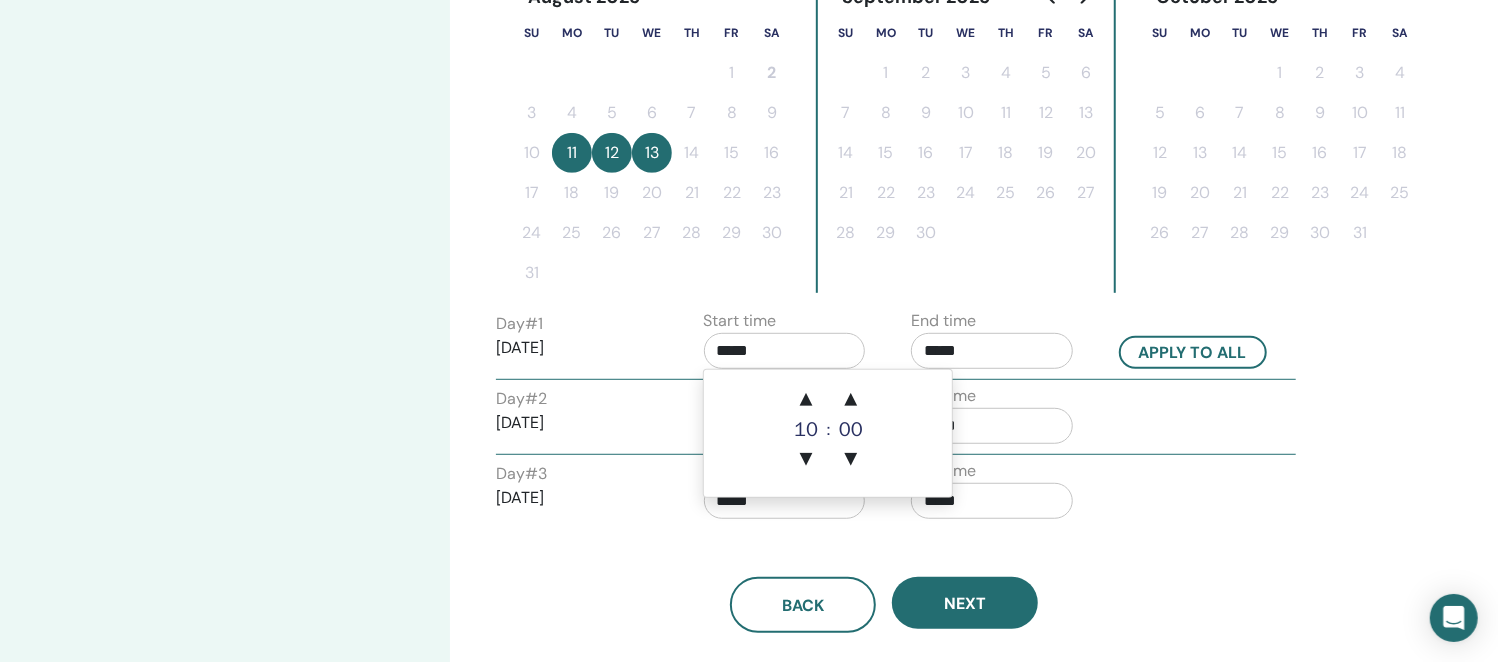 click on "*****" at bounding box center (992, 351) 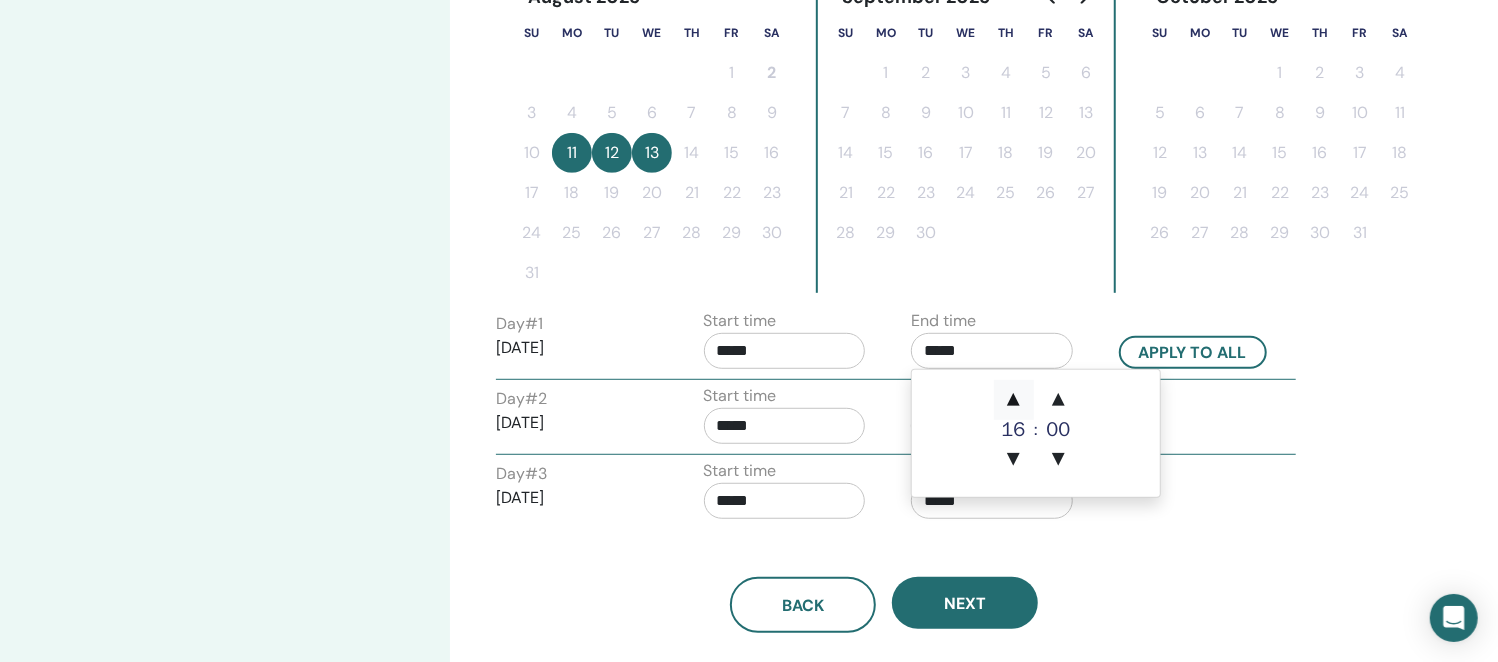 click on "▲" at bounding box center (1014, 400) 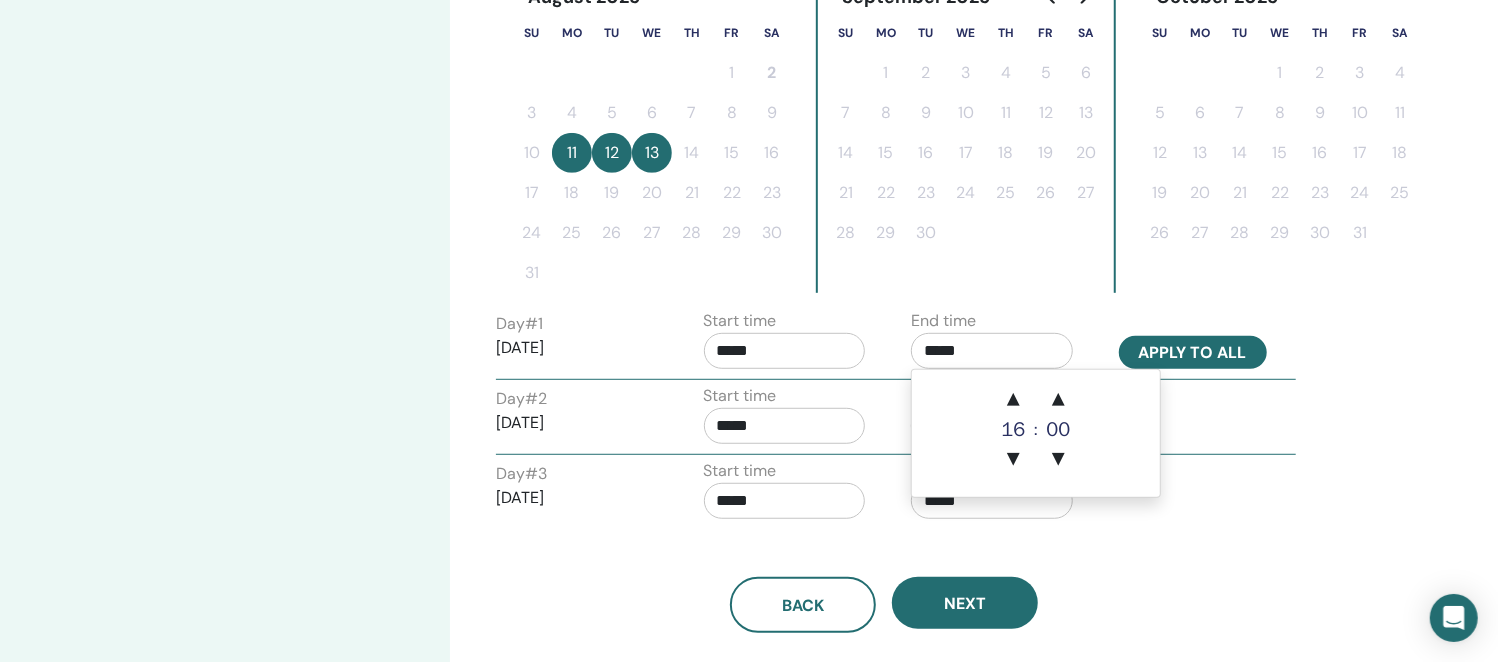 click on "Apply to all" at bounding box center [1193, 352] 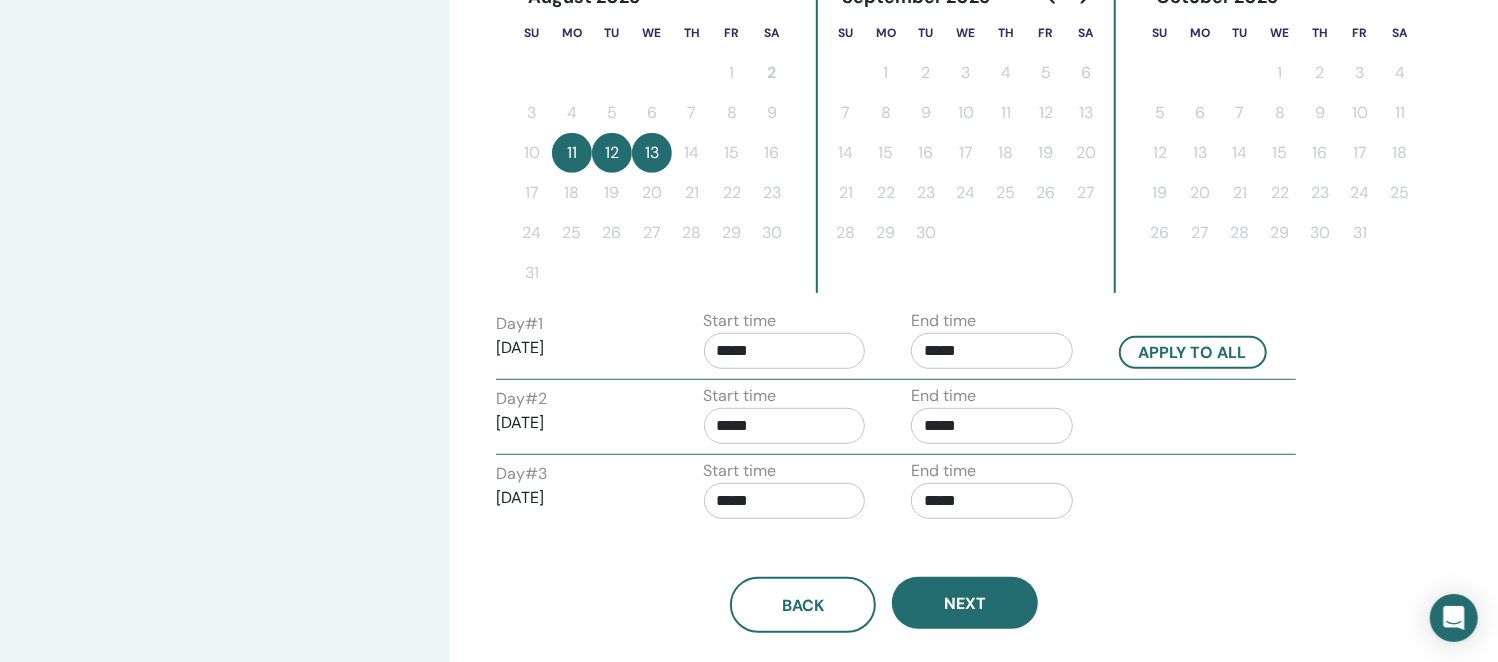 click on "Day  # 3 2025/08/13 Start time ***** End time *****" at bounding box center (896, 494) 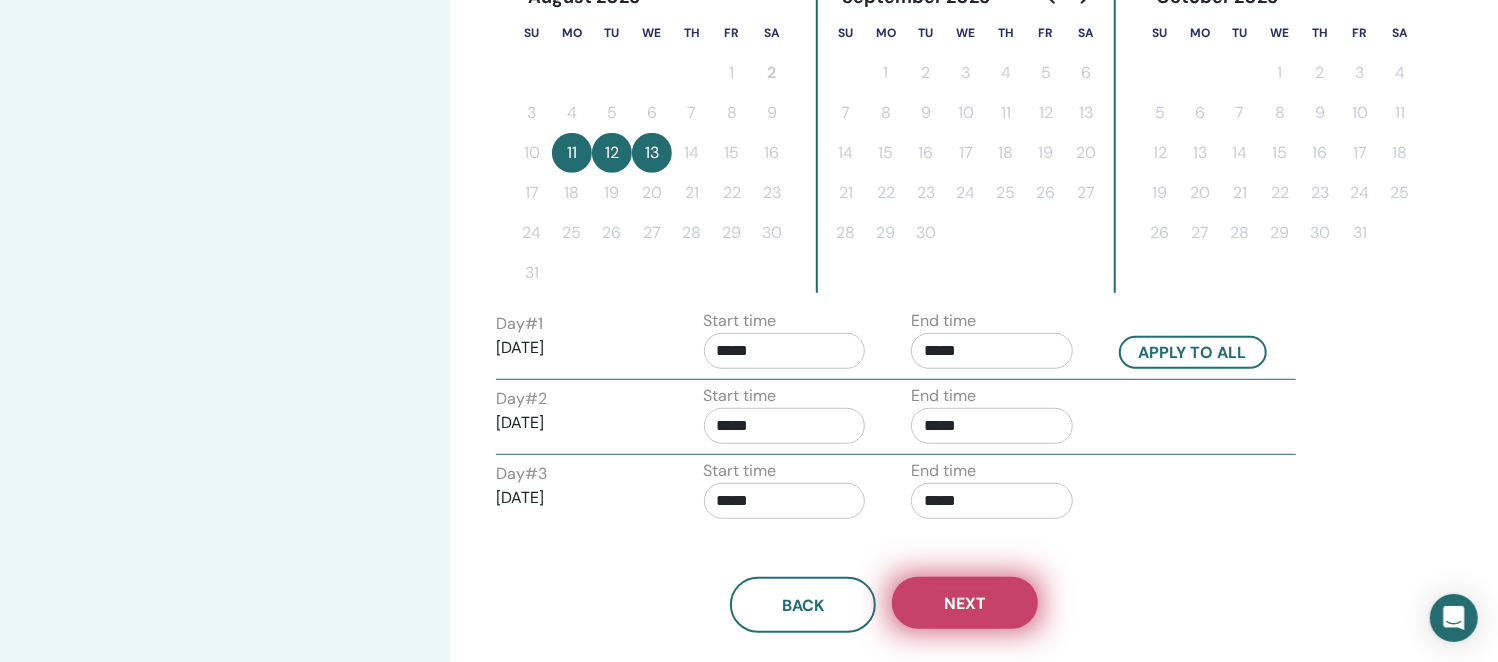 click on "Next" at bounding box center [965, 603] 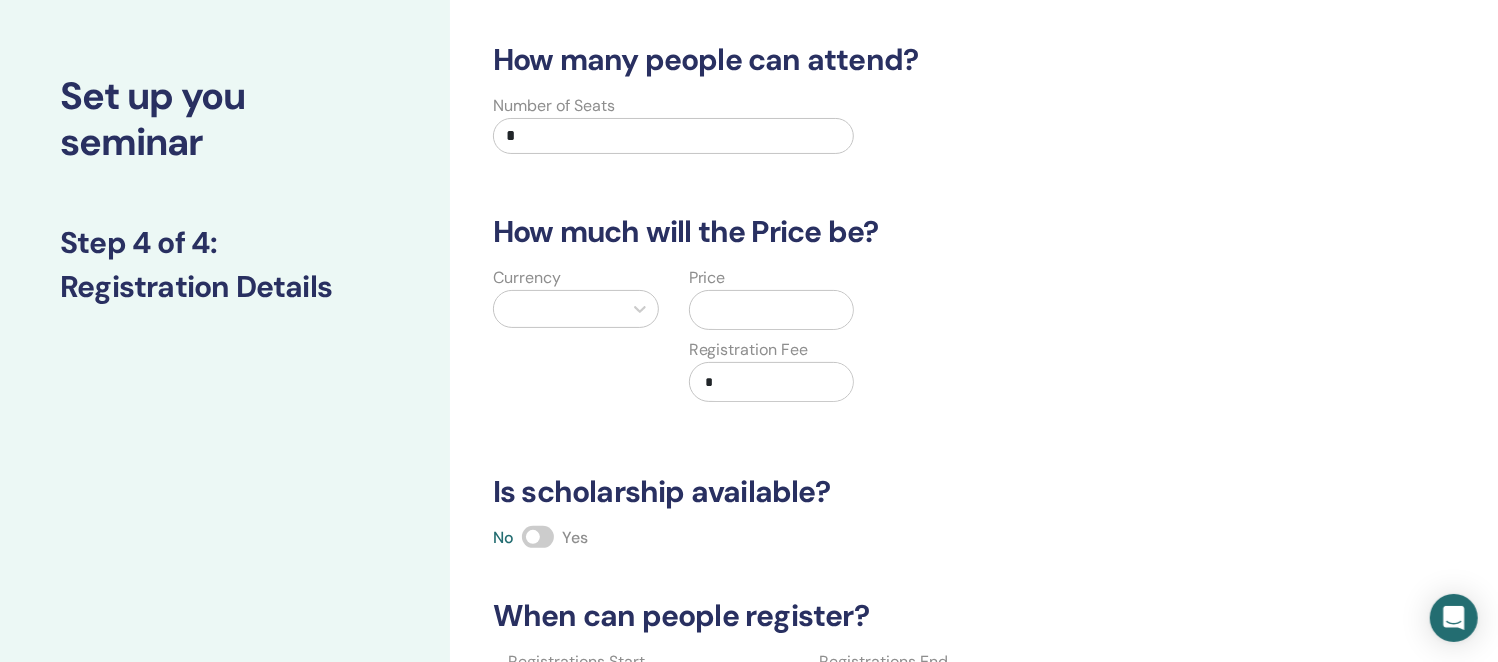 scroll, scrollTop: 0, scrollLeft: 0, axis: both 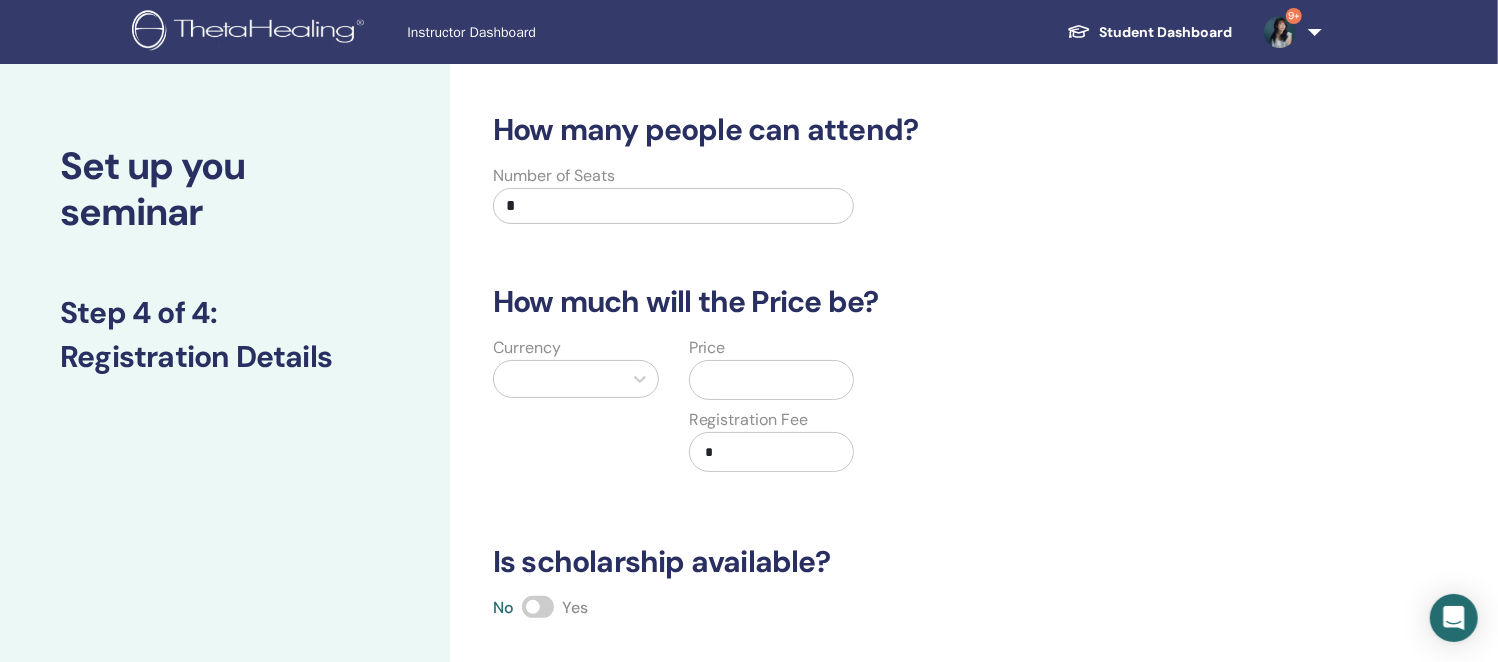 click on "*" at bounding box center (673, 206) 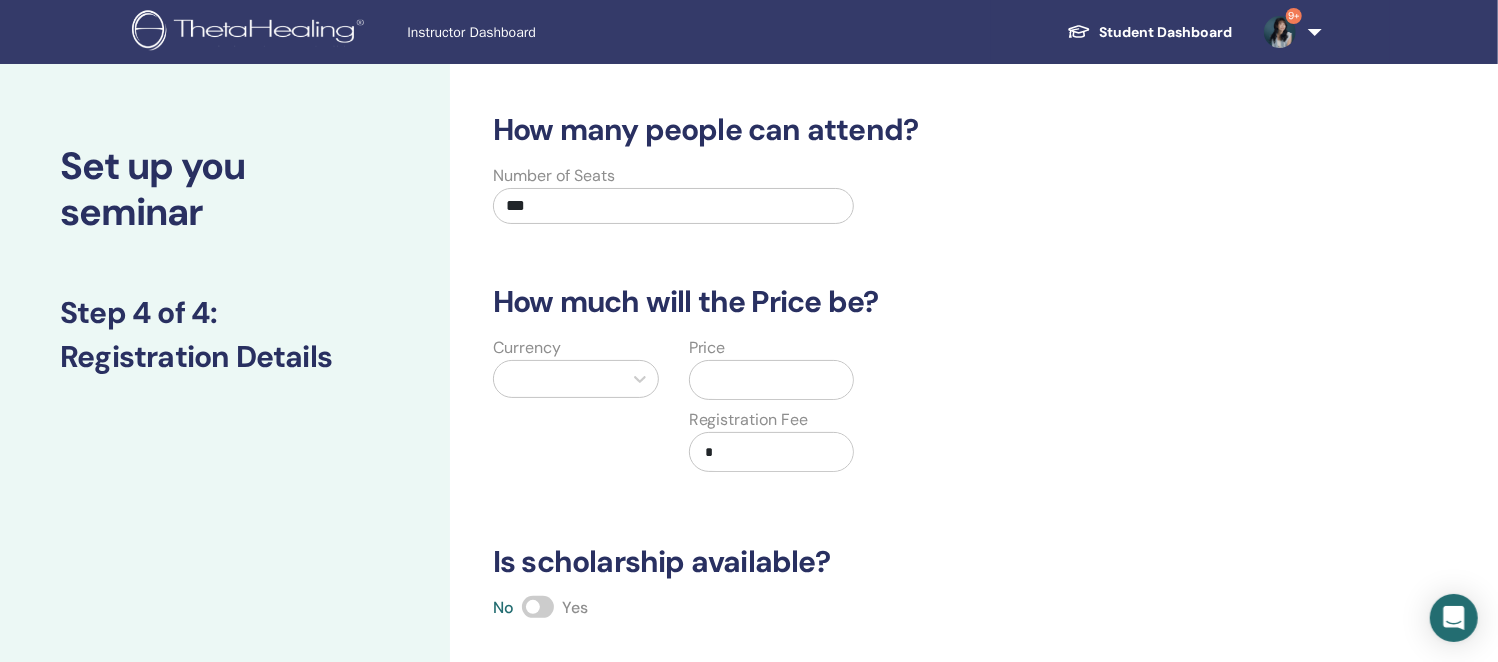 type on "***" 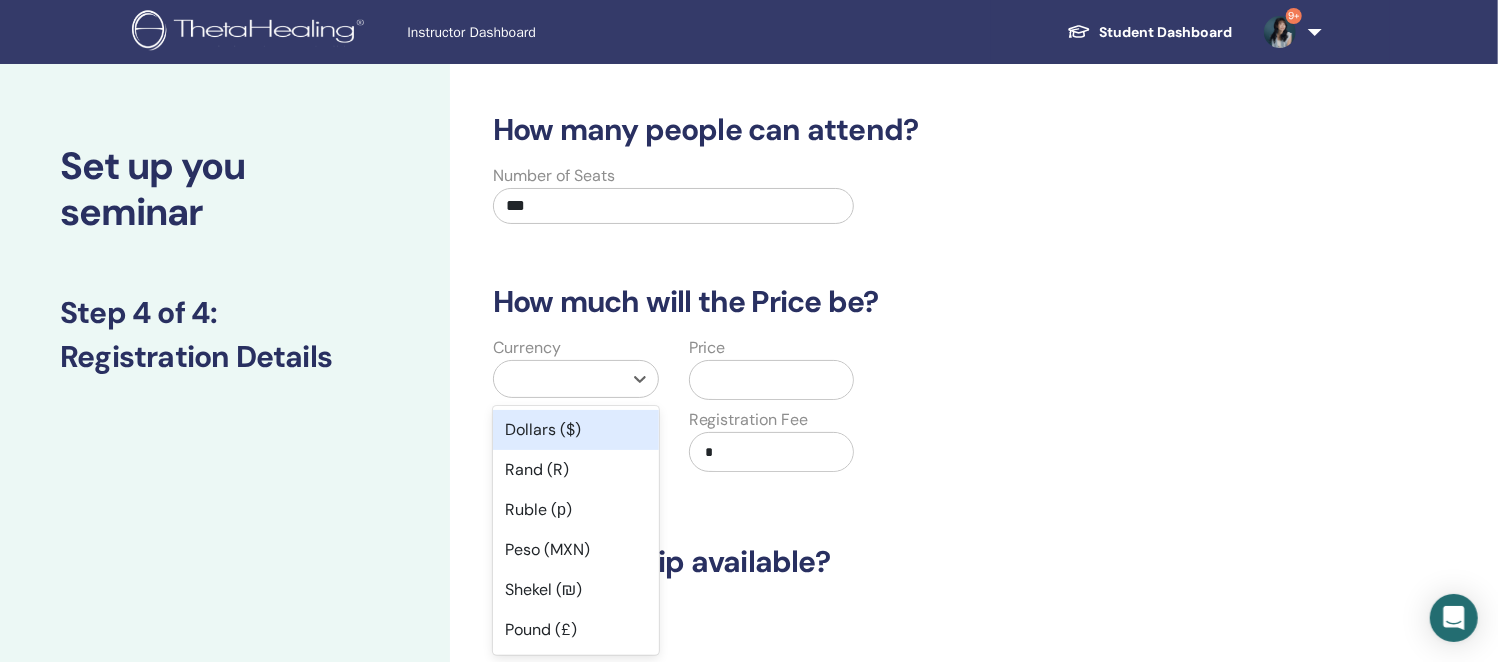 click at bounding box center [558, 379] 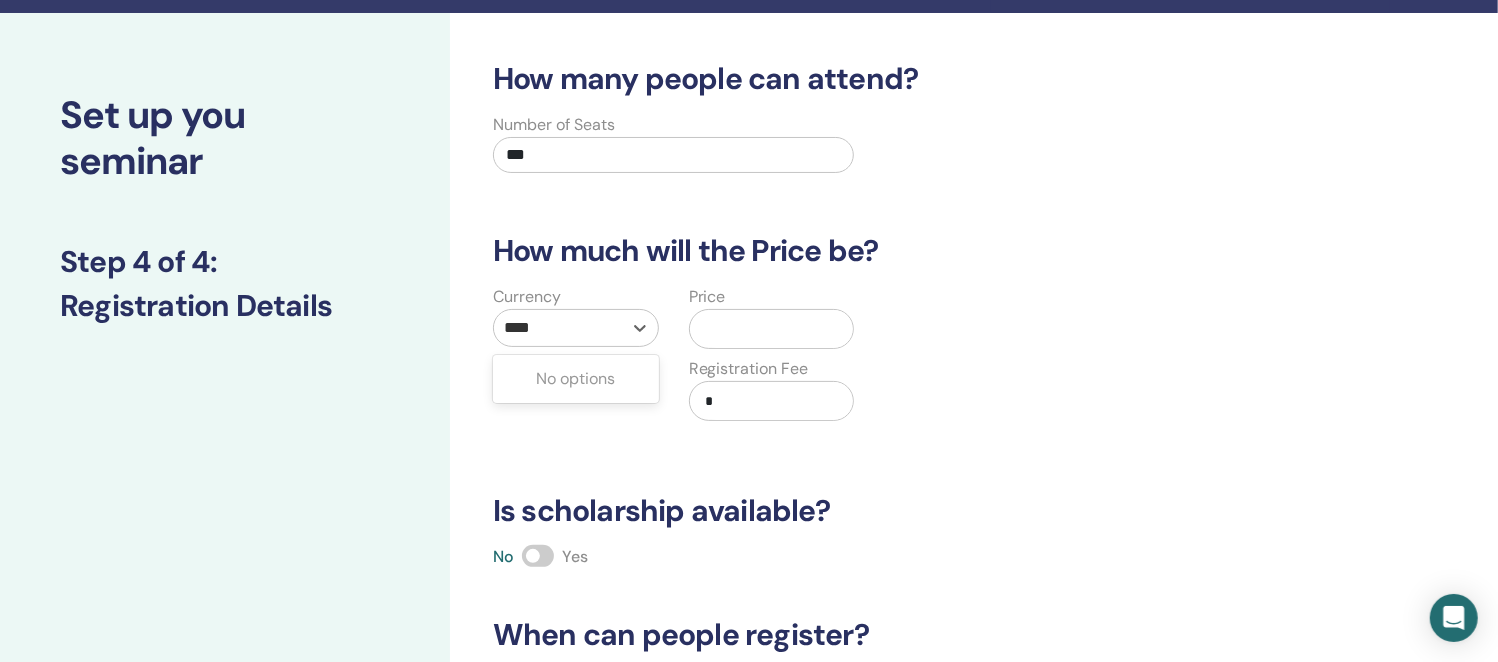 type on "*****" 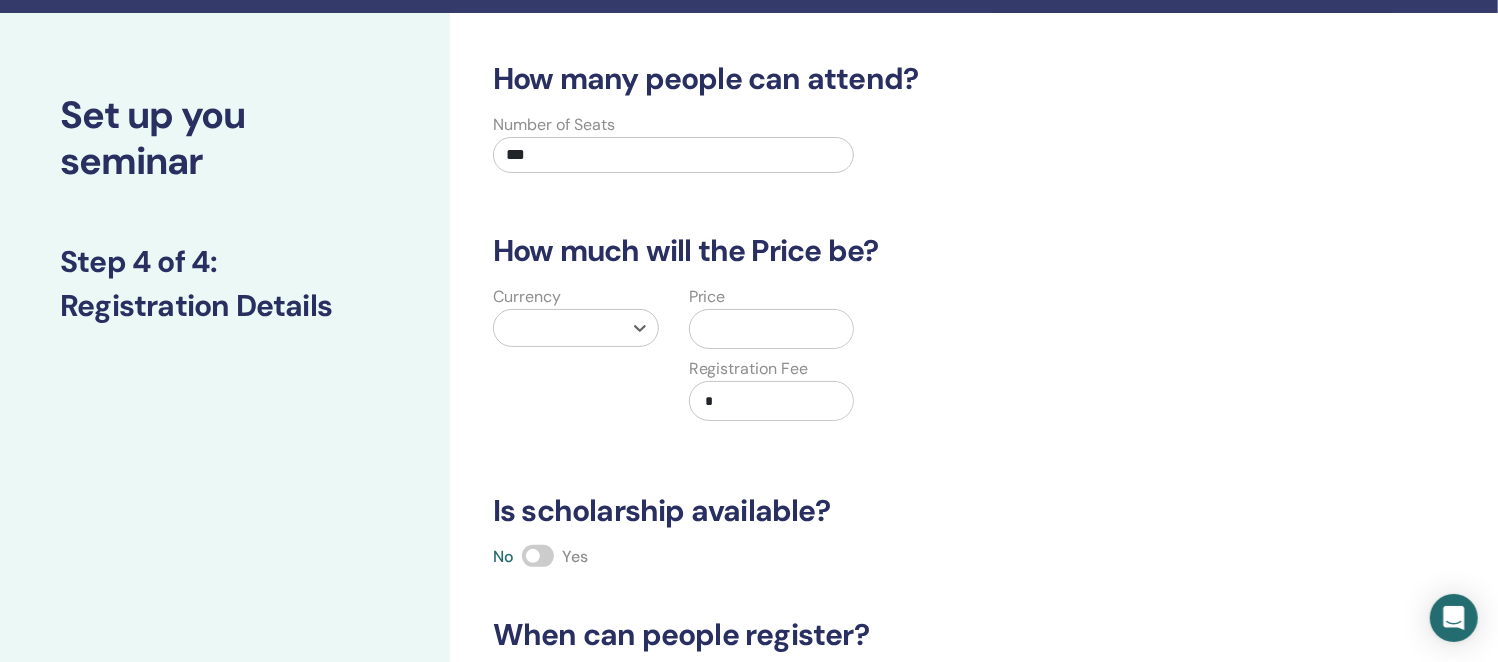 drag, startPoint x: 601, startPoint y: 324, endPoint x: 57, endPoint y: 326, distance: 544.00366 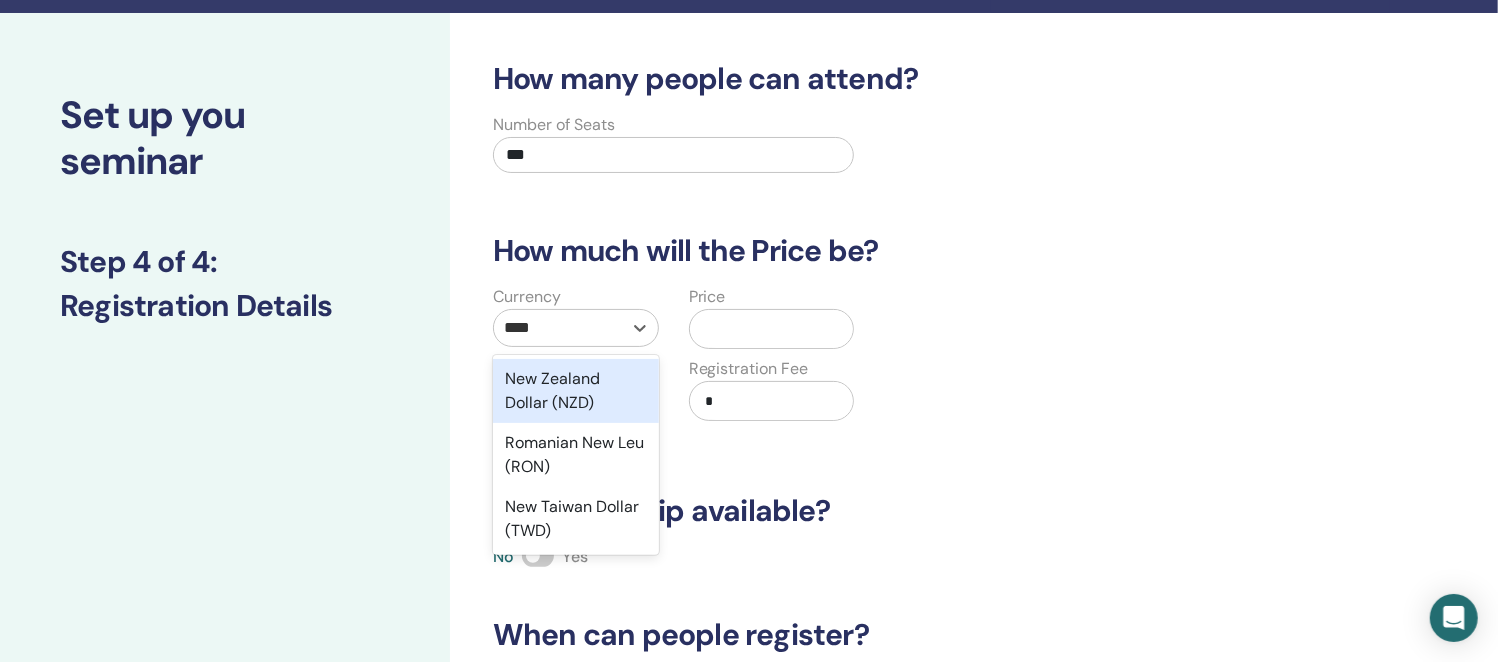 type on "*****" 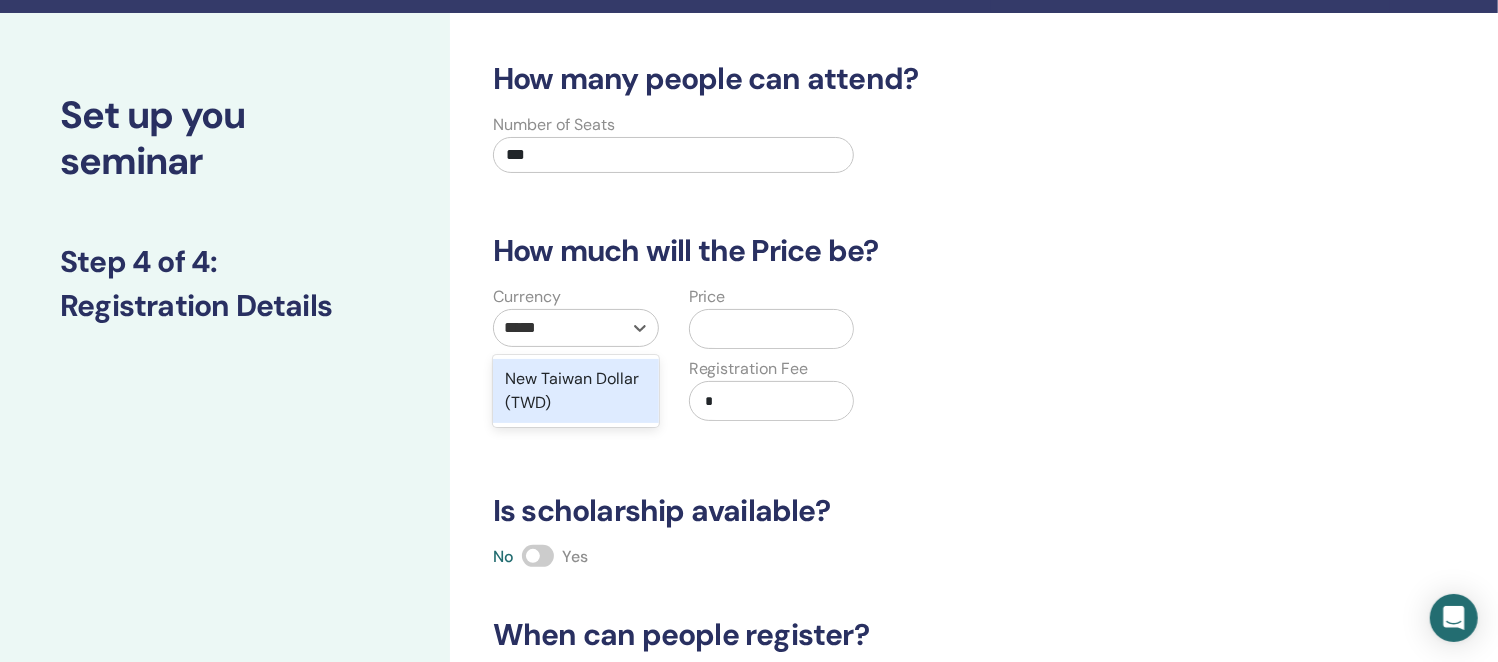 click on "New Taiwan Dollar (TWD)" at bounding box center (576, 391) 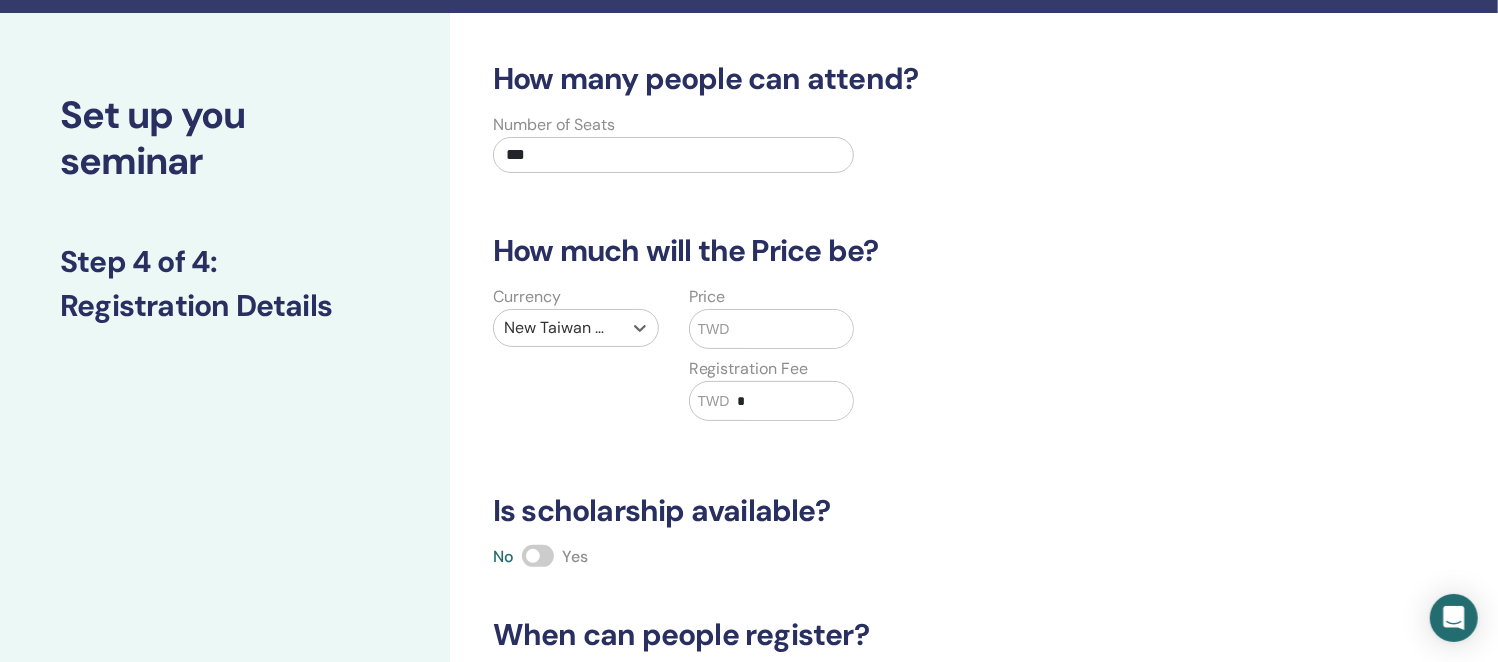click at bounding box center [792, 329] 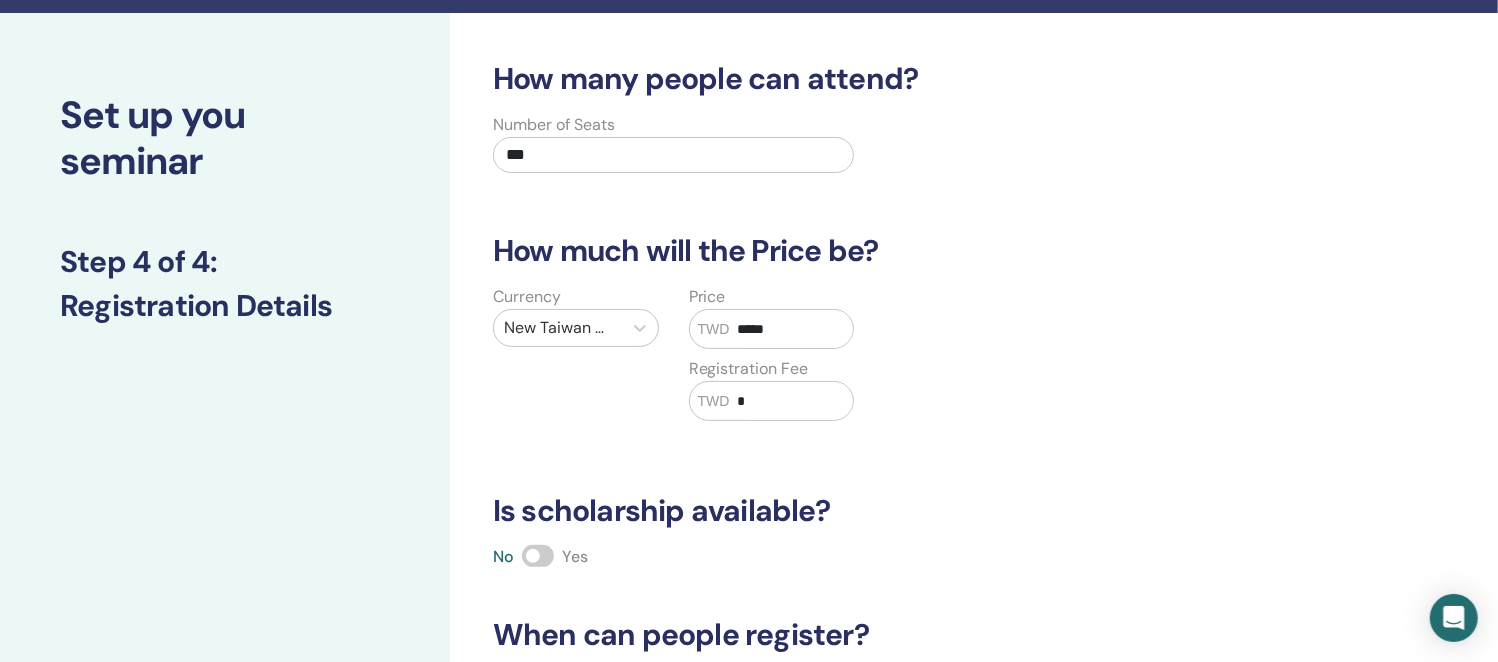 type on "*****" 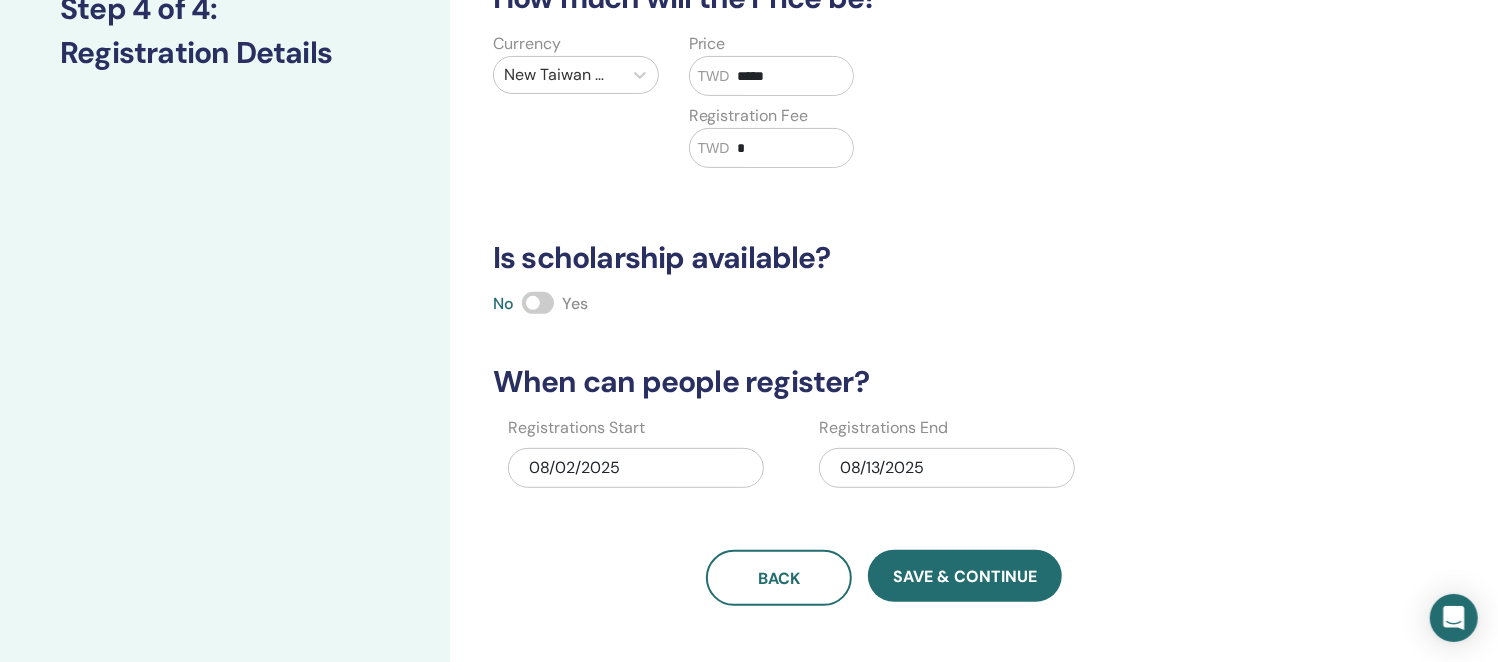 scroll, scrollTop: 426, scrollLeft: 0, axis: vertical 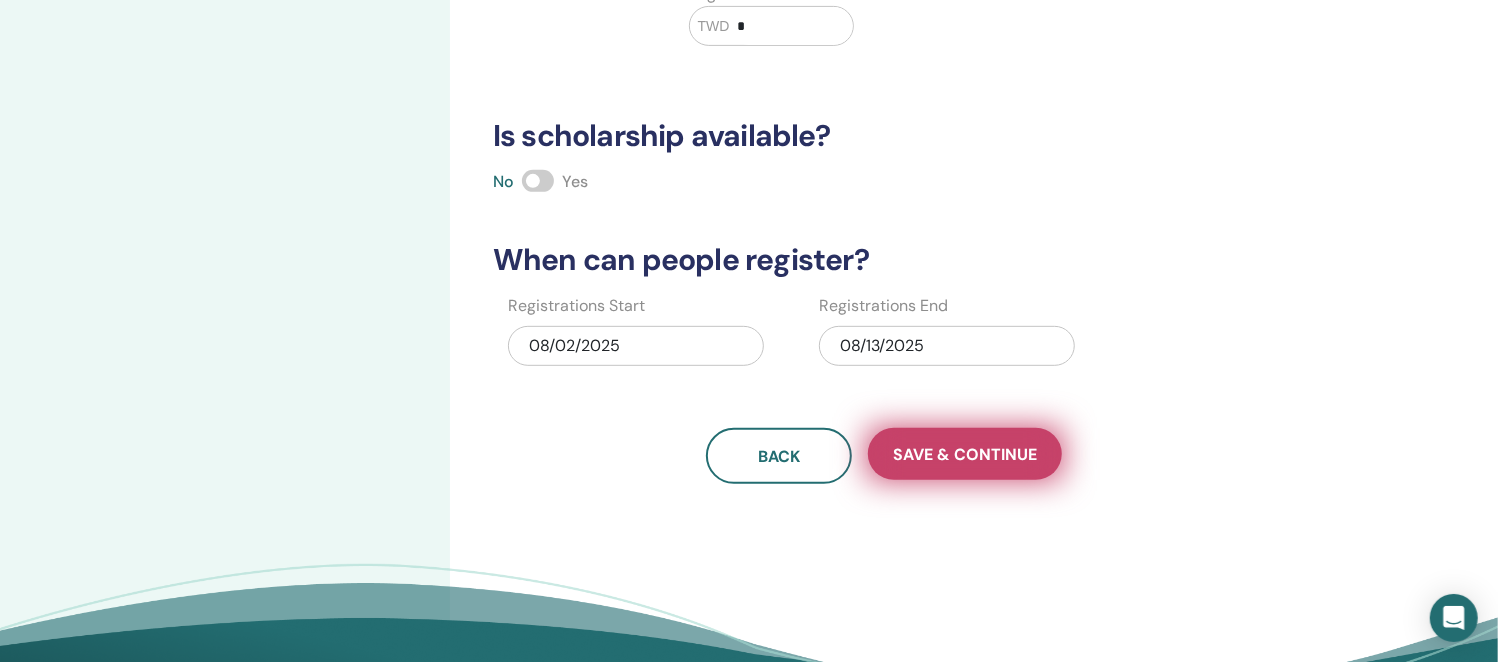 click on "Save & Continue" at bounding box center [965, 454] 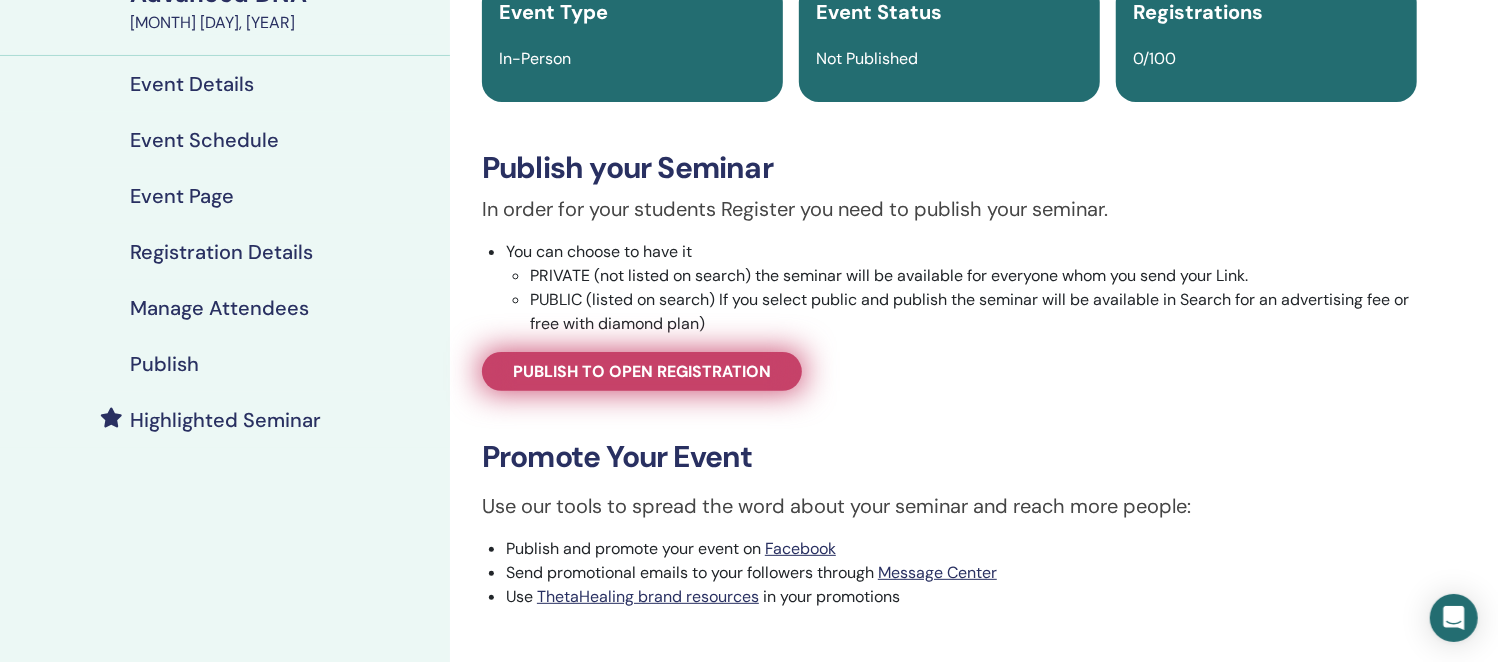 scroll, scrollTop: 124, scrollLeft: 0, axis: vertical 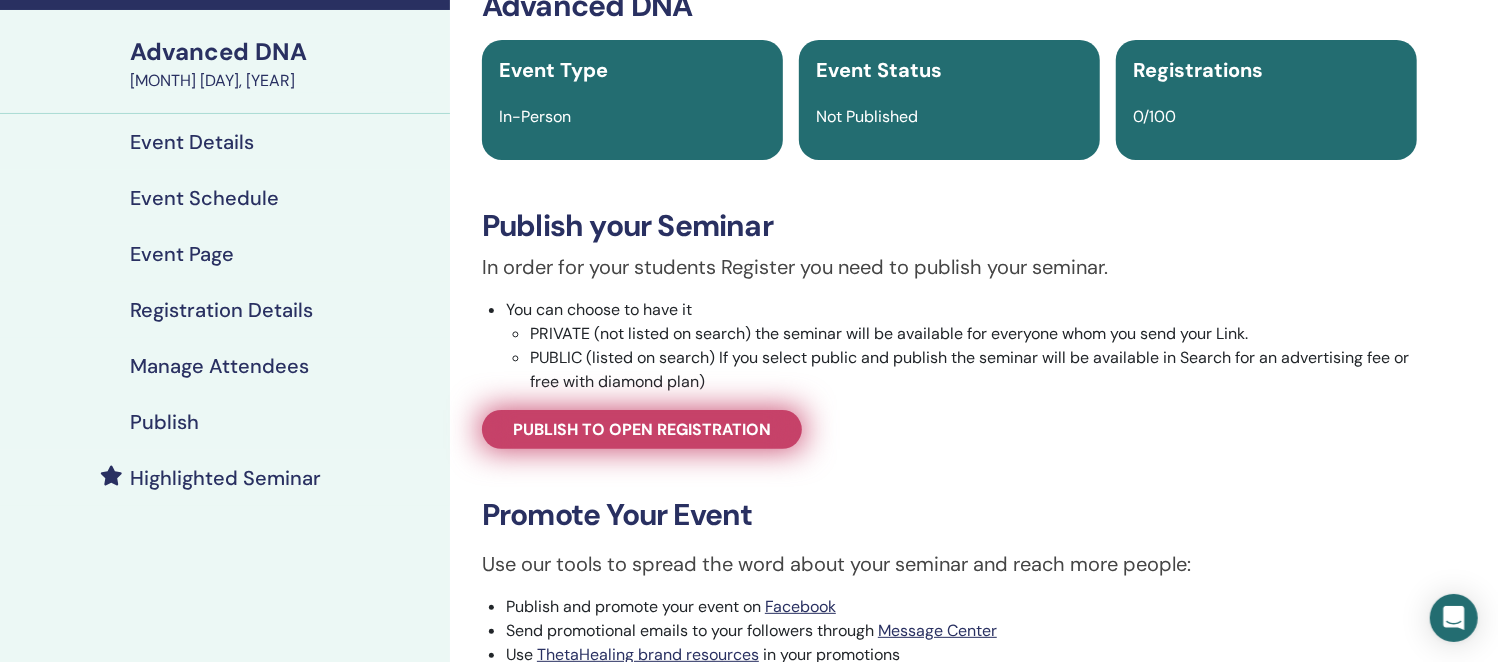 click on "Publish to open registration" at bounding box center [642, 429] 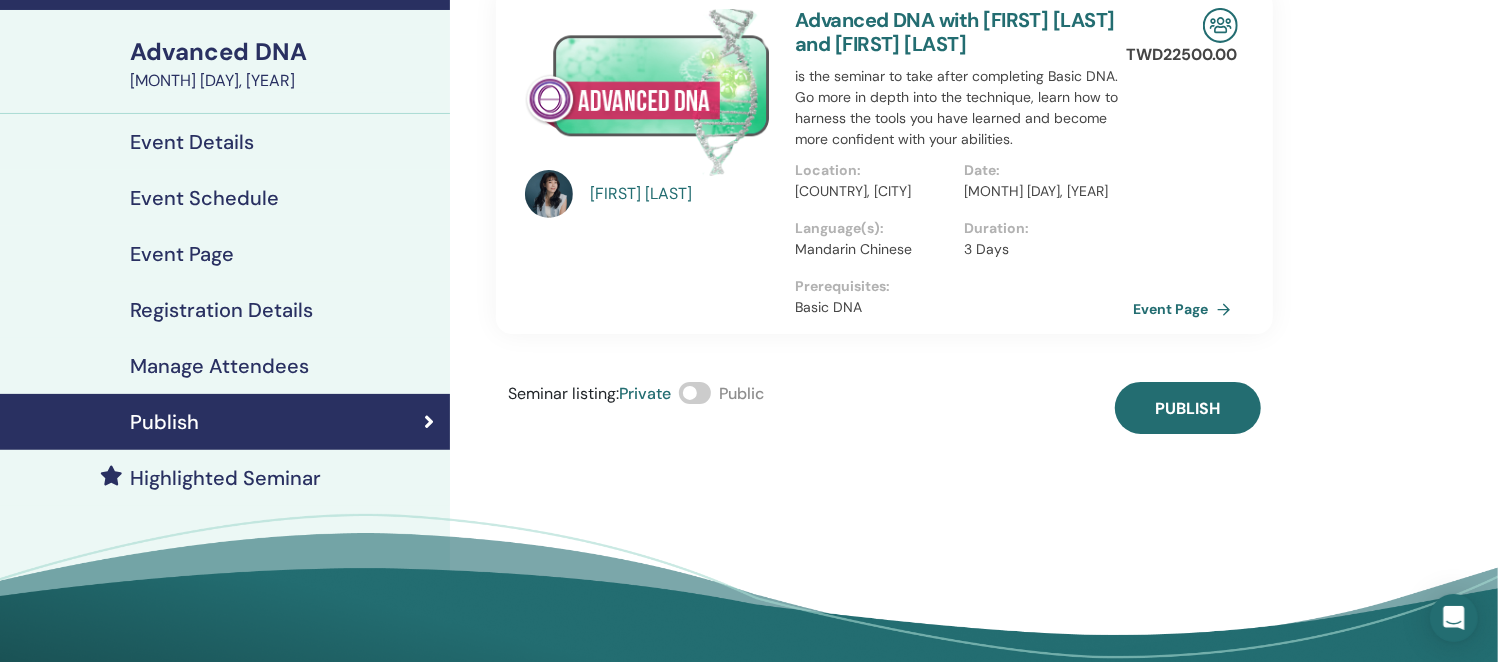 click at bounding box center [695, 393] 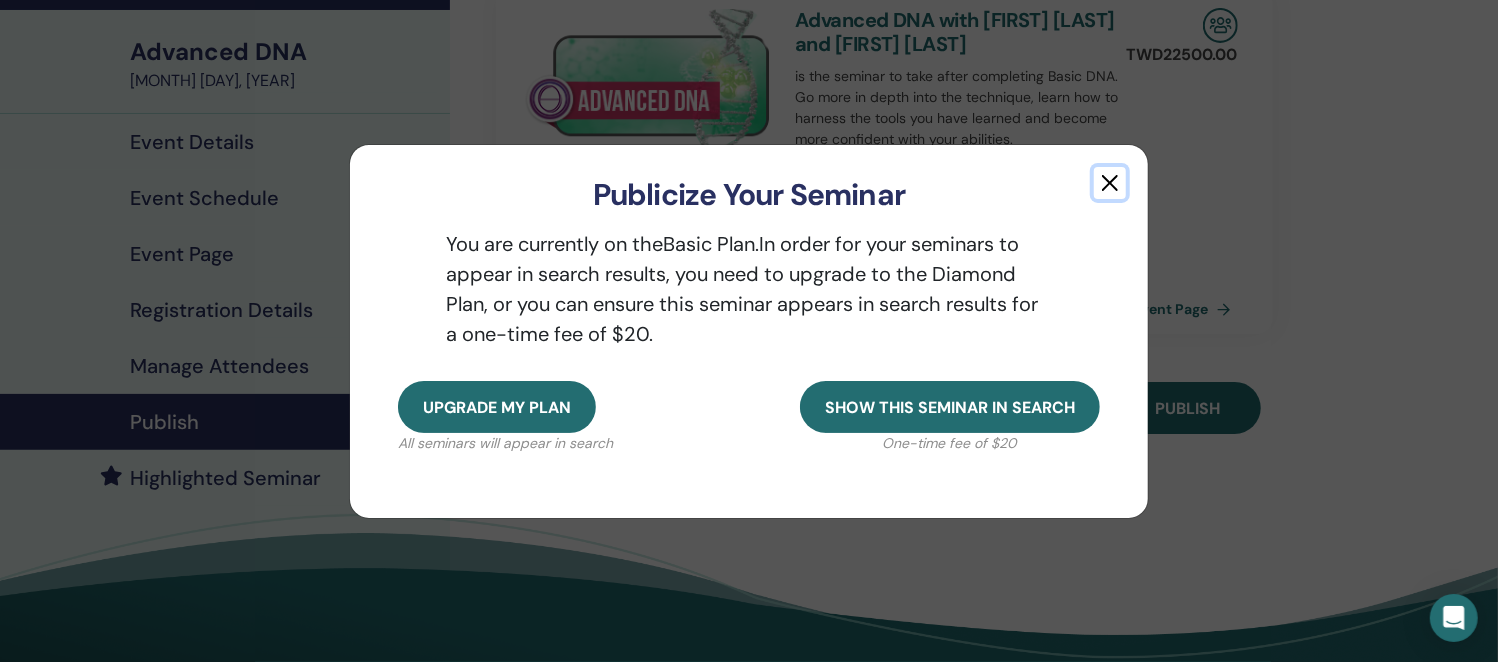 click at bounding box center [1110, 183] 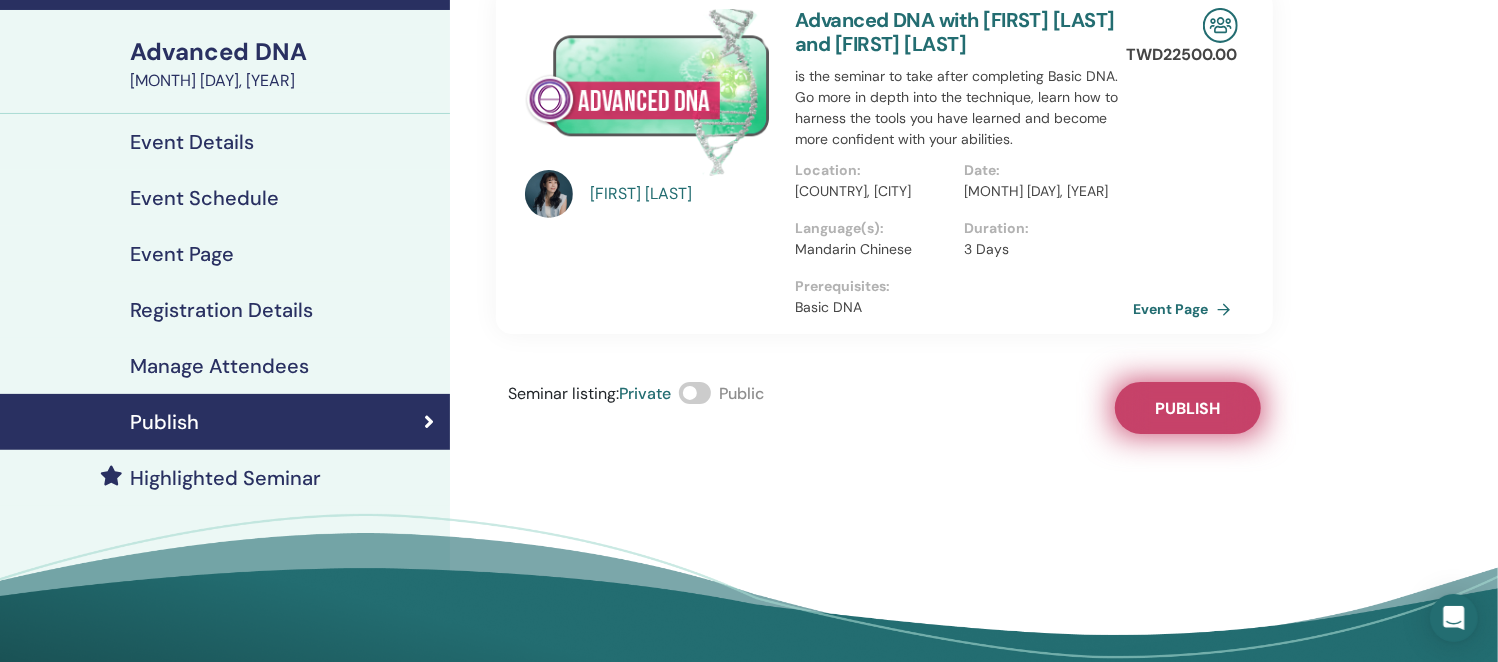 click on "Publish" at bounding box center (1187, 408) 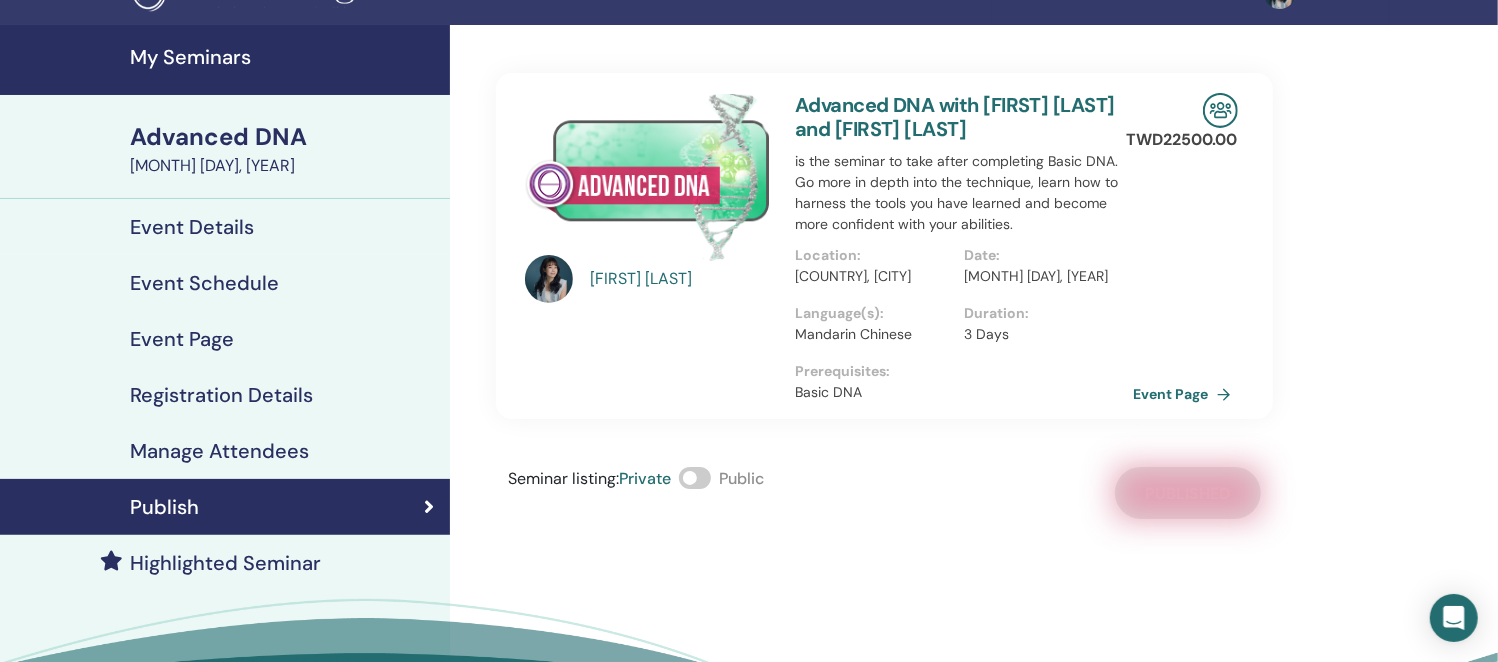 scroll, scrollTop: 0, scrollLeft: 0, axis: both 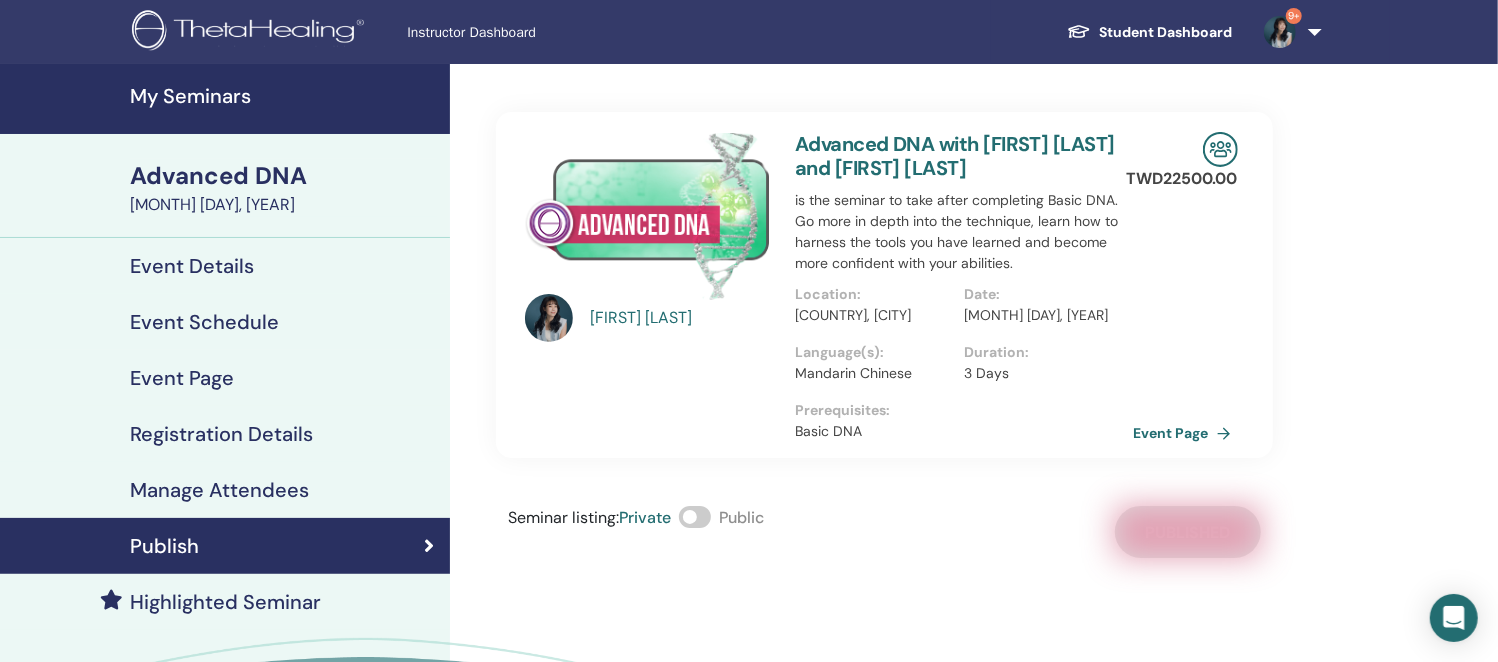 click on "My Seminars" at bounding box center [284, 96] 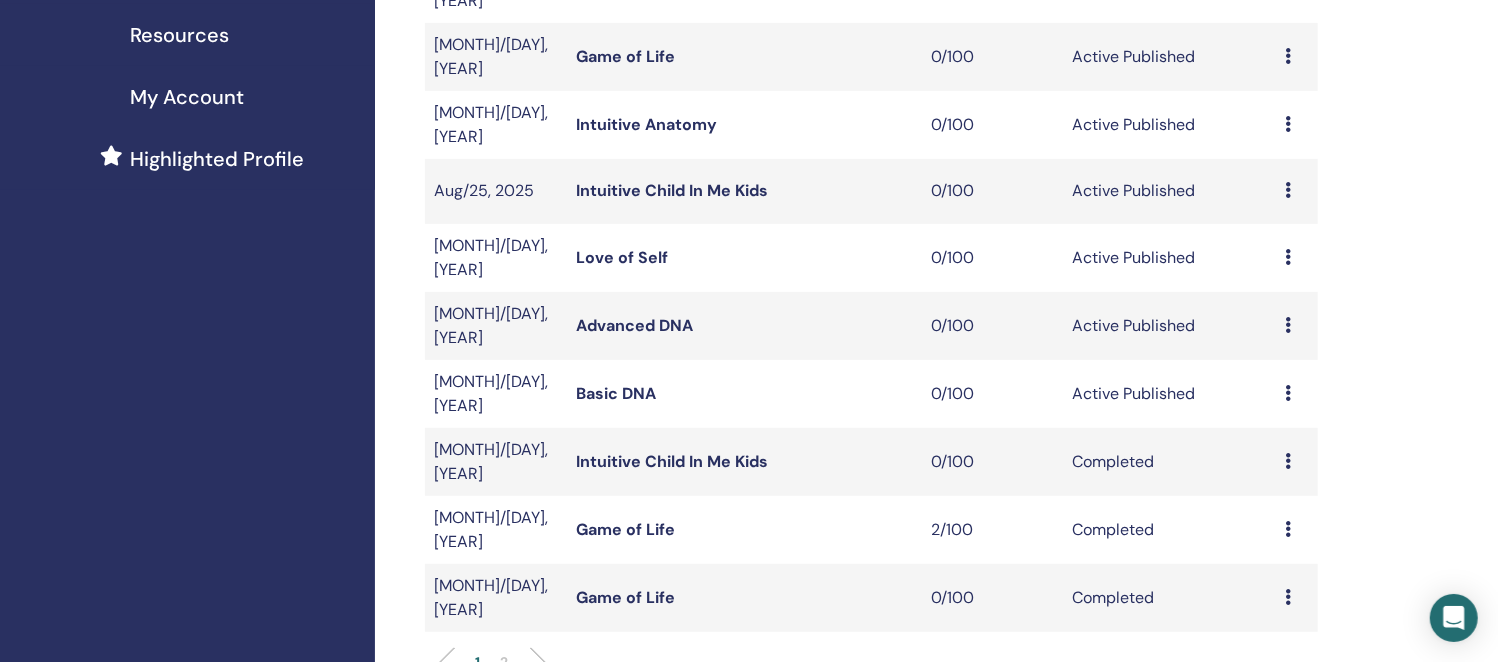 scroll, scrollTop: 874, scrollLeft: 0, axis: vertical 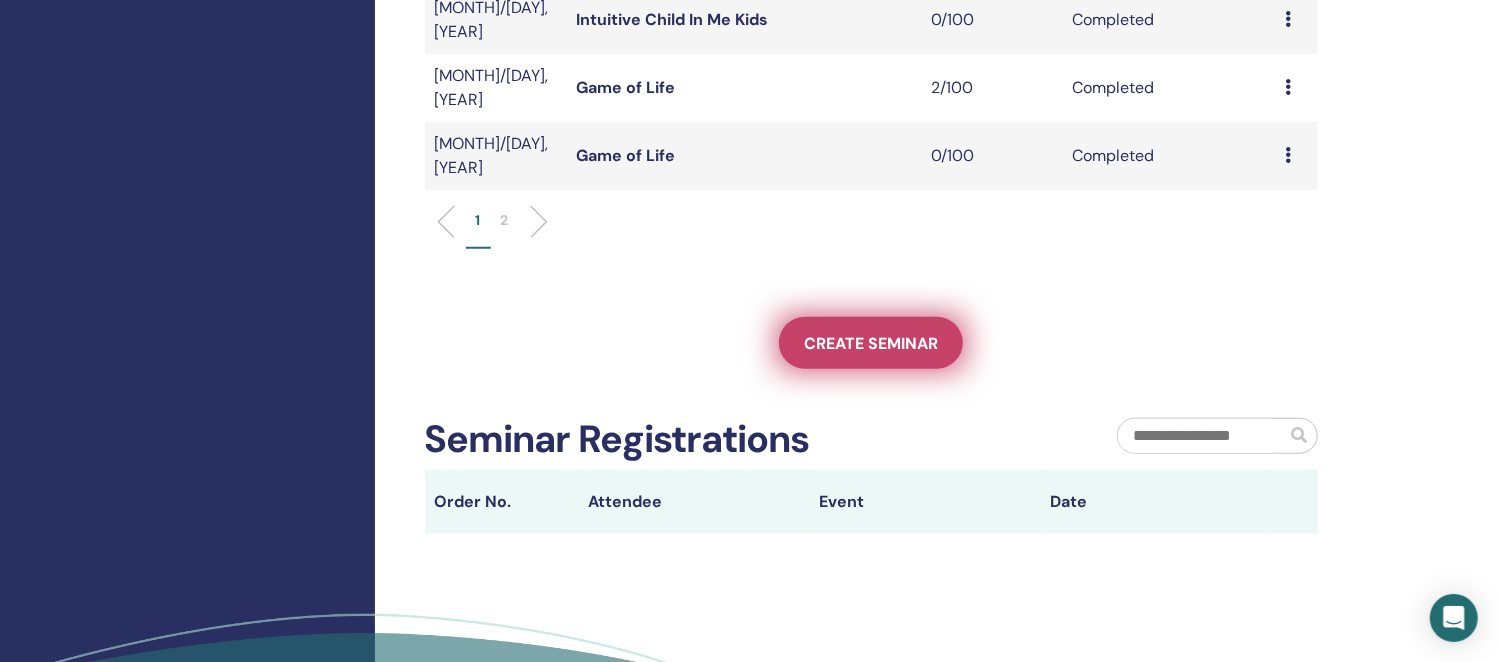 click on "Create seminar" at bounding box center (871, 343) 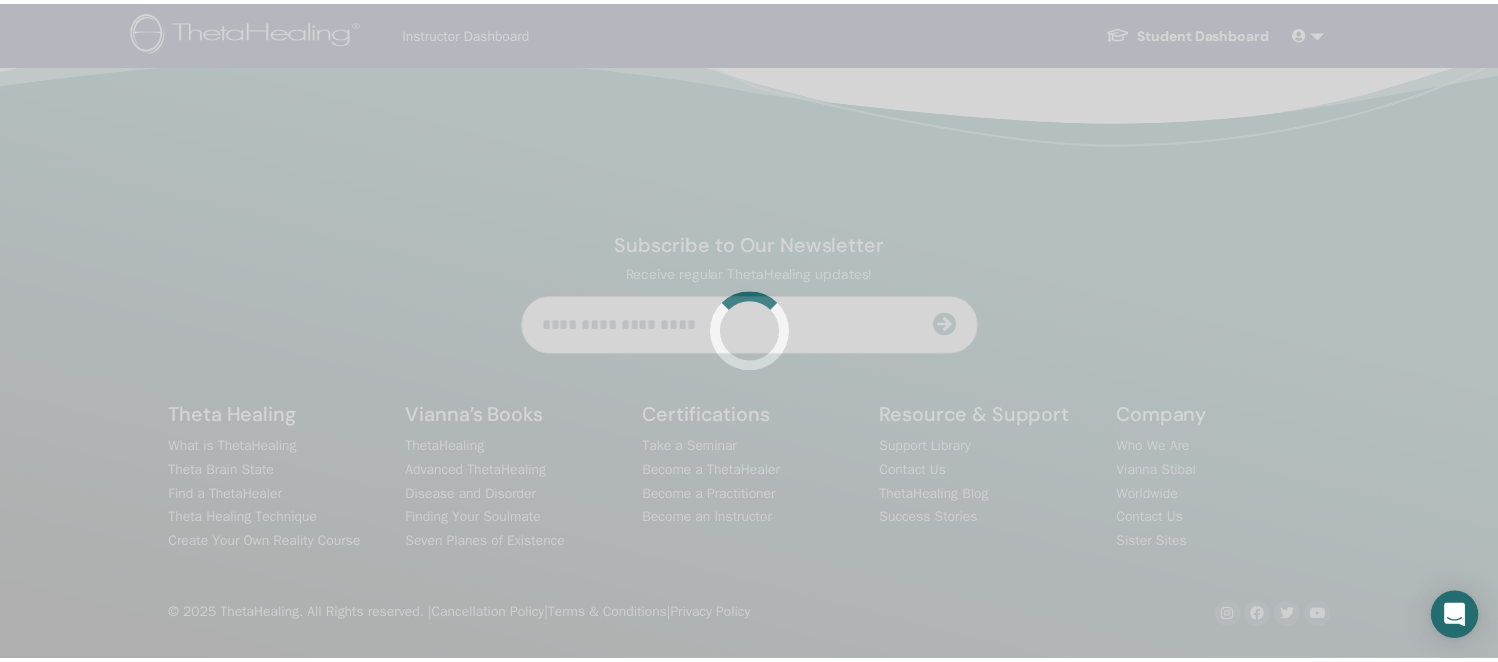 scroll, scrollTop: 0, scrollLeft: 0, axis: both 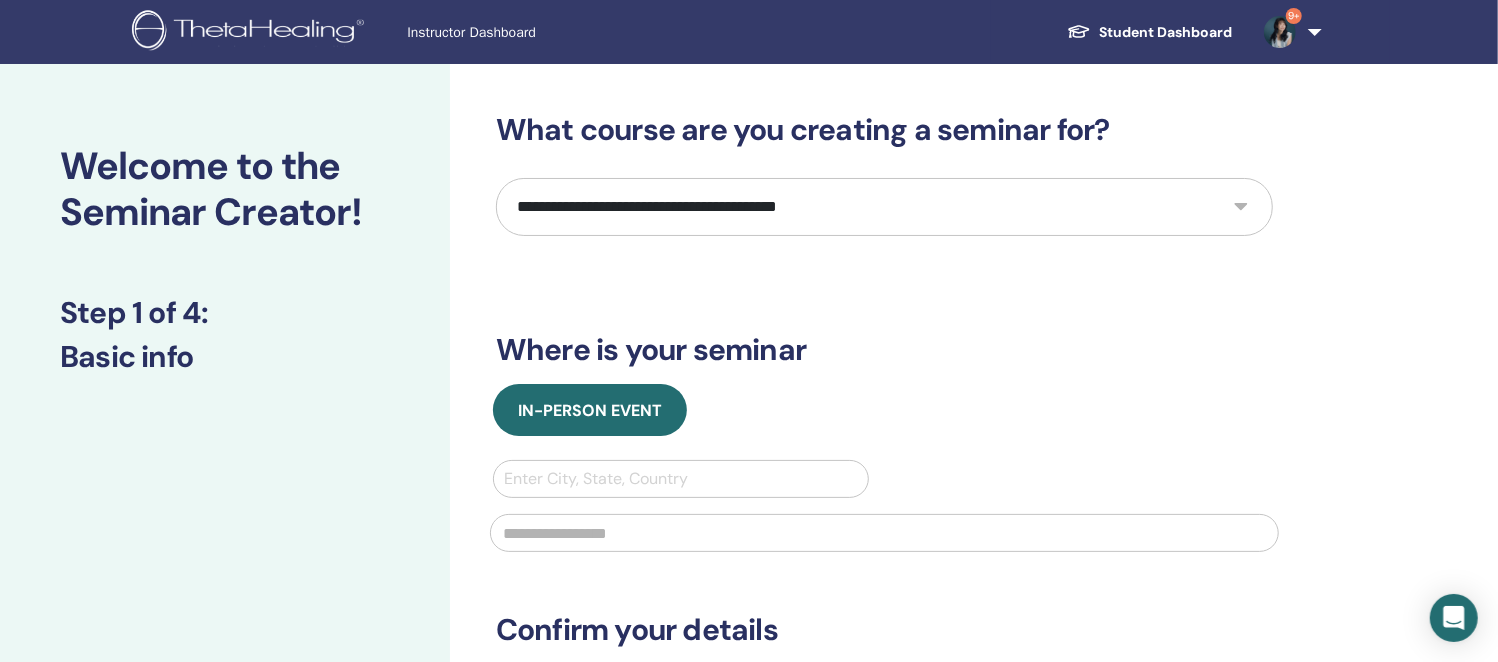 click on "**********" at bounding box center (884, 207) 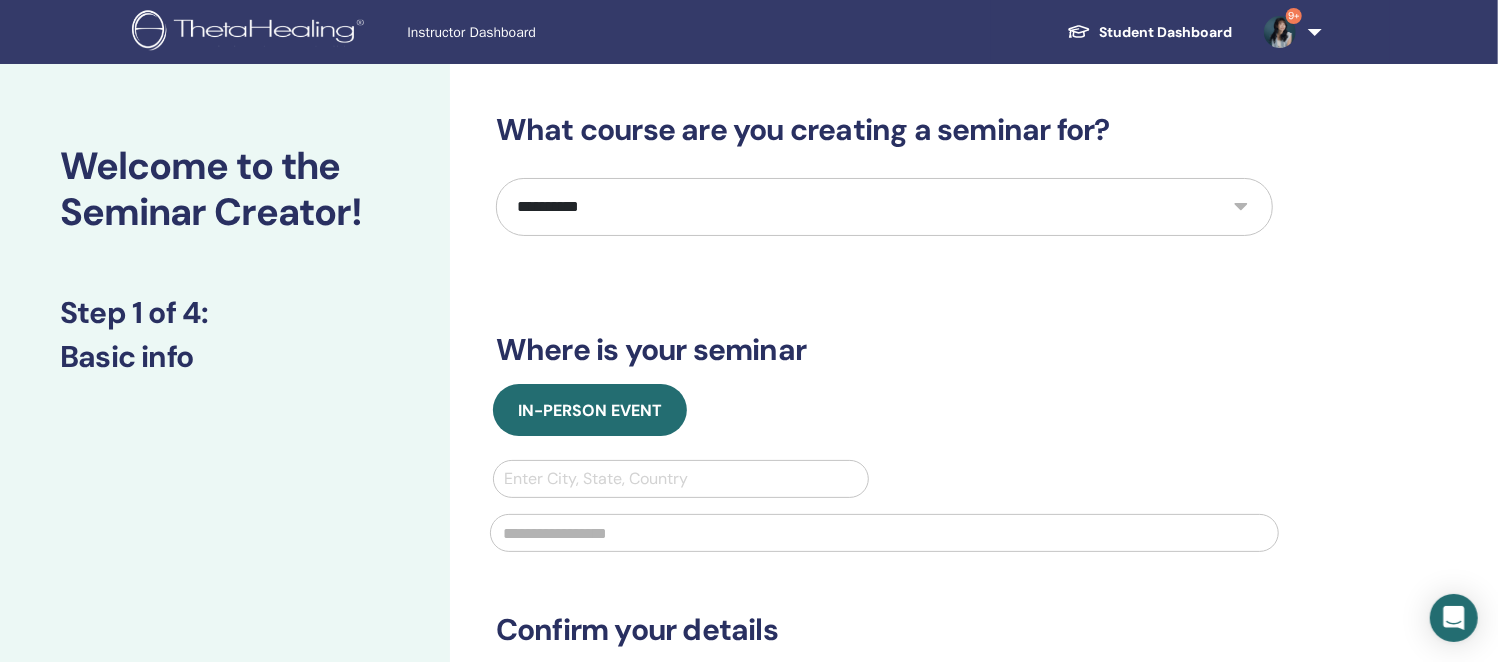 click on "**********" at bounding box center (884, 207) 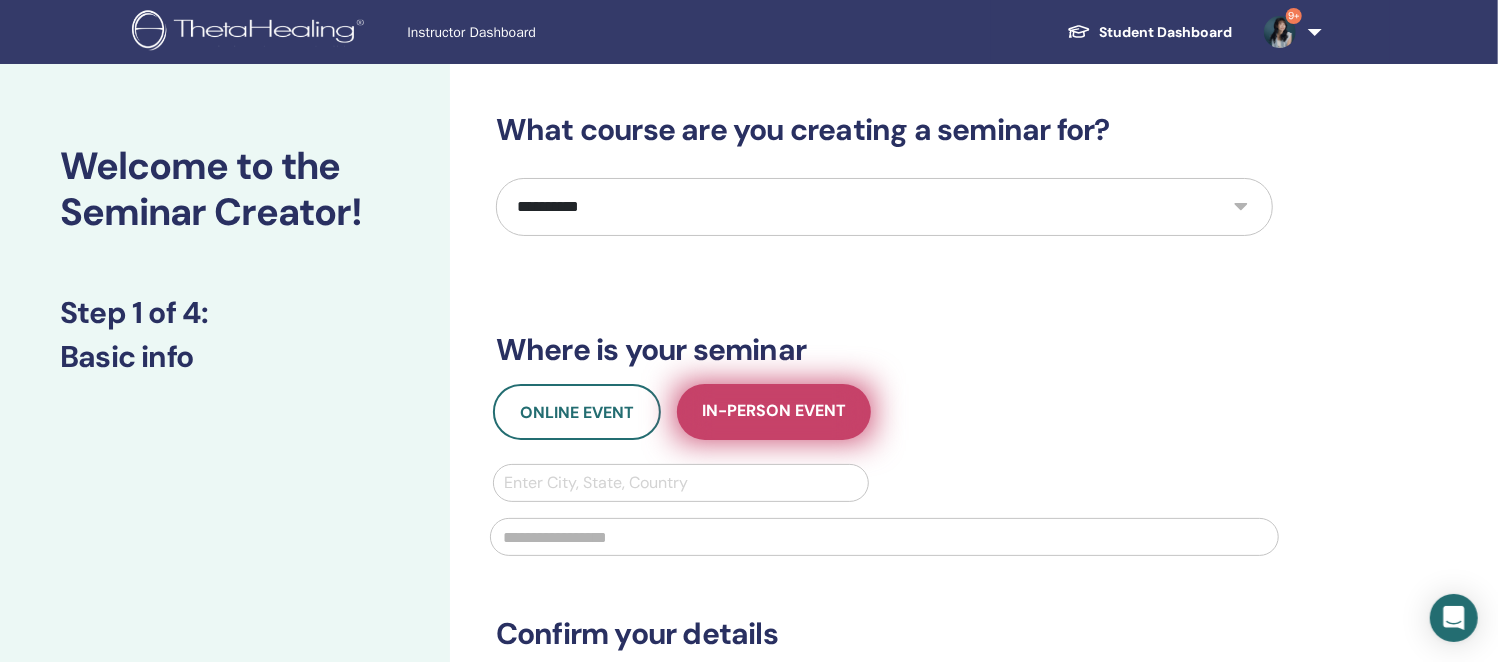 click on "In-Person Event" at bounding box center [774, 412] 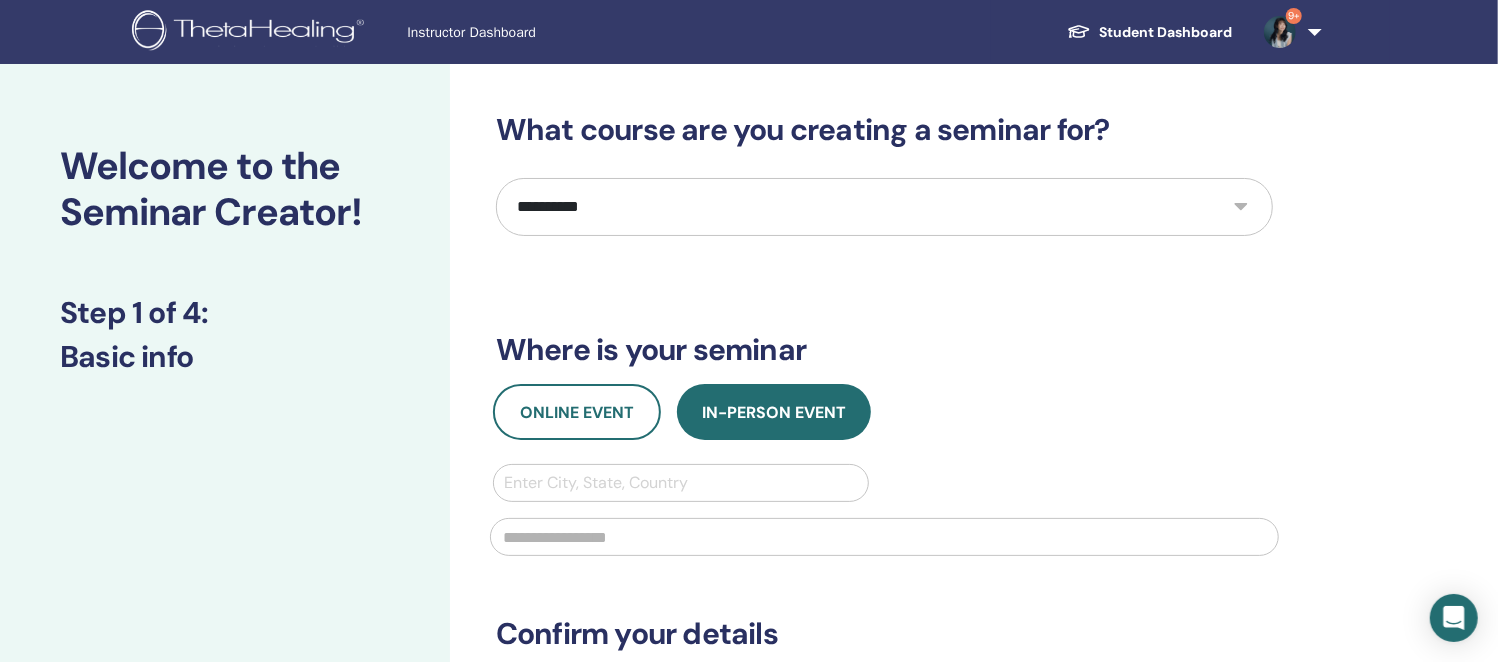 click at bounding box center [681, 483] 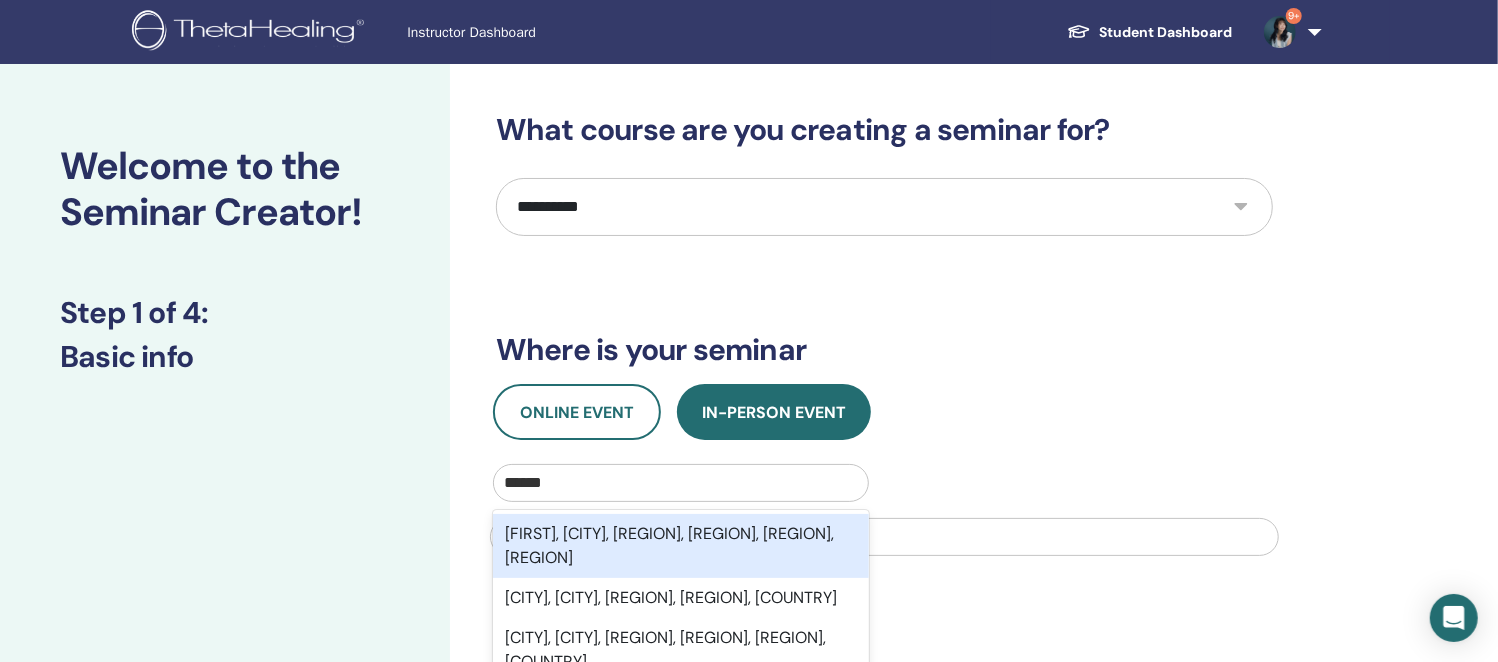 type on "*****" 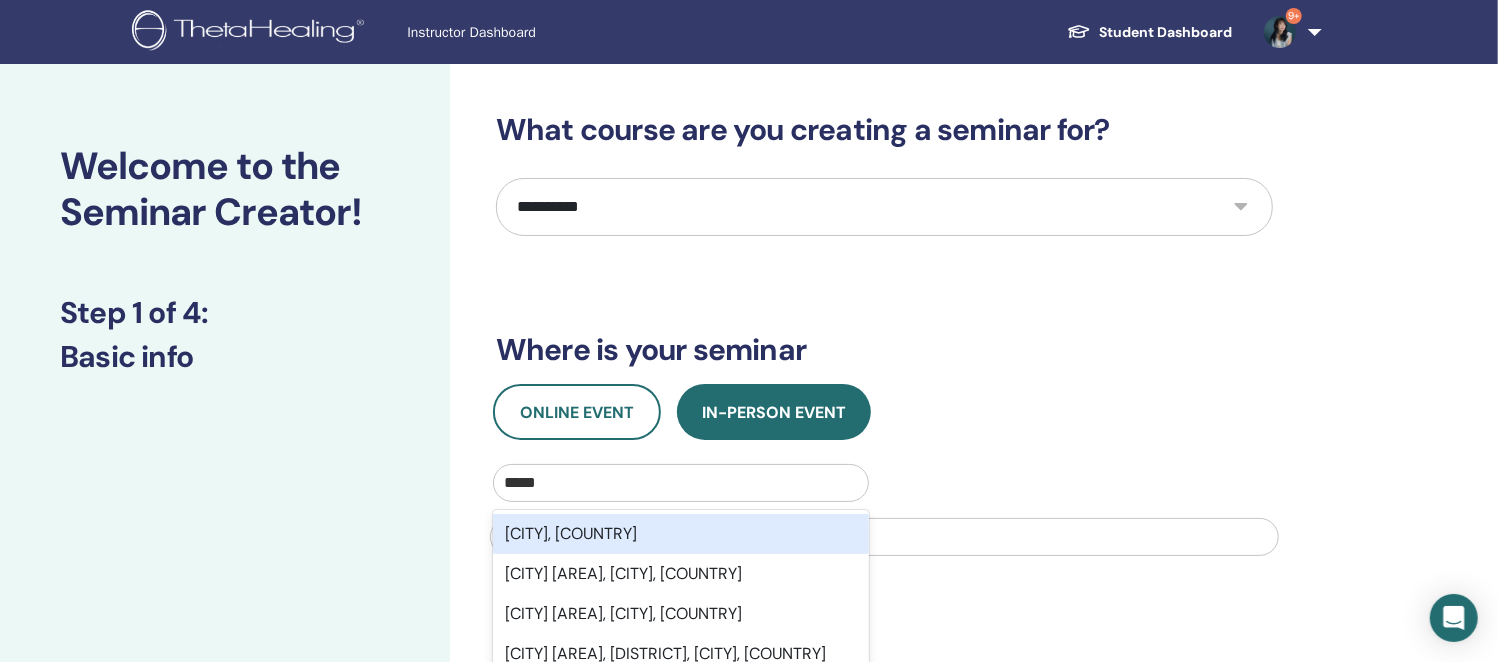 click on "Kaohsiung City, TWN" at bounding box center (681, 534) 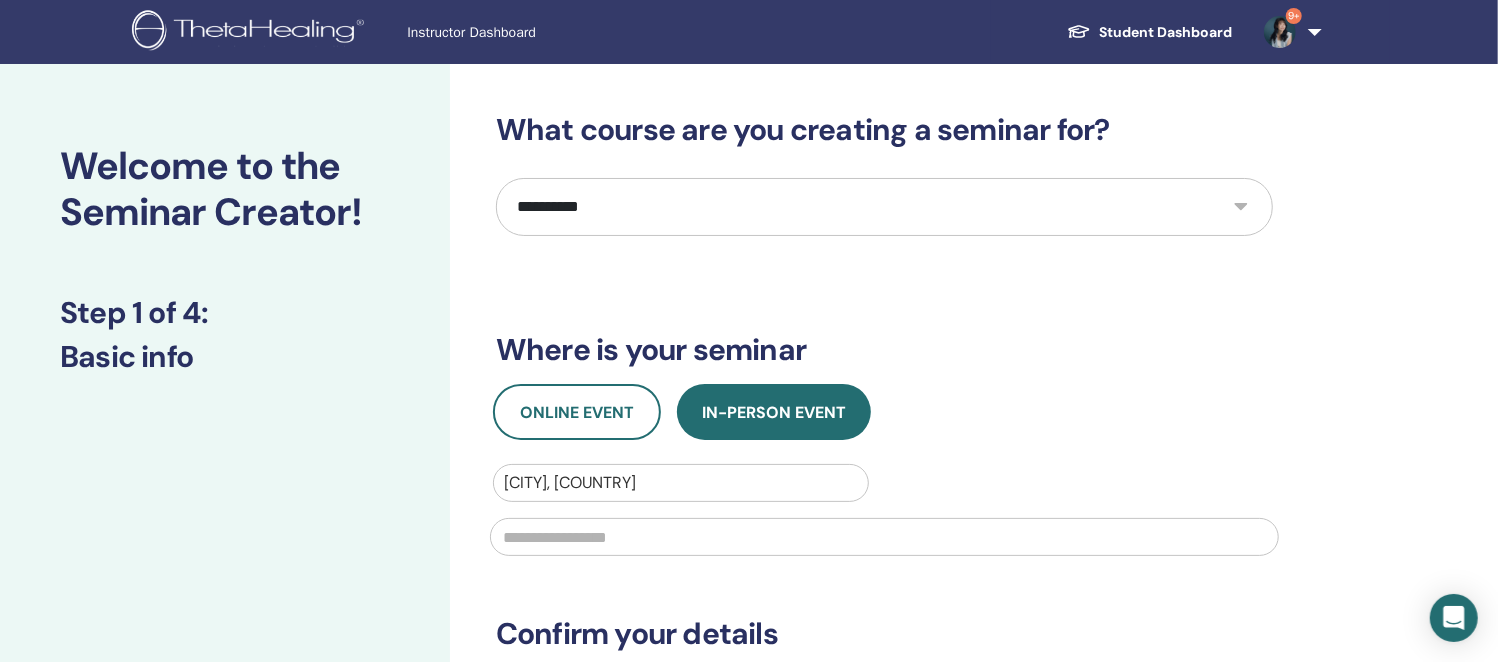 click at bounding box center [884, 537] 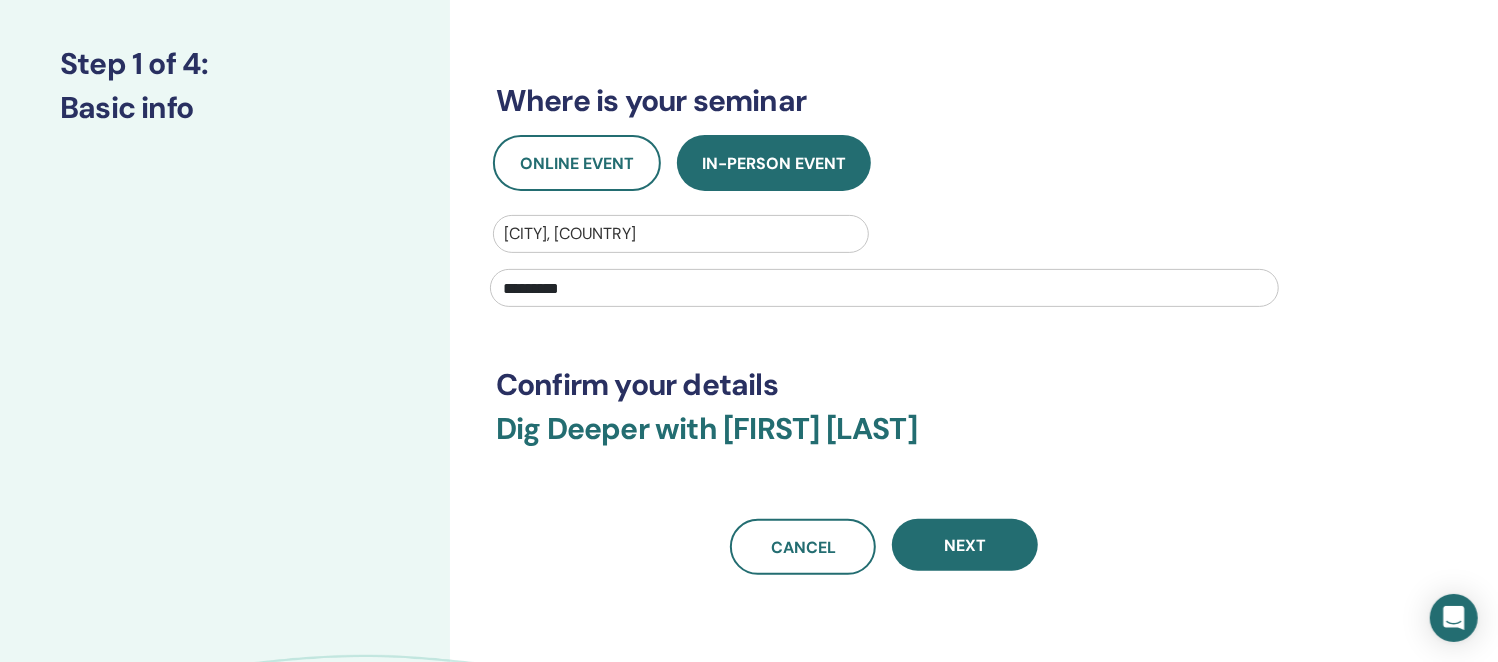 scroll, scrollTop: 375, scrollLeft: 0, axis: vertical 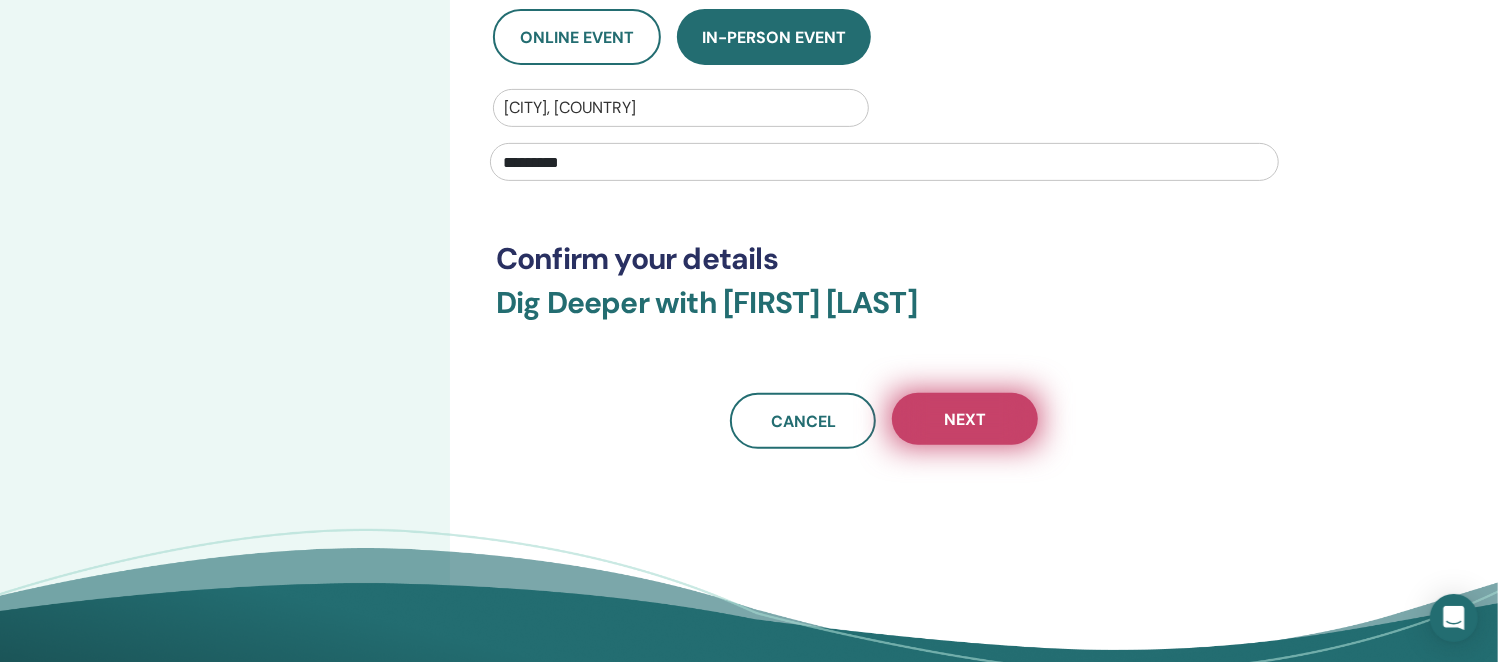 type on "*********" 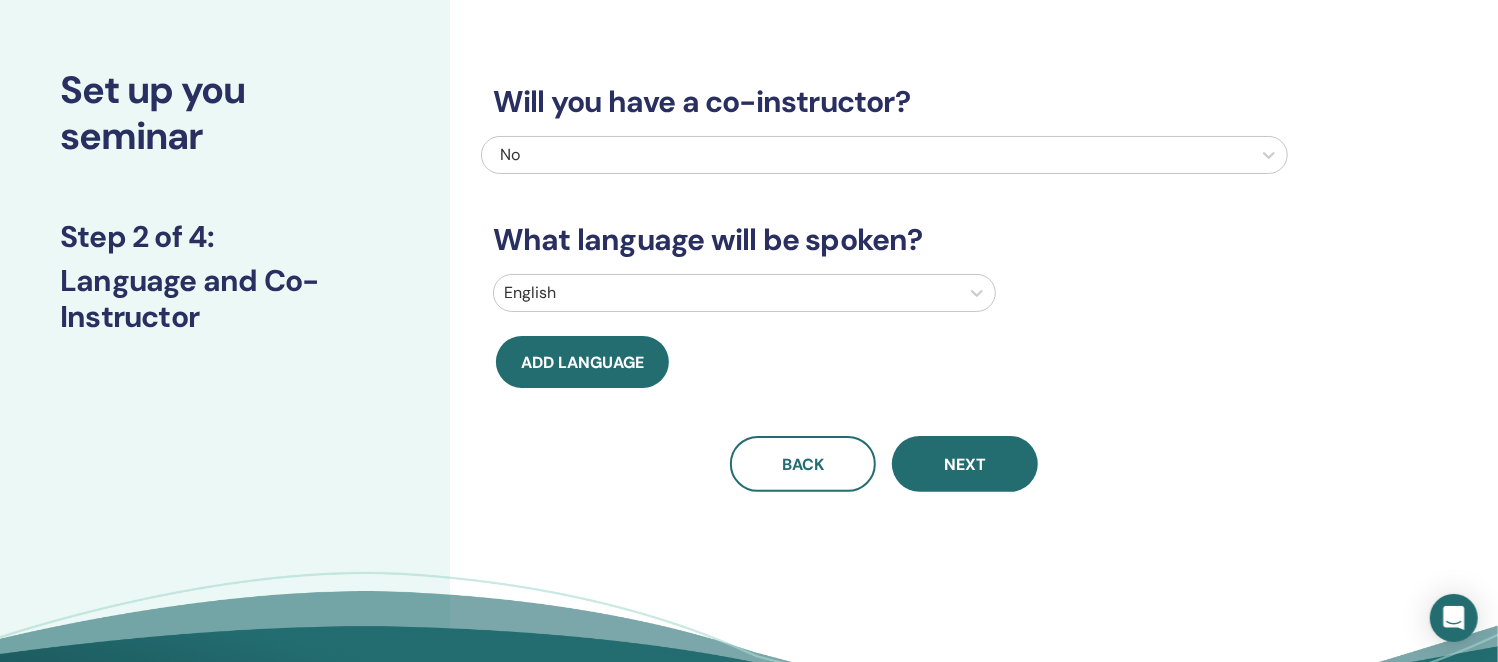 scroll, scrollTop: 0, scrollLeft: 0, axis: both 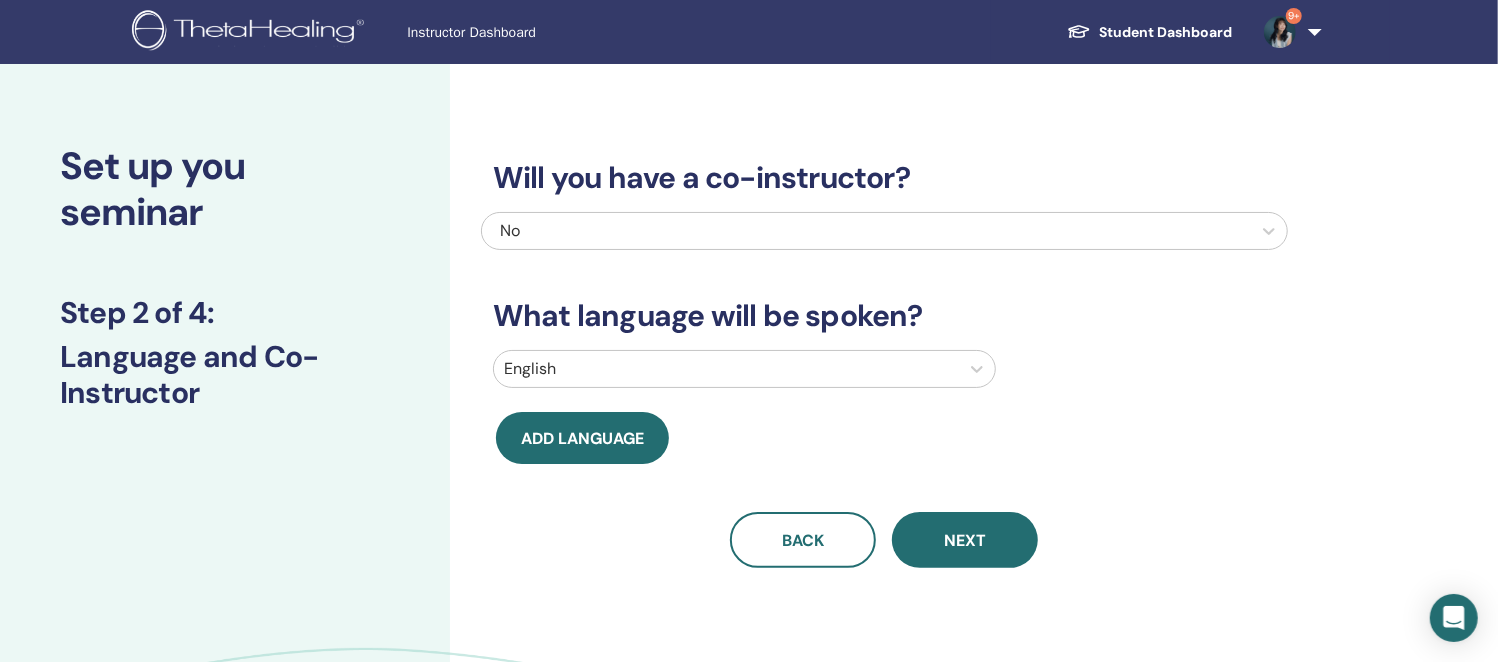 click on "No" at bounding box center [808, 231] 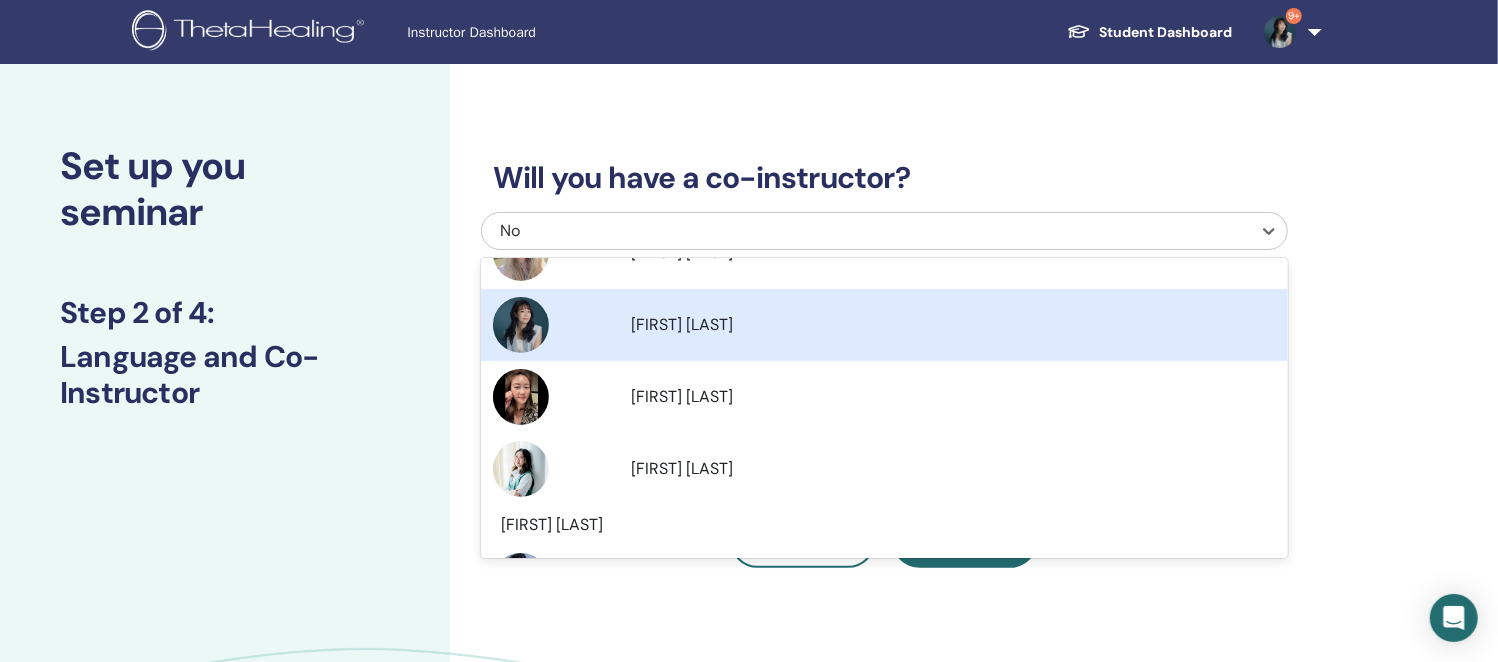 scroll, scrollTop: 249, scrollLeft: 0, axis: vertical 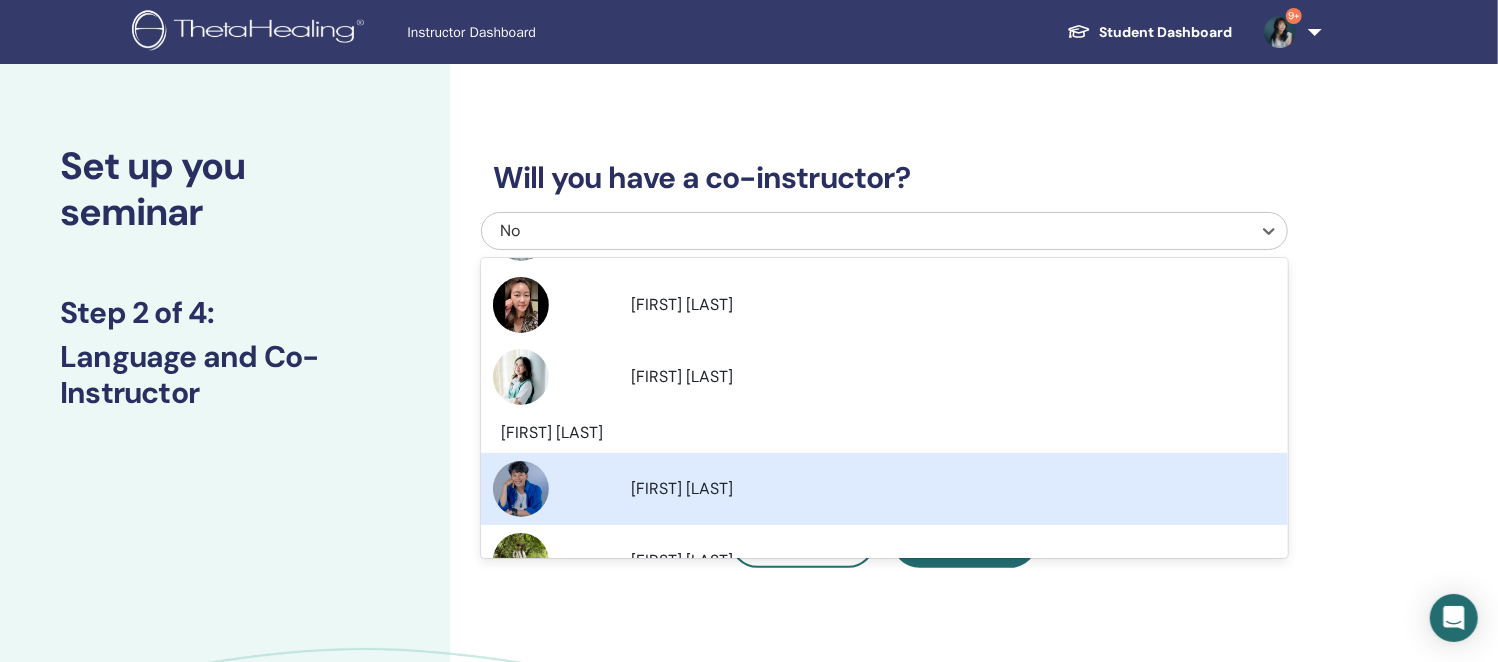 click on "Hsiaochi  Chou" at bounding box center (953, 489) 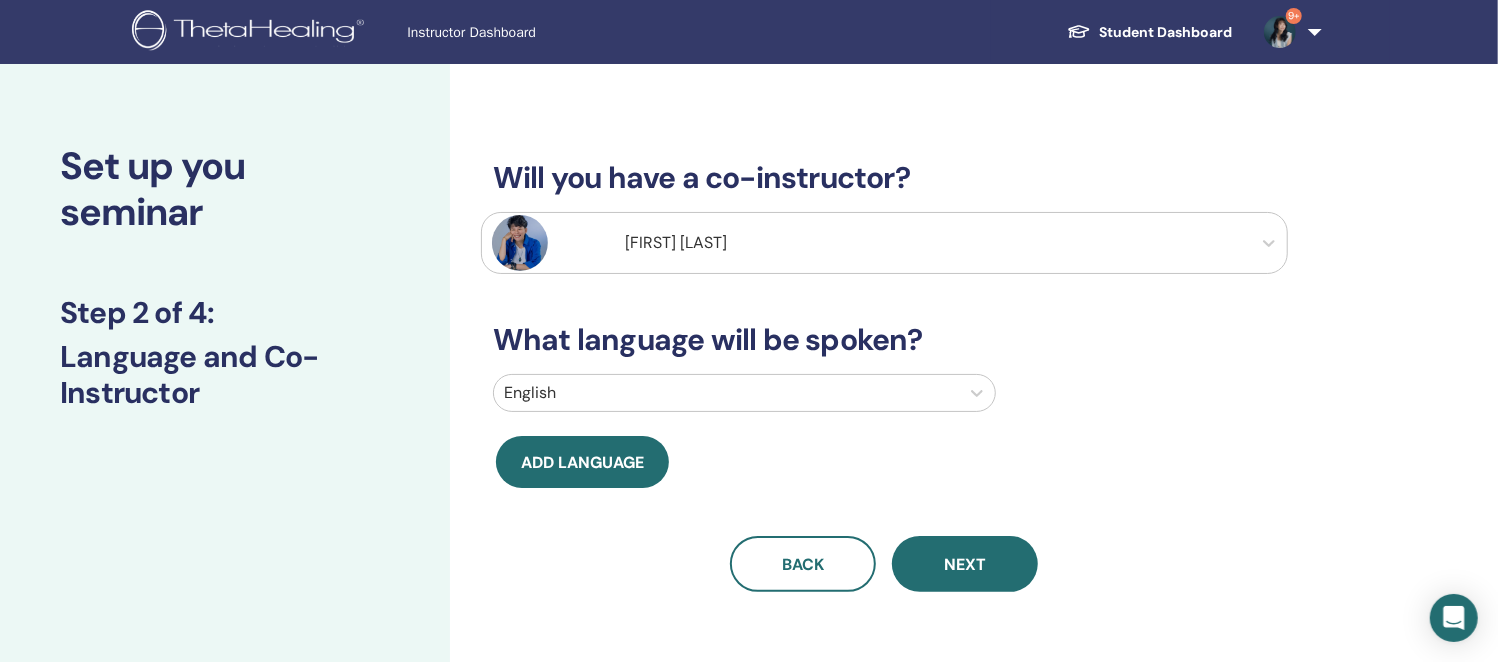 click on "What language will be spoken?" at bounding box center (884, 340) 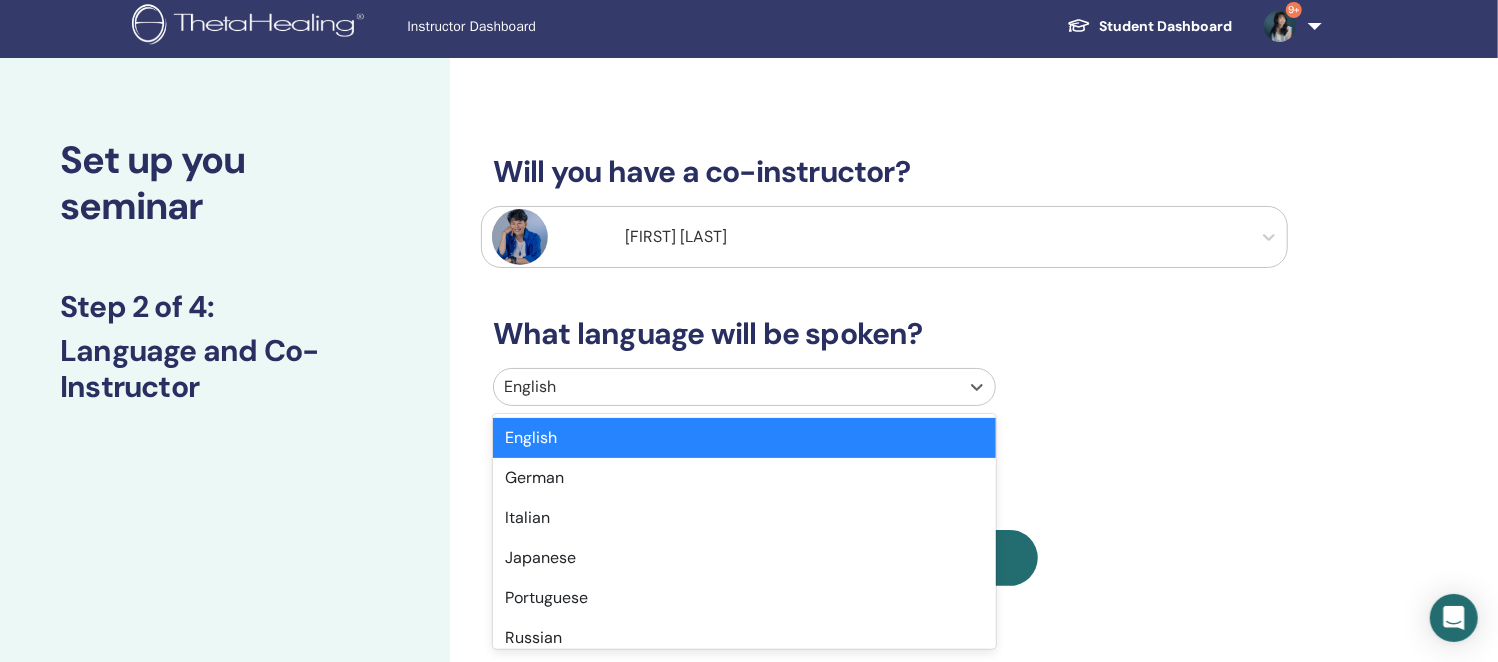 click at bounding box center (726, 387) 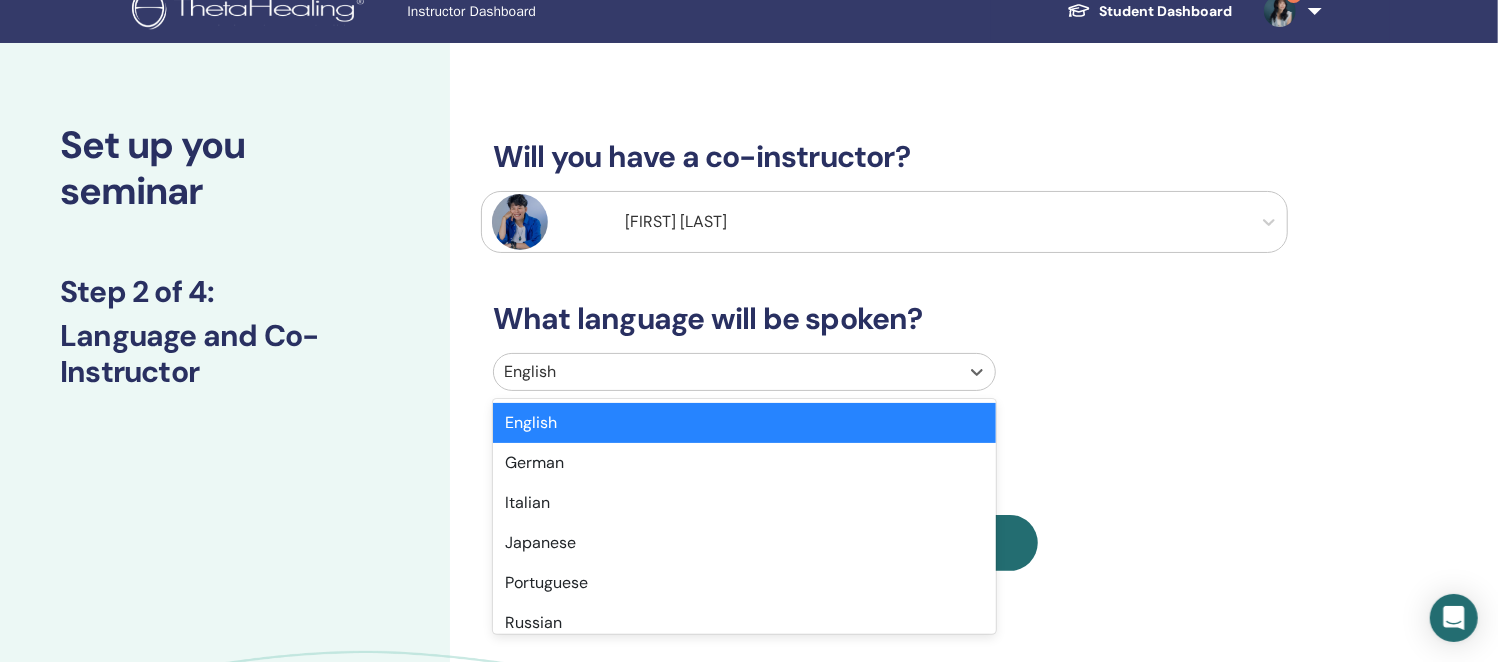 scroll, scrollTop: 65, scrollLeft: 0, axis: vertical 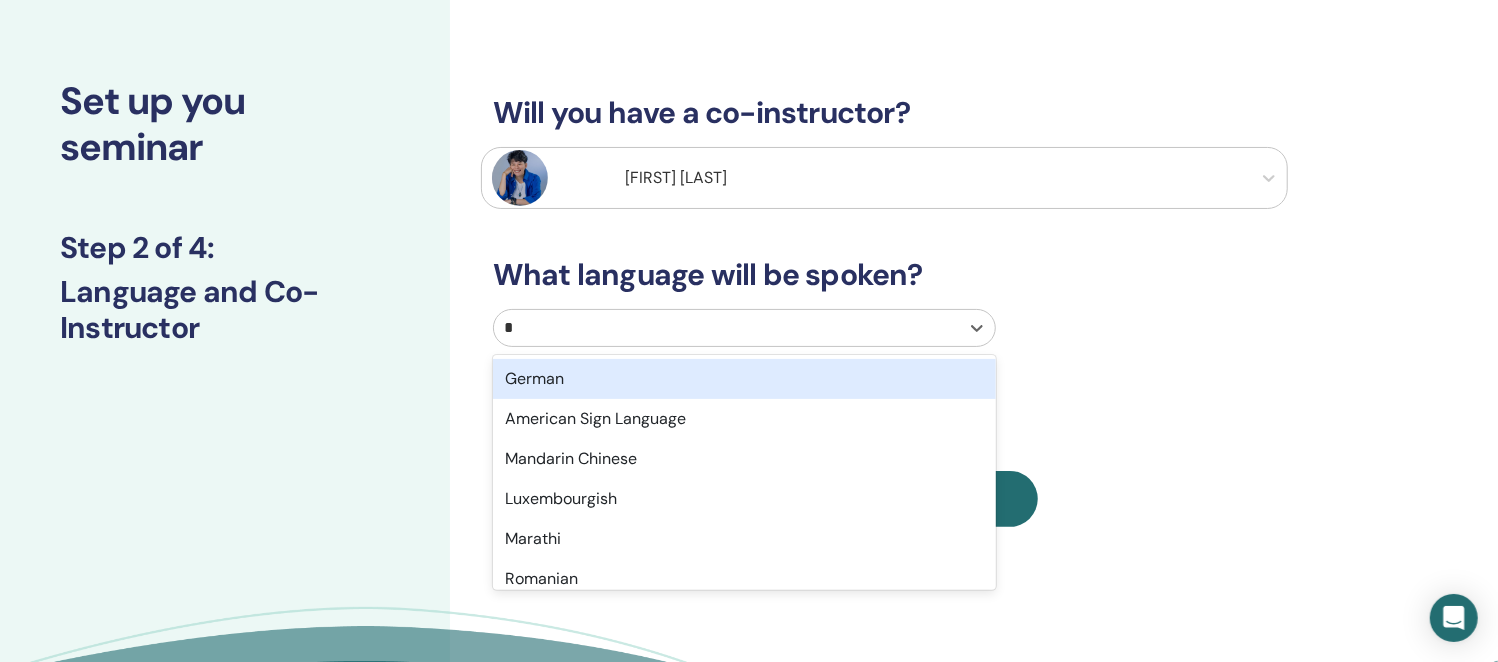 type on "**" 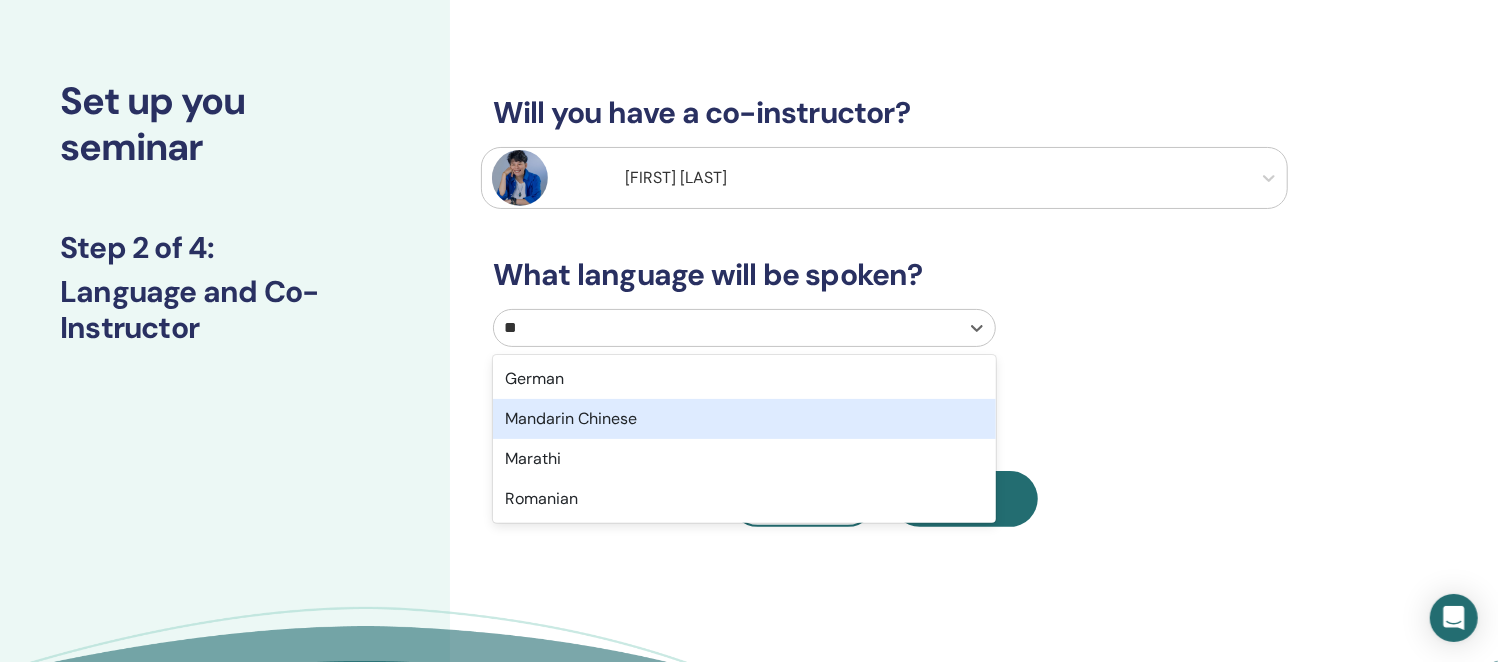 click on "Mandarin Chinese" at bounding box center [744, 419] 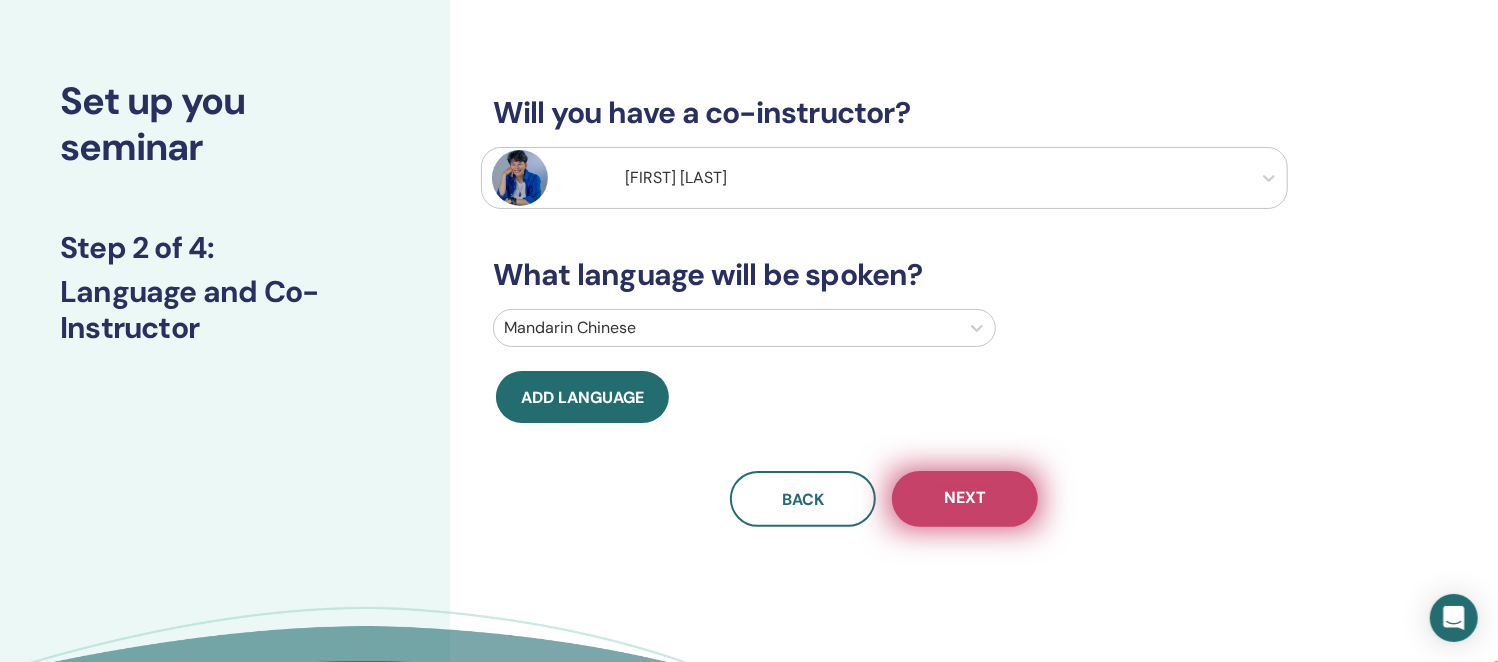 click on "Next" at bounding box center [965, 499] 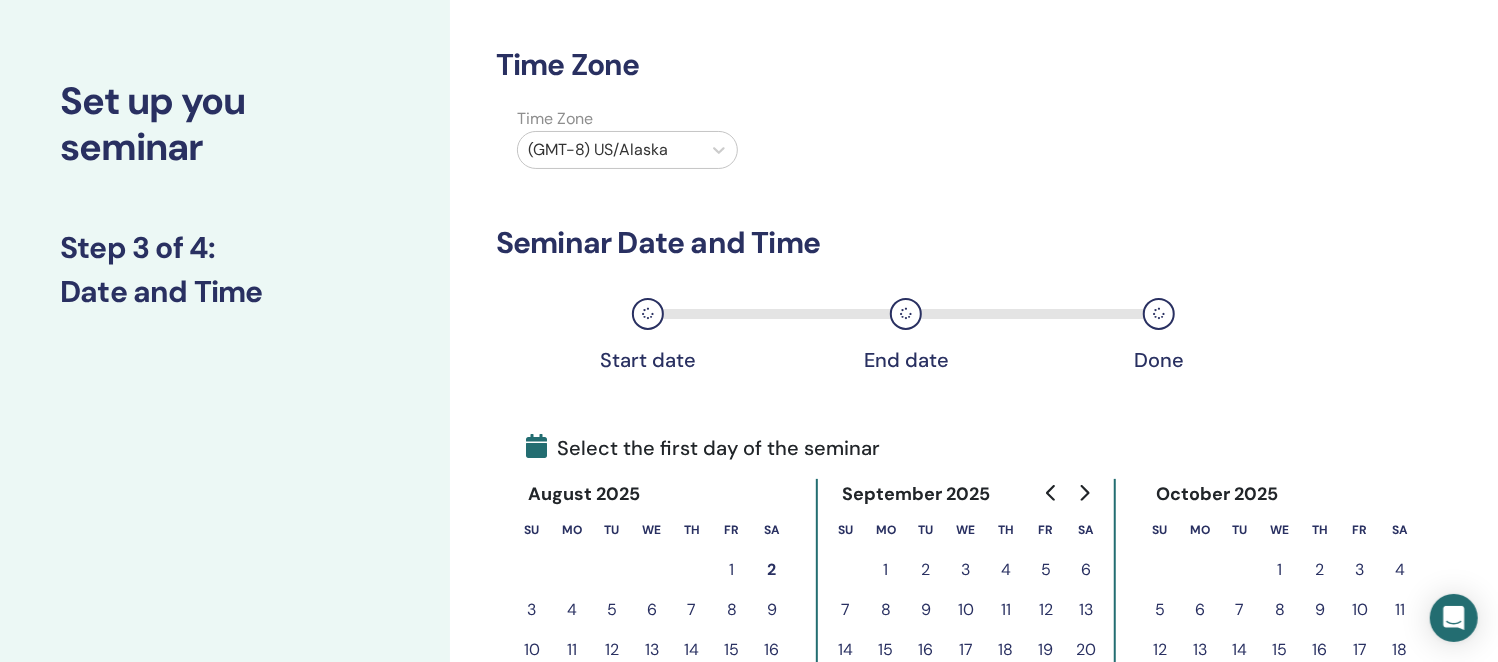 click on "Time Zone" at bounding box center [627, 119] 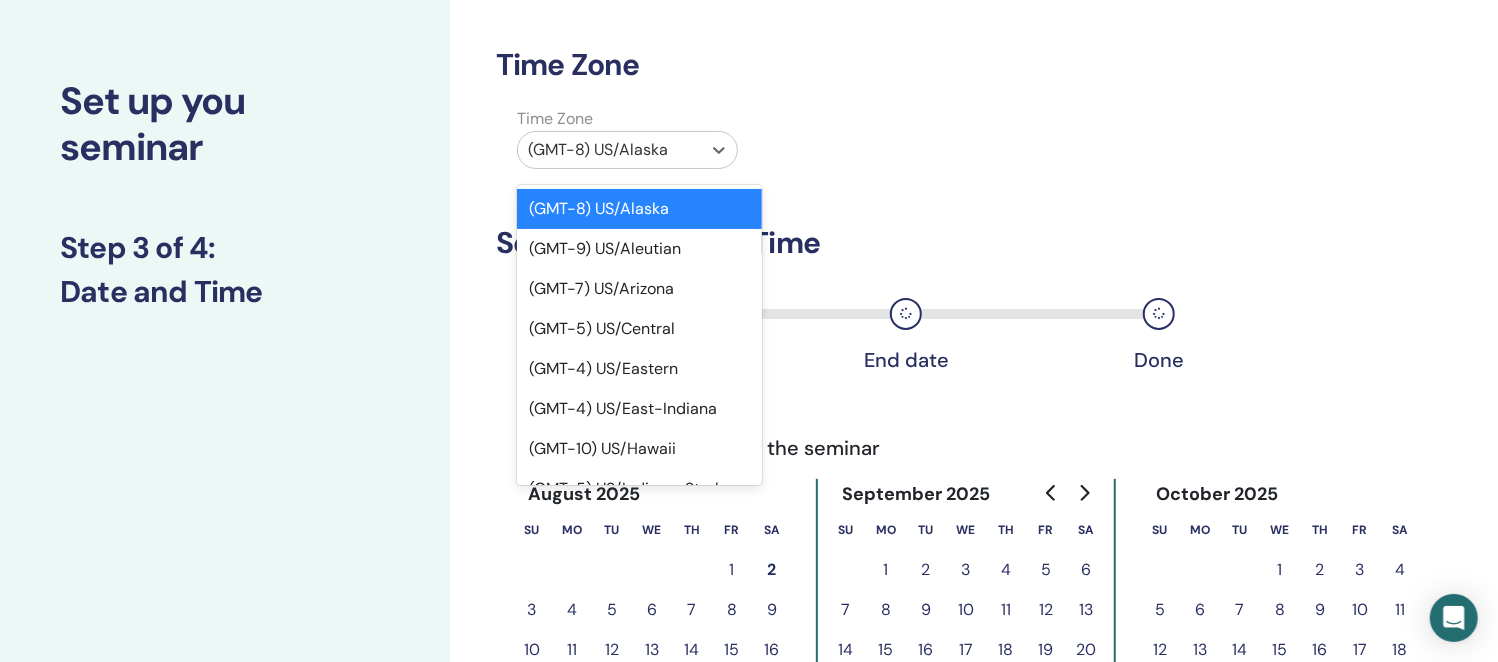 click at bounding box center [609, 150] 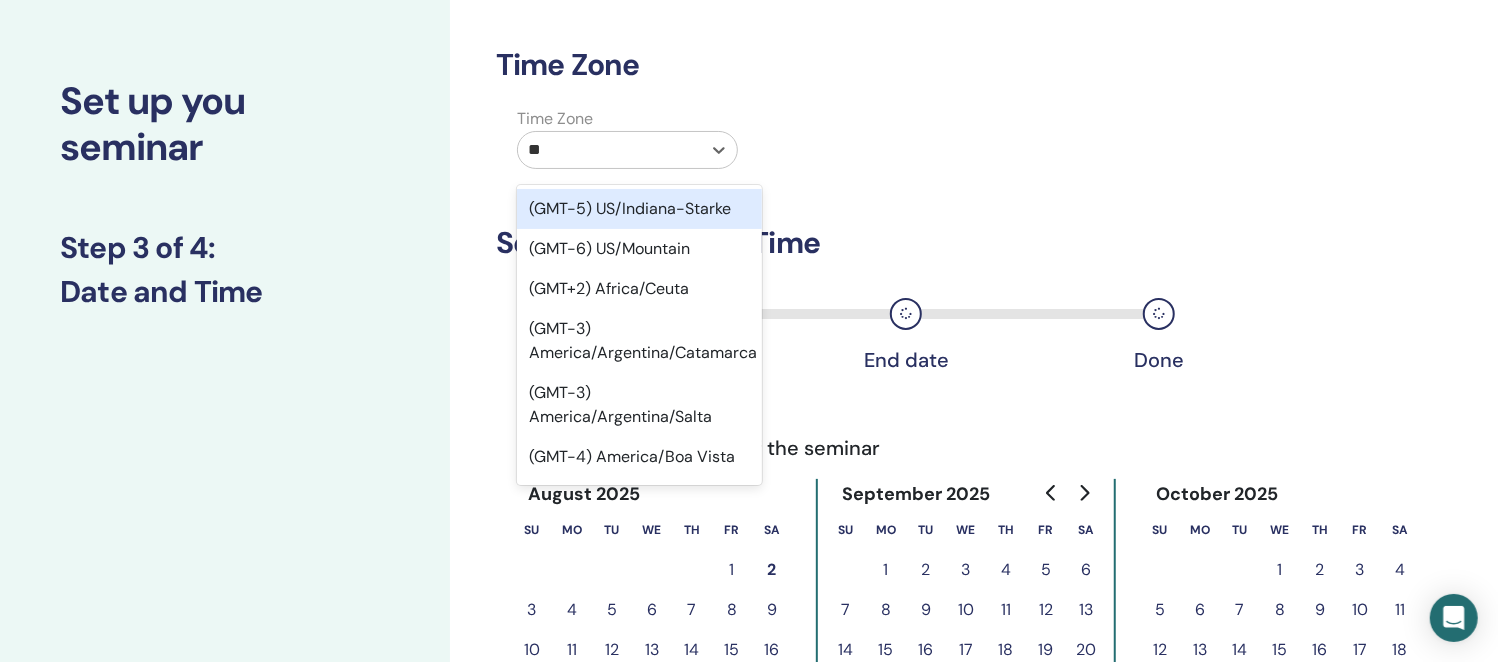 type on "***" 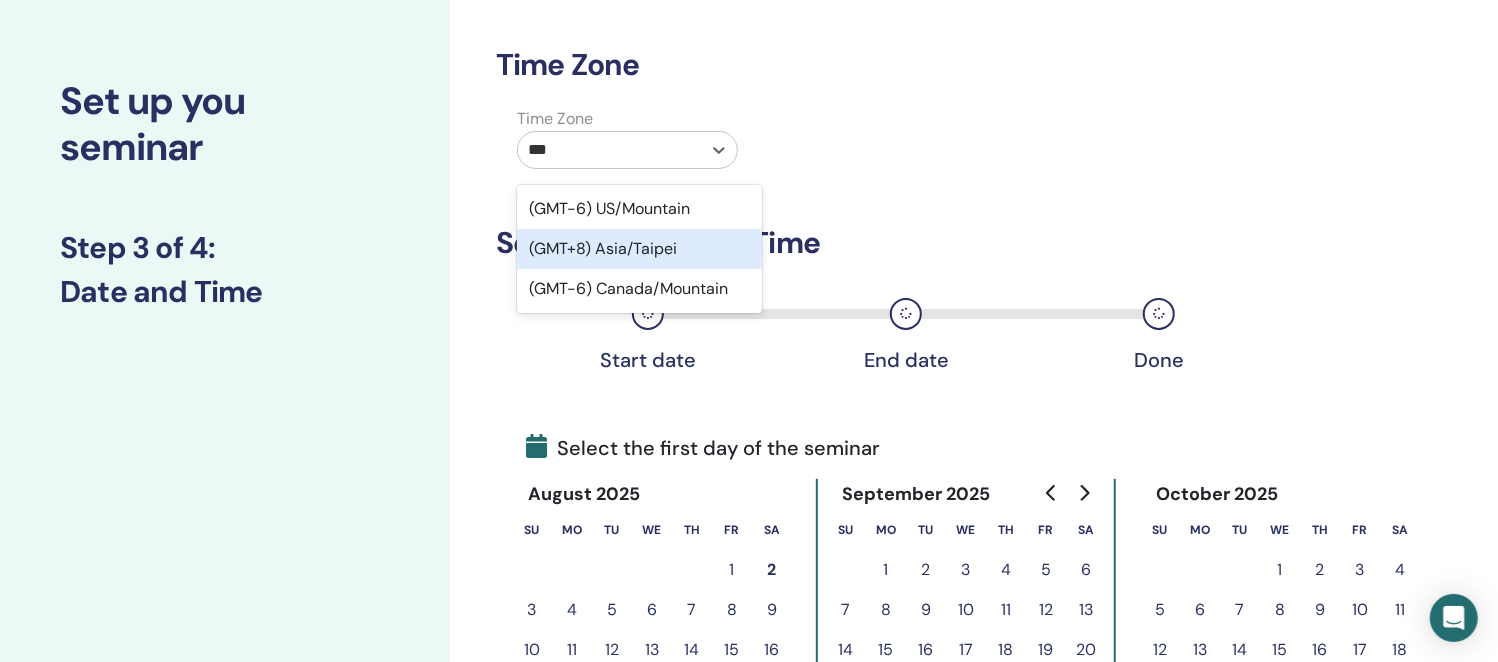 click on "(GMT+8) Asia/Taipei" at bounding box center (639, 249) 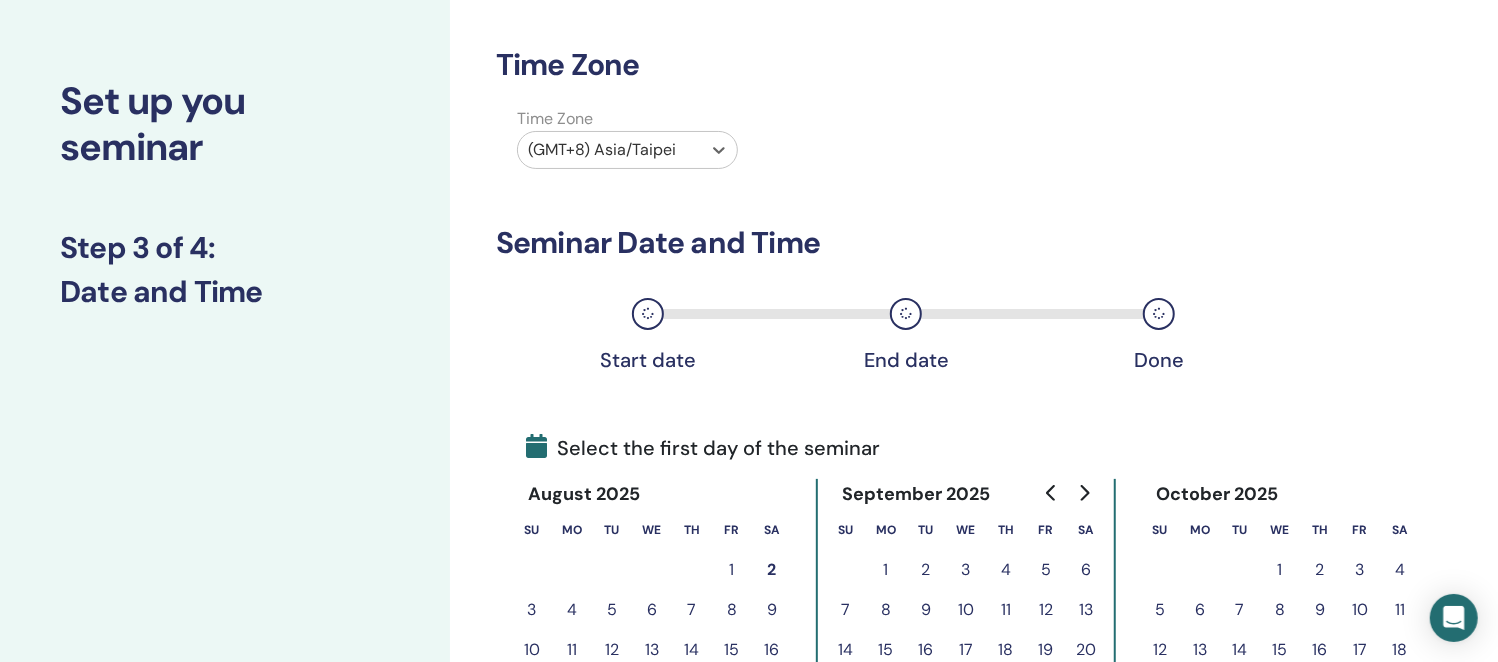 click on "Time Zone Time Zone option (GMT+8) Asia/Taipei, selected.   Select is focused ,type to refine list, press Down to open the menu,  (GMT+8) Asia/Taipei Seminar Date and Time Start date End date Done Select the first day of the seminar August 2025 Su Mo Tu We Th Fr Sa 1 2 3 4 5 6 7 8 9 10 11 12 13 14 15 16 17 18 19 20 21 22 23 24 25 26 27 28 29 30 31 September 2025 Su Mo Tu We Th Fr Sa 1 2 3 4 5 6 7 8 9 10 11 12 13 14 15 16 17 18 19 20 21 22 23 24 25 26 27 28 29 30 October 2025 Su Mo Tu We Th Fr Sa 1 2 3 4 5 6 7 8 9 10 11 12 13 14 15 16 17 18 19 20 21 22 23 24 25 26 27 28 29 30 31 Back Next" at bounding box center [884, 478] 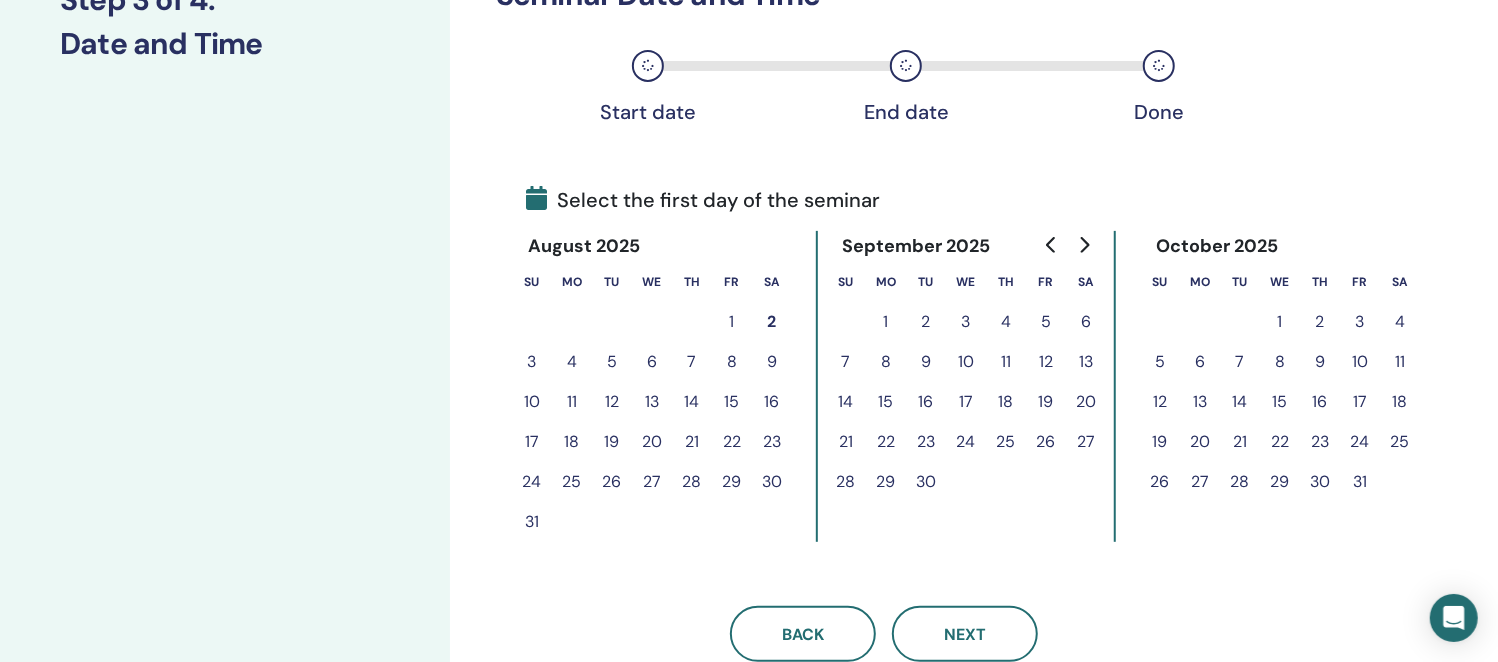 scroll, scrollTop: 315, scrollLeft: 0, axis: vertical 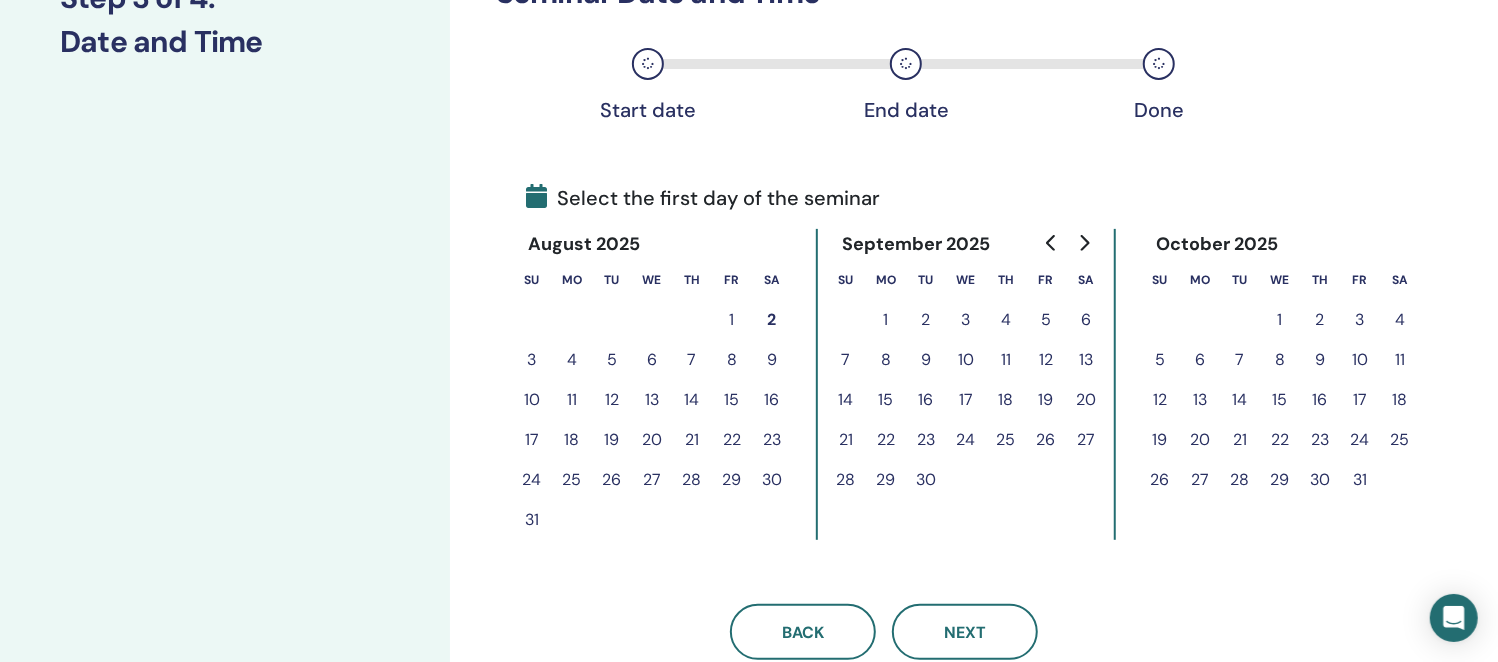 click on "14" at bounding box center [692, 400] 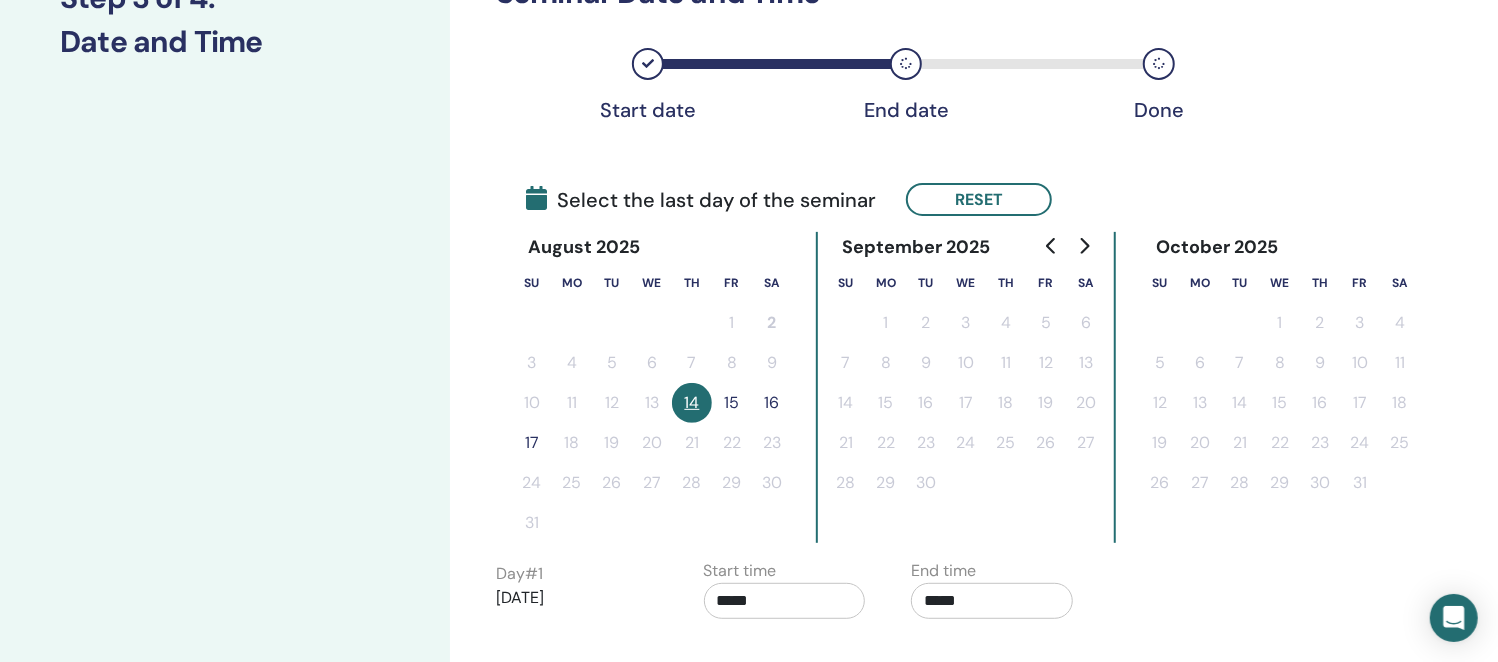 click on "15" at bounding box center (732, 403) 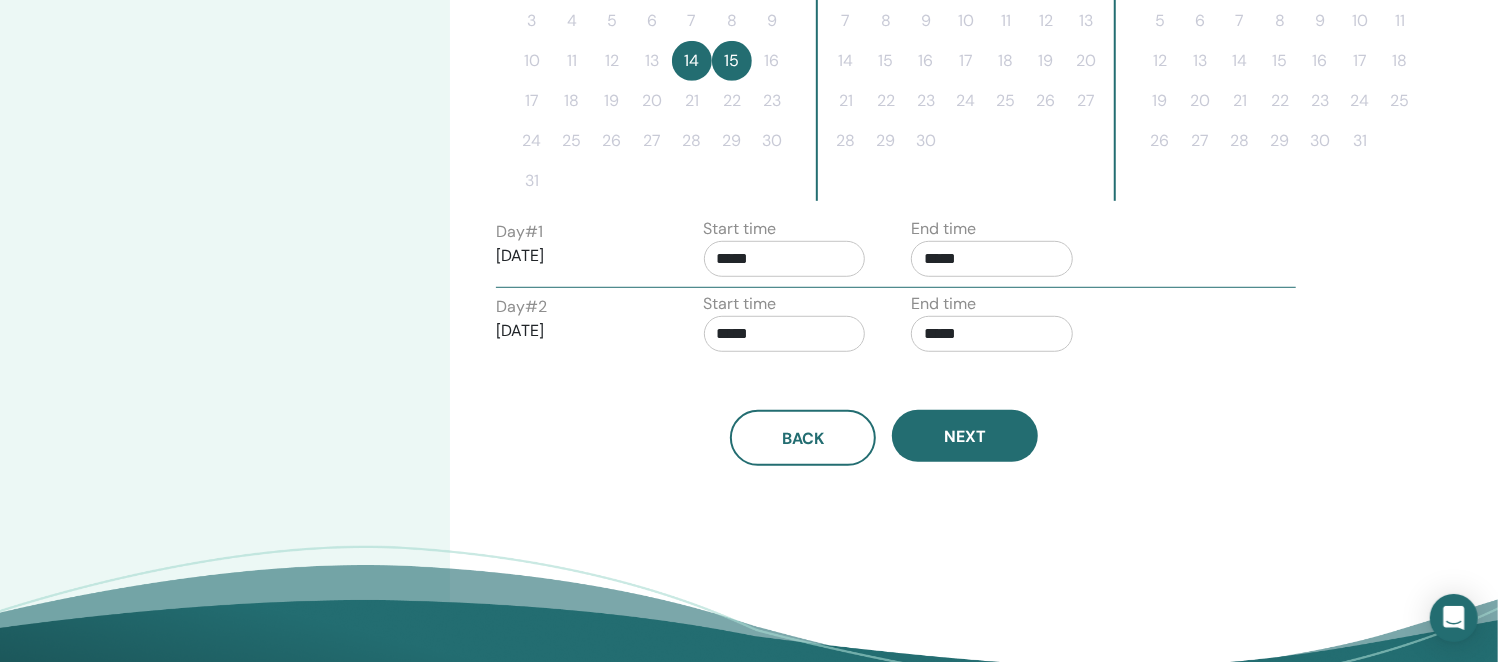 scroll, scrollTop: 690, scrollLeft: 0, axis: vertical 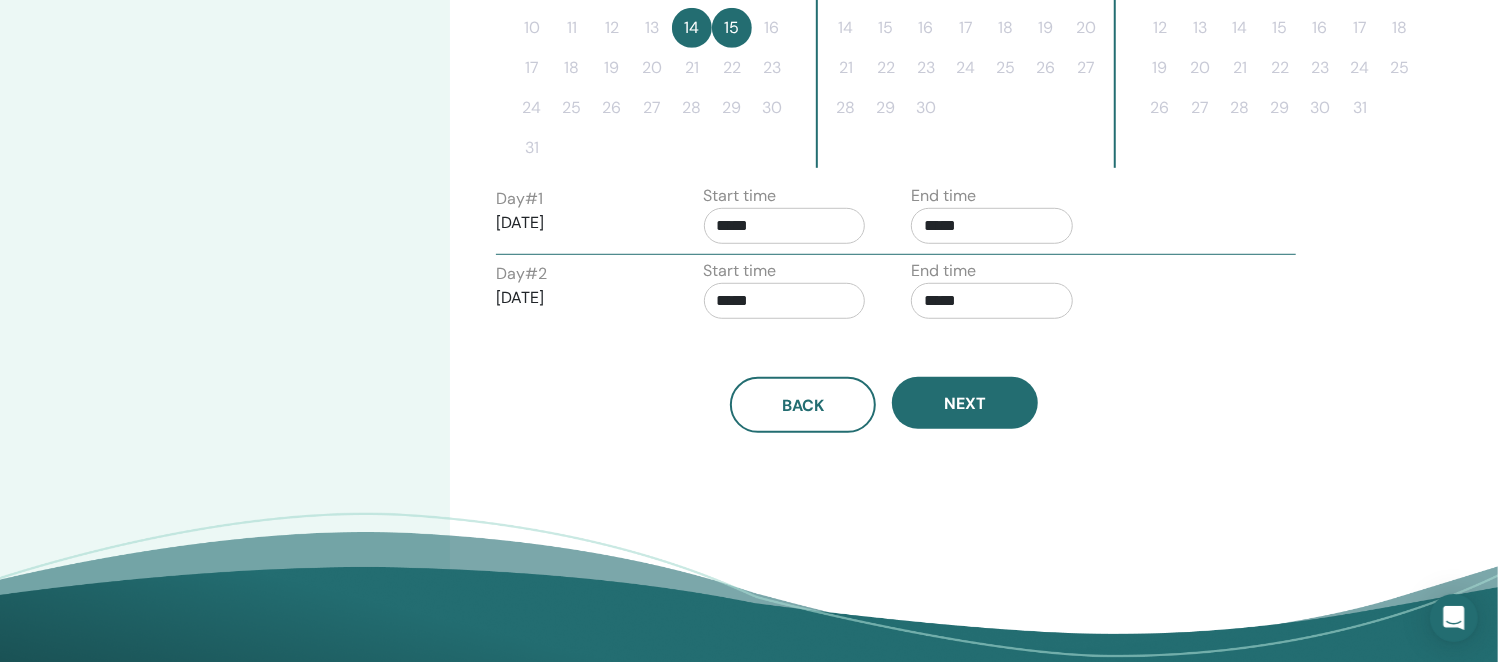 click on "*****" at bounding box center [785, 226] 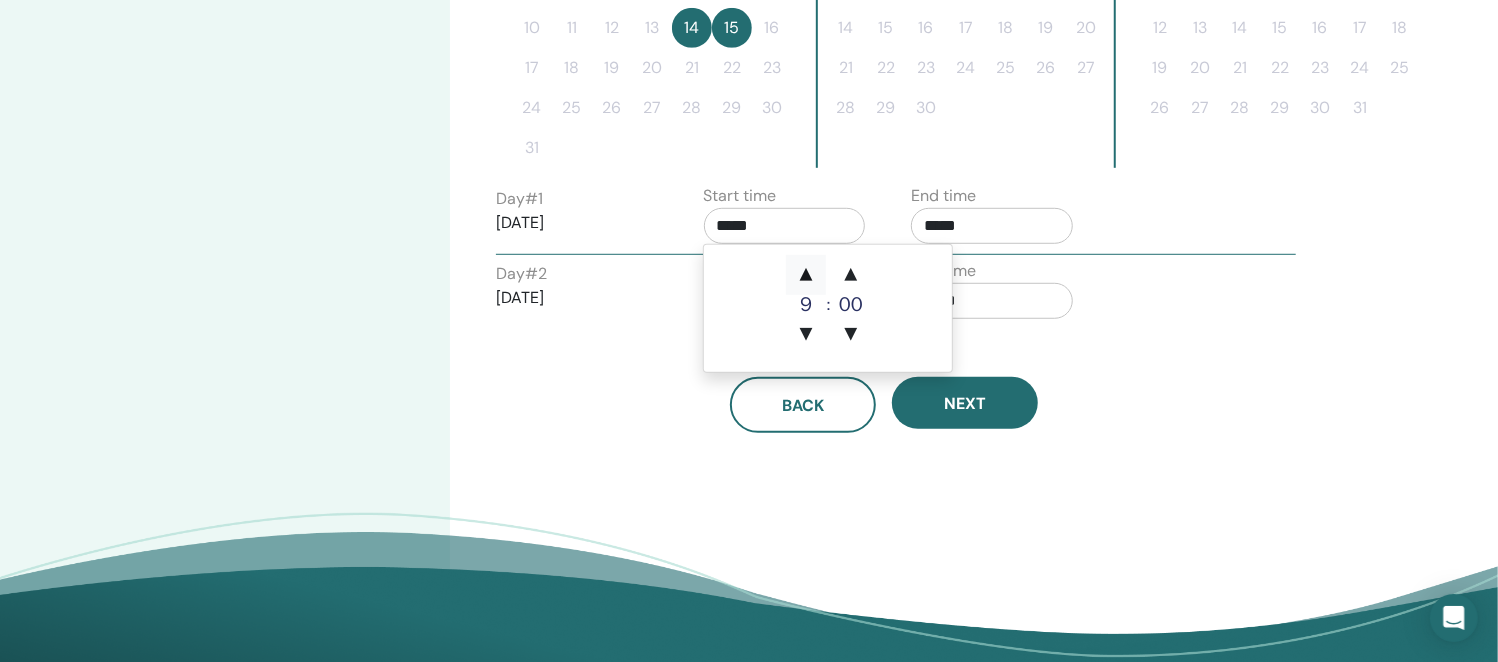click on "▲" at bounding box center (806, 275) 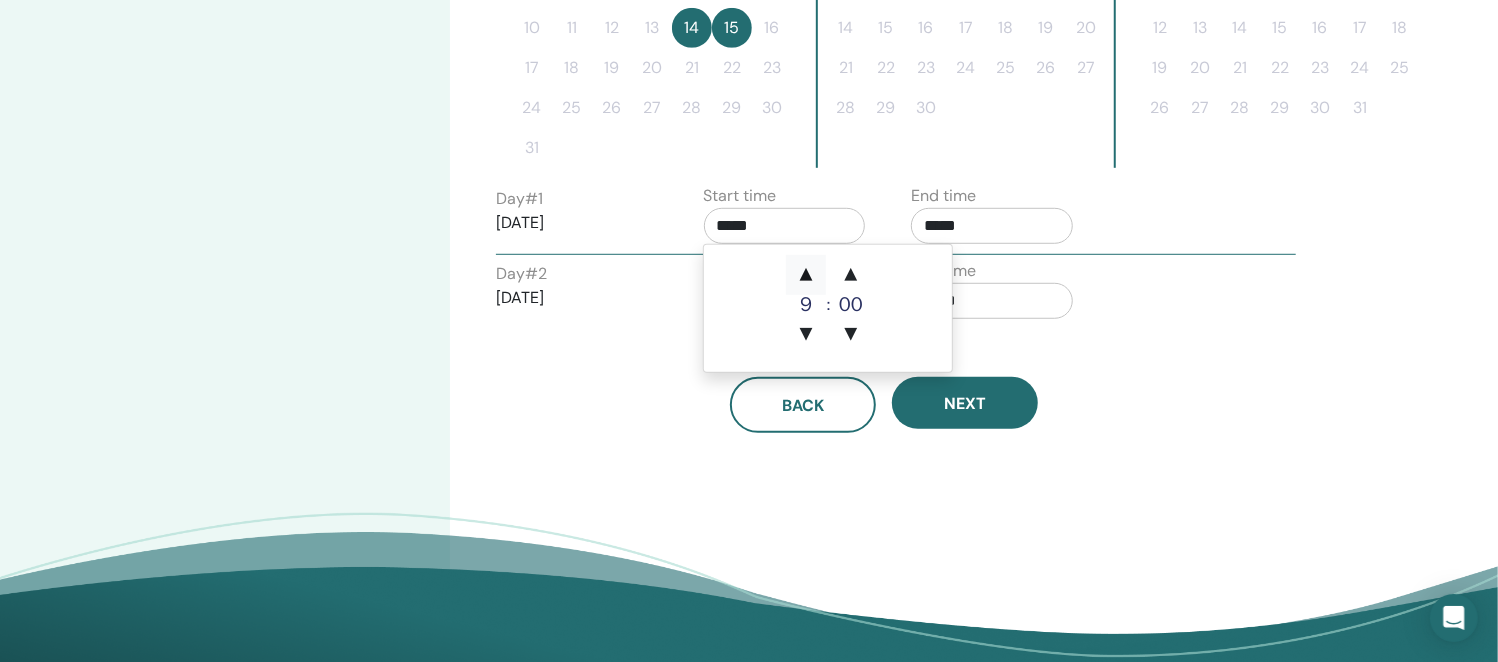 type on "*****" 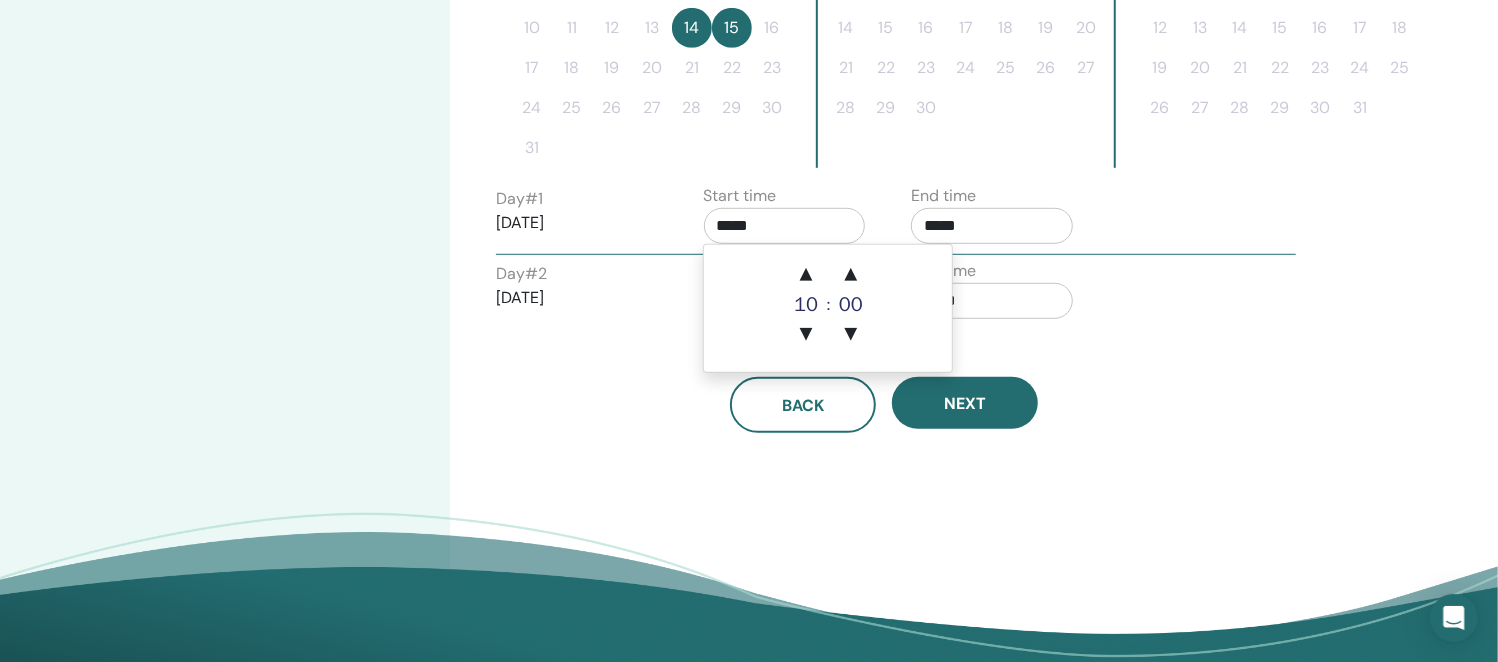 click on "*****" at bounding box center (992, 226) 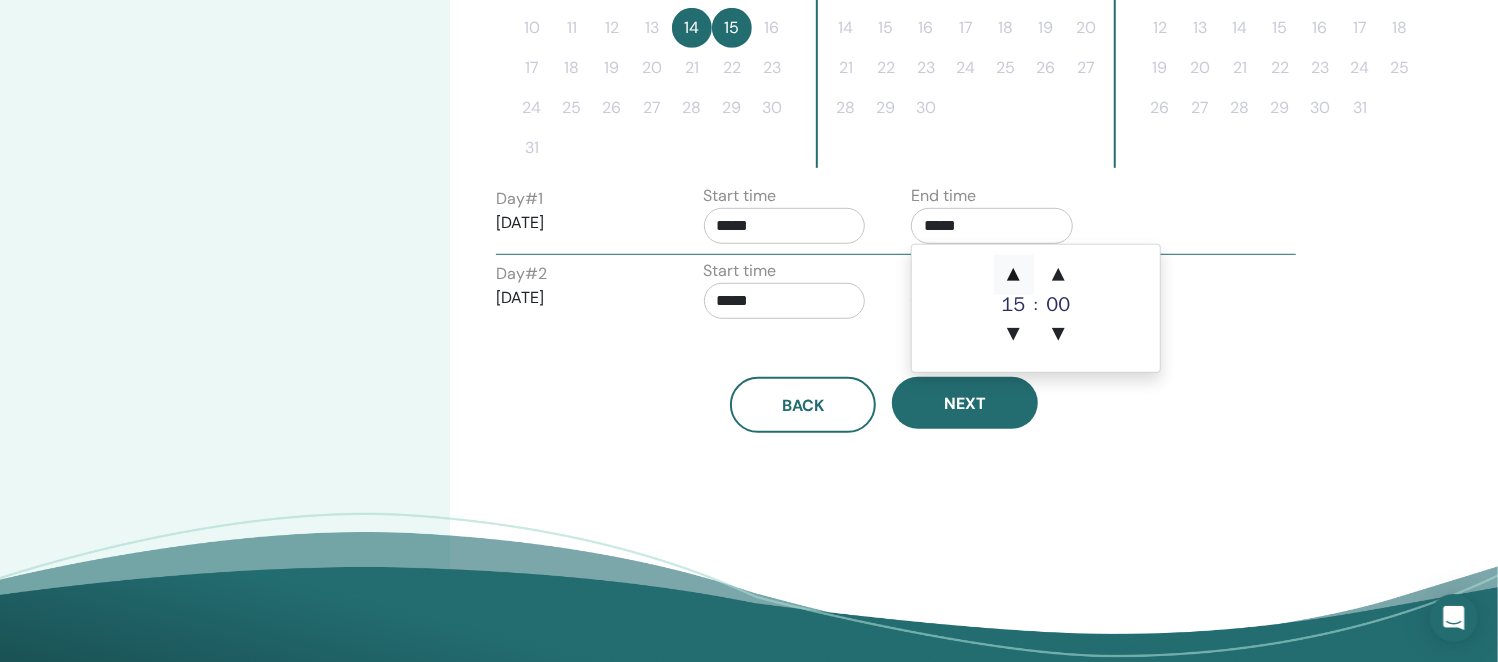 click on "▲" at bounding box center [1014, 275] 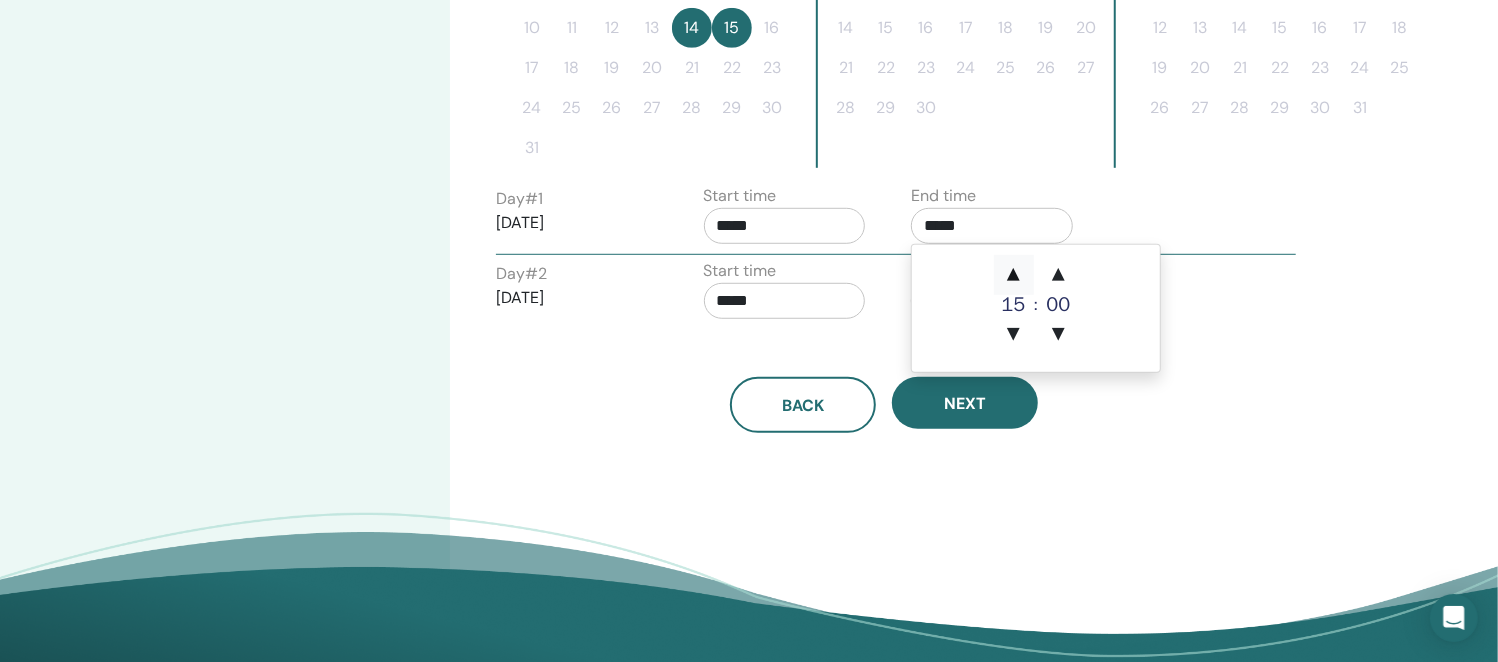 type on "*****" 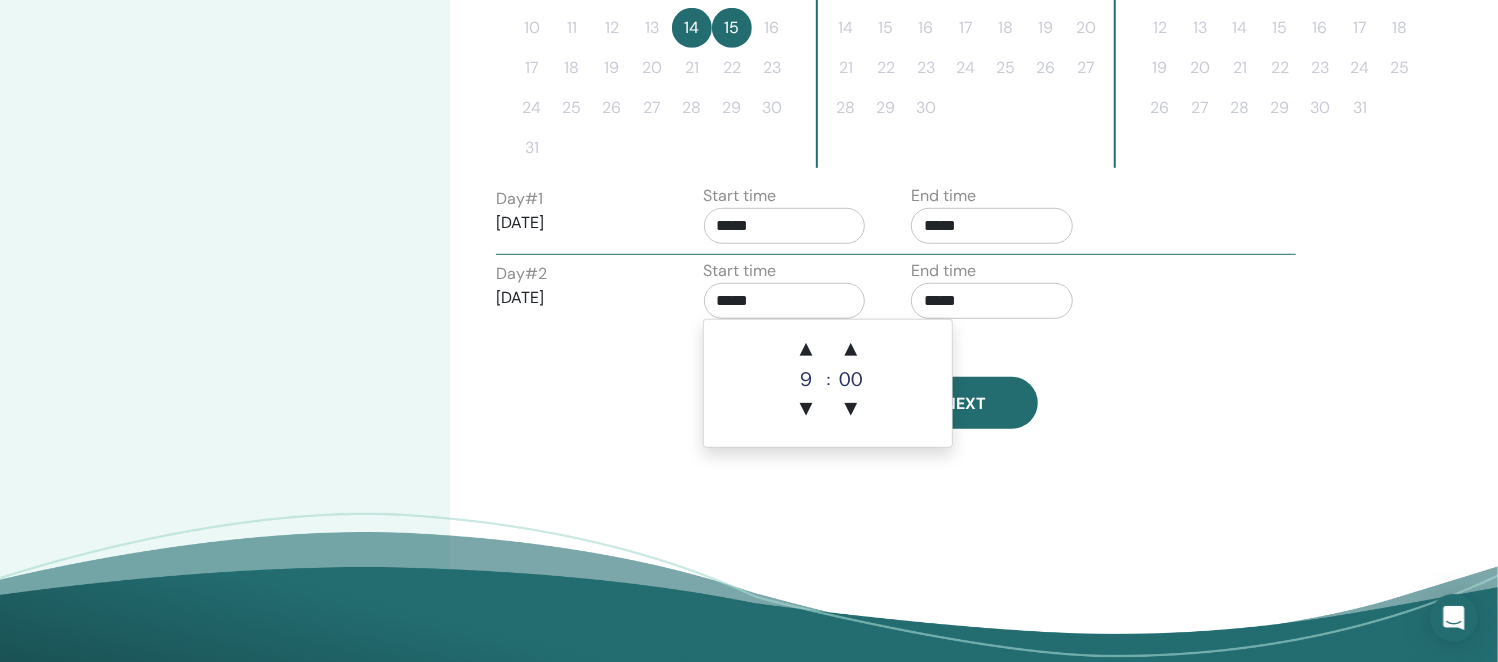 click on "*****" at bounding box center (785, 301) 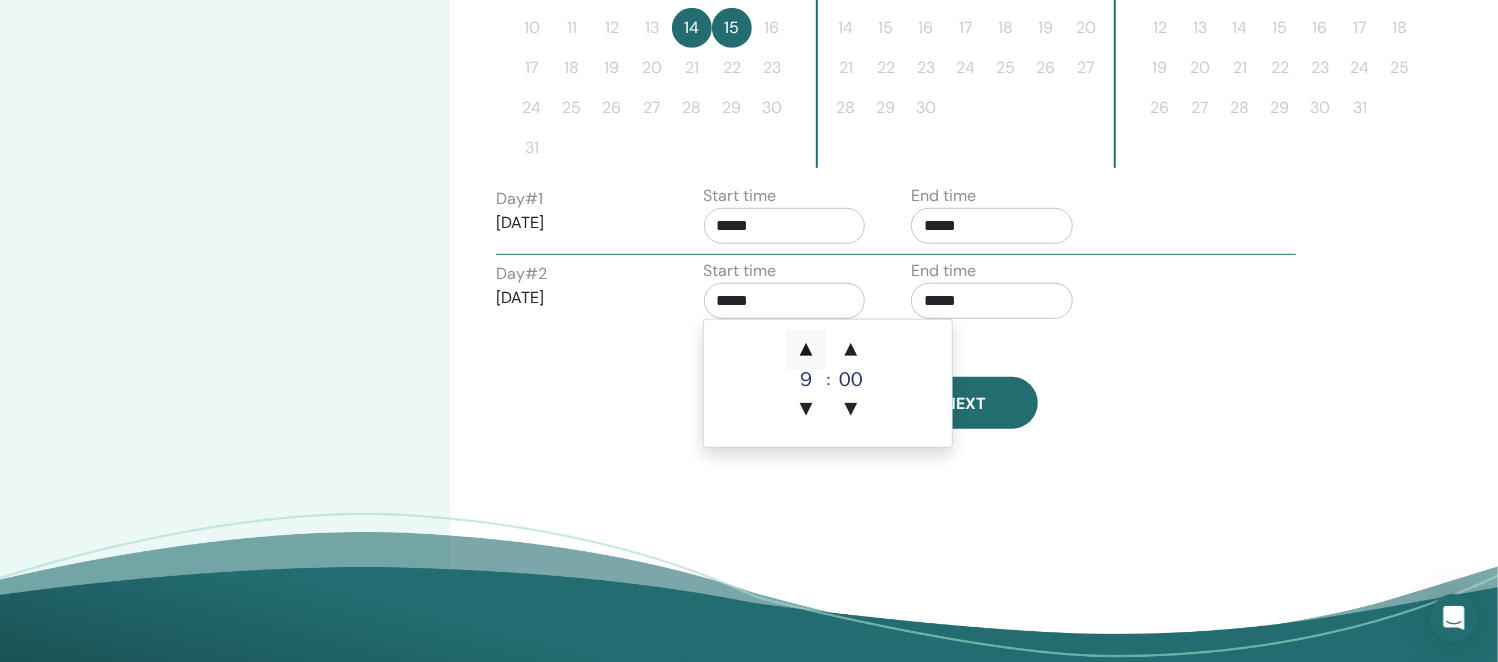 click on "▲" at bounding box center [806, 350] 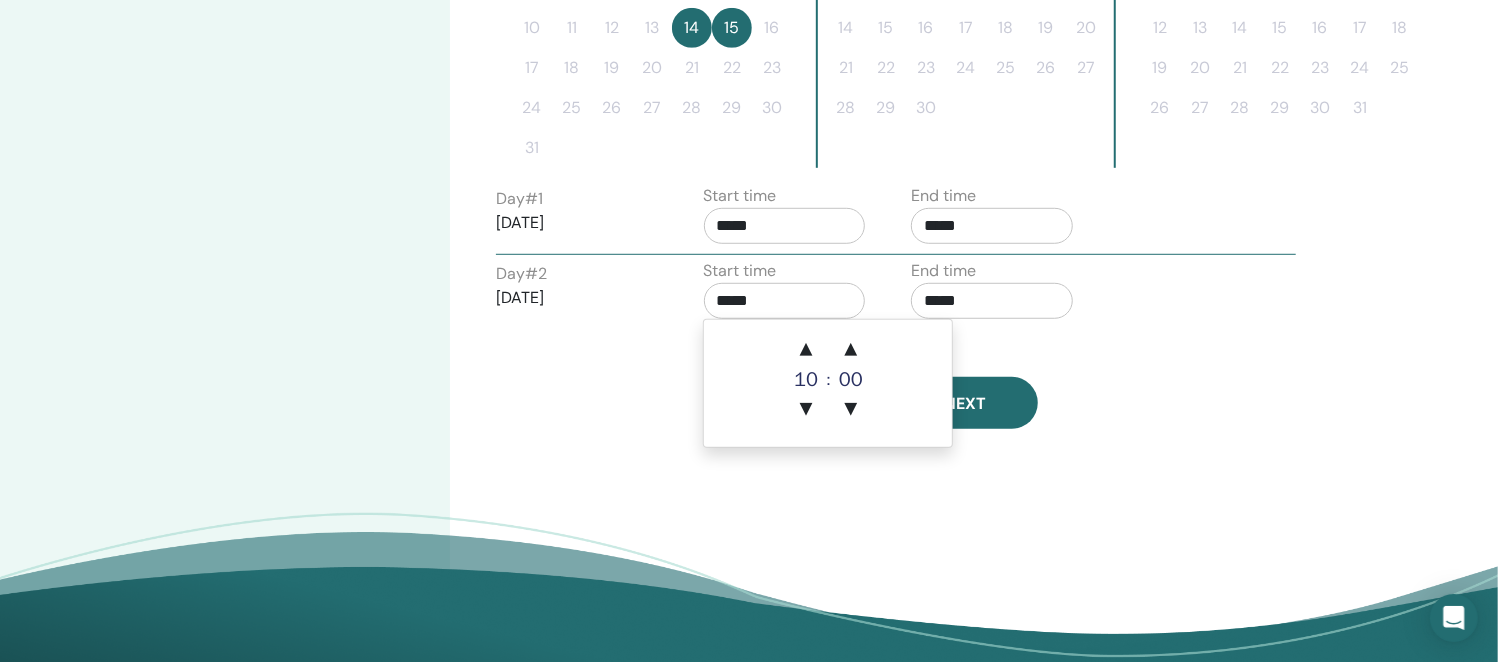 click on "*****" at bounding box center [992, 301] 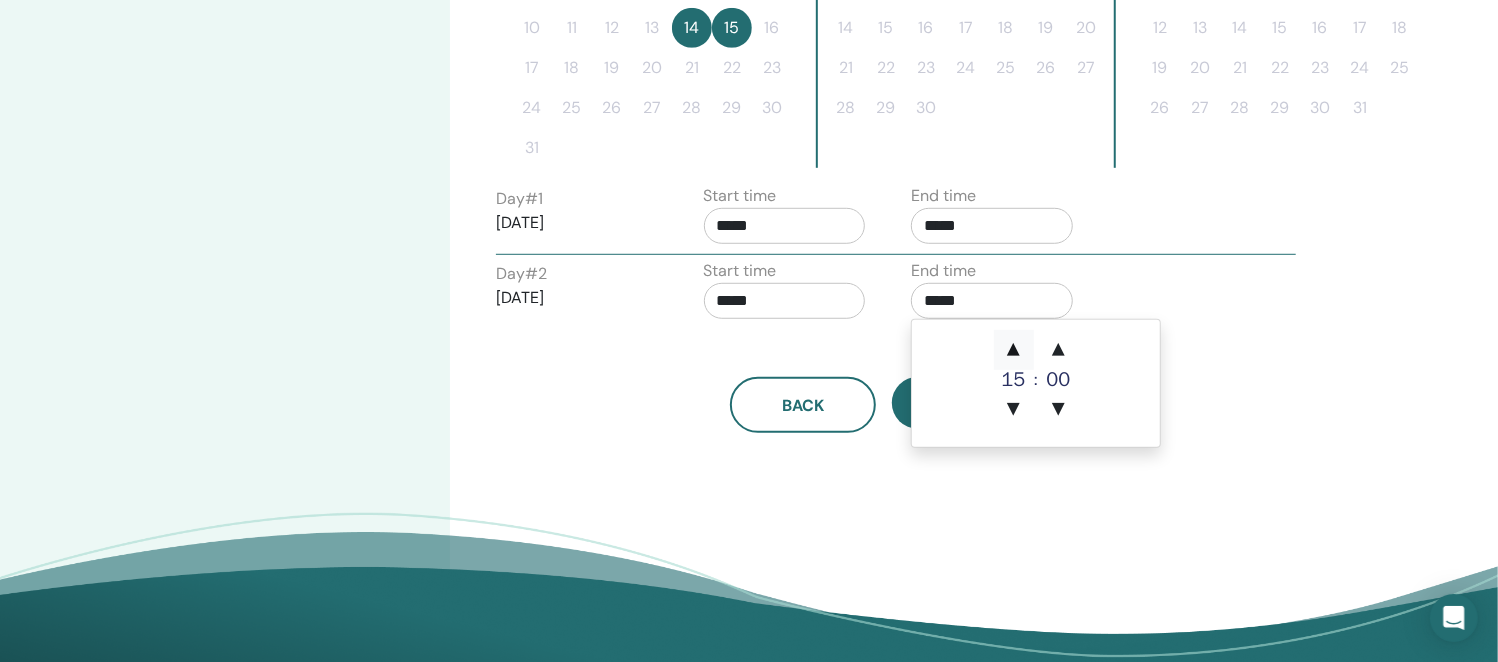 click on "▲" at bounding box center (1014, 350) 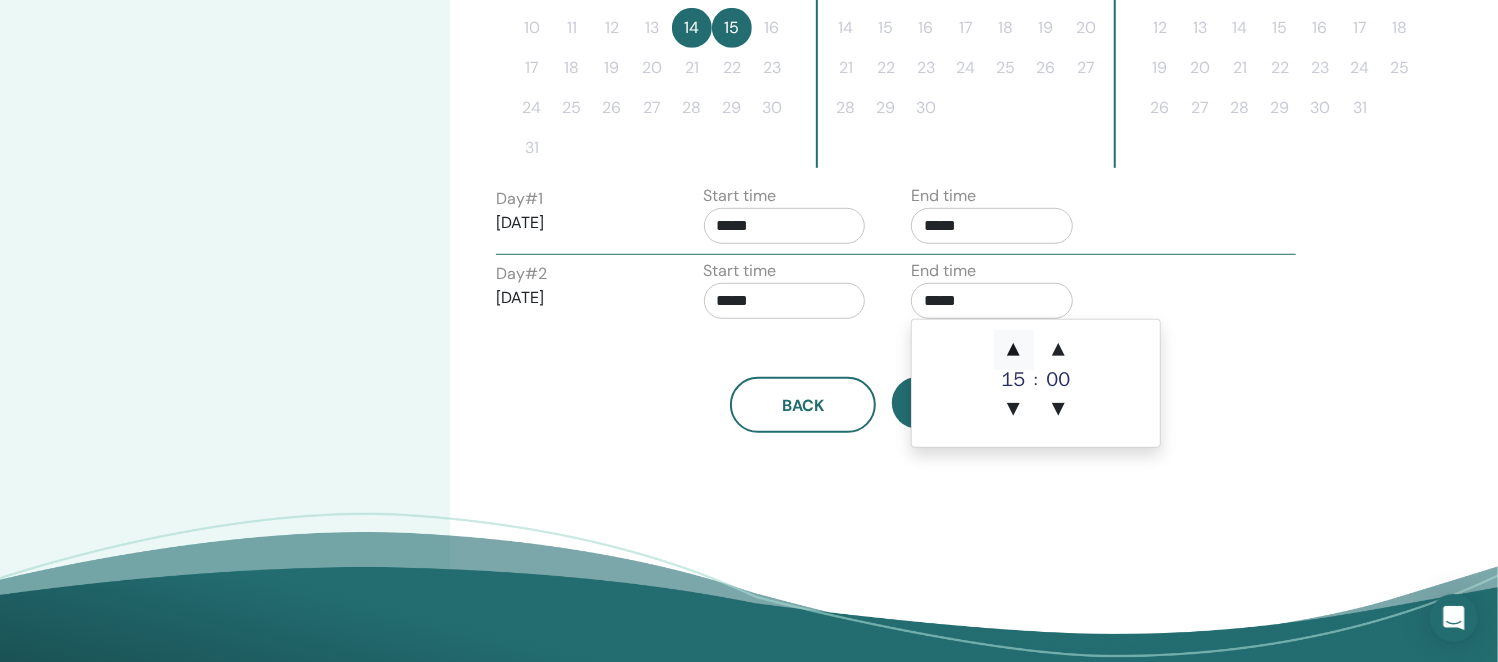 type on "*****" 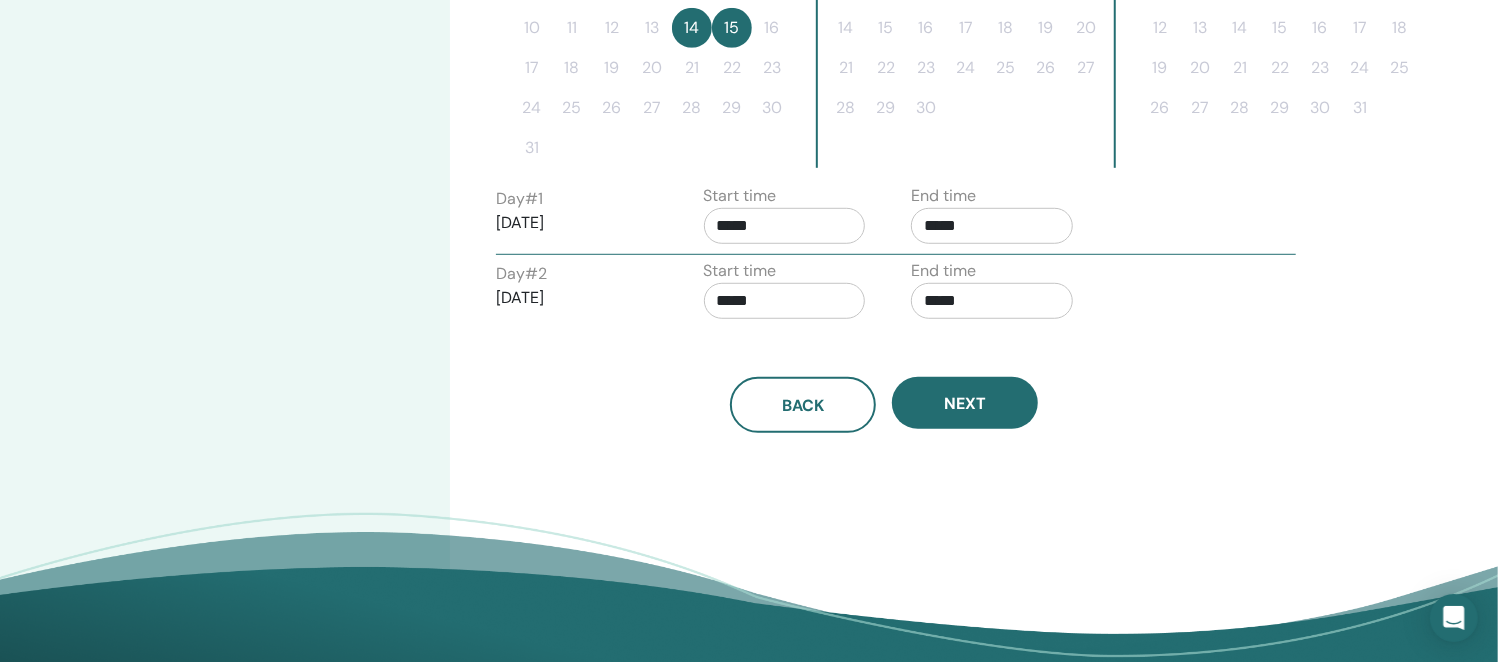 click on "Time Zone Time Zone (GMT+8) Asia/Taipei Seminar Date and Time Start date End date Done Schedule setup complete Reset August 2025 Su Mo Tu We Th Fr Sa 1 2 3 4 5 6 7 8 9 10 11 12 13 14 15 16 17 18 19 20 21 22 23 24 25 26 27 28 29 30 31 September 2025 Su Mo Tu We Th Fr Sa 1 2 3 4 5 6 7 8 9 10 11 12 13 14 15 16 17 18 19 20 21 22 23 24 25 26 27 28 29 30 October 2025 Su Mo Tu We Th Fr Sa 1 2 3 4 5 6 7 8 9 10 11 12 13 14 15 16 17 18 19 20 21 22 23 24 25 26 27 28 29 30 31 Day  # 1 2025/08/14 Start time ***** End time ***** Day  # 2 2025/08/15 Start time ***** End time ***** Back Next" at bounding box center (949, 43) 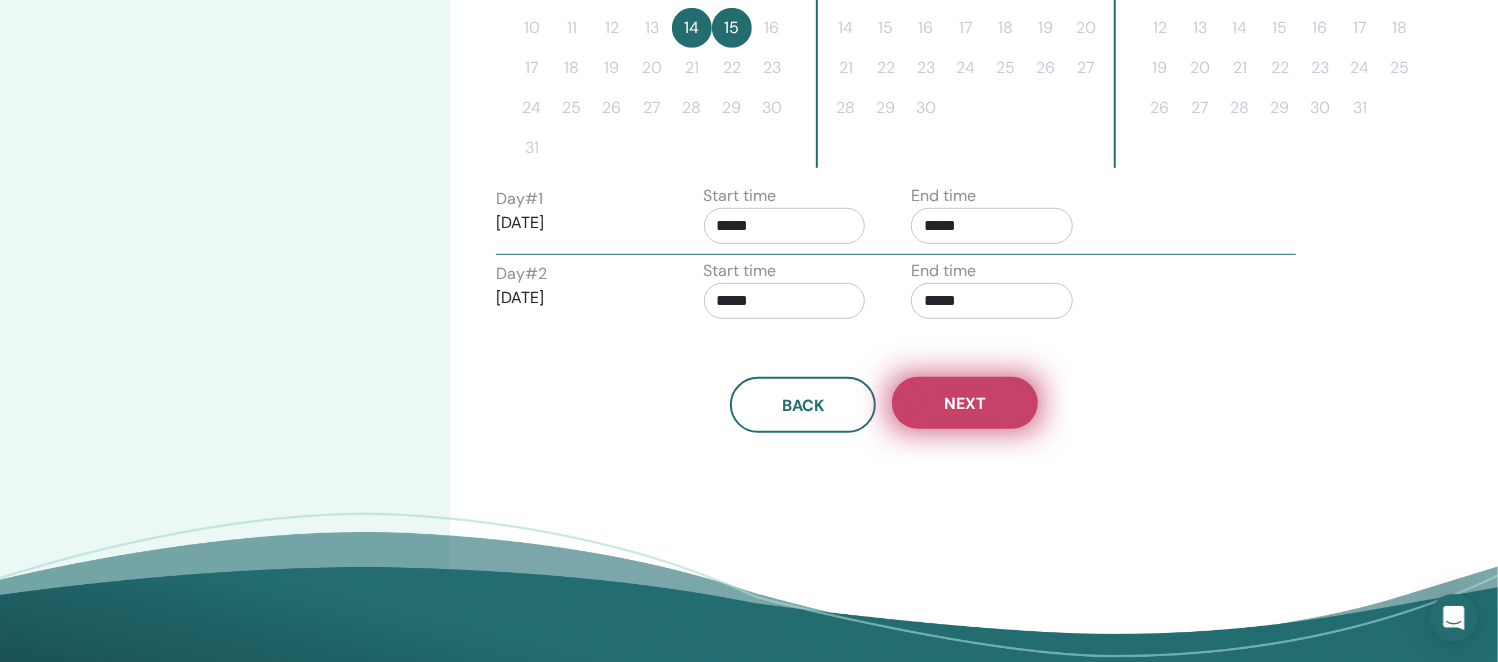 click on "Next" at bounding box center [965, 403] 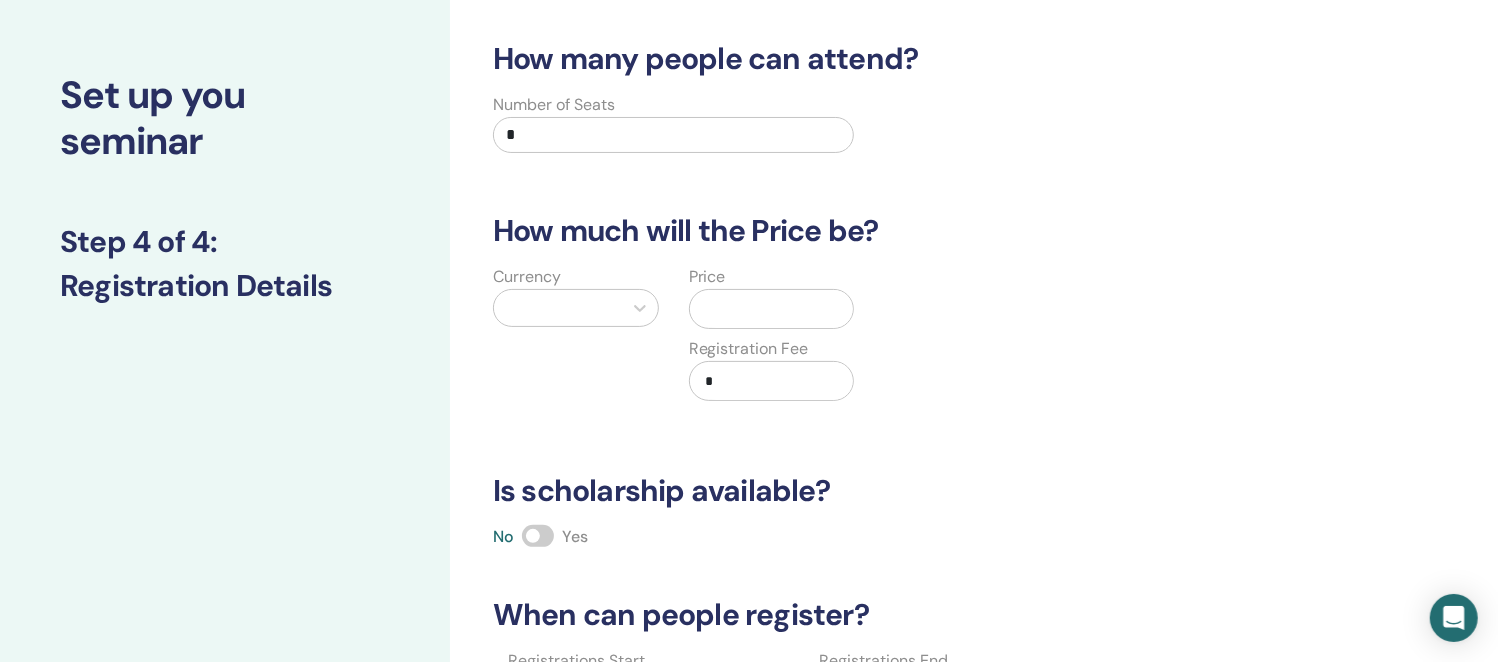scroll, scrollTop: 0, scrollLeft: 0, axis: both 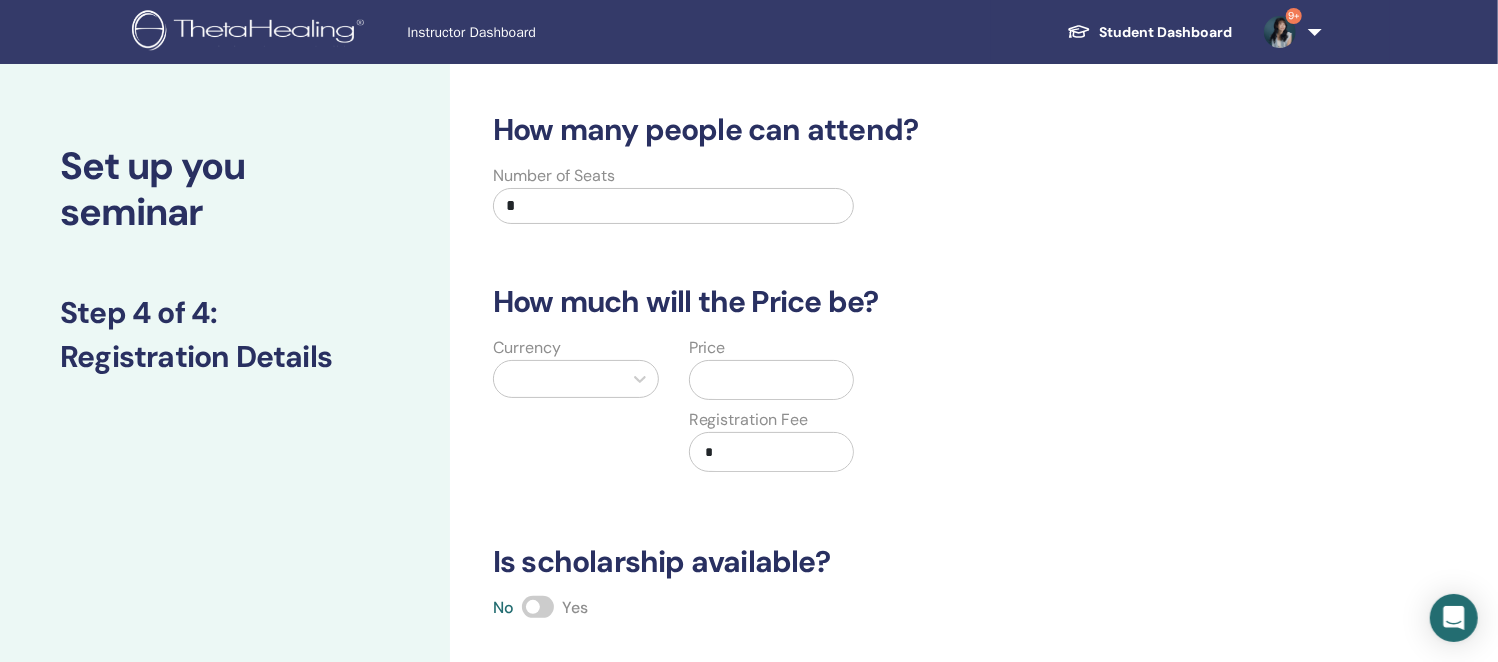 click on "*" at bounding box center [673, 206] 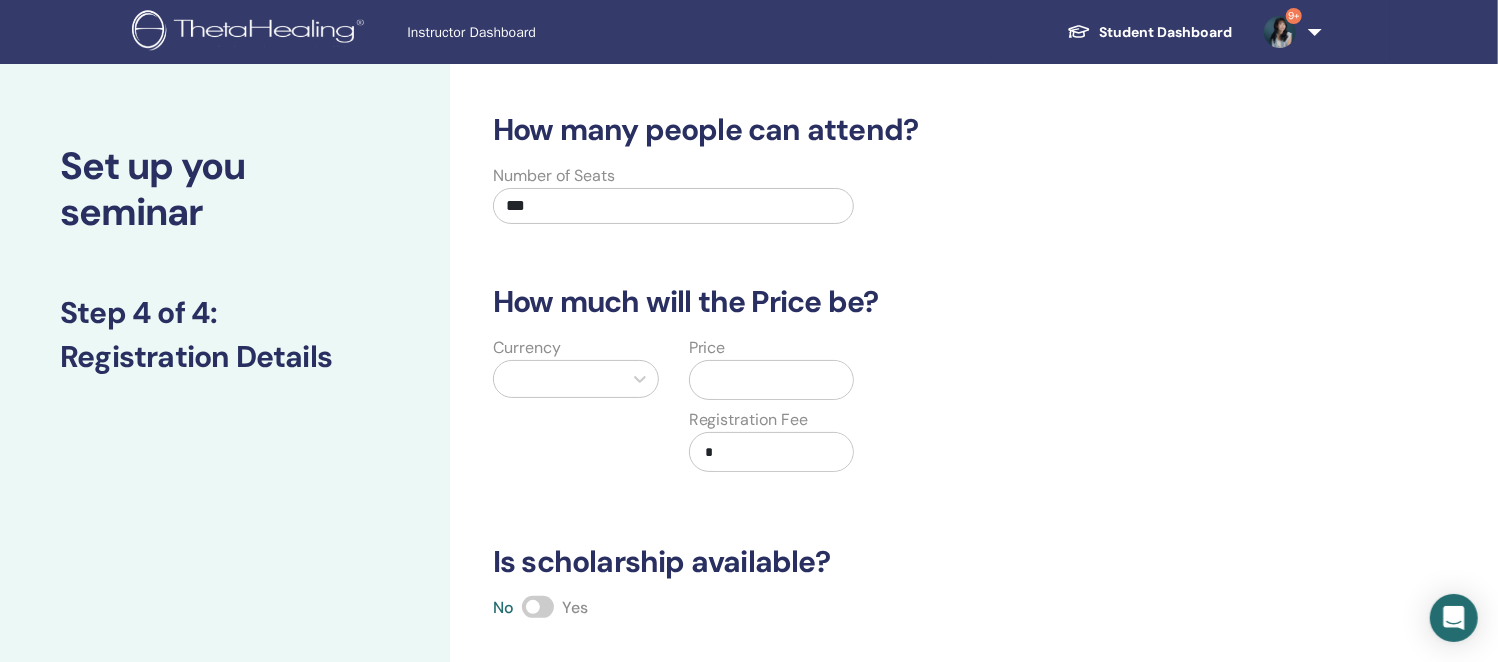 type on "***" 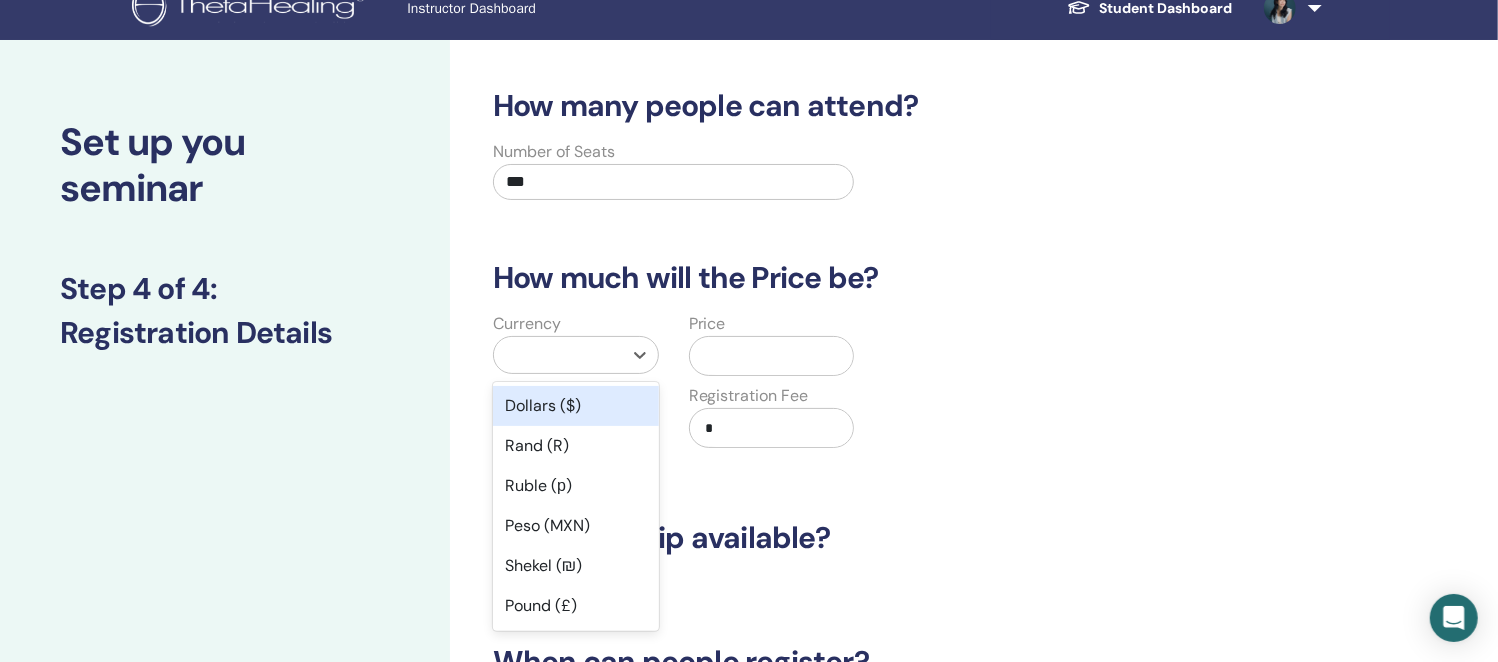 scroll, scrollTop: 51, scrollLeft: 0, axis: vertical 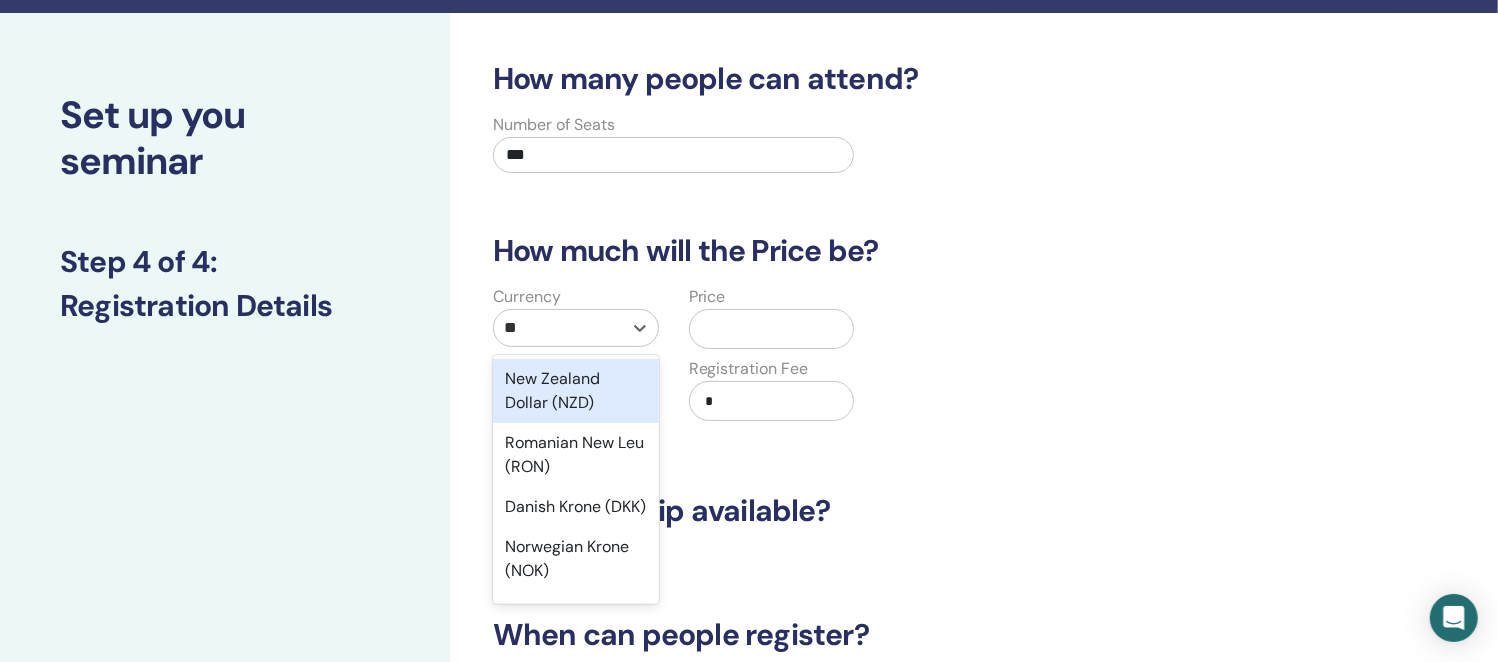 type on "***" 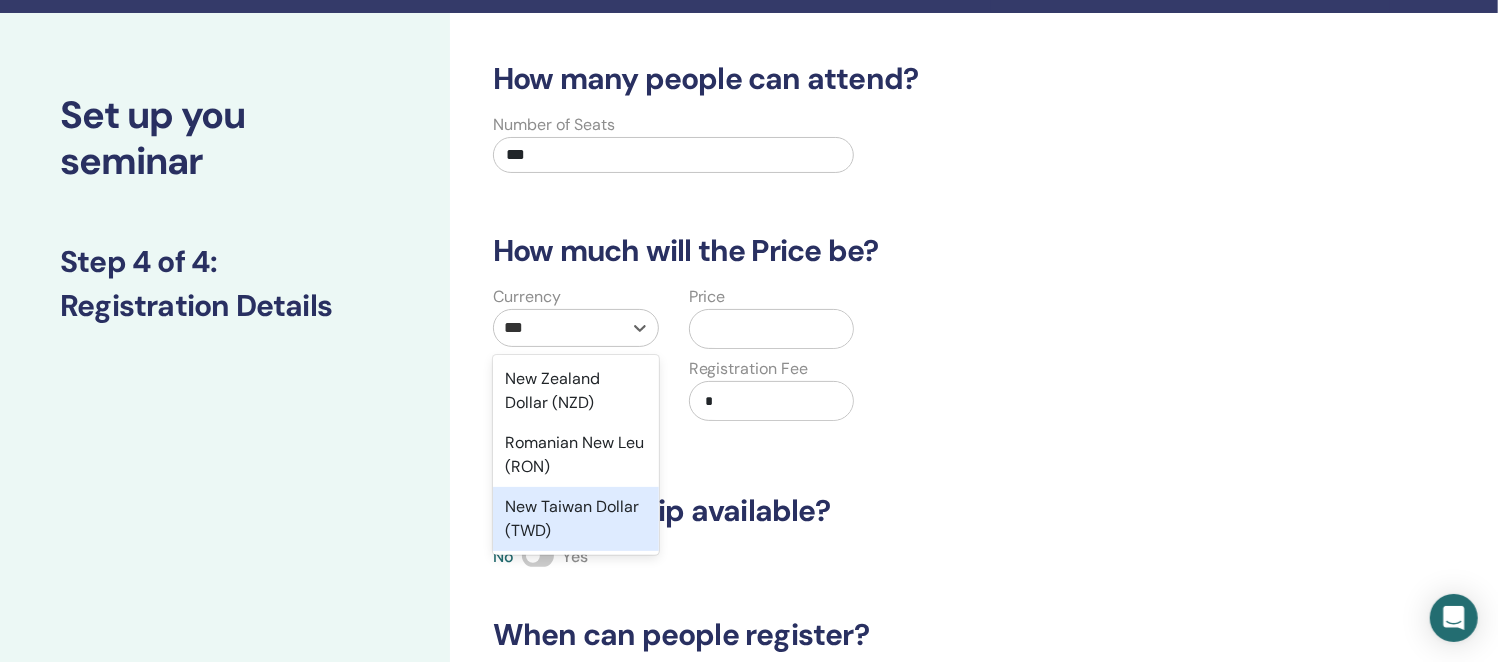 click on "New Taiwan Dollar (TWD)" at bounding box center (576, 519) 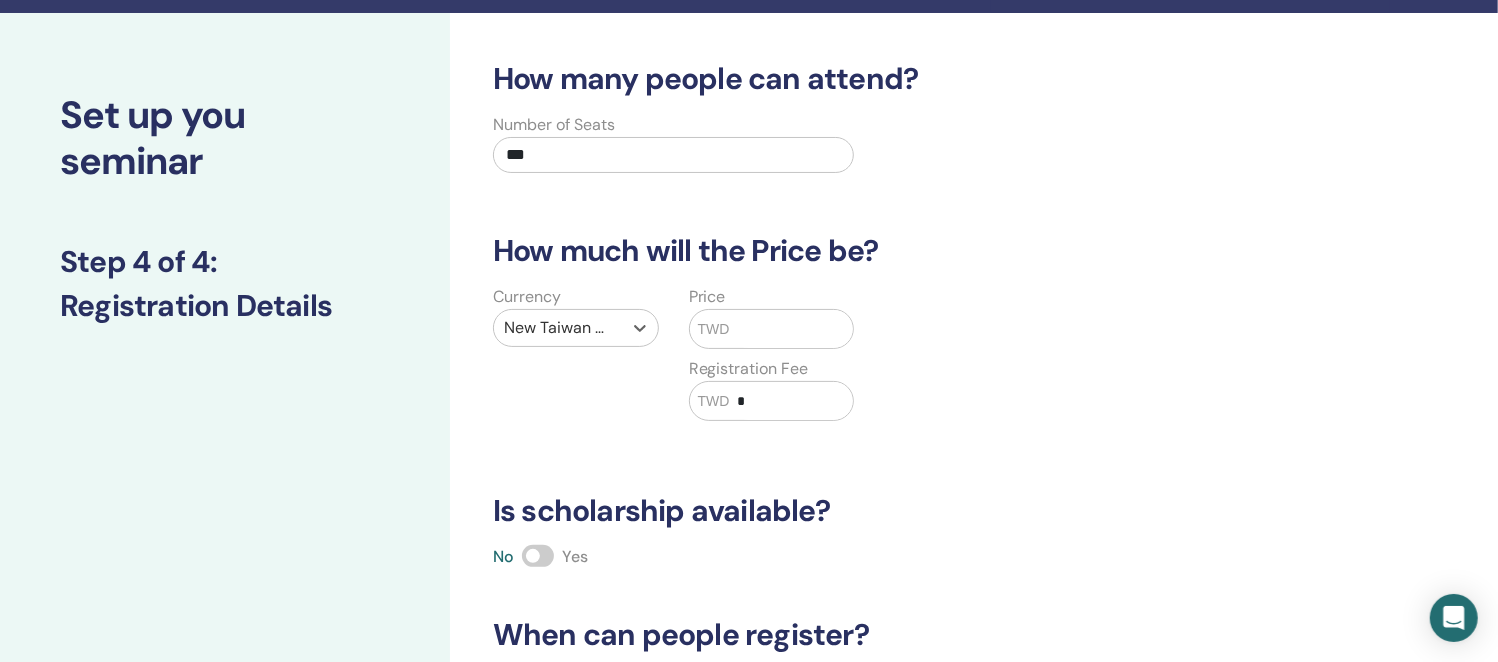 click at bounding box center (792, 329) 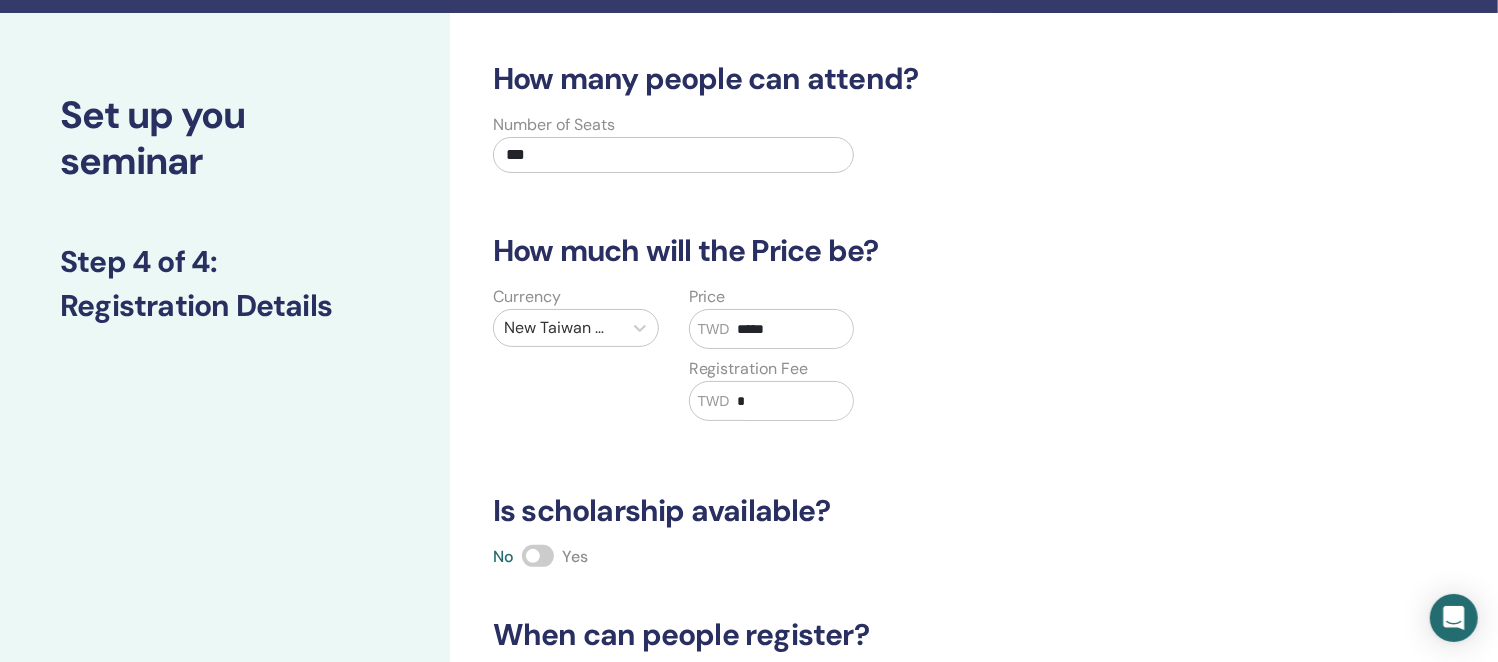 type on "*****" 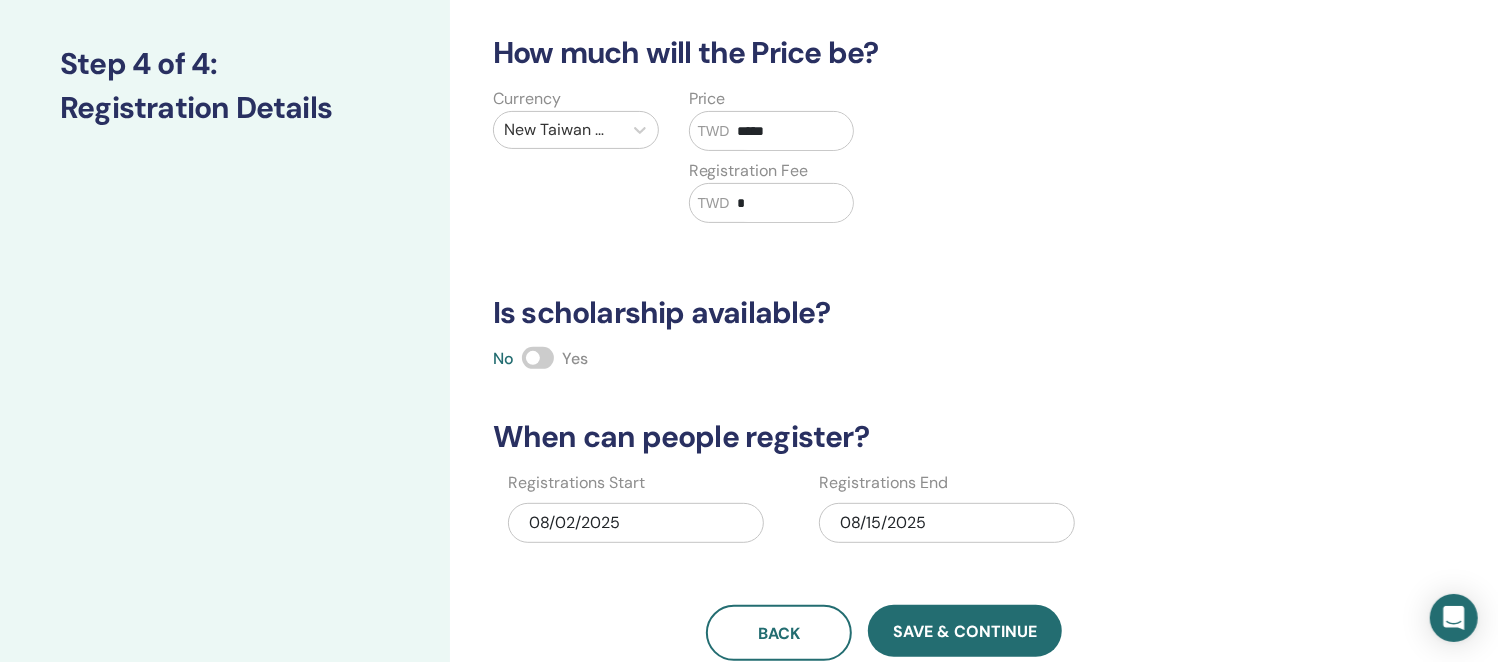 scroll, scrollTop: 375, scrollLeft: 0, axis: vertical 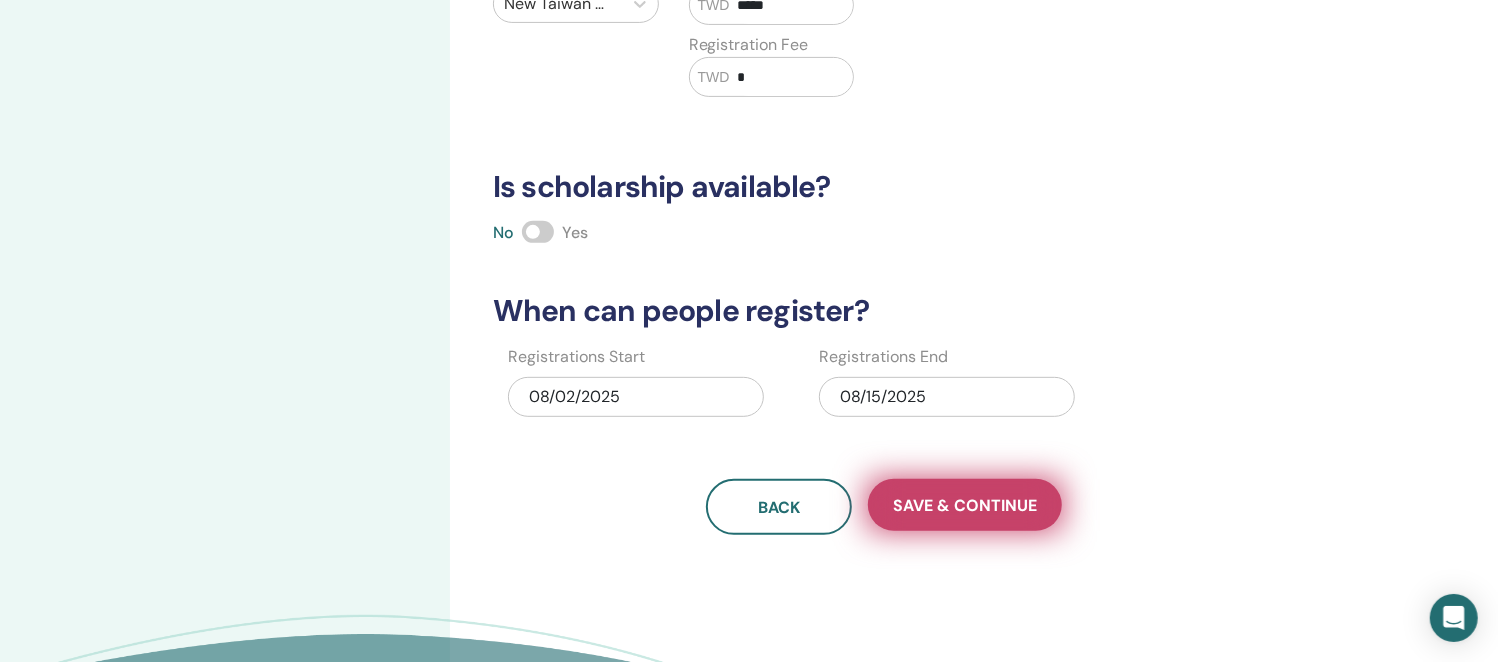 click on "Save & Continue" at bounding box center [965, 505] 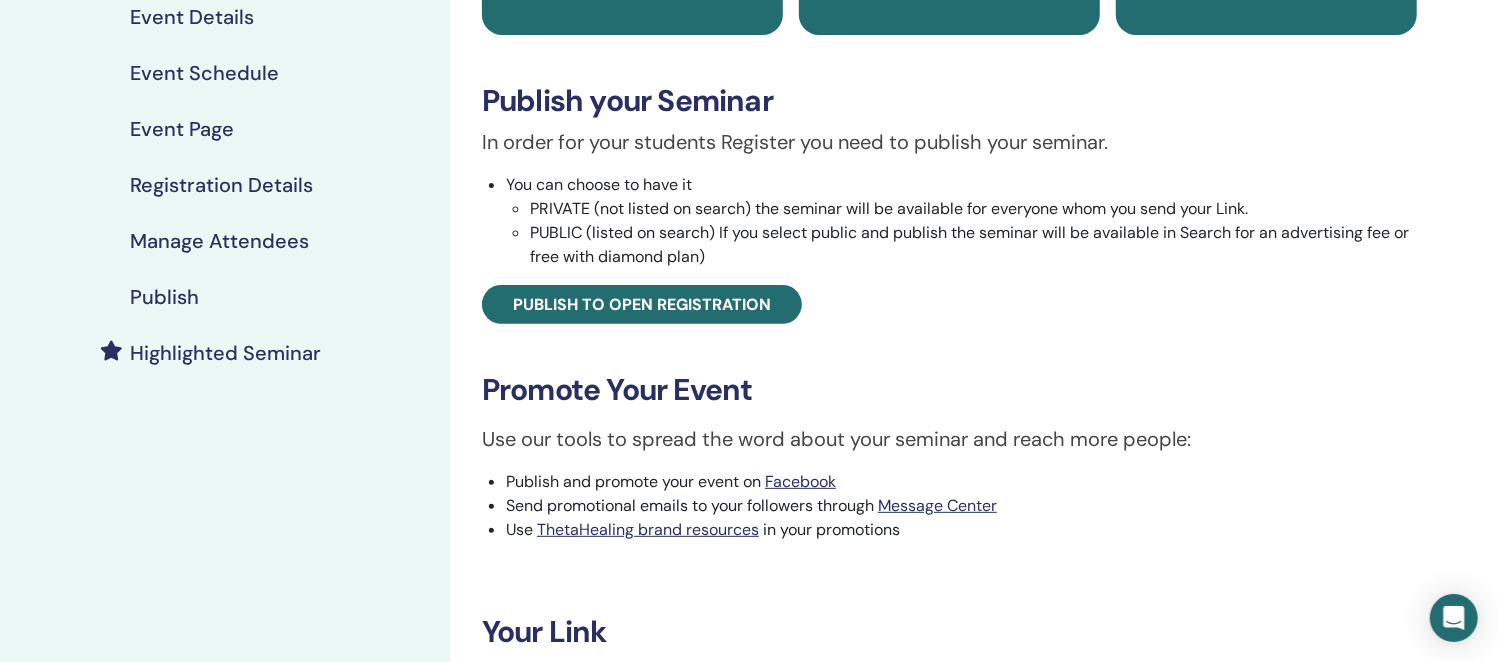 scroll, scrollTop: 249, scrollLeft: 0, axis: vertical 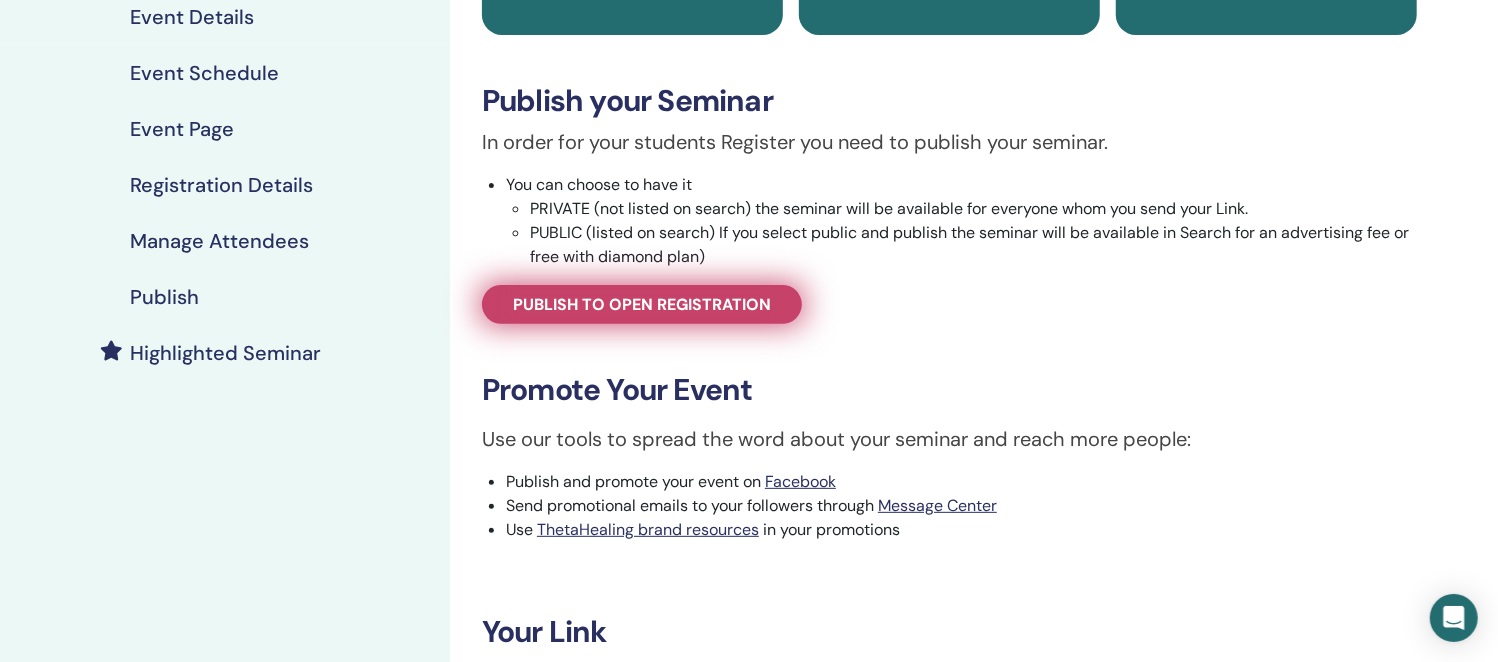 click on "Publish to open registration" at bounding box center [642, 304] 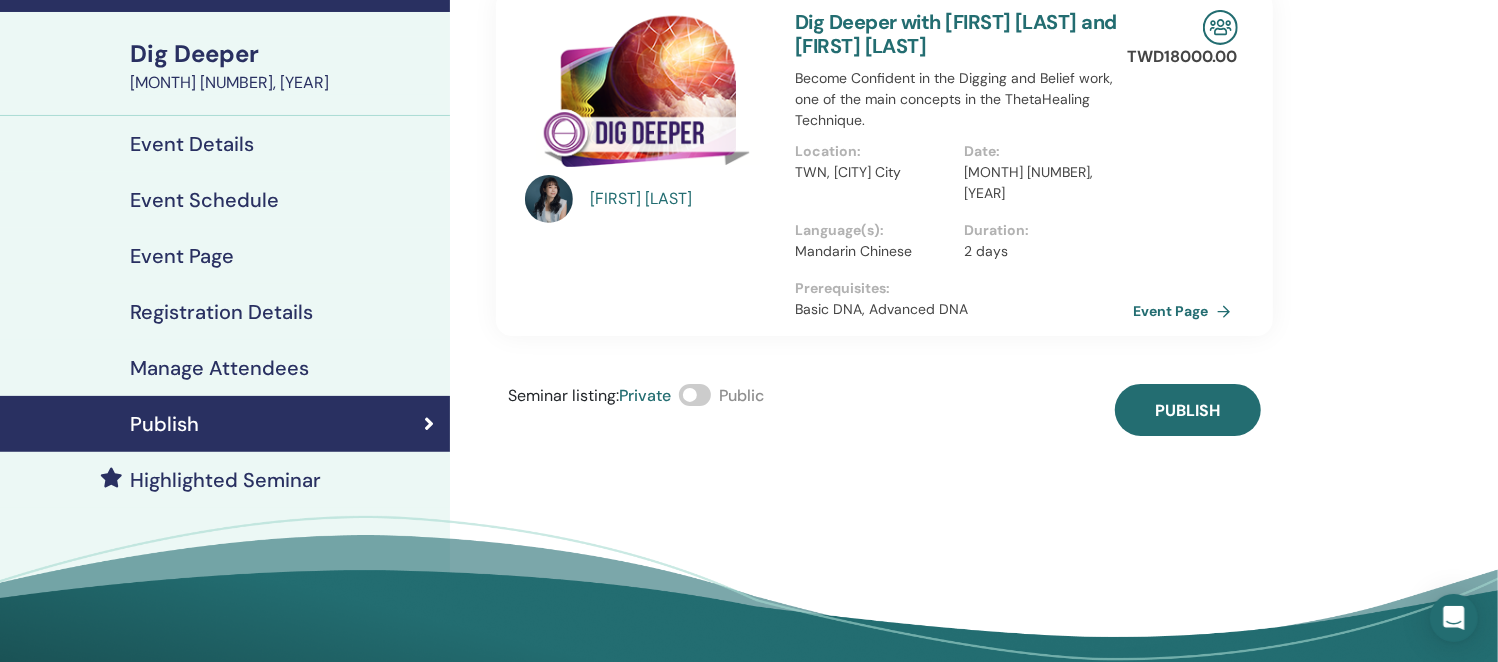 scroll, scrollTop: 0, scrollLeft: 0, axis: both 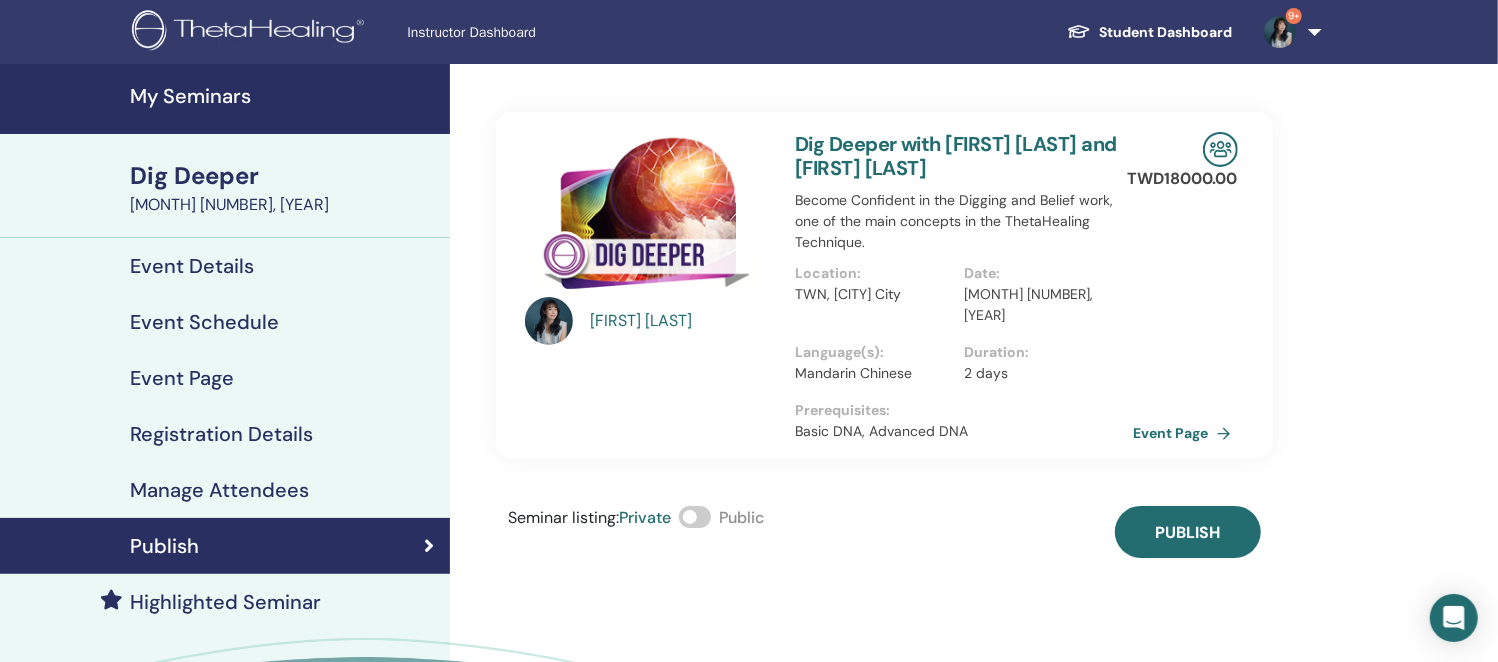 click at bounding box center [695, 517] 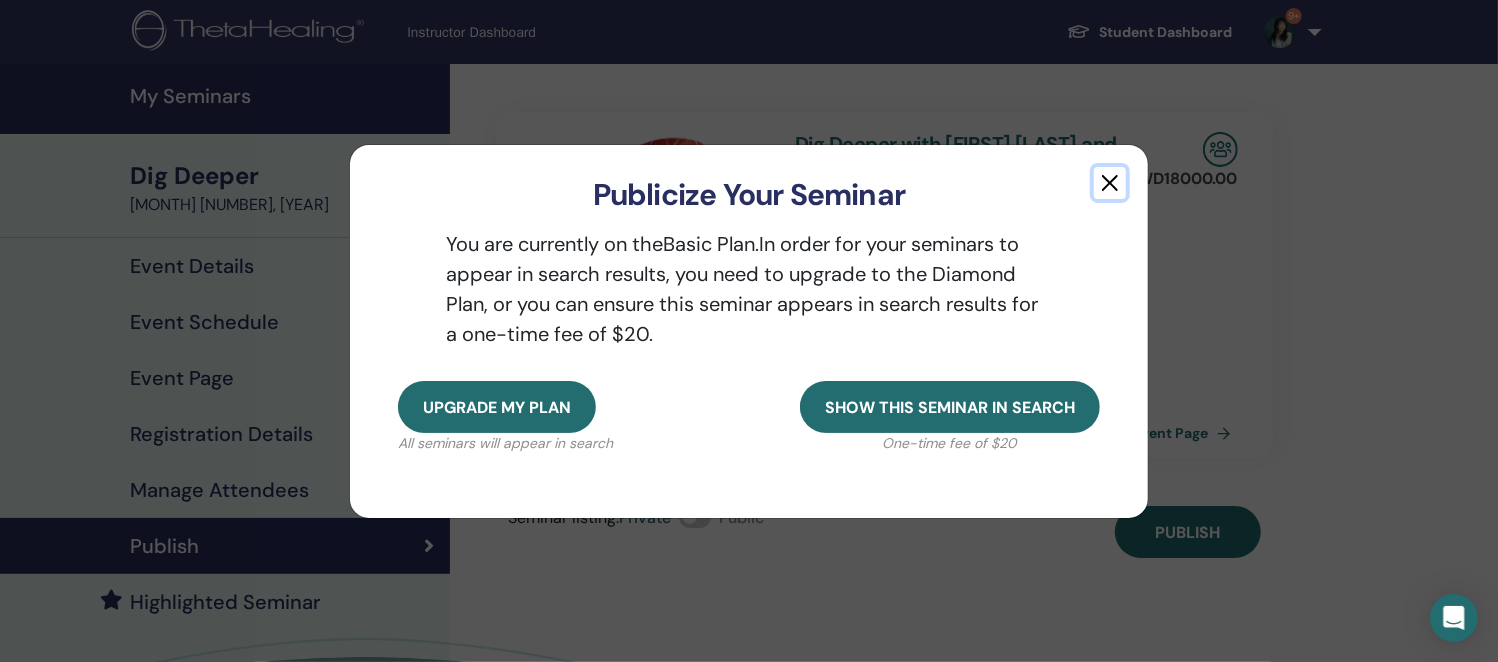 click at bounding box center (1110, 183) 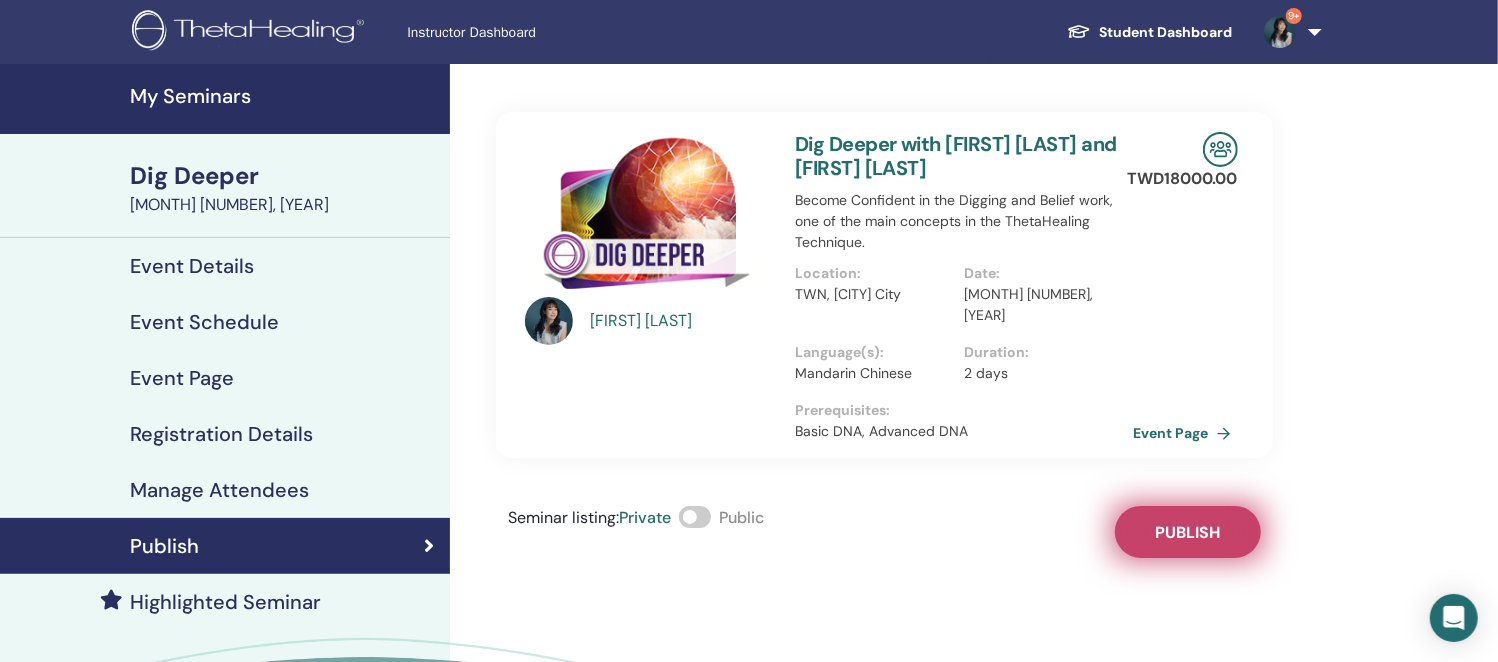 click on "Publish" at bounding box center [1187, 532] 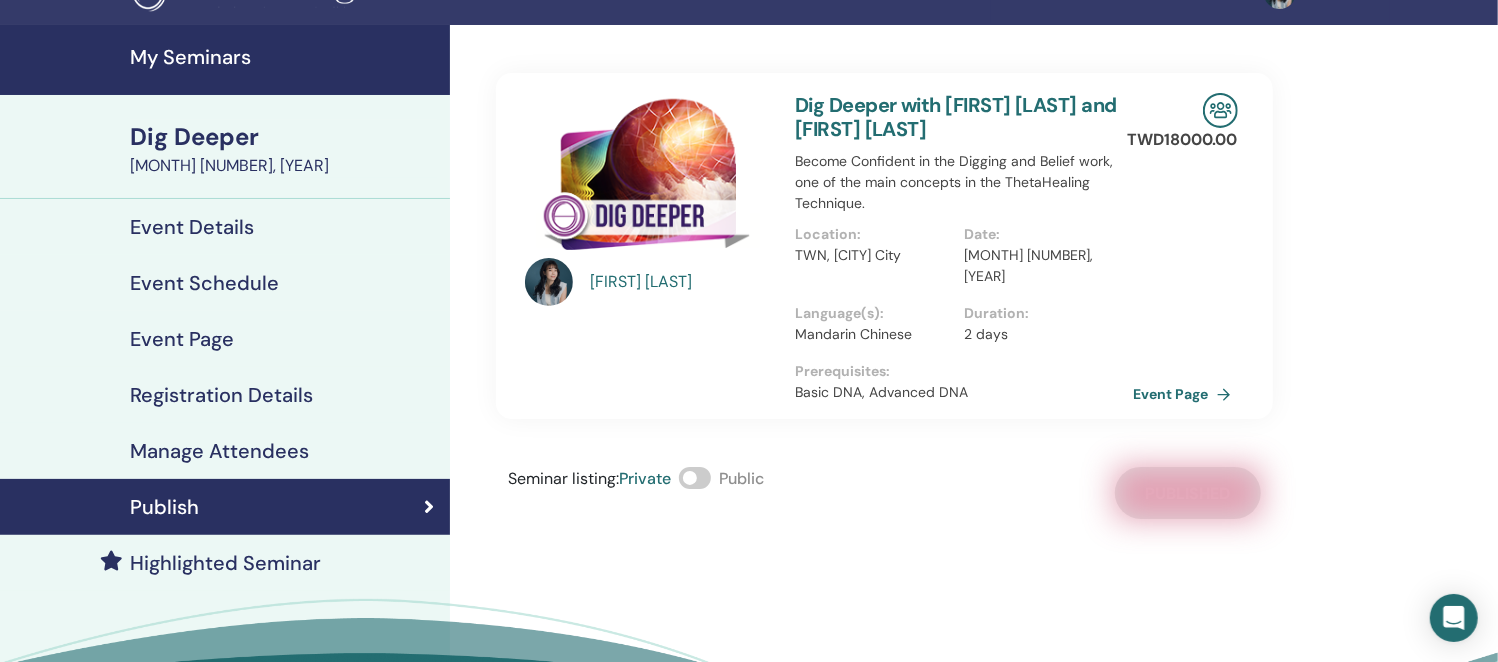 scroll, scrollTop: 0, scrollLeft: 0, axis: both 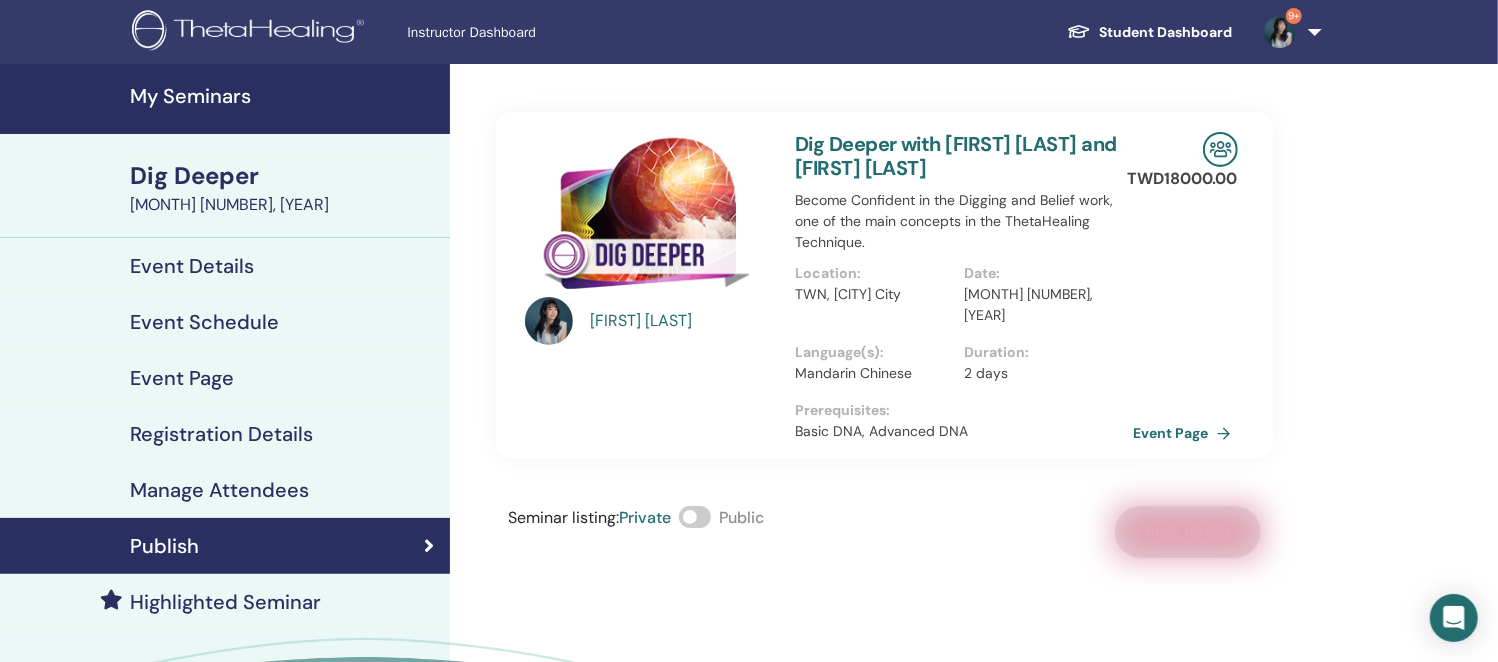 click on "My Seminars" at bounding box center [284, 96] 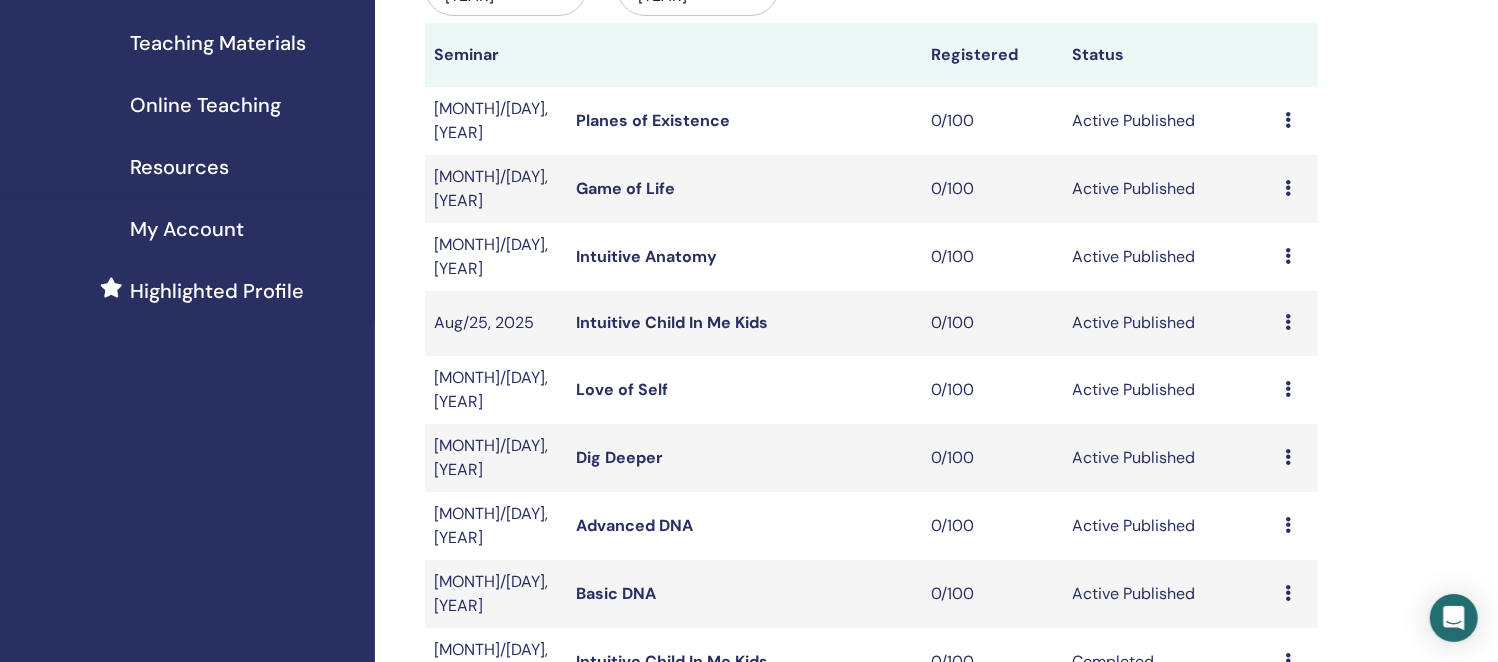 scroll, scrollTop: 249, scrollLeft: 0, axis: vertical 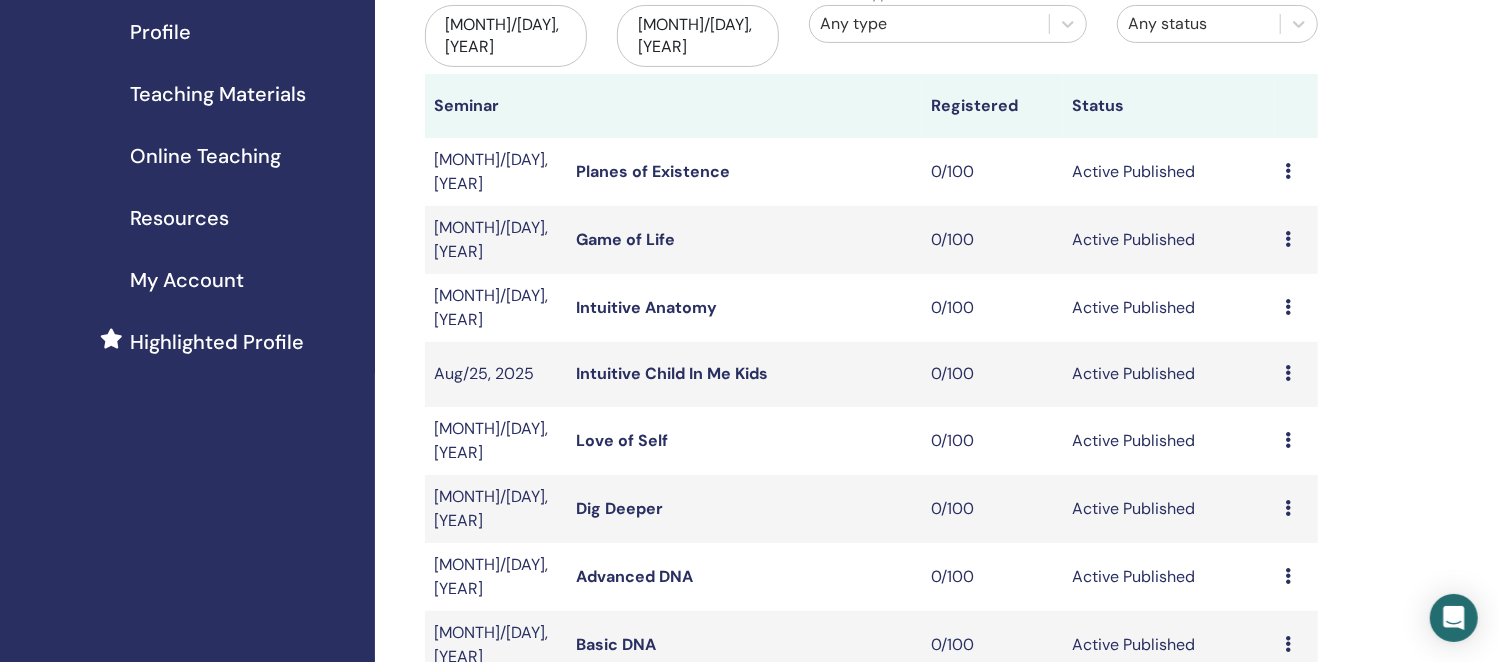 click at bounding box center [743, 106] 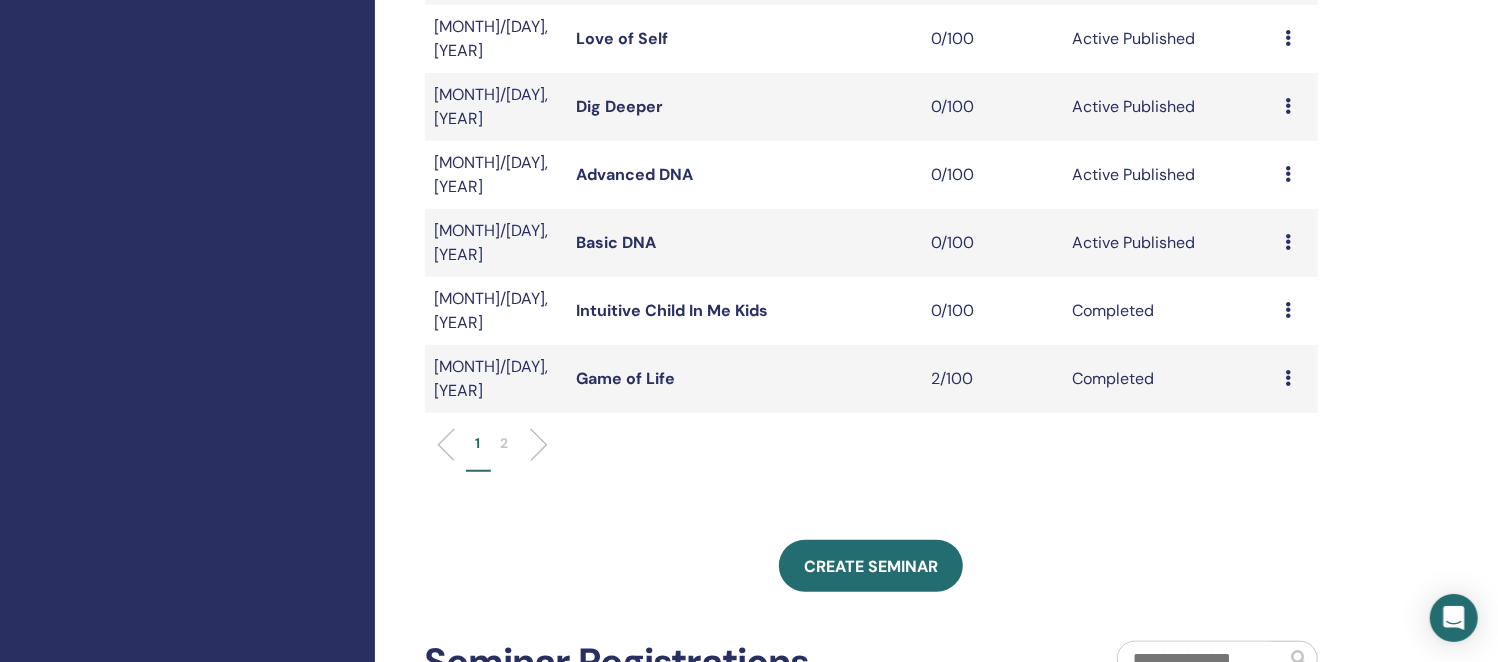 scroll, scrollTop: 750, scrollLeft: 0, axis: vertical 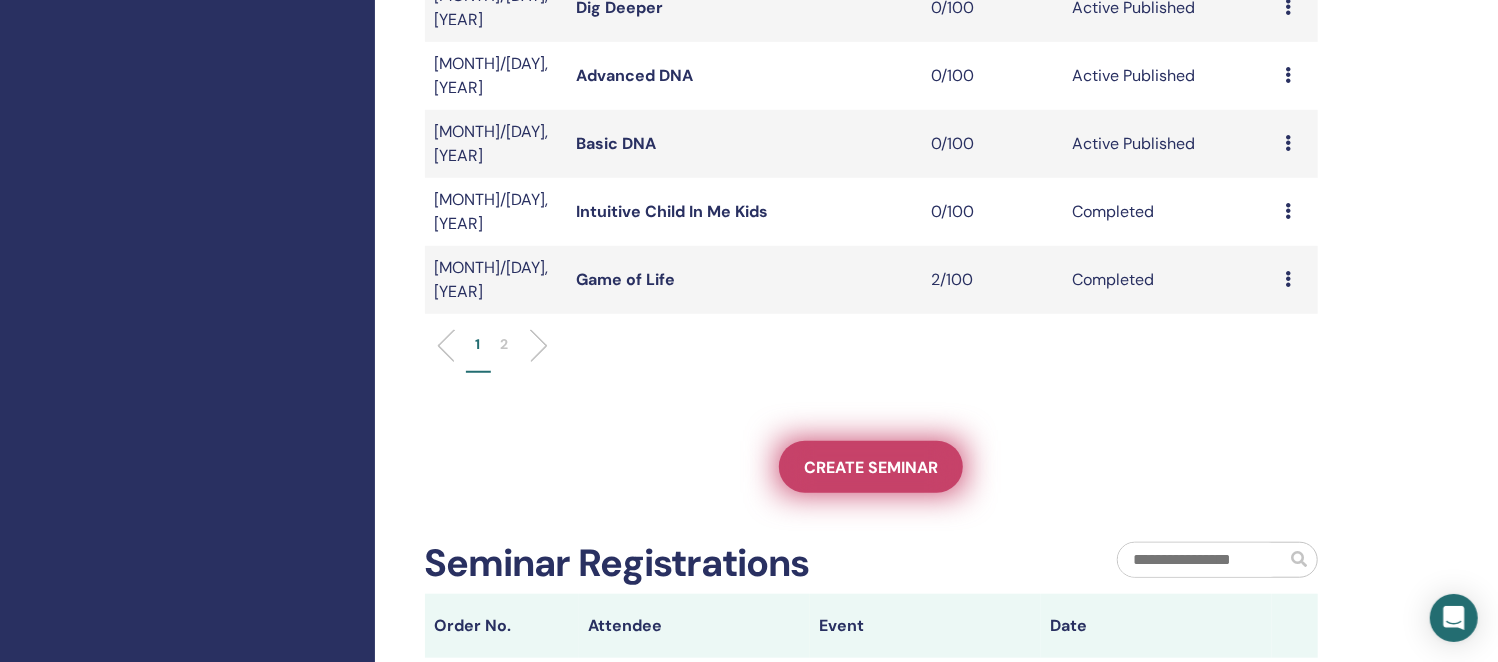 click on "Create seminar" at bounding box center (871, 467) 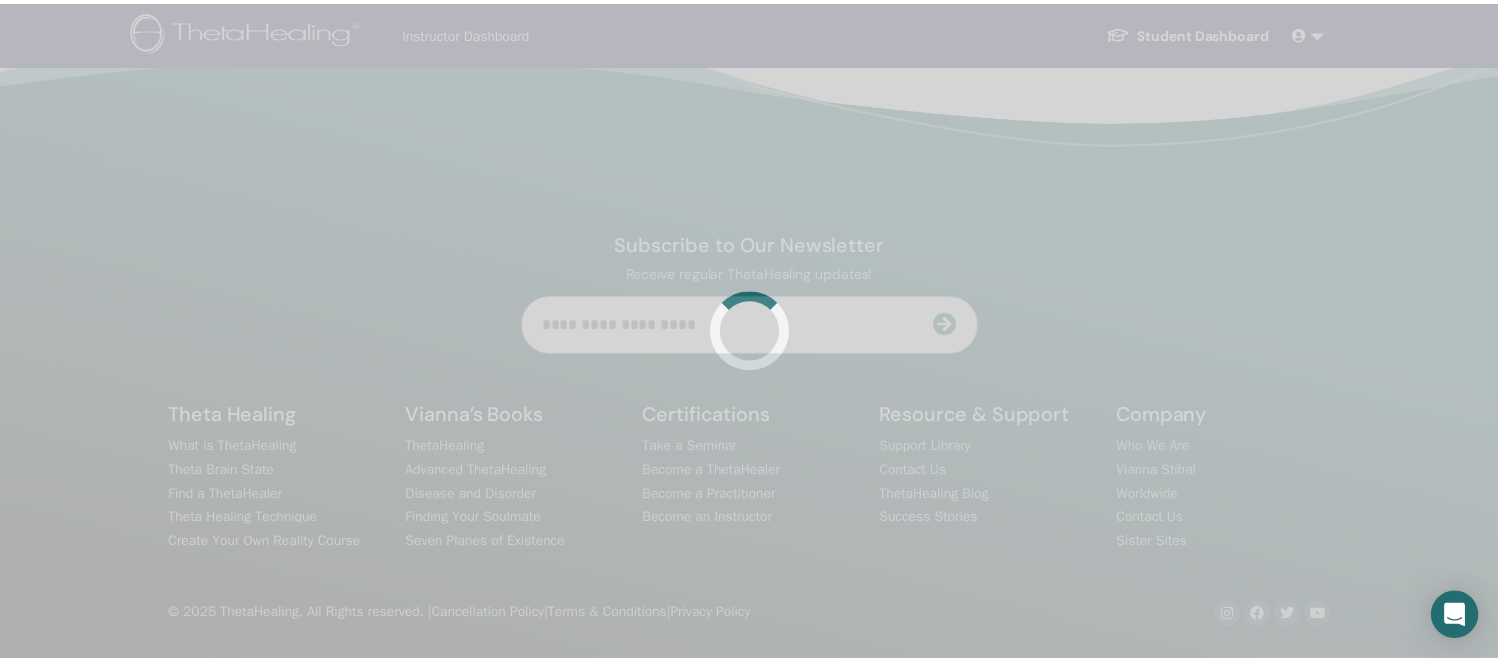 scroll, scrollTop: 0, scrollLeft: 0, axis: both 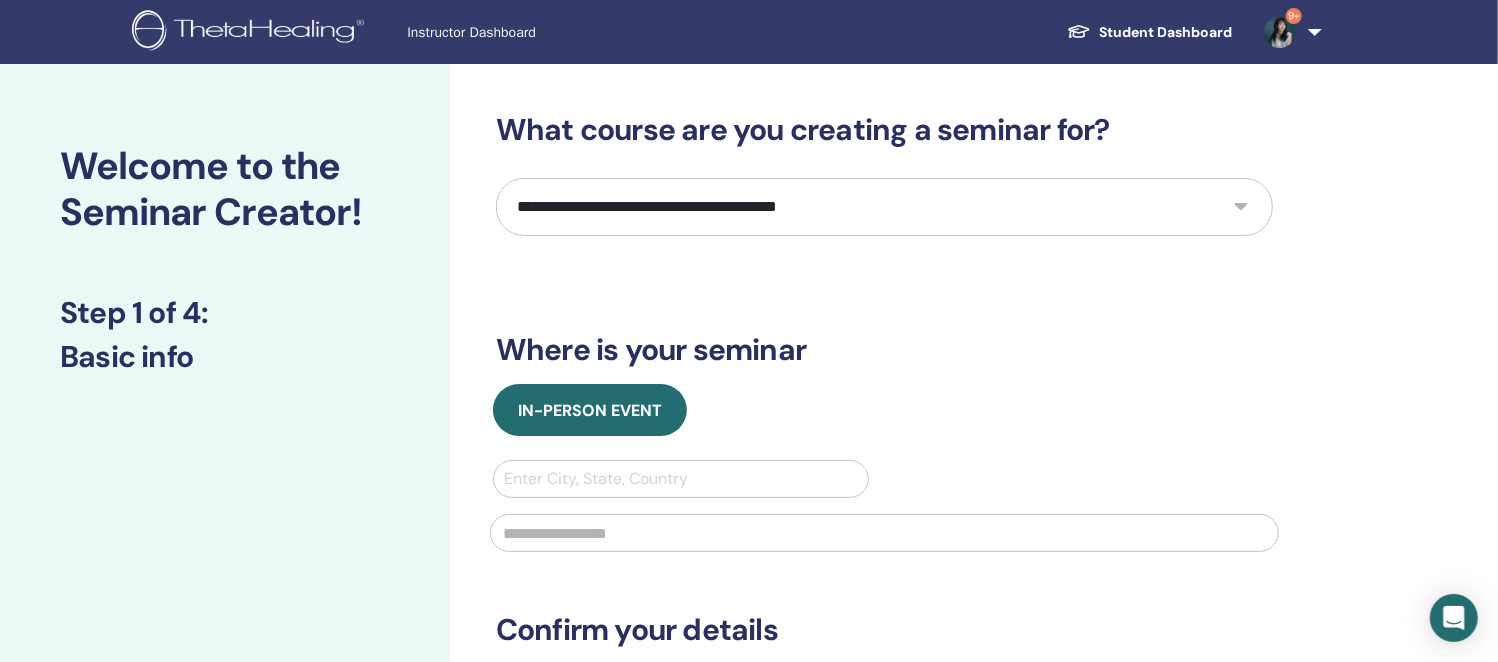 click on "**********" at bounding box center [884, 207] 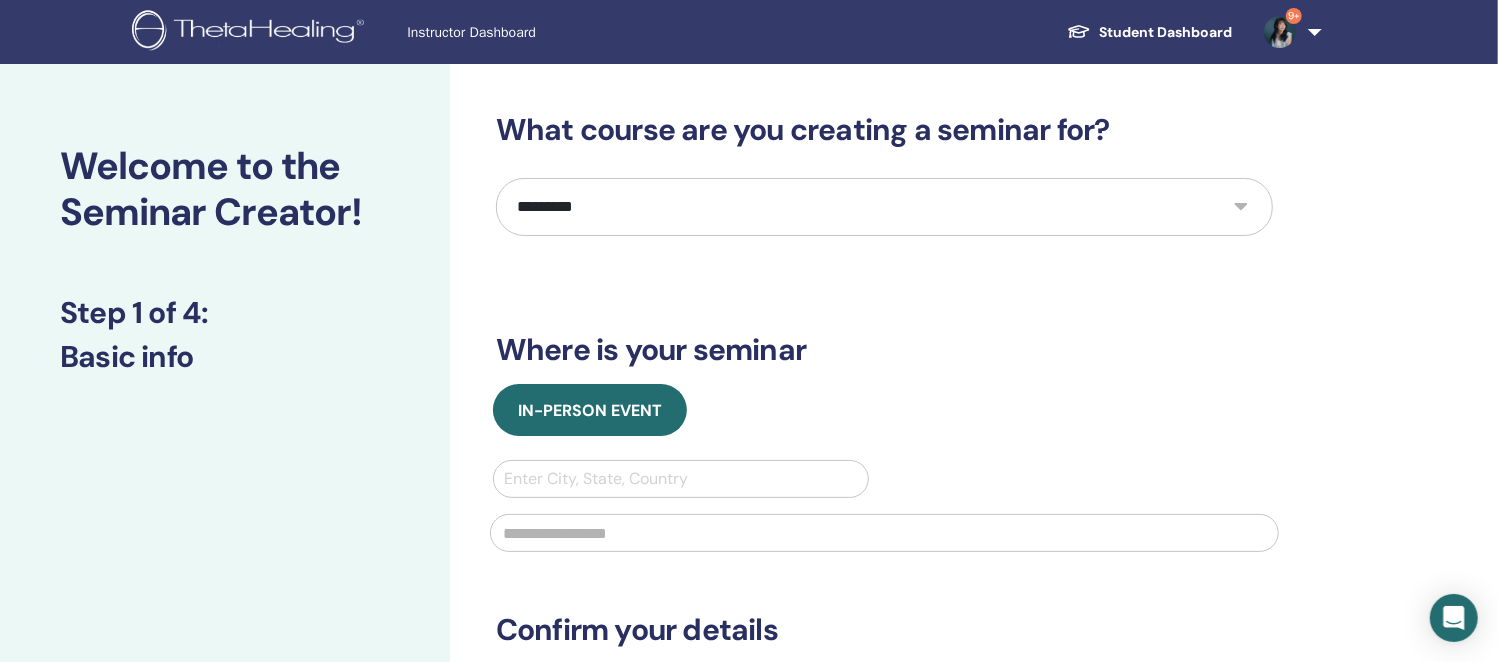 click on "**********" at bounding box center [884, 207] 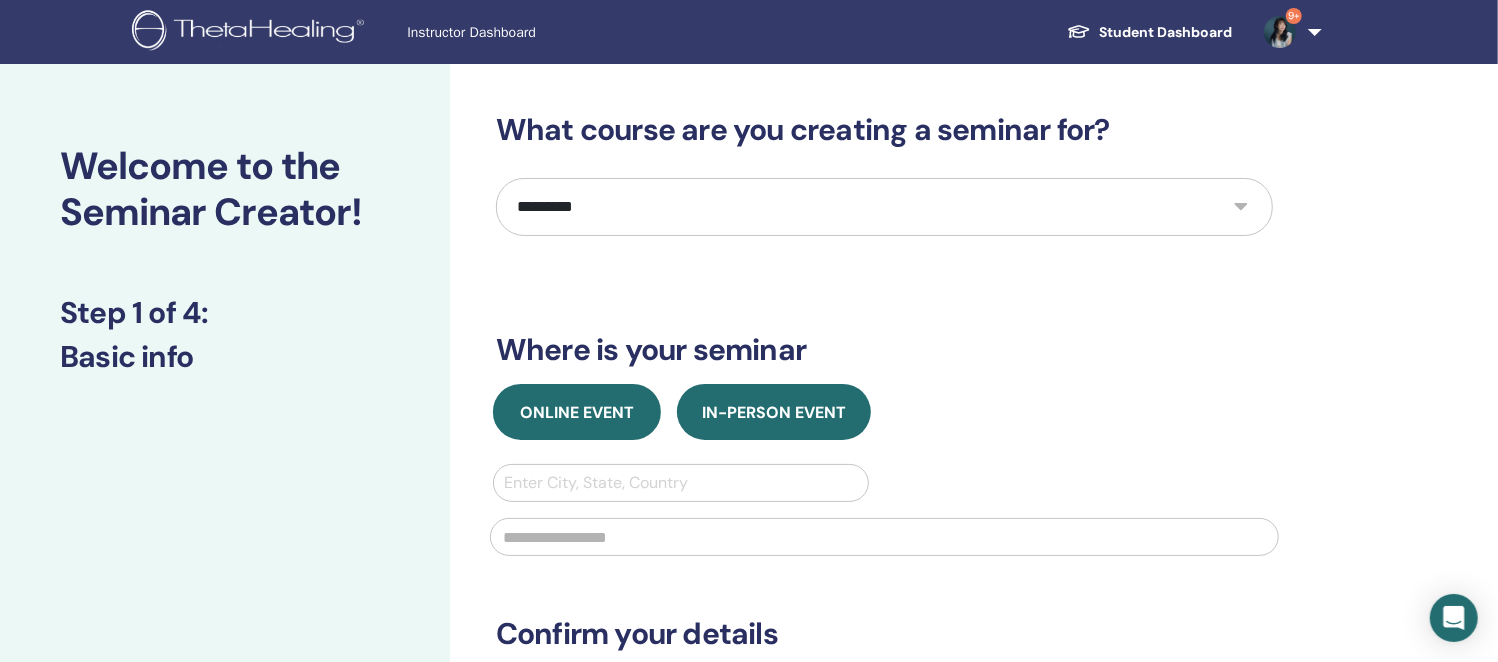 click on "Online Event" at bounding box center [577, 412] 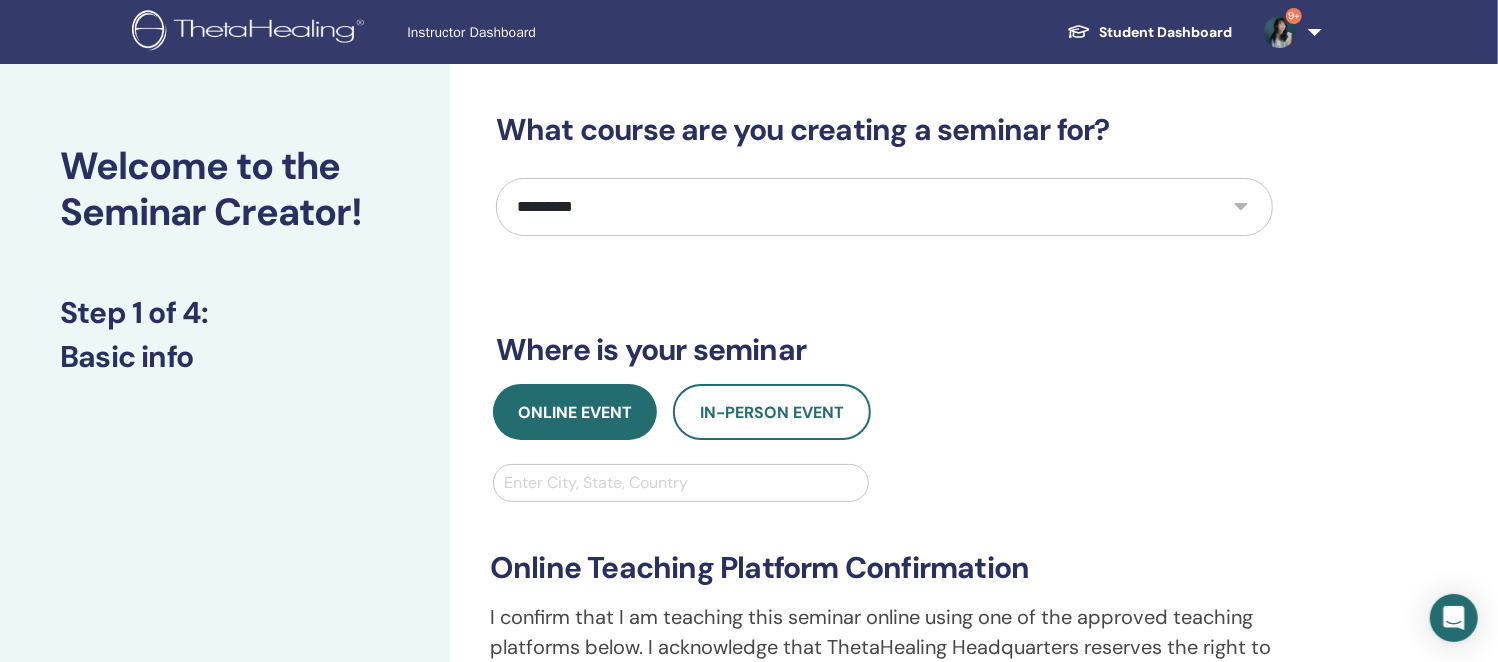 click at bounding box center [681, 483] 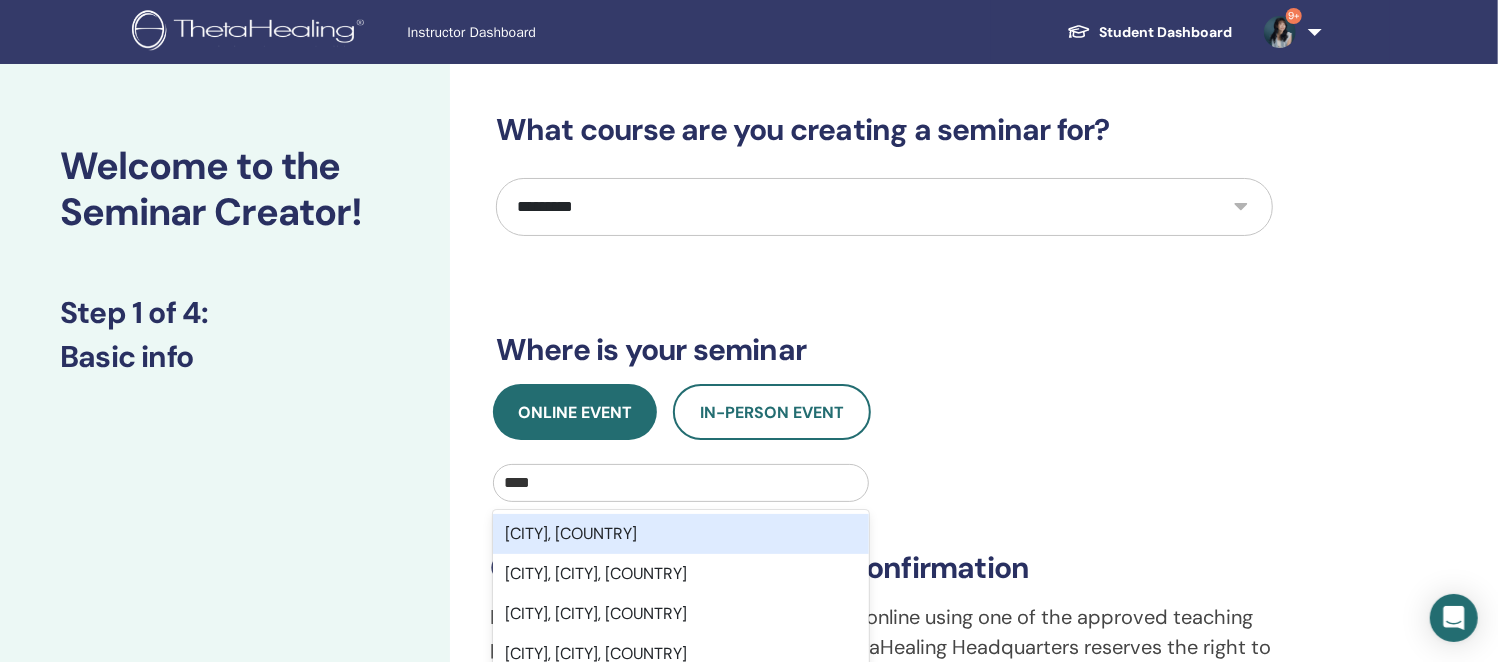 type on "*****" 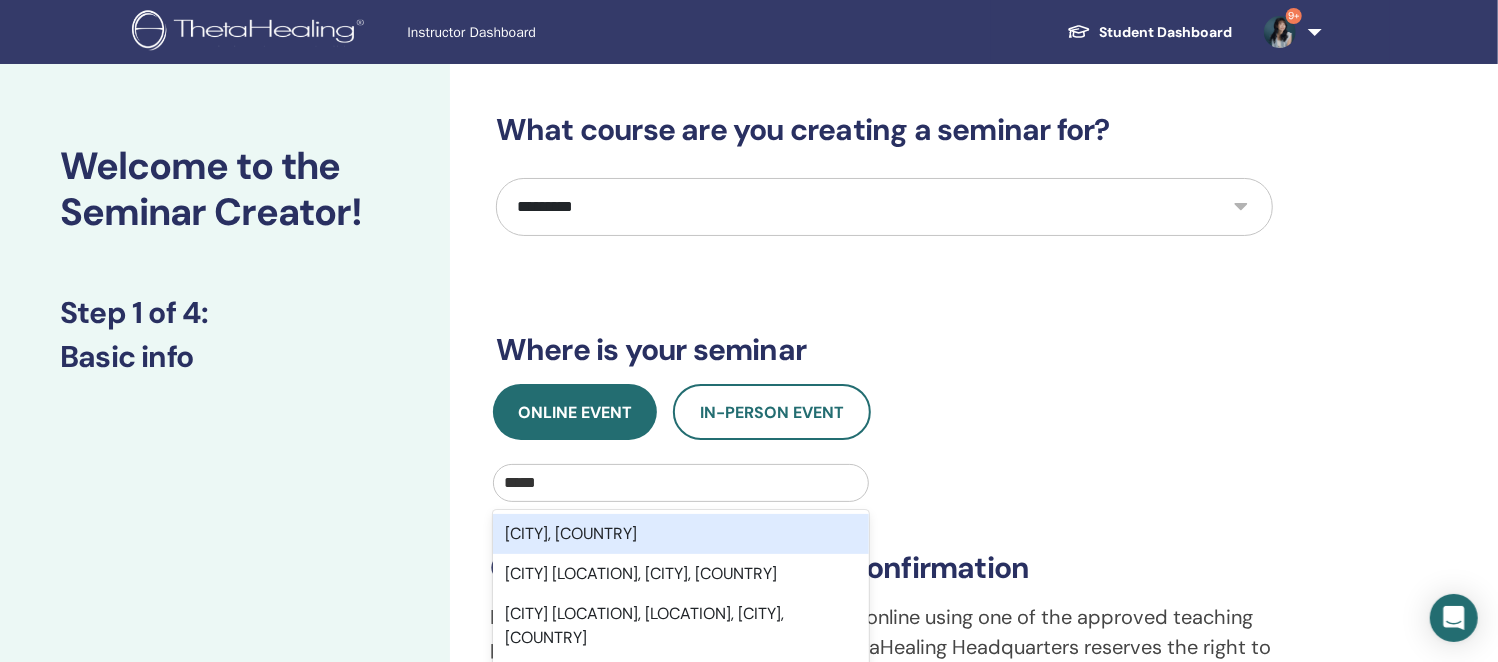click on "Kaohsiung City, TWN" at bounding box center (681, 534) 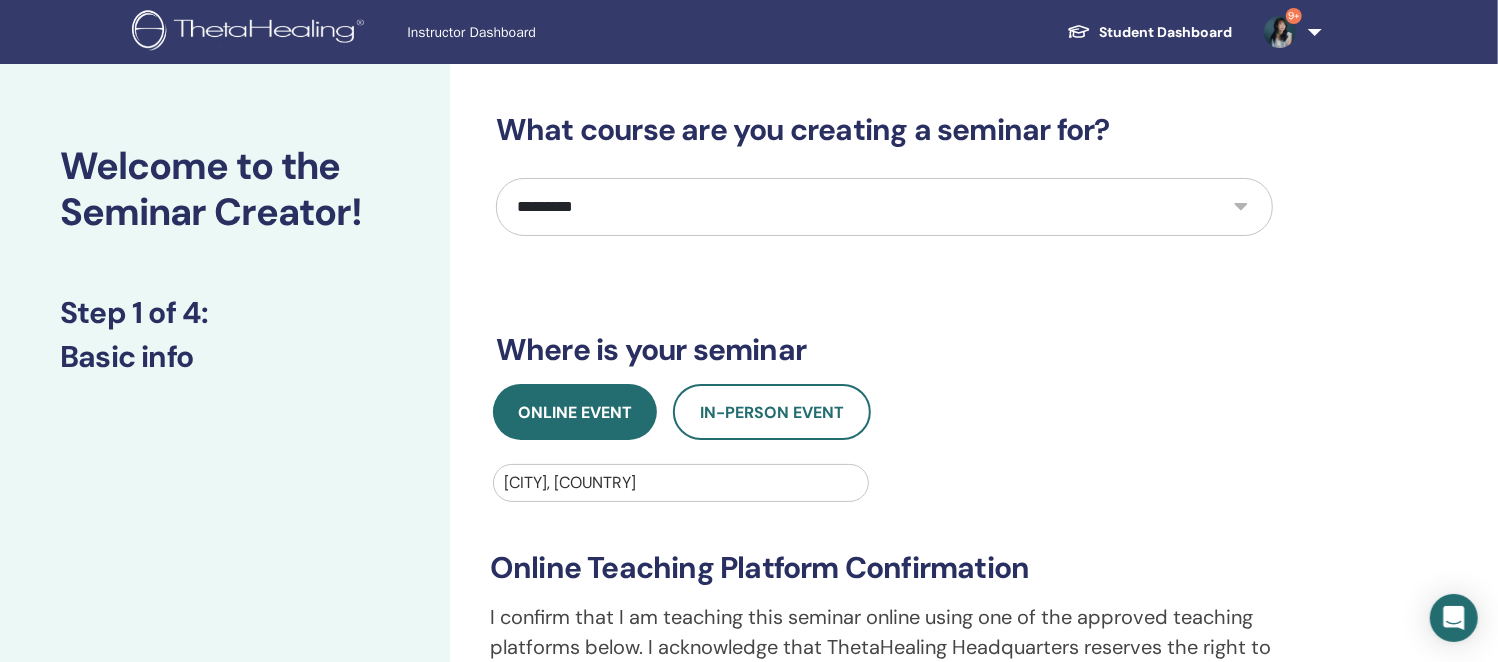 click on "**********" at bounding box center (884, 618) 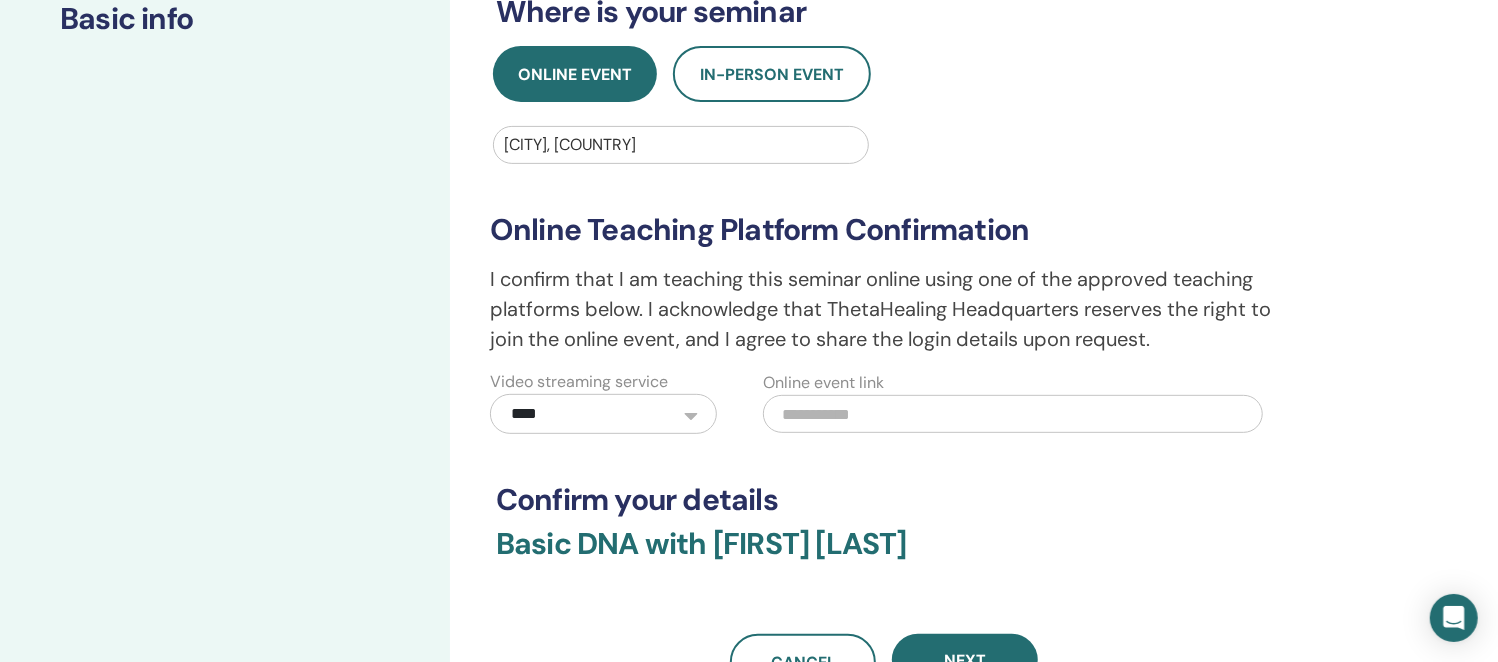 scroll, scrollTop: 375, scrollLeft: 0, axis: vertical 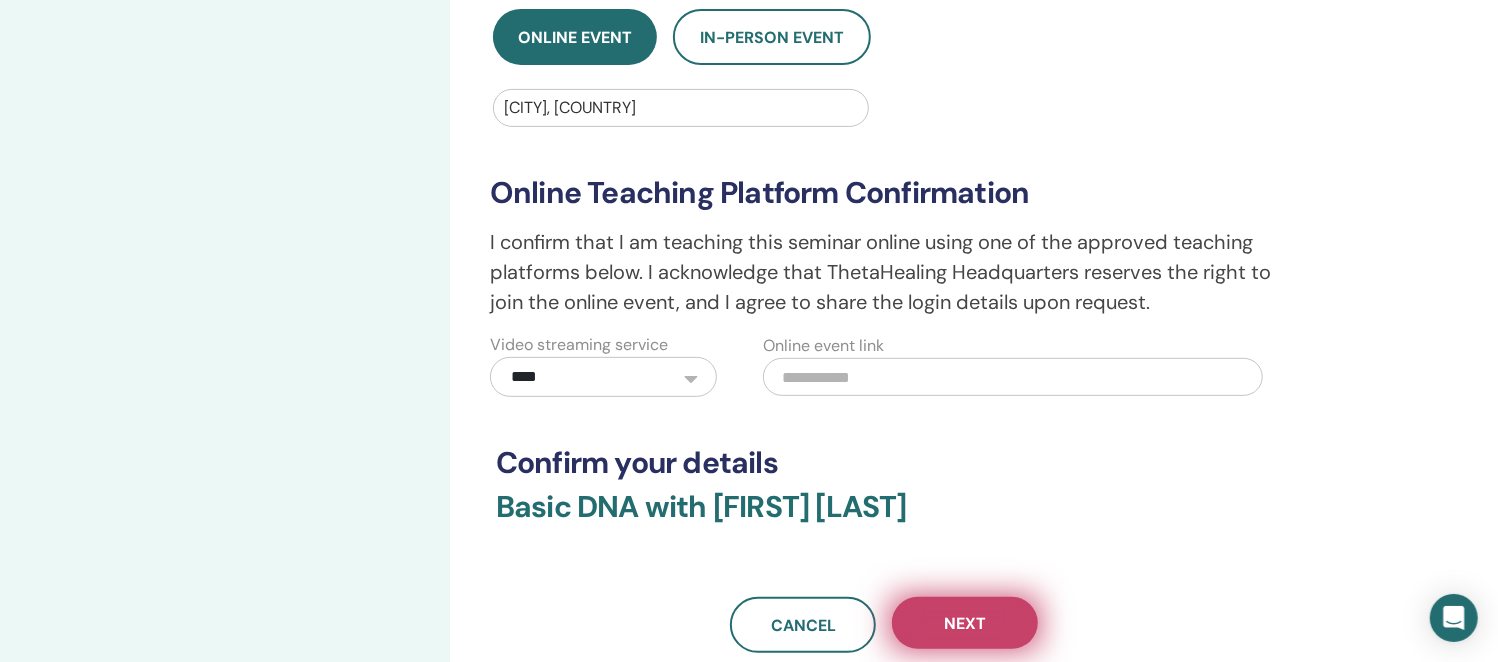 click on "Next" at bounding box center (965, 623) 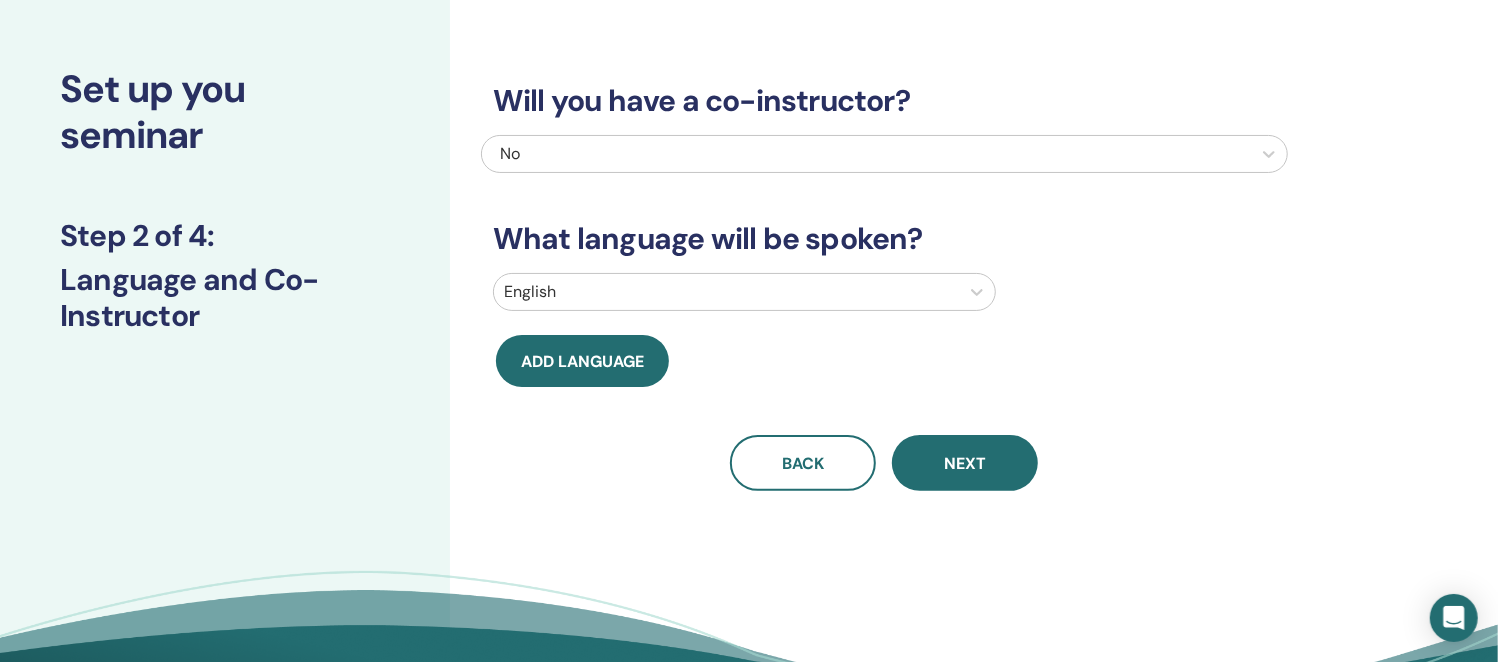 scroll, scrollTop: 0, scrollLeft: 0, axis: both 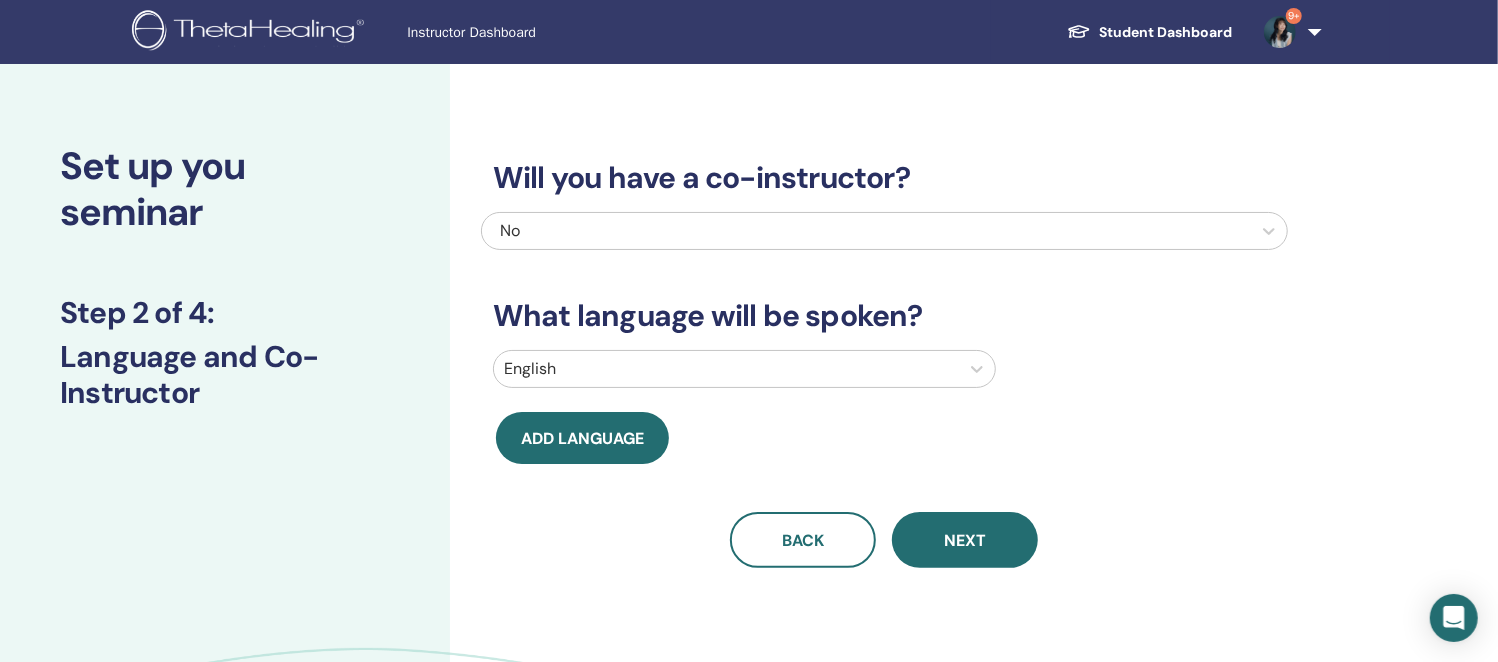 click on "No" at bounding box center [808, 231] 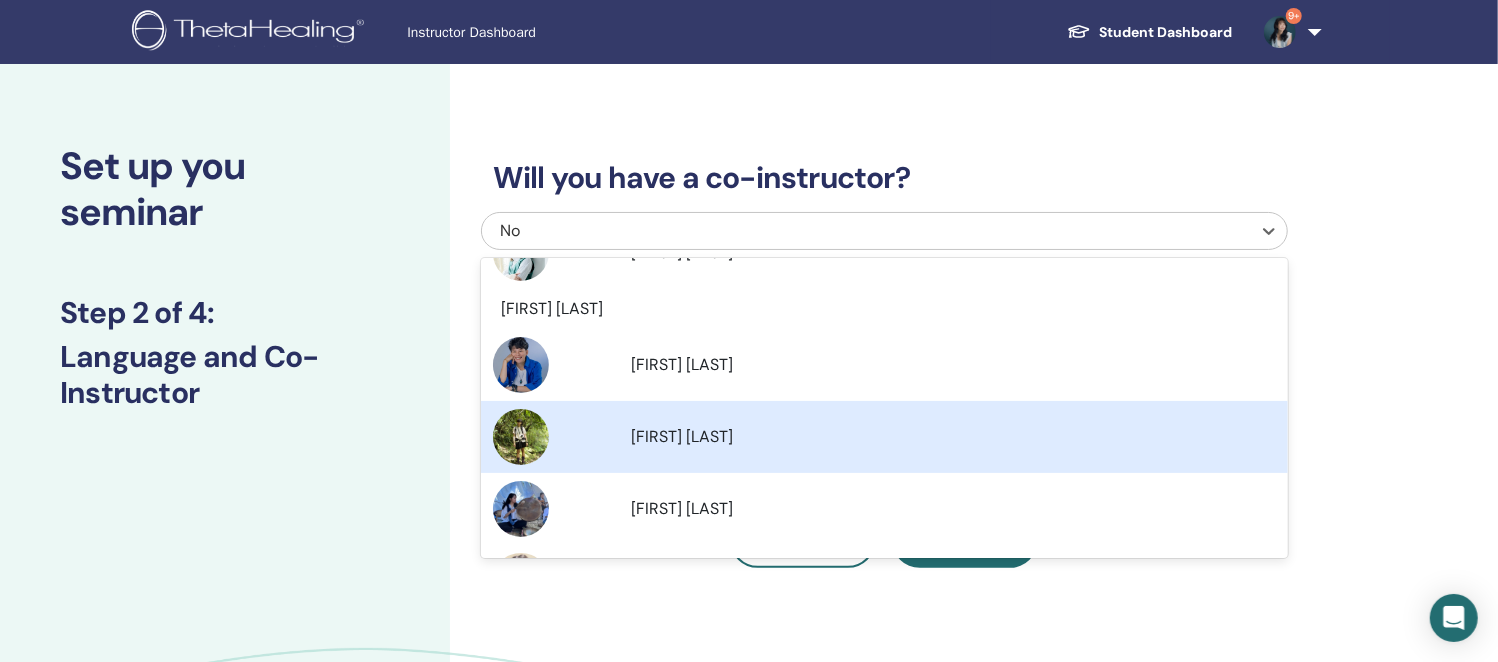 scroll, scrollTop: 375, scrollLeft: 0, axis: vertical 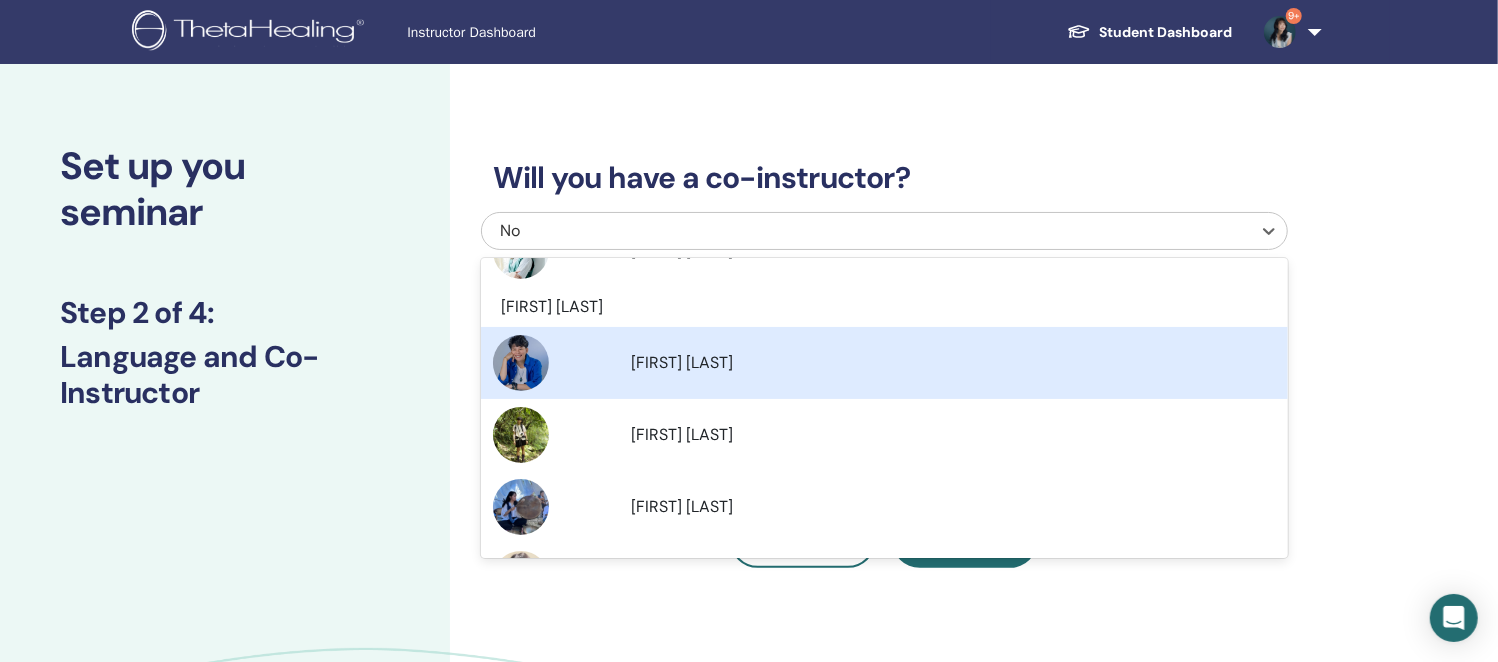 click on "Hsiaochi  Chou" at bounding box center (884, 363) 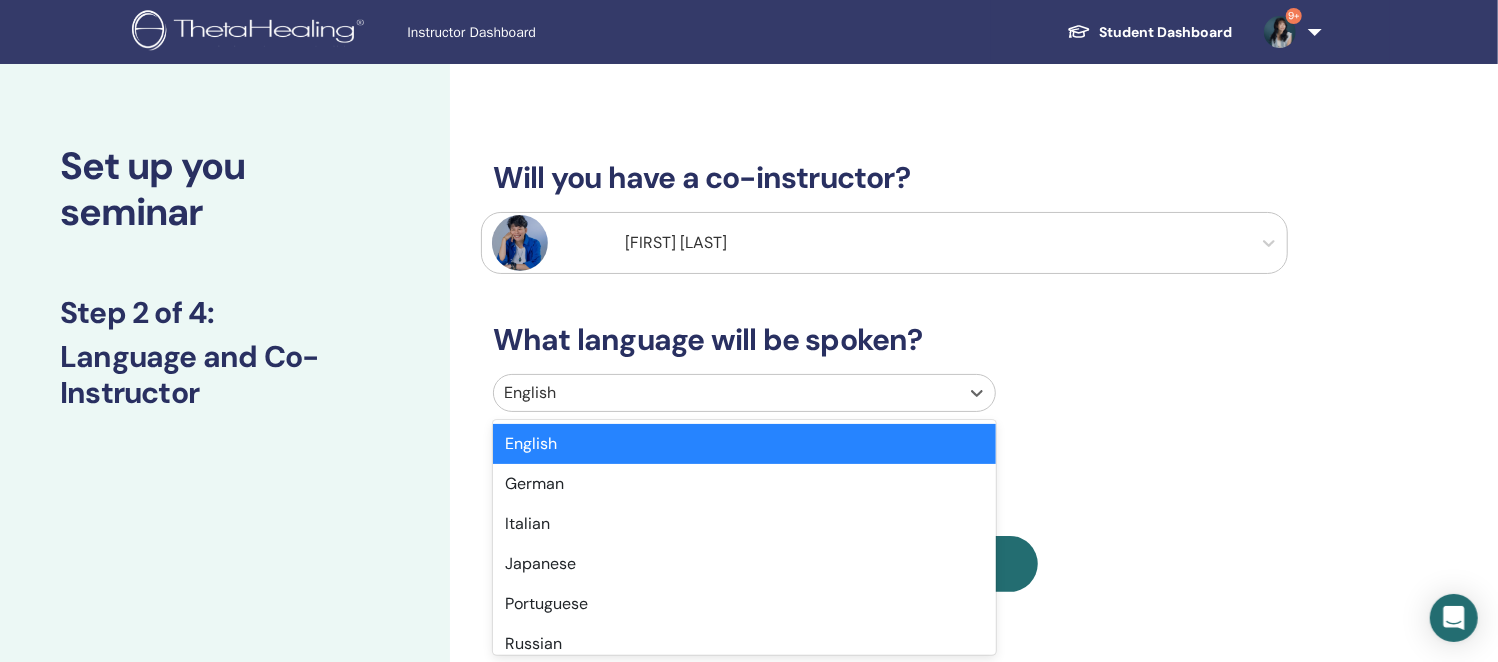 click at bounding box center [726, 393] 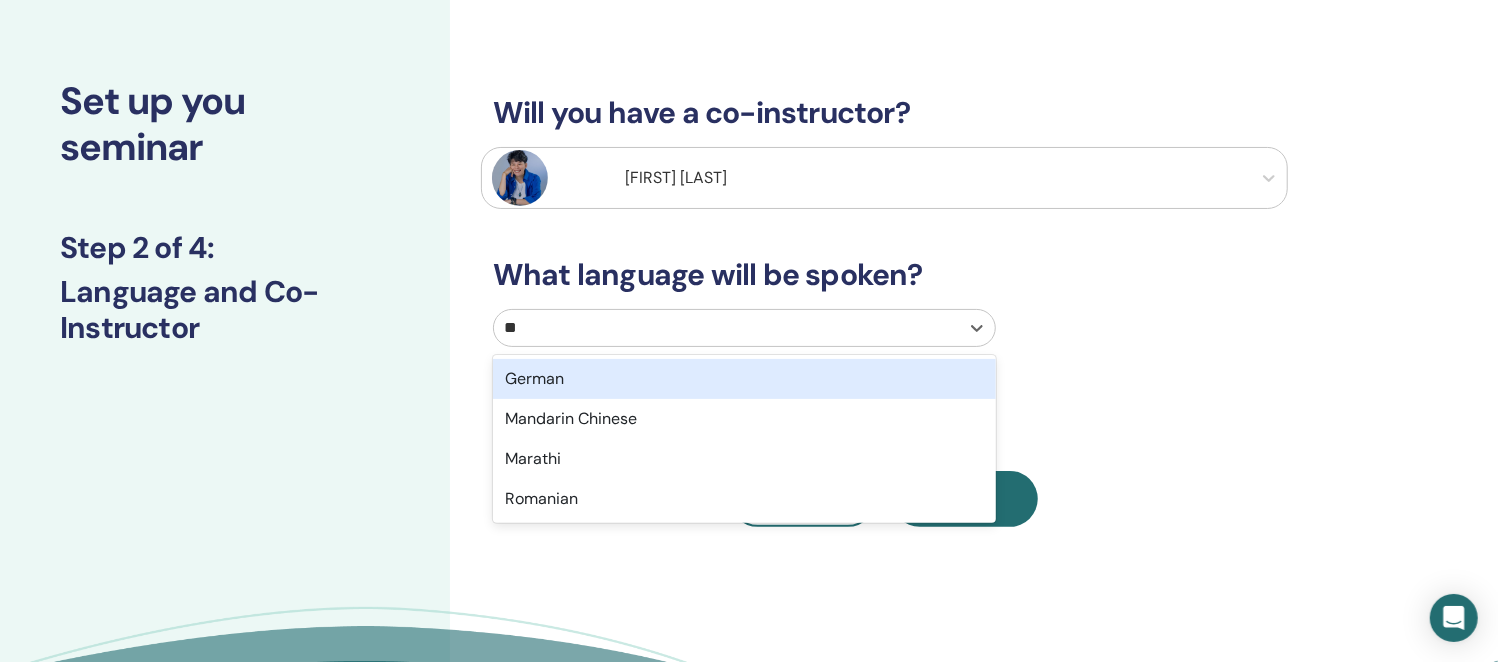 type on "***" 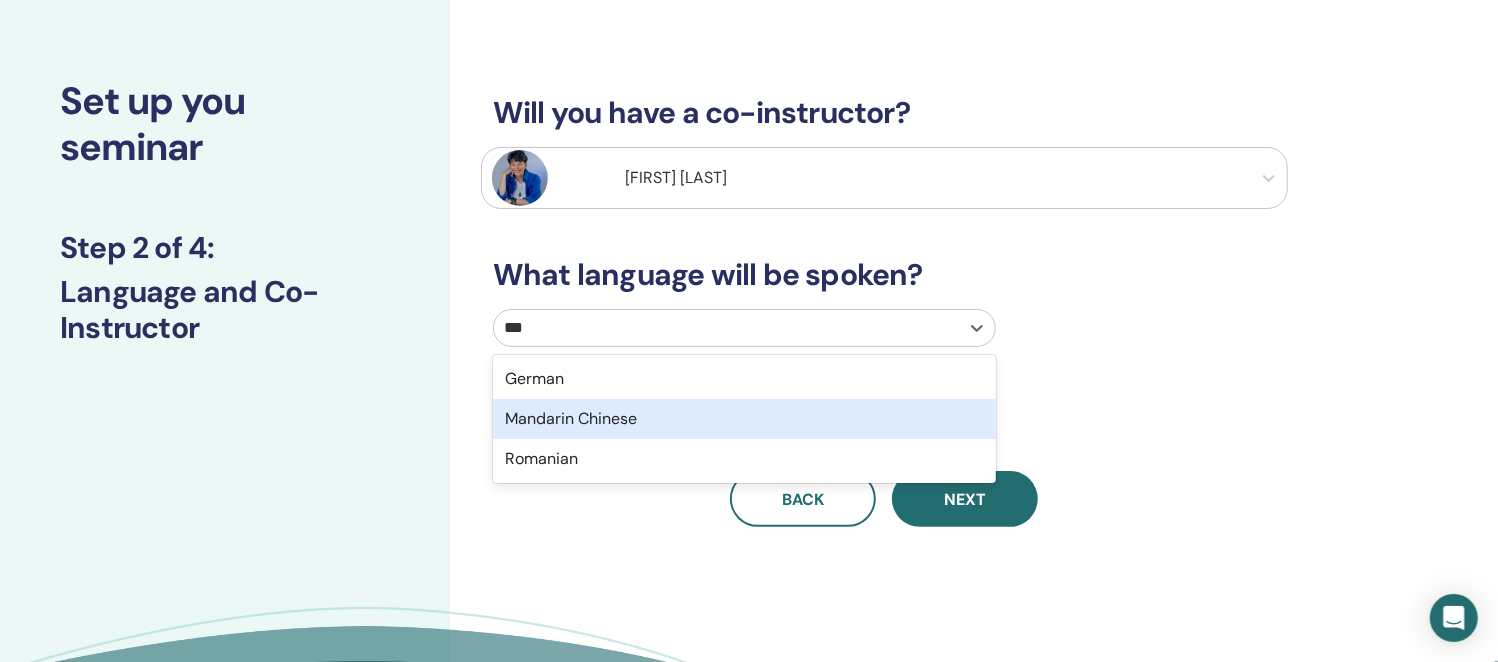 click on "Mandarin Chinese" at bounding box center (744, 419) 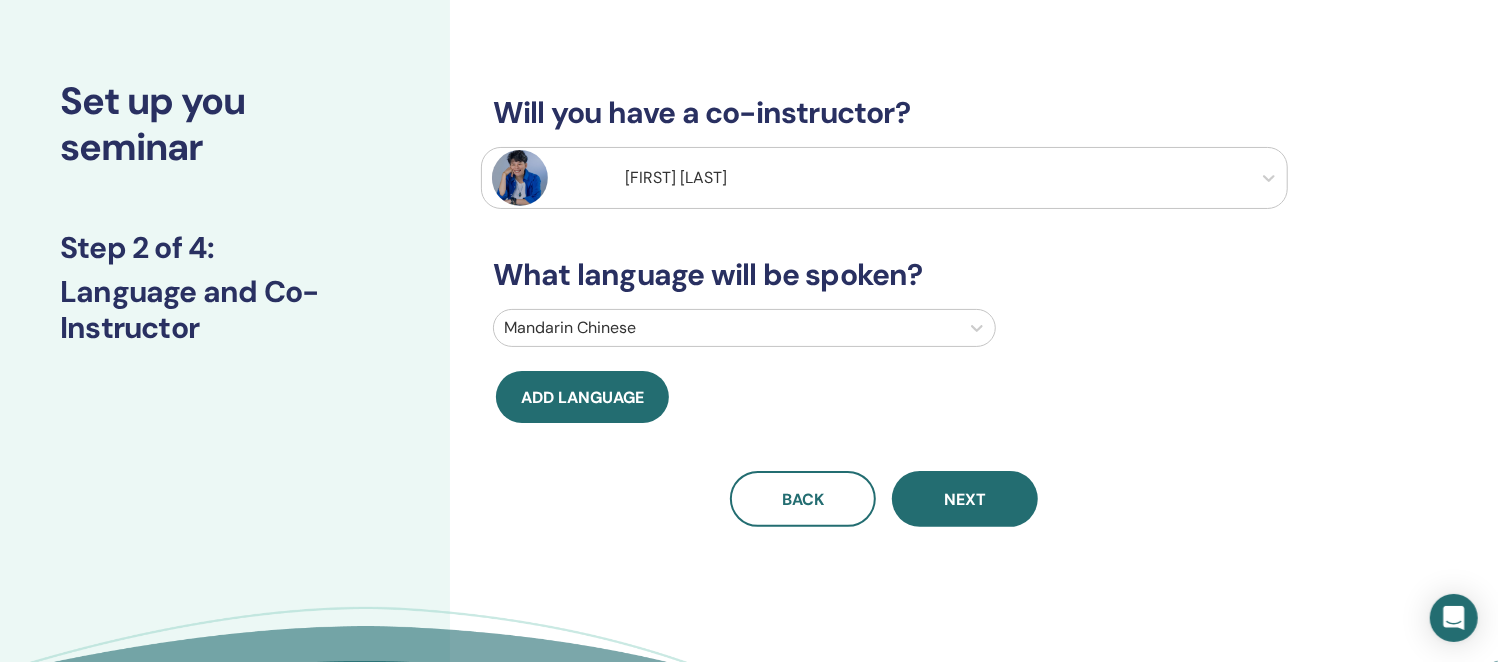 click on "Will you have a co-instructor? Hsiaochi  Chou What language will be spoken? Mandarin Chinese Add language Back Next" at bounding box center (884, 287) 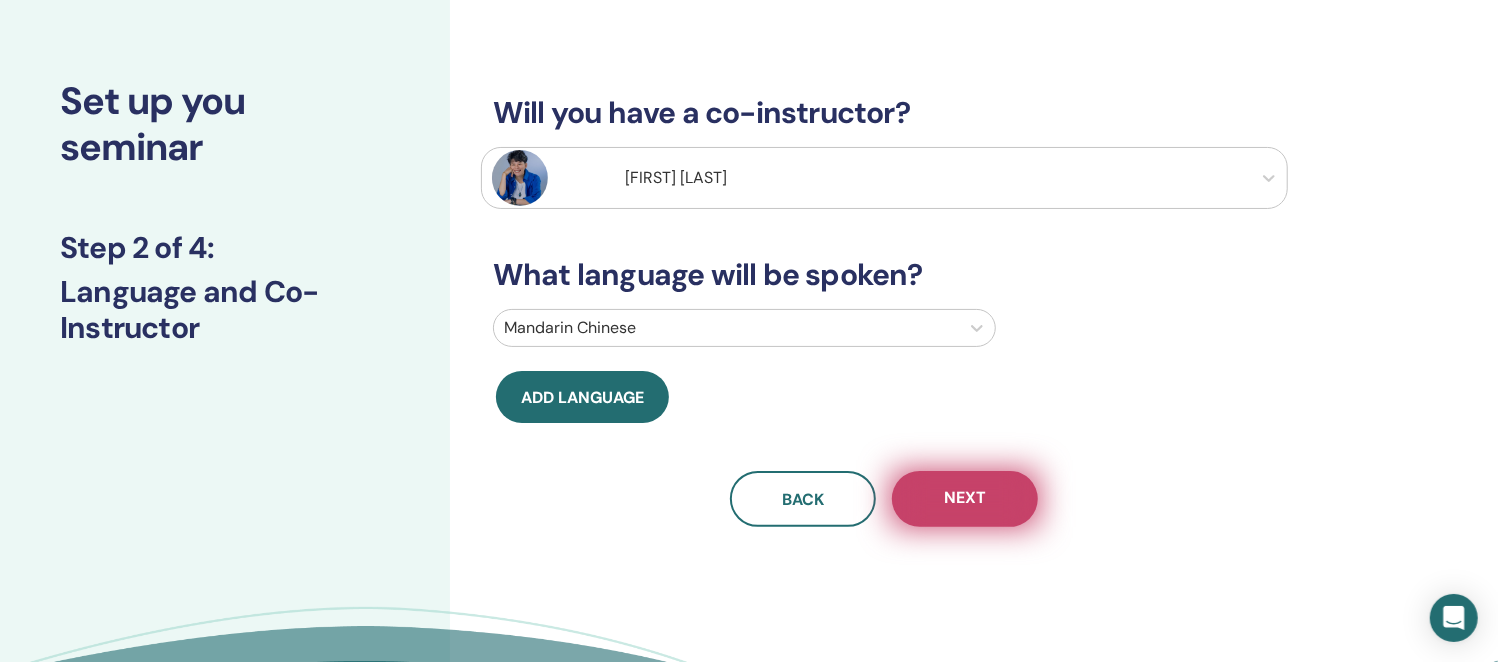 click on "Next" at bounding box center [965, 499] 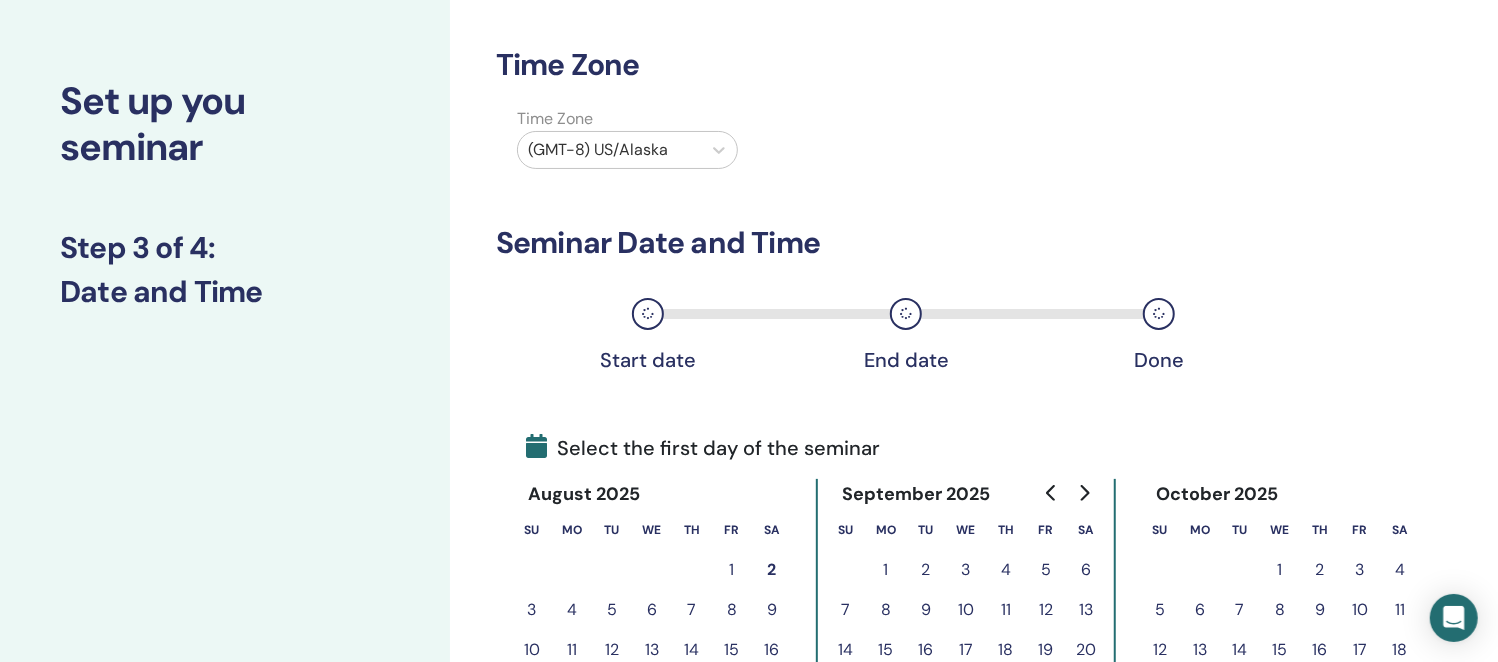 click at bounding box center (609, 150) 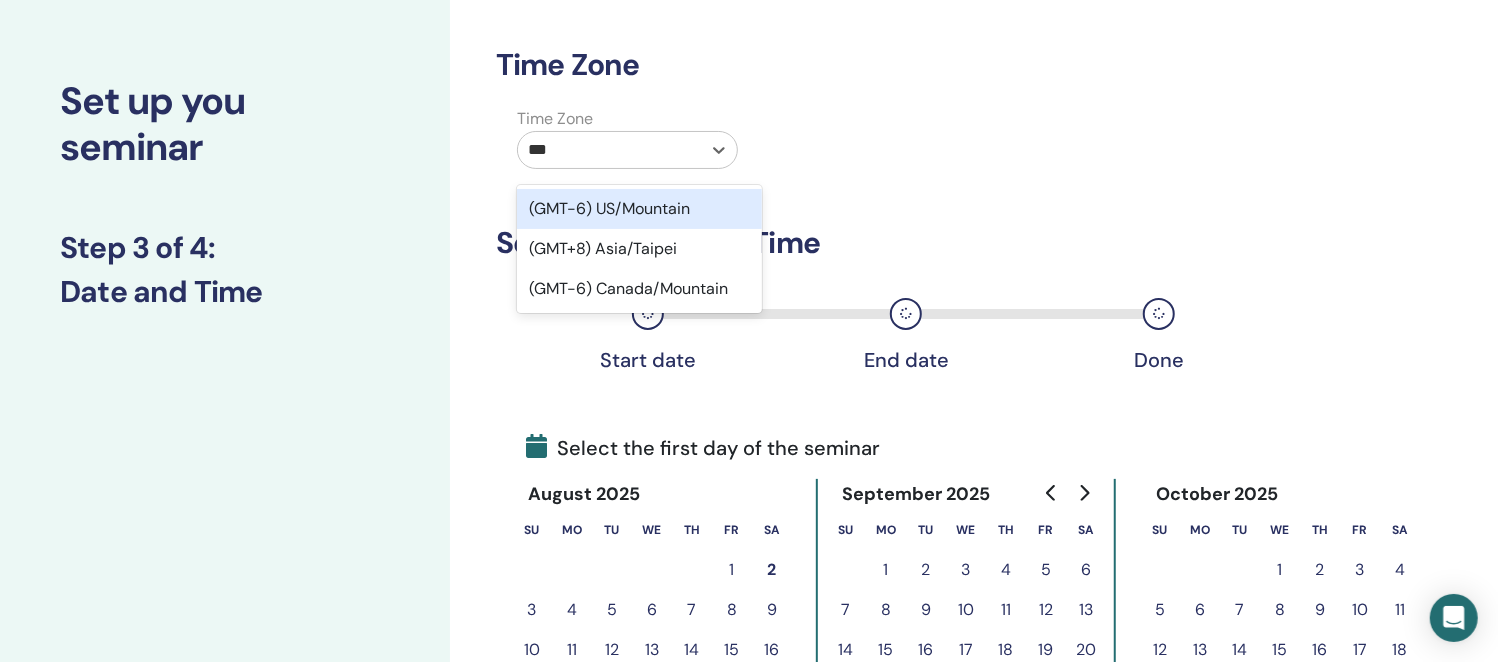 type on "****" 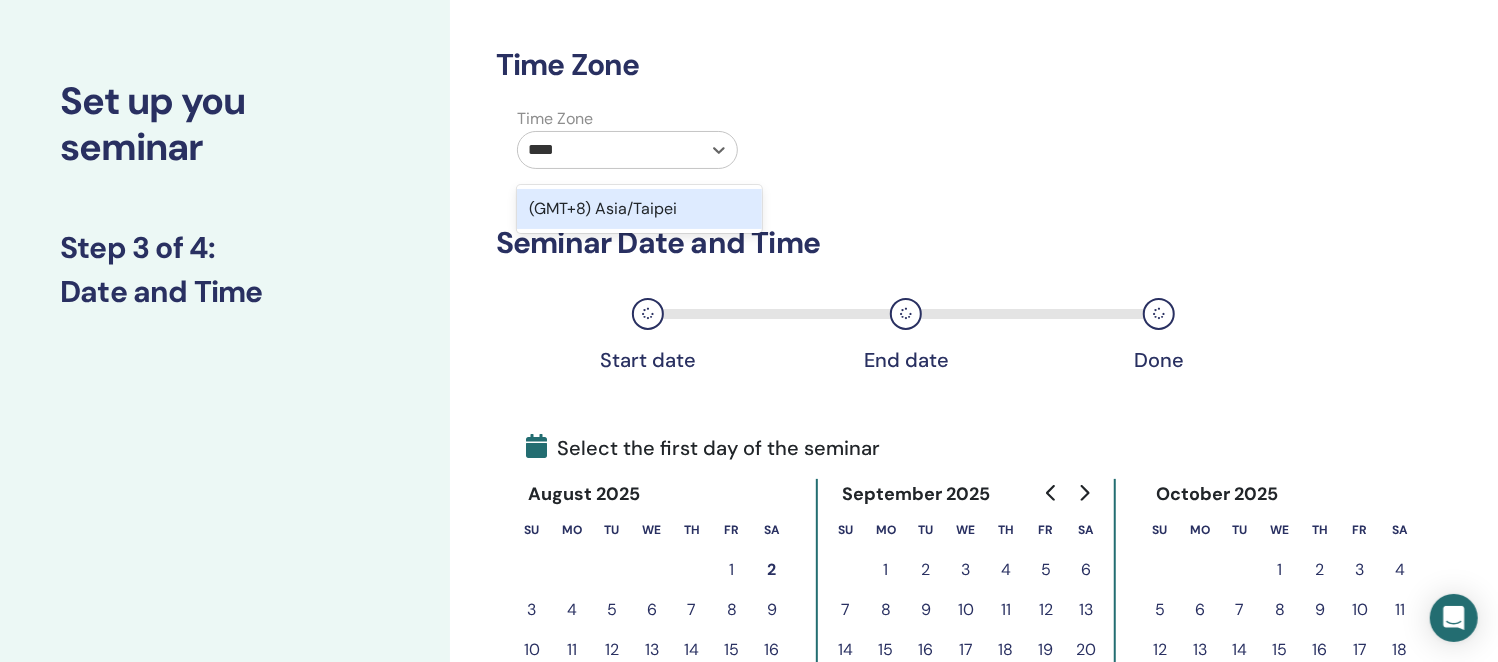 click on "(GMT+8) Asia/Taipei" at bounding box center (639, 209) 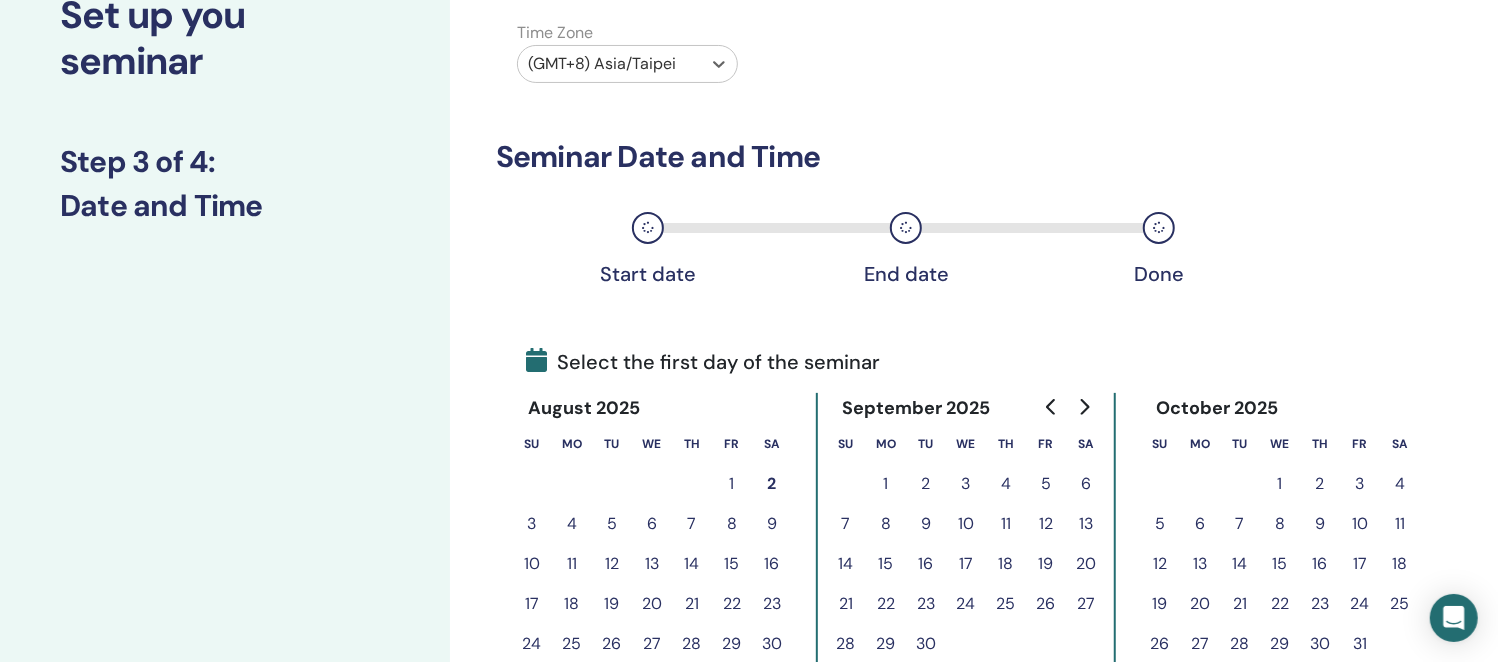 scroll, scrollTop: 190, scrollLeft: 0, axis: vertical 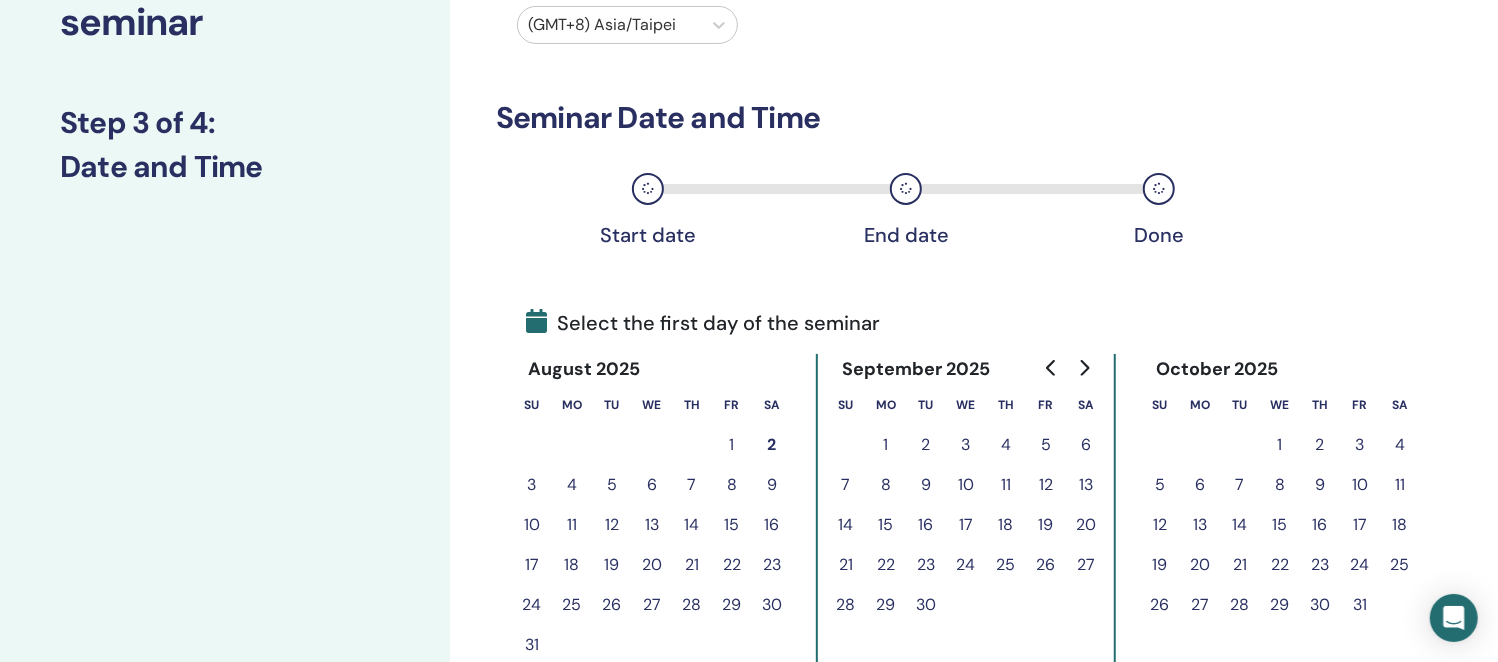 click on "10" at bounding box center [1360, 485] 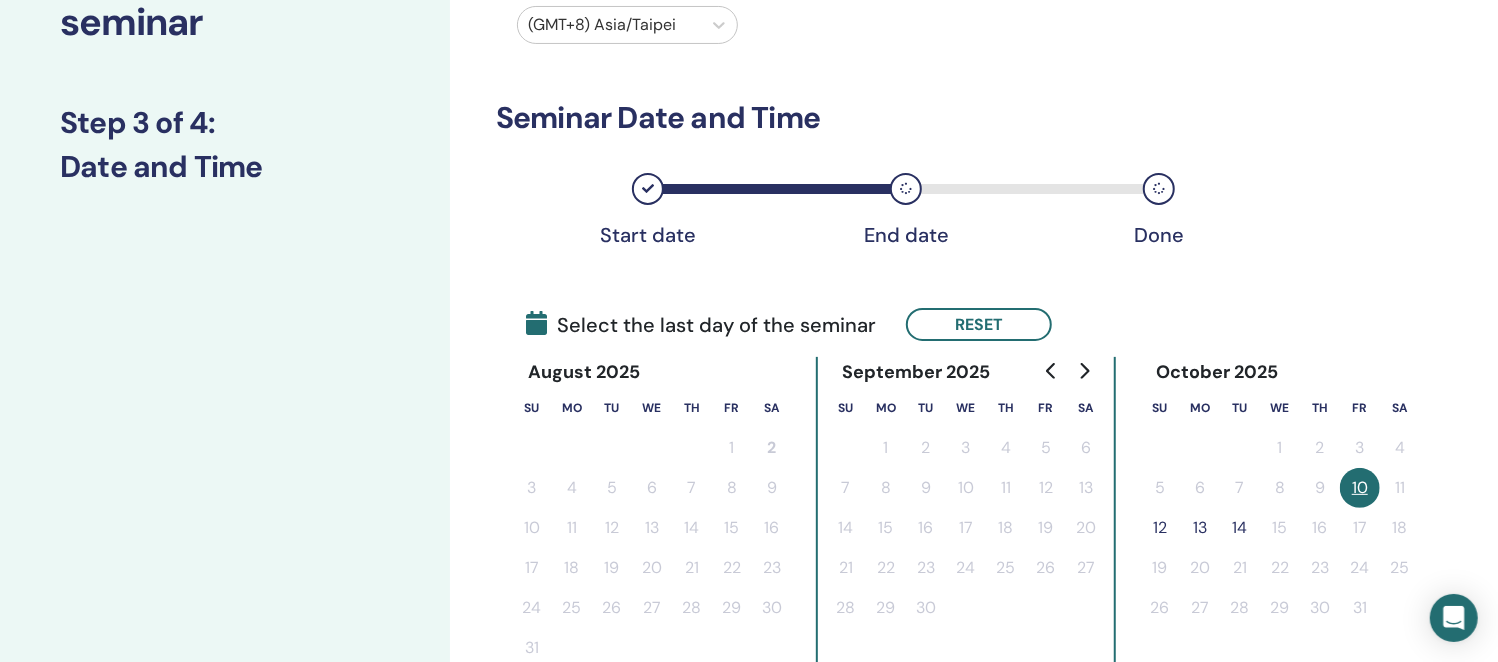 click on "12" at bounding box center (1160, 528) 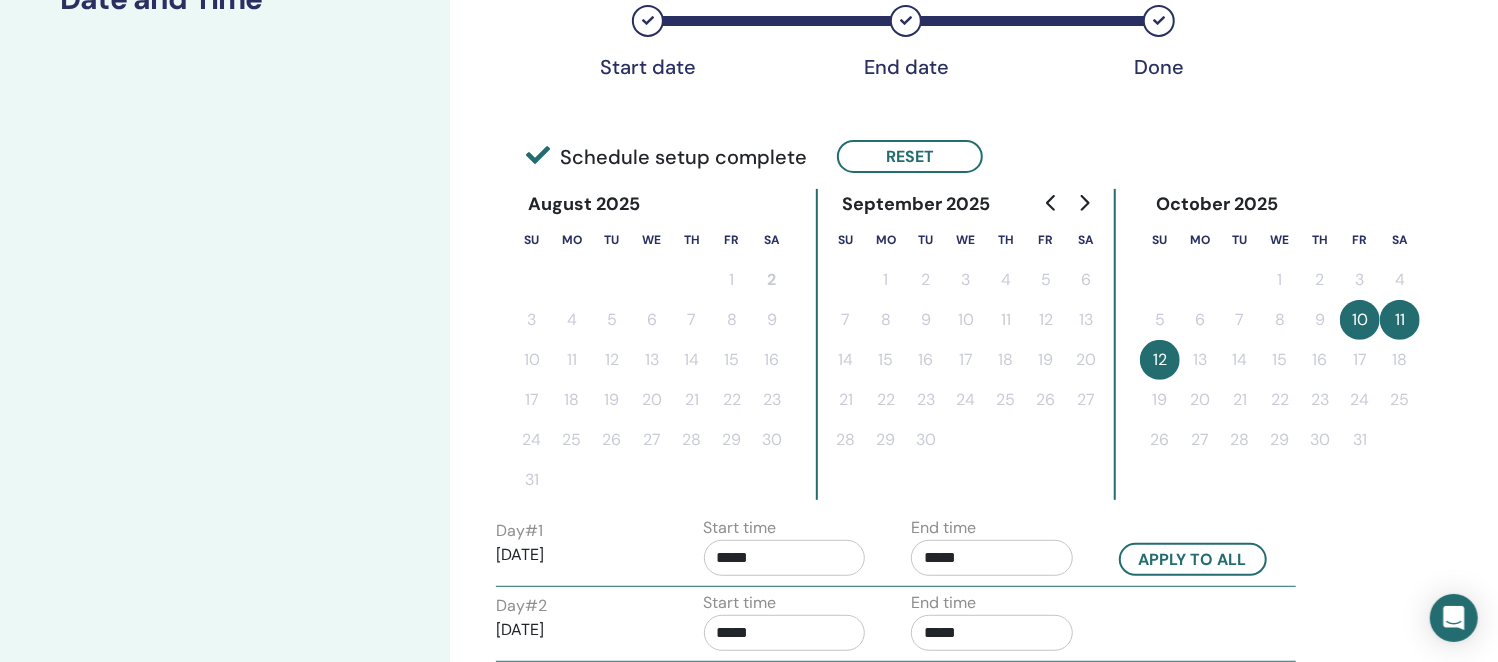 scroll, scrollTop: 440, scrollLeft: 0, axis: vertical 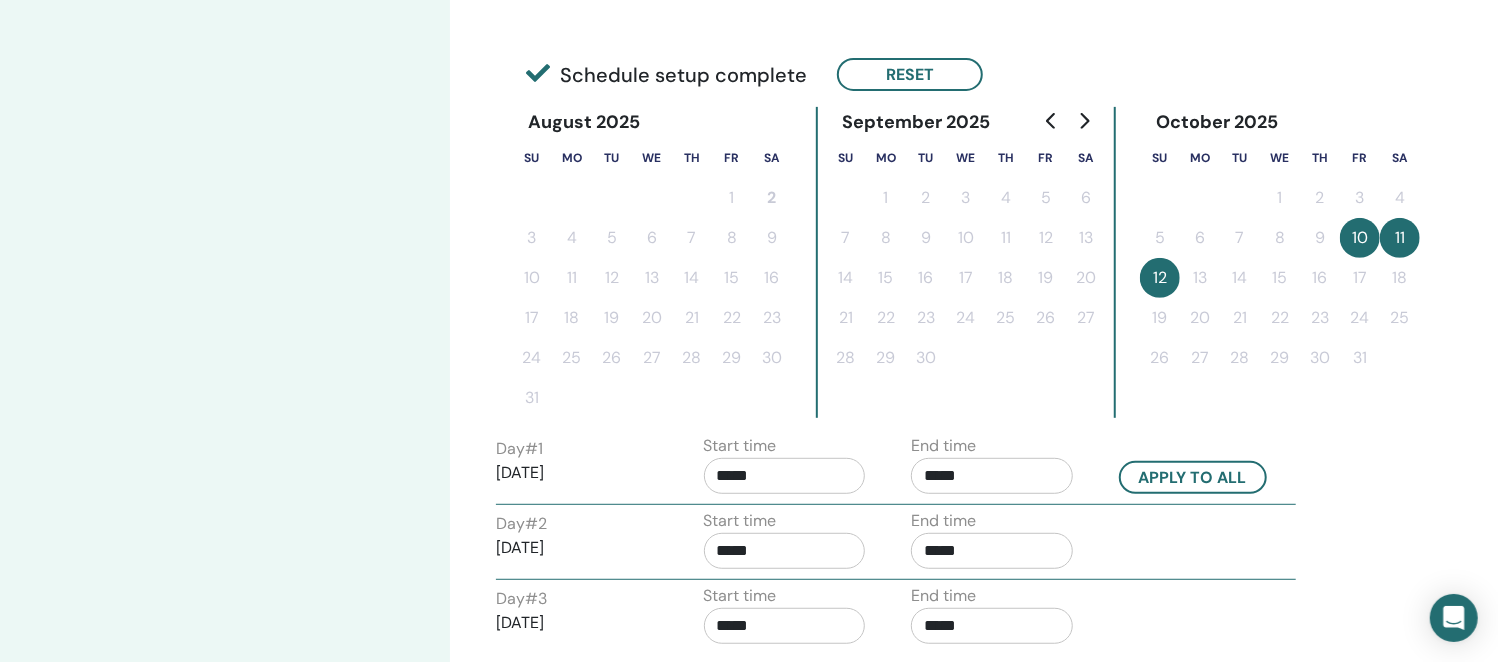 click on "*****" at bounding box center [785, 476] 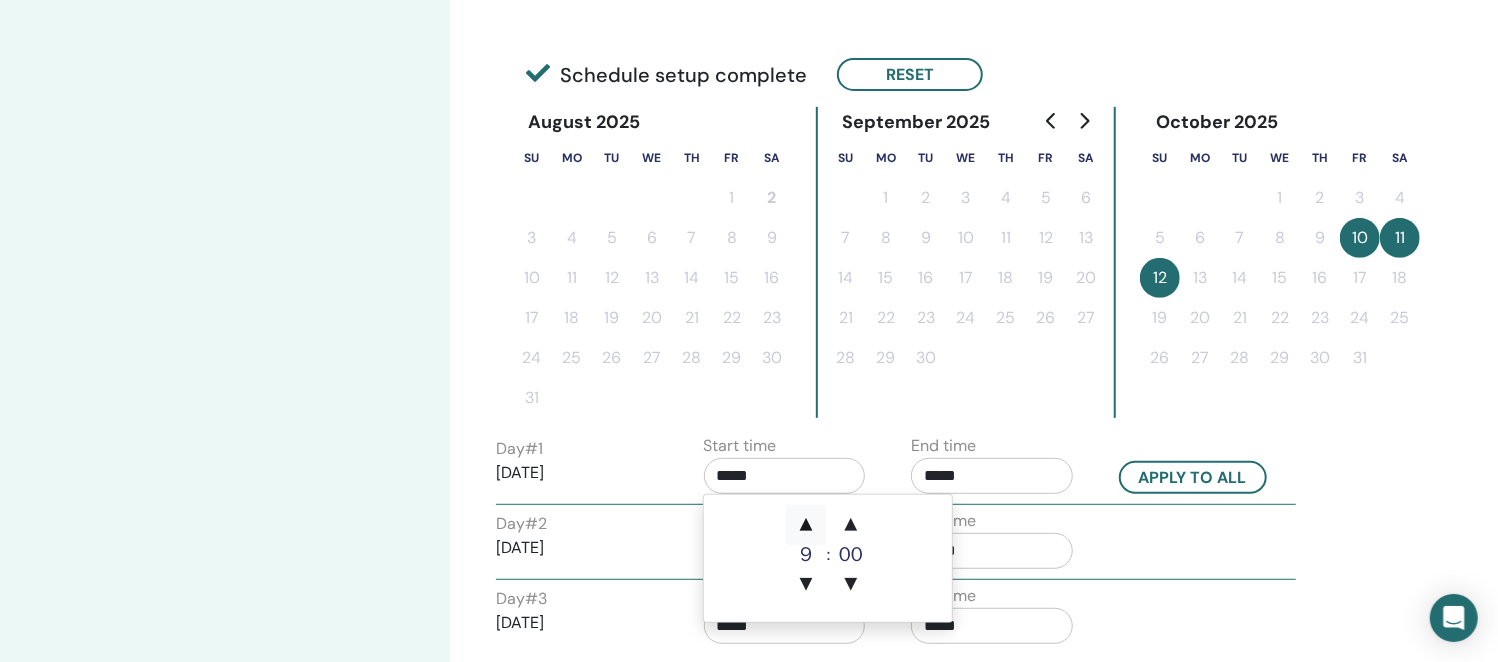 click on "▲" at bounding box center [806, 525] 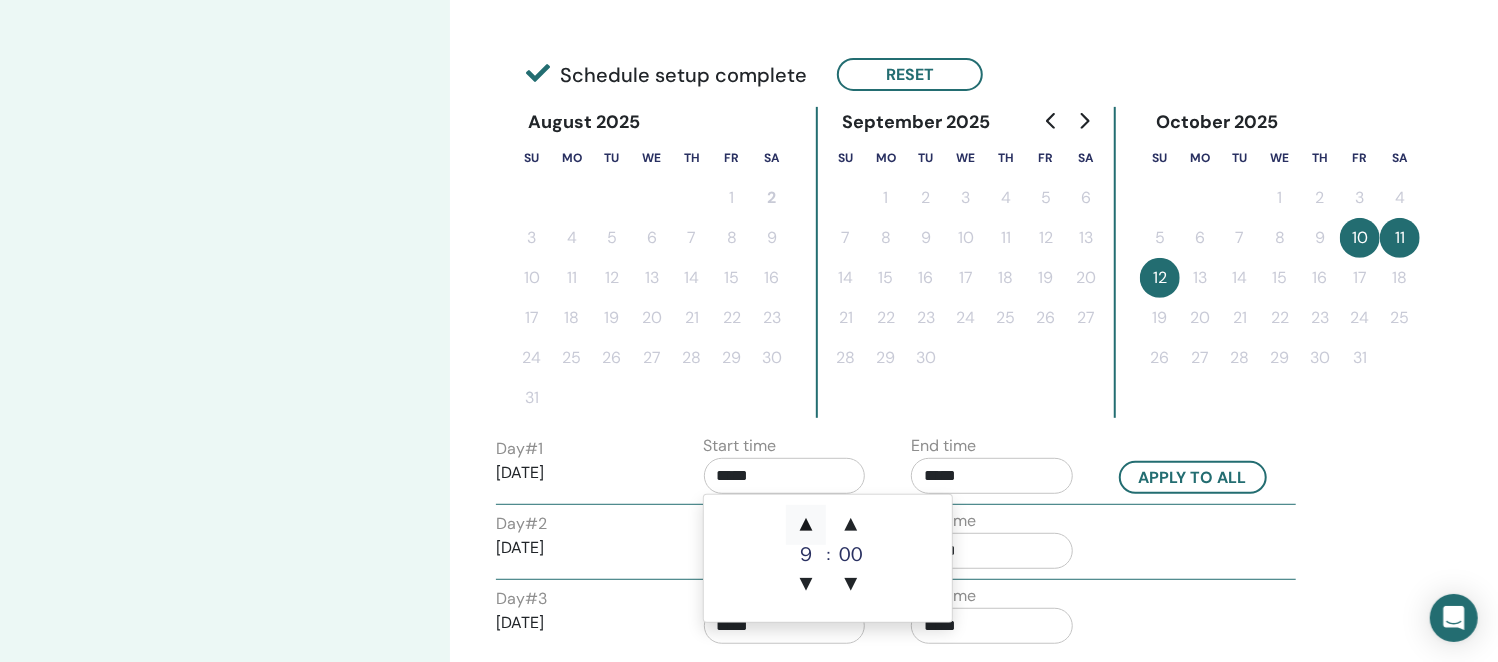 type on "*****" 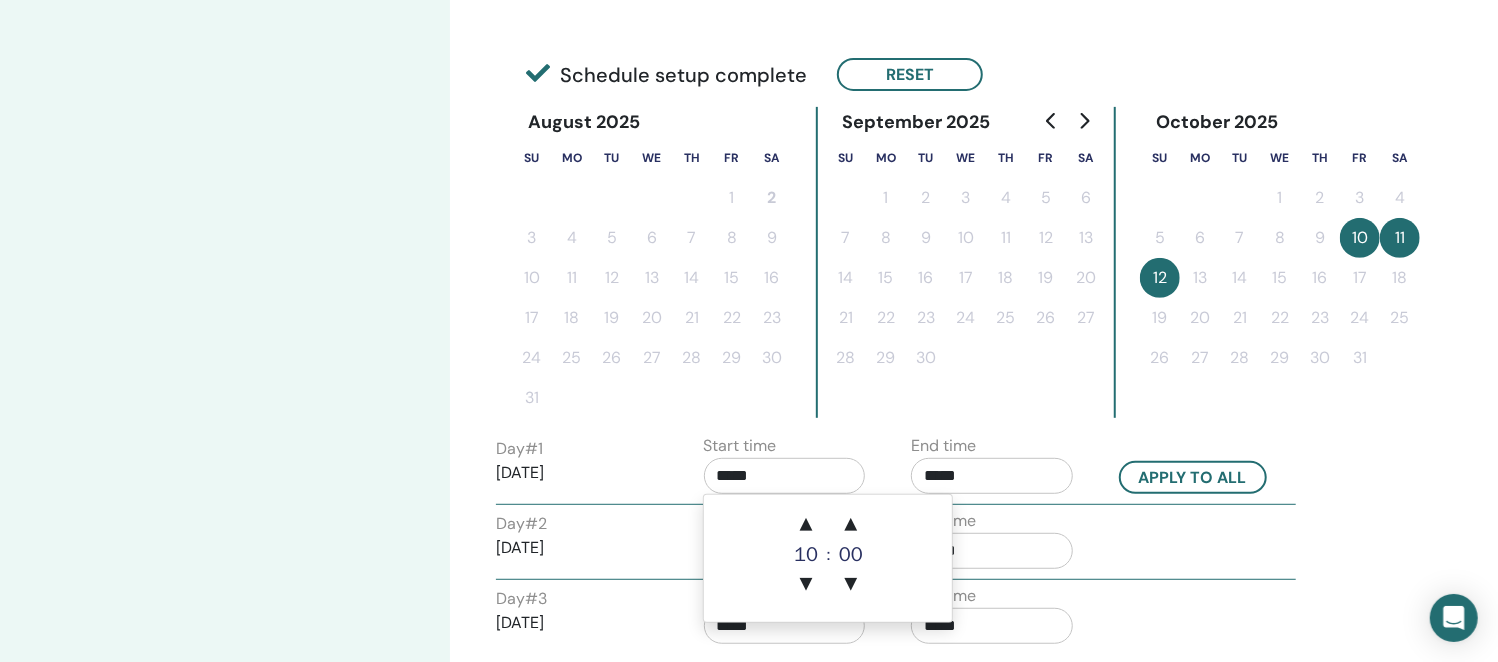 click on "*****" at bounding box center [992, 476] 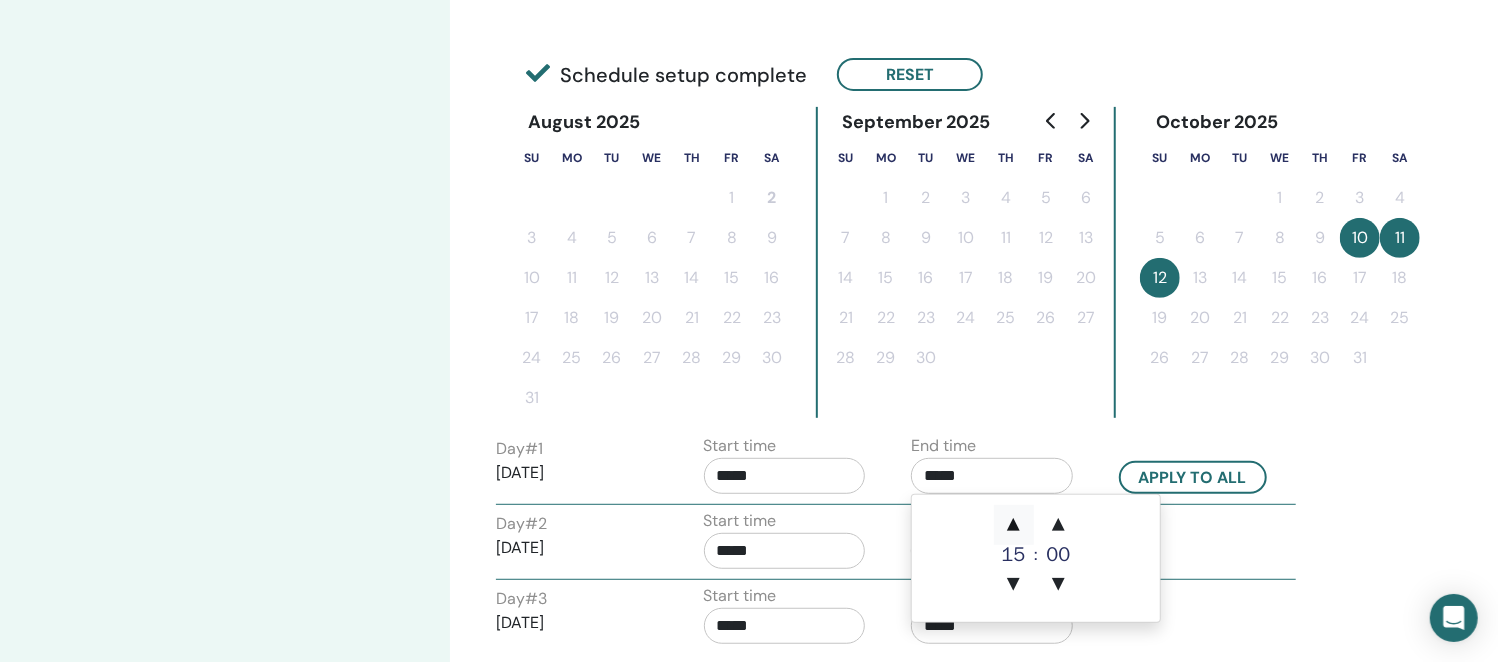 click on "▲" at bounding box center (1014, 525) 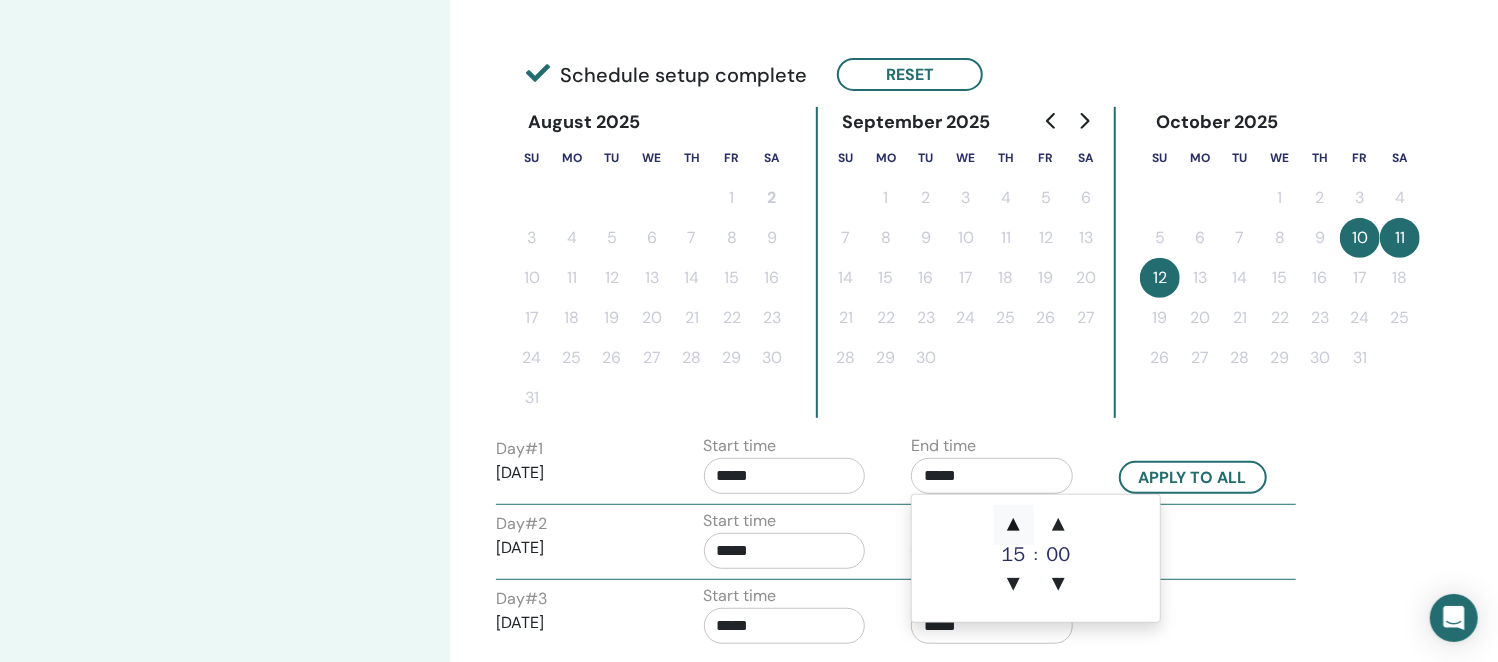 type on "*****" 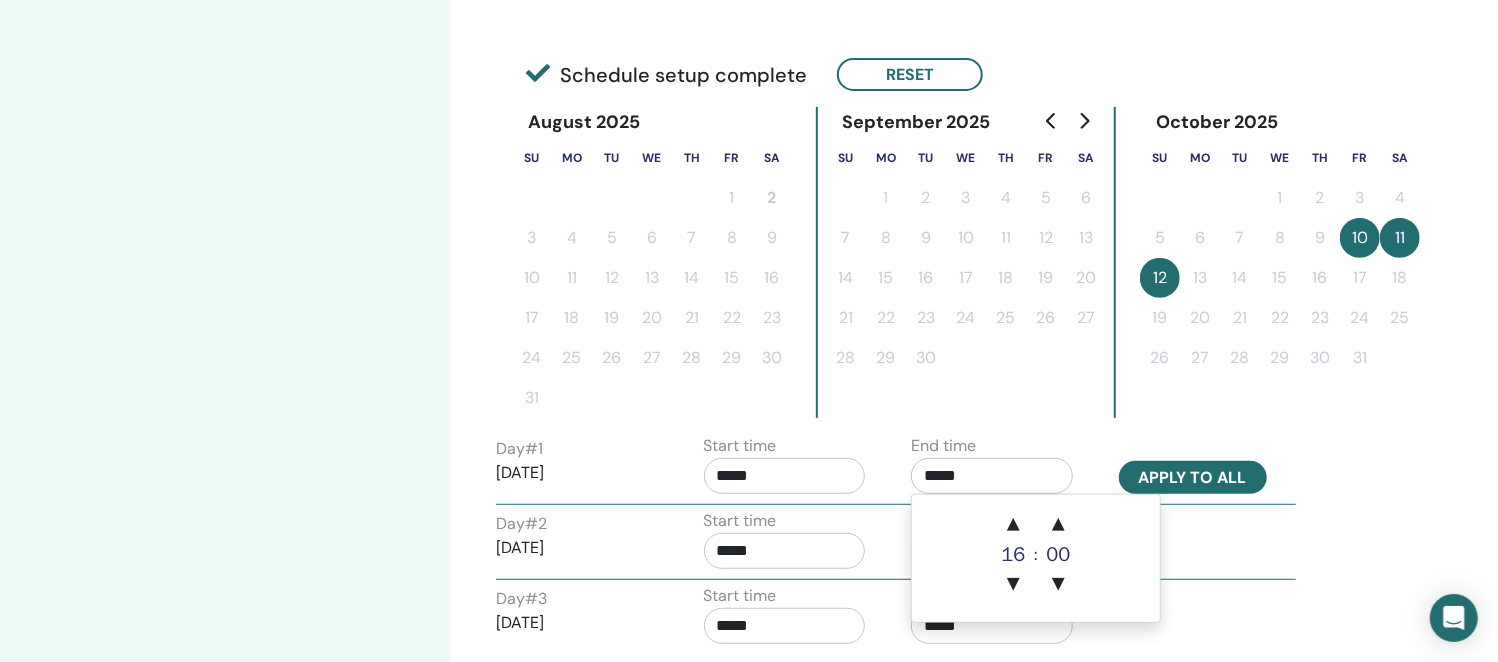 click on "Apply to all" at bounding box center (1193, 477) 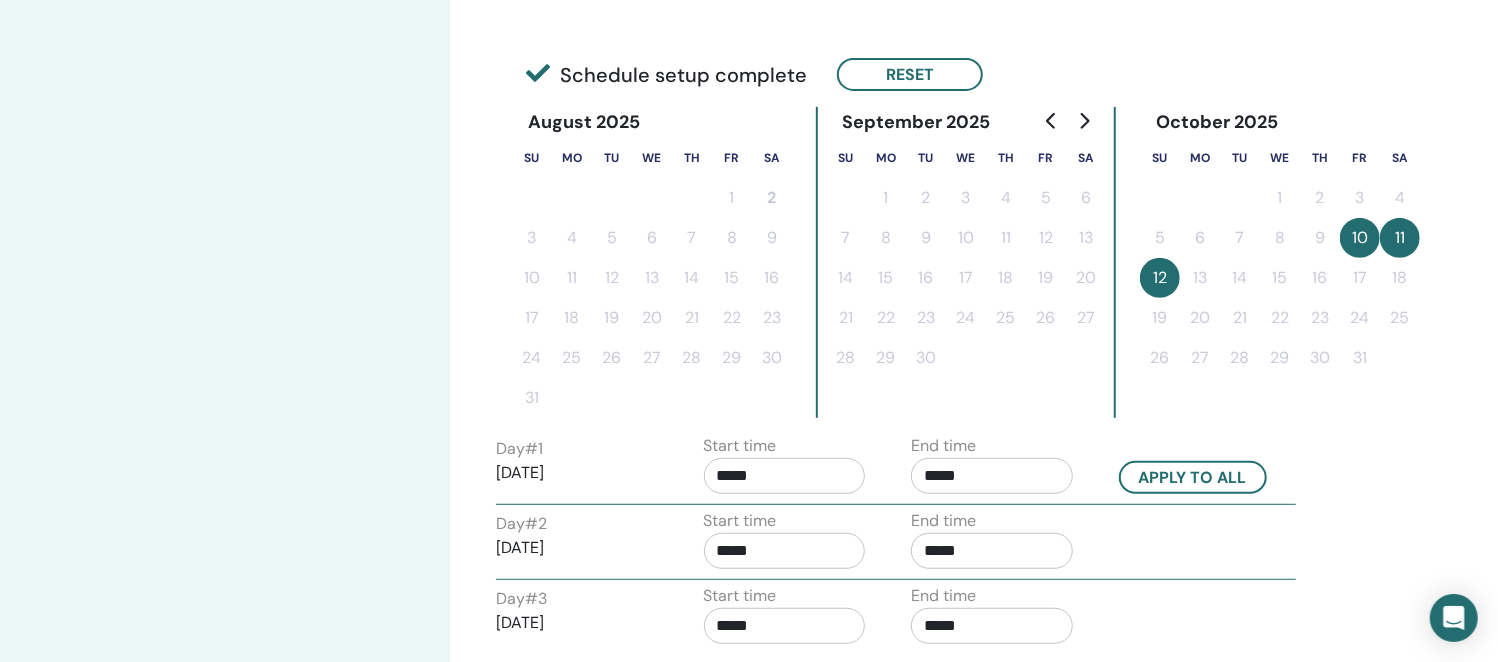 click on "Time Zone Time Zone (GMT+8) Asia/Taipei Seminar Date and Time Start date End date Done Schedule setup complete Reset August 2025 Su Mo Tu We Th Fr Sa 1 2 3 4 5 6 7 8 9 10 11 12 13 14 15 16 17 18 19 20 21 22 23 24 25 26 27 28 29 30 31 September 2025 Su Mo Tu We Th Fr Sa 1 2 3 4 5 6 7 8 9 10 11 12 13 14 15 16 17 18 19 20 21 22 23 24 25 26 27 28 29 30 October 2025 Su Mo Tu We Th Fr Sa 1 2 3 4 5 6 7 8 9 10 11 12 13 14 15 16 17 18 19 20 21 22 23 24 25 26 27 28 29 30 31 Day  # 1 2025/10/10 Start time ***** End time ***** Apply to all Day  # 2 2025/10/11 Start time ***** End time ***** Day  # 3 2025/10/12 Start time ***** End time ***** Back Next" at bounding box center (949, 331) 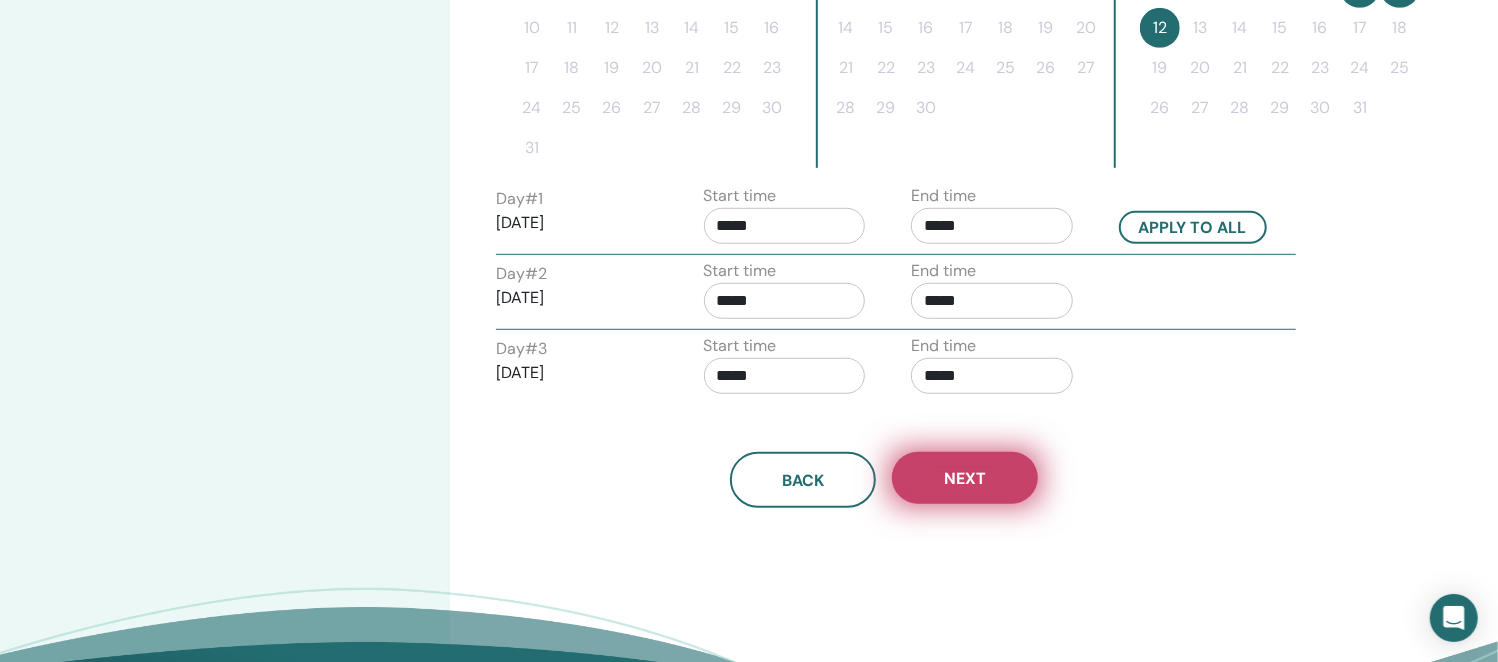 click on "Next" at bounding box center [965, 478] 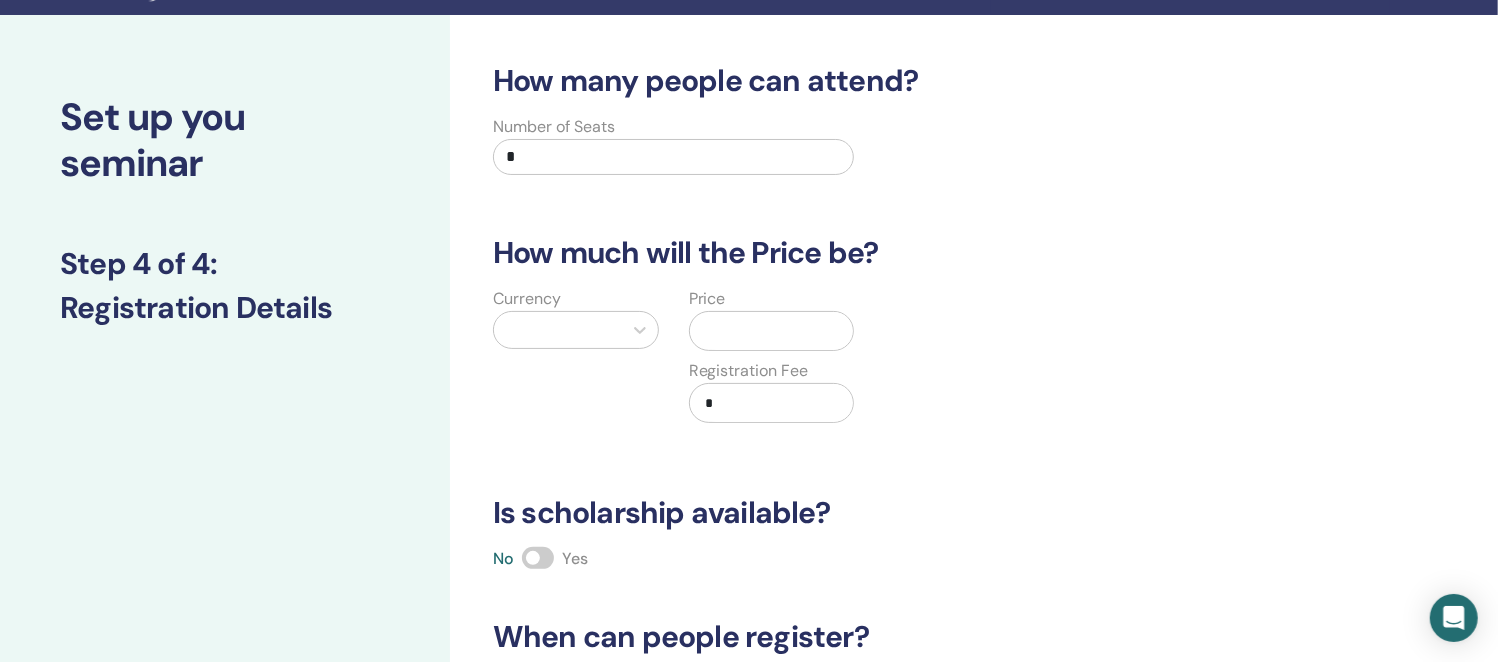 scroll, scrollTop: 0, scrollLeft: 0, axis: both 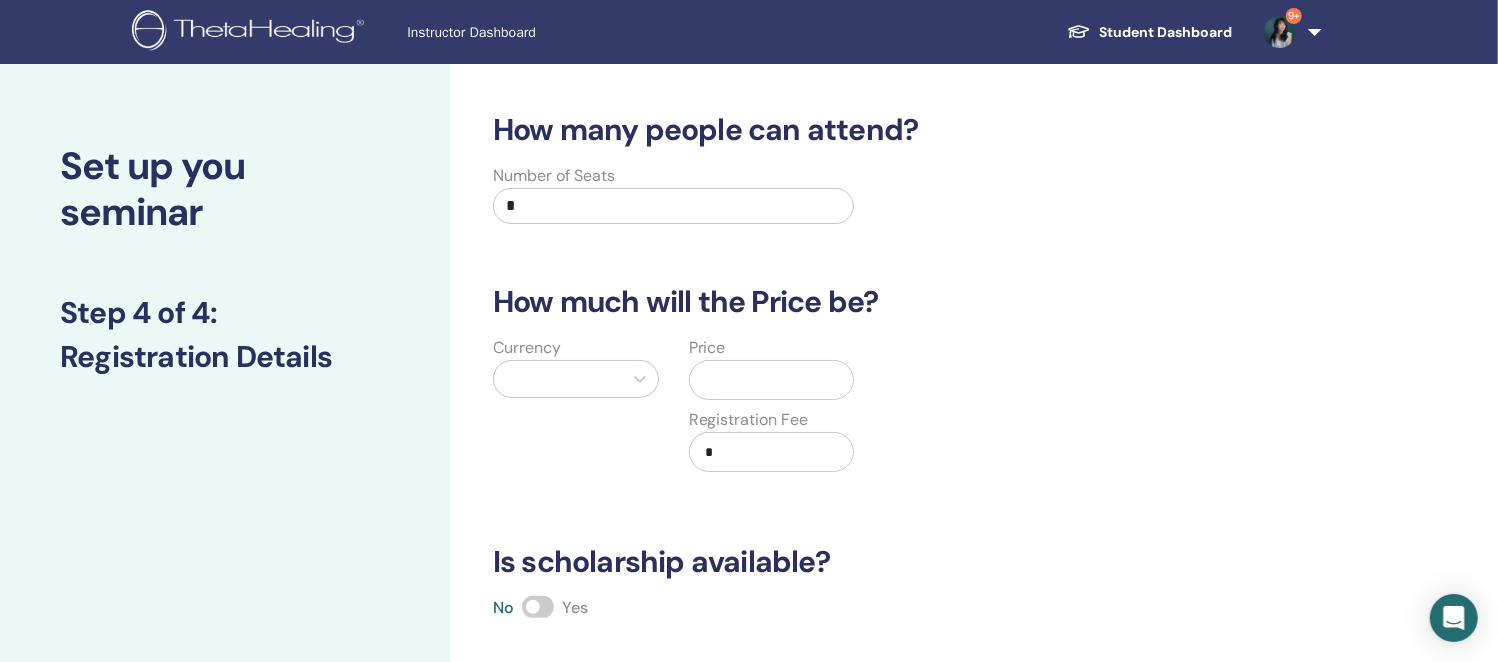 click on "*" at bounding box center [673, 206] 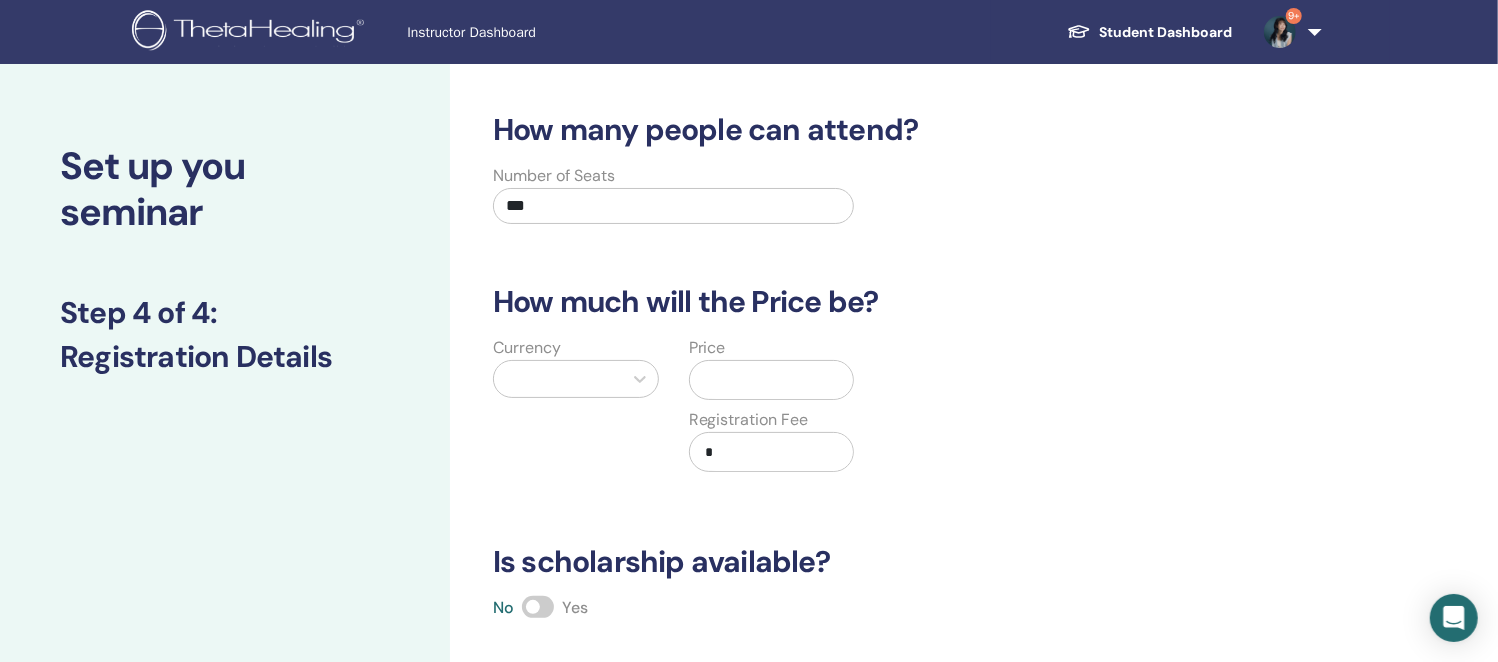 type on "***" 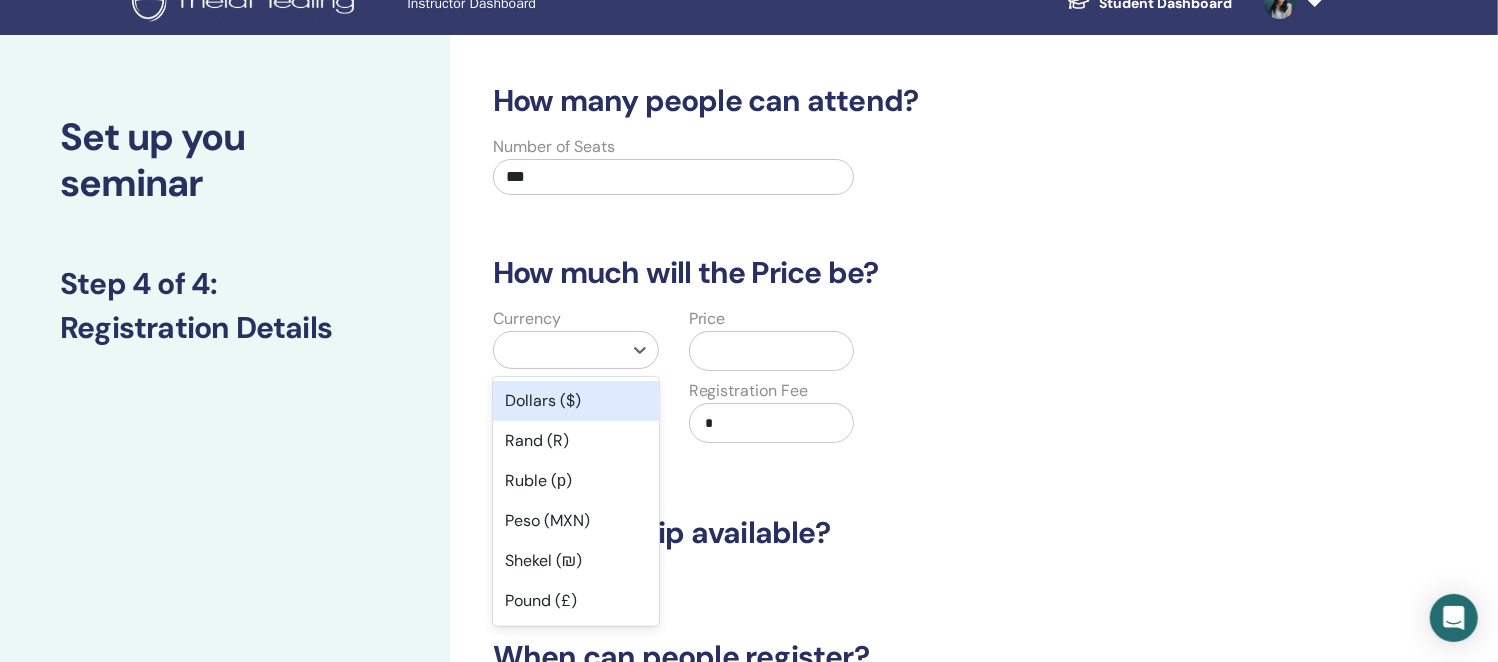 scroll, scrollTop: 51, scrollLeft: 0, axis: vertical 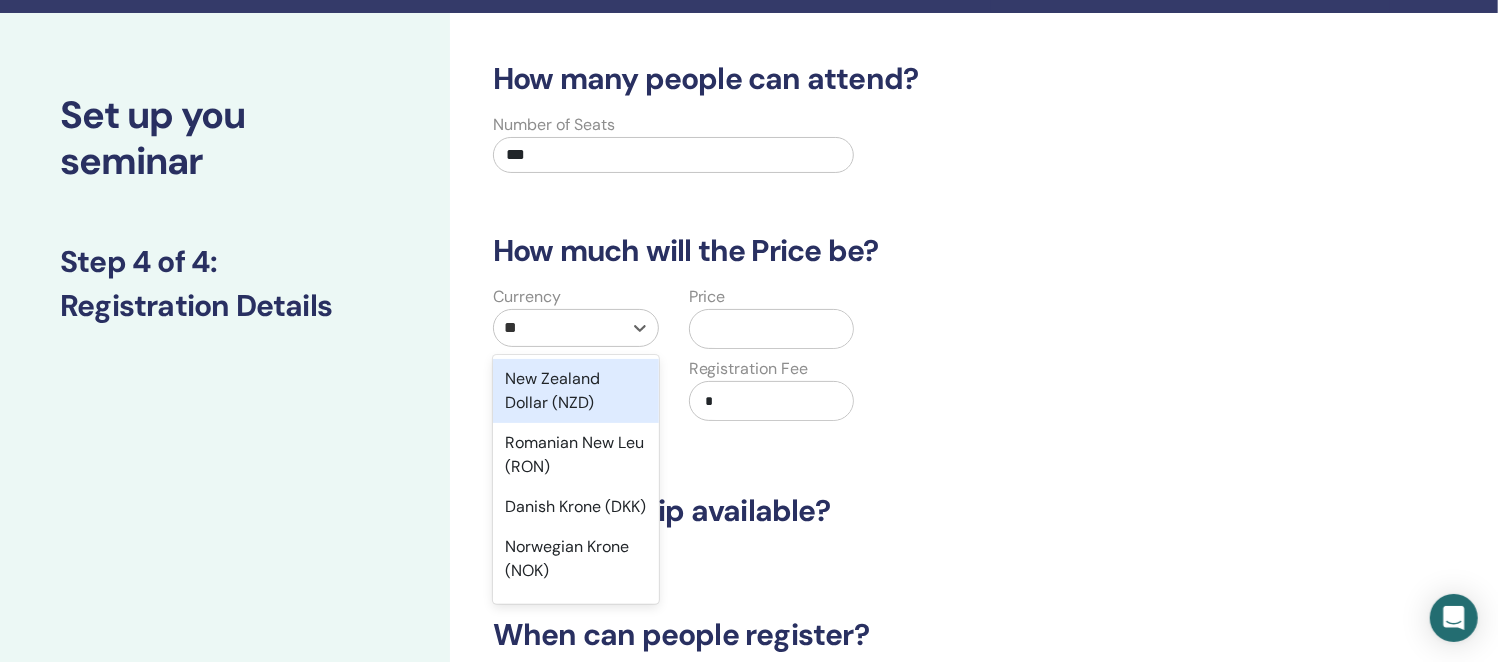 type on "***" 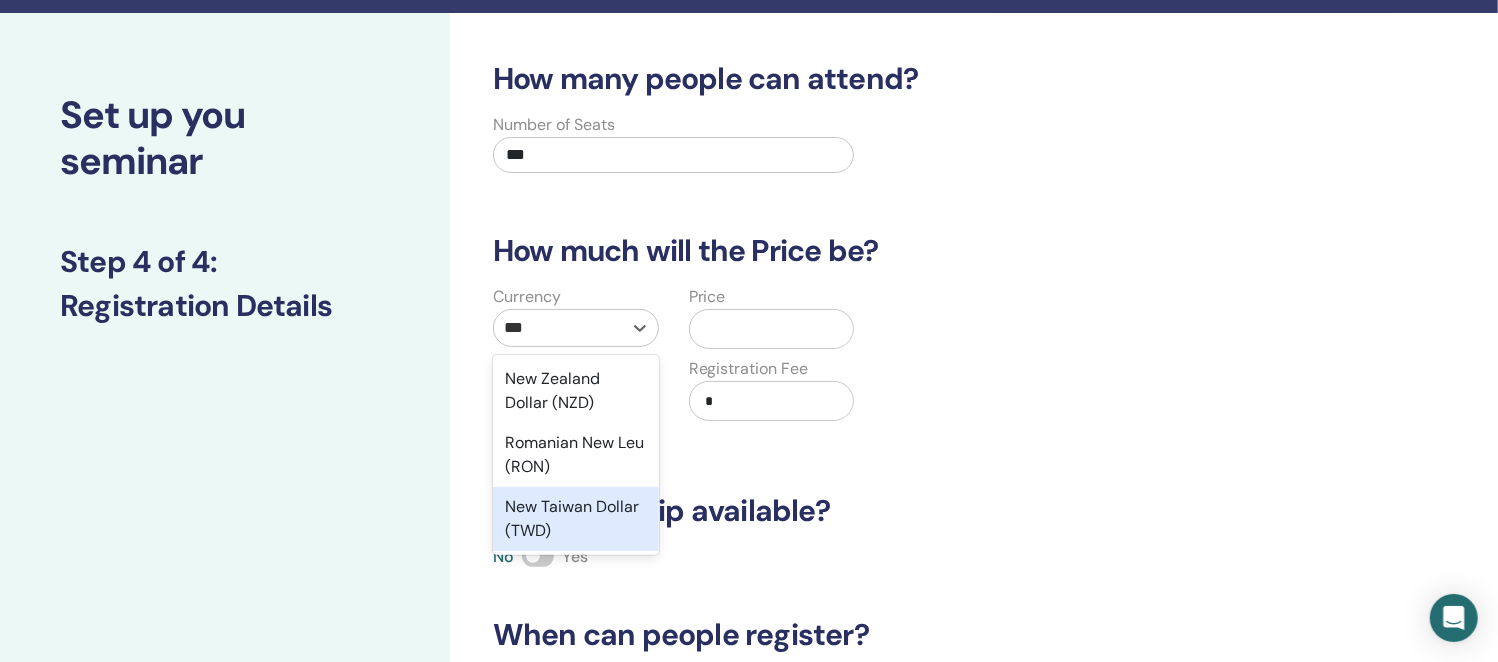 click on "New Taiwan Dollar (TWD)" at bounding box center (576, 519) 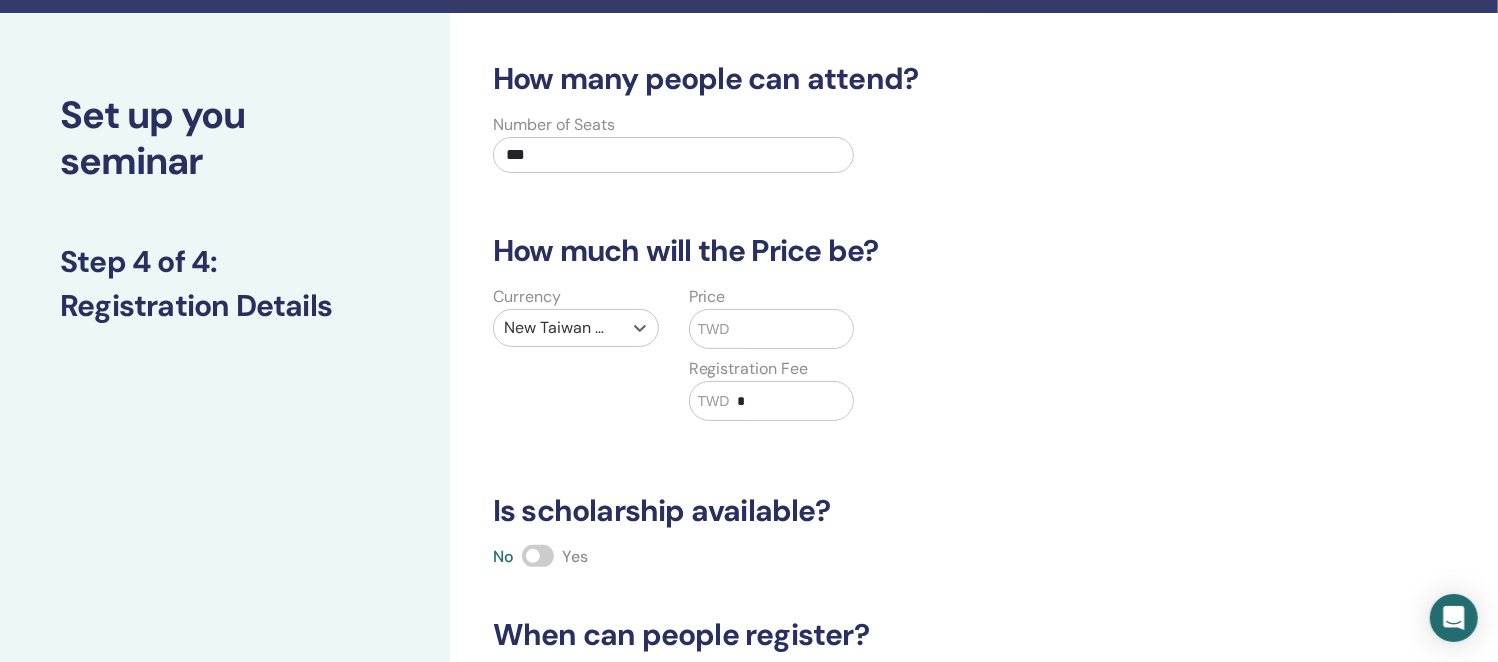 click at bounding box center (792, 329) 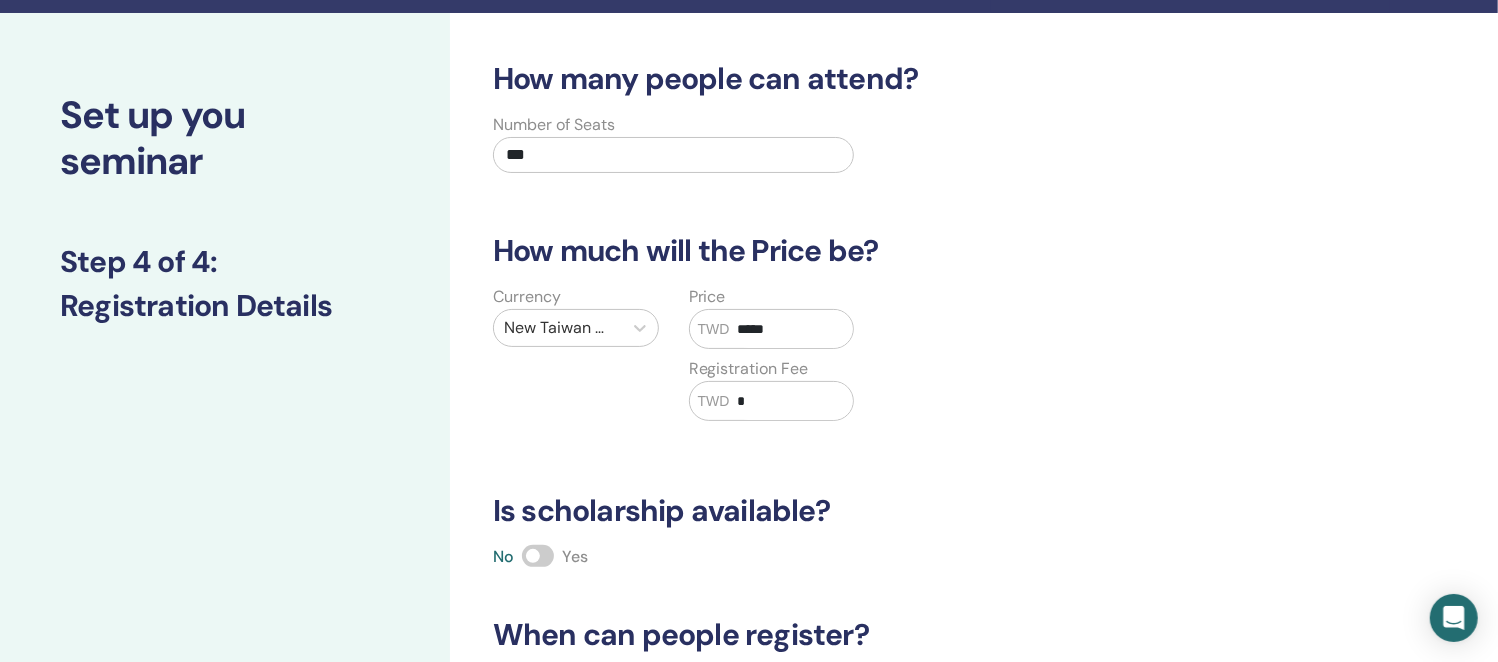 type on "*****" 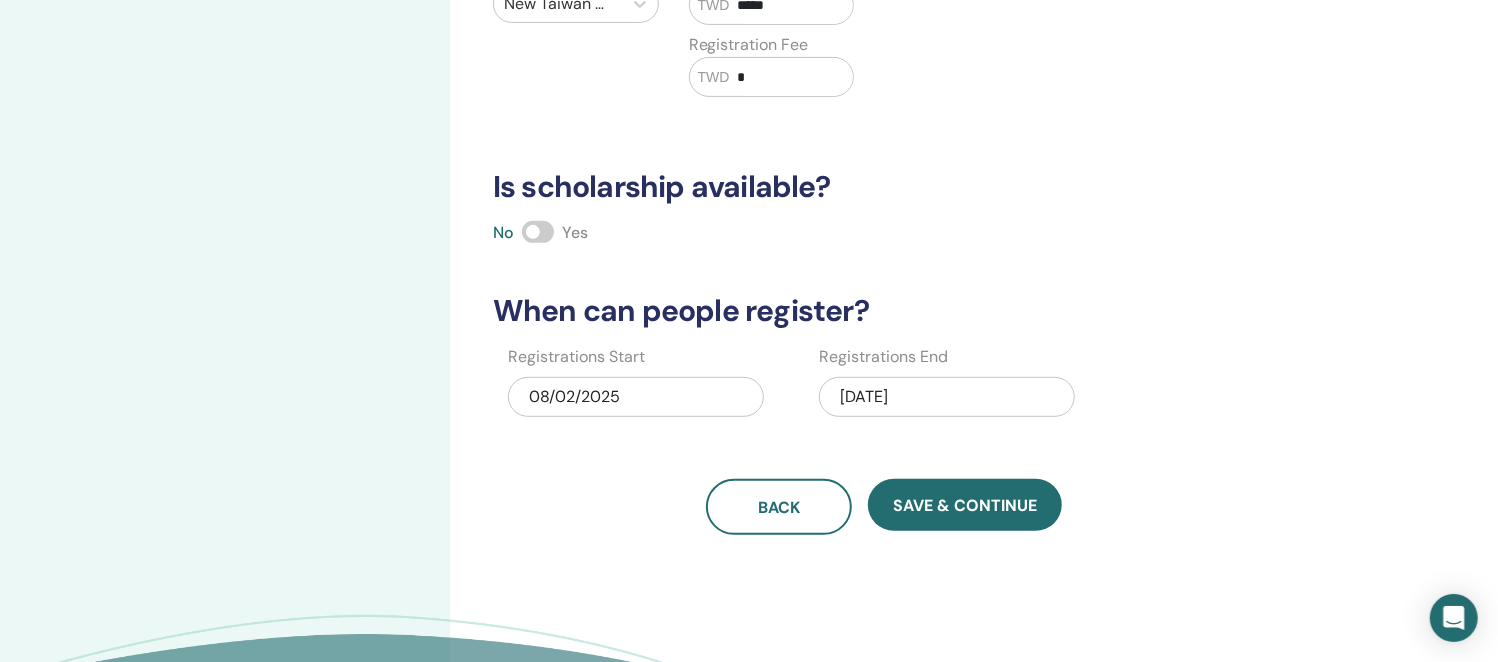 scroll, scrollTop: 426, scrollLeft: 0, axis: vertical 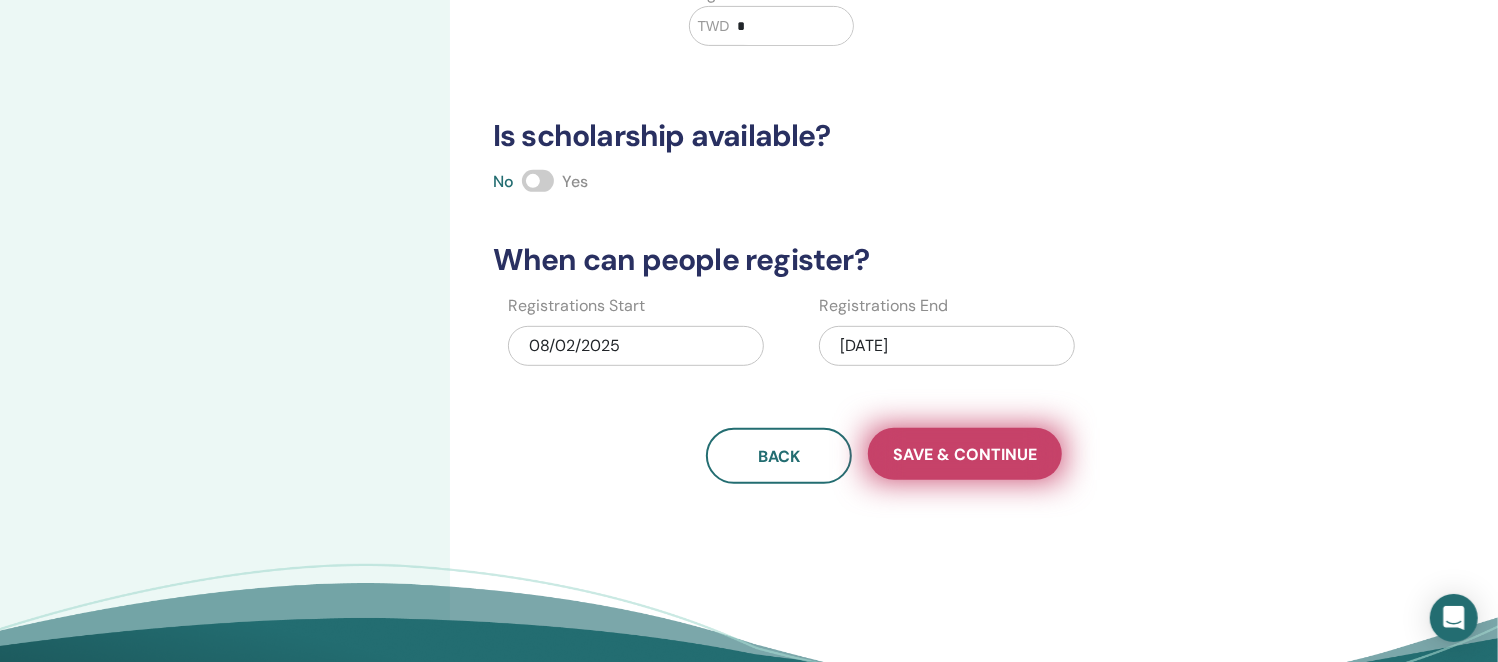 click on "Save & Continue" at bounding box center [965, 454] 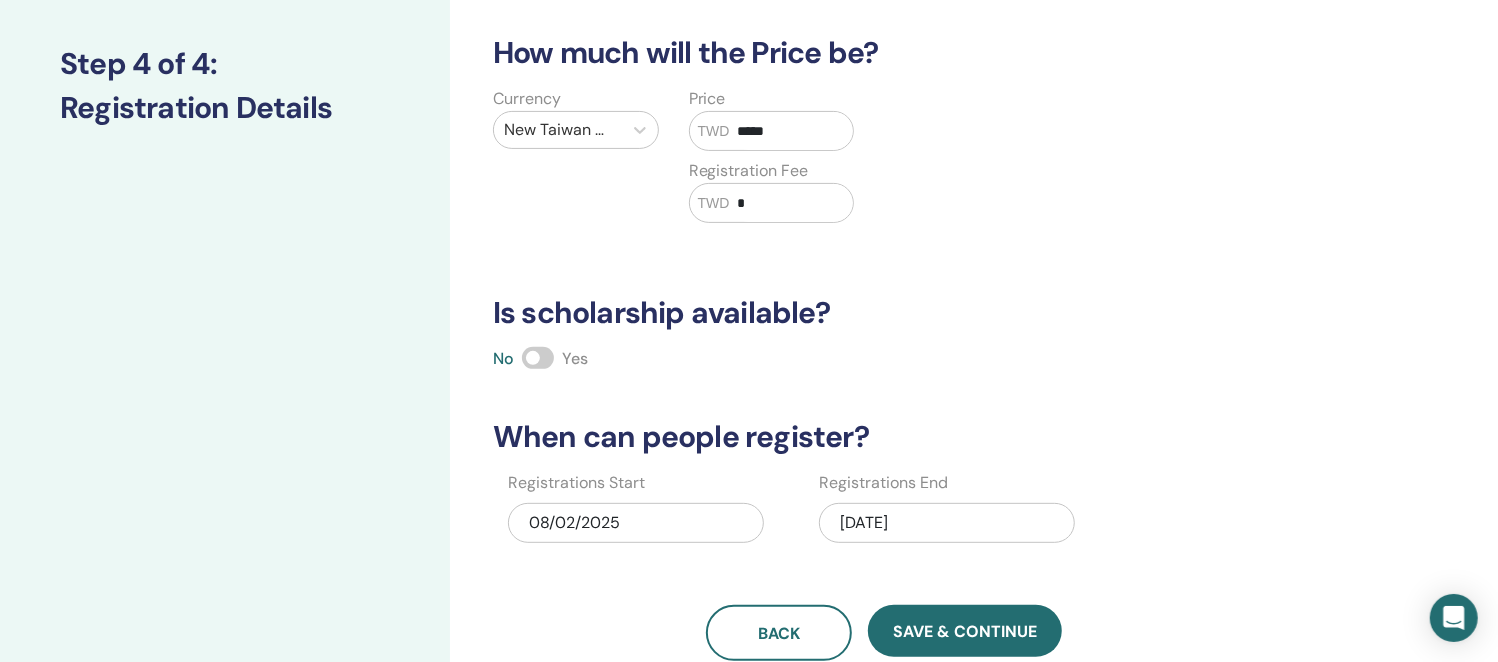 scroll, scrollTop: 375, scrollLeft: 0, axis: vertical 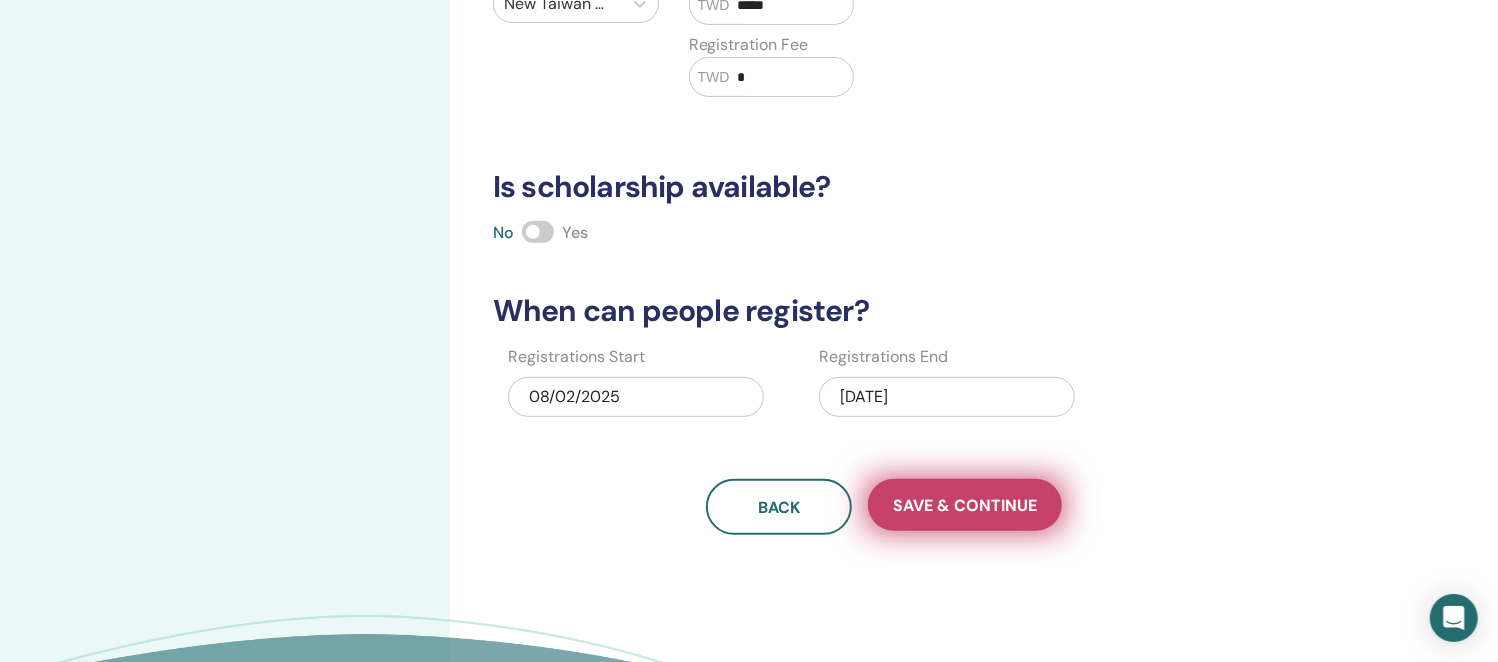 click on "Save & Continue" at bounding box center [965, 505] 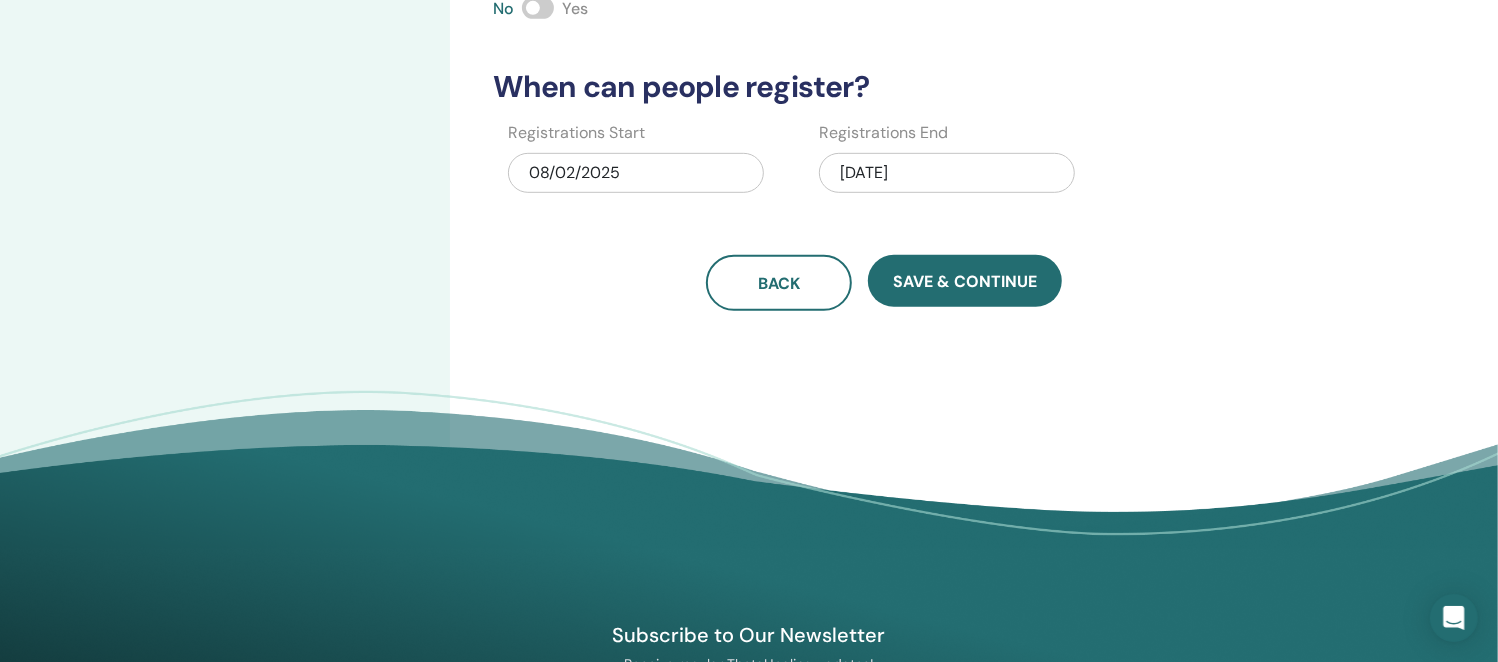 scroll, scrollTop: 625, scrollLeft: 0, axis: vertical 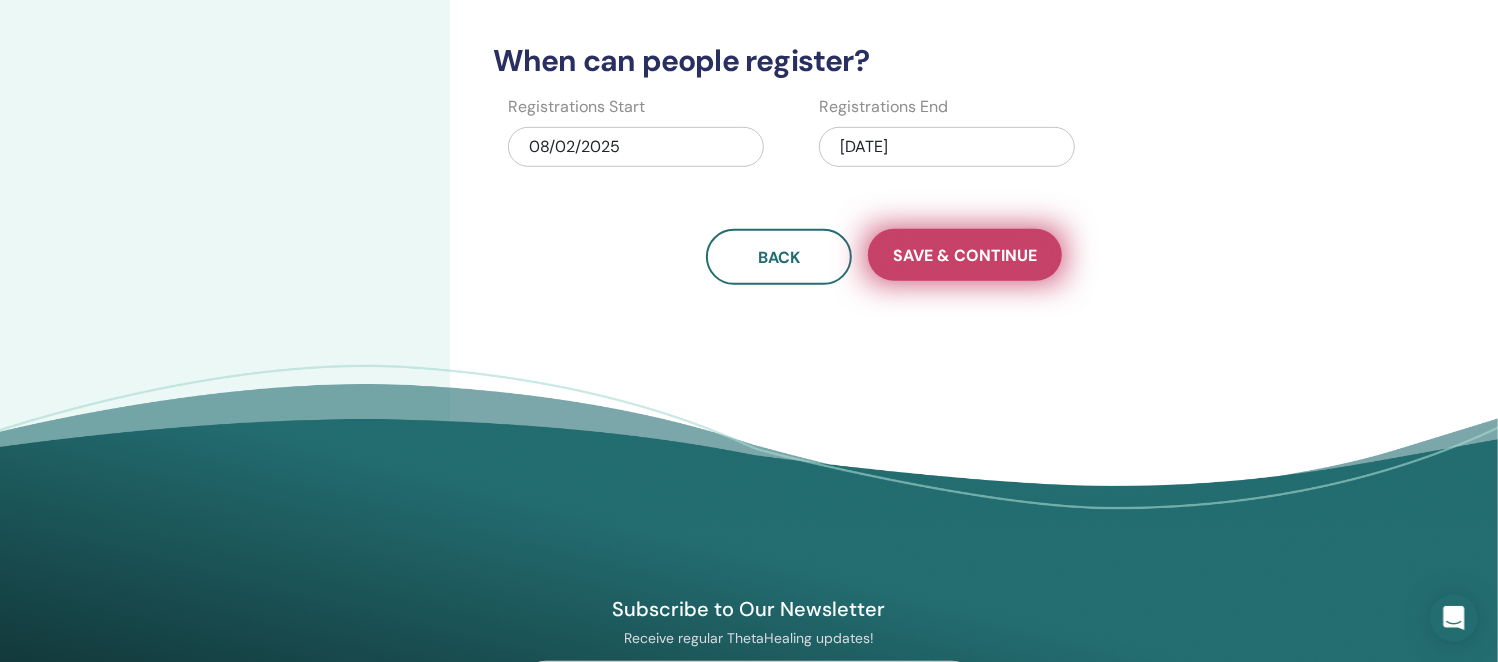 click on "Save & Continue" at bounding box center [965, 255] 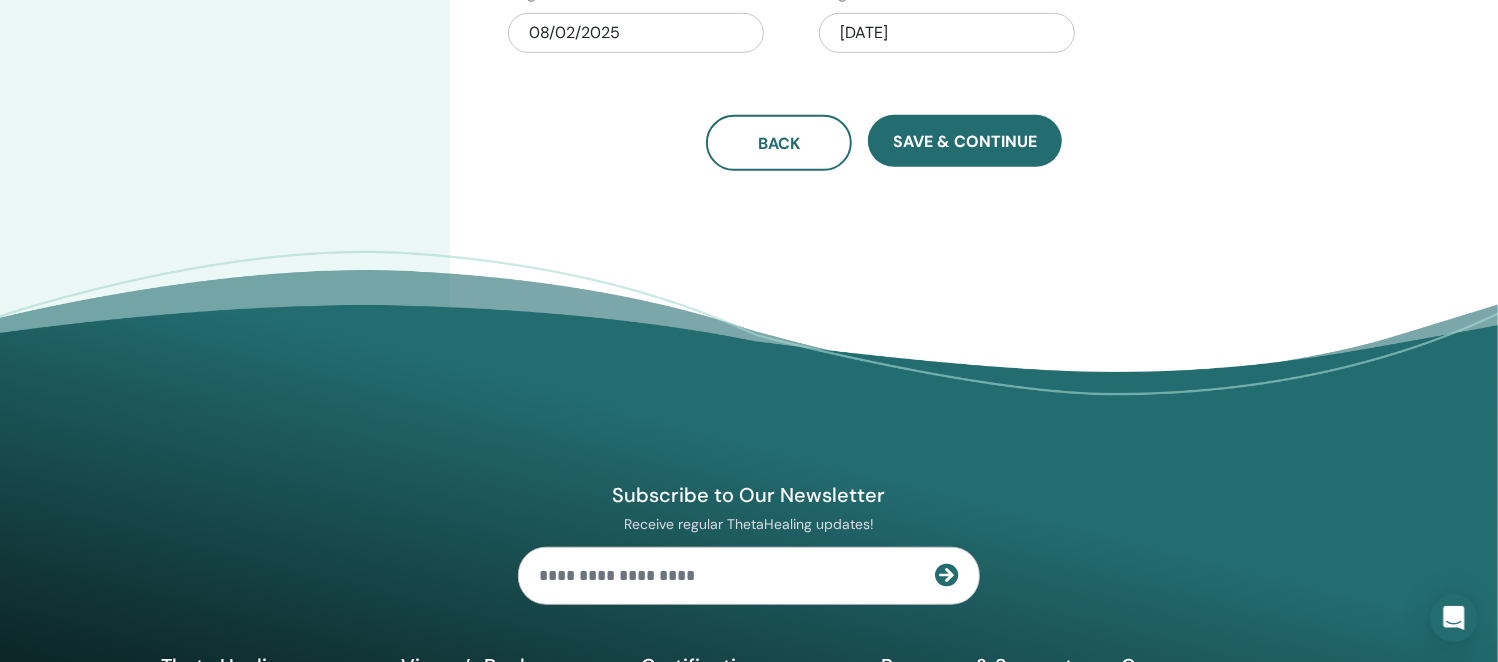 scroll, scrollTop: 736, scrollLeft: 0, axis: vertical 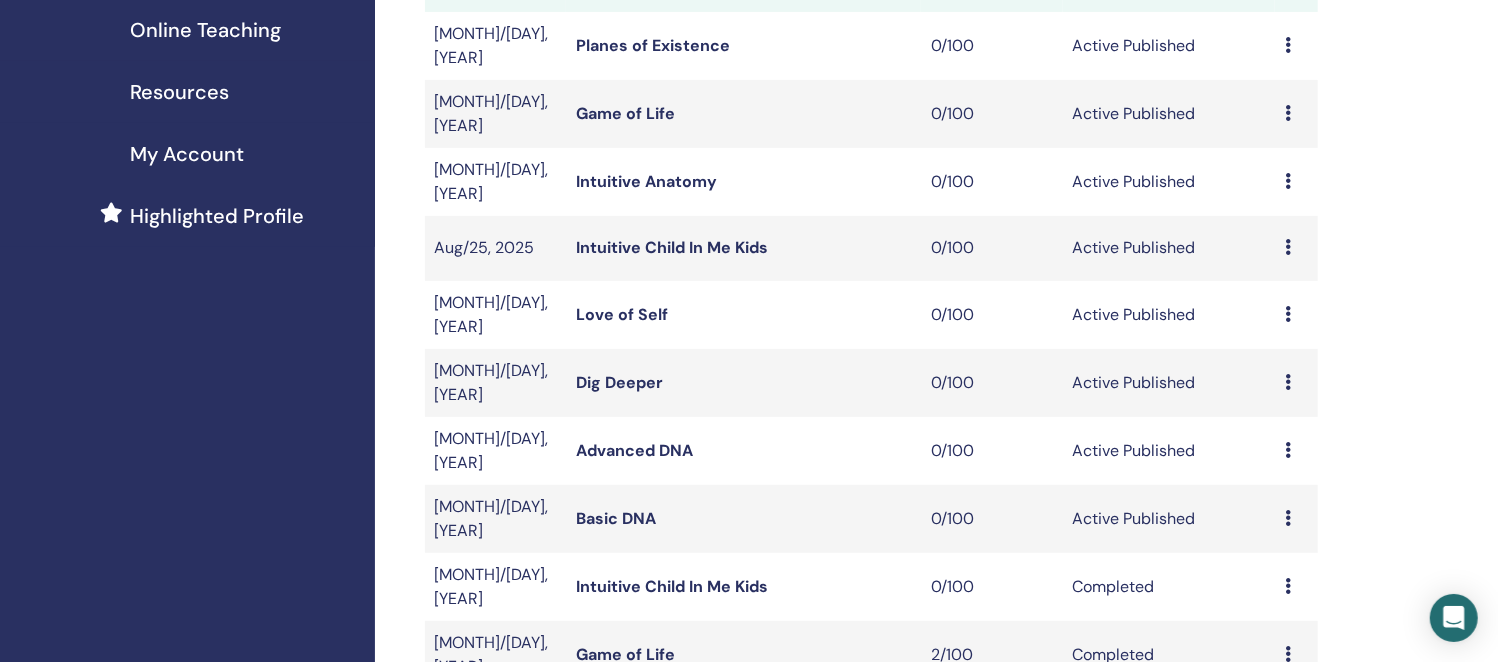 click on "Dig Deeper" at bounding box center [619, 382] 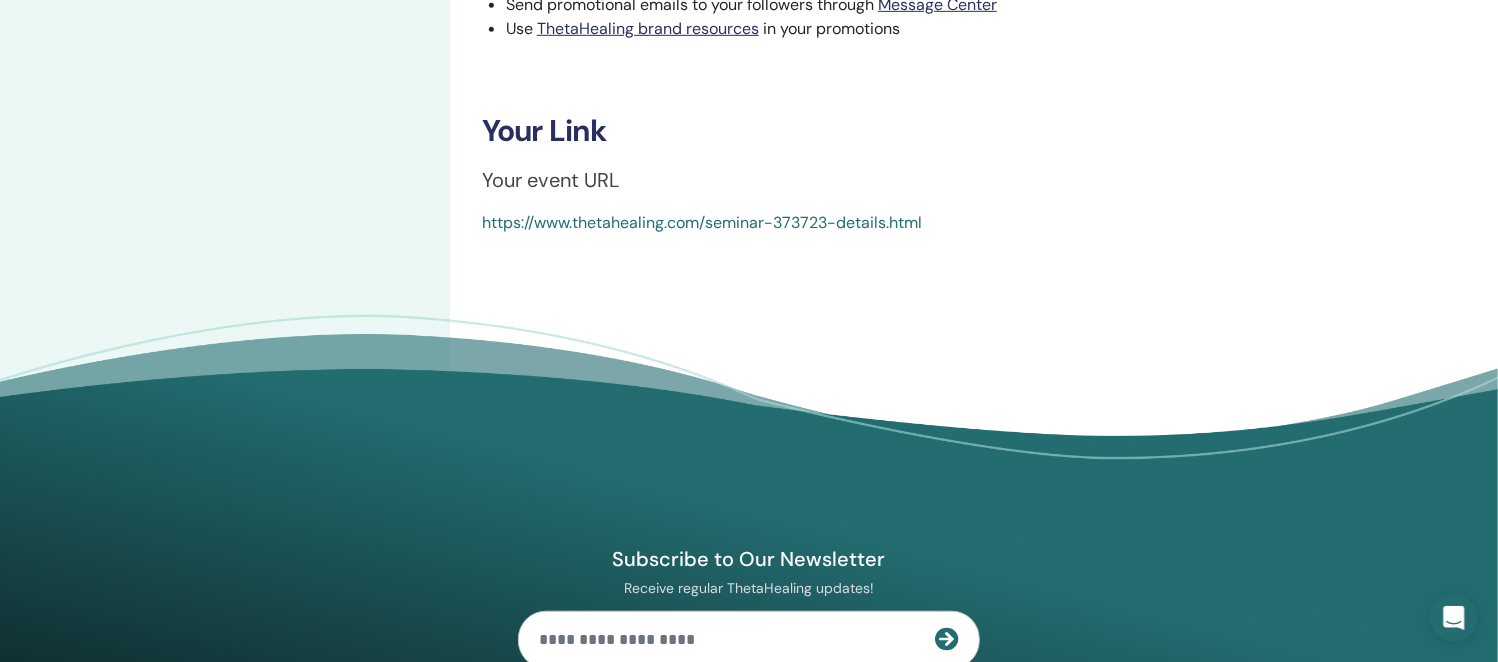 scroll, scrollTop: 0, scrollLeft: 0, axis: both 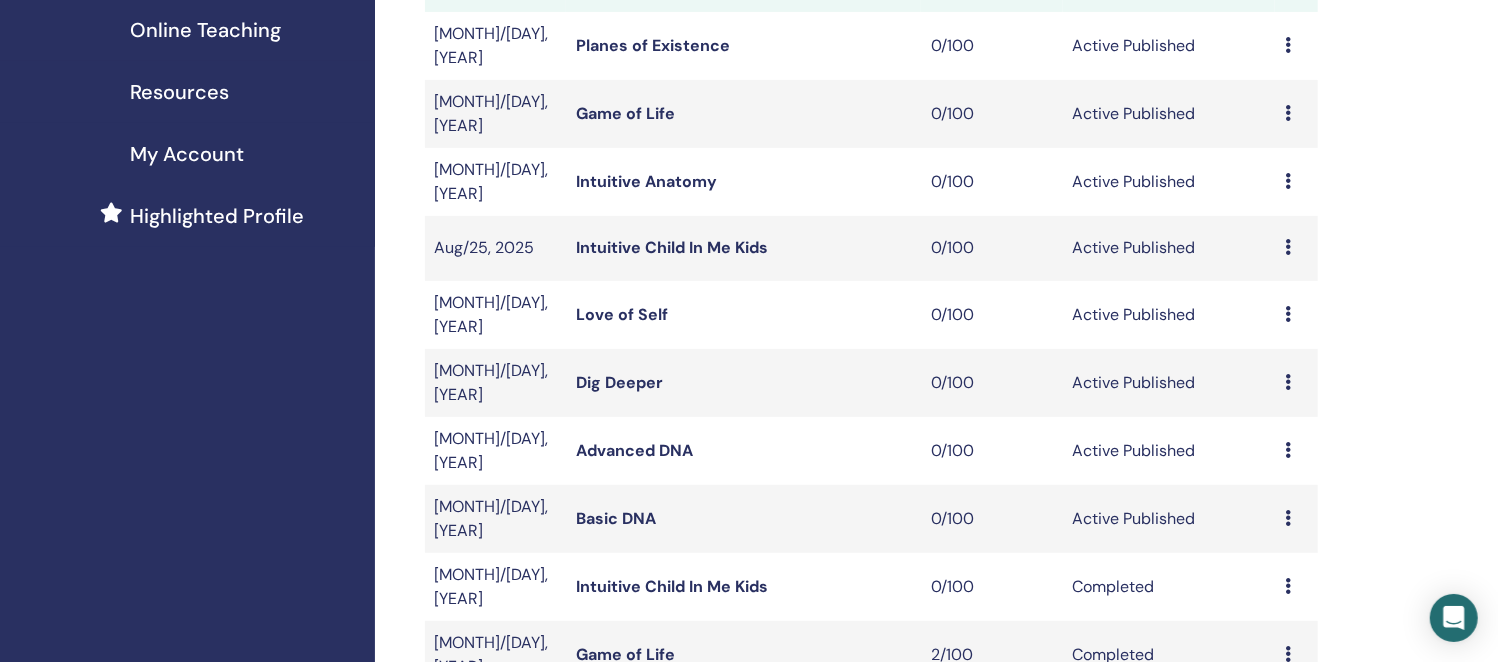 click on "Dig Deeper" at bounding box center (619, 382) 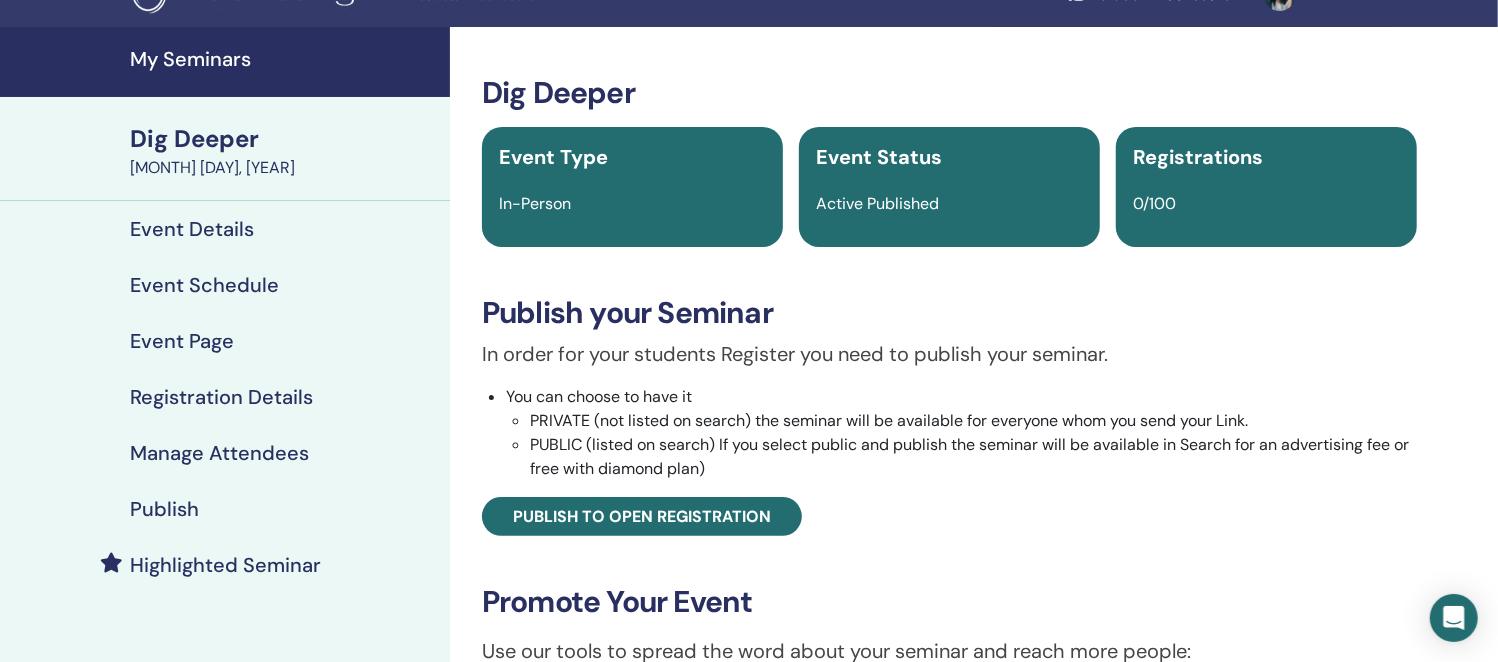 scroll, scrollTop: 0, scrollLeft: 0, axis: both 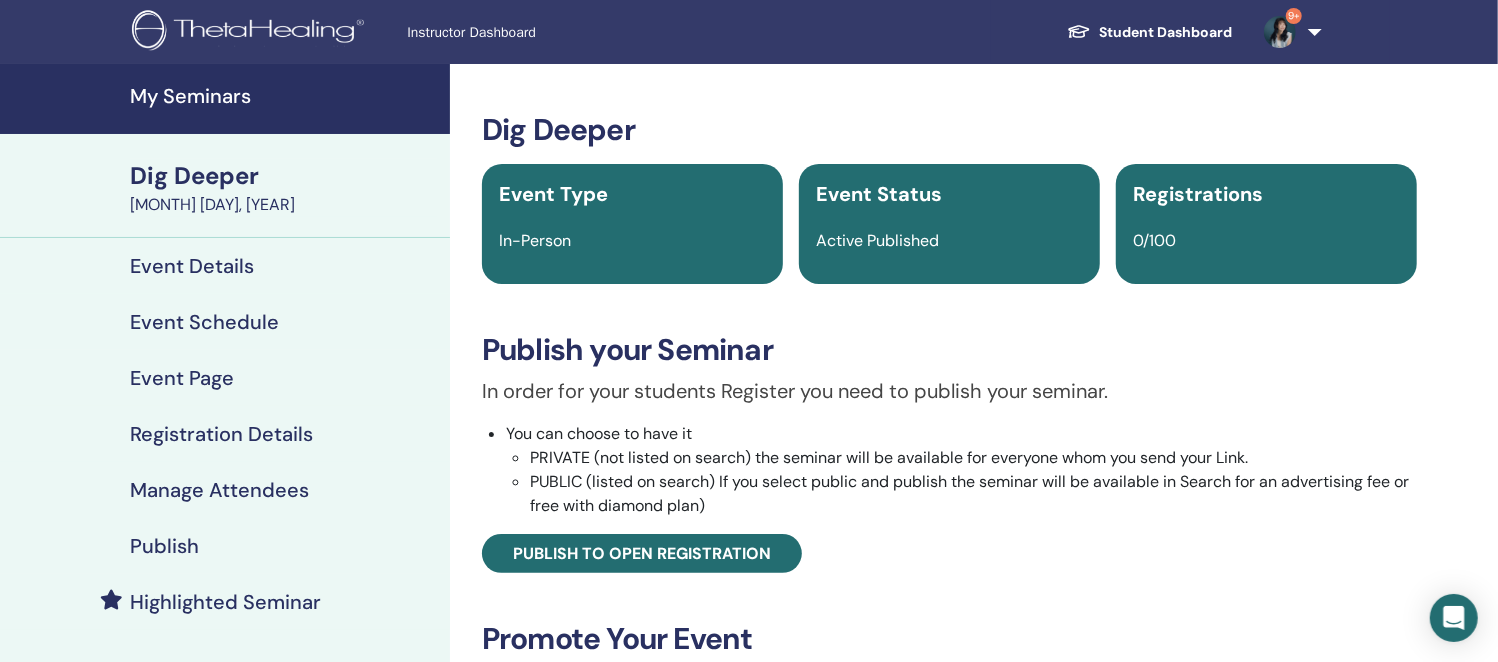 click on "Event Type" at bounding box center [632, 194] 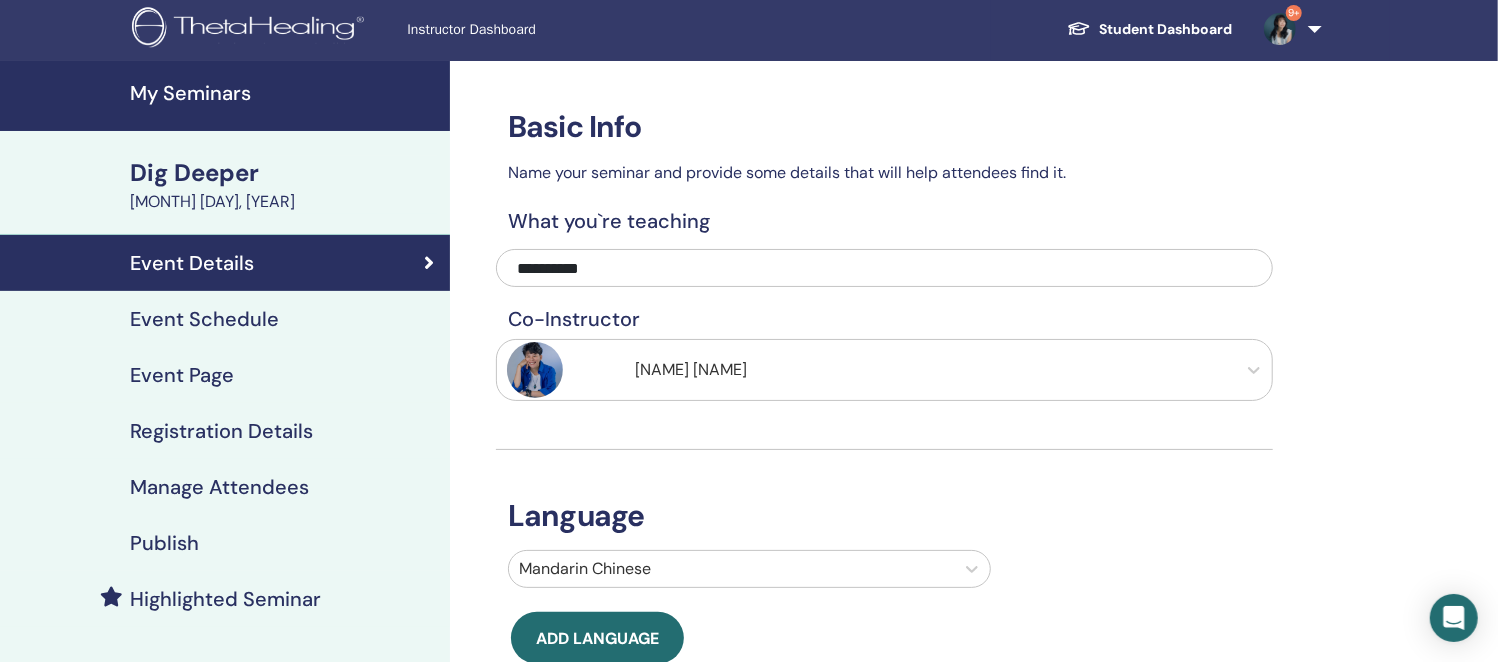 scroll, scrollTop: 0, scrollLeft: 0, axis: both 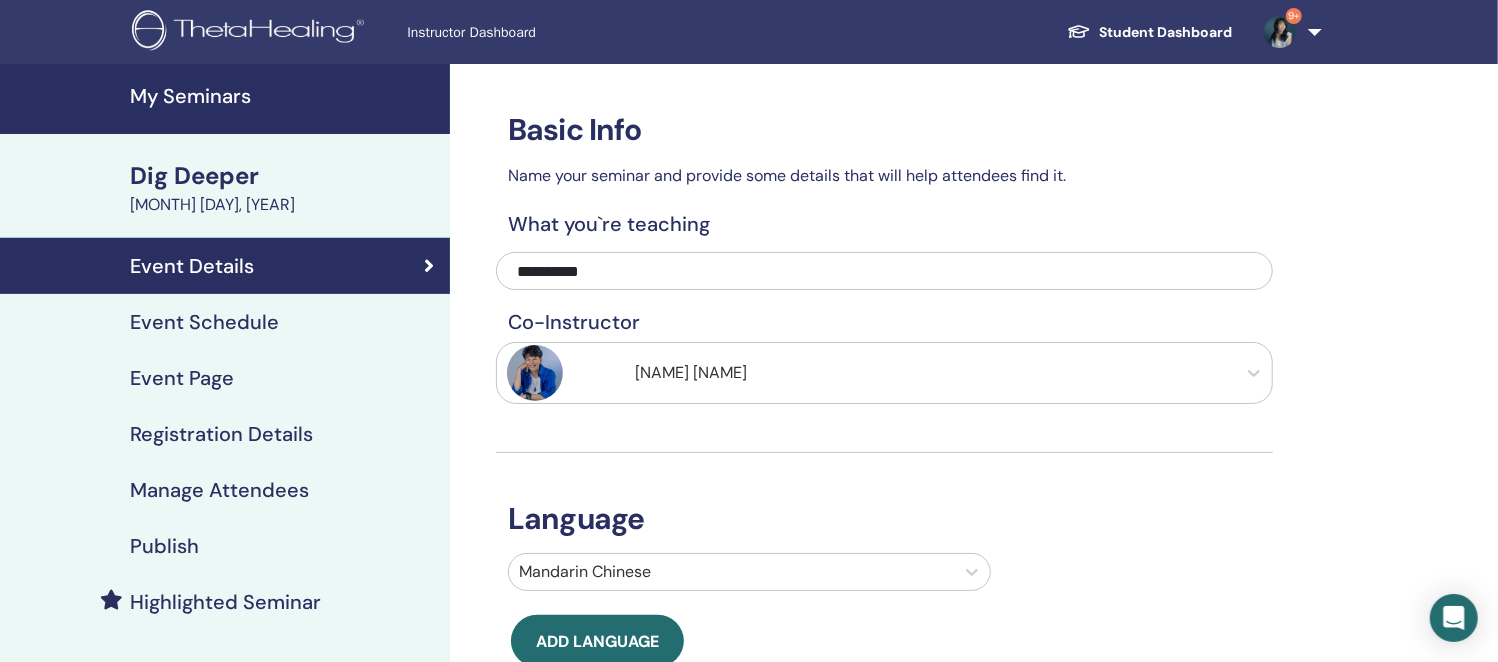 click on "Event Schedule" at bounding box center [204, 322] 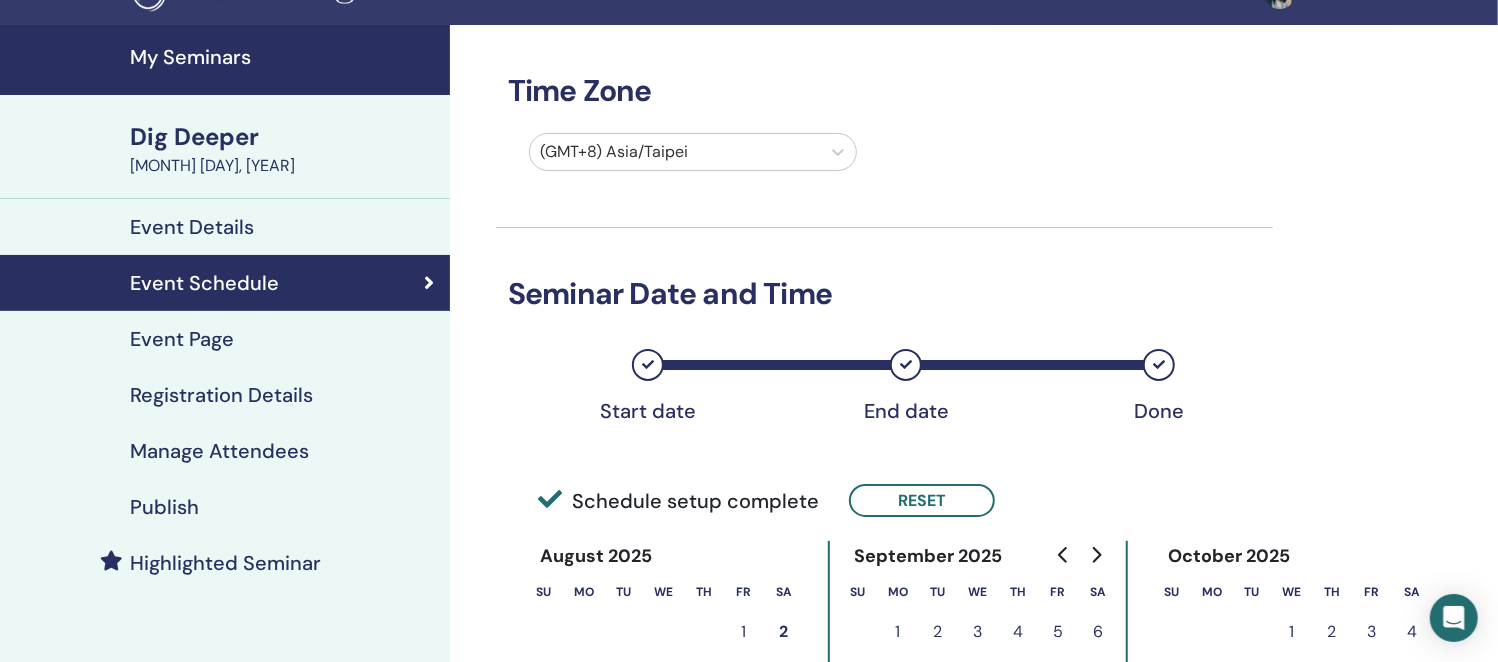 scroll, scrollTop: 0, scrollLeft: 0, axis: both 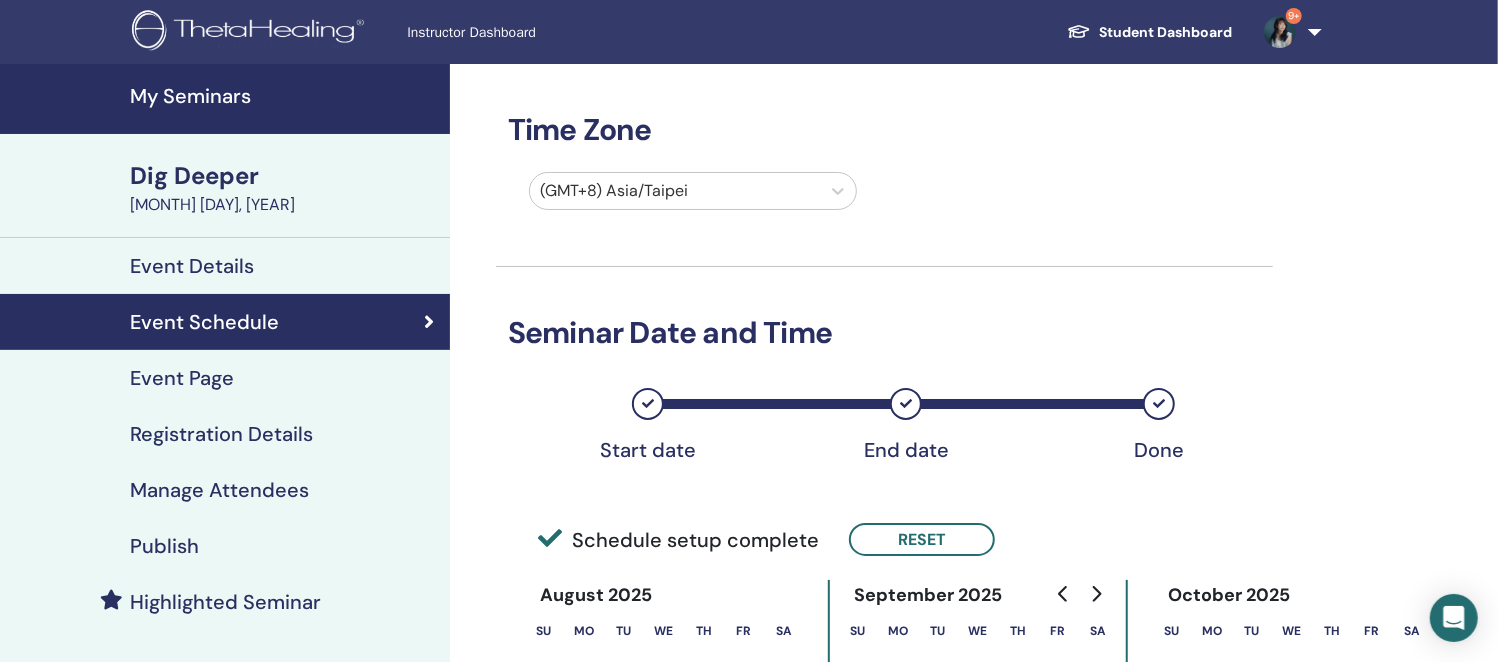 click on "Event Page" at bounding box center (182, 378) 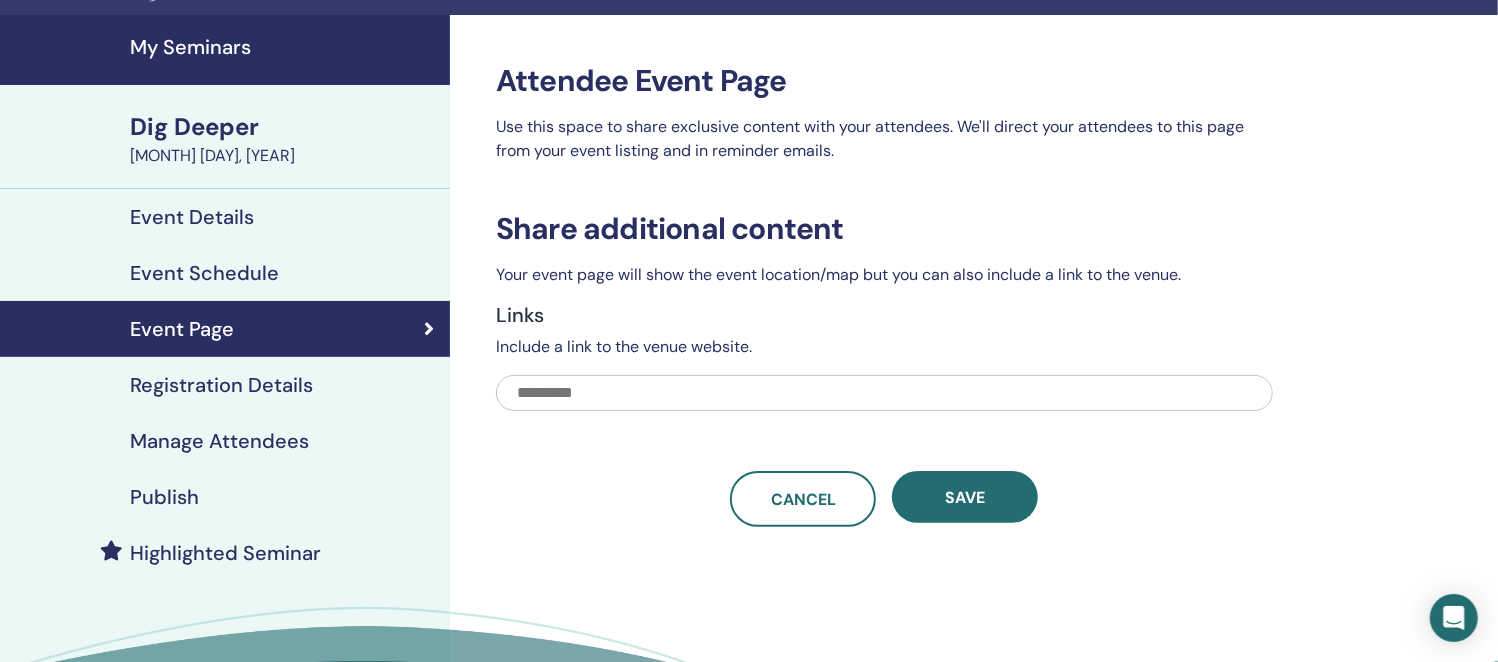 scroll, scrollTop: 124, scrollLeft: 0, axis: vertical 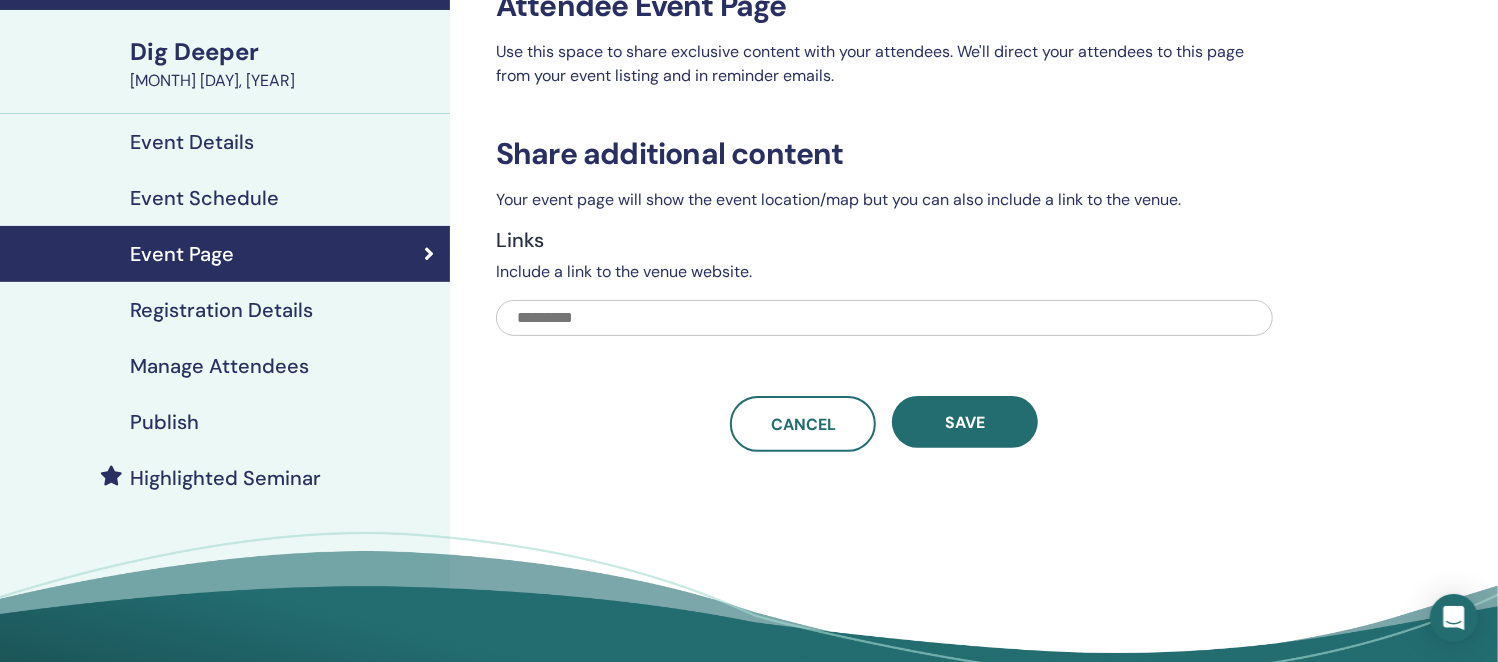 click on "Registration Details" at bounding box center [221, 310] 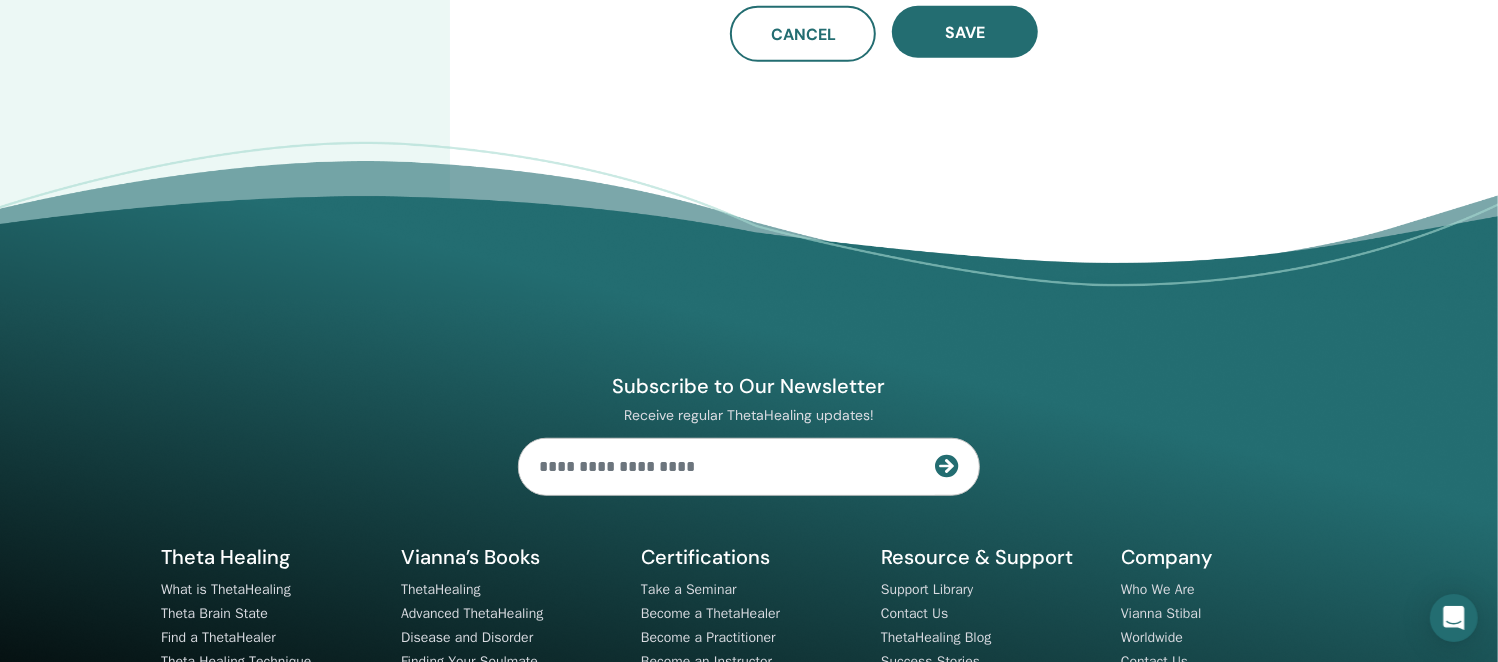 scroll, scrollTop: 0, scrollLeft: 0, axis: both 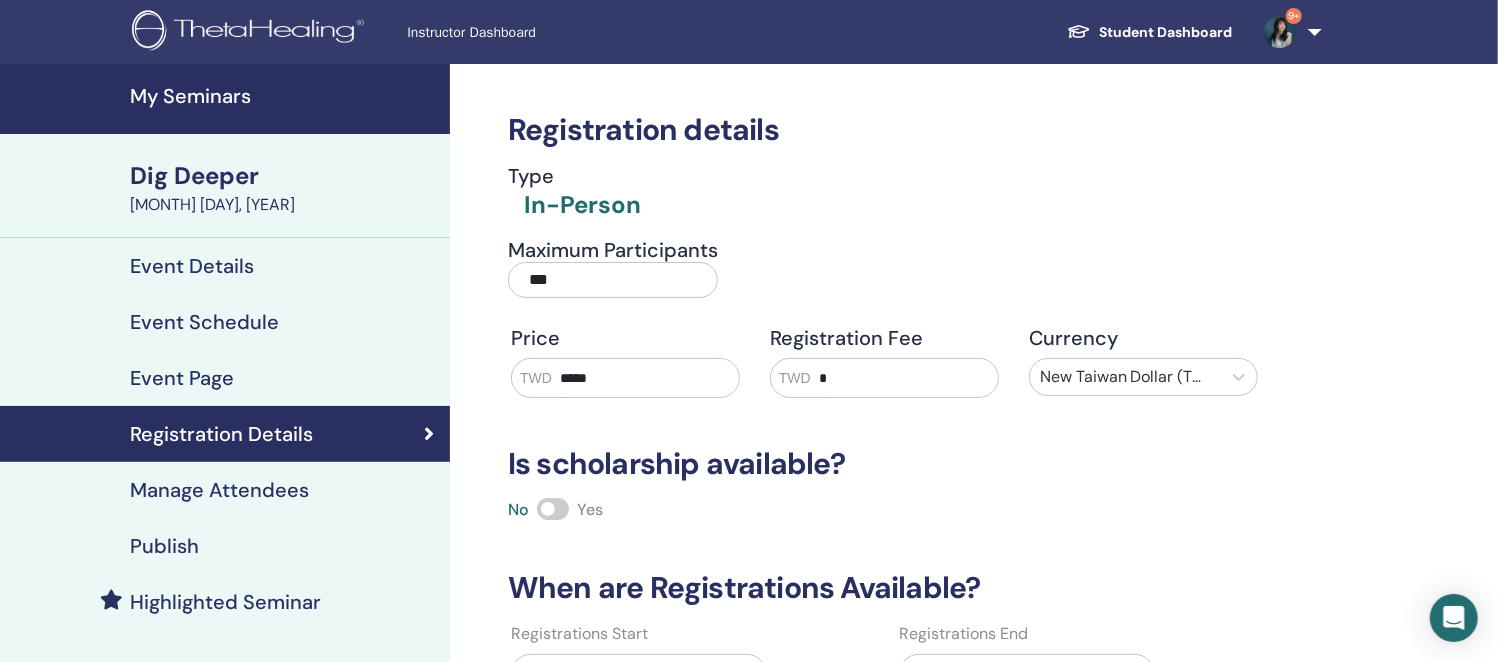 click on "My Seminars" at bounding box center (284, 96) 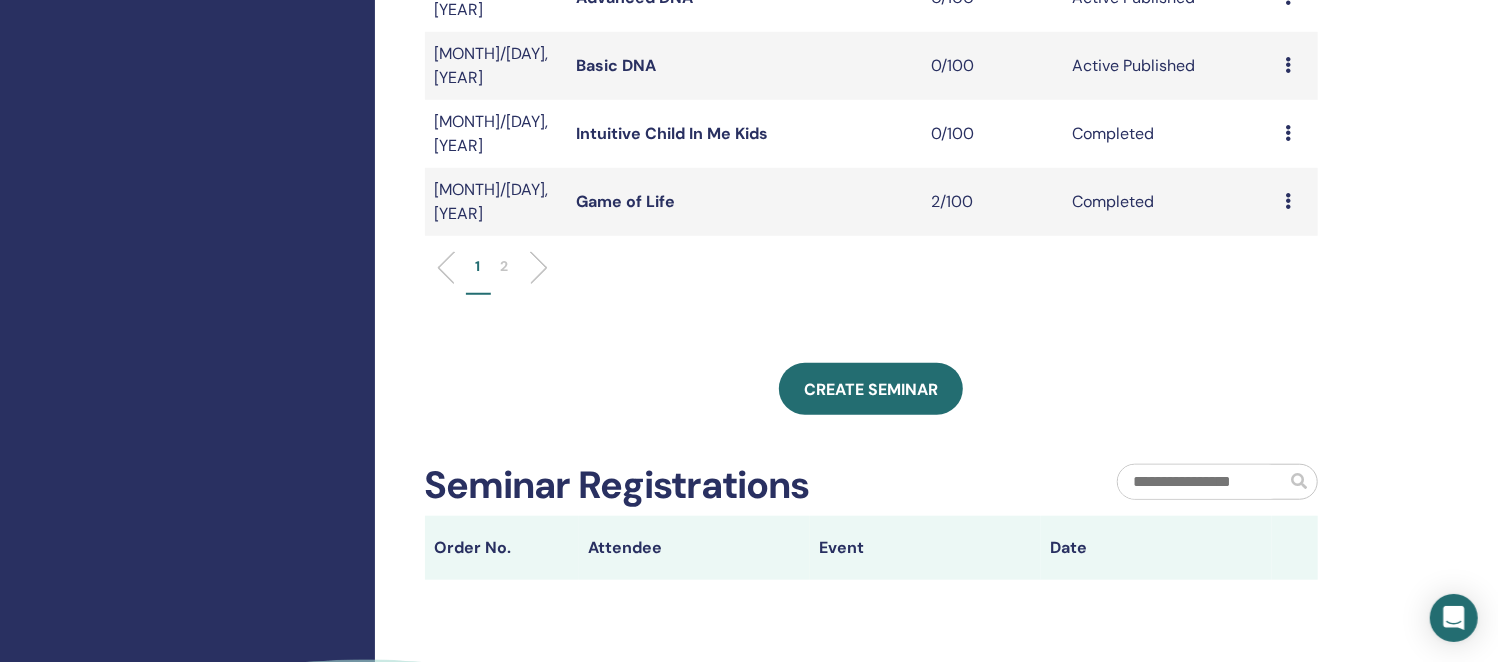 scroll, scrollTop: 999, scrollLeft: 0, axis: vertical 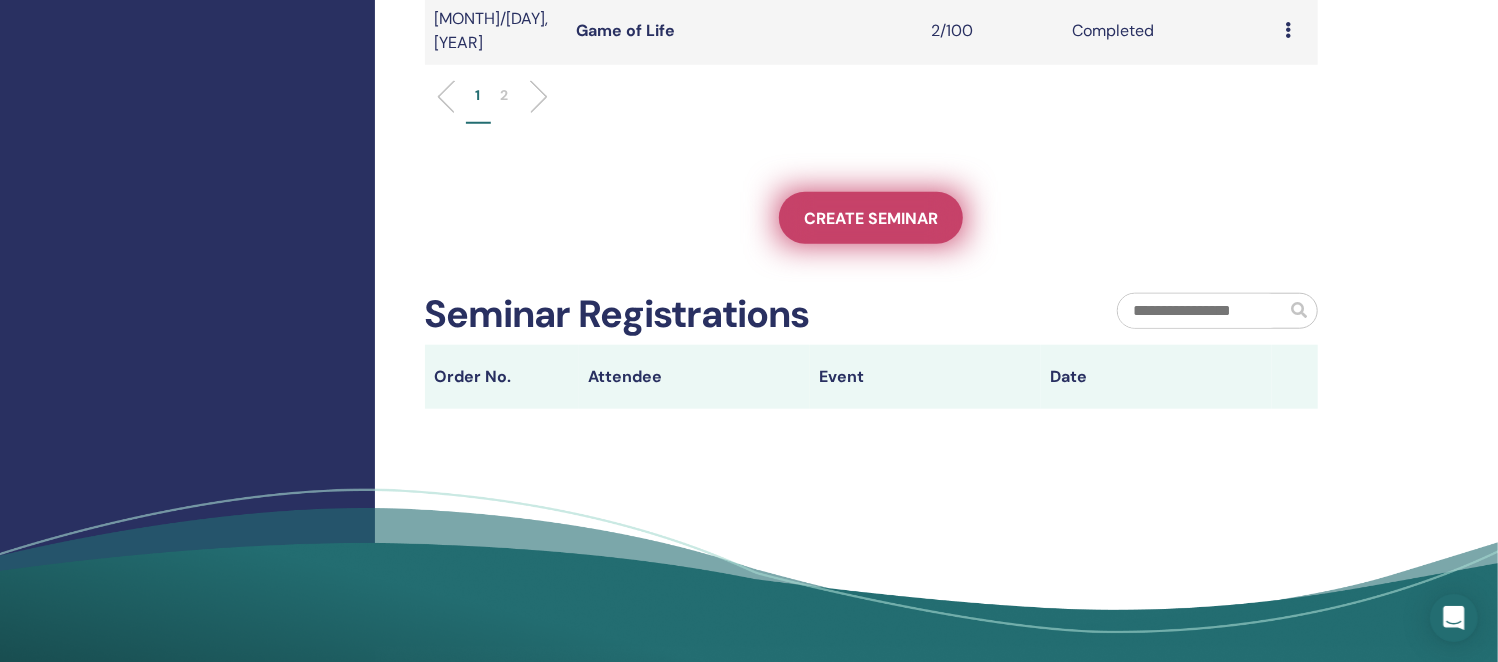 click on "Create seminar" at bounding box center [871, 218] 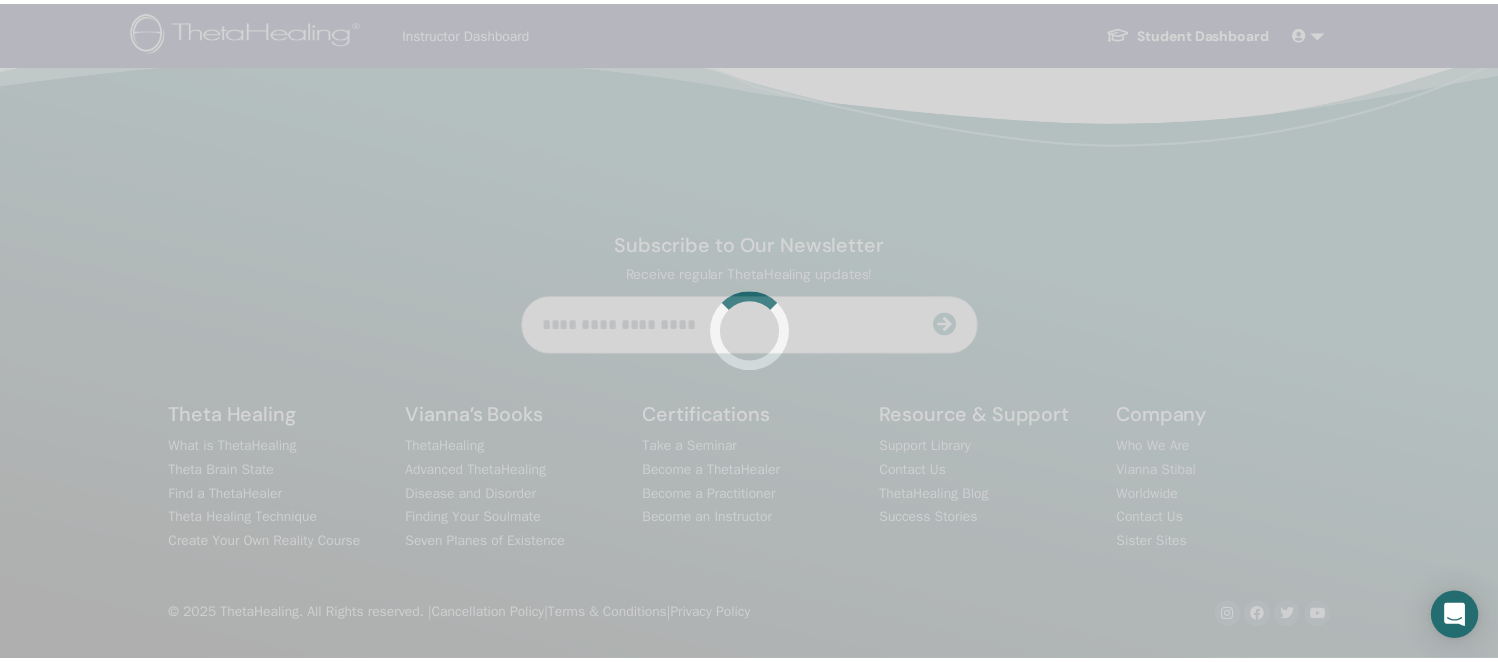 scroll, scrollTop: 0, scrollLeft: 0, axis: both 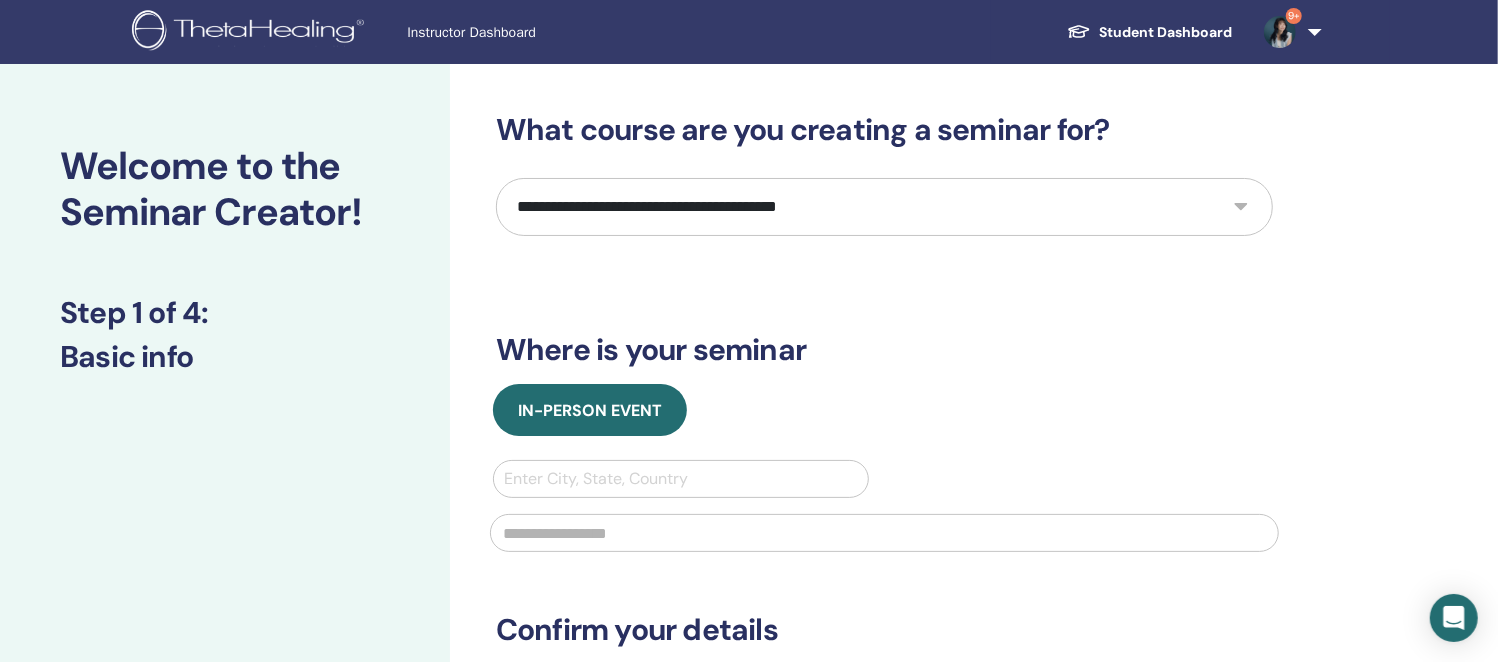 click on "**********" at bounding box center [884, 207] 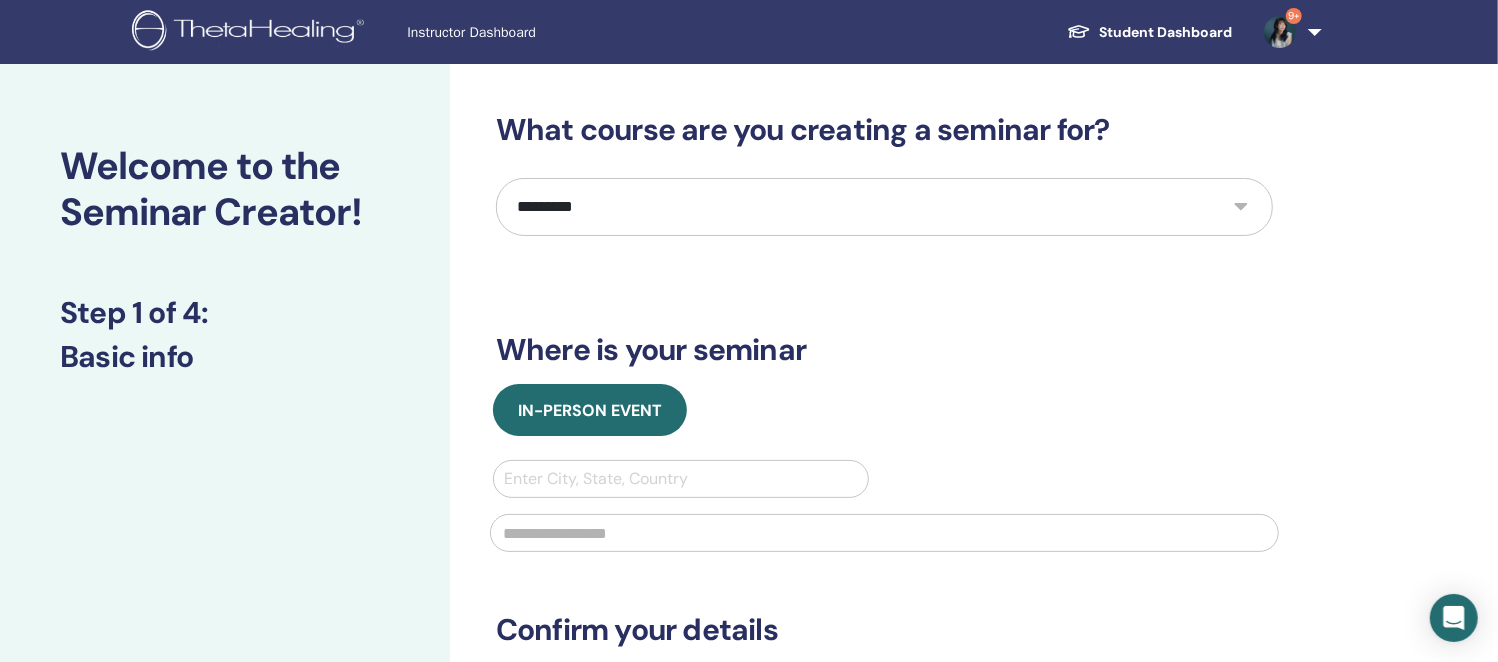 click on "**********" at bounding box center [884, 207] 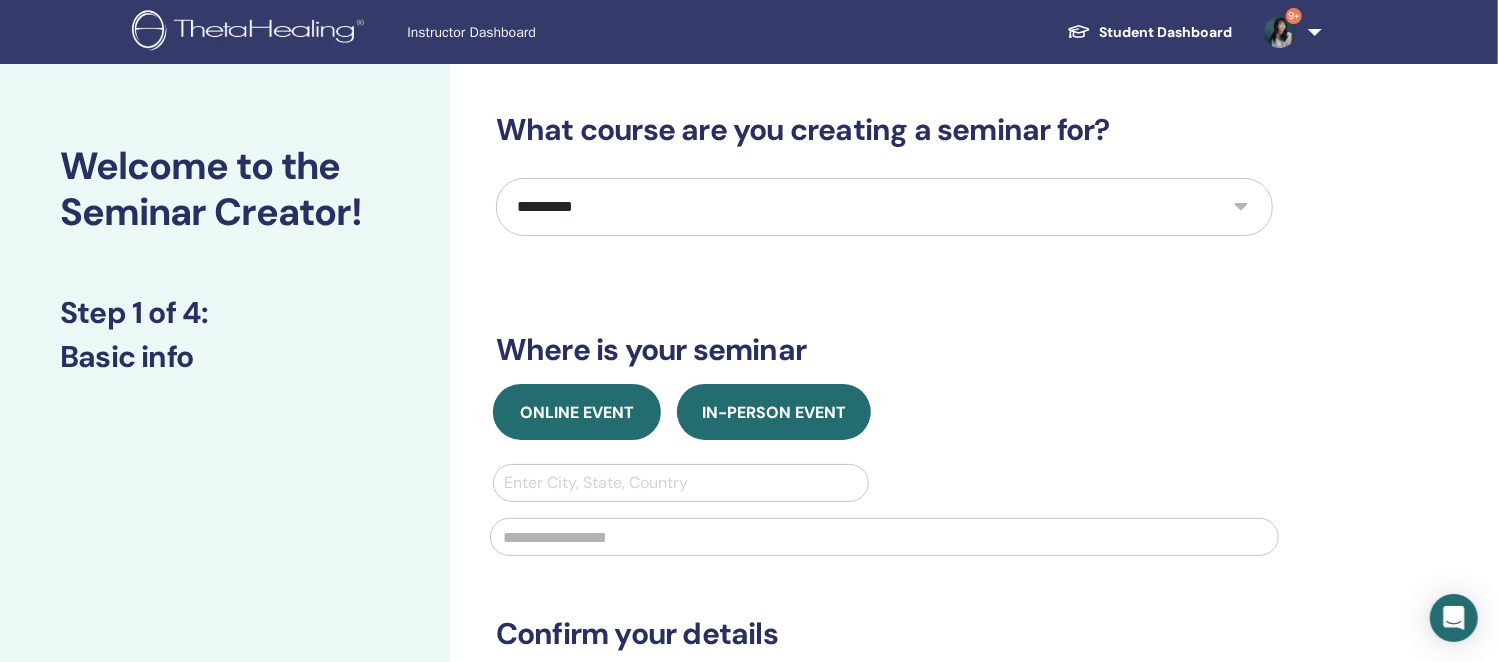 click on "Online Event" at bounding box center [577, 412] 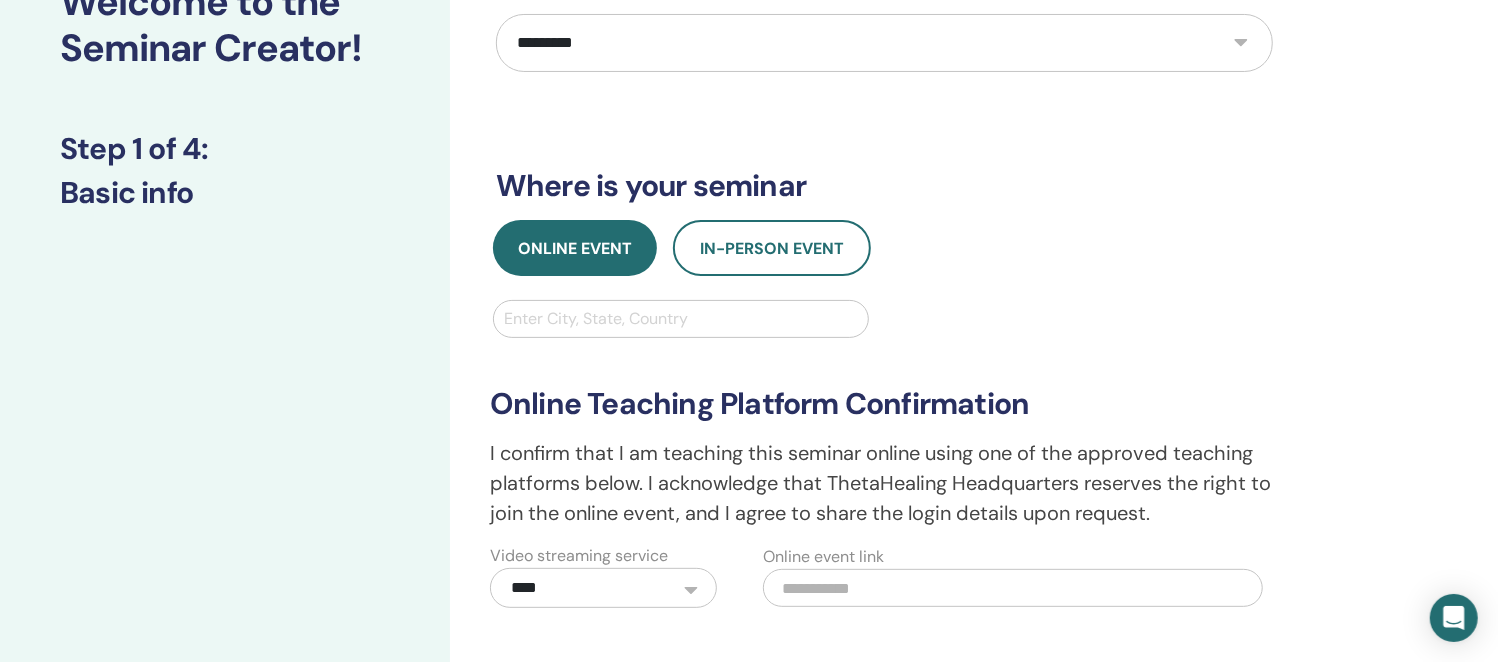 scroll, scrollTop: 249, scrollLeft: 0, axis: vertical 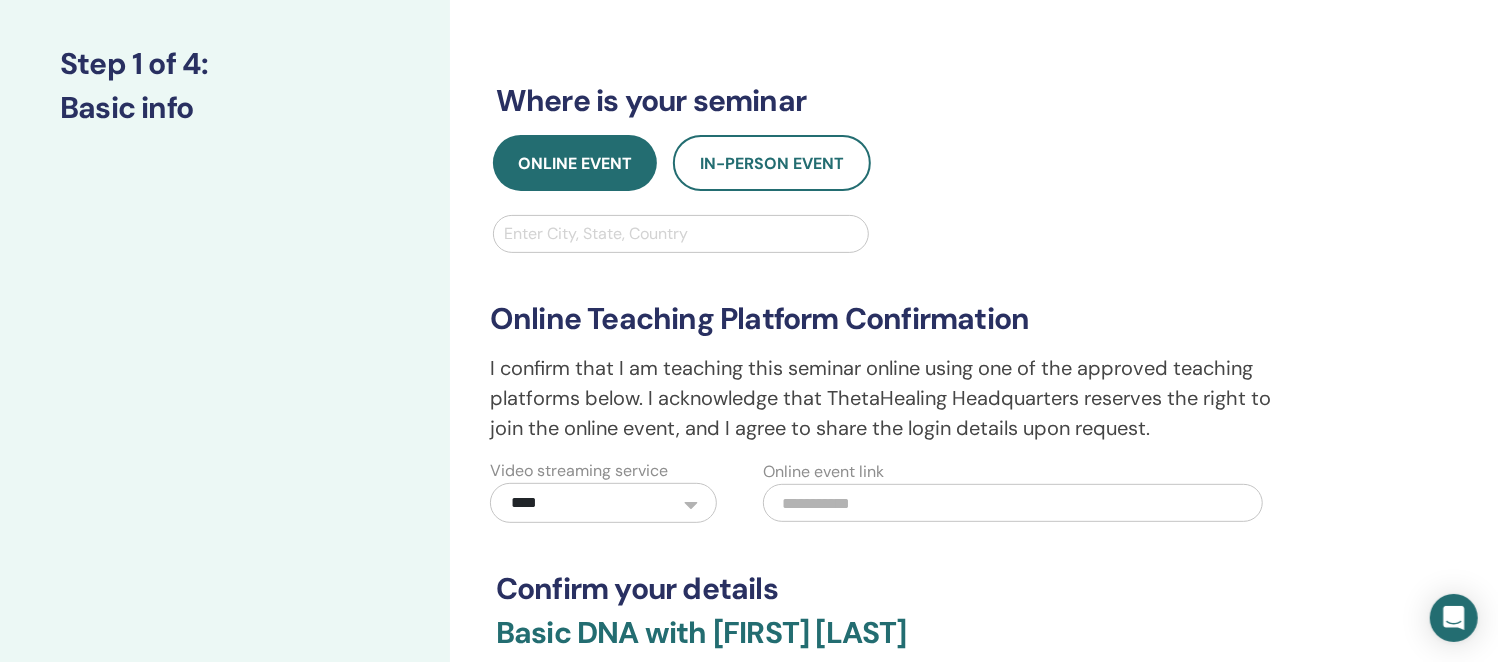 click on "Enter City, State, Country" at bounding box center [681, 234] 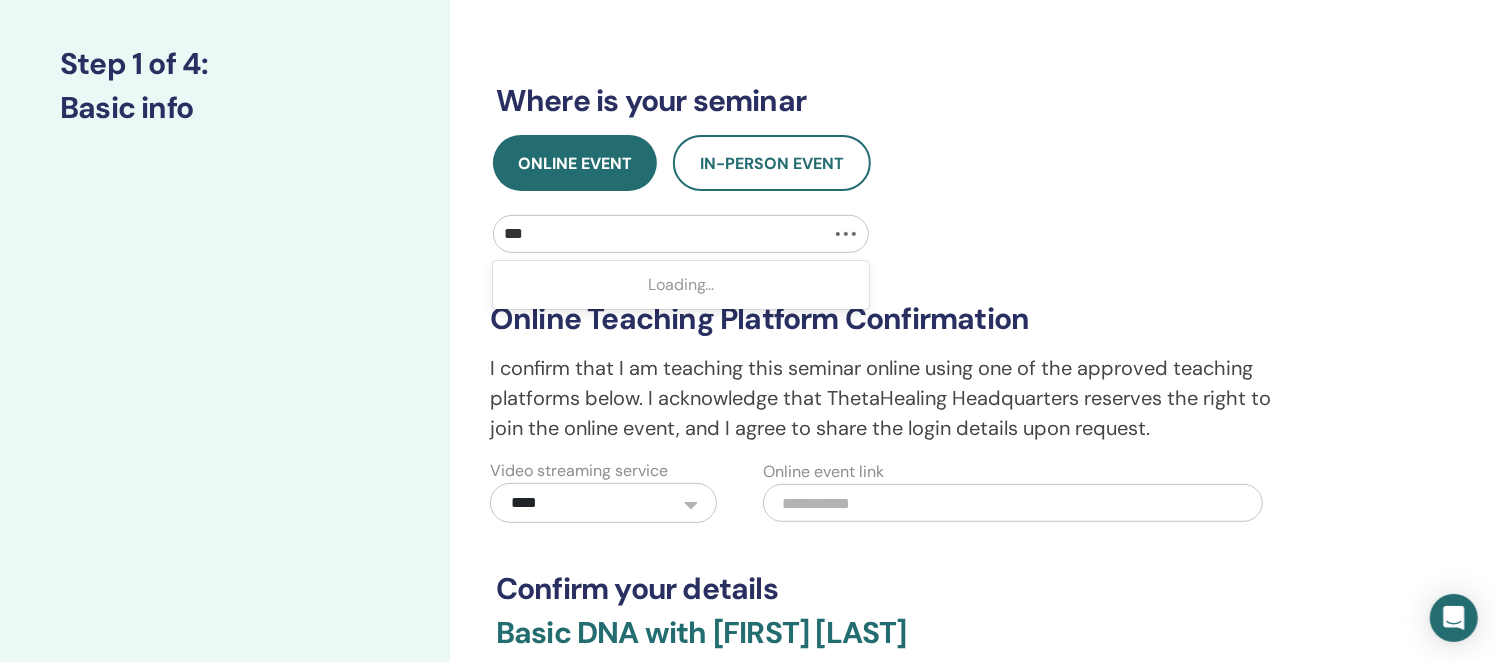 type on "****" 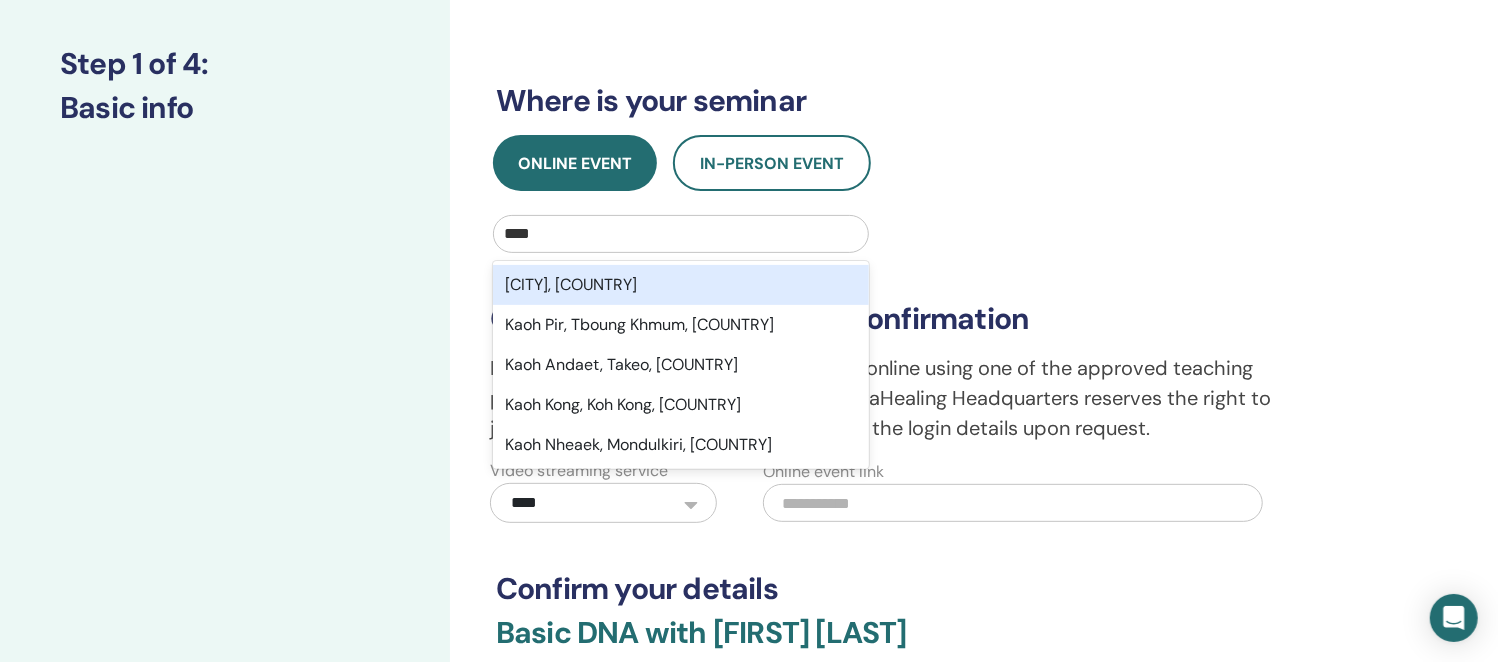 click on "[CITY], [COUNTRY]" at bounding box center (681, 285) 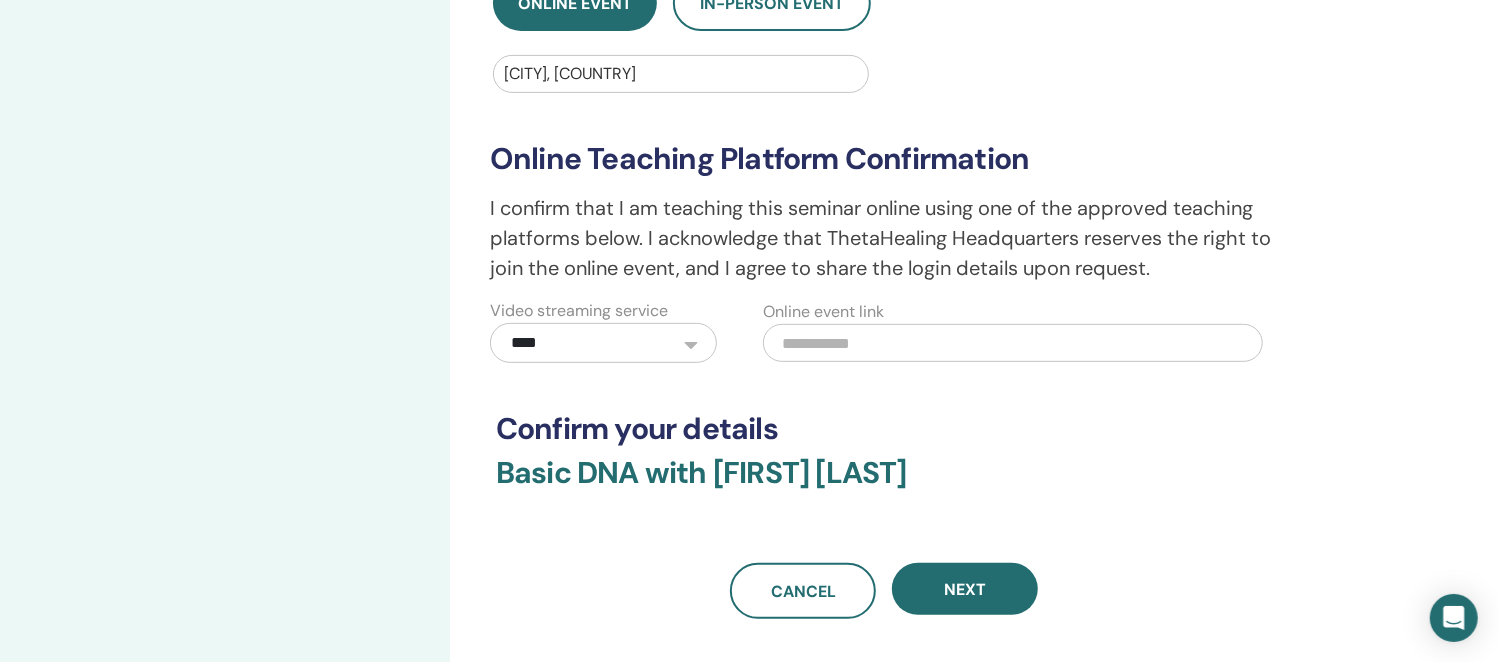 scroll, scrollTop: 625, scrollLeft: 0, axis: vertical 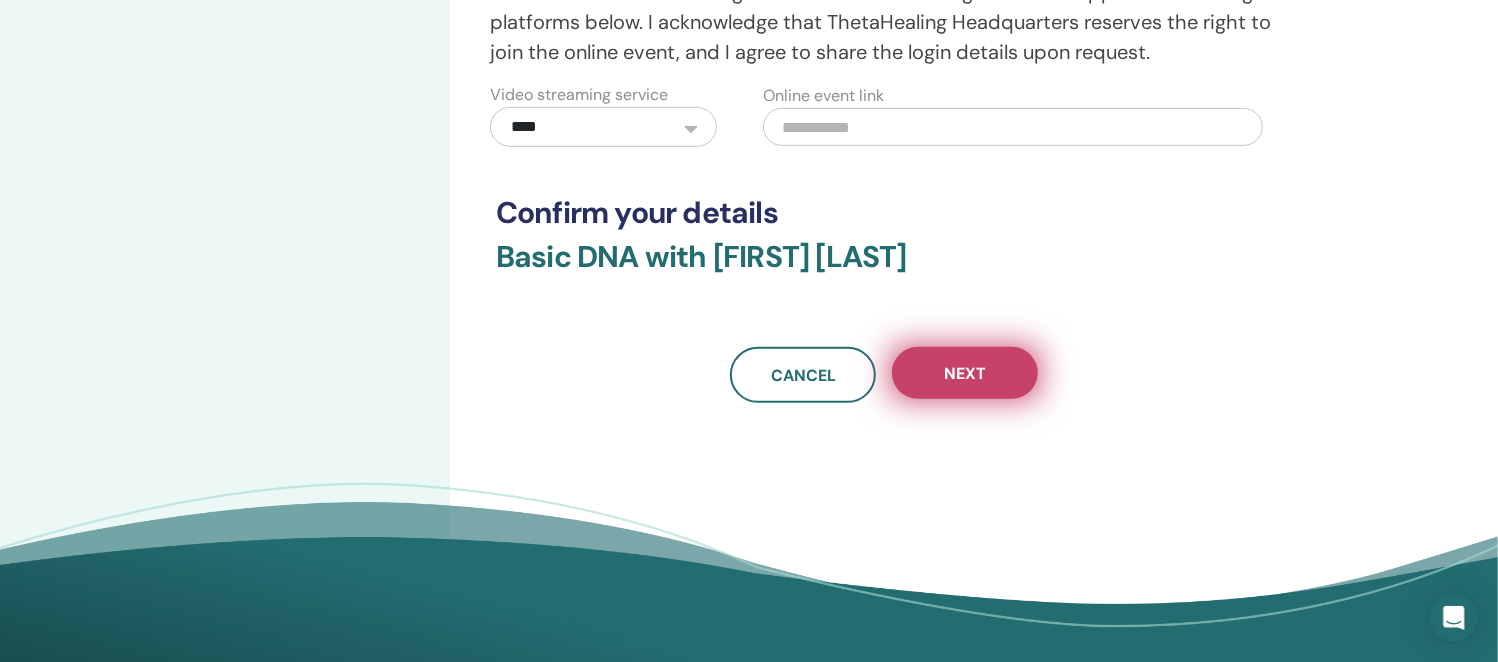 click on "Next" at bounding box center [965, 373] 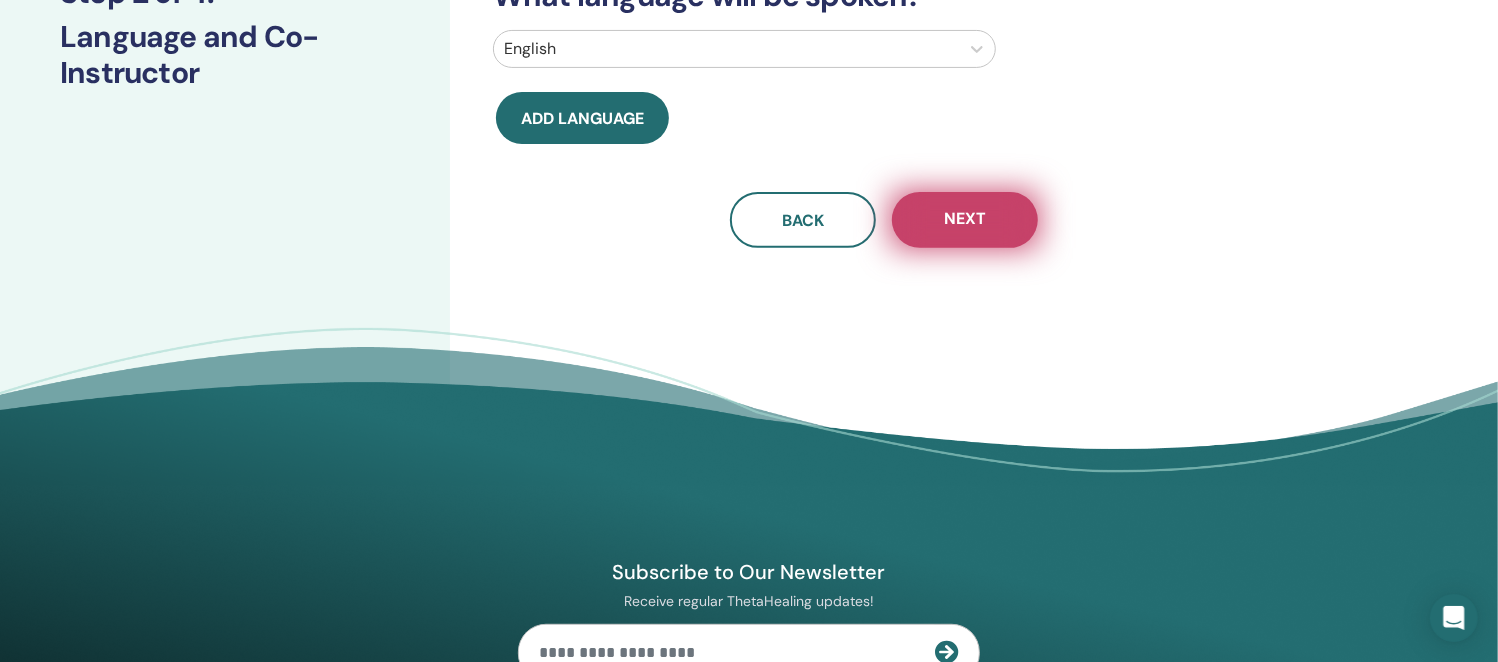 scroll, scrollTop: 0, scrollLeft: 0, axis: both 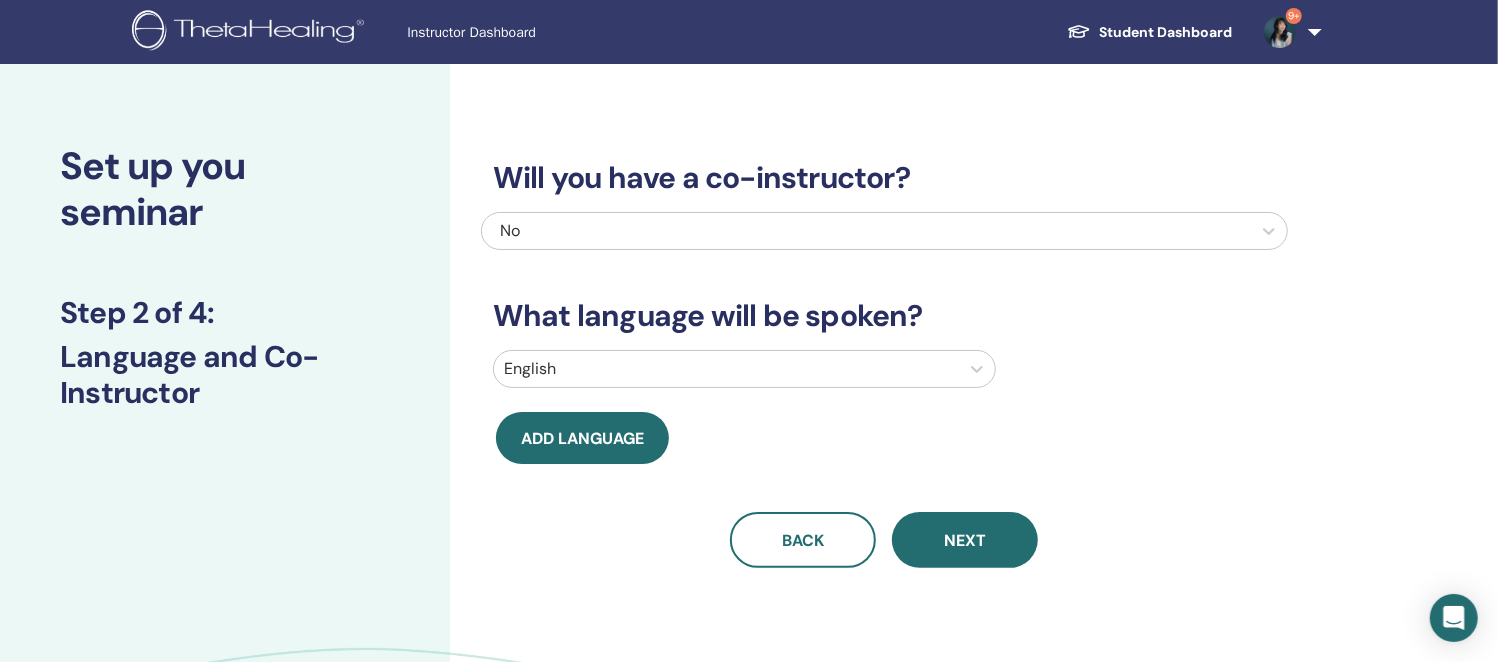 click on "No" at bounding box center (808, 231) 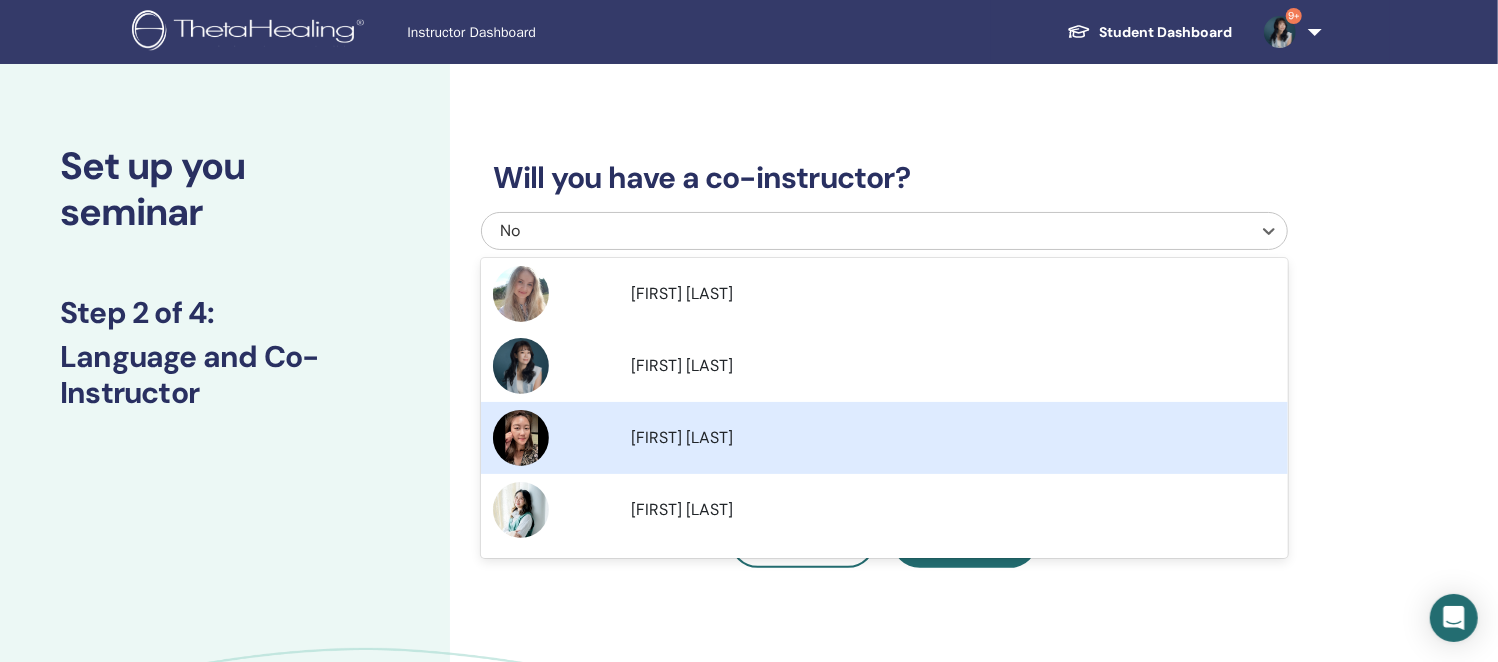 scroll, scrollTop: 249, scrollLeft: 0, axis: vertical 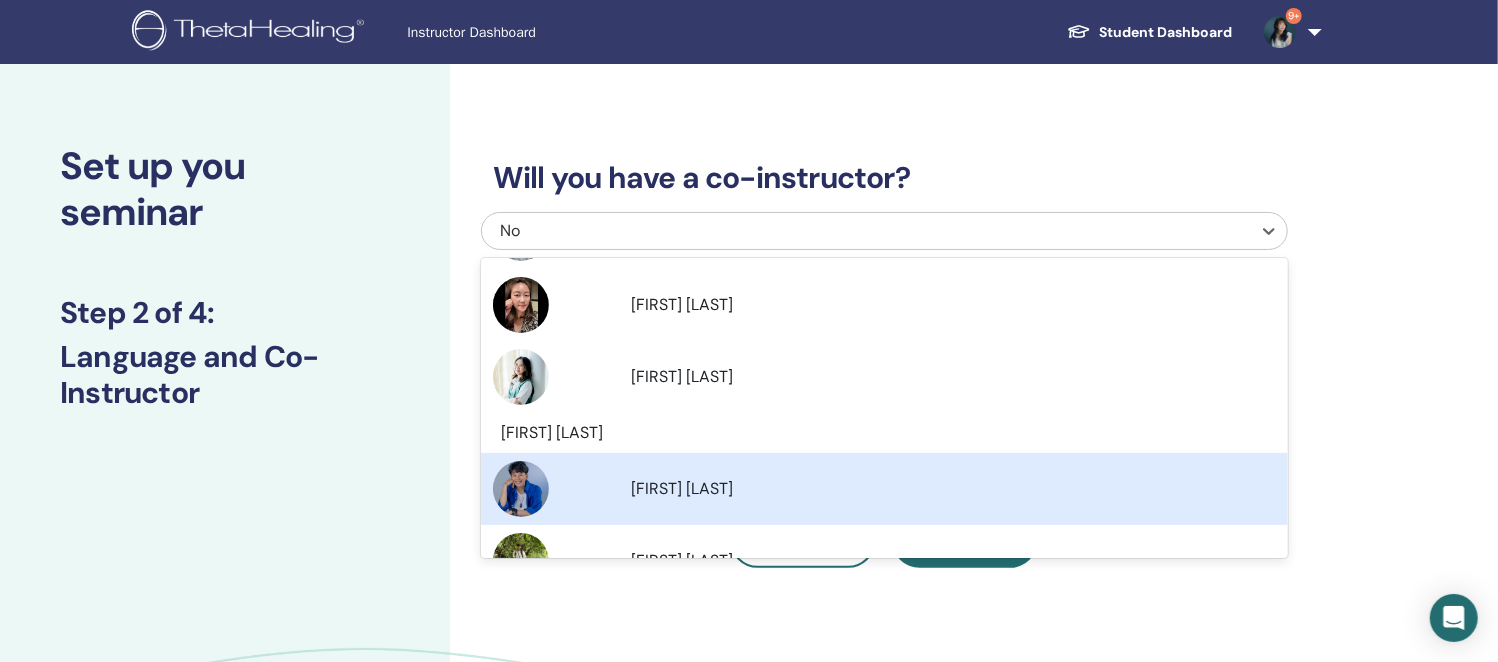 click on "[FIRST] [LAST]" at bounding box center [953, 489] 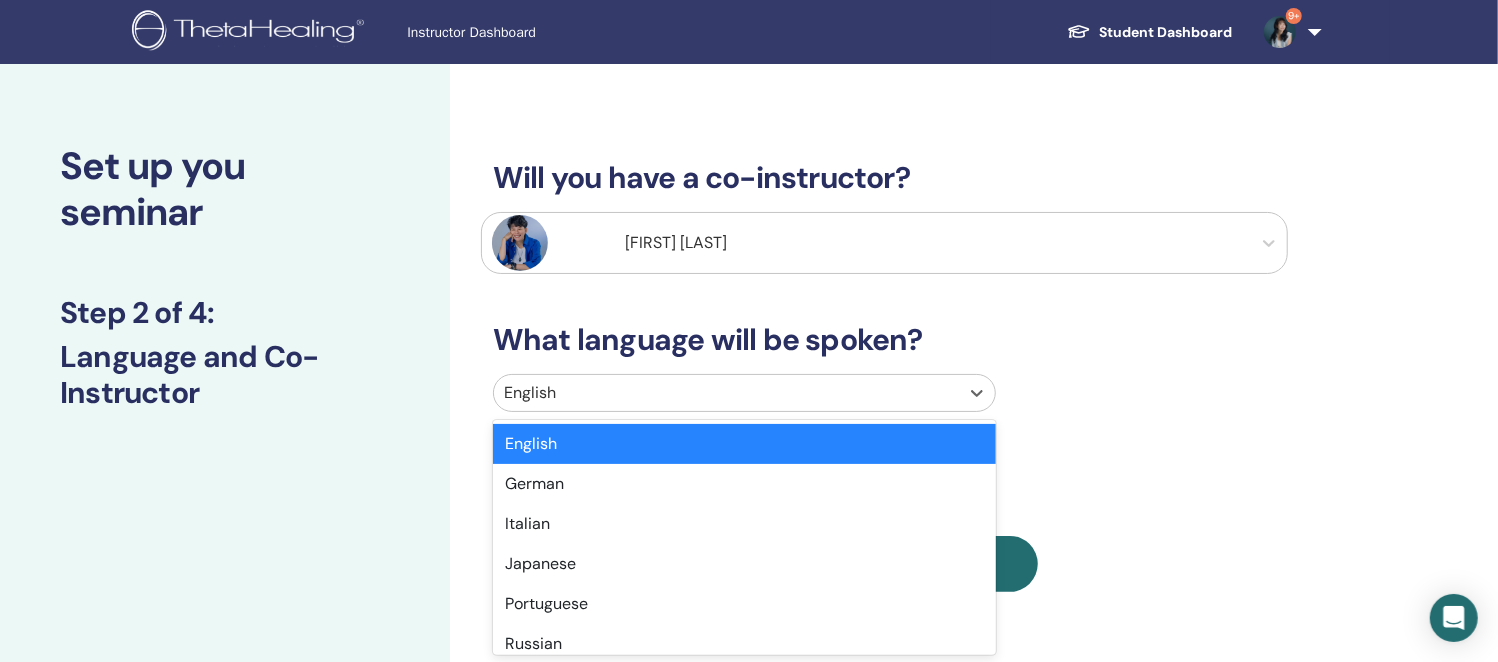 click at bounding box center (726, 393) 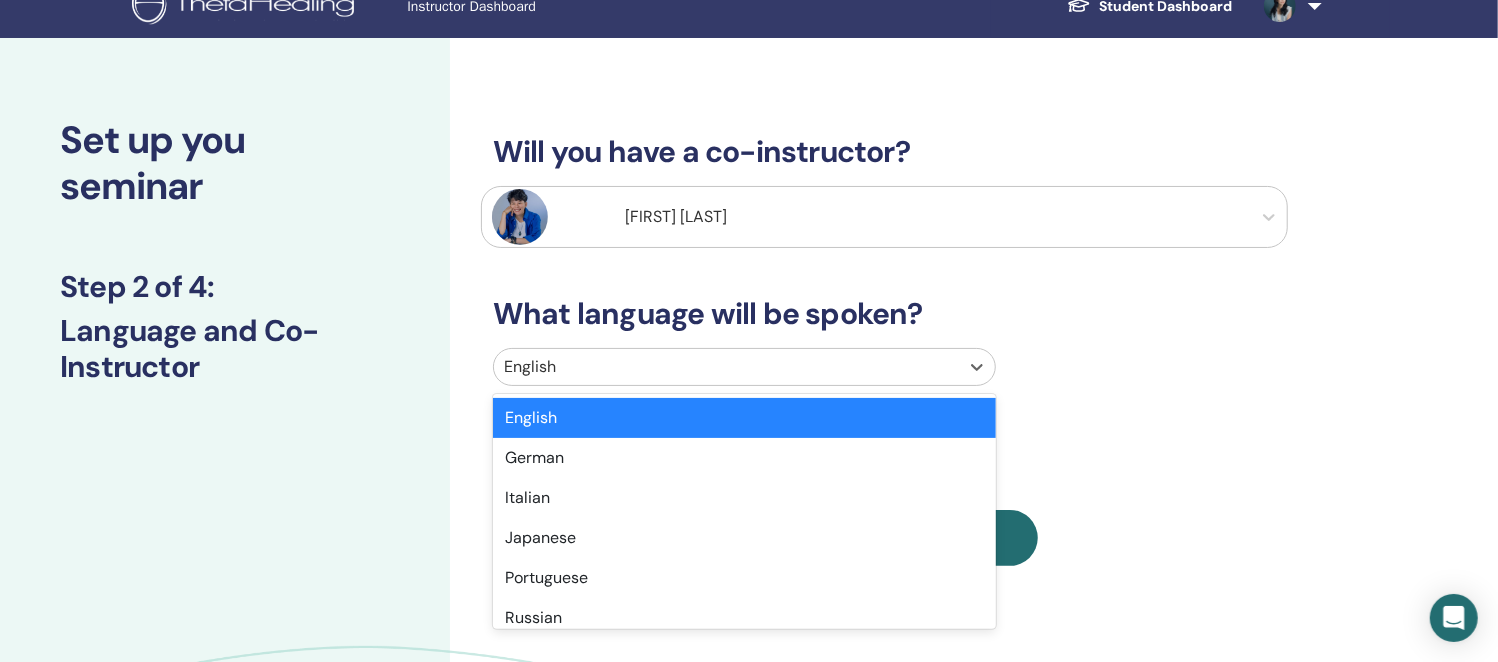 scroll, scrollTop: 65, scrollLeft: 0, axis: vertical 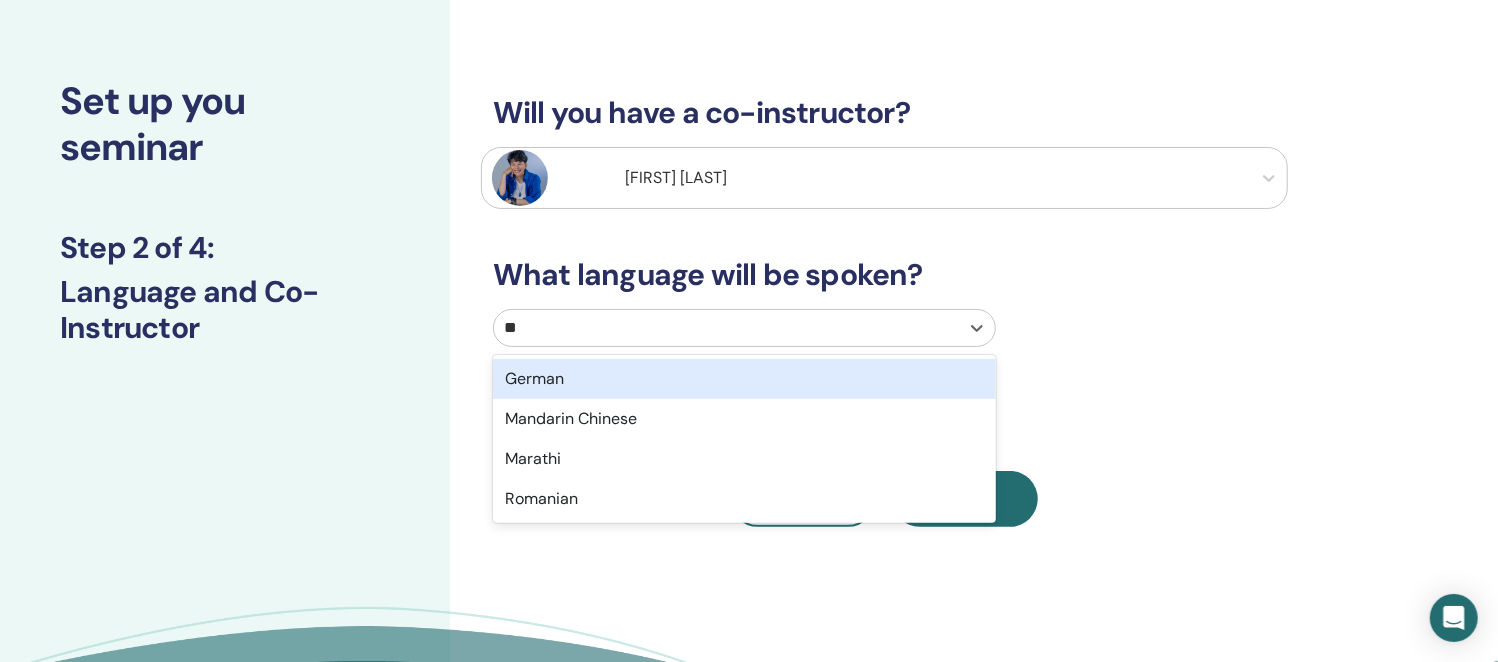 type on "***" 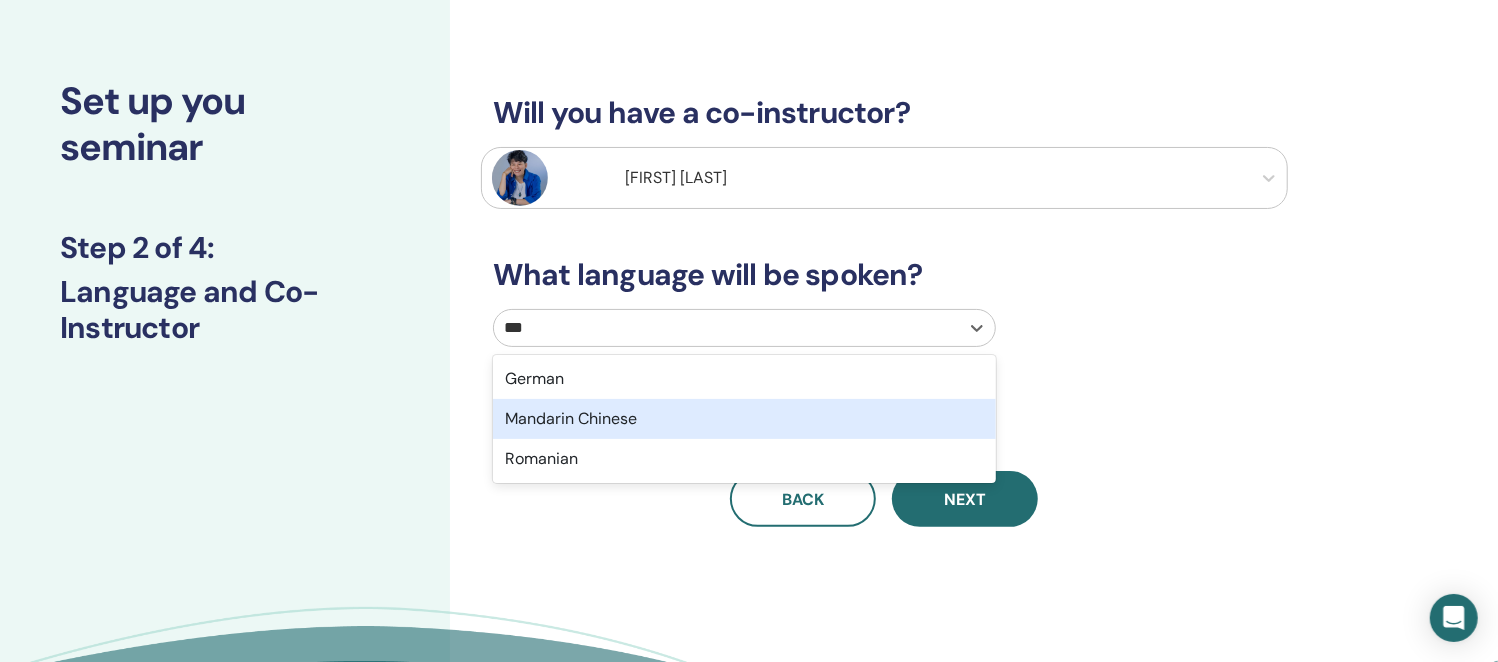 click on "Mandarin Chinese" at bounding box center [744, 419] 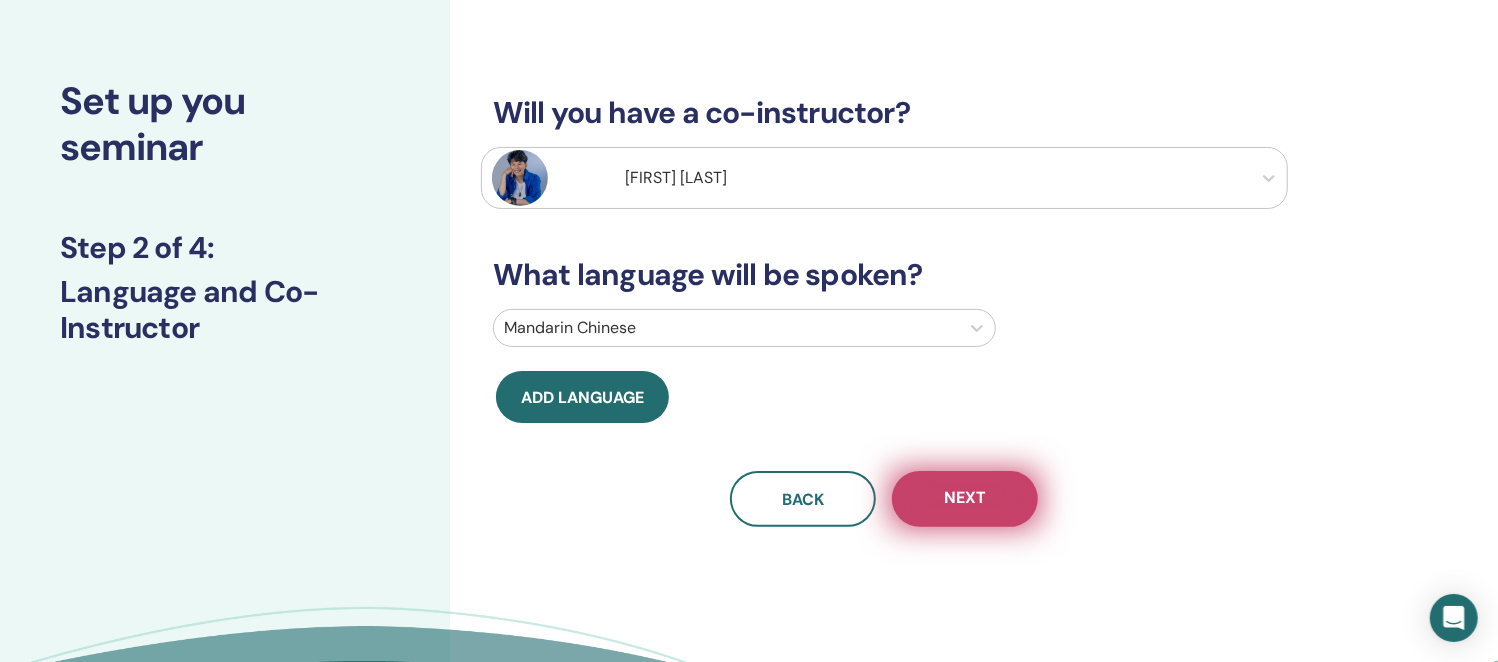click on "Next" at bounding box center (965, 499) 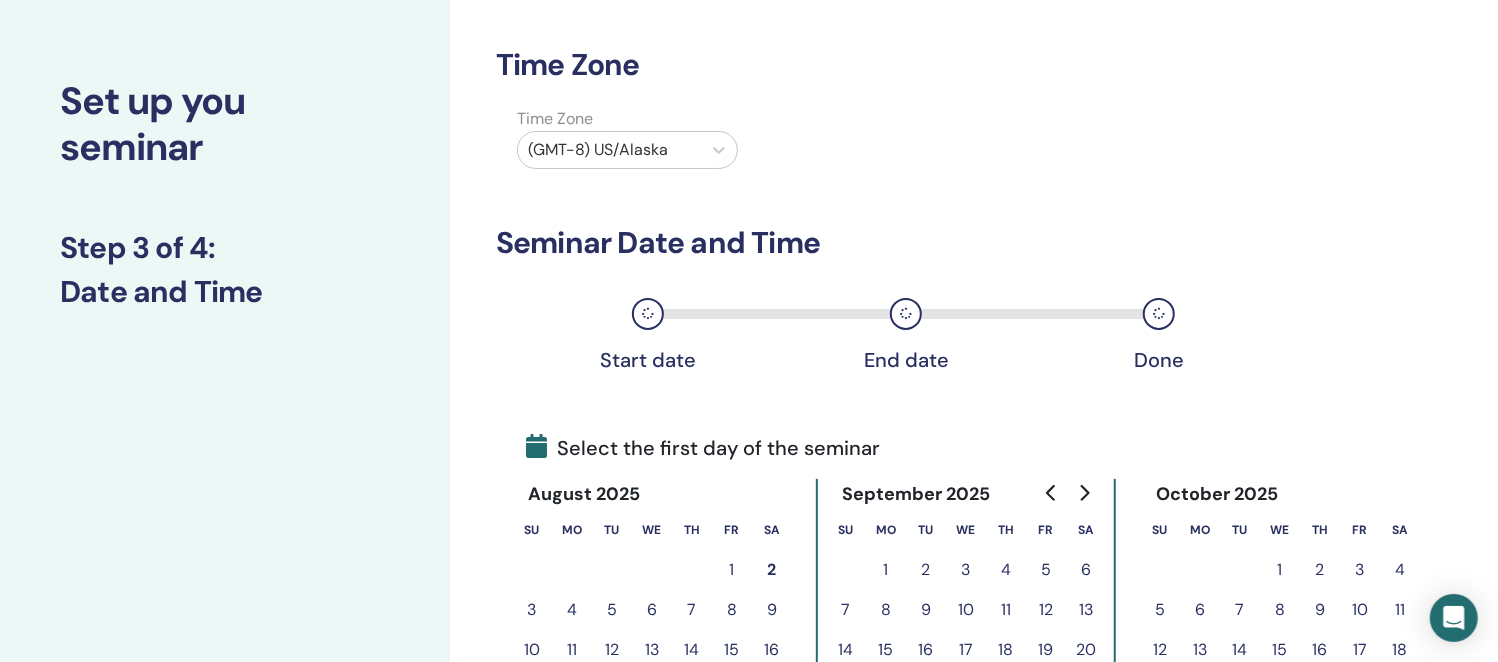 click at bounding box center (609, 150) 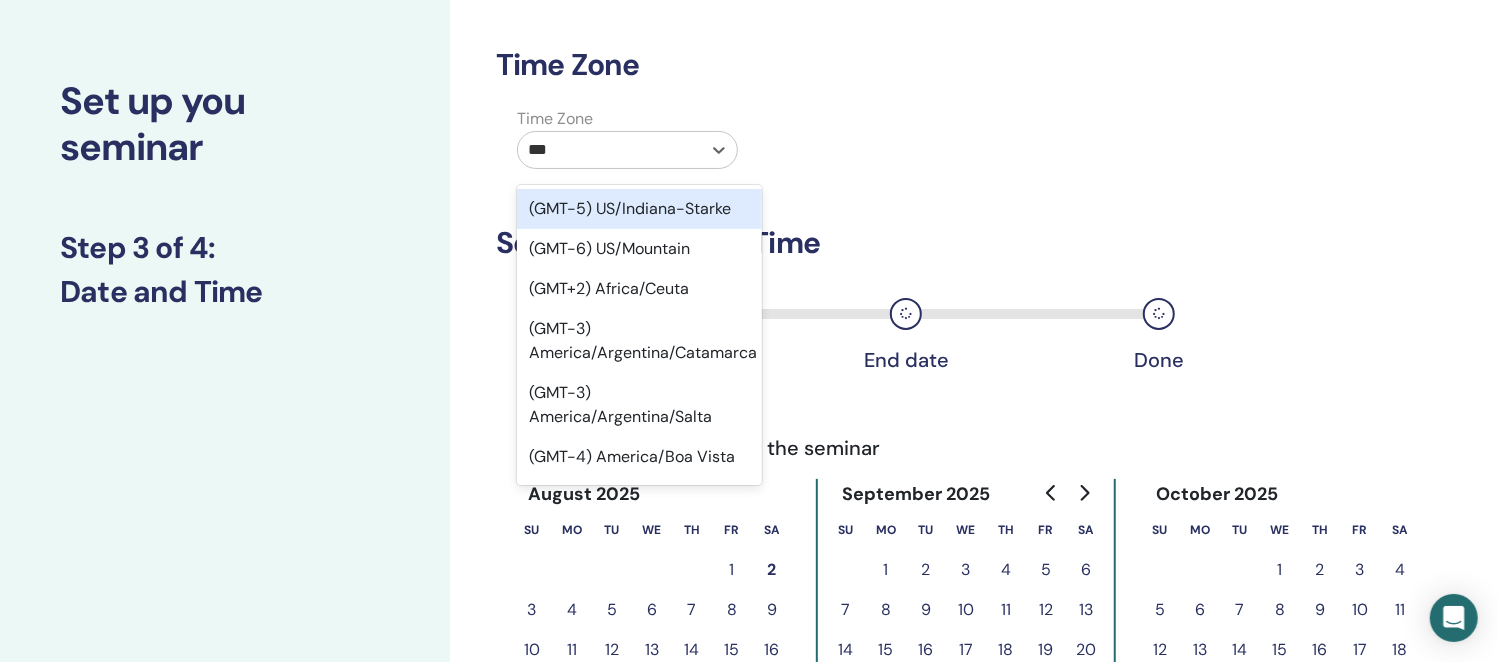 type on "****" 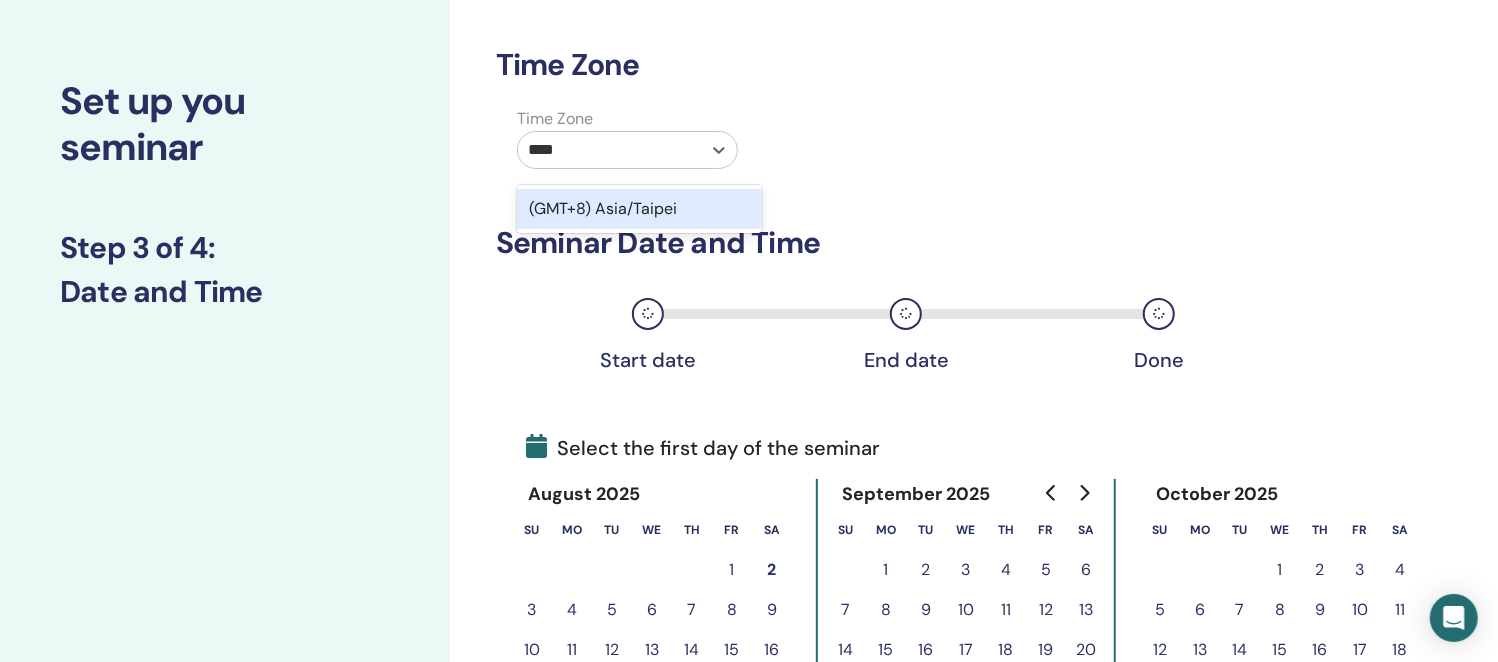 click on "(GMT+8) Asia/Taipei" at bounding box center (639, 209) 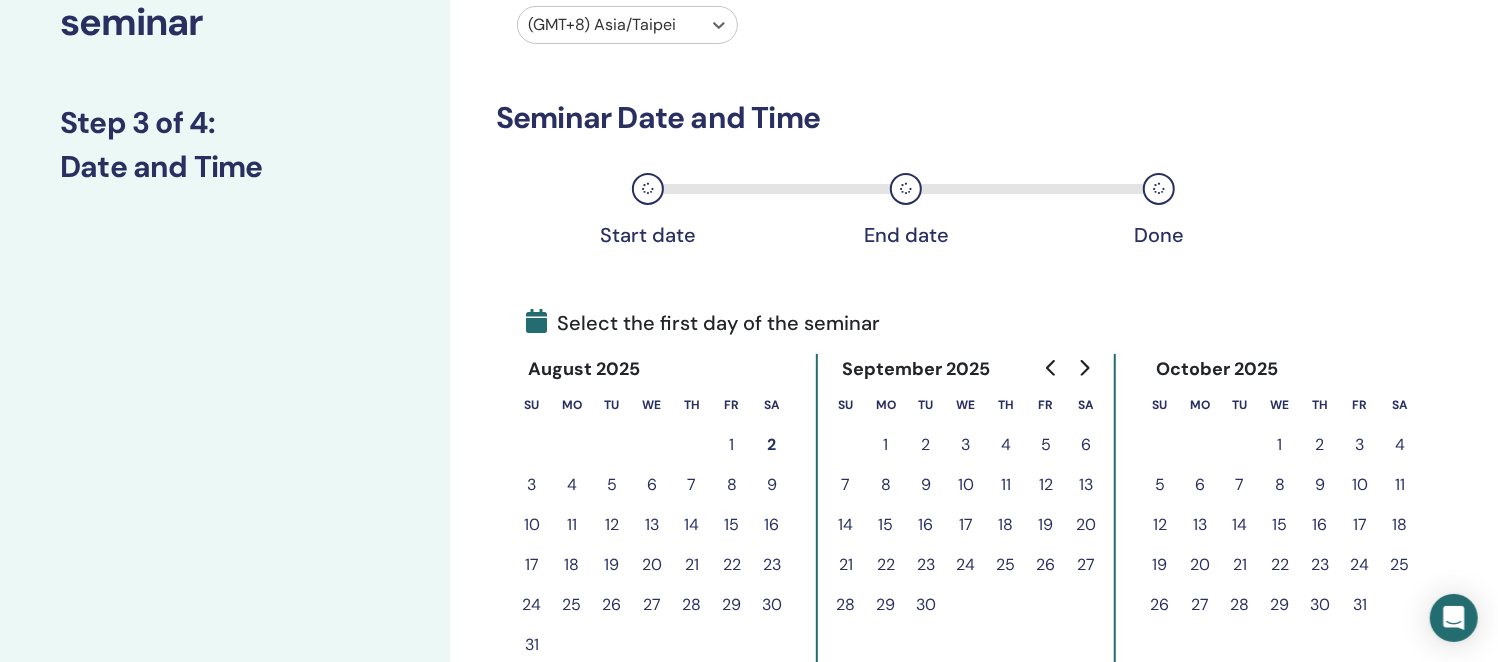 scroll, scrollTop: 315, scrollLeft: 0, axis: vertical 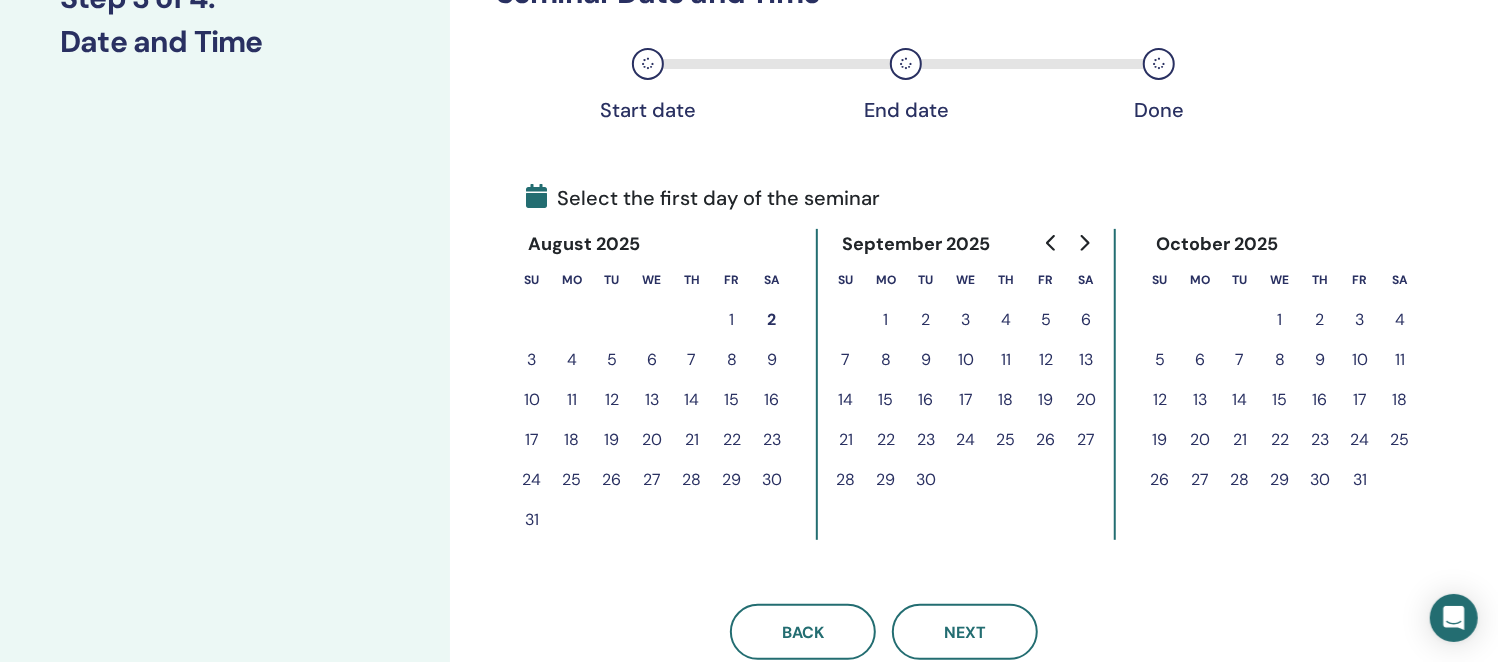 click on "10" at bounding box center [1360, 360] 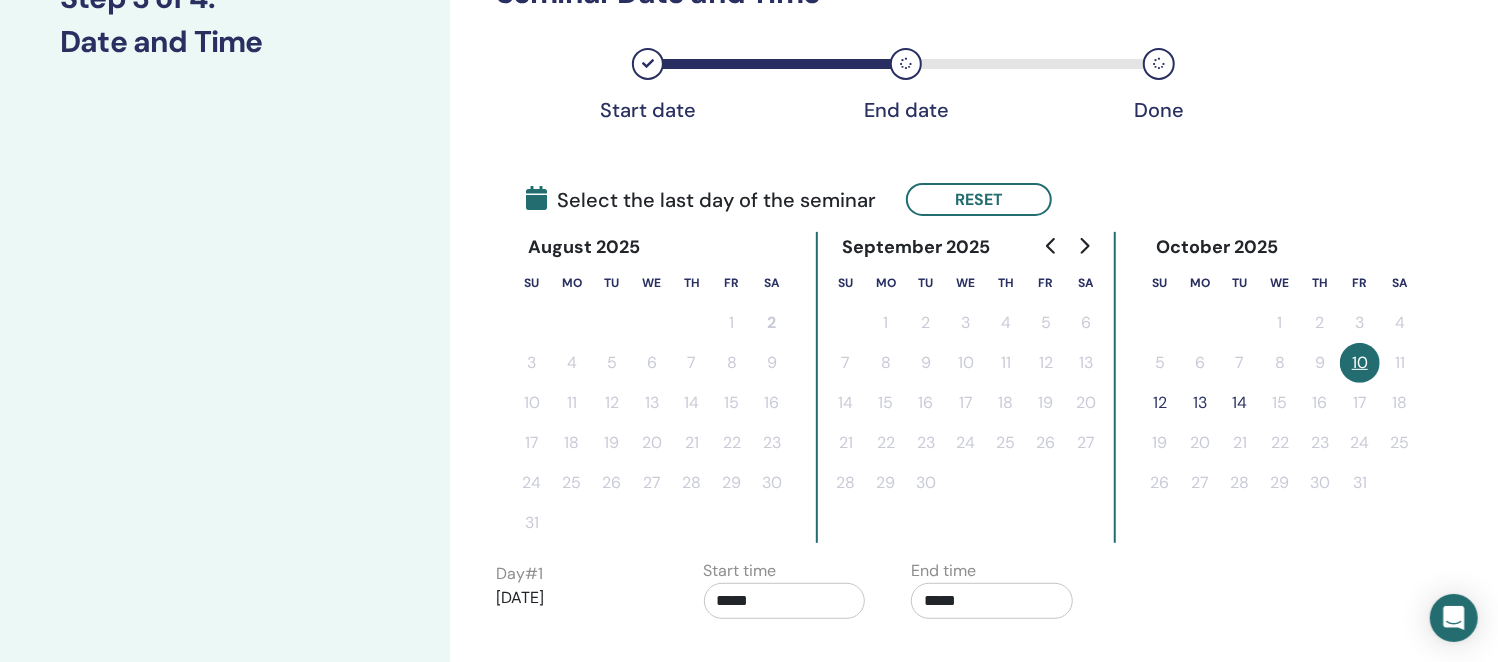 click on "12" at bounding box center (1160, 403) 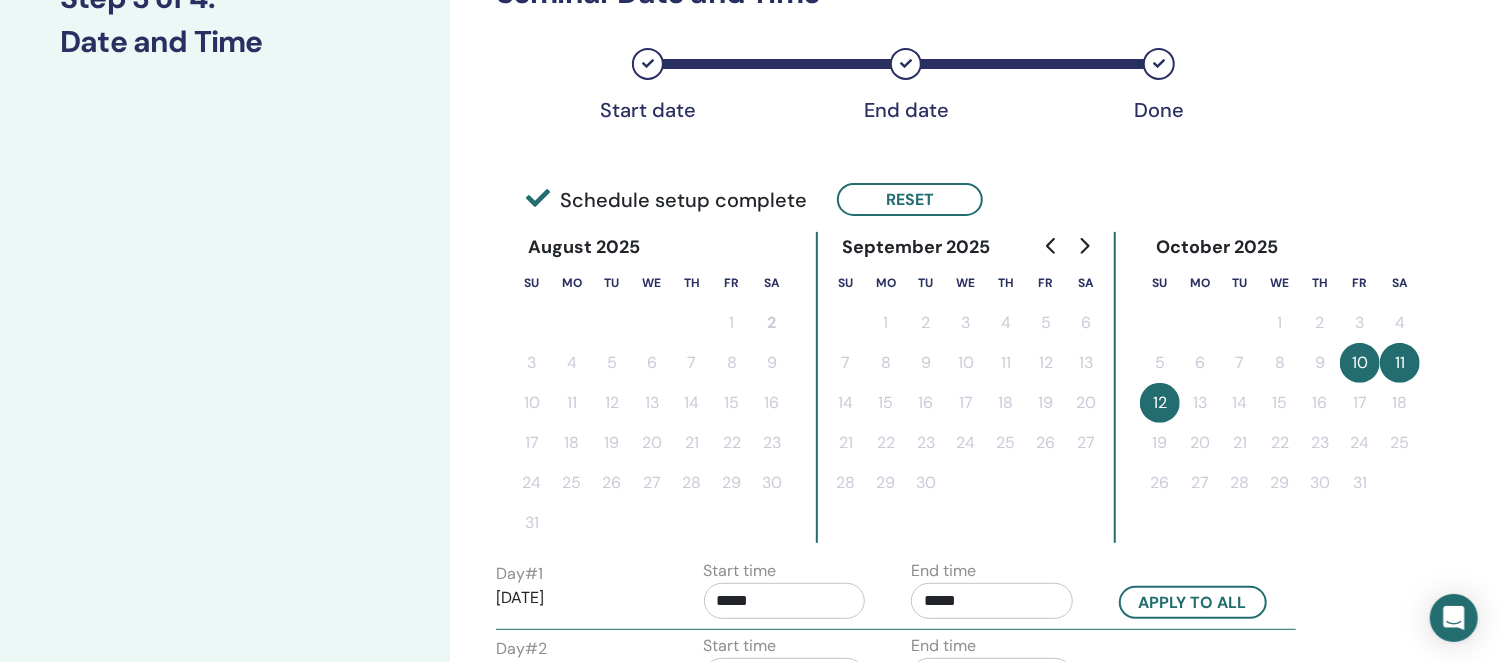 scroll, scrollTop: 565, scrollLeft: 0, axis: vertical 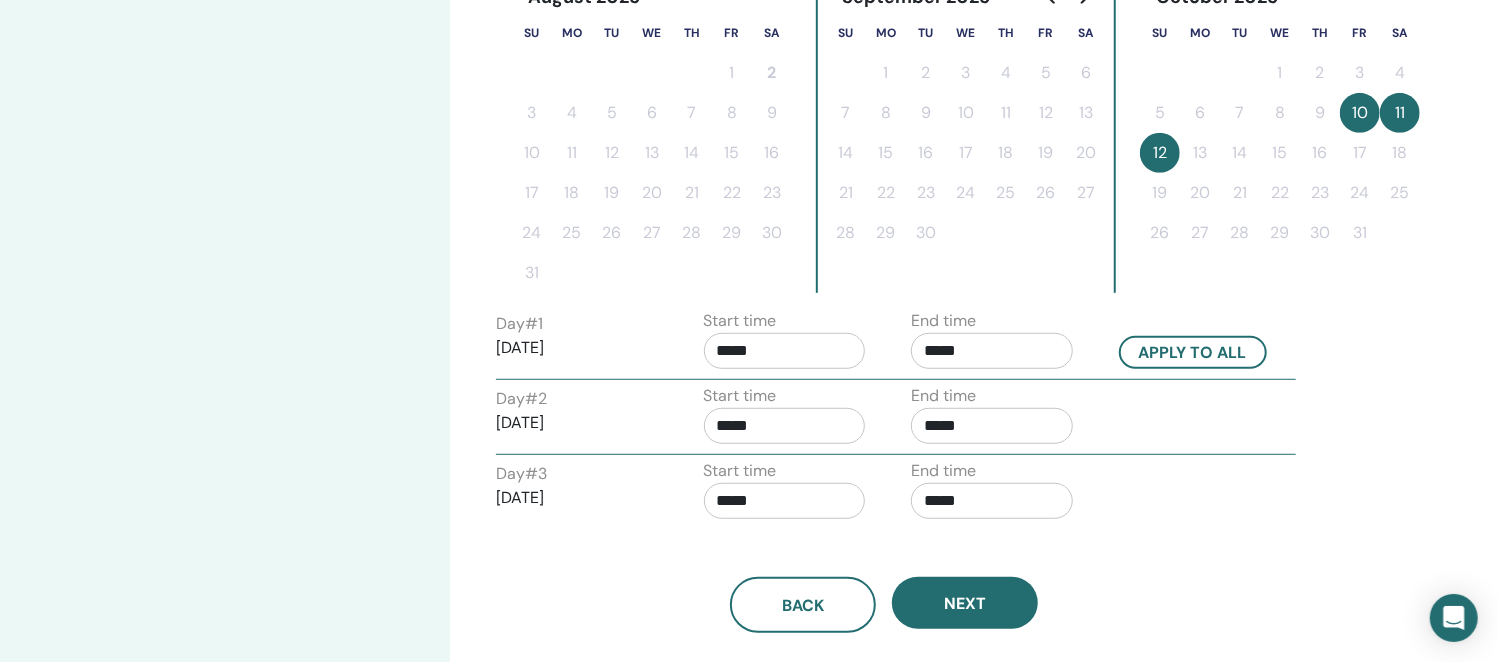 click on "Start time *****" at bounding box center [793, 344] 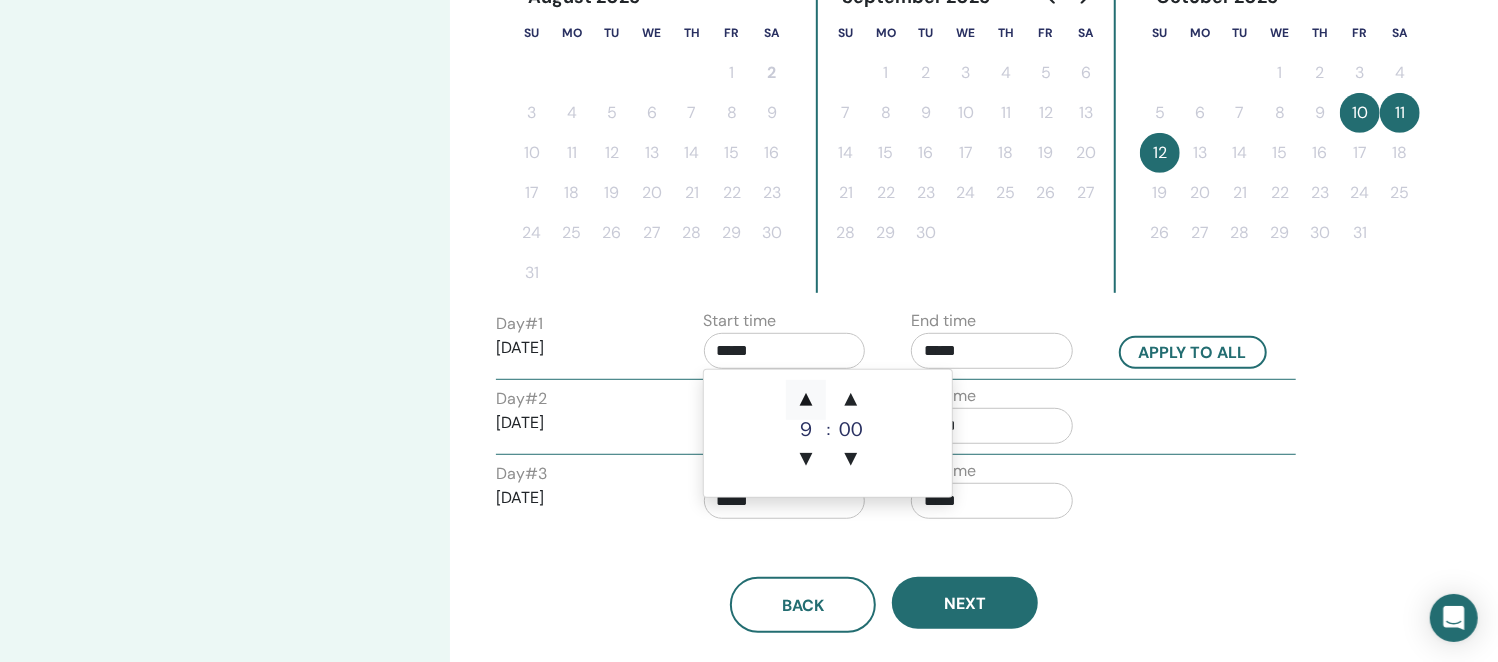 click on "▲" at bounding box center (806, 400) 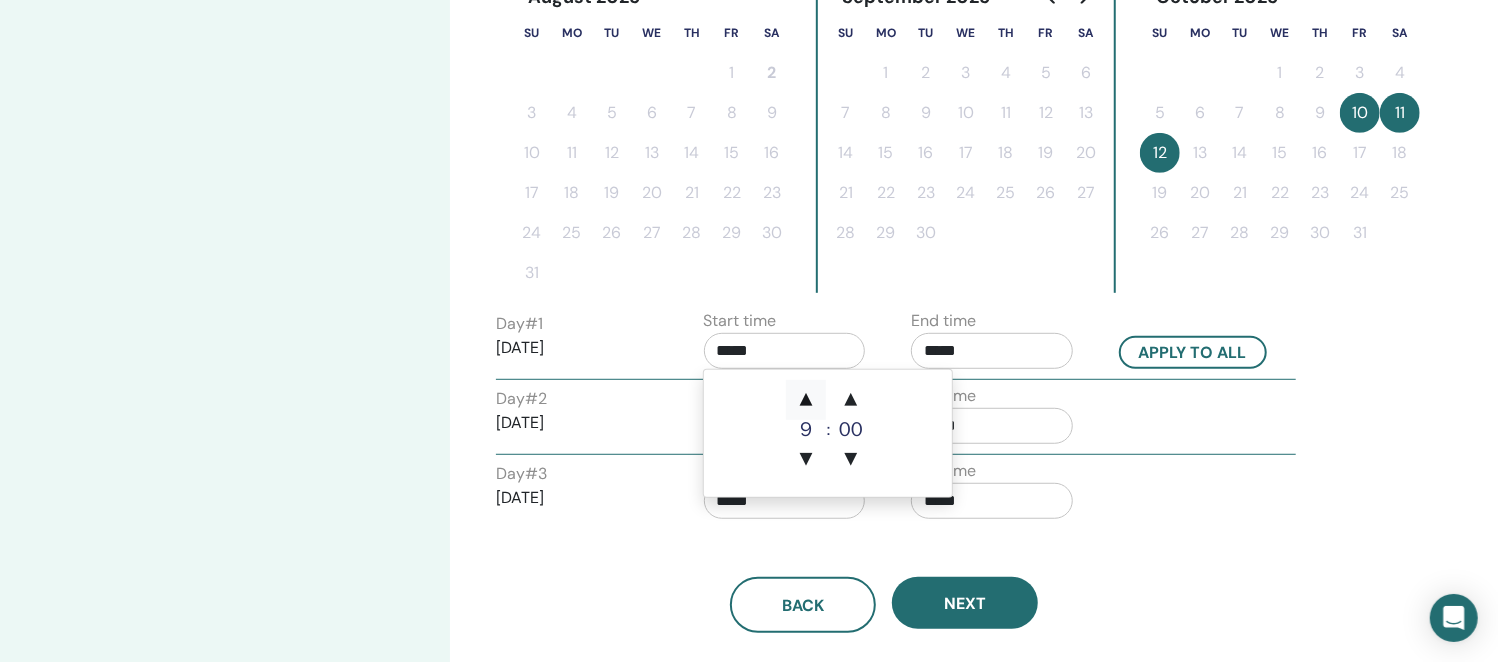 type on "*****" 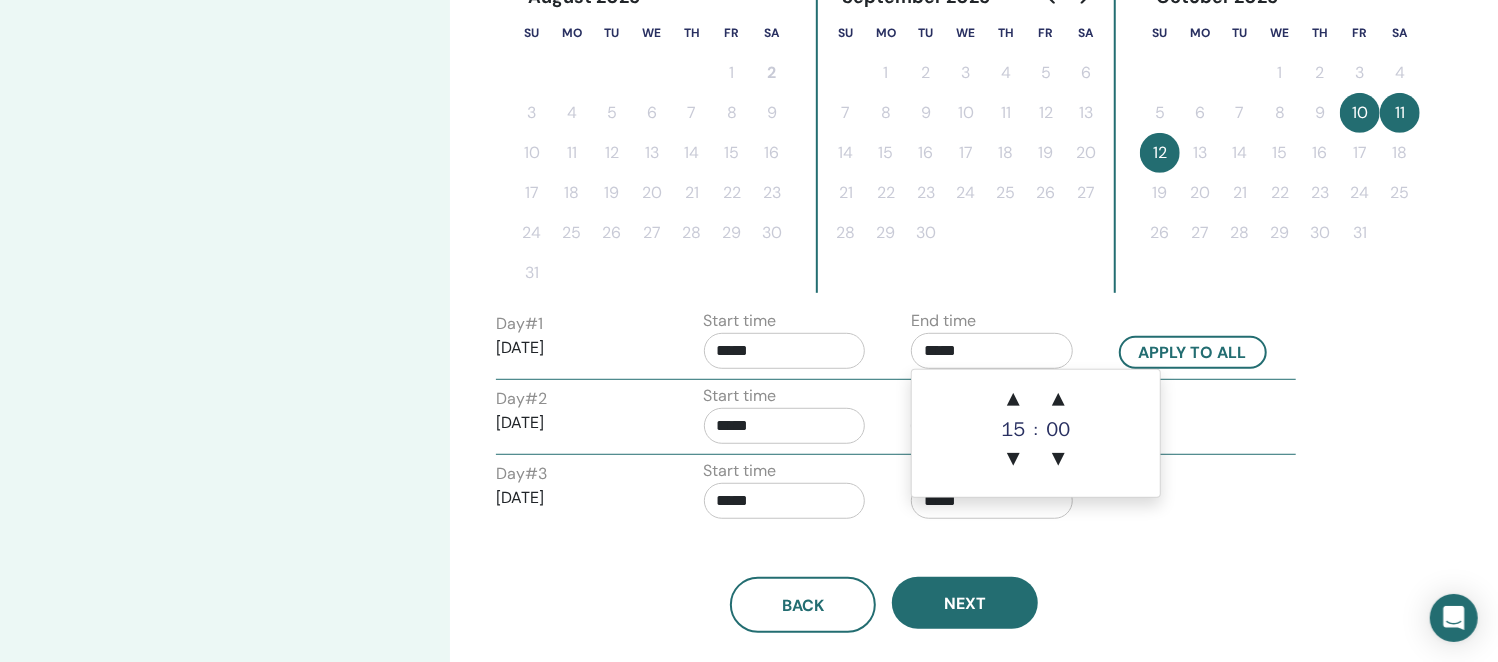 click on "*****" at bounding box center [992, 351] 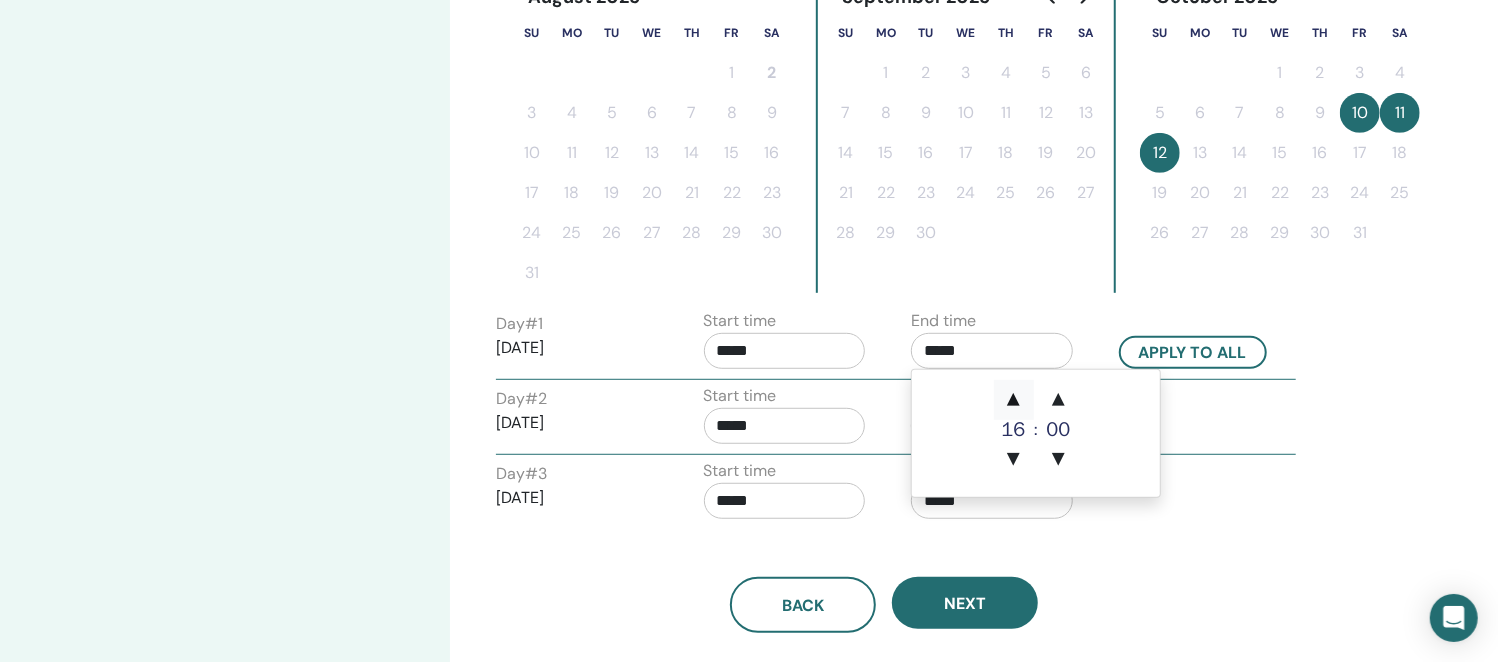 click on "▲" at bounding box center [1014, 400] 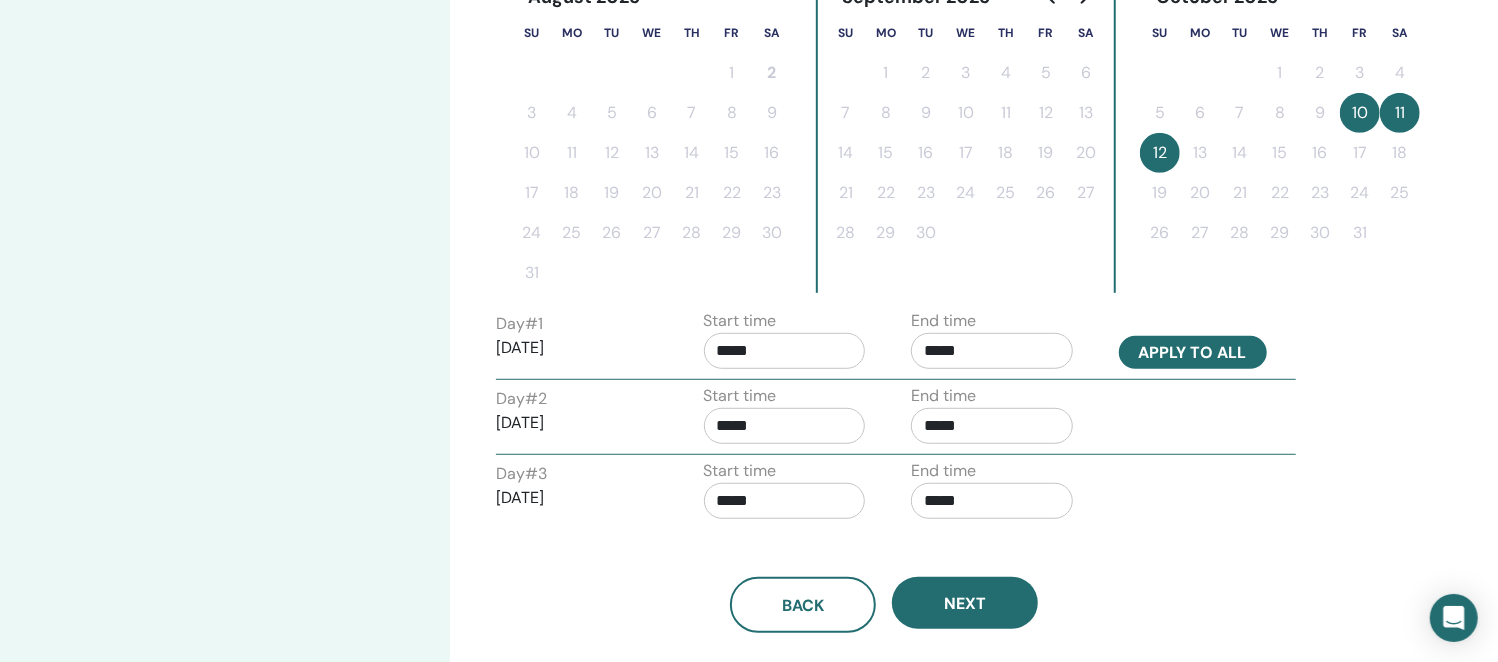 click on "Apply to all" at bounding box center (1193, 352) 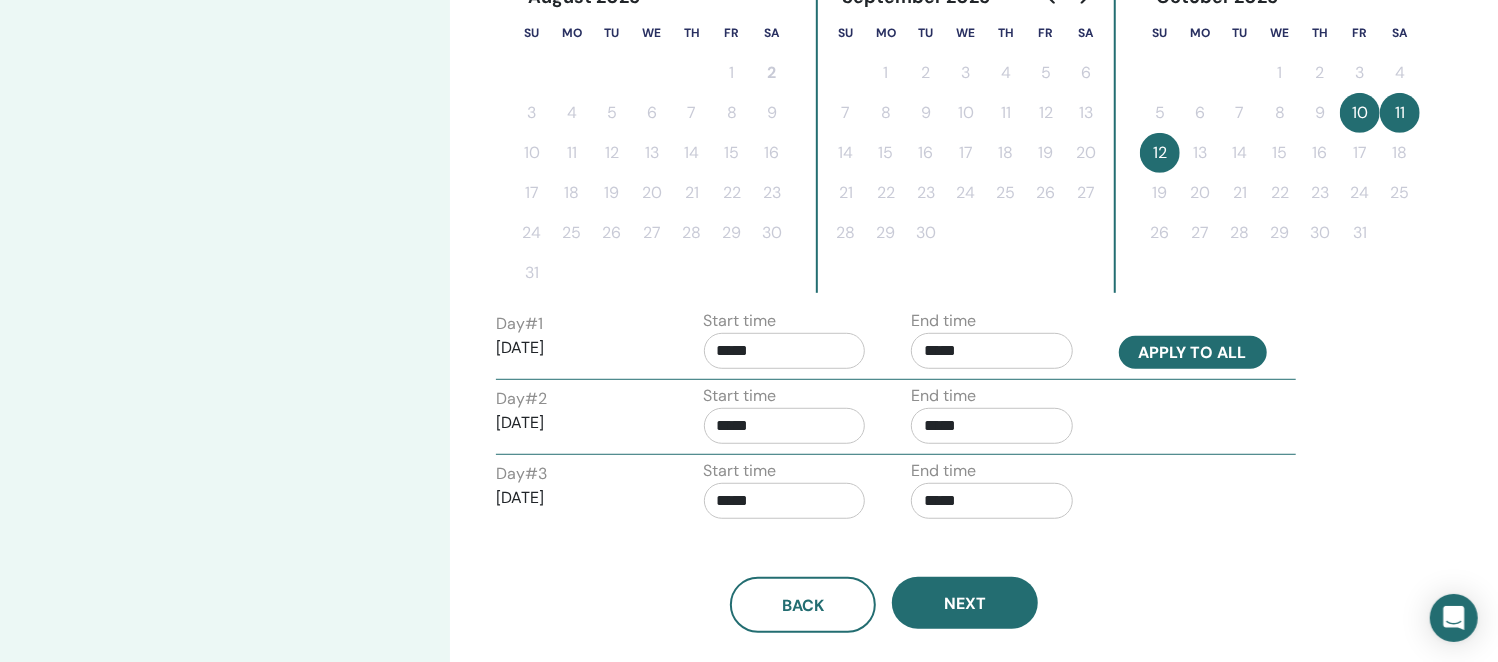 type on "*****" 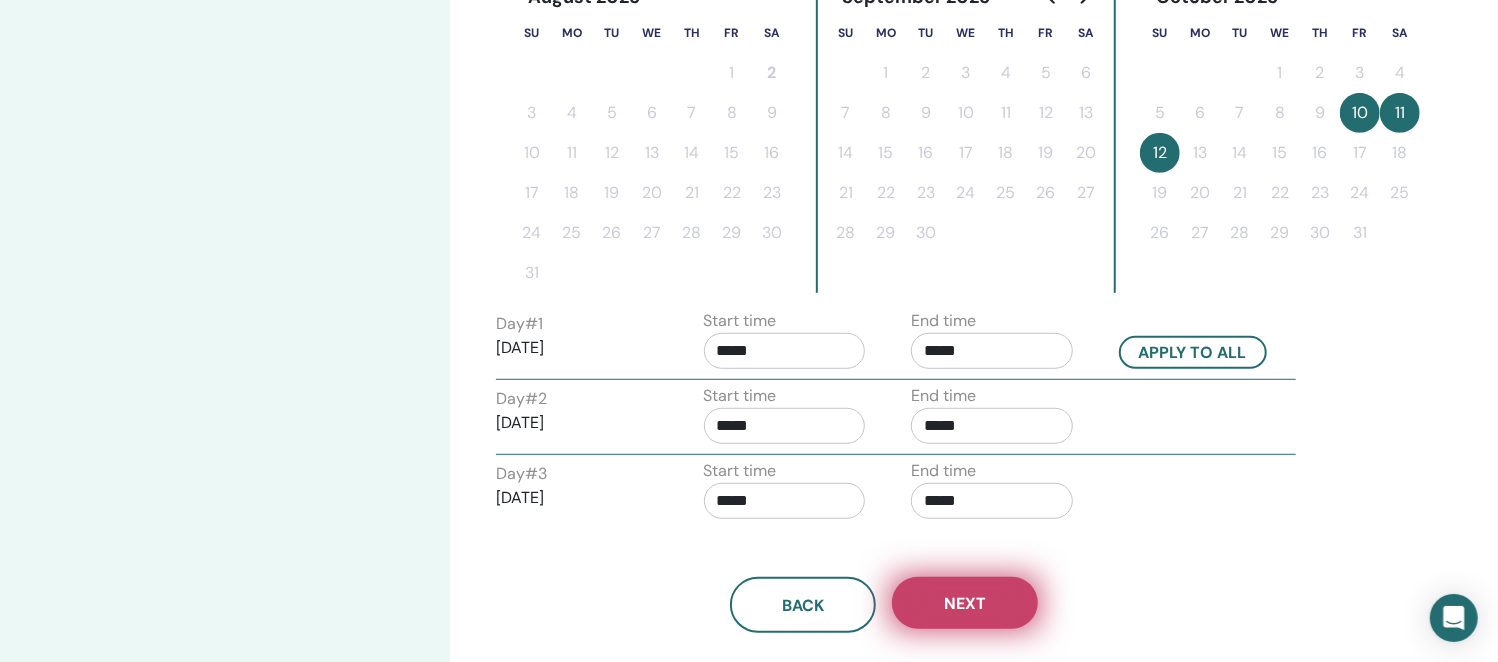 click on "Next" at bounding box center (965, 603) 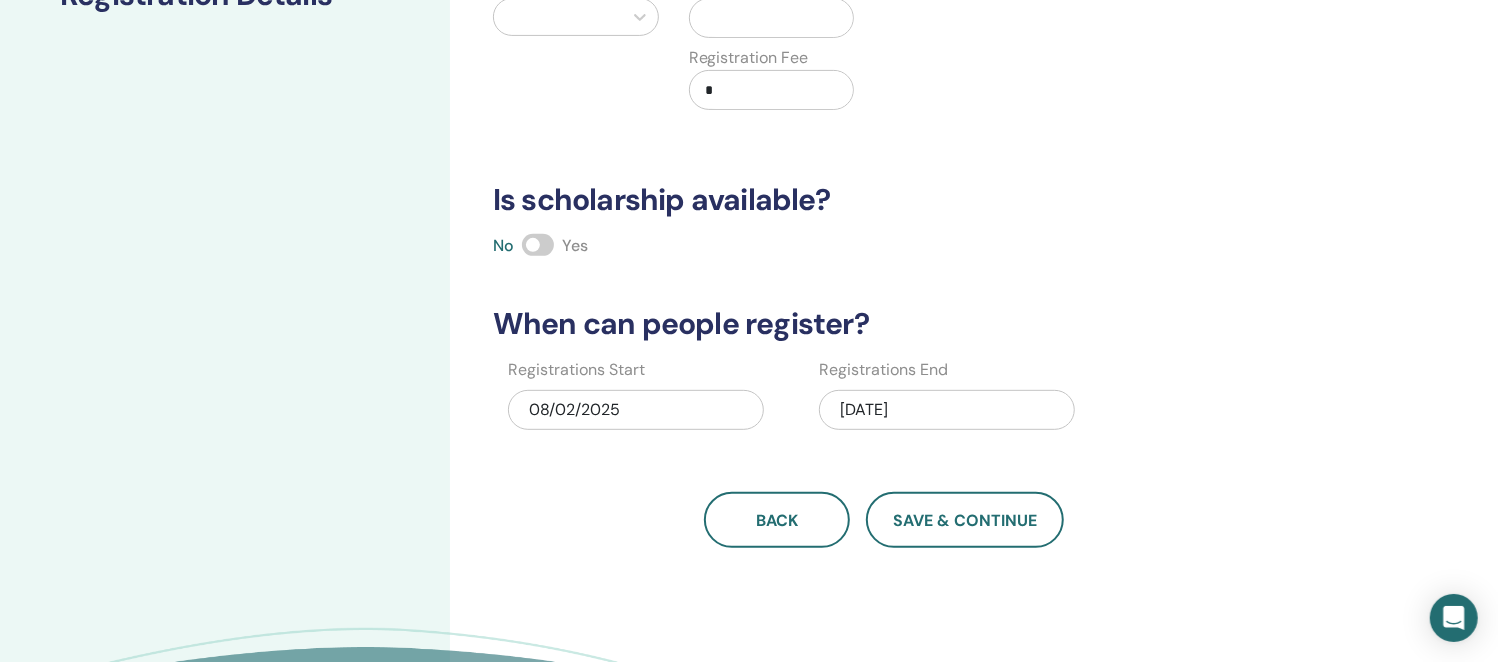 scroll, scrollTop: 0, scrollLeft: 0, axis: both 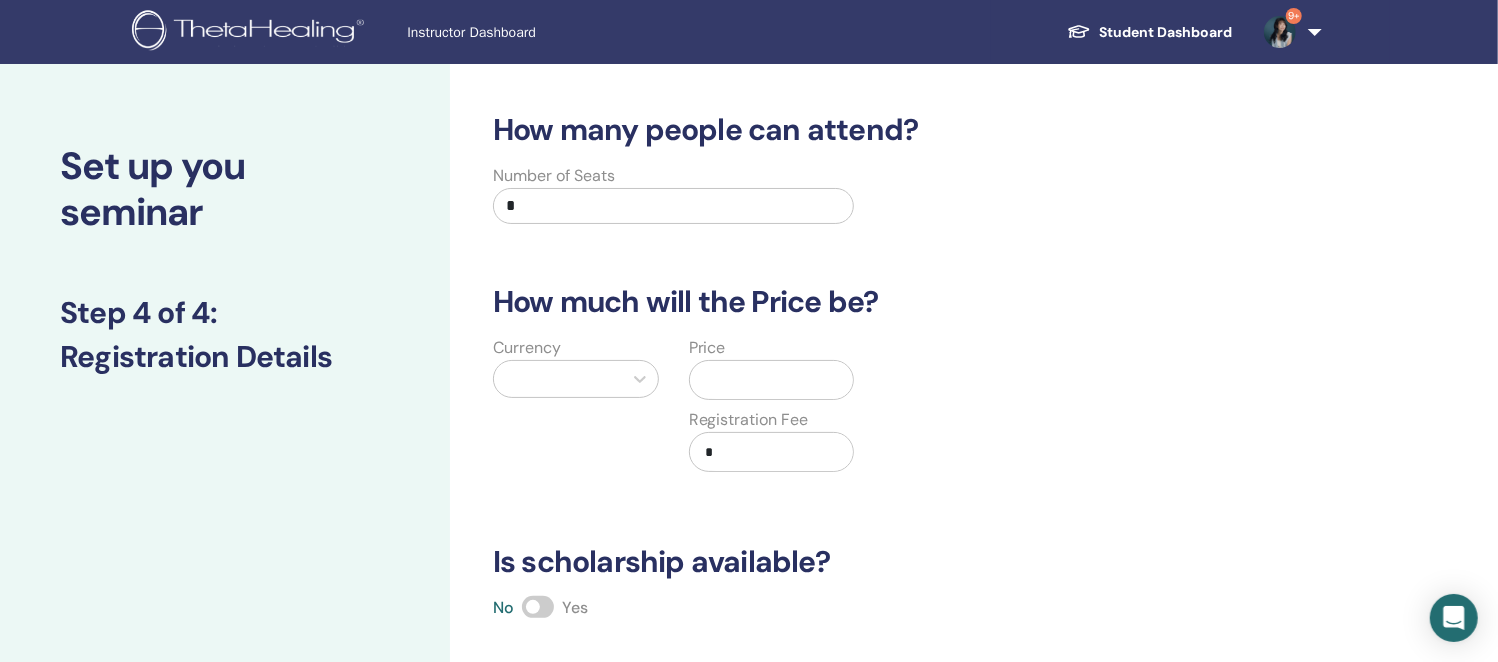 click on "*" at bounding box center [673, 206] 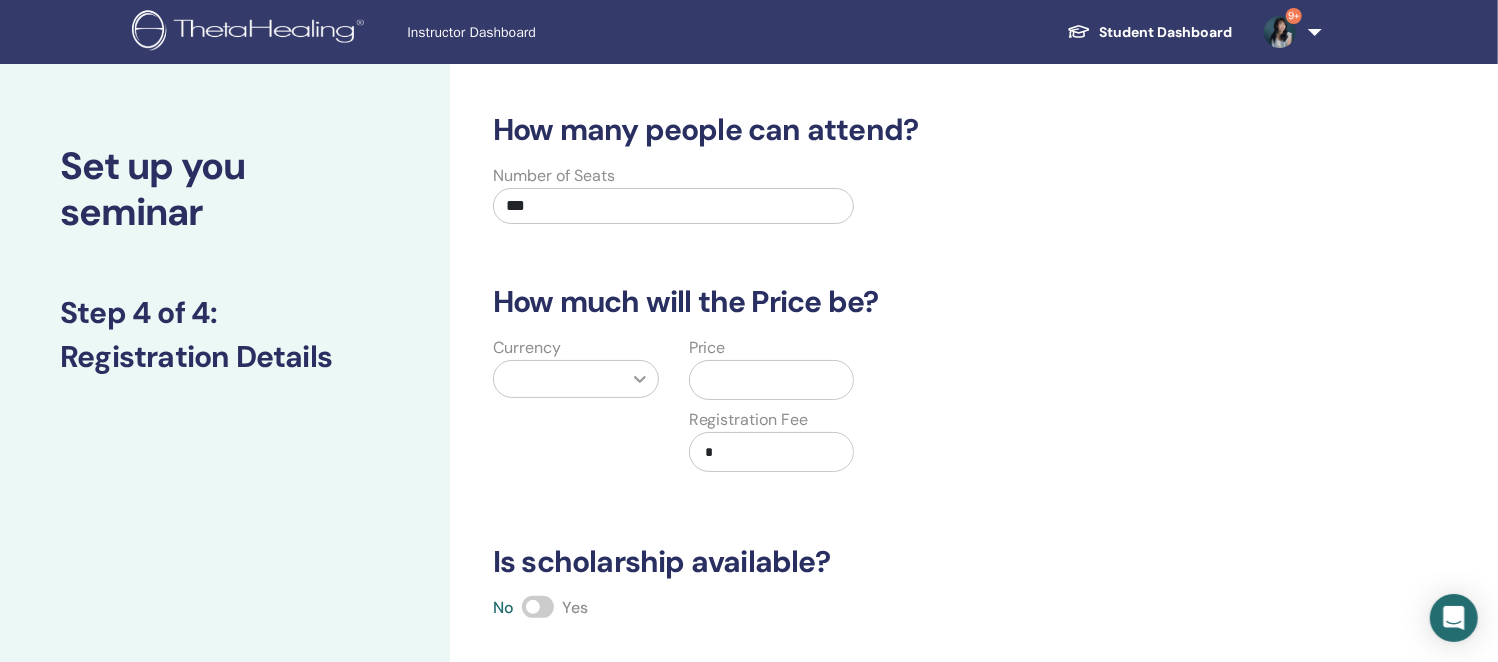 type on "***" 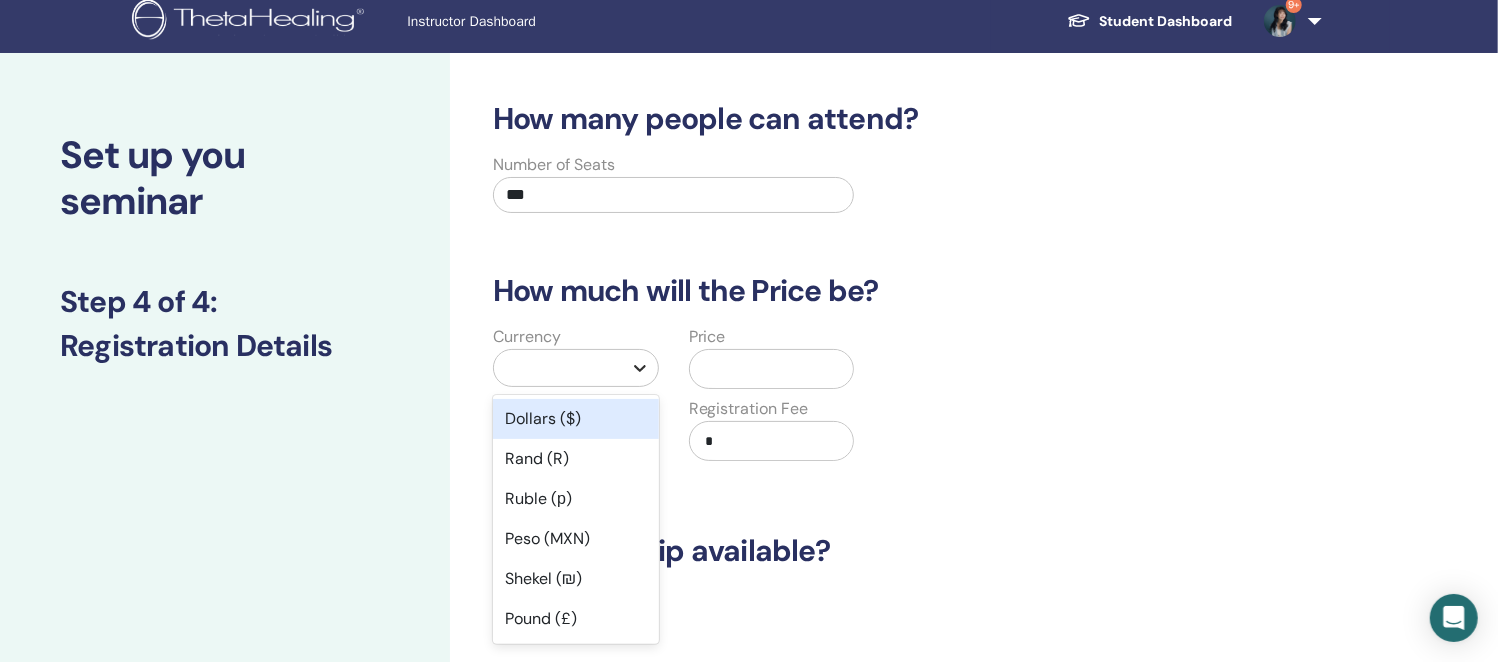 click at bounding box center [576, 368] 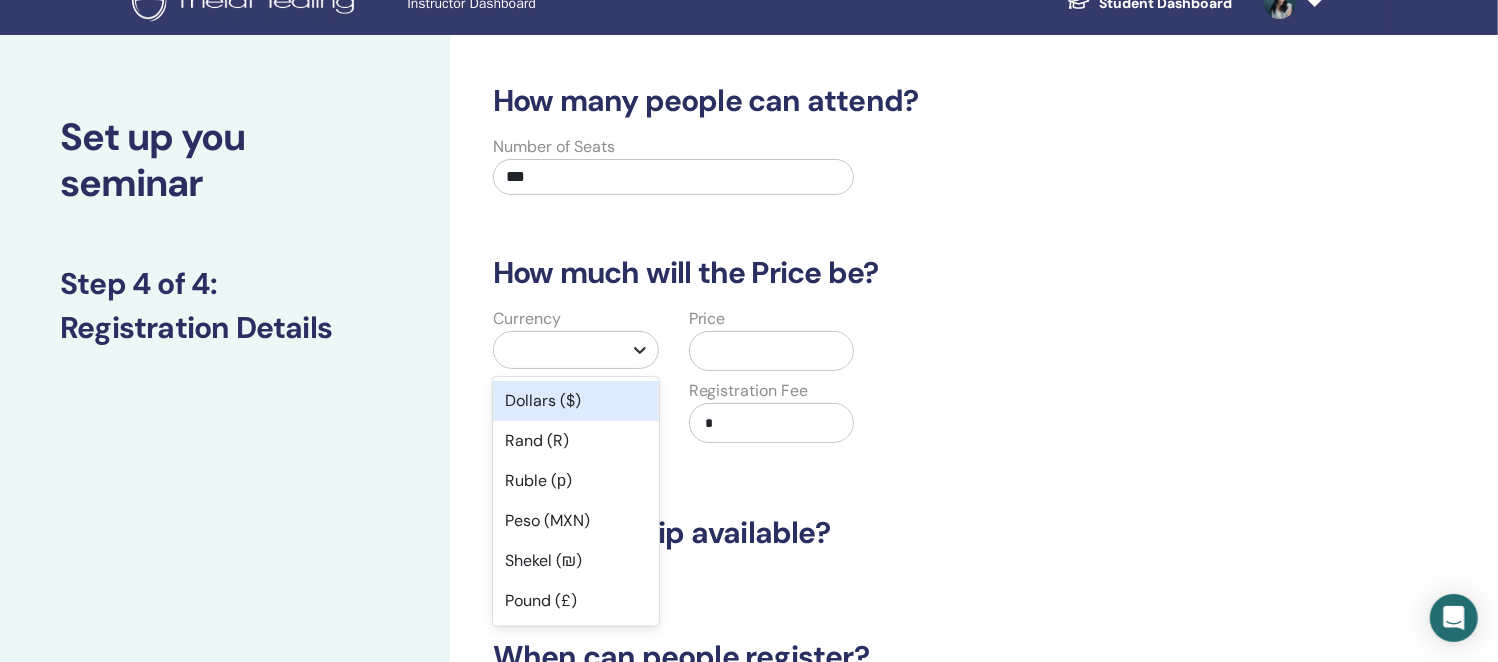 scroll, scrollTop: 51, scrollLeft: 0, axis: vertical 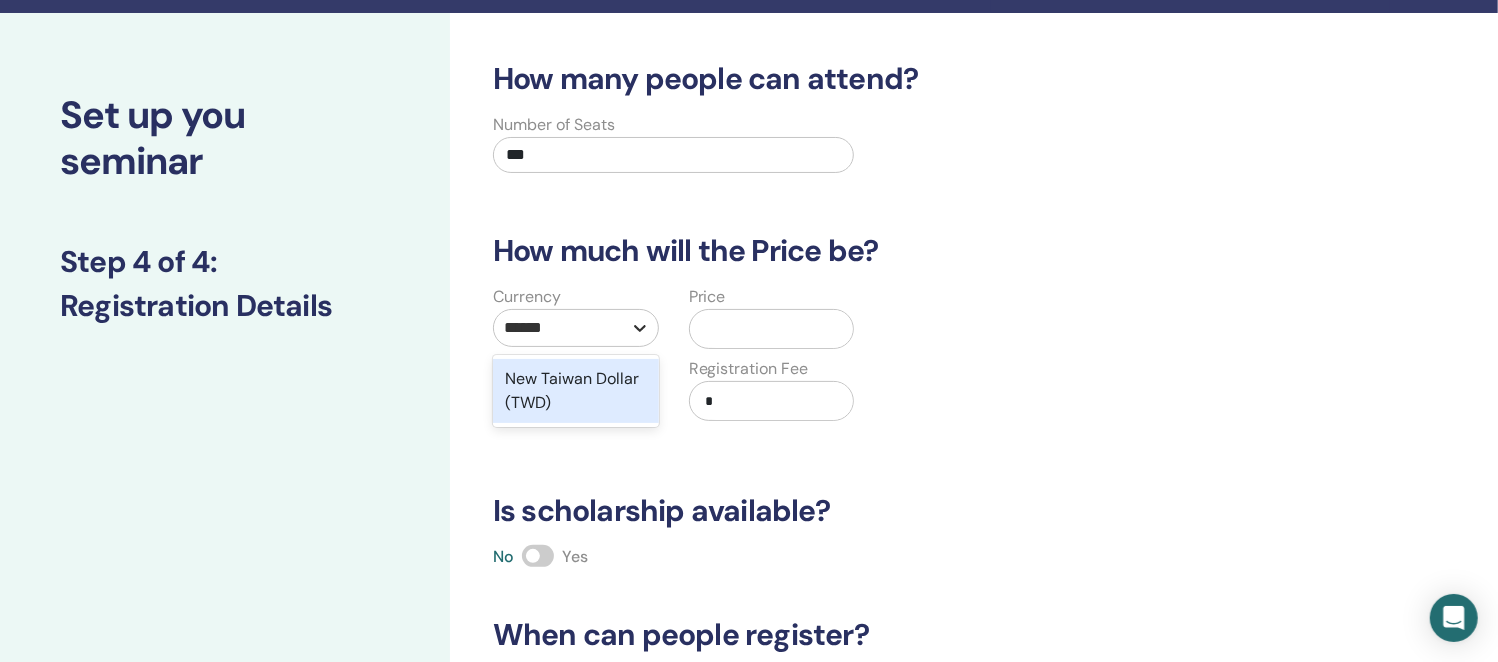 type on "*******" 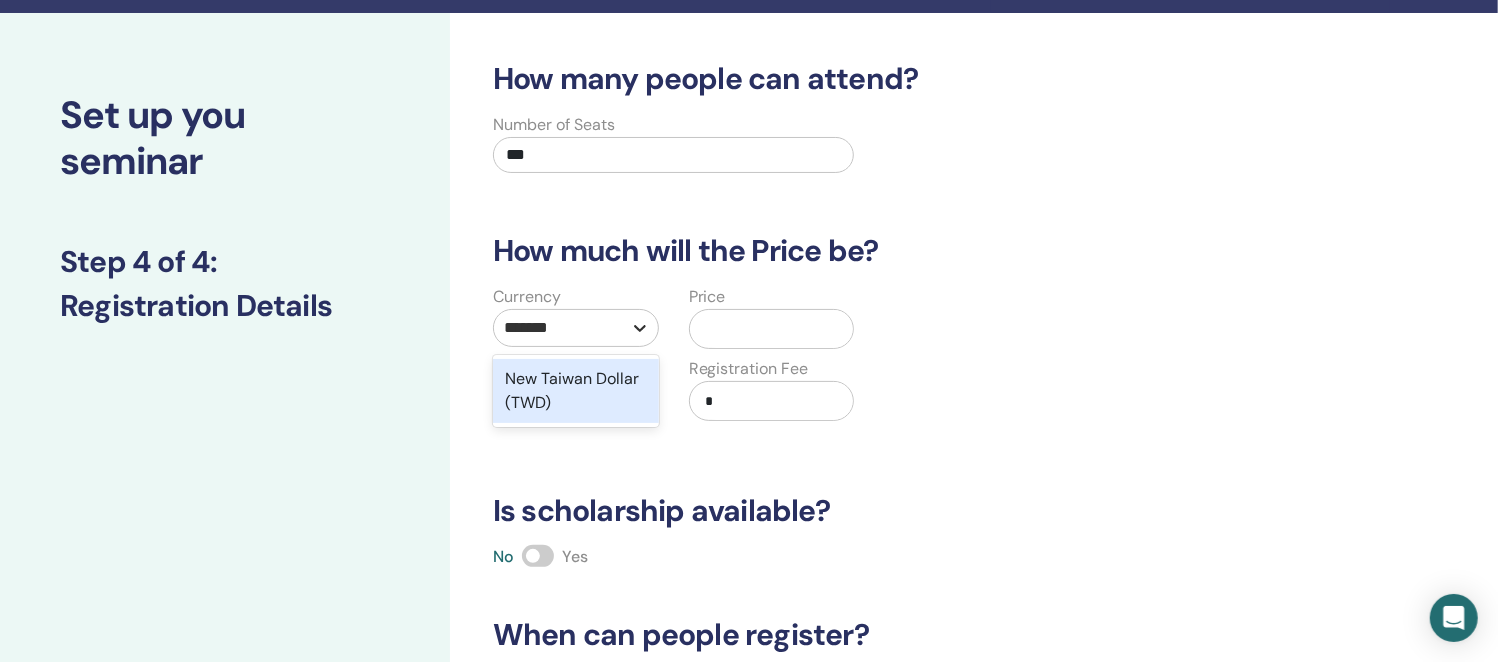 click on "New Taiwan Dollar (TWD)" at bounding box center (576, 391) 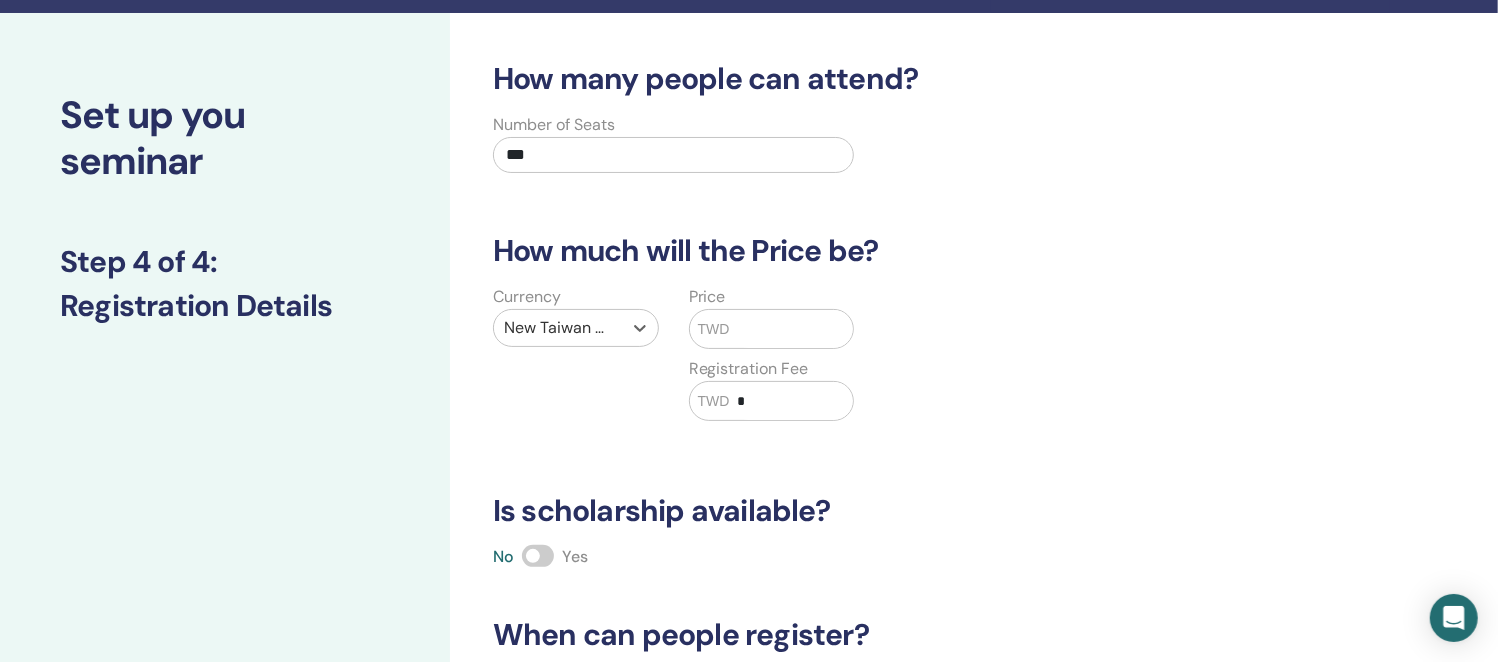 click at bounding box center [792, 329] 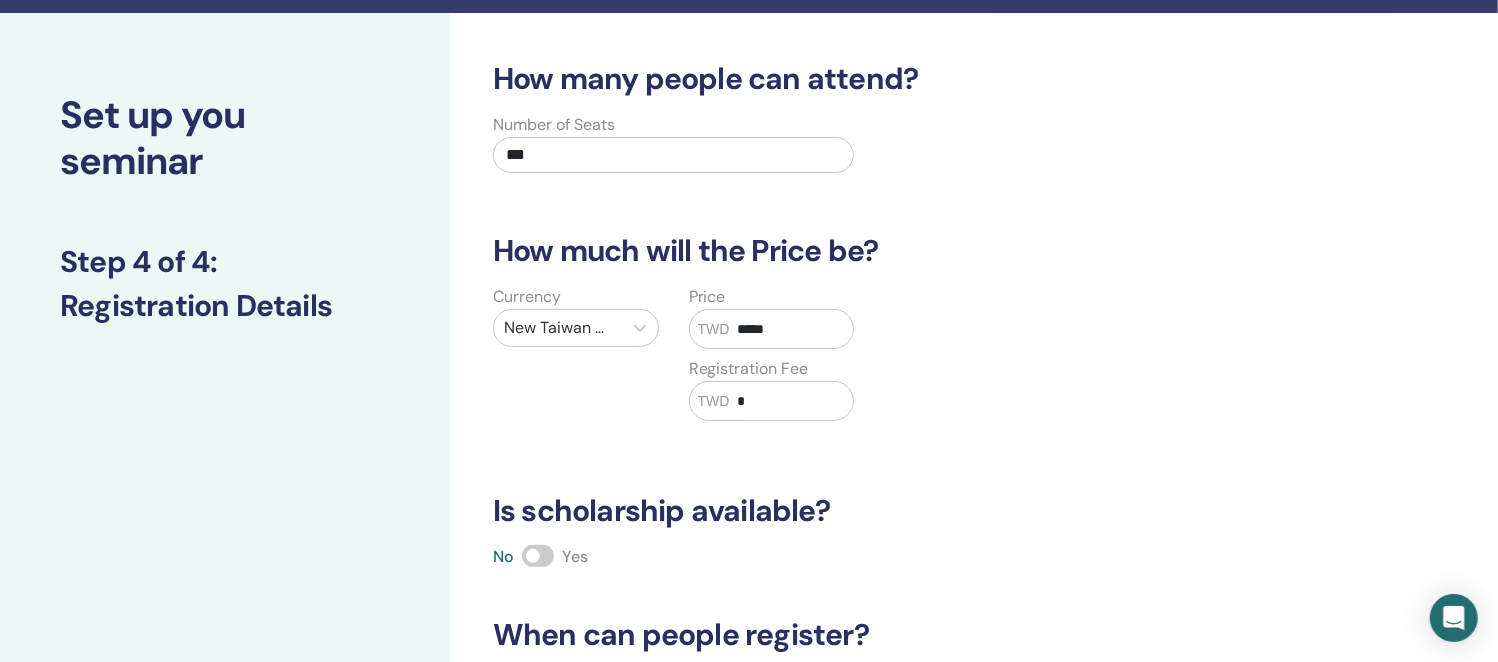 type on "*****" 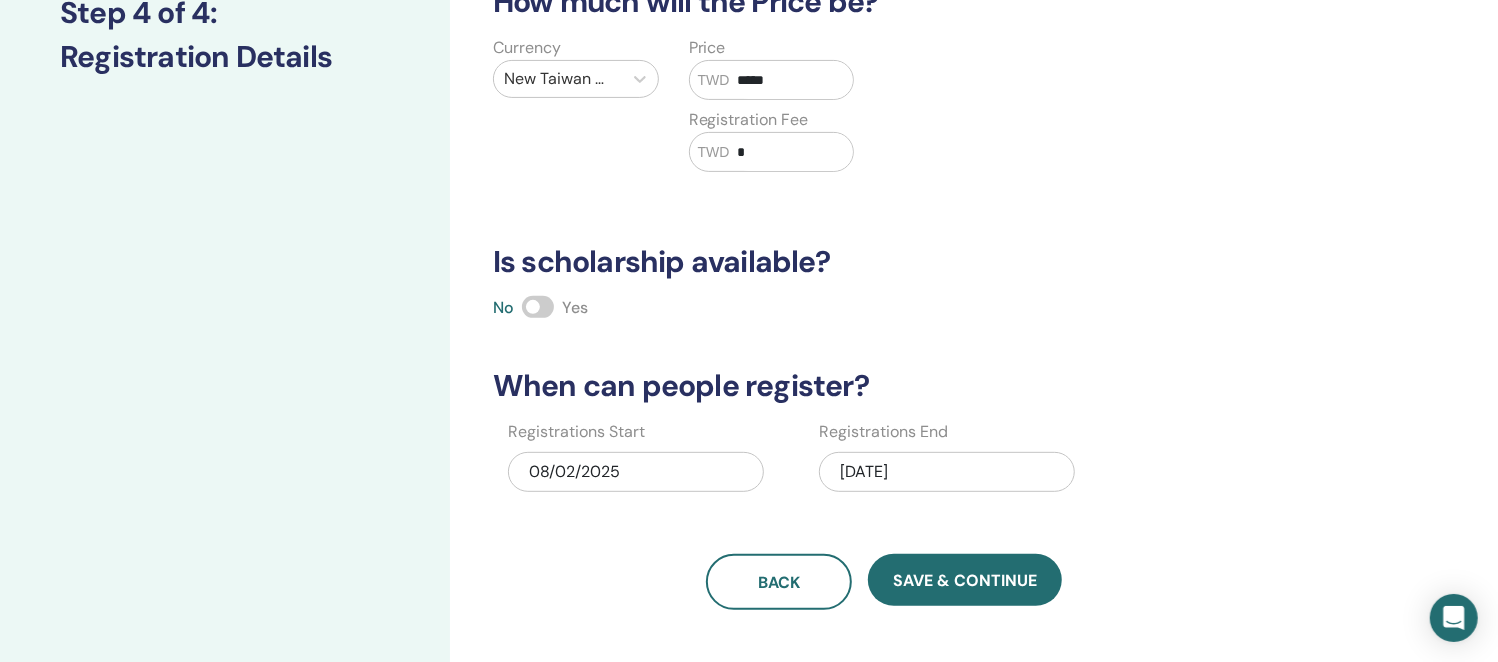 scroll, scrollTop: 301, scrollLeft: 0, axis: vertical 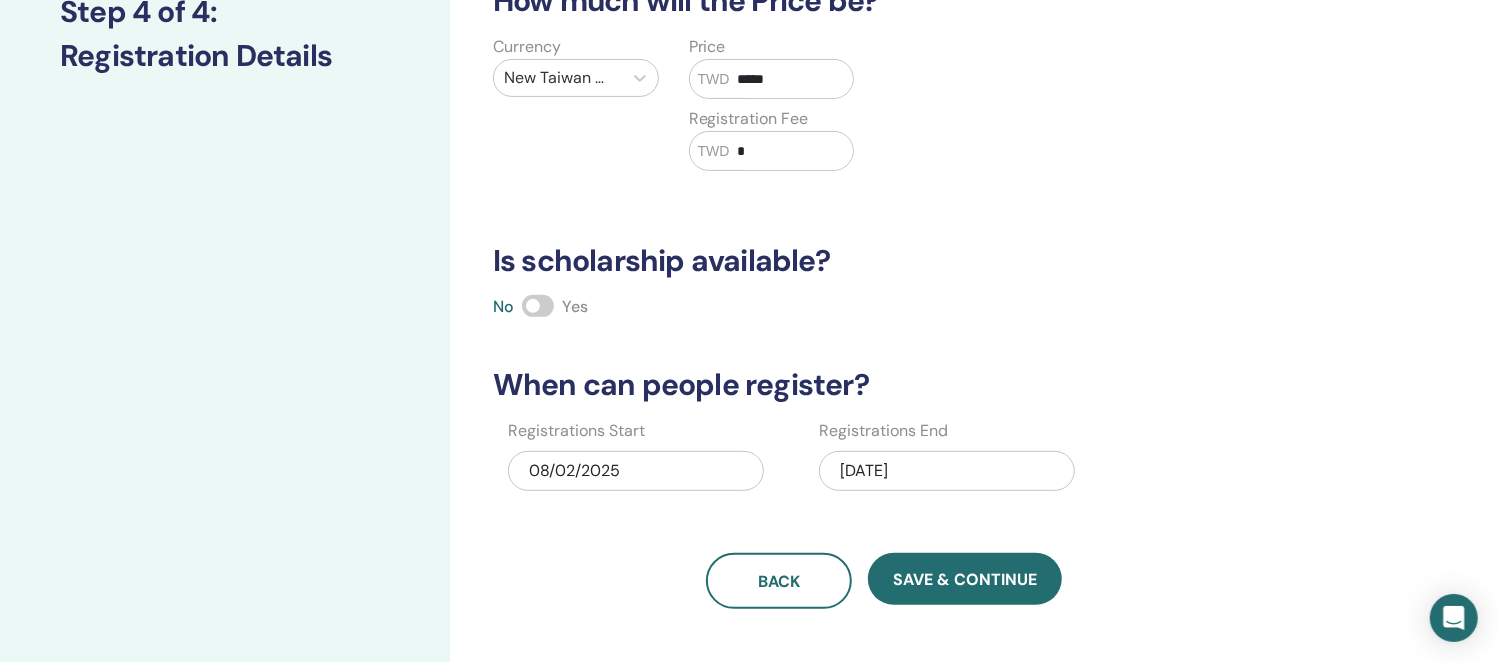 click on "Is scholarship available?" at bounding box center [884, 261] 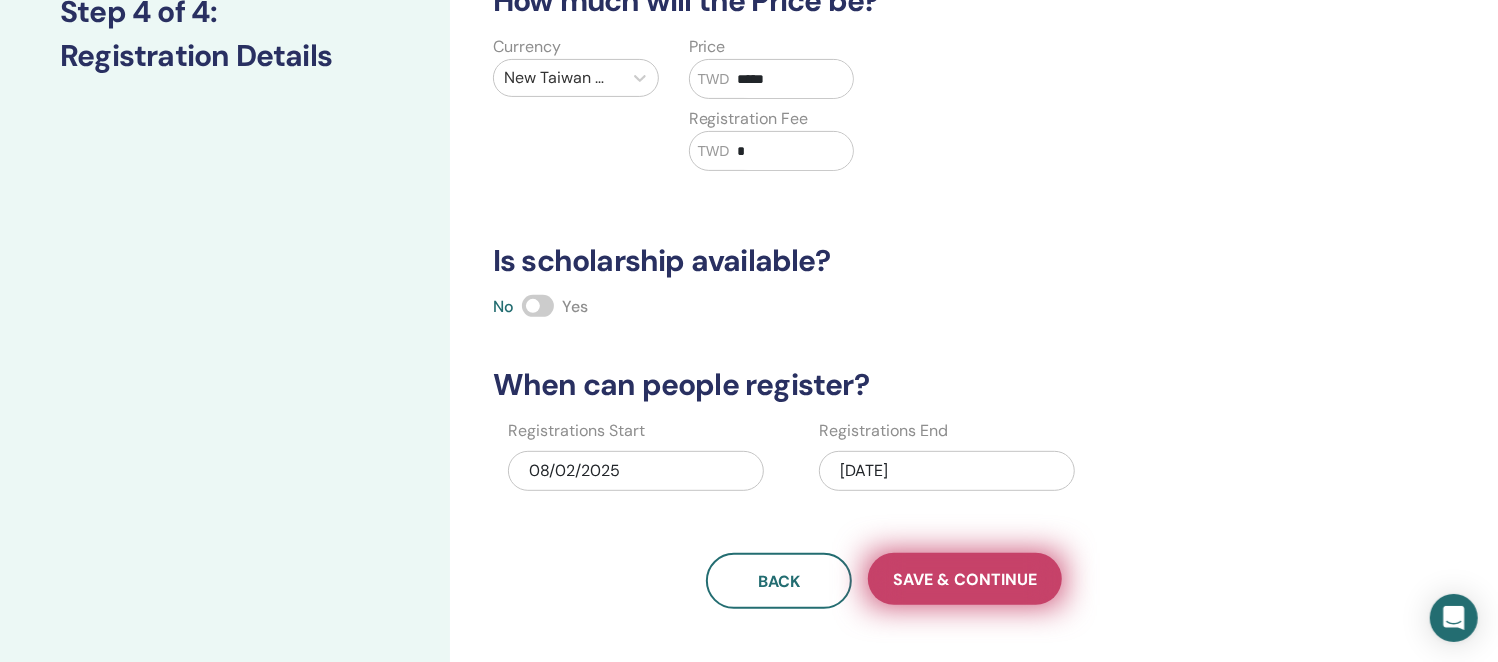 click on "Save & Continue" at bounding box center [965, 579] 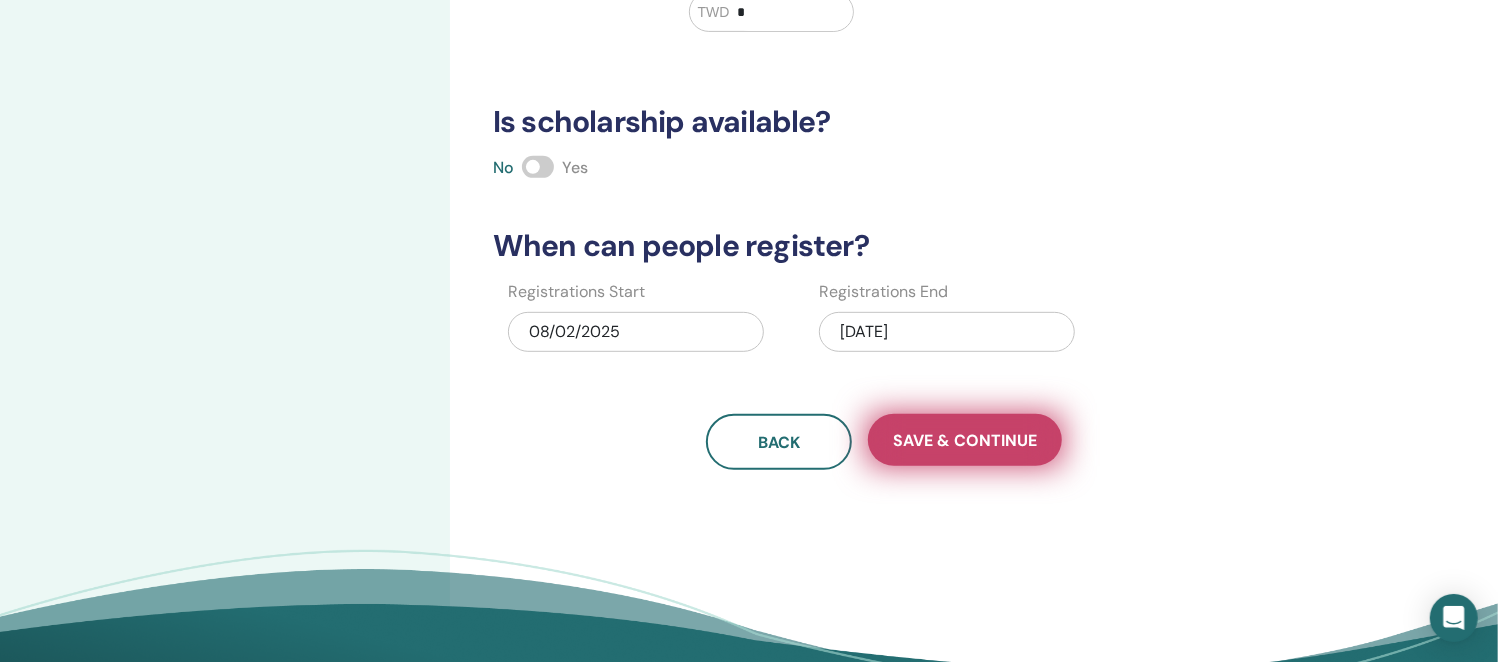scroll, scrollTop: 750, scrollLeft: 0, axis: vertical 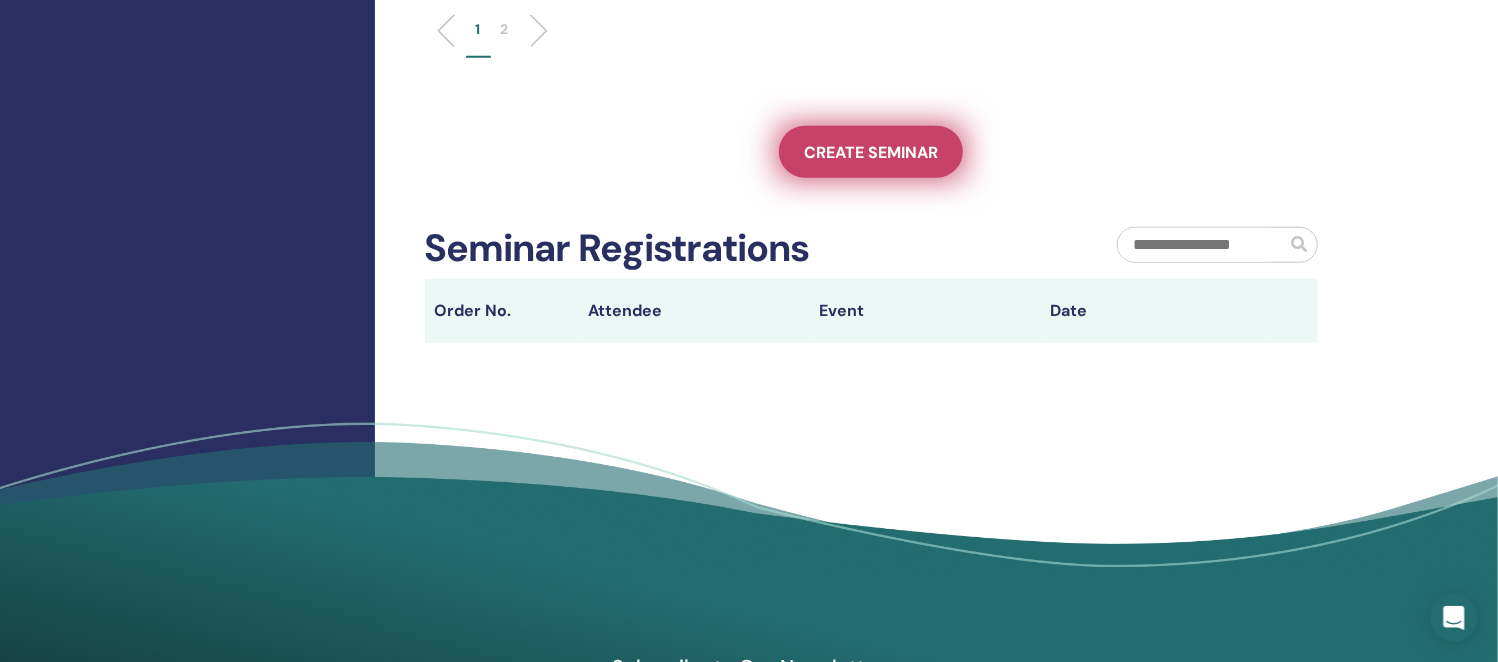click on "Create seminar" at bounding box center (871, 152) 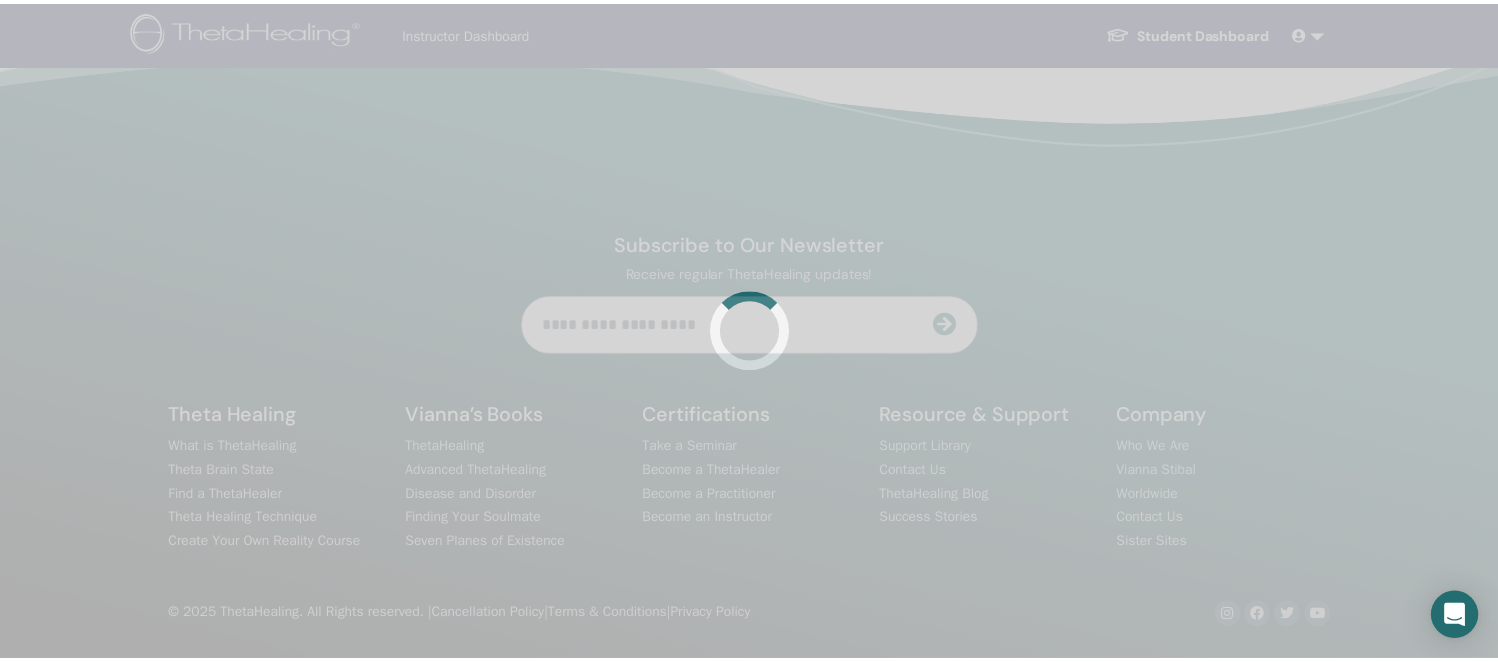 scroll, scrollTop: 0, scrollLeft: 0, axis: both 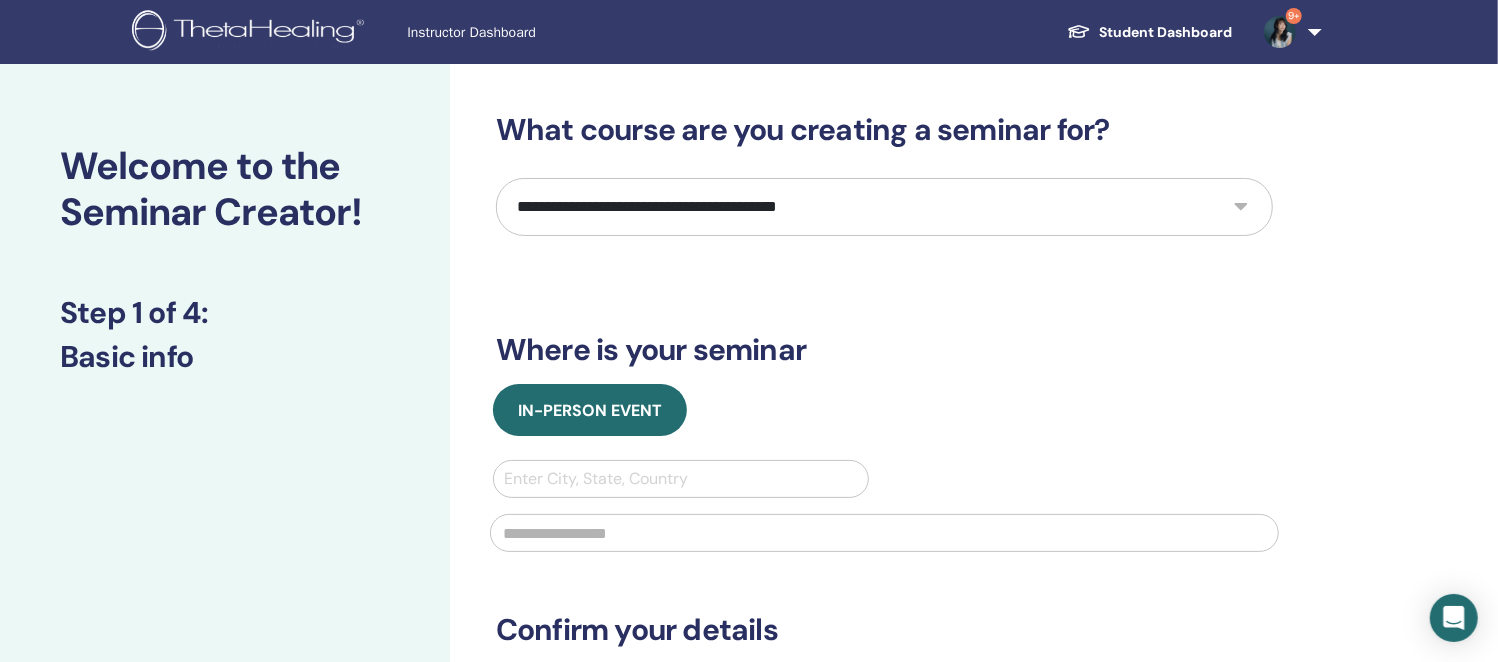 click on "**********" at bounding box center (884, 207) 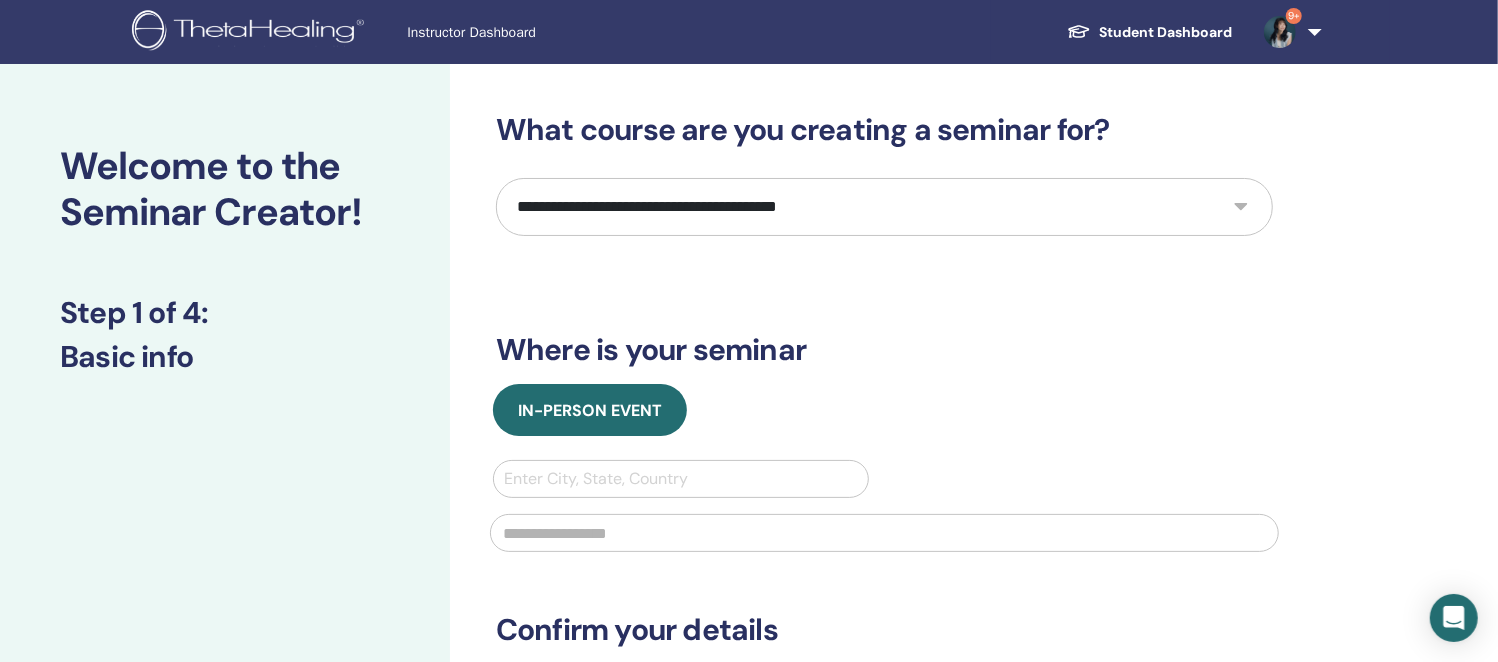 select on "**" 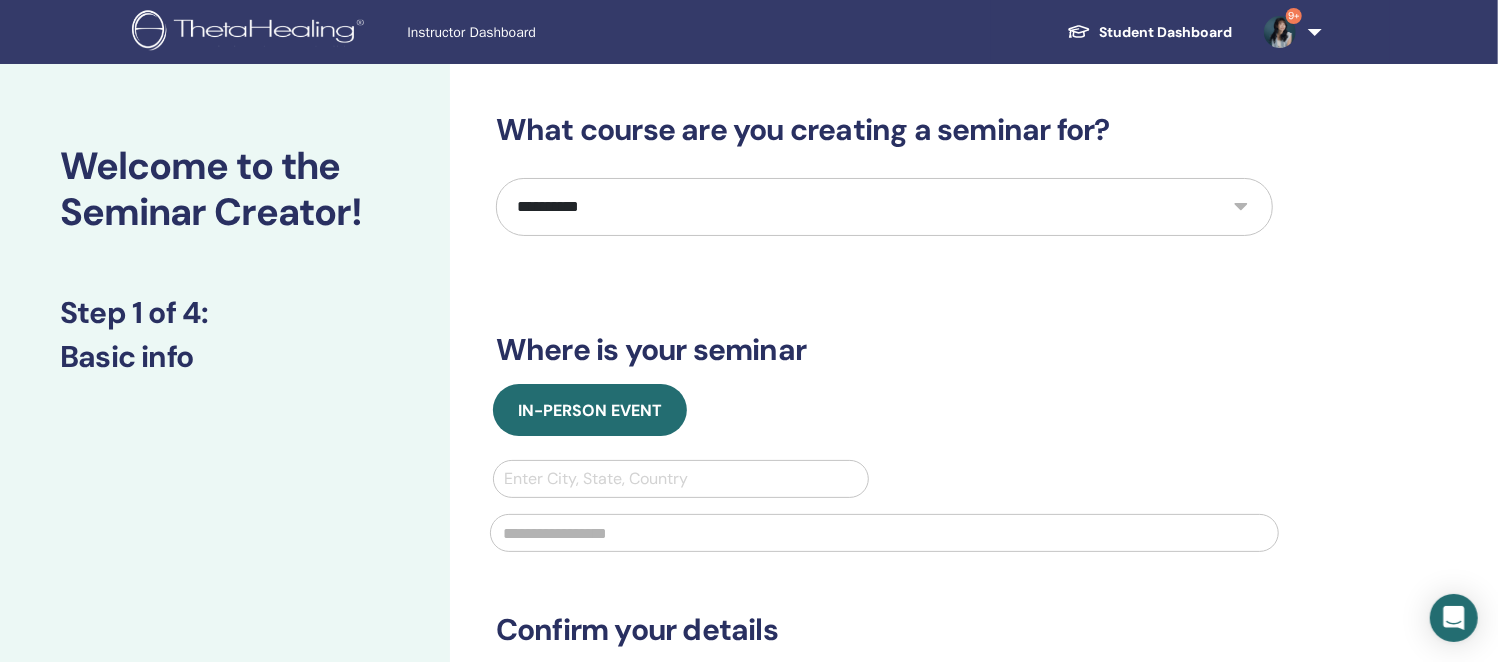 click on "**********" at bounding box center [884, 207] 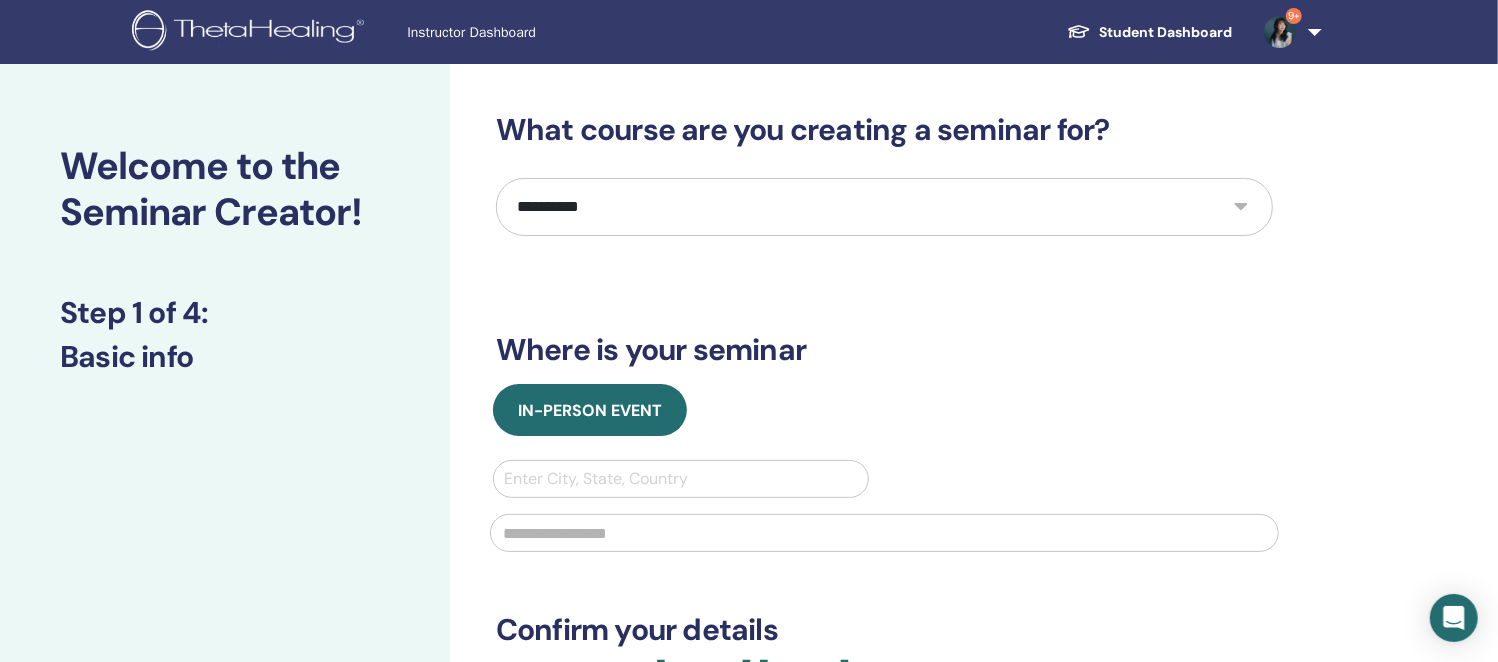 click on "Where is your seminar" at bounding box center [884, 350] 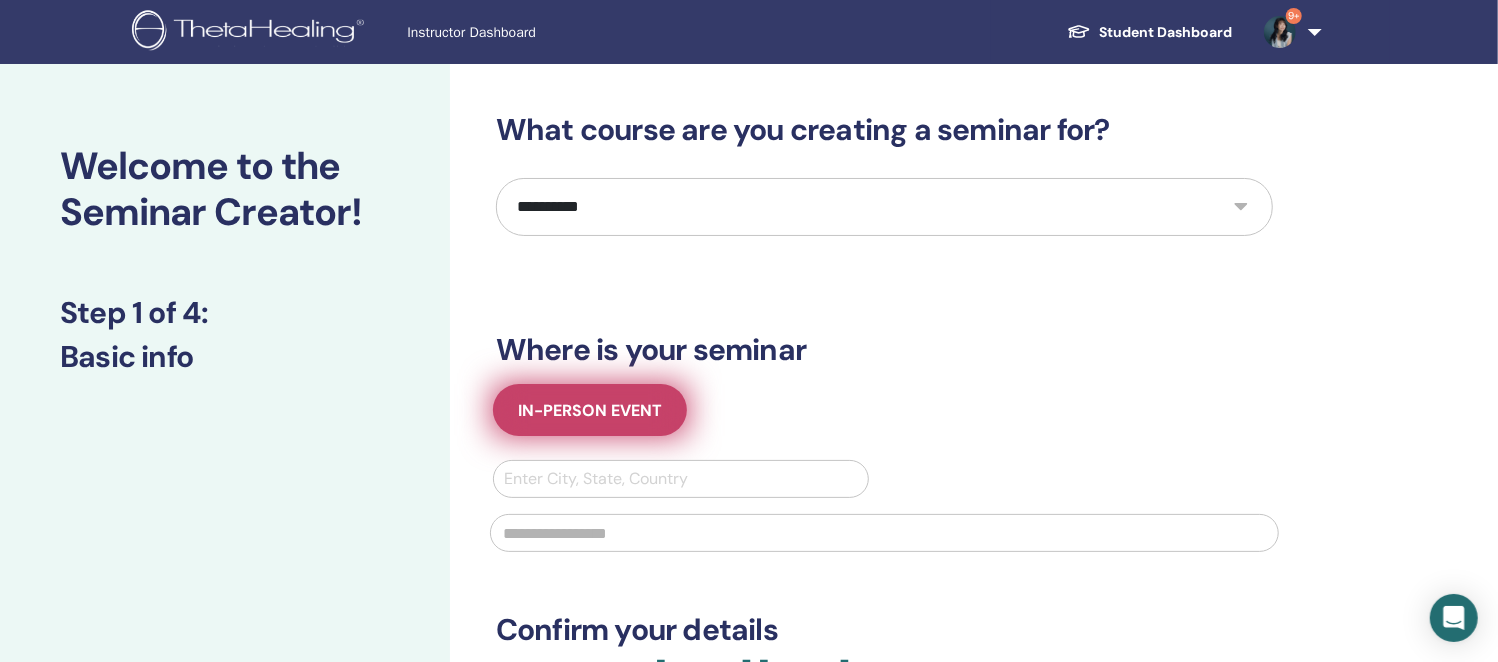 click on "In-Person Event" at bounding box center [590, 410] 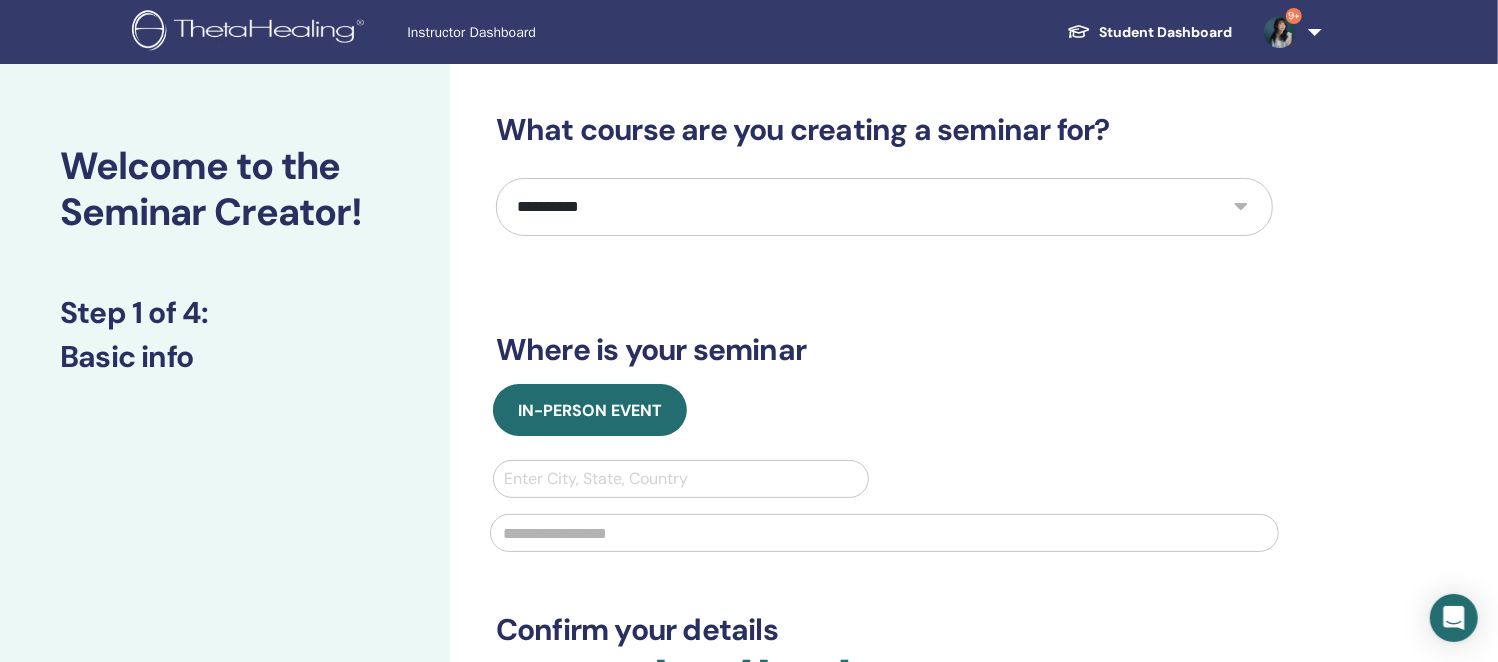 click on "In-Person Event" at bounding box center [884, 410] 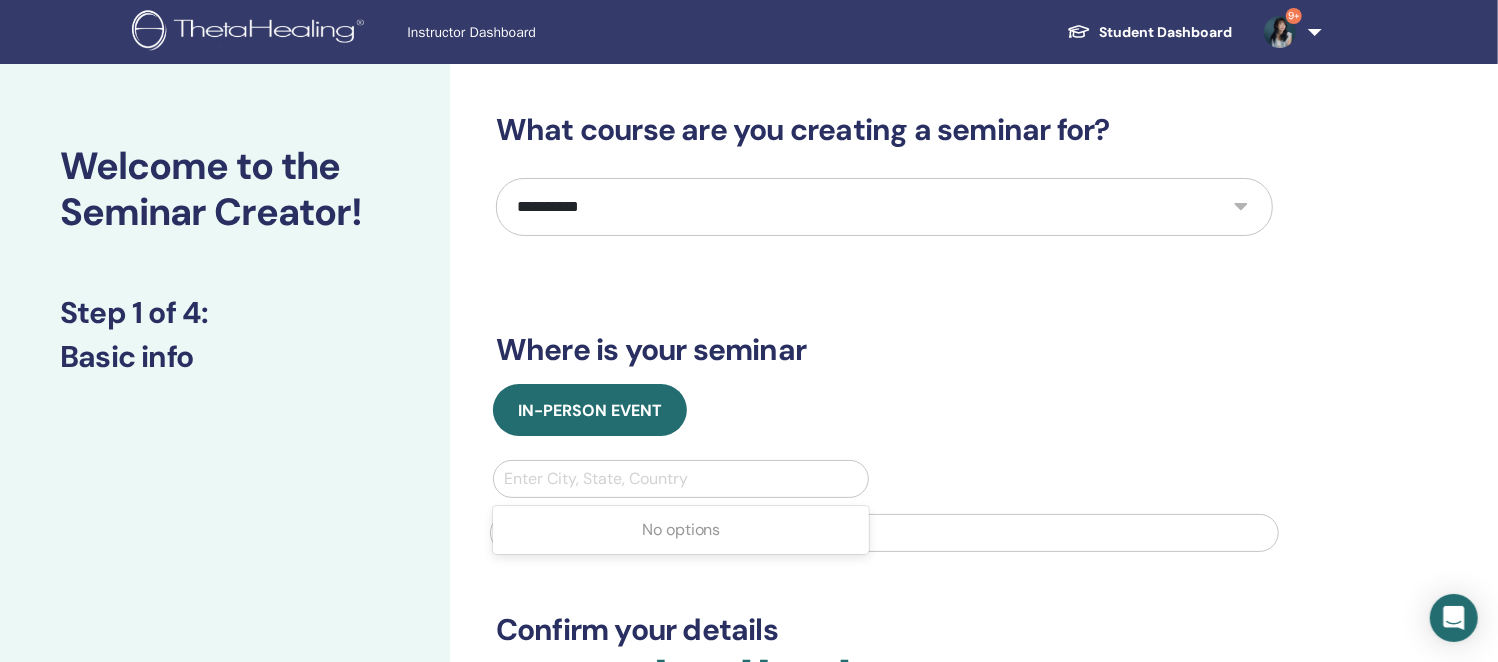 click on "Enter City, State, Country" at bounding box center [681, 479] 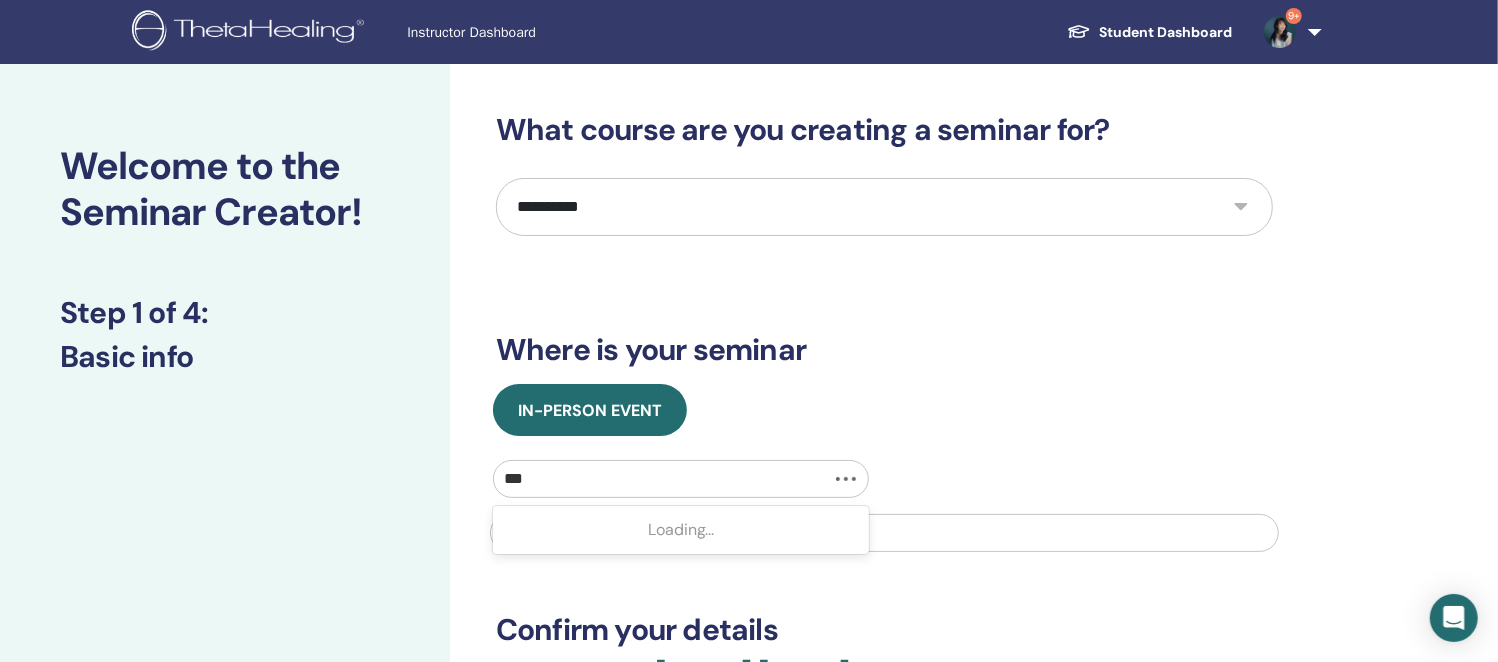 type on "****" 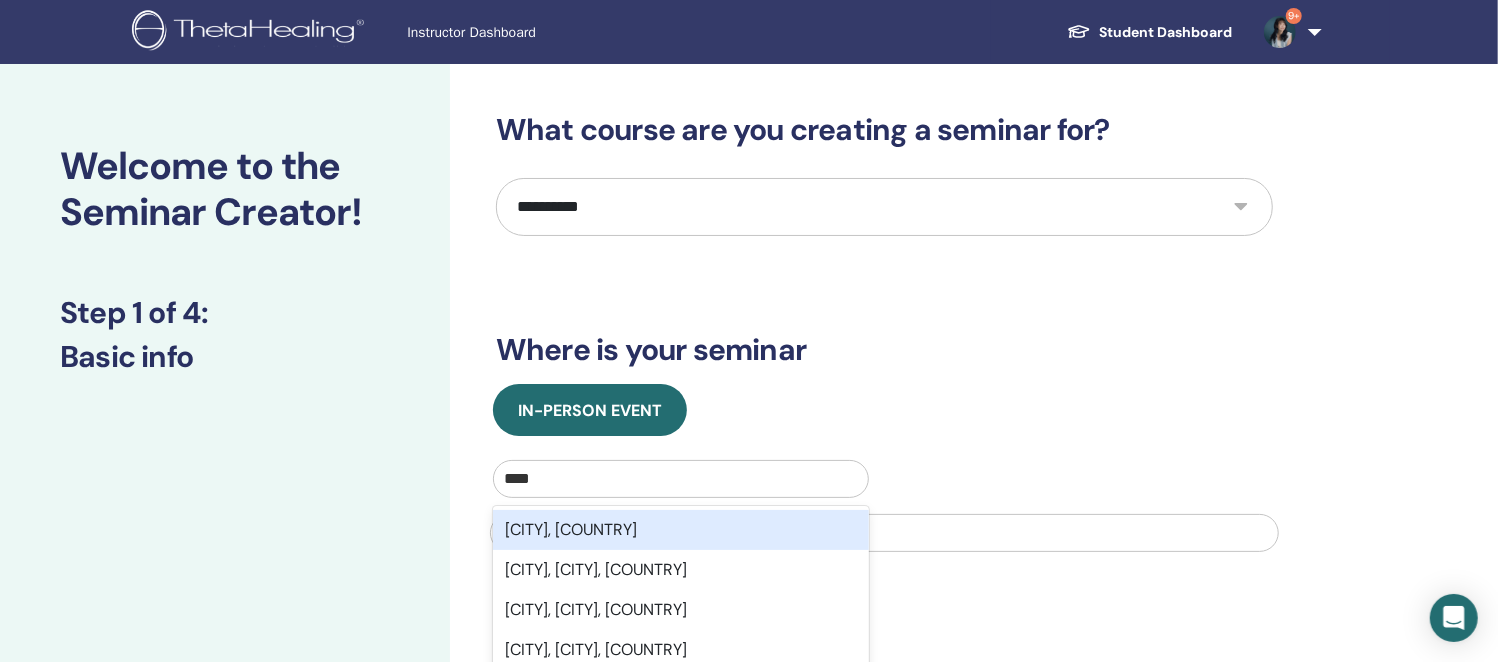 click on "Kaohsiung City, TWN" at bounding box center [681, 530] 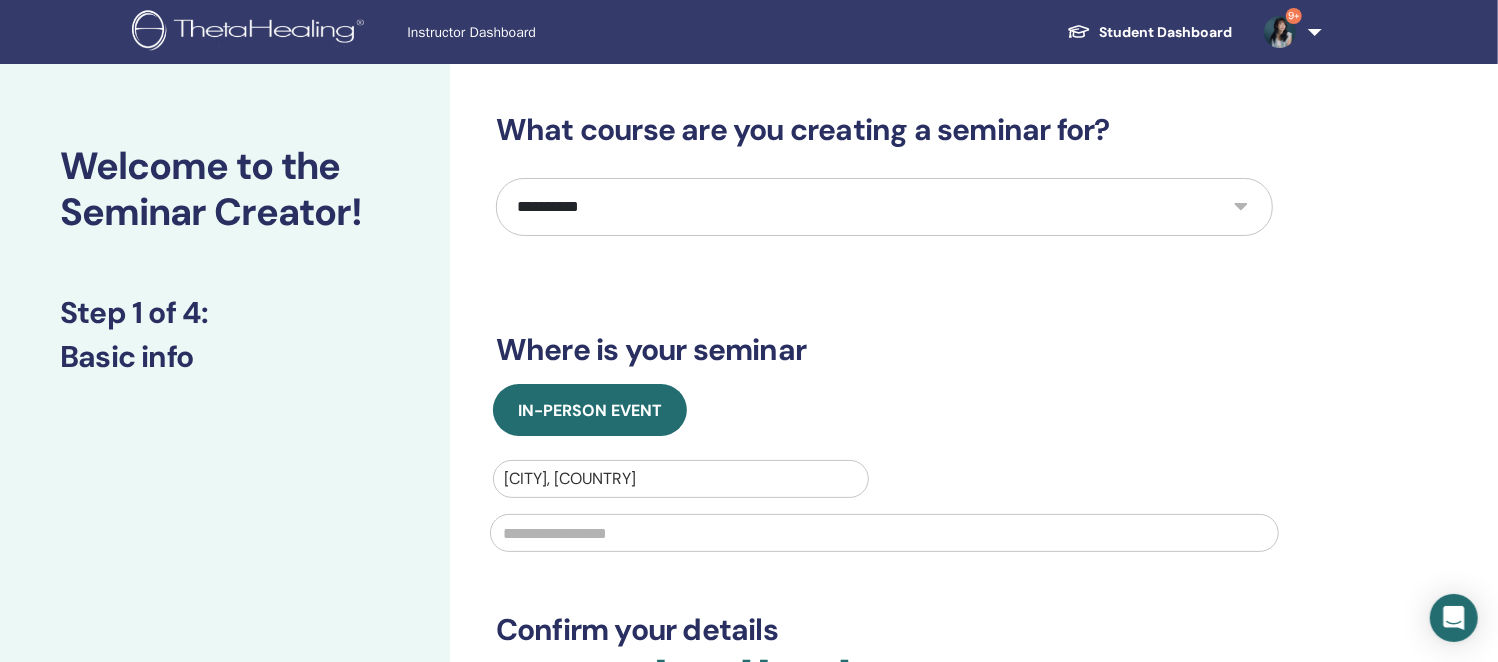 click at bounding box center [884, 533] 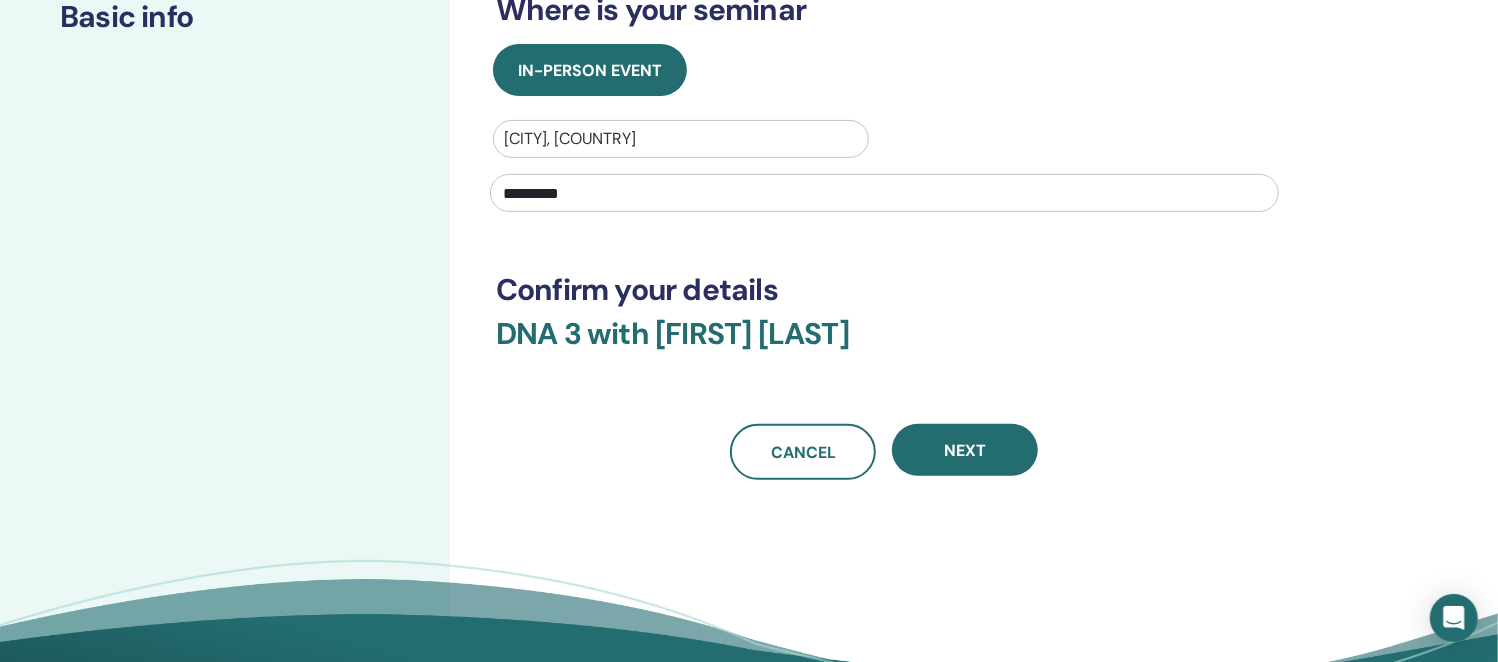 scroll, scrollTop: 375, scrollLeft: 0, axis: vertical 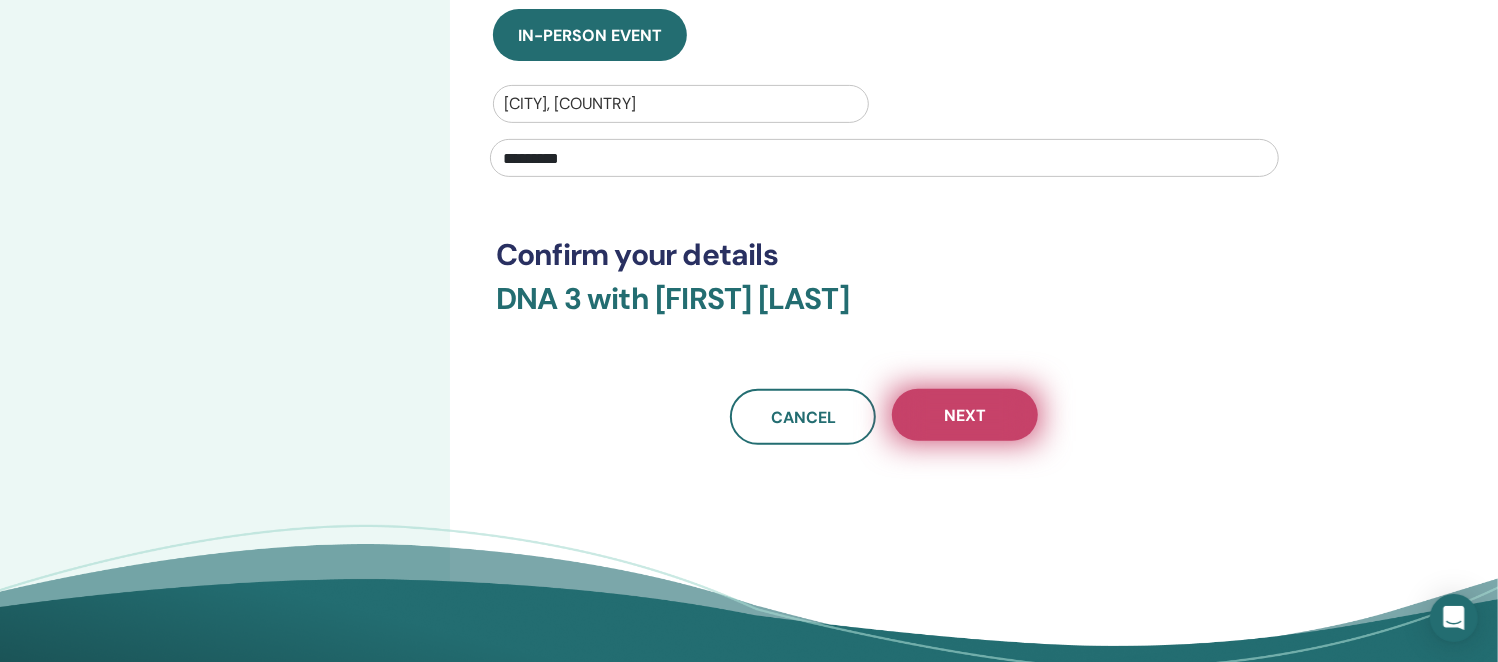 type on "*********" 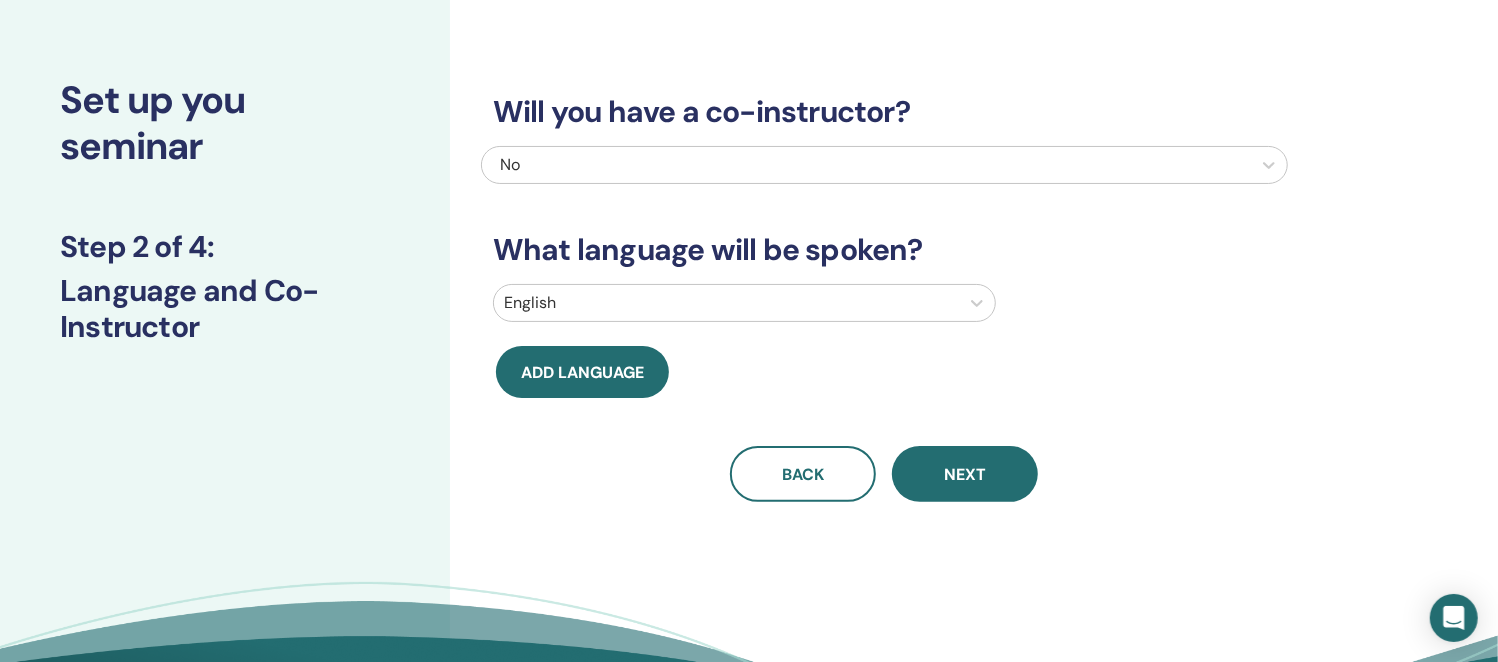 scroll, scrollTop: 0, scrollLeft: 0, axis: both 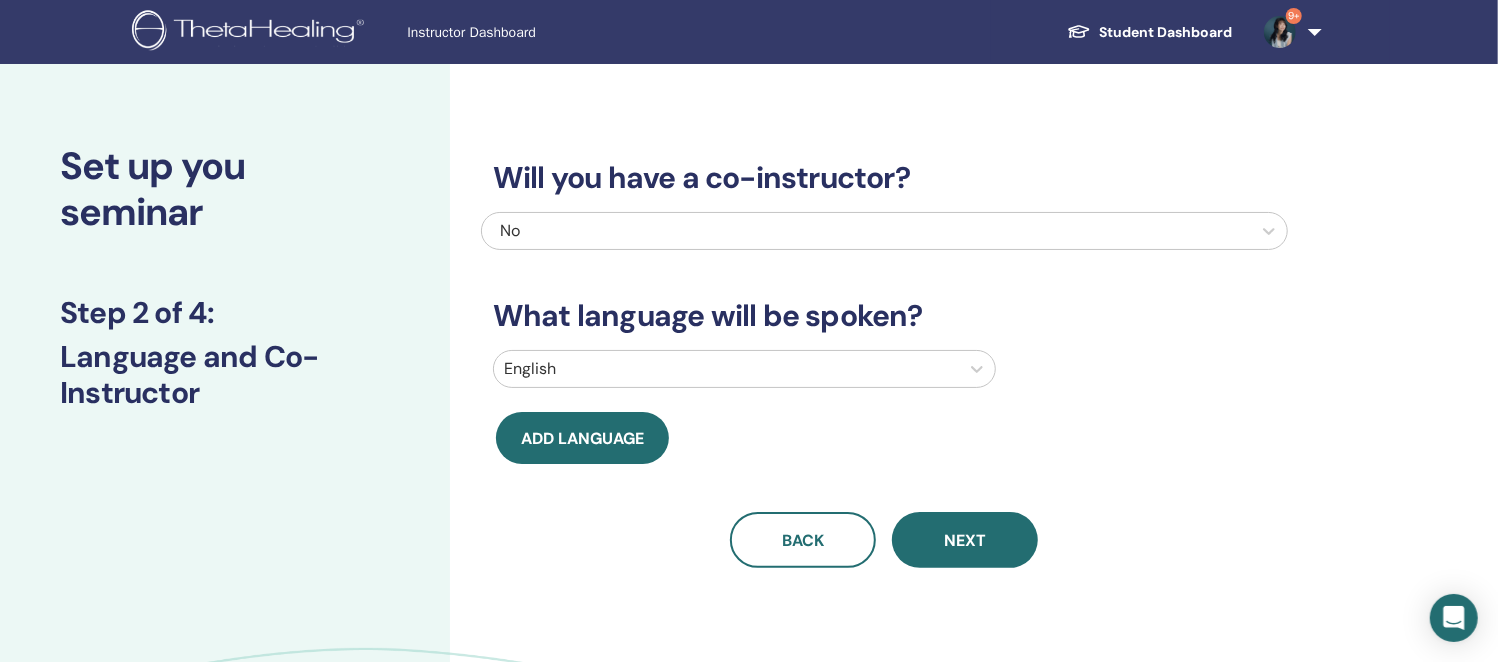 click at bounding box center (726, 369) 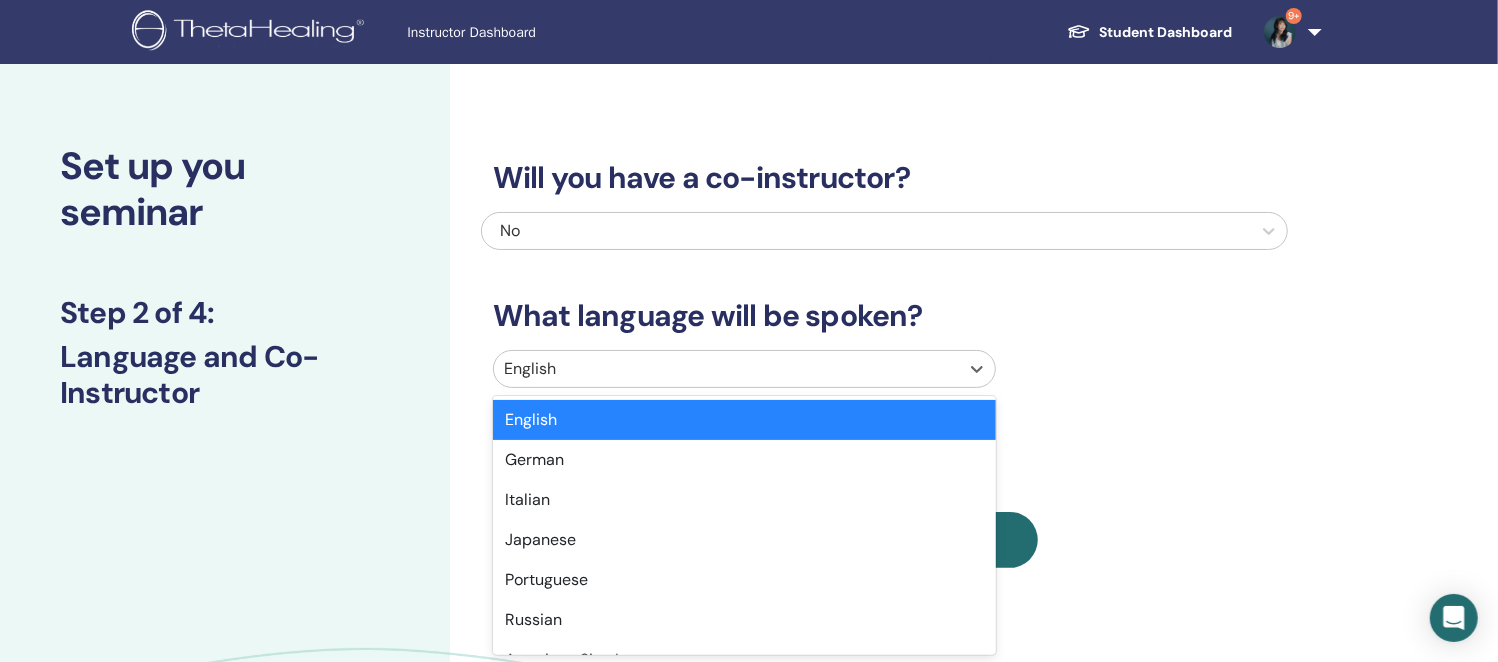 scroll, scrollTop: 41, scrollLeft: 0, axis: vertical 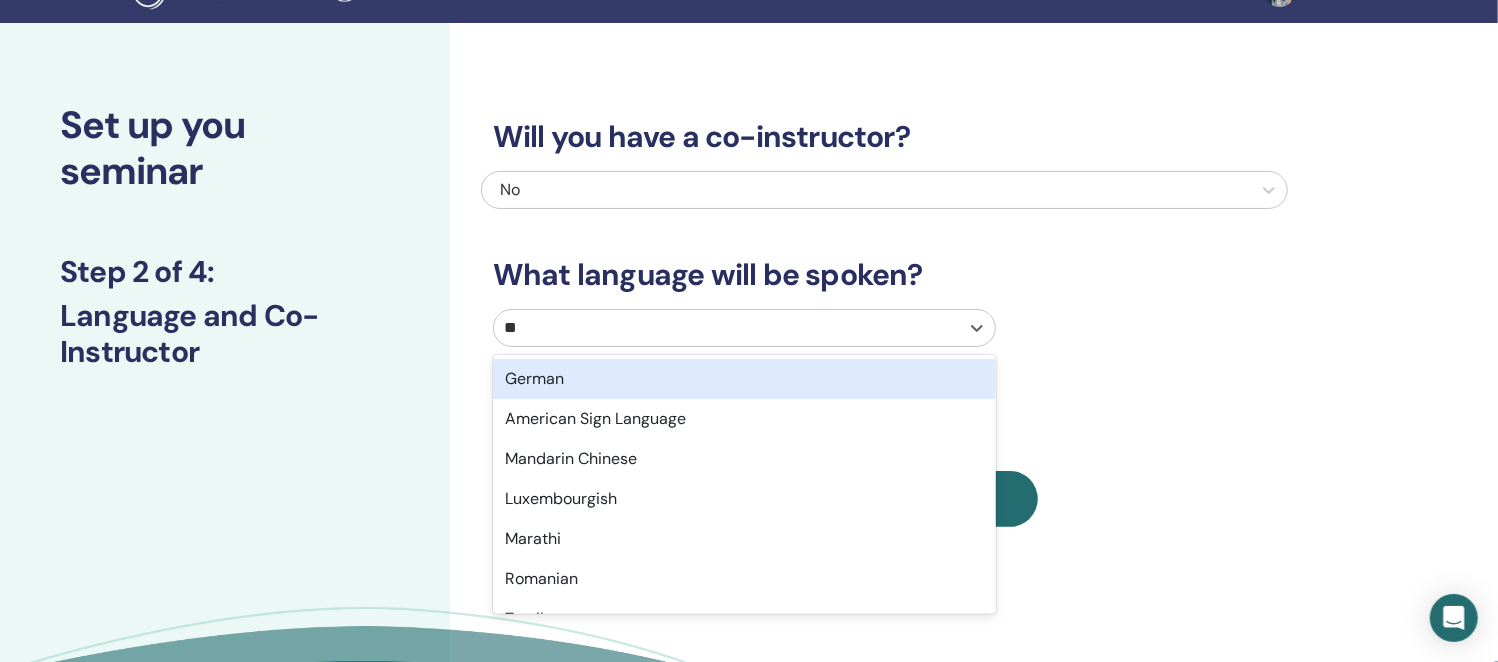 type on "***" 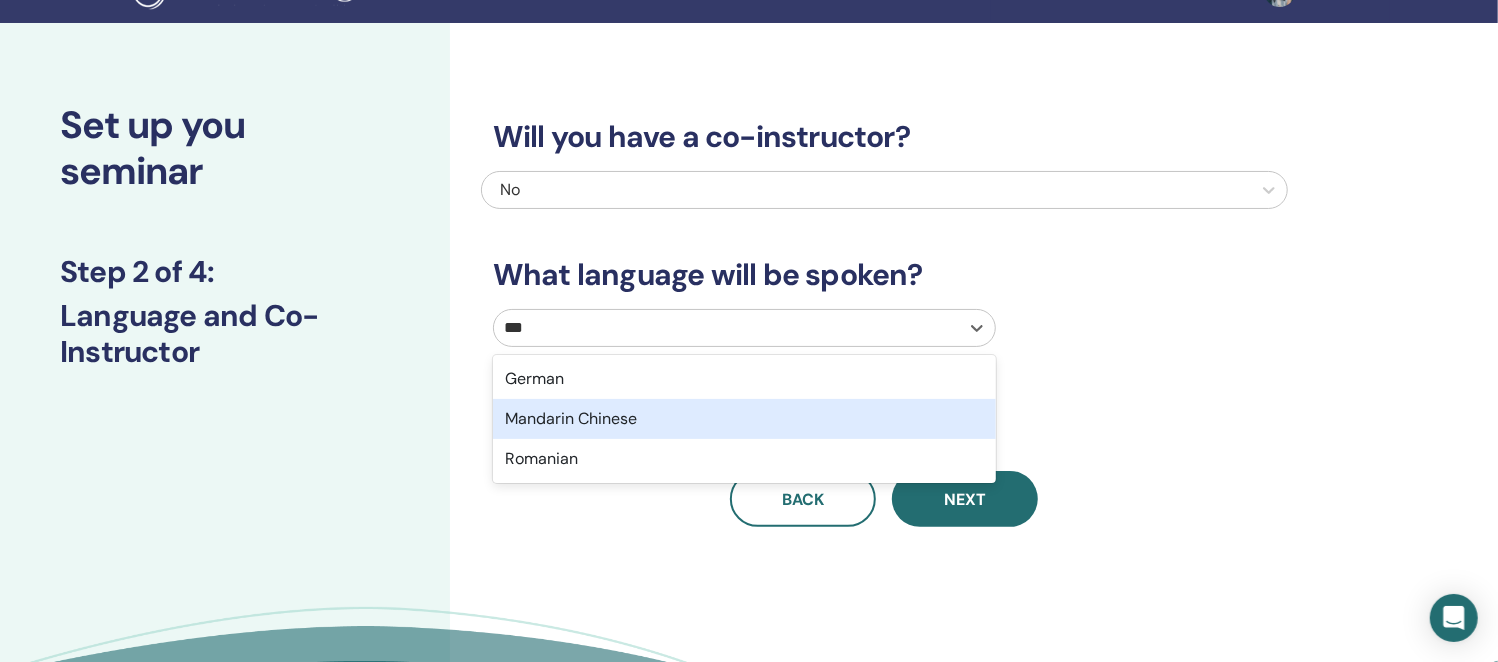 click on "Mandarin Chinese" at bounding box center [744, 419] 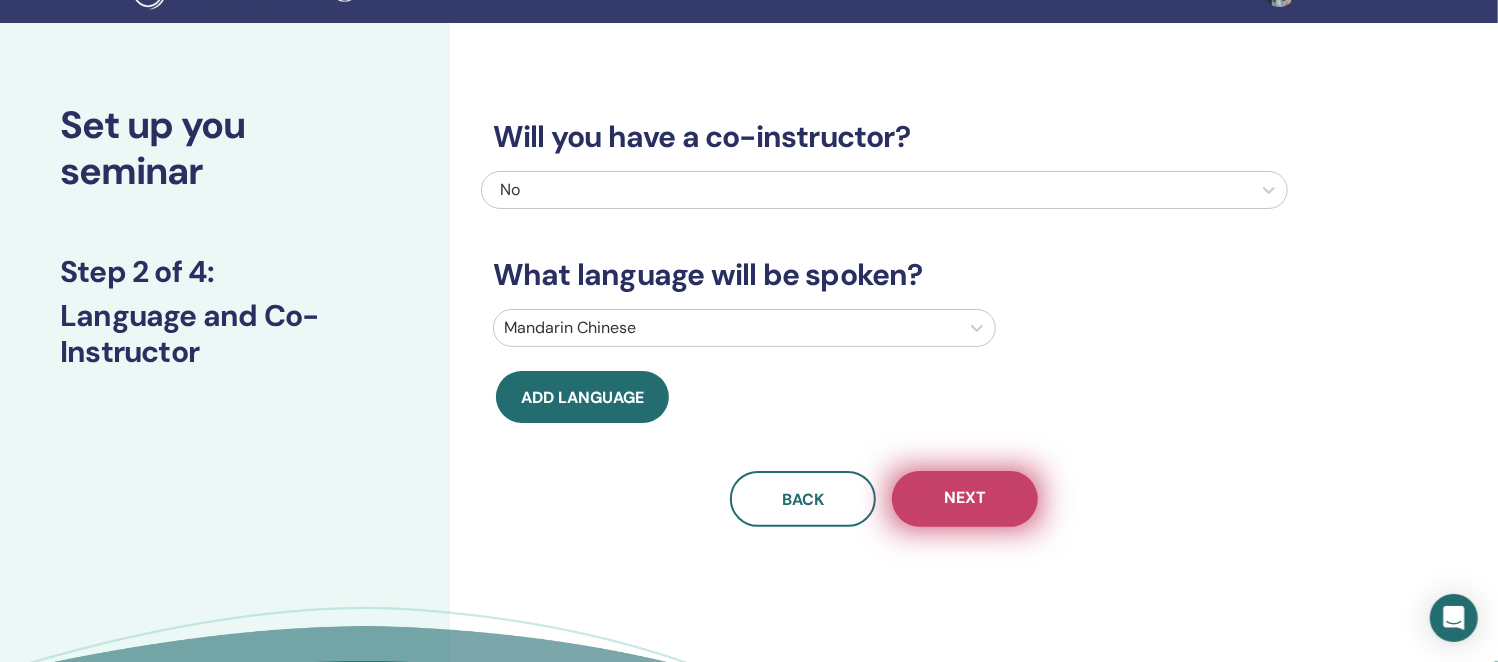 click on "Next" at bounding box center [965, 499] 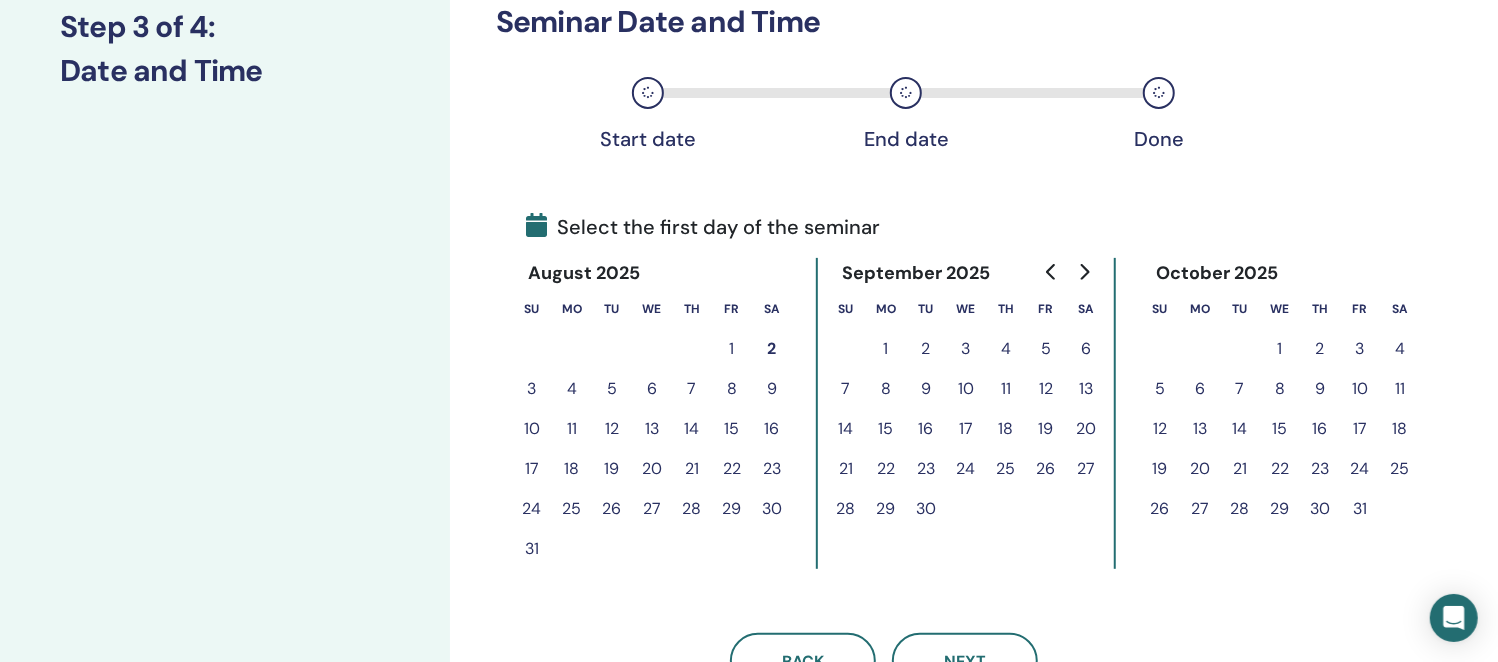 scroll, scrollTop: 291, scrollLeft: 0, axis: vertical 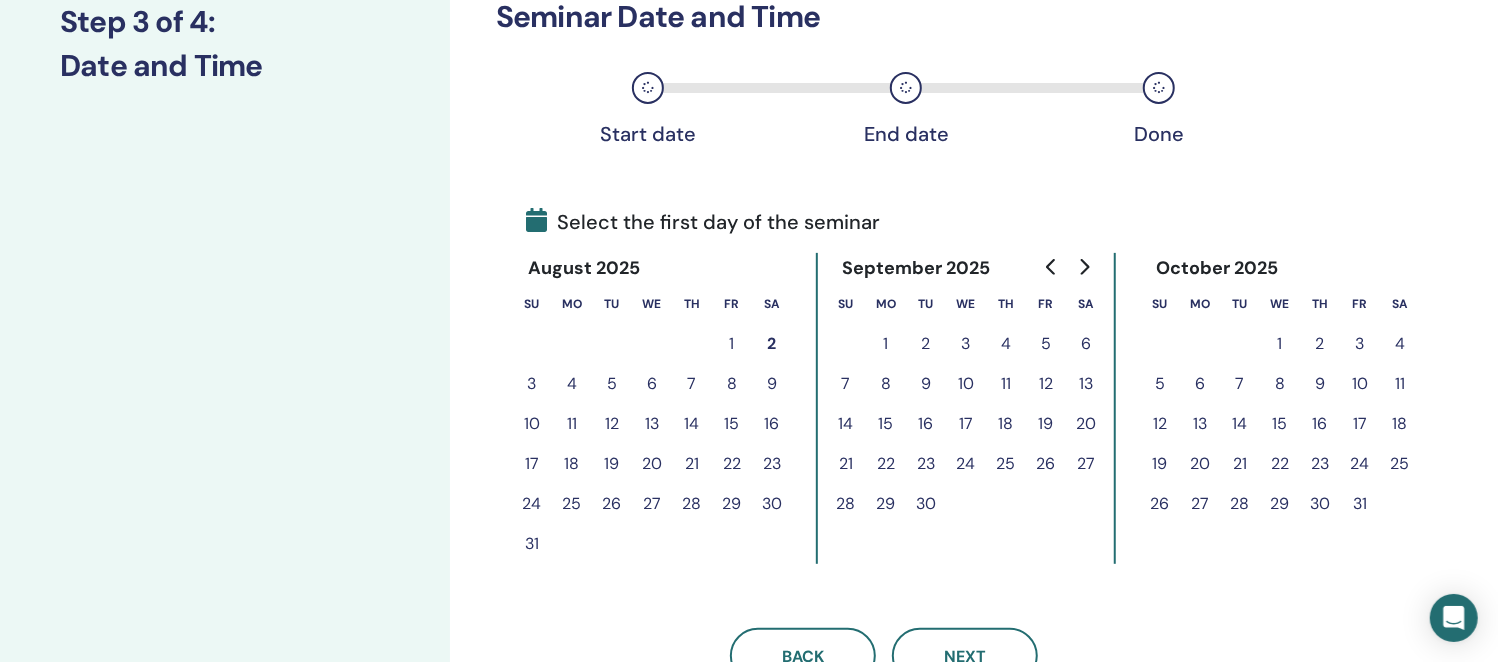 click on "15" at bounding box center (886, 424) 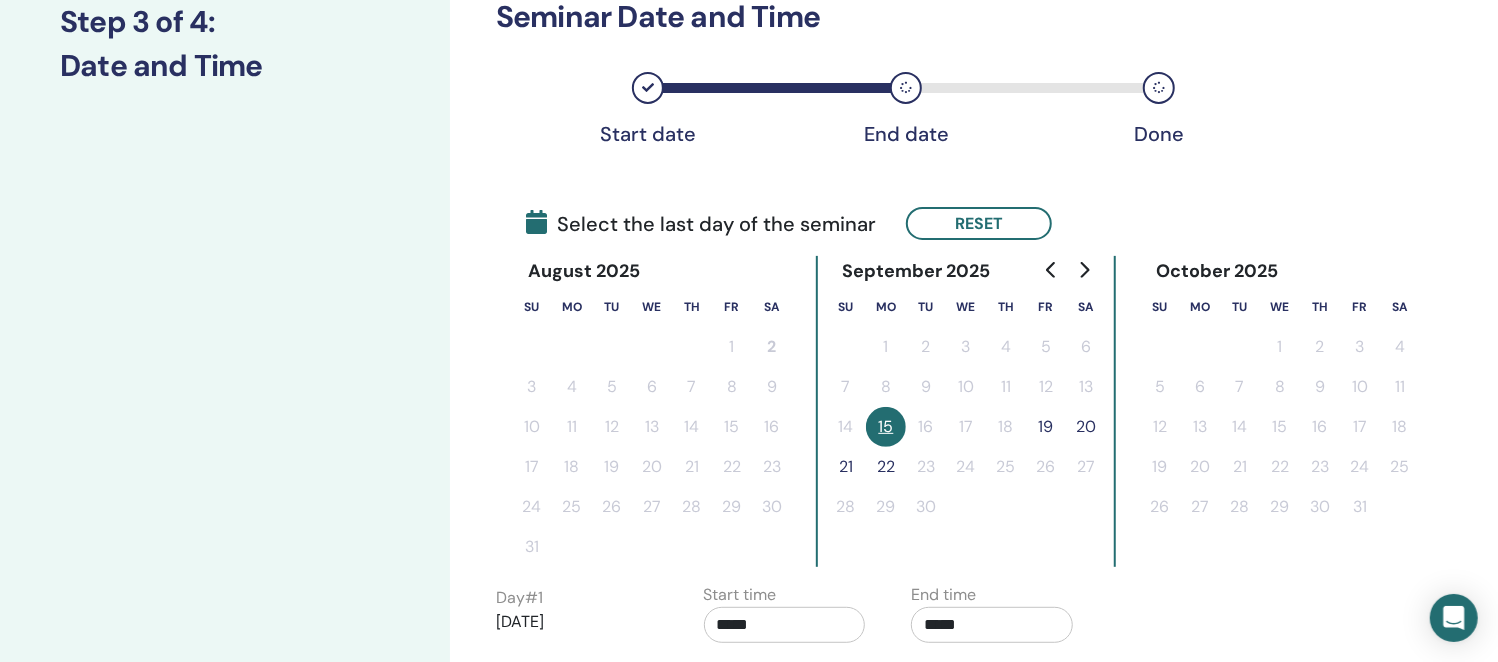 click on "19" at bounding box center (1046, 427) 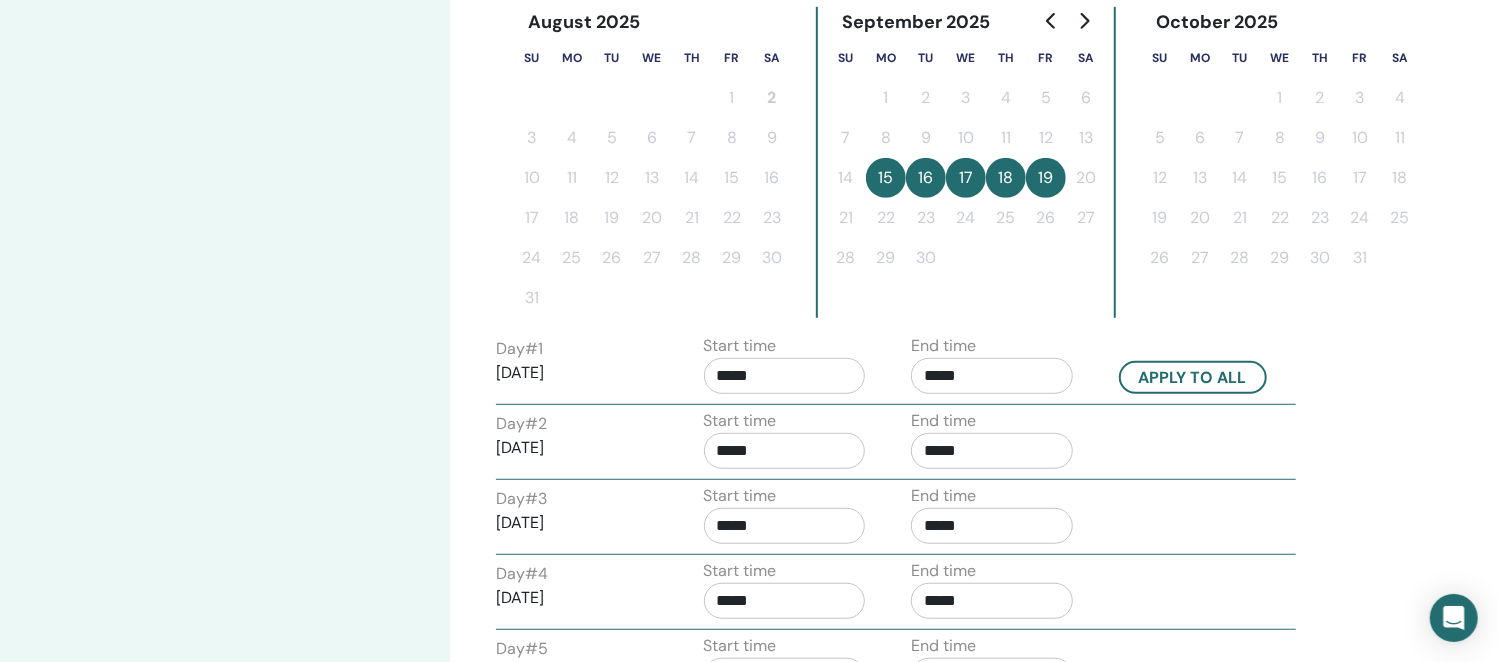 scroll, scrollTop: 541, scrollLeft: 0, axis: vertical 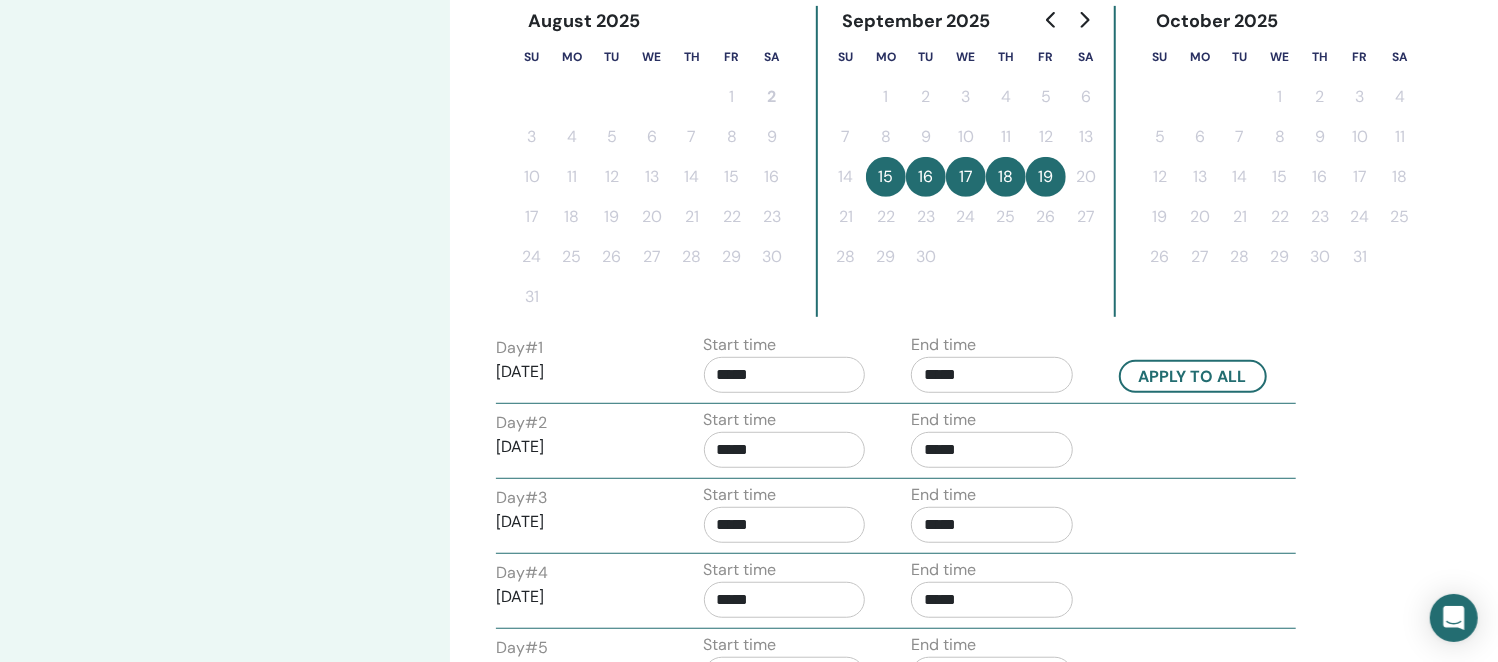click on "*****" at bounding box center [785, 375] 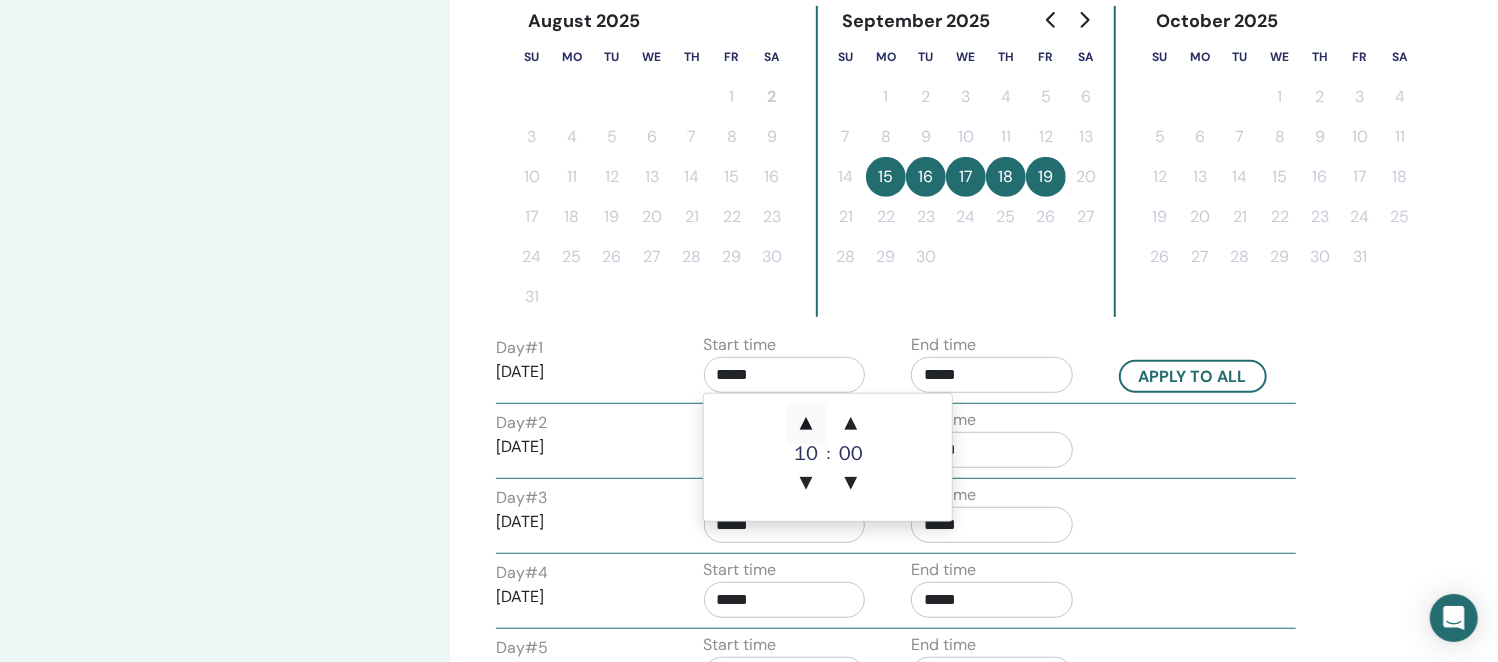 click on "▲" at bounding box center (806, 424) 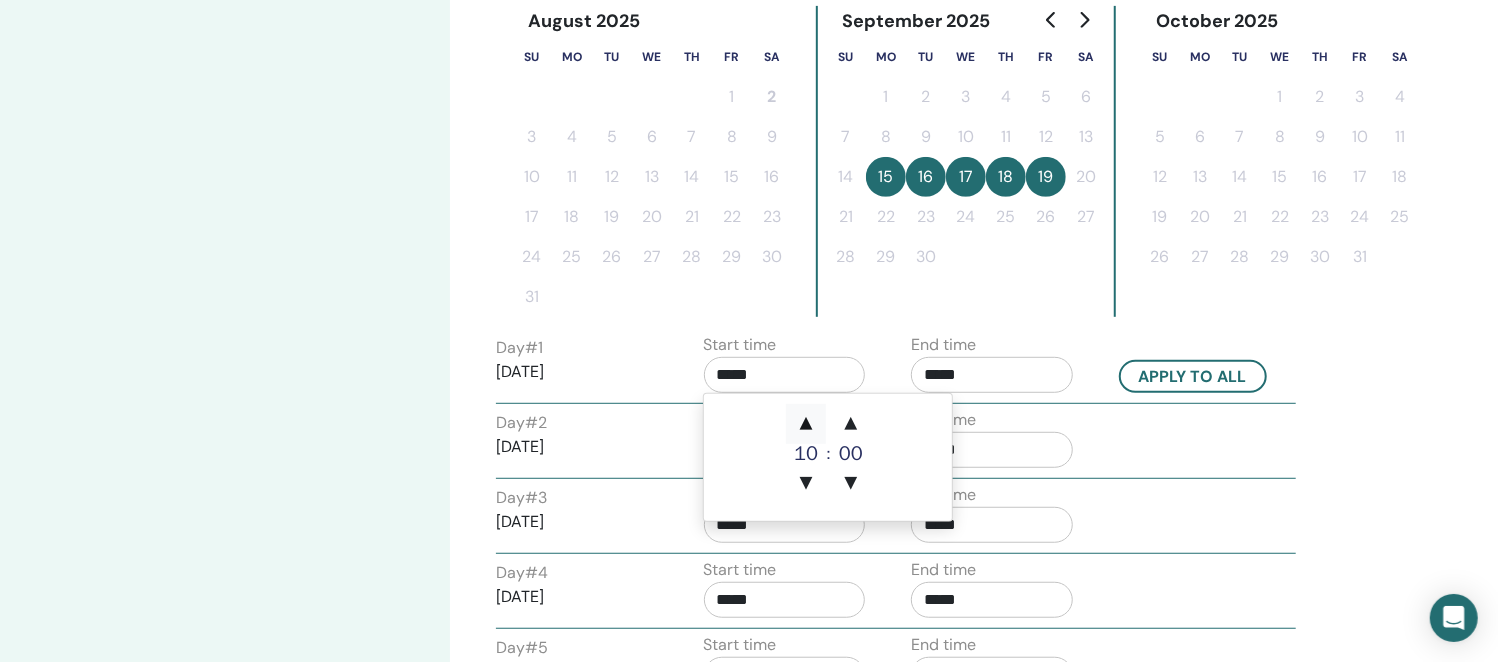 click on "▲" at bounding box center [806, 424] 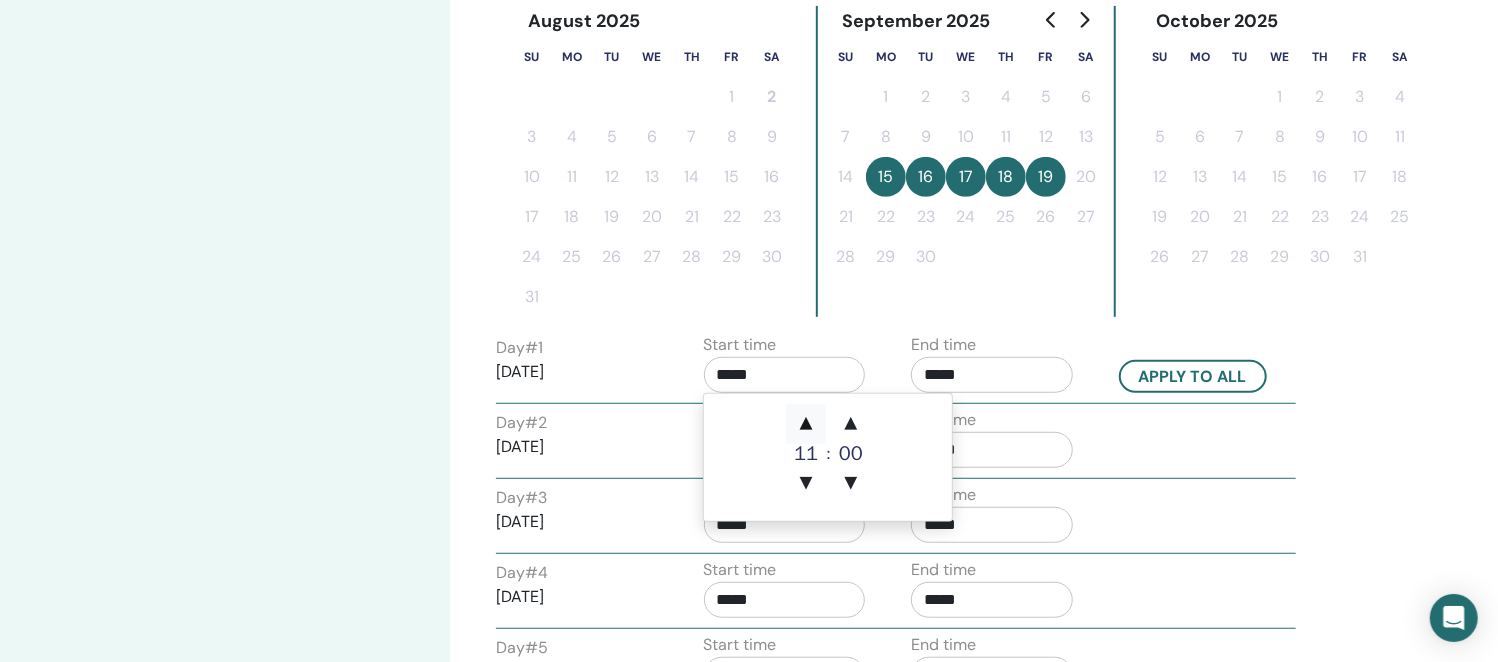 click on "▲" at bounding box center [806, 424] 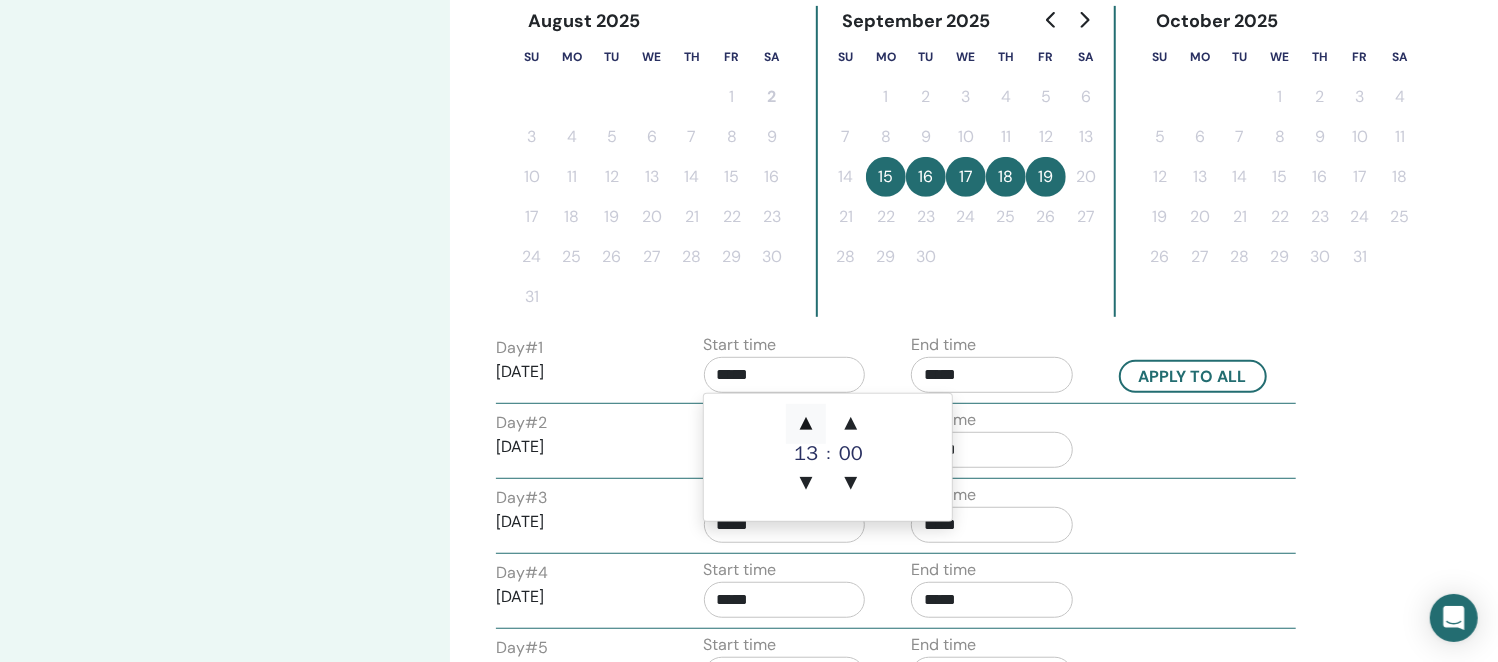 click on "▲" at bounding box center [806, 424] 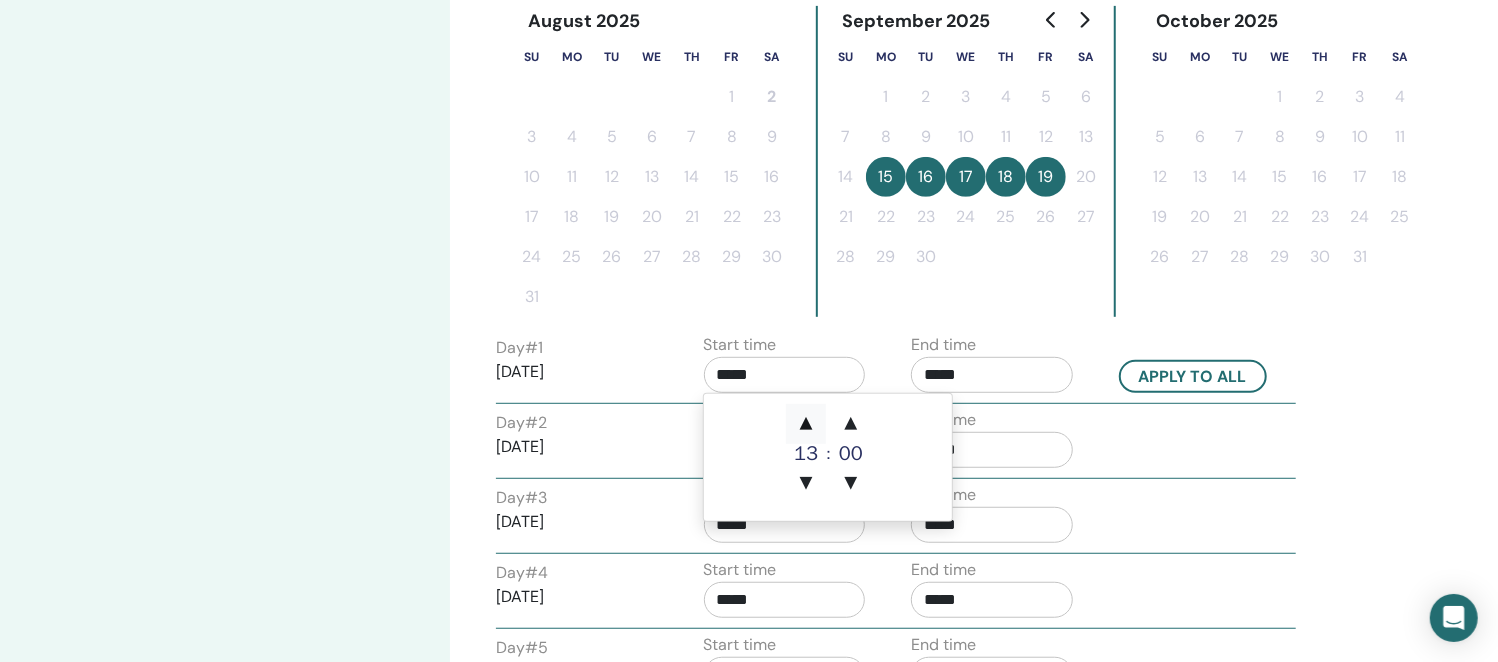click on "▲" at bounding box center [806, 424] 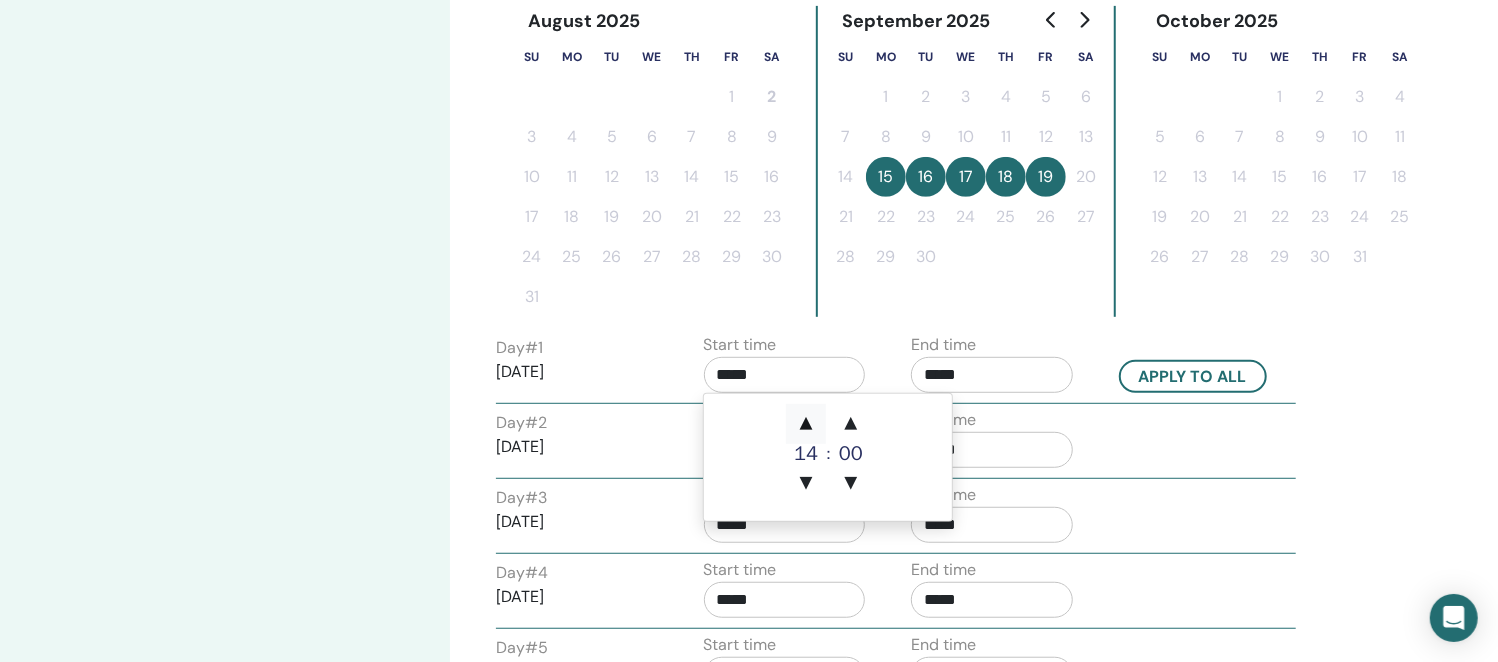 click on "▲" at bounding box center (806, 424) 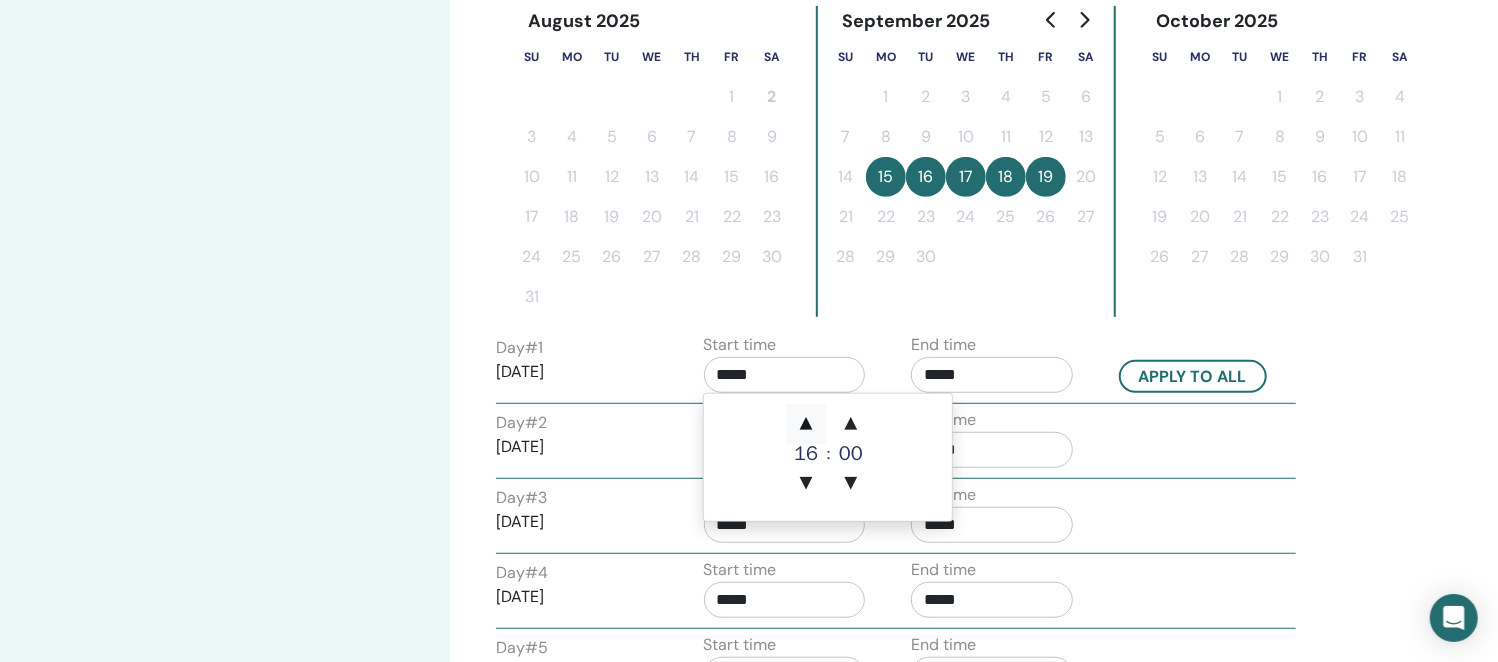 click on "▲" at bounding box center (806, 424) 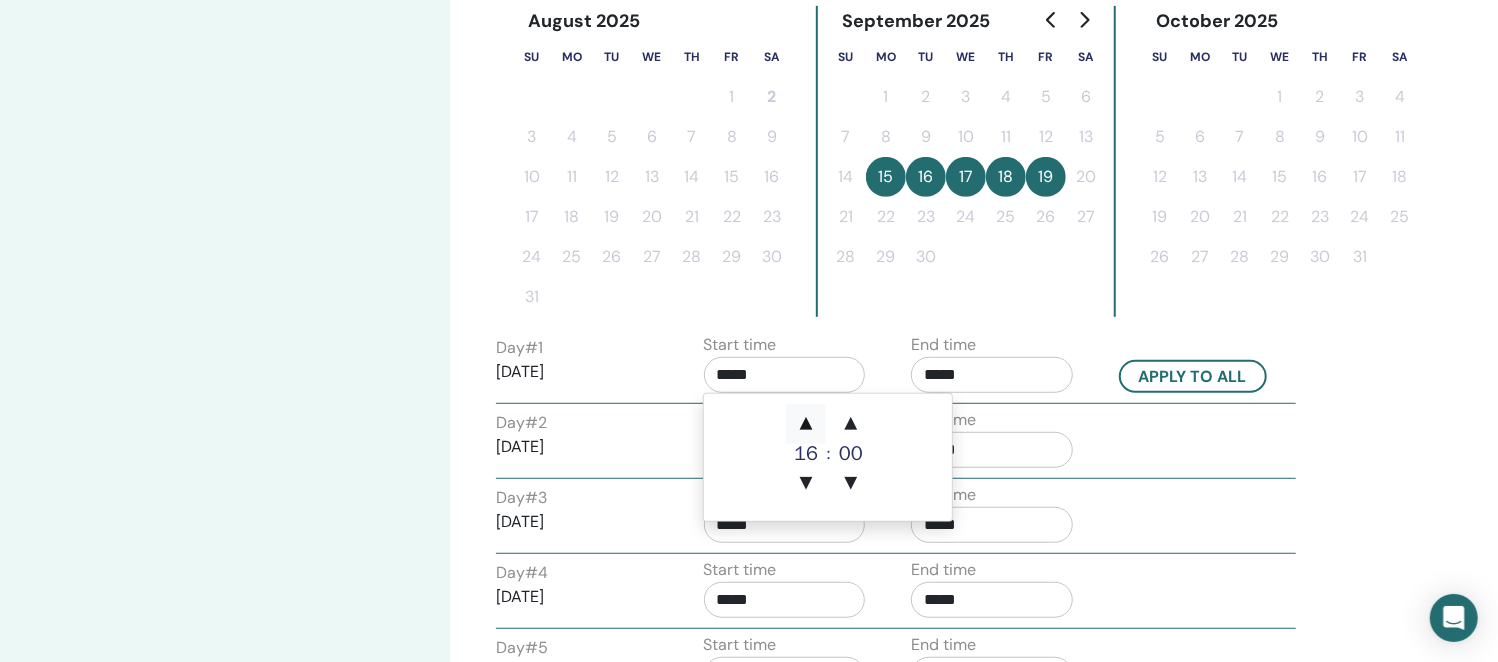 click on "▲" at bounding box center [806, 424] 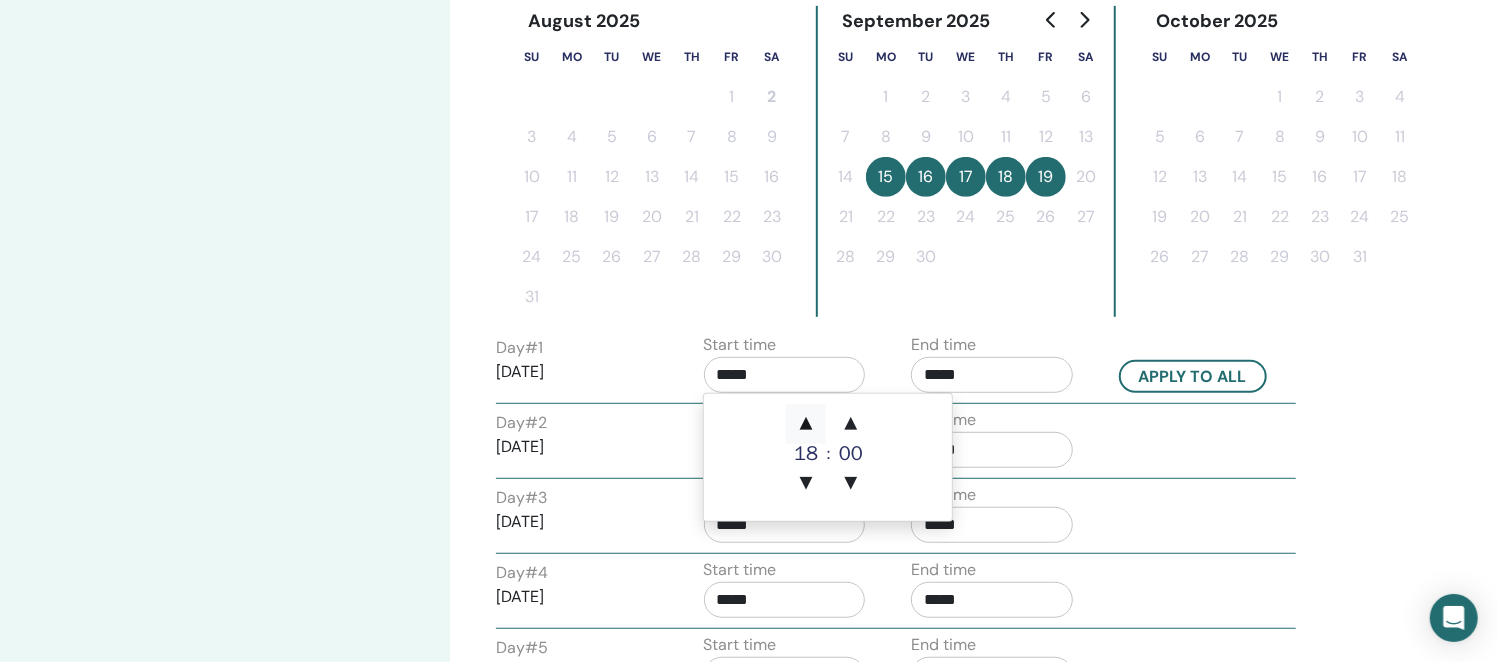 click on "▲" at bounding box center (806, 424) 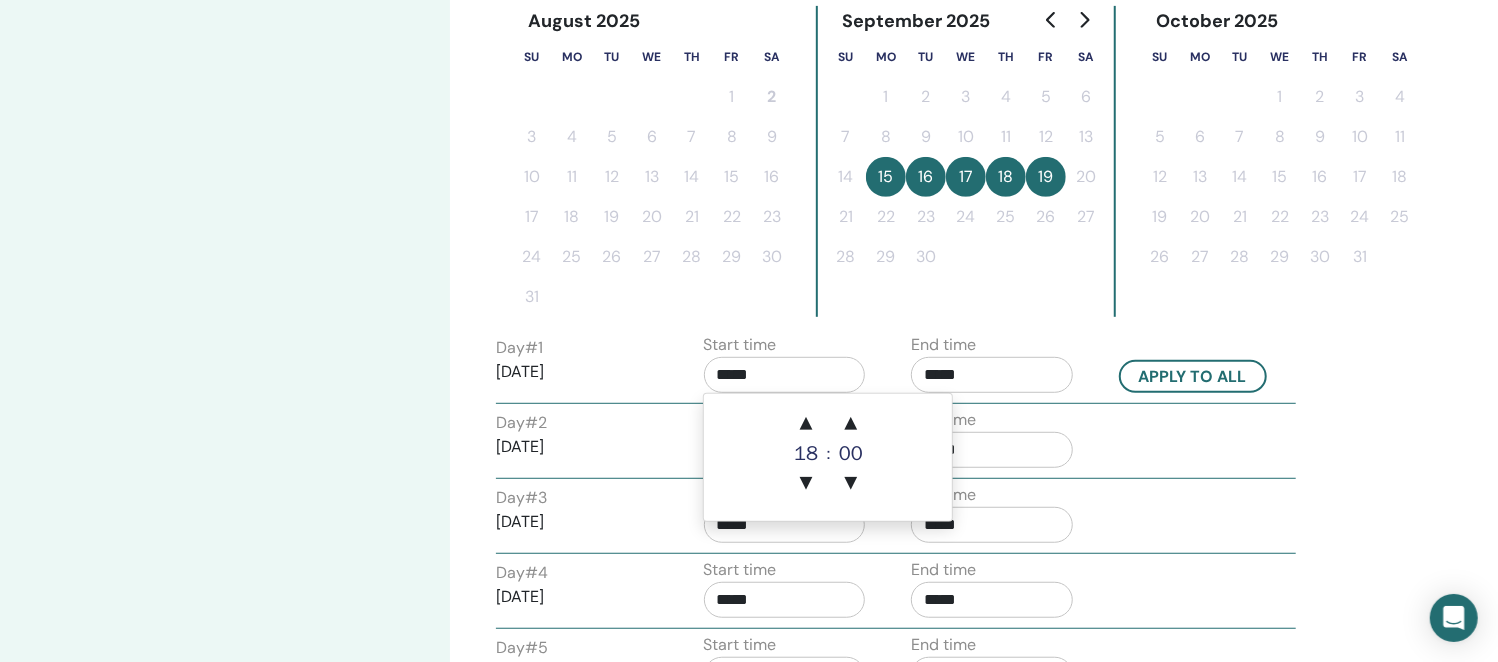 click on "*****" at bounding box center (992, 375) 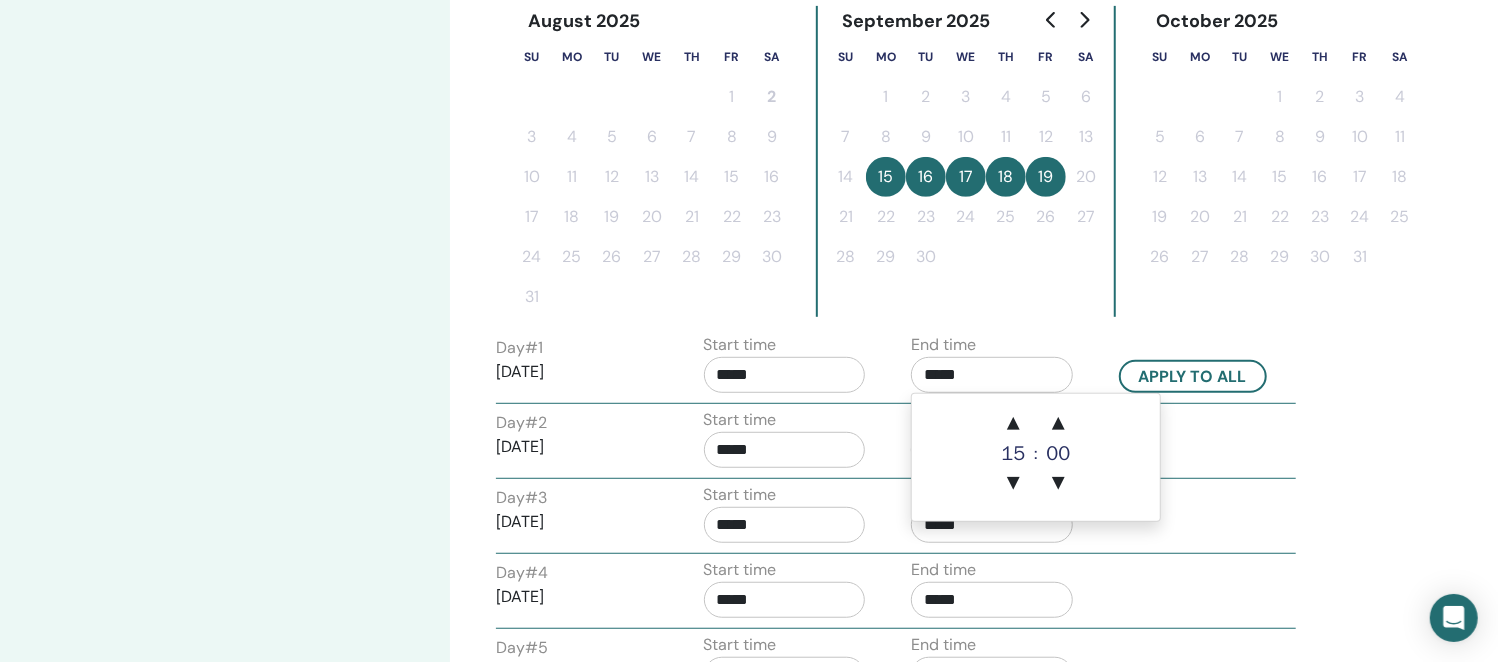 click on "*****" at bounding box center [992, 375] 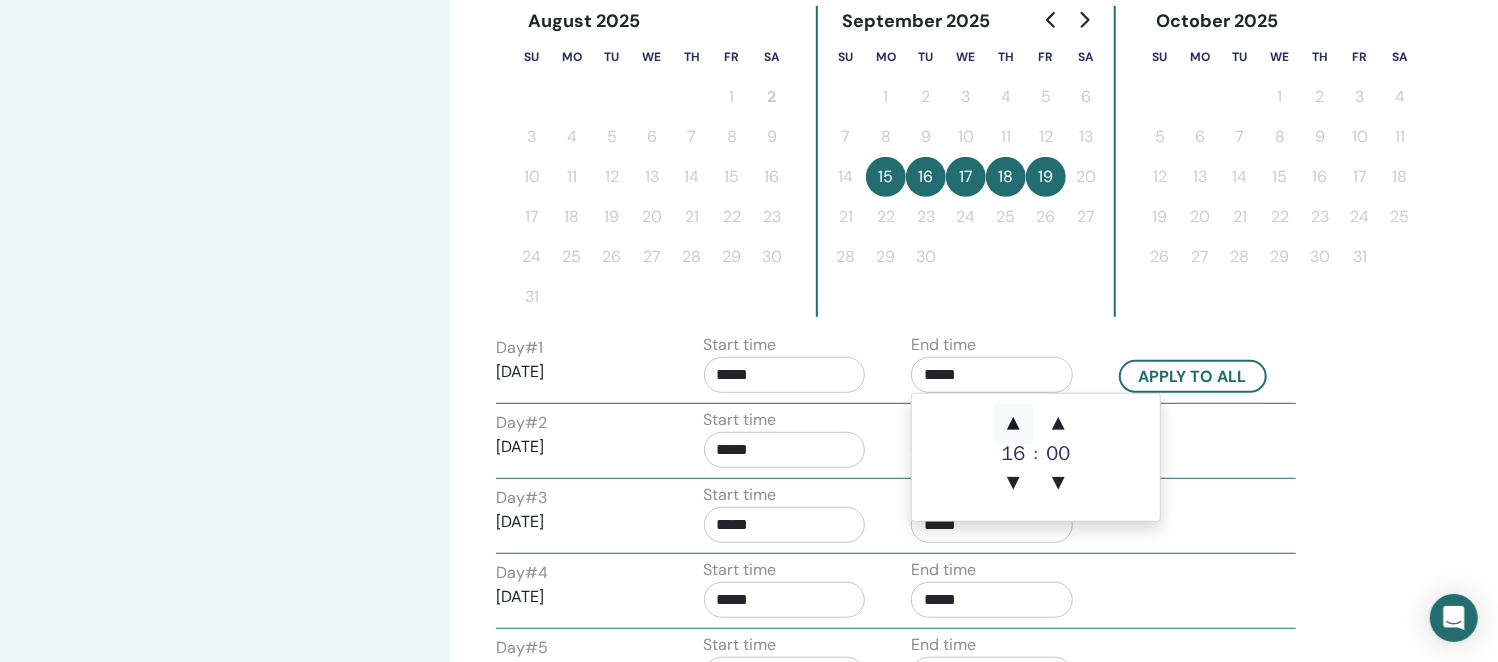 click on "▲" at bounding box center (1014, 424) 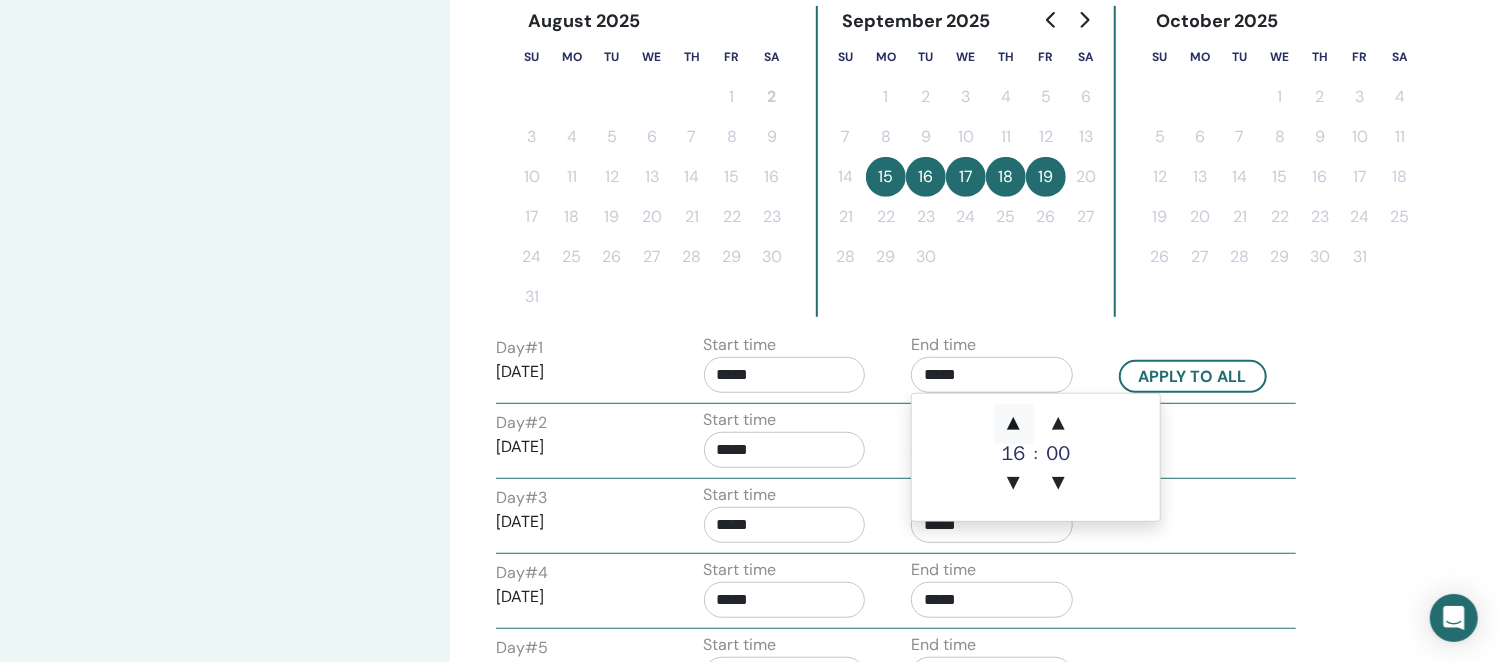click on "▲" at bounding box center [1014, 424] 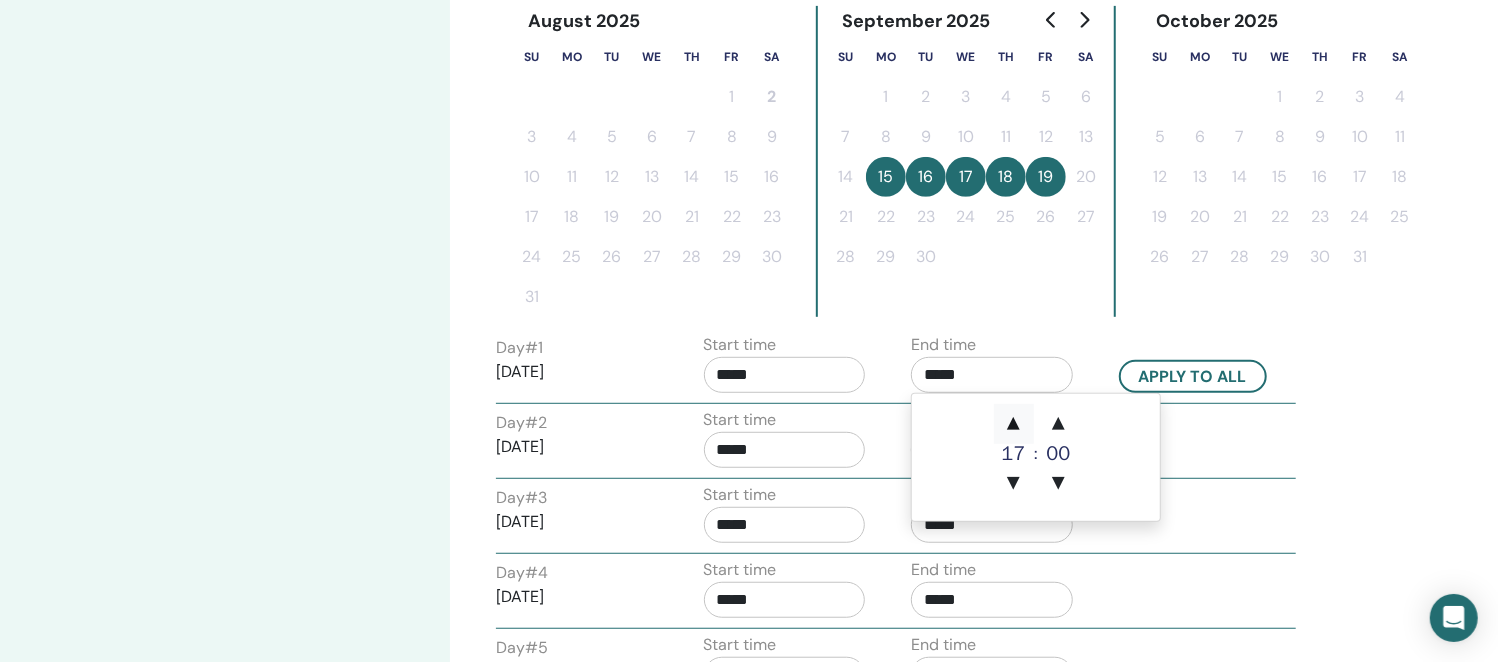 click on "▲" at bounding box center (1014, 424) 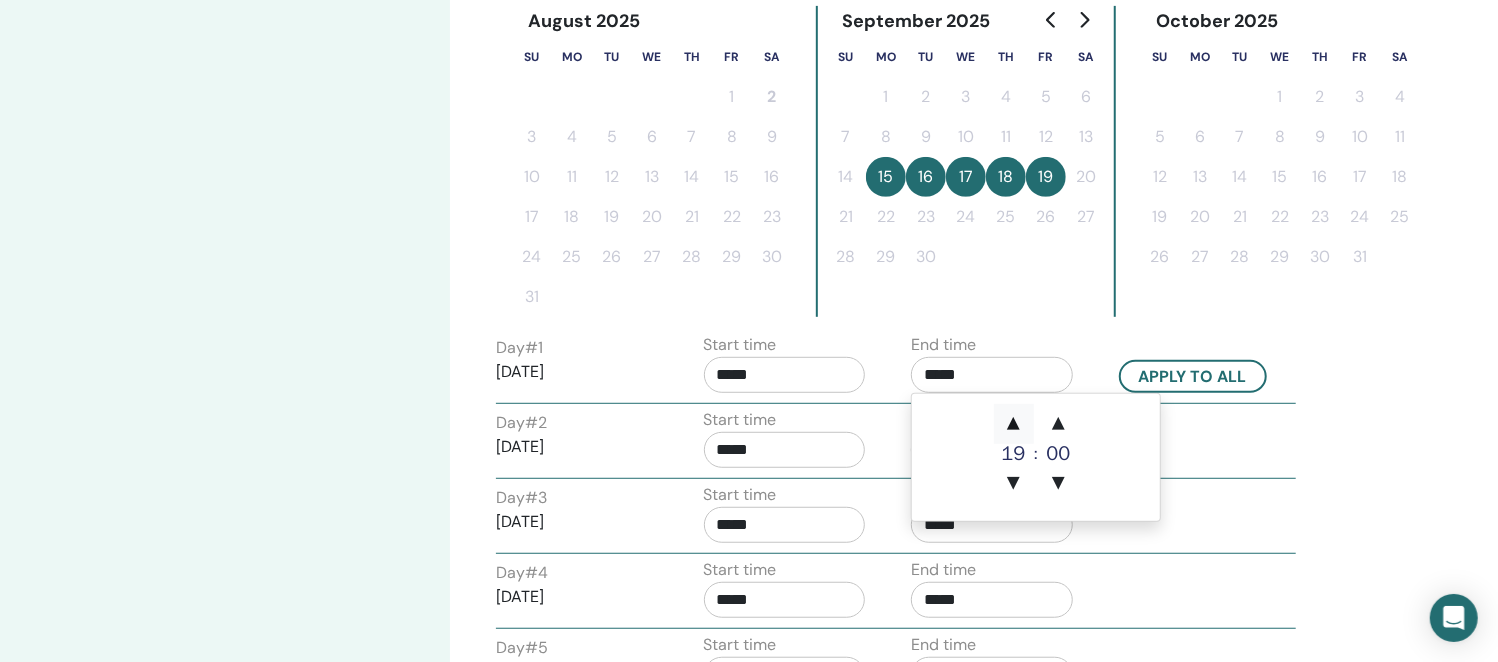 click on "▲" at bounding box center [1014, 424] 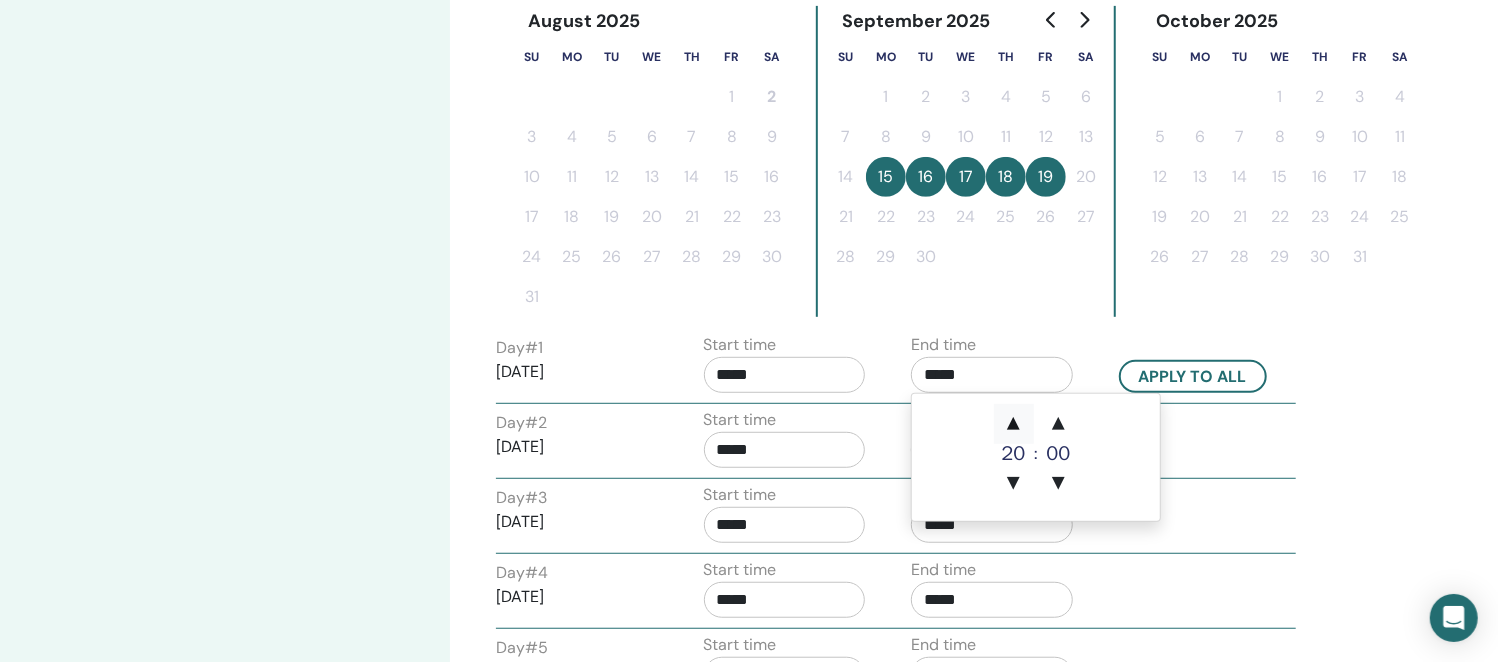 click on "▲" at bounding box center (1014, 424) 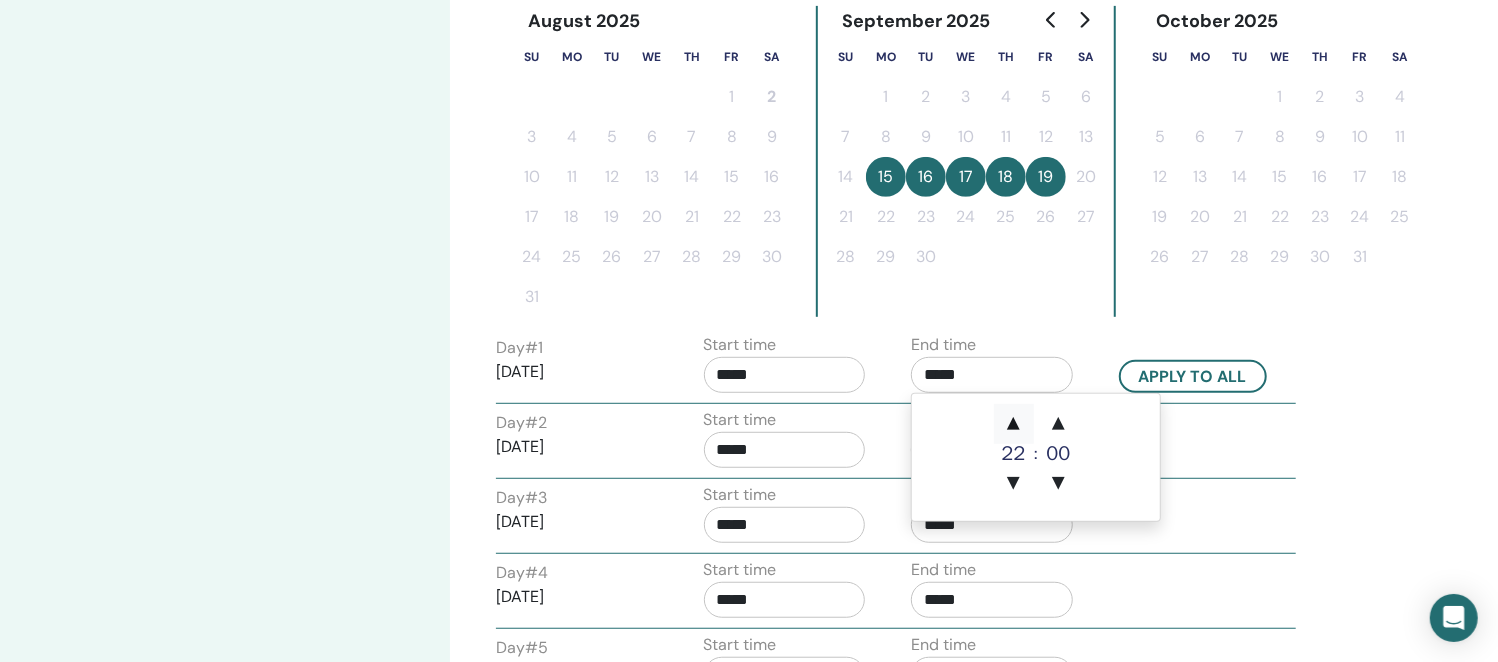 click on "▲" at bounding box center (1014, 424) 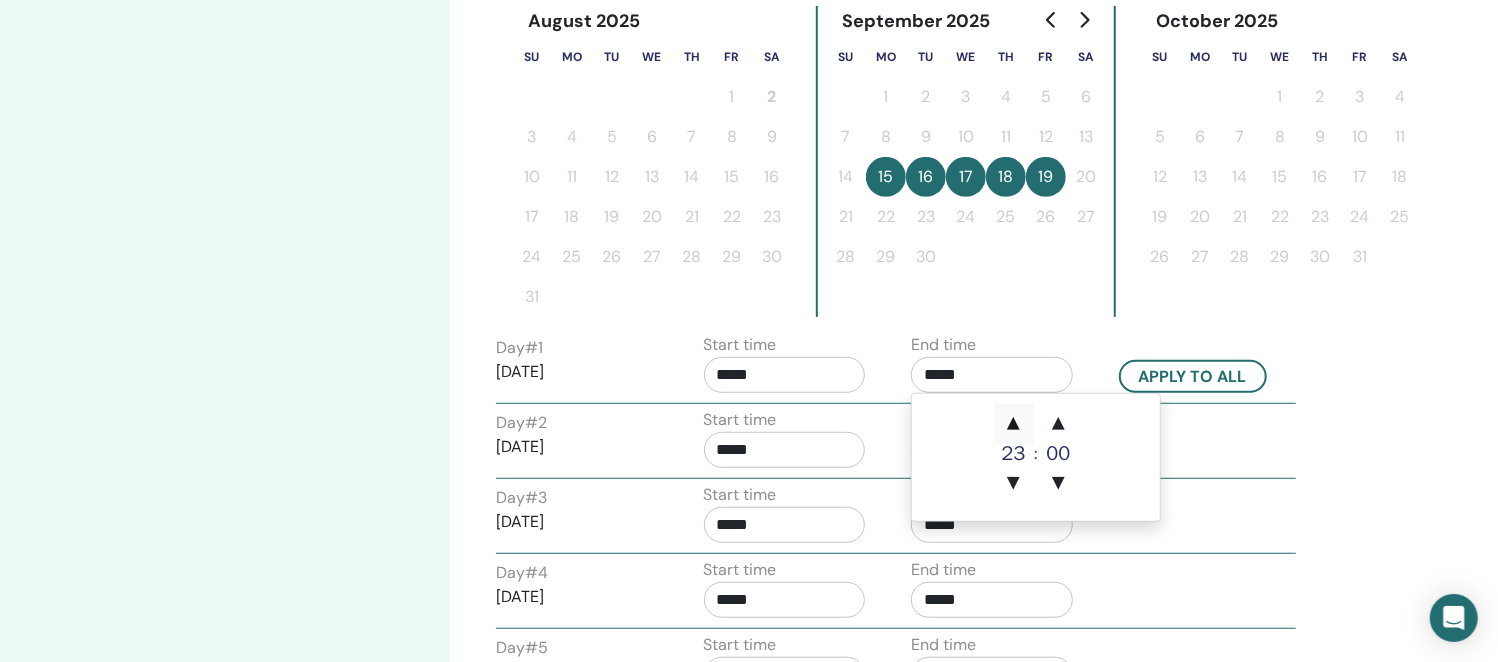 click on "▲" at bounding box center (1014, 424) 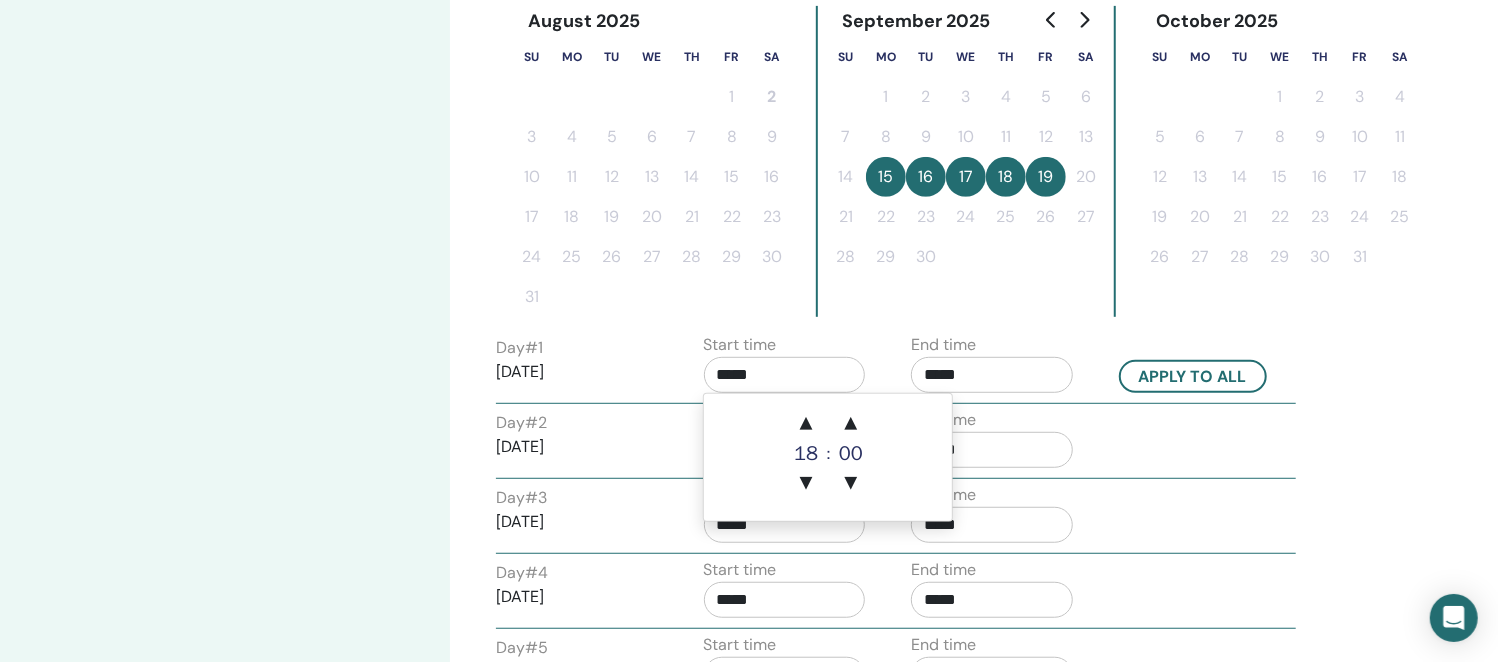 click on "*****" at bounding box center (785, 375) 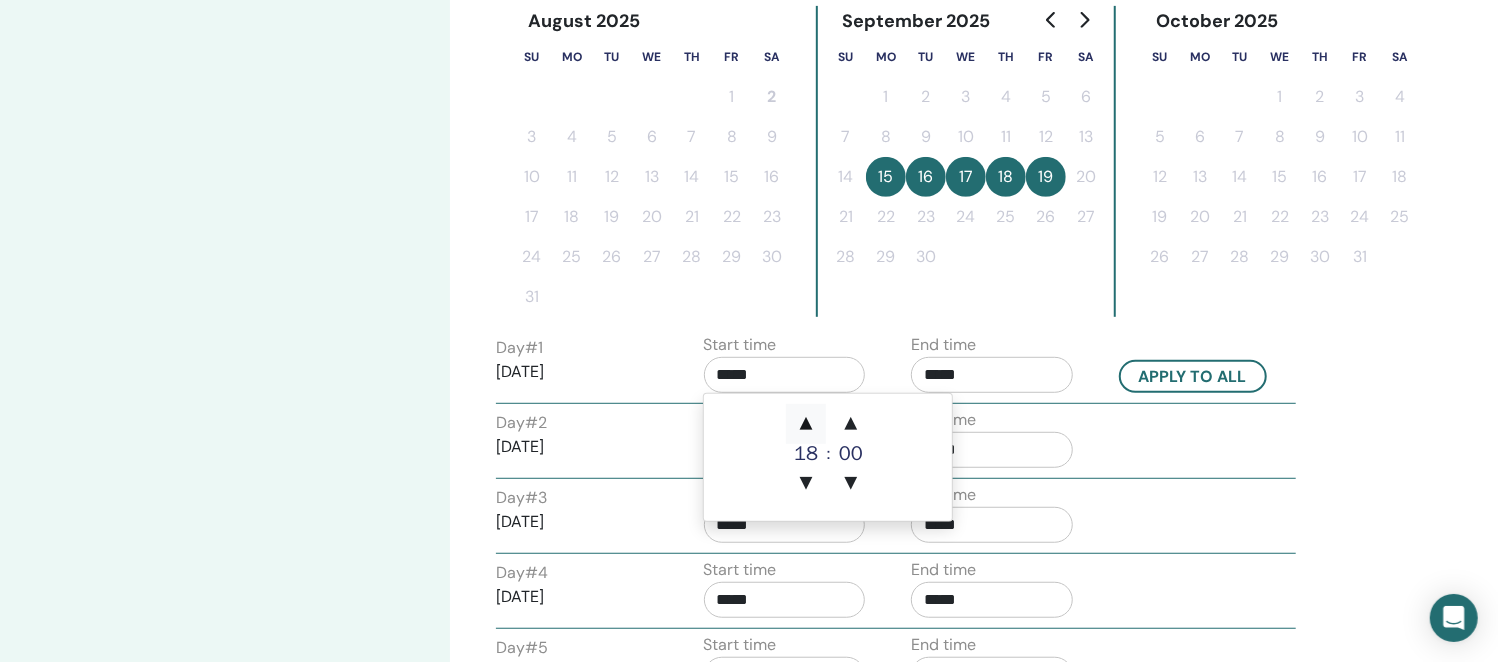 click on "▲" at bounding box center (806, 424) 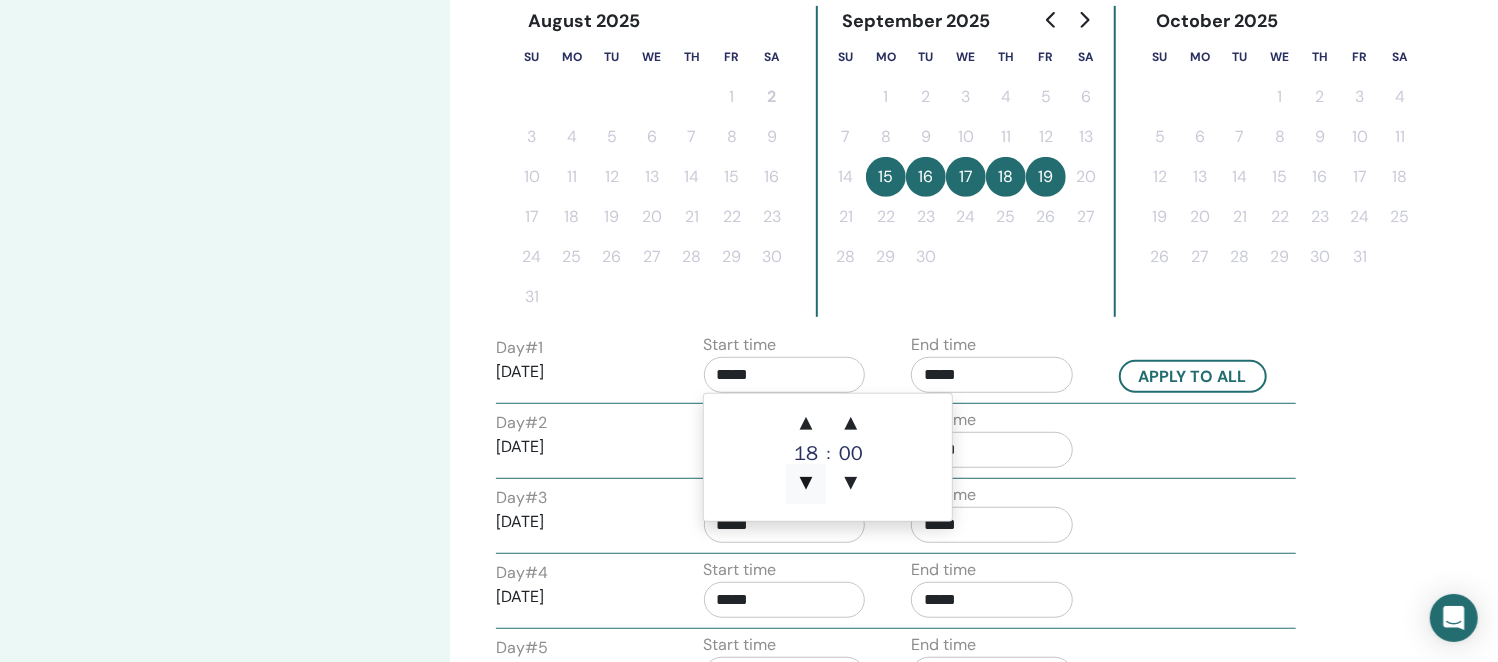 click on "▼" at bounding box center (806, 484) 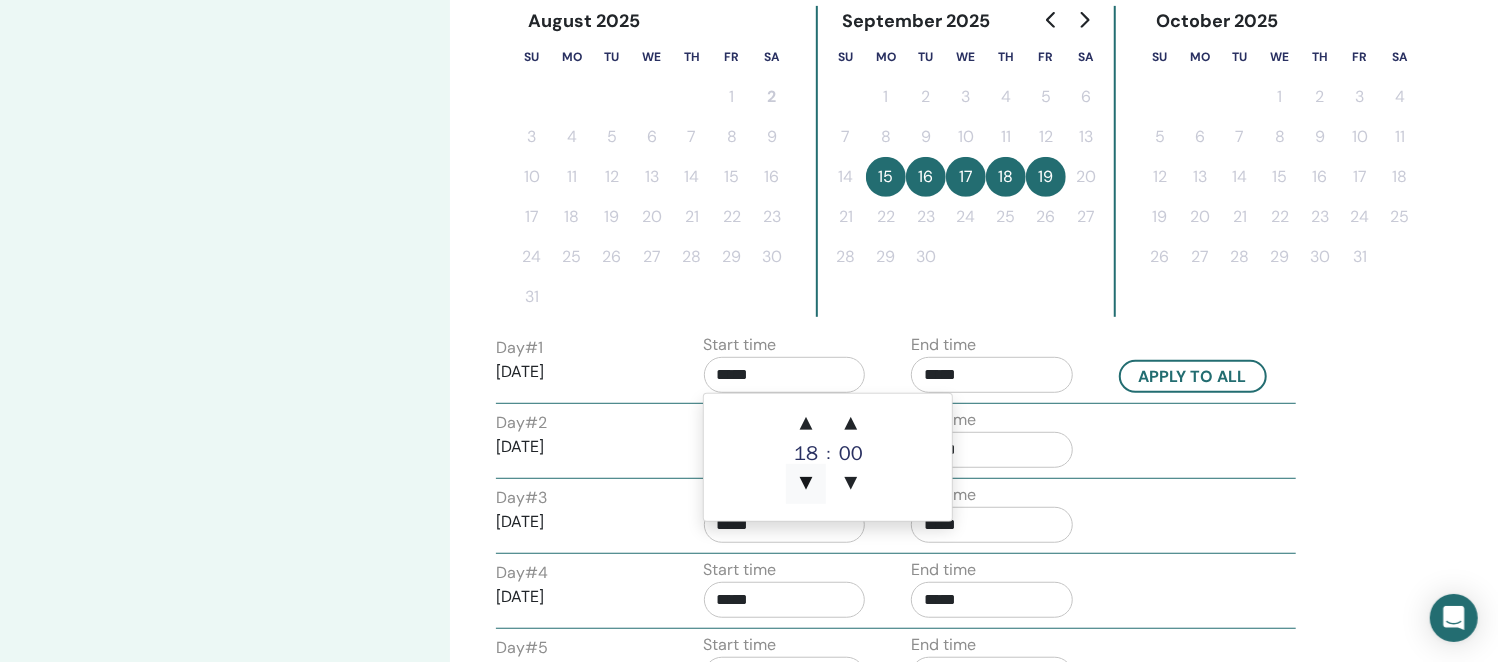 type on "*****" 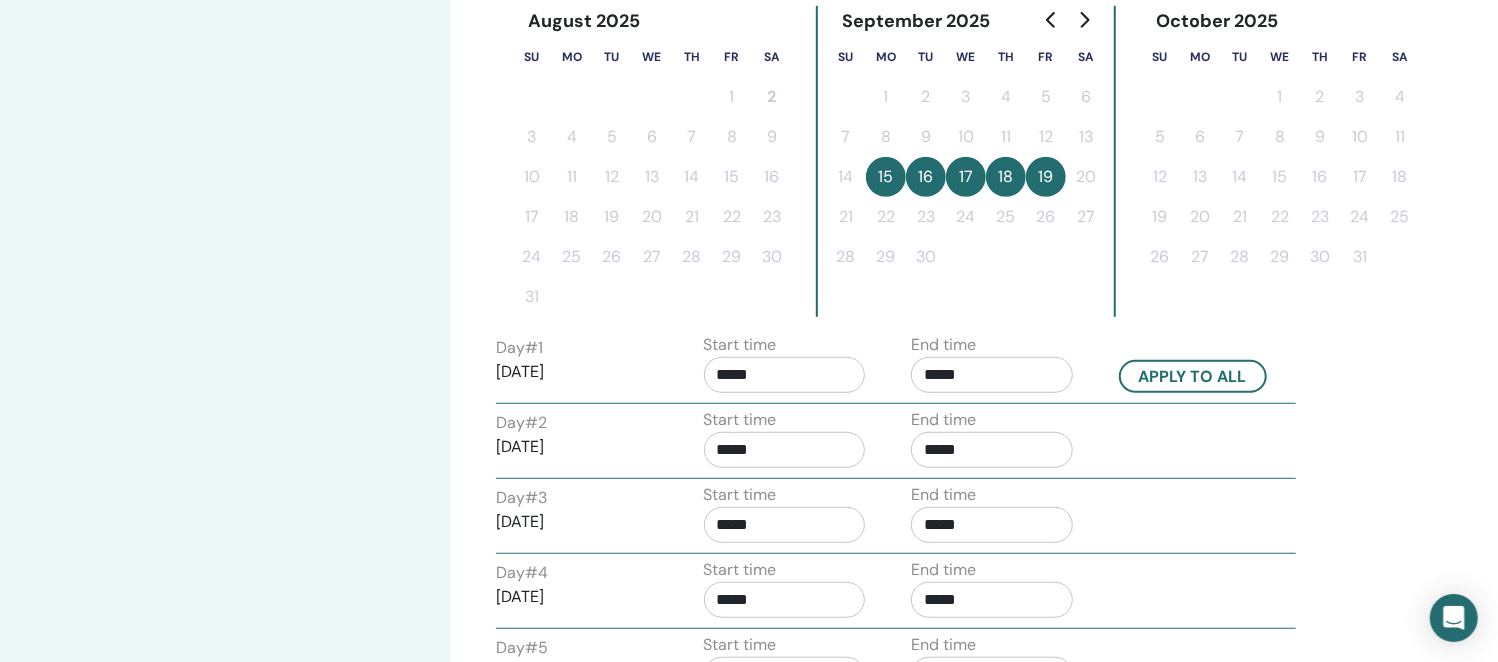 click on "Day  # 2 2025/09/16 Start time ***** End time *****" at bounding box center (896, 443) 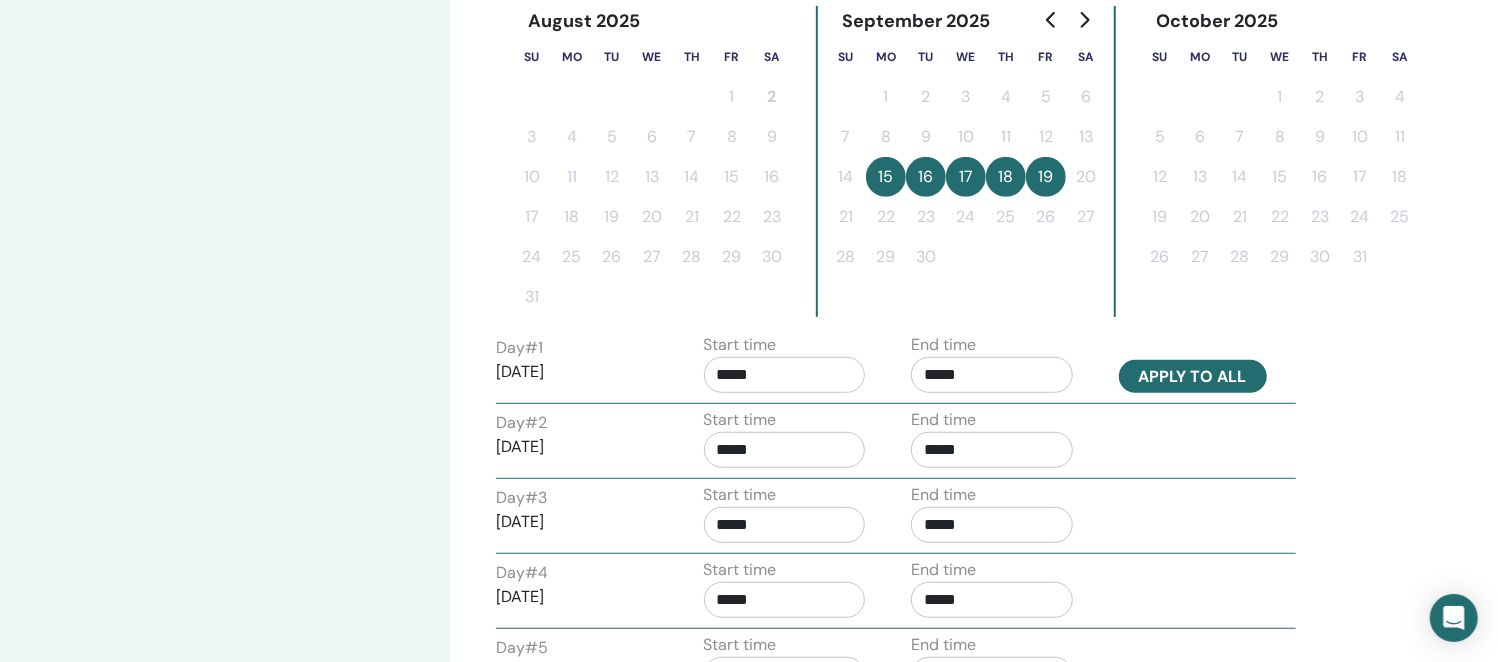 click on "Apply to all" at bounding box center (1193, 376) 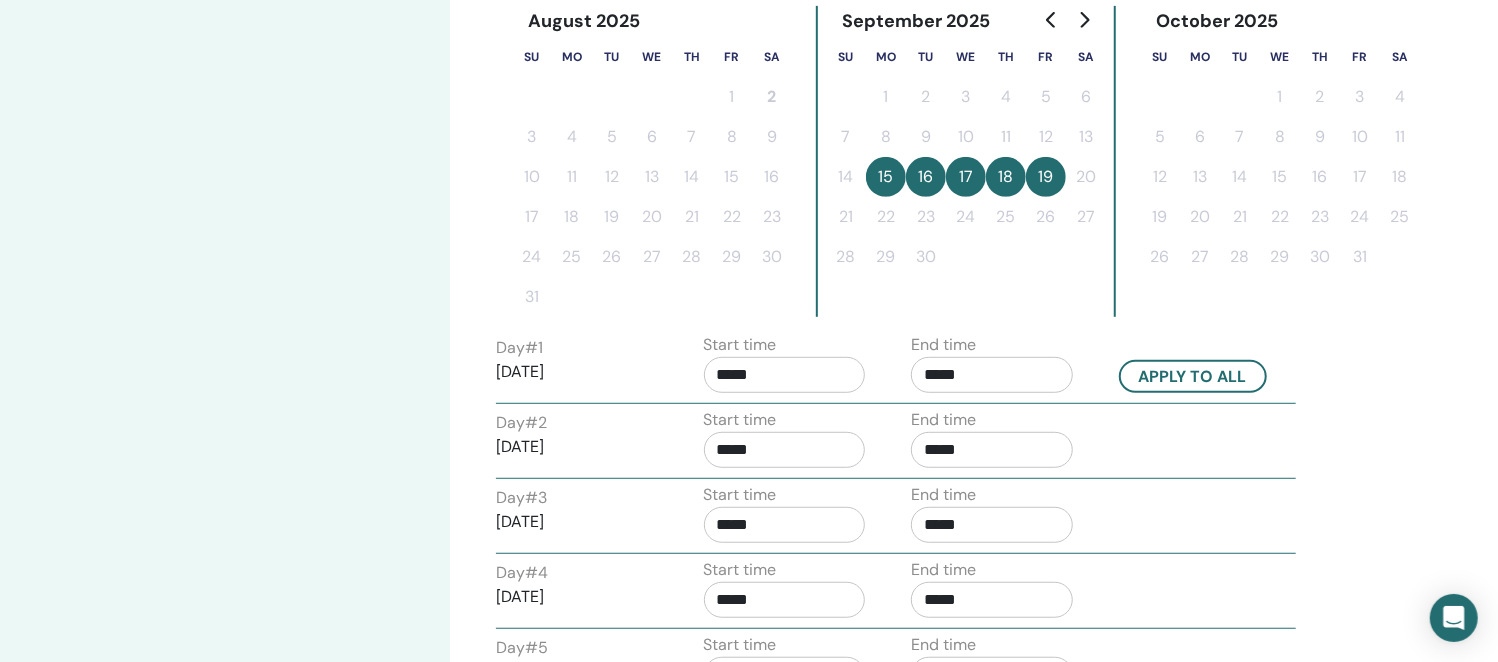 click on "Day  # 3 2025/09/17 Start time ***** End time *****" at bounding box center (896, 518) 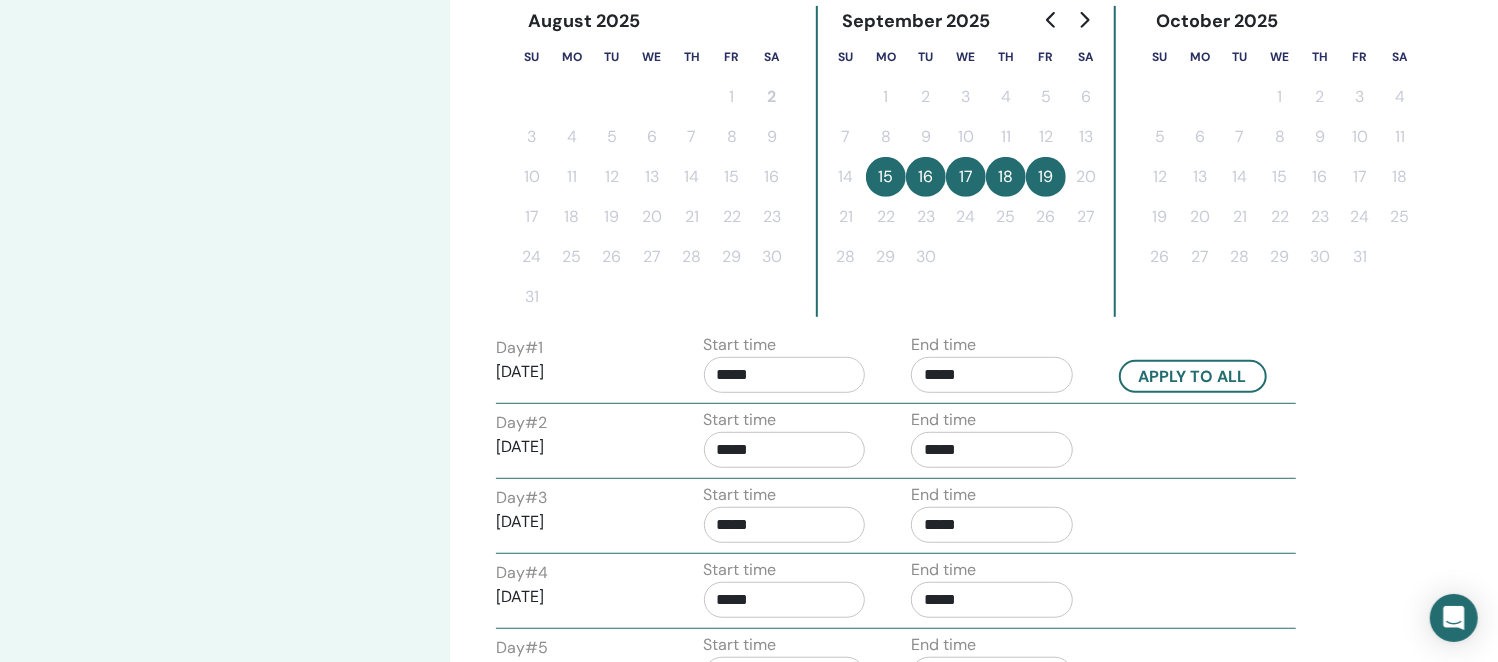 click on "Time Zone Time Zone (GMT-8) US/Alaska Seminar Date and Time Start date End date Done Schedule setup complete Reset August 2025 Su Mo Tu We Th Fr Sa 1 2 3 4 5 6 7 8 9 10 11 12 13 14 15 16 17 18 19 20 21 22 23 24 25 26 27 28 29 30 31 September 2025 Su Mo Tu We Th Fr Sa 1 2 3 4 5 6 7 8 9 10 11 12 13 14 15 16 17 18 19 20 21 22 23 24 25 26 27 28 29 30 October 2025 Su Mo Tu We Th Fr Sa 1 2 3 4 5 6 7 8 9 10 11 12 13 14 15 16 17 18 19 20 21 22 23 24 25 26 27 28 29 30 31 Day  # 1 2025/09/15 Start time ***** End time ***** Apply to all Day  # 2 2025/09/16 Start time ***** End time ***** Day  # 3 2025/09/17 Start time ***** End time ***** Day  # 4 2025/09/18 Start time ***** End time ***** Day  # 5 2025/09/19 Start time ***** End time ***** Back Next" at bounding box center (949, 305) 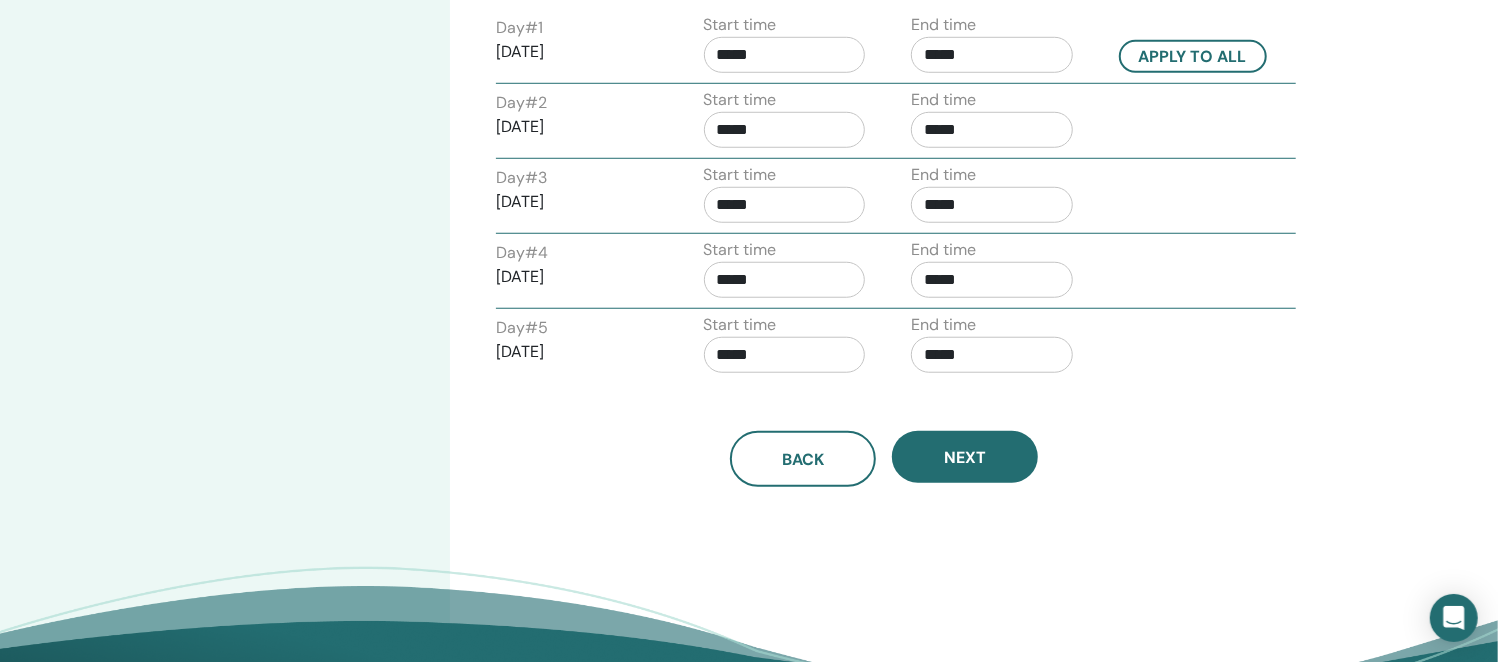 scroll, scrollTop: 916, scrollLeft: 0, axis: vertical 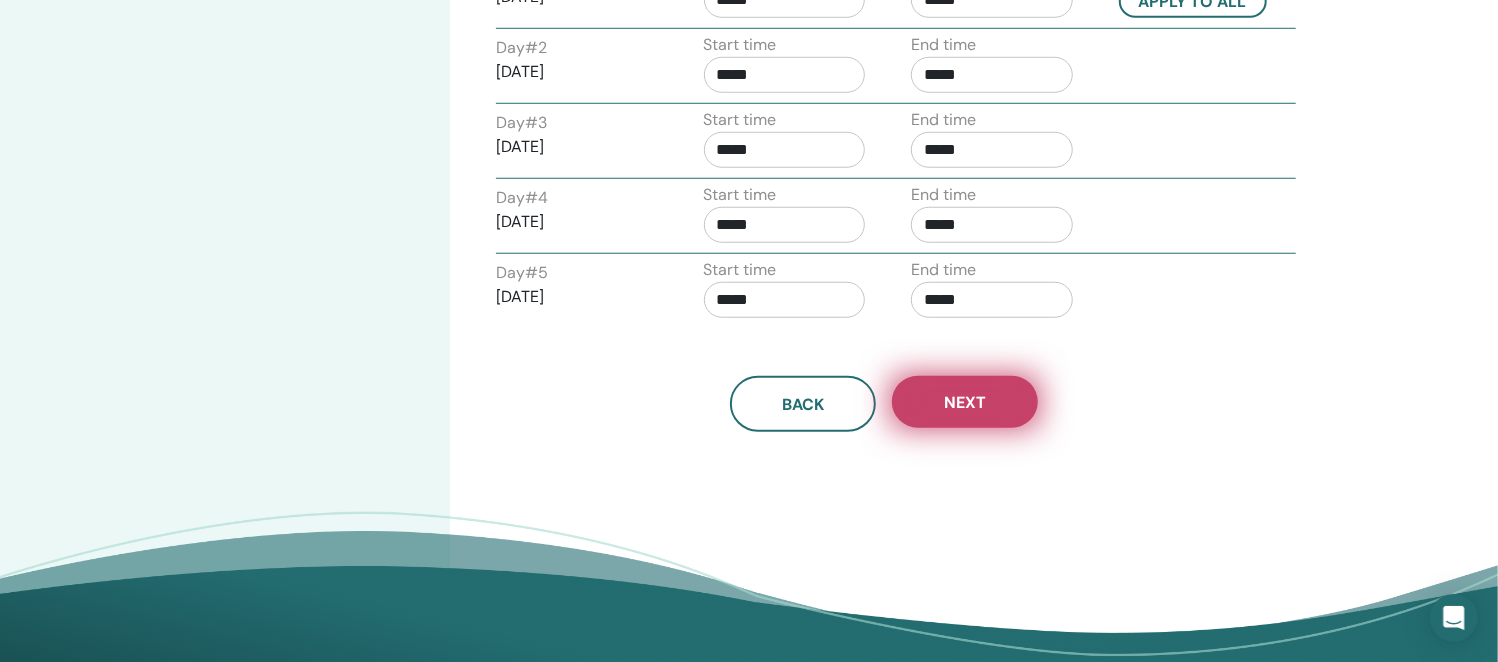 click on "Next" at bounding box center [965, 402] 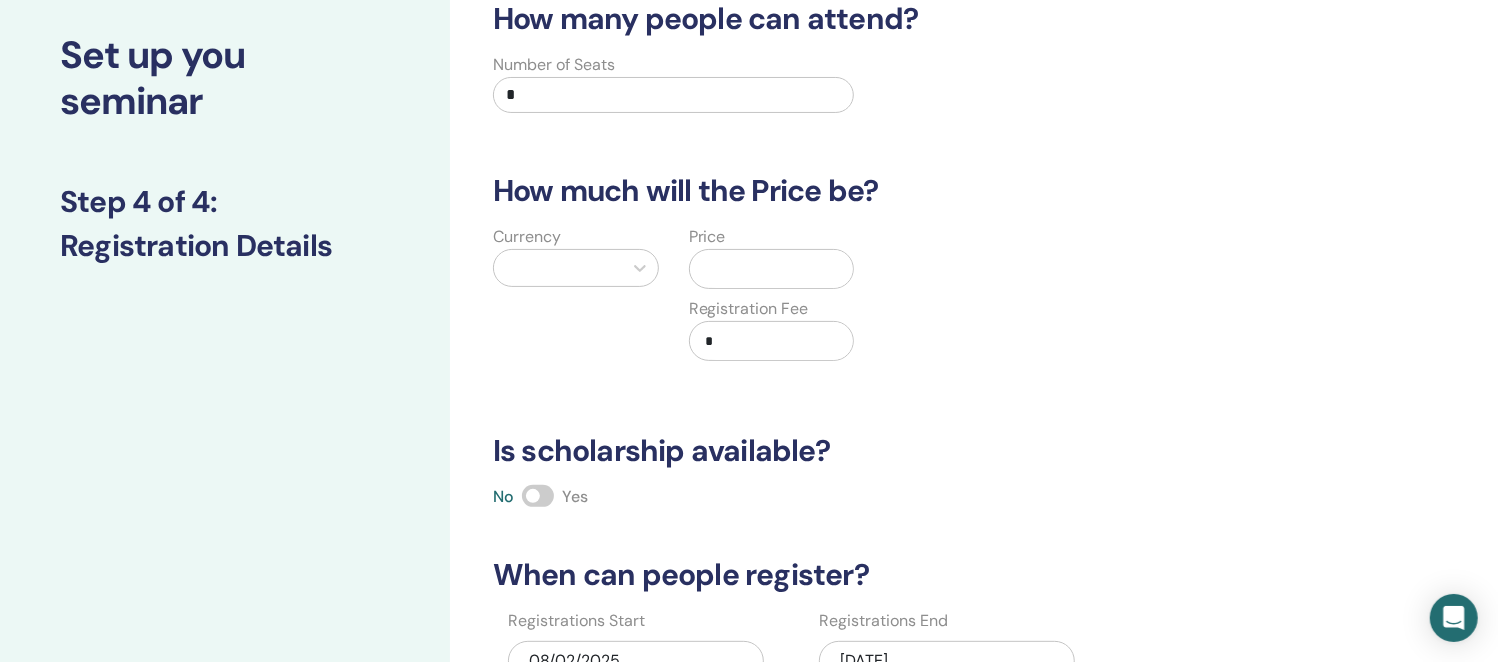 scroll, scrollTop: 0, scrollLeft: 0, axis: both 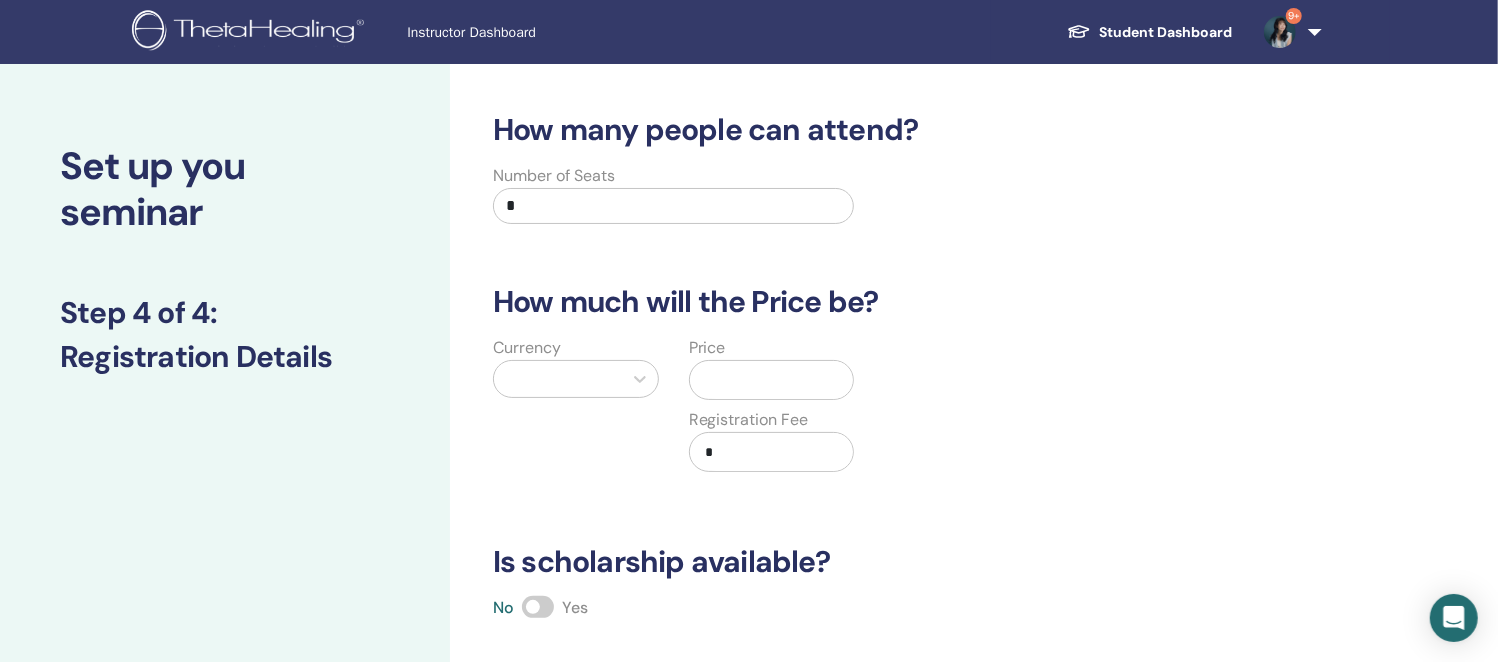 click on "*" at bounding box center (673, 206) 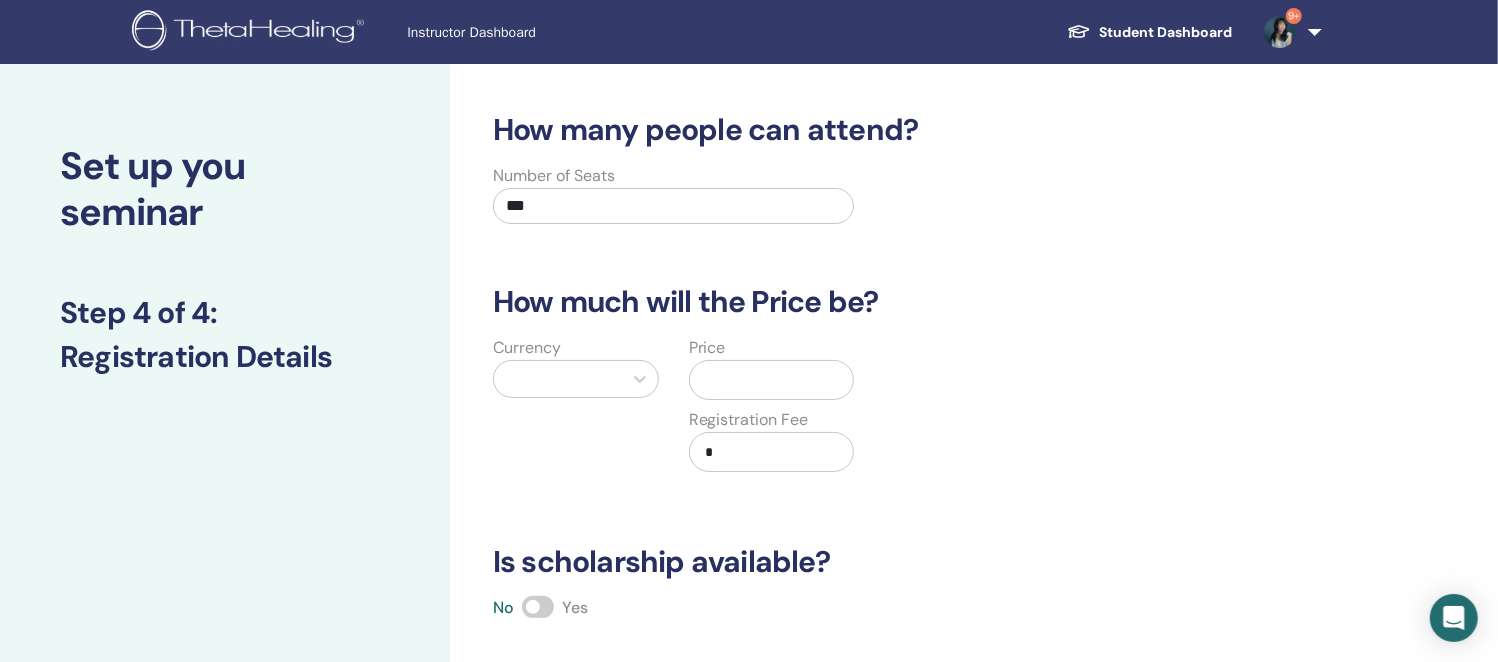 type on "***" 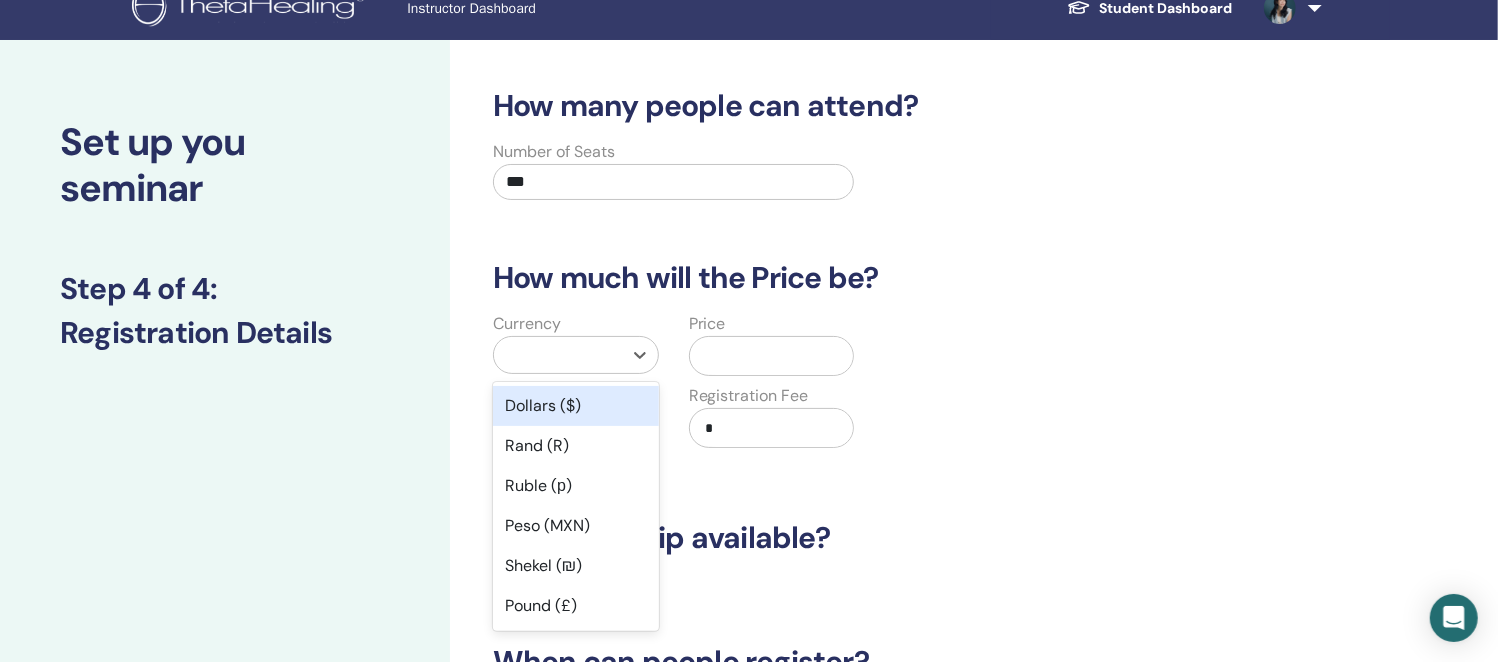 scroll, scrollTop: 51, scrollLeft: 0, axis: vertical 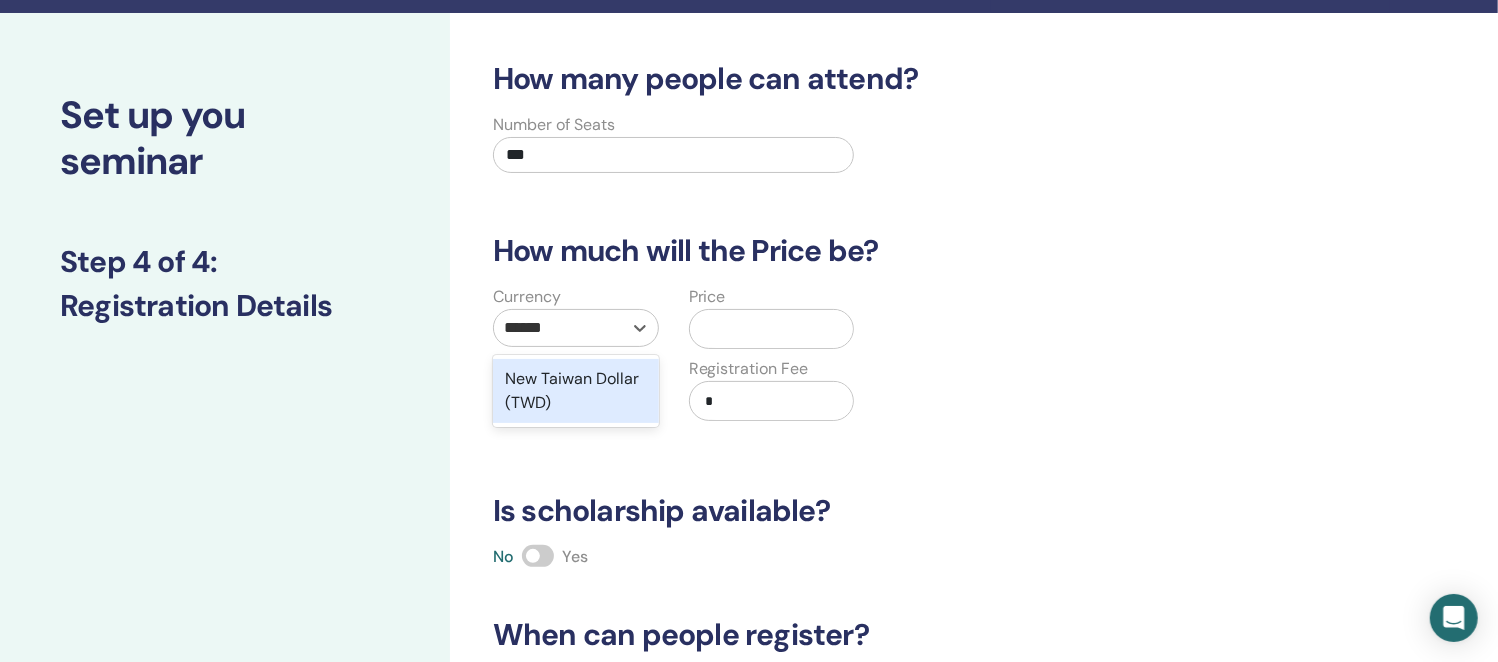 type on "*******" 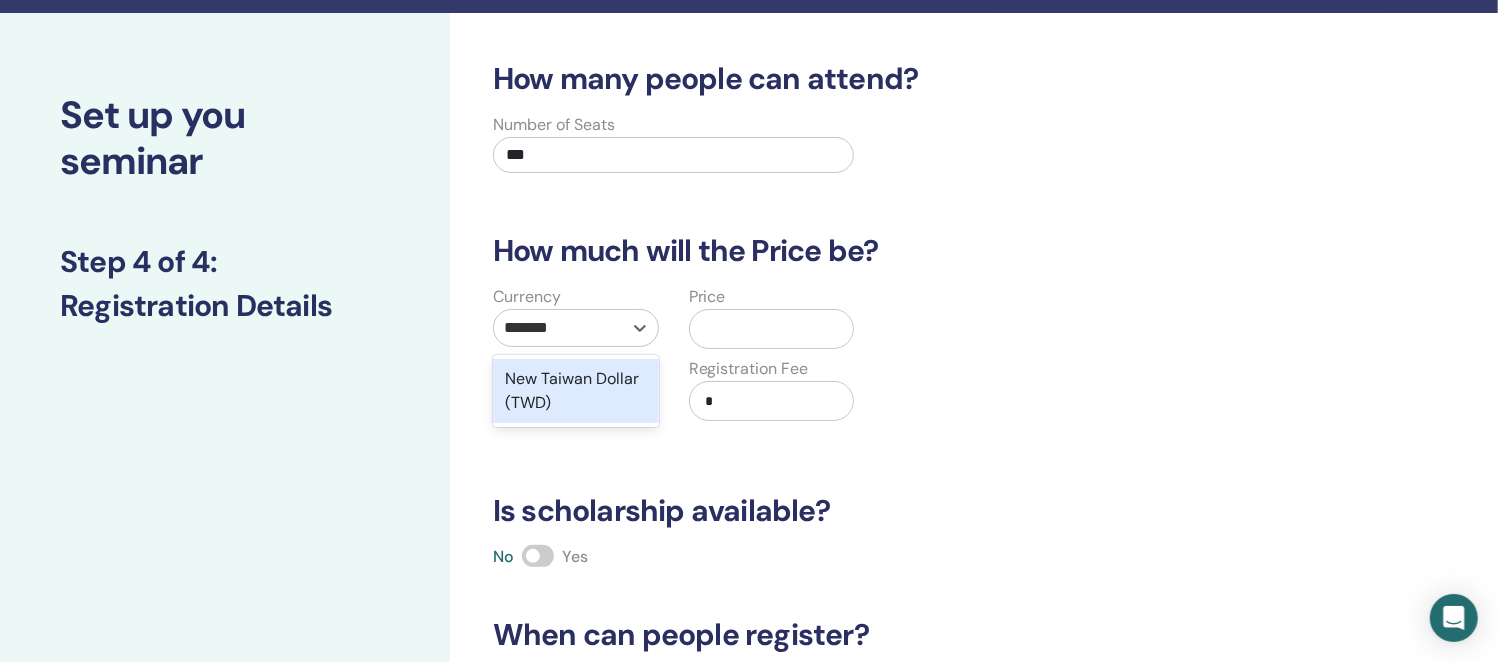 click on "New Taiwan Dollar (TWD)" at bounding box center (576, 391) 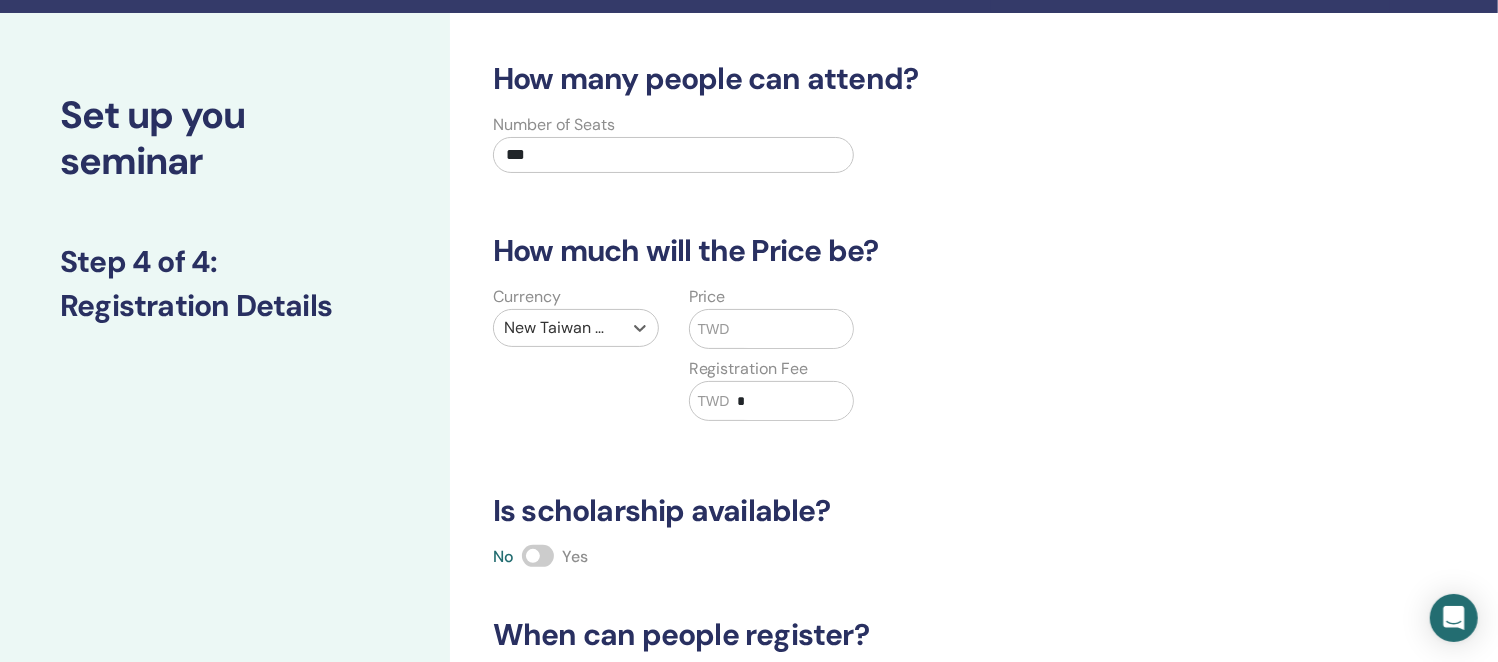 click at bounding box center (792, 329) 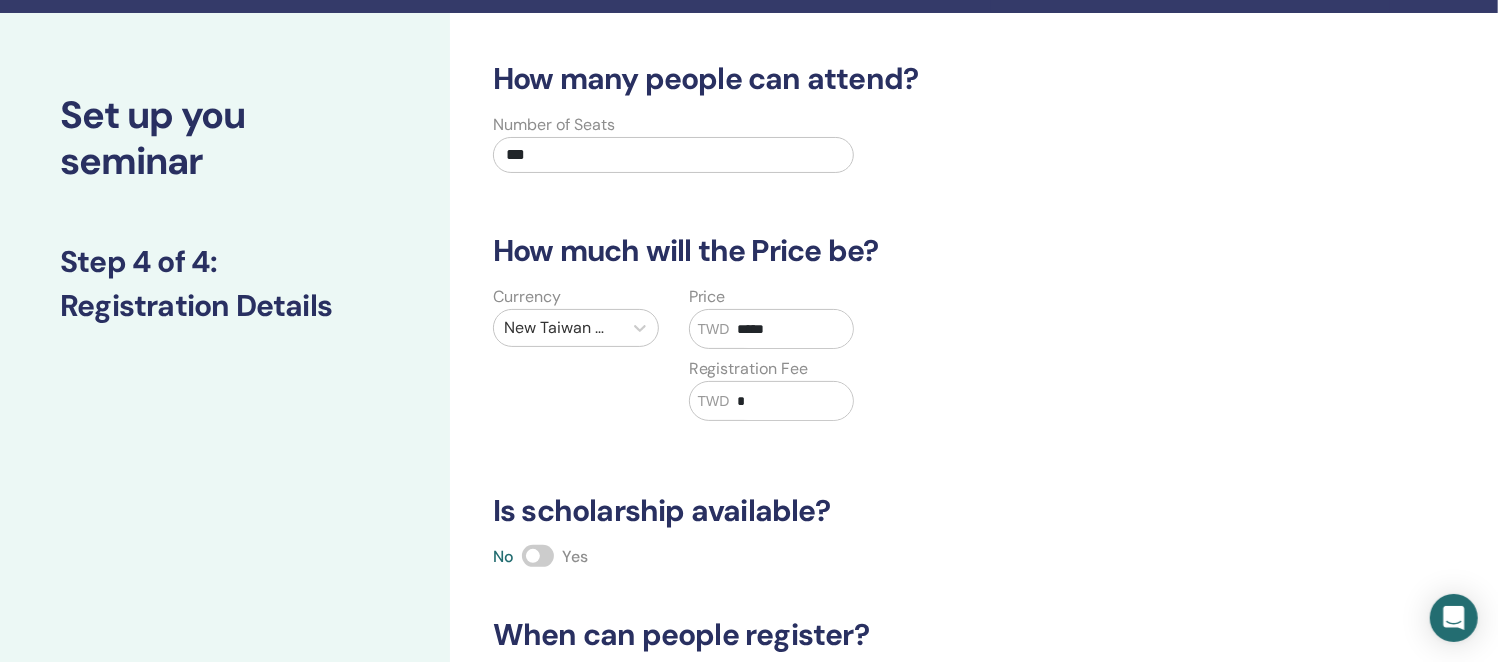 type on "*****" 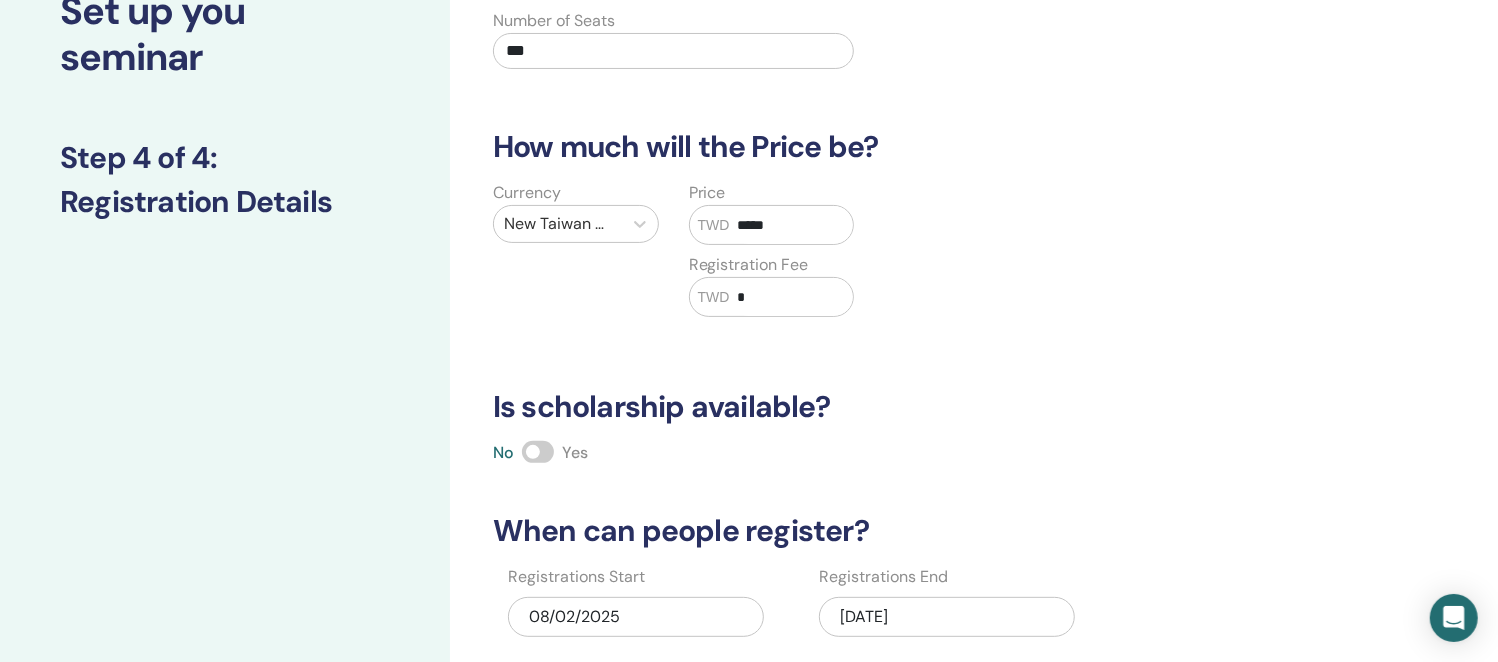 scroll, scrollTop: 301, scrollLeft: 0, axis: vertical 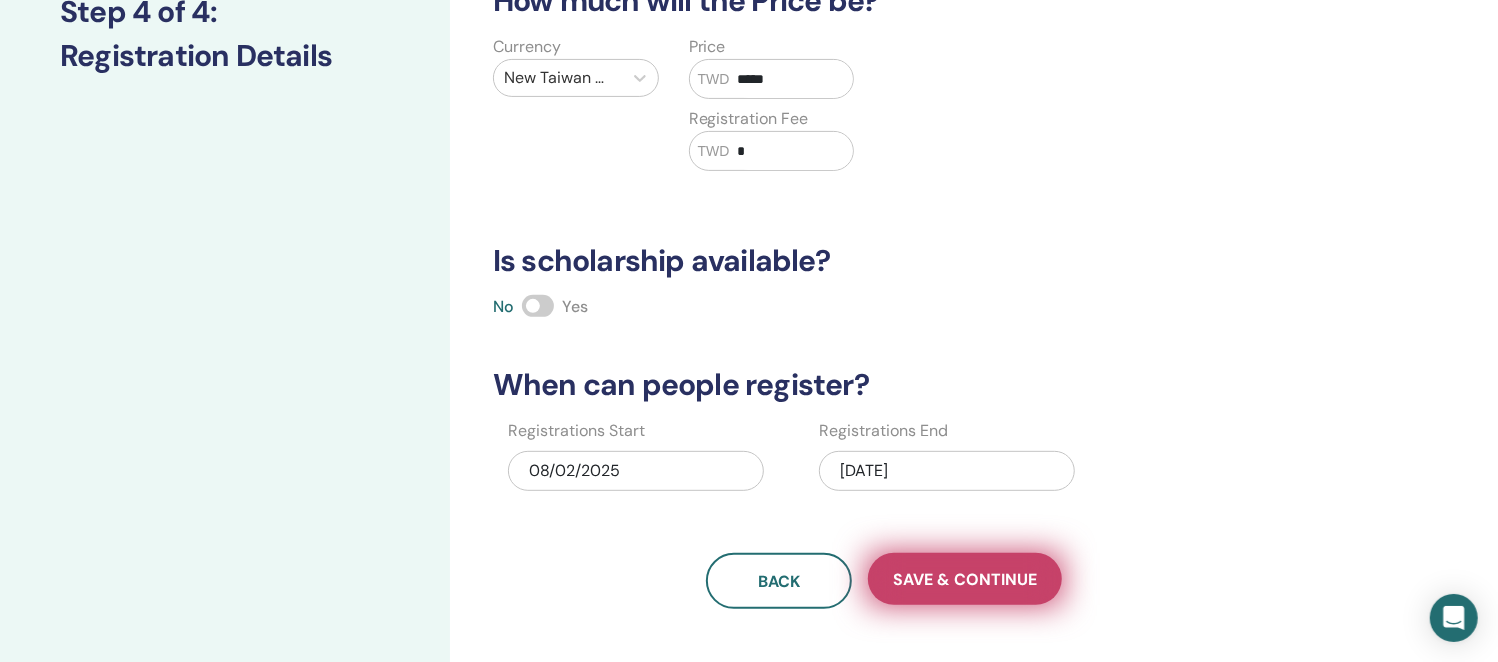 click on "Save & Continue" at bounding box center (965, 579) 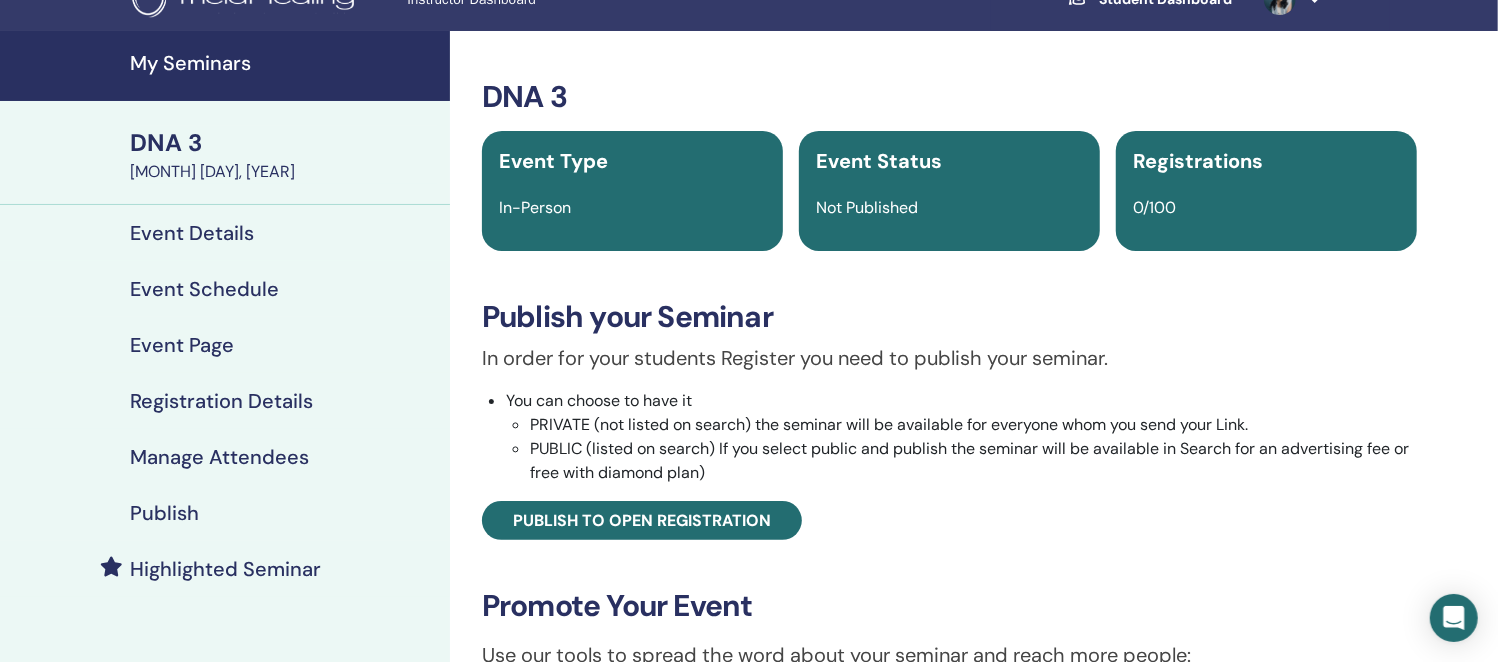 scroll, scrollTop: 0, scrollLeft: 0, axis: both 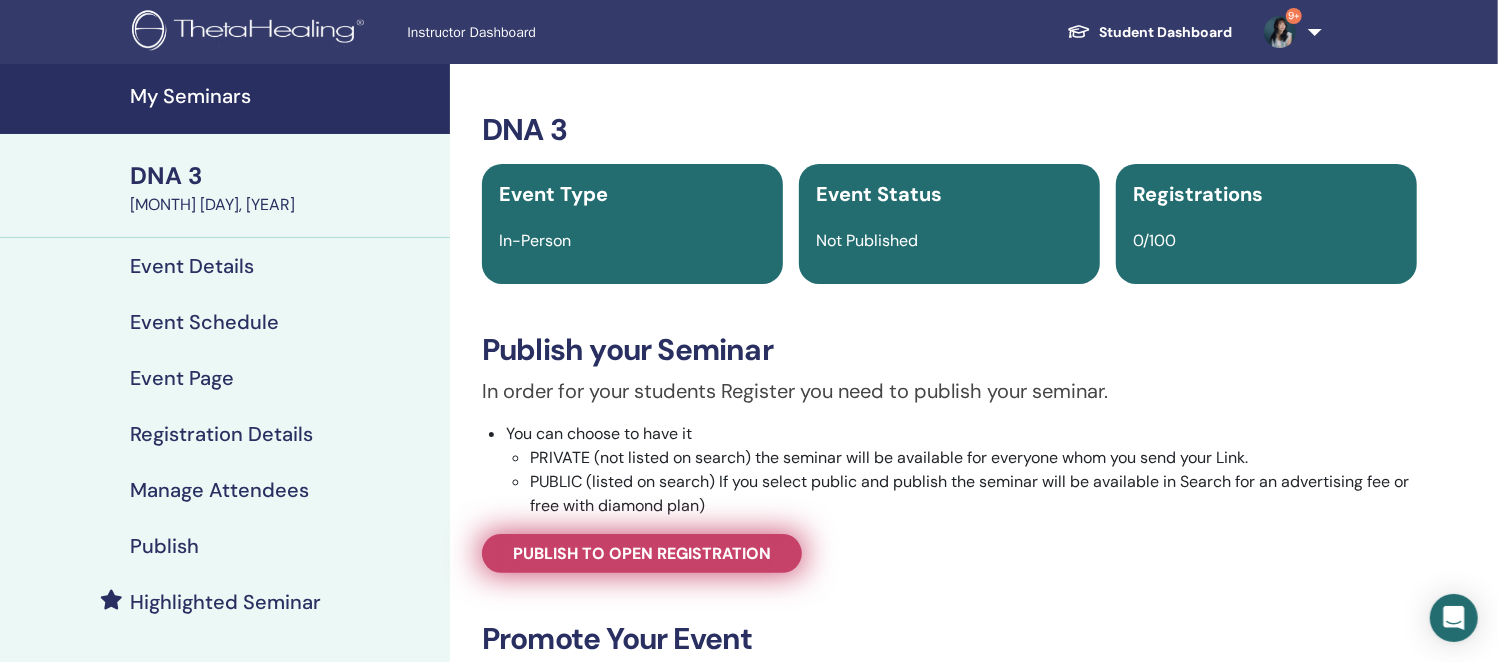 click on "Publish to open registration" at bounding box center [642, 553] 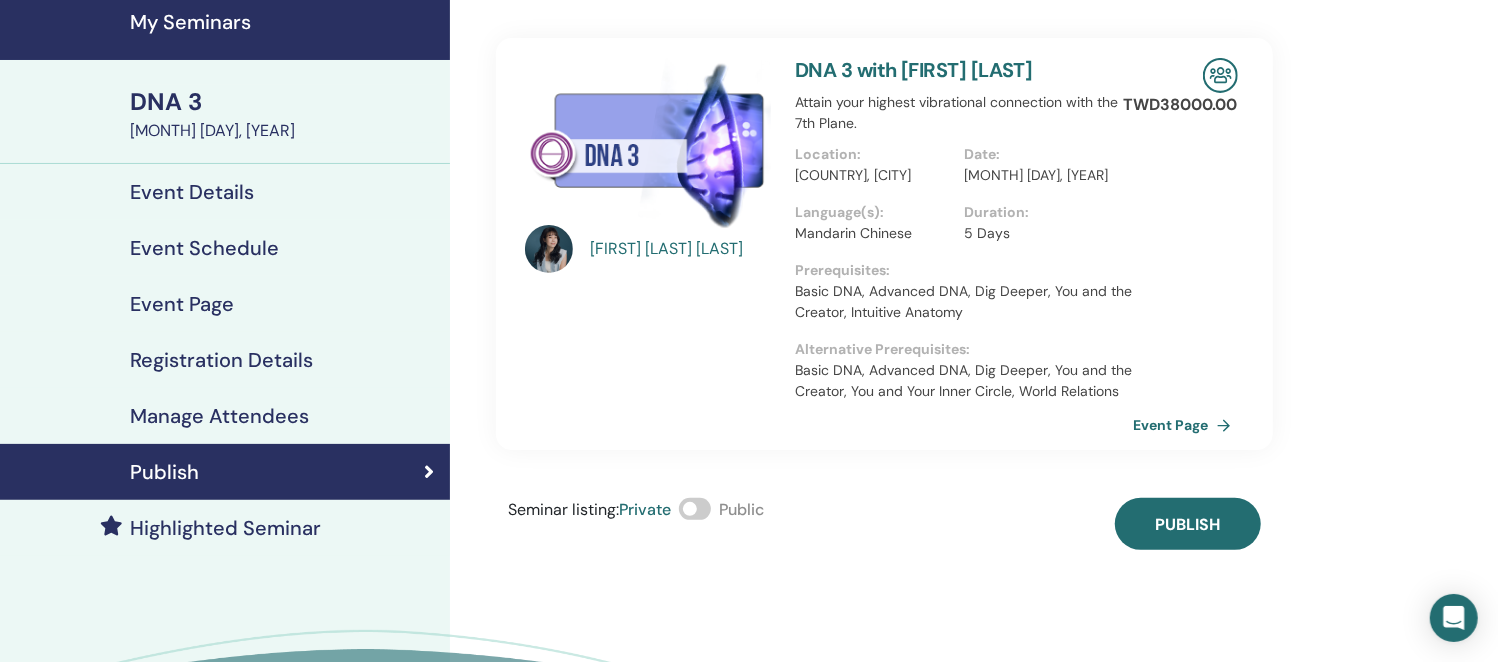scroll, scrollTop: 124, scrollLeft: 0, axis: vertical 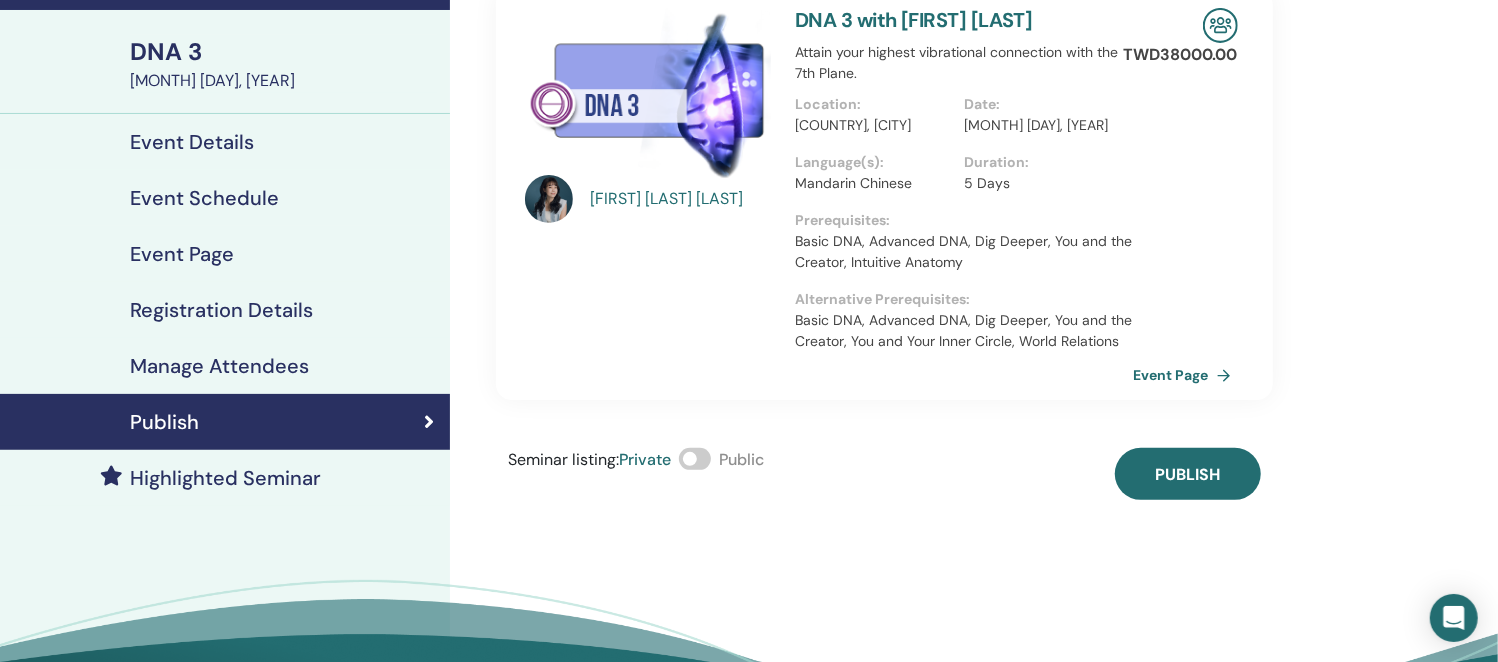 click on "Seminar listing :  Private Public" at bounding box center (636, 474) 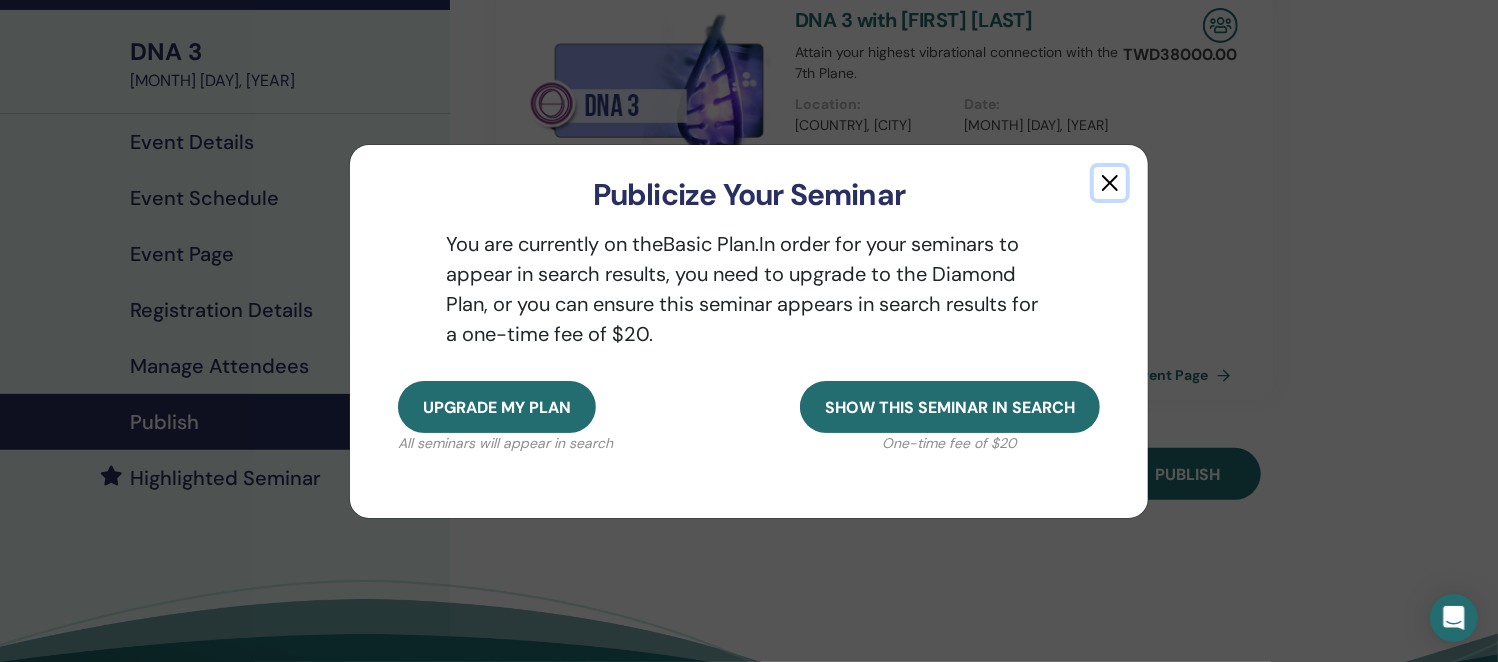 click at bounding box center (1110, 183) 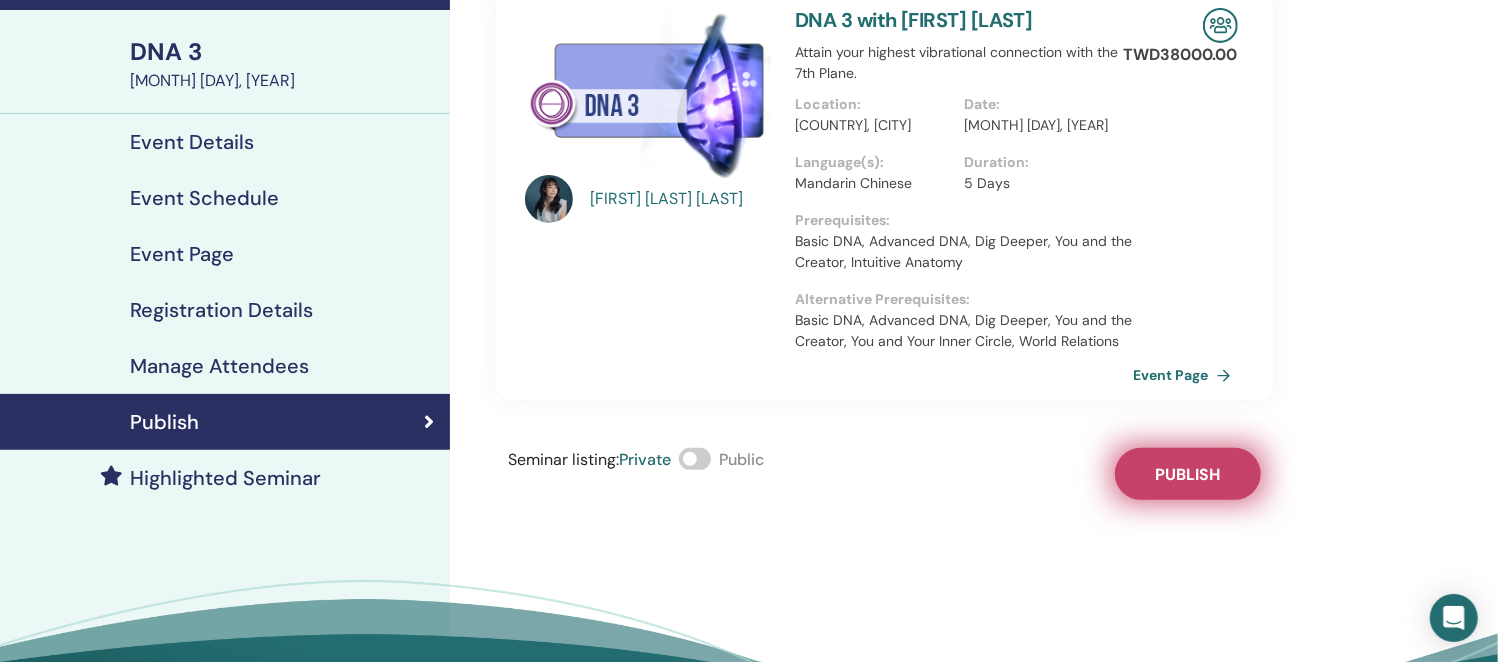 click on "Publish" at bounding box center [1187, 474] 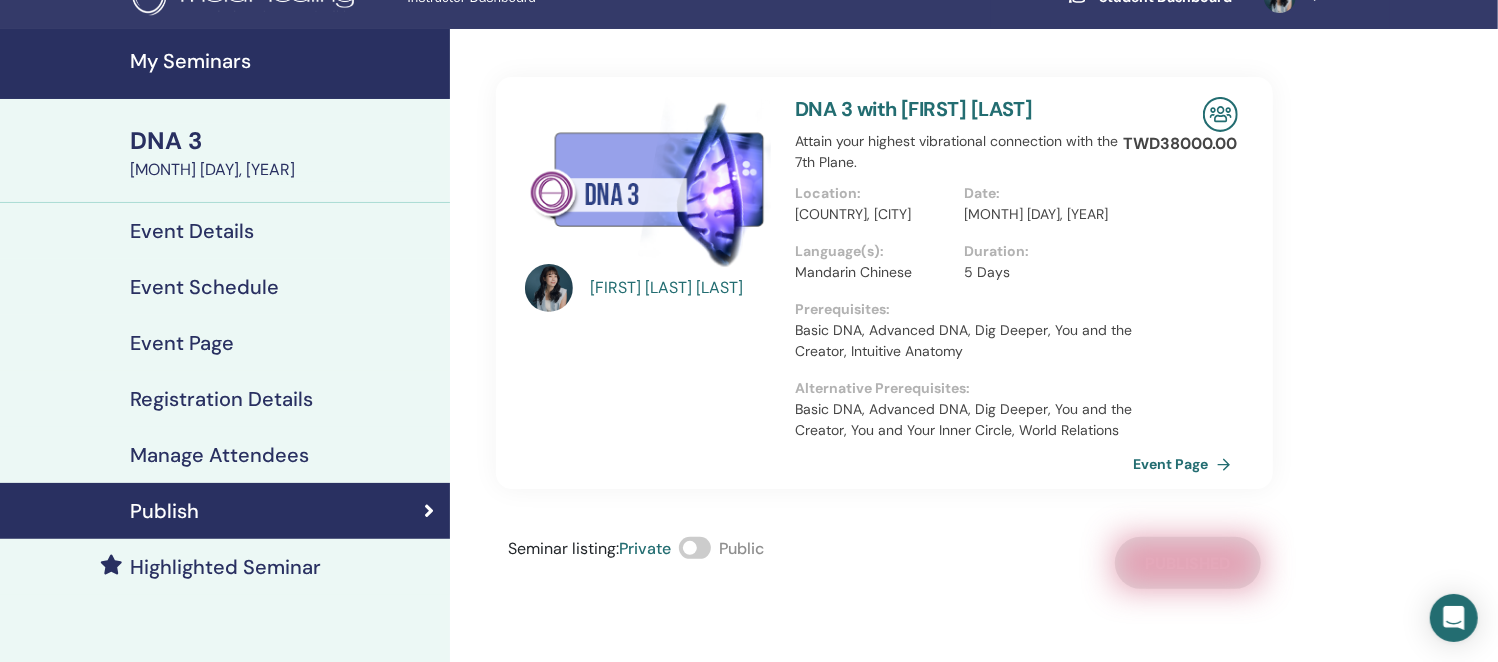 scroll, scrollTop: 0, scrollLeft: 0, axis: both 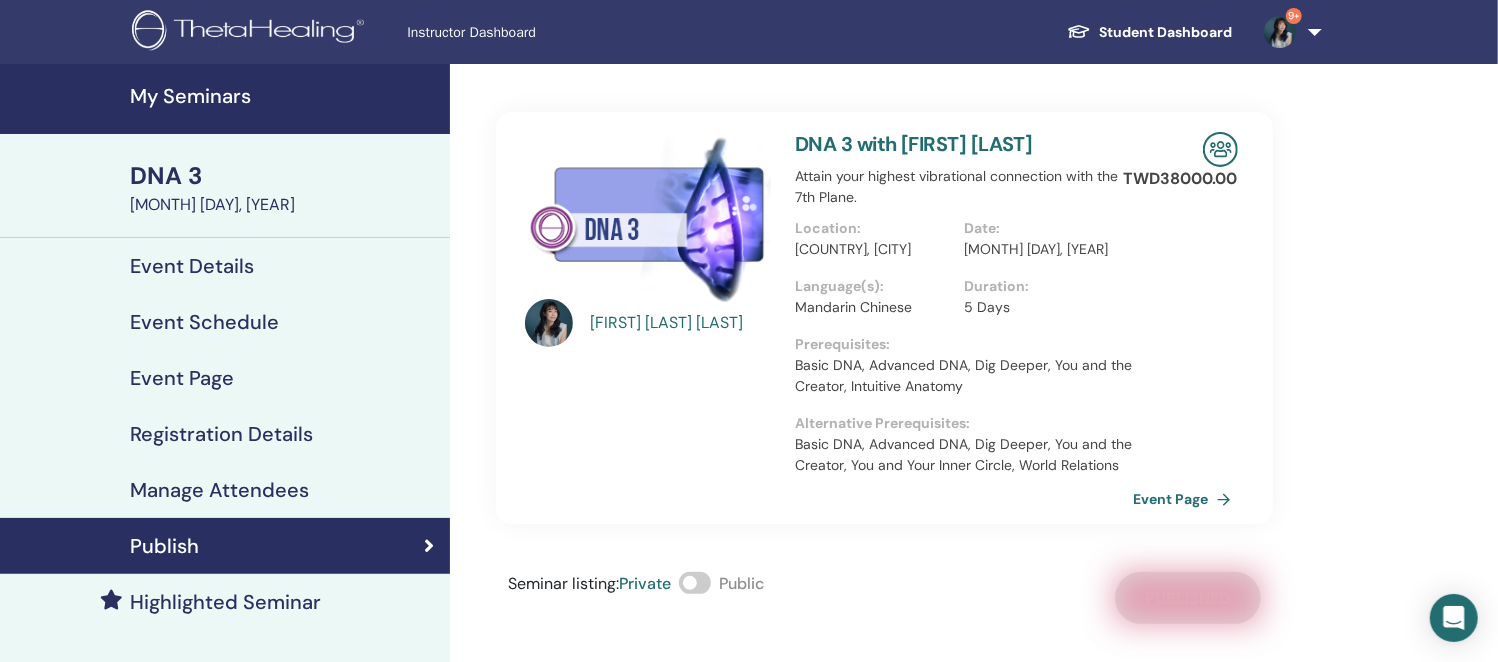 click on "My Seminars" at bounding box center (284, 96) 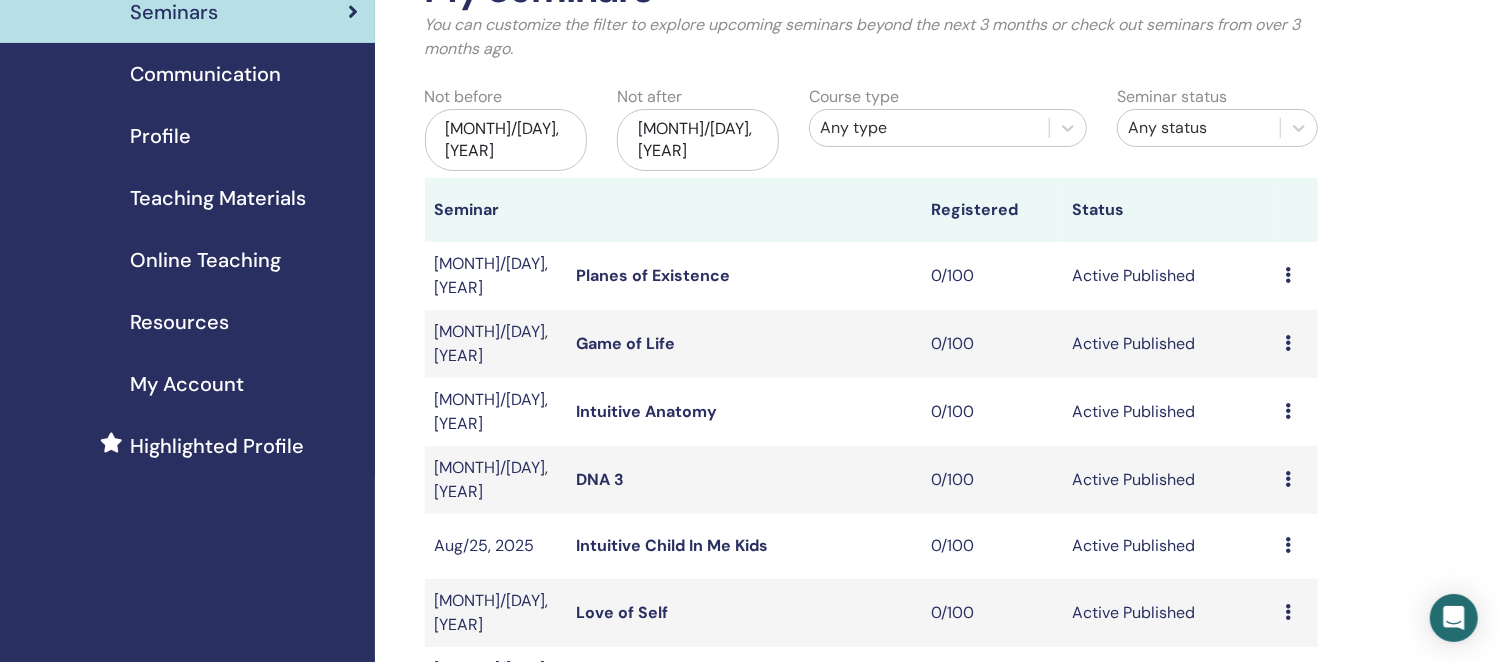 scroll, scrollTop: 249, scrollLeft: 0, axis: vertical 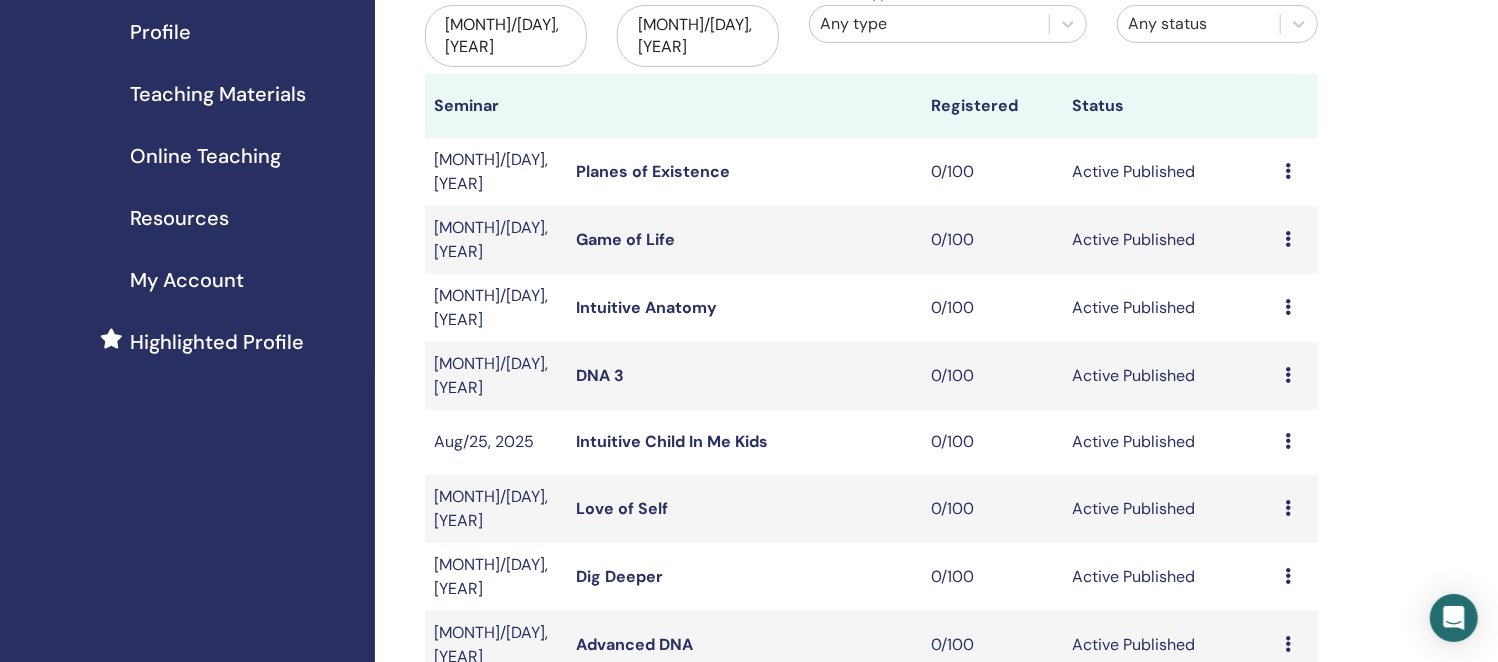 click on "DNA 3" at bounding box center [600, 375] 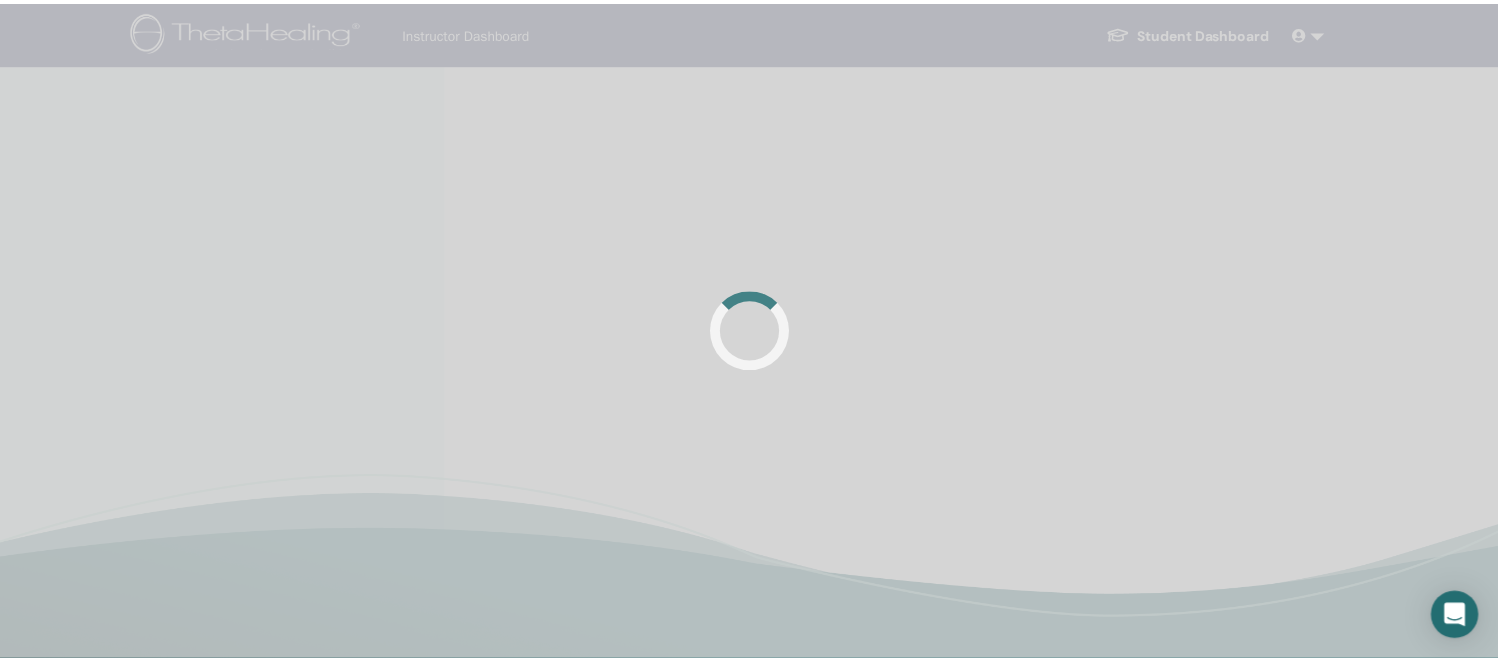 scroll, scrollTop: 0, scrollLeft: 0, axis: both 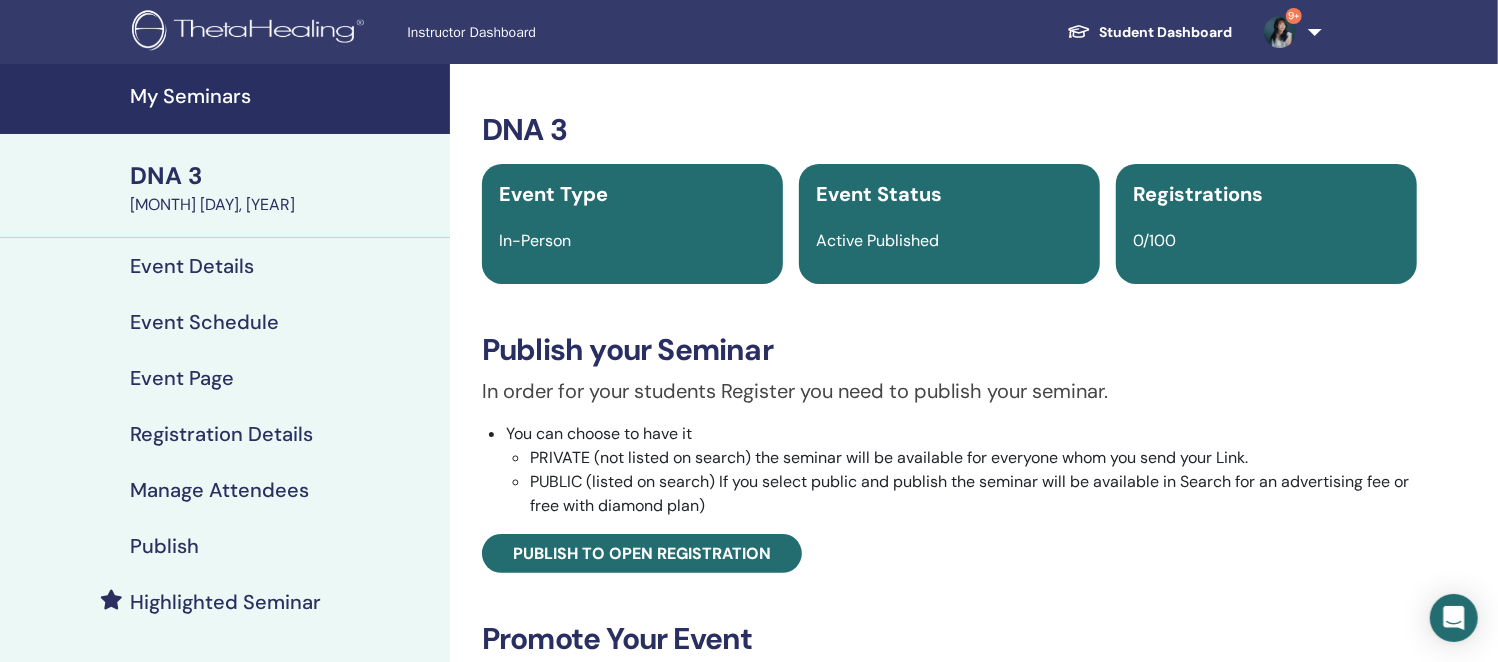 click on "Event Details" at bounding box center [225, 266] 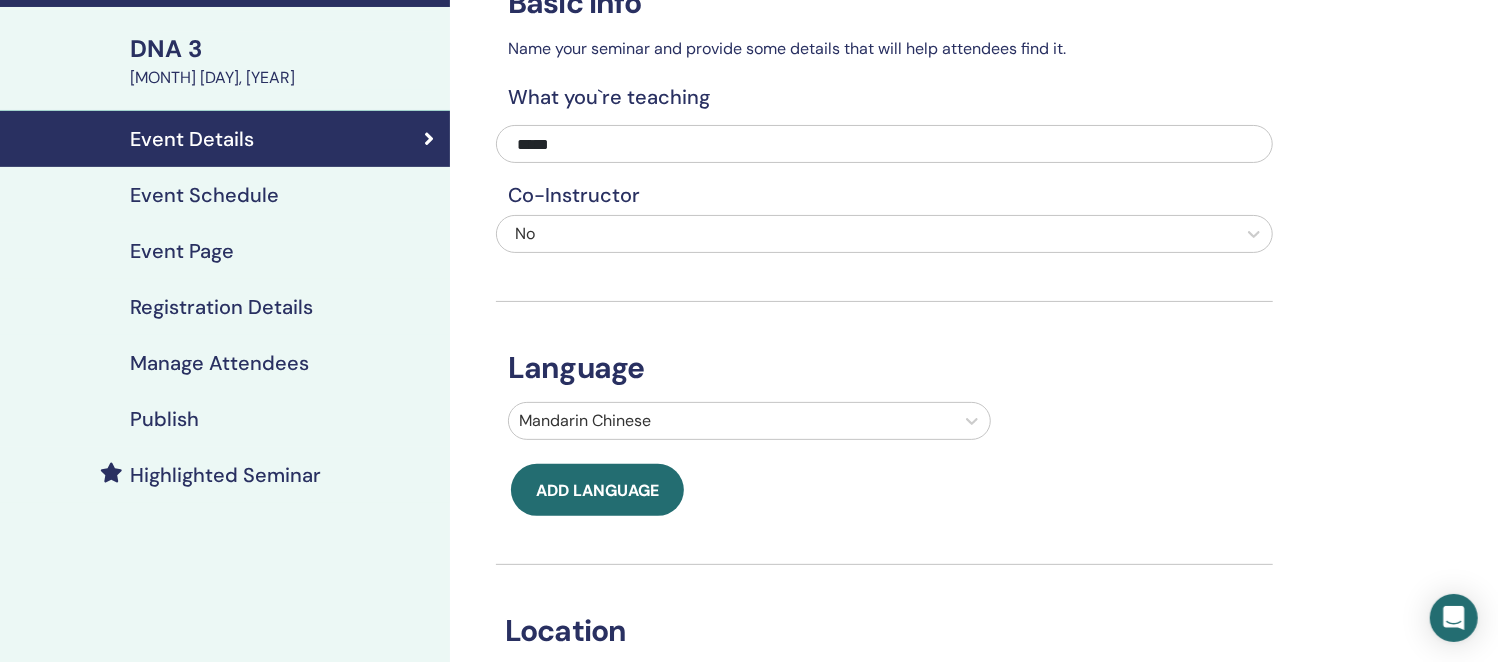 scroll, scrollTop: 124, scrollLeft: 0, axis: vertical 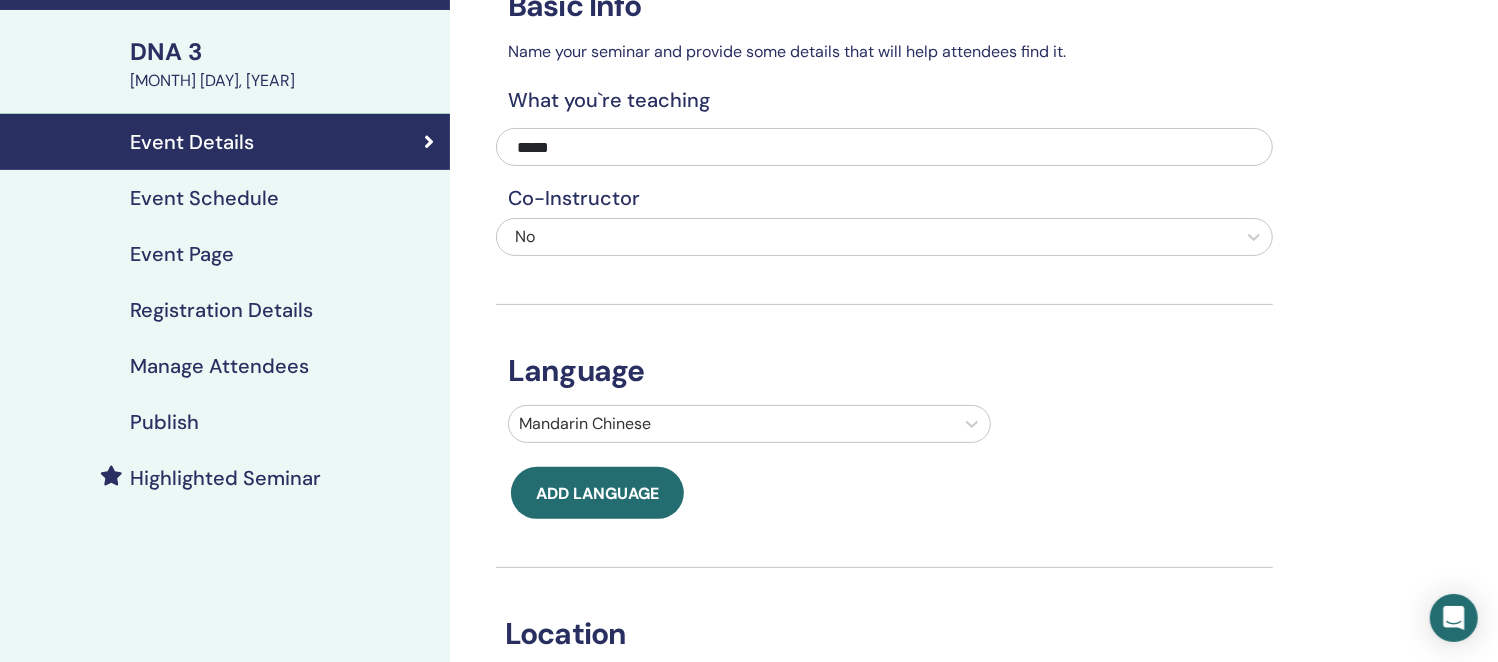 click on "Event Schedule" at bounding box center (204, 198) 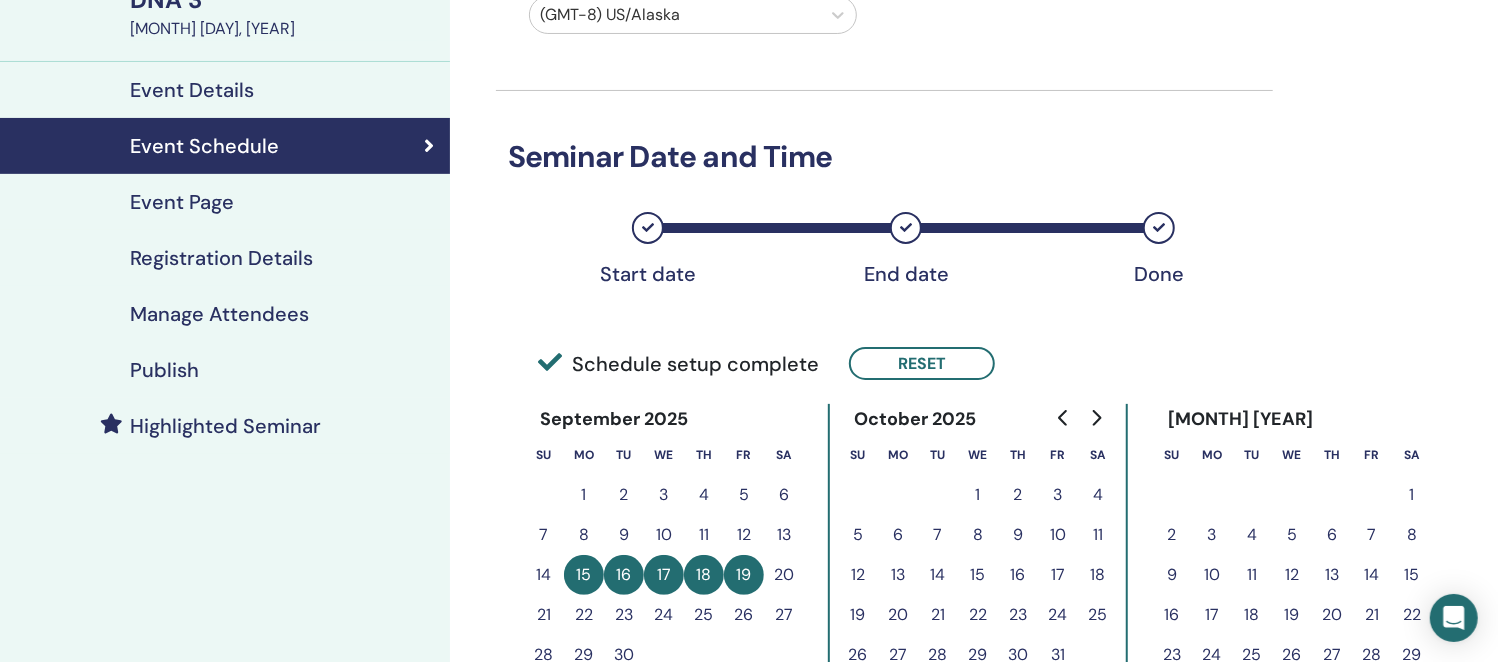 scroll, scrollTop: 249, scrollLeft: 0, axis: vertical 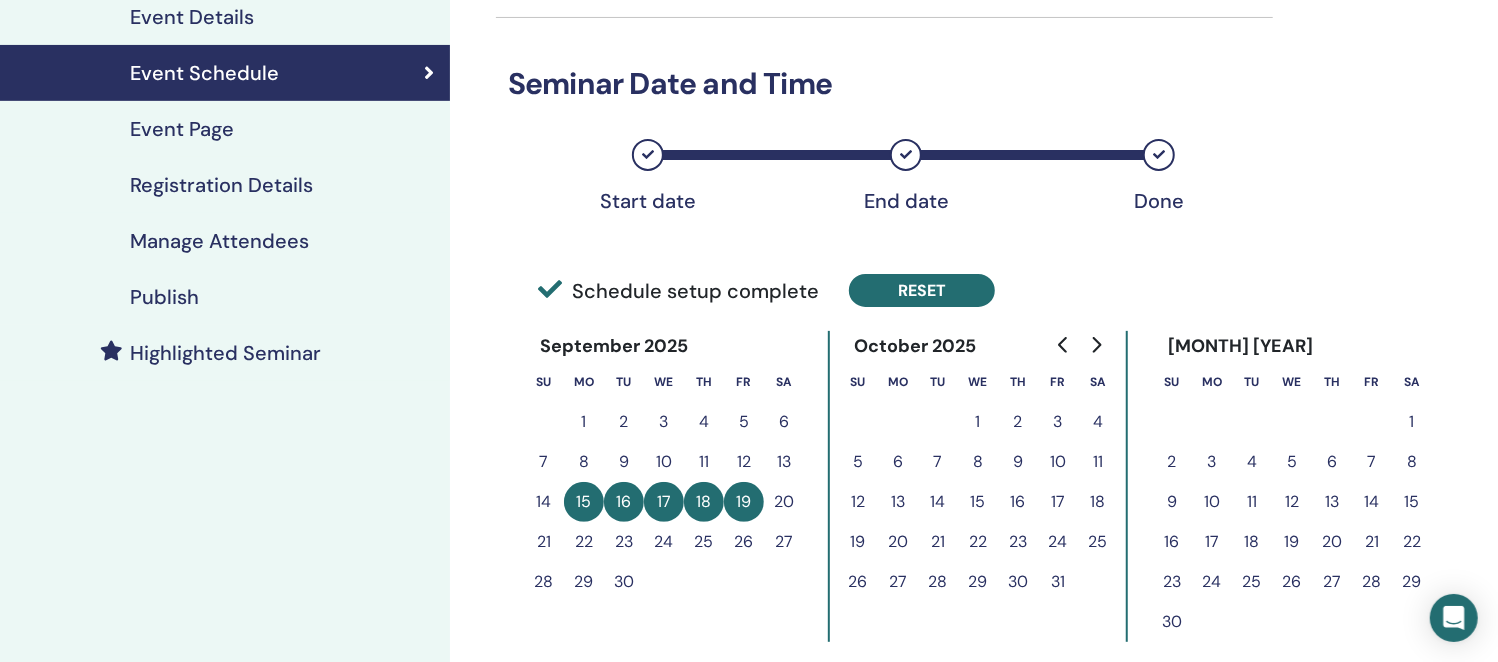 click on "Reset" at bounding box center [922, 290] 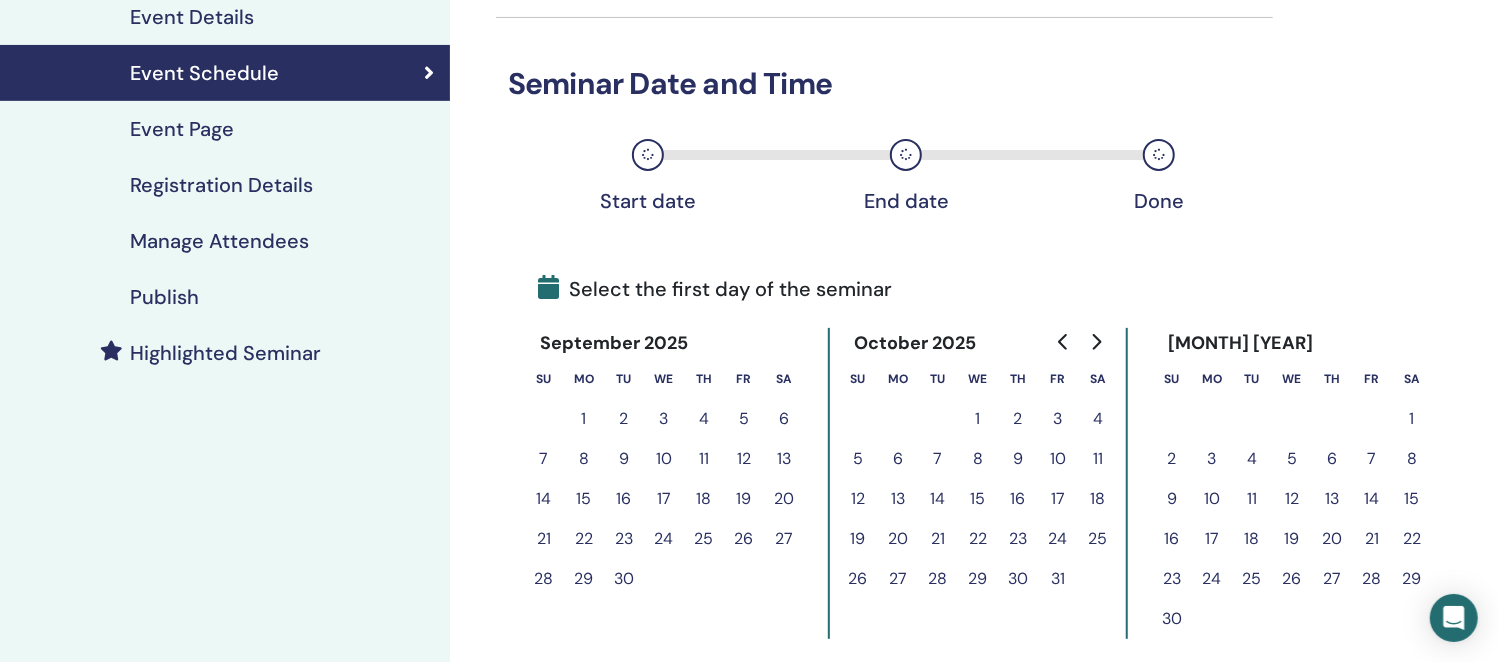 click 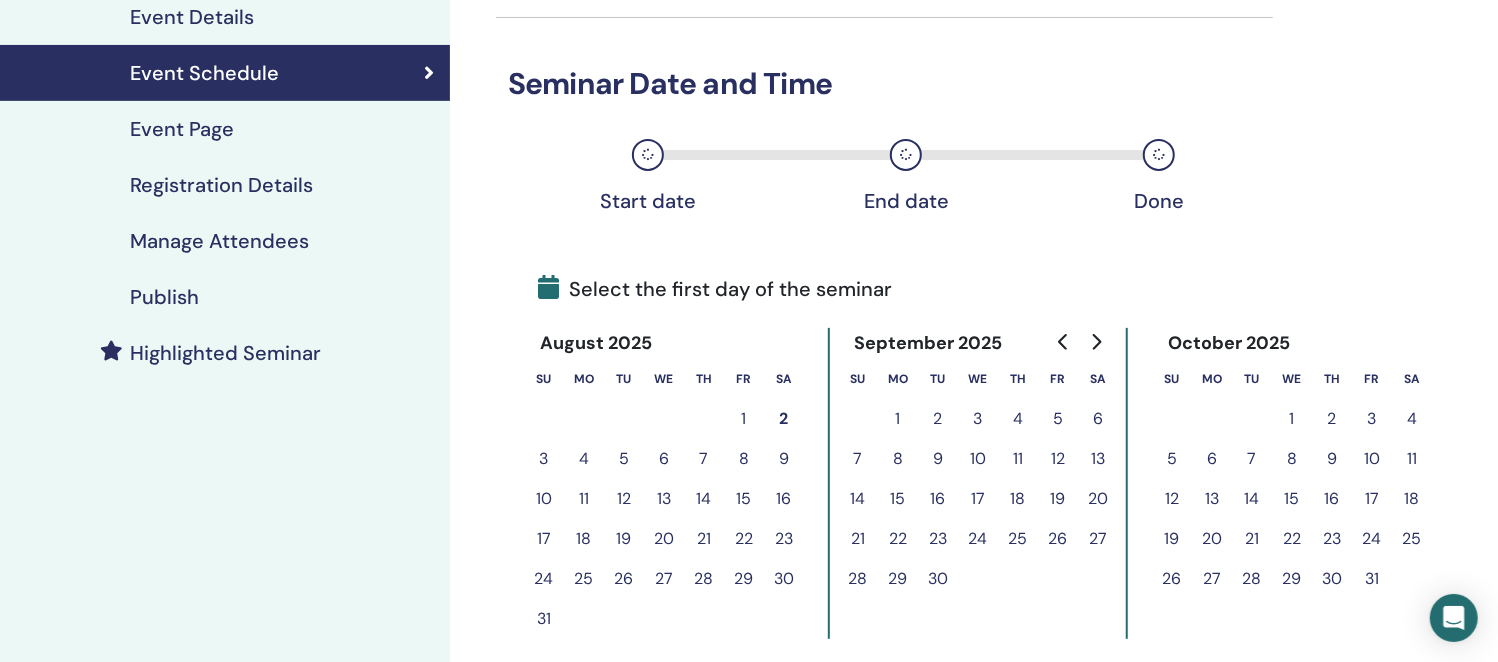 click on "15" at bounding box center (744, 499) 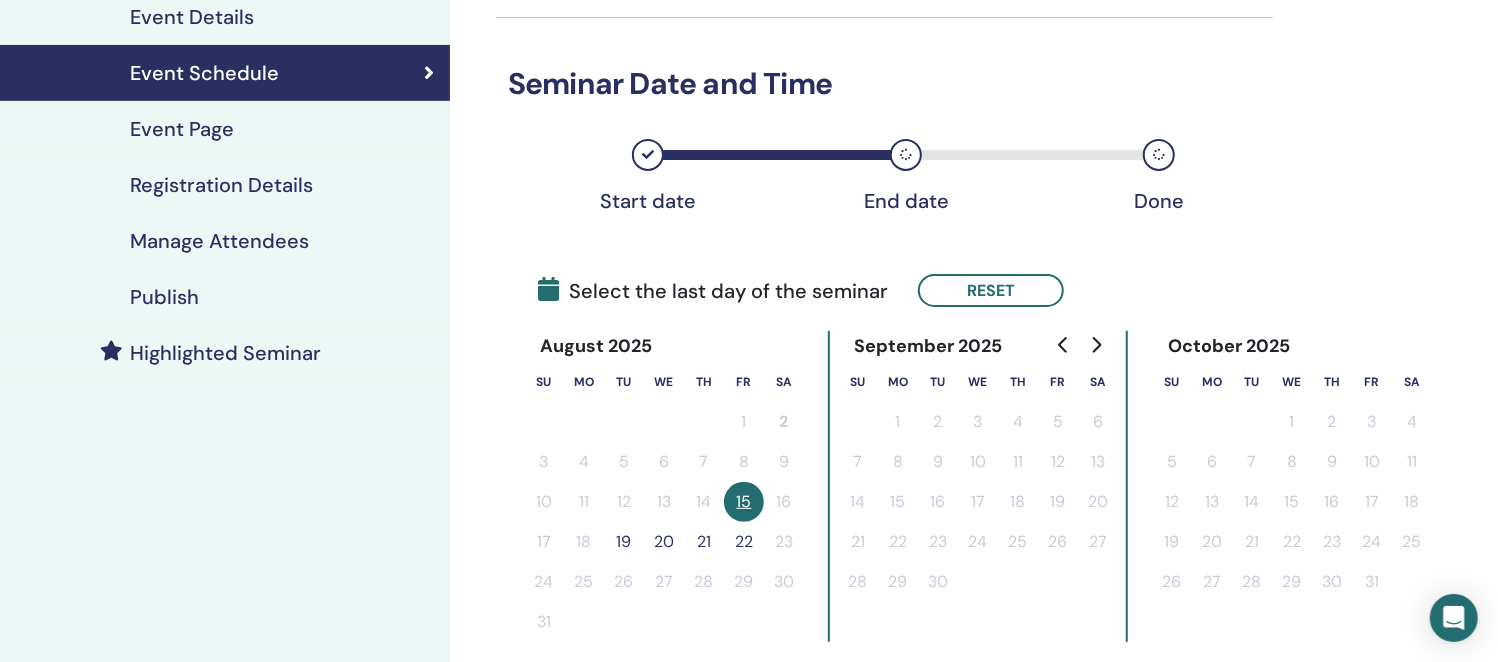 click on "19" at bounding box center (624, 542) 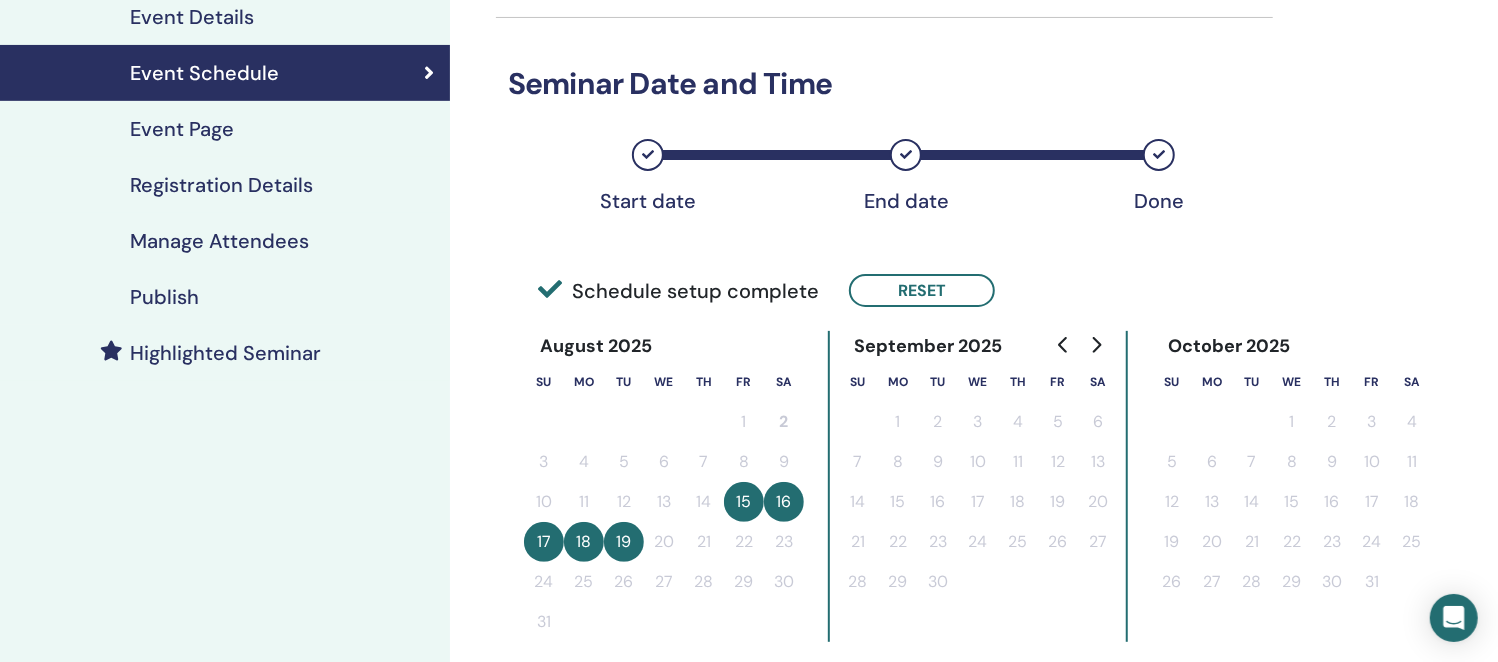 click on "Time Zone (GMT-8) US/Alaska Seminar Date and Time Start date End date Done Schedule setup complete Reset August 2025 Su Mo Tu We Th Fr Sa 1 2 3 4 5 6 7 8 9 10 11 12 13 14 15 16 17 18 19 20 21 22 23 24 25 26 27 28 29 30 31 September 2025 Su Mo Tu We Th Fr Sa 1 2 3 4 5 6 7 8 9 10 11 12 13 14 15 16 17 18 19 20 21 22 23 24 25 26 27 28 29 30 October 2025 Su Mo Tu We Th Fr Sa 1 2 3 4 5 6 7 8 9 10 11 12 13 14 15 16 17 18 19 20 21 22 23 24 25 26 27 28 29 30 31 Day  # 1 2025/08/15 Start time ***** End time ***** Apply to all Day  # 2 2025/08/16 Start time ***** End time ***** Day  # 3 2025/08/17 Start time ***** End time ***** Day  # 4 2025/08/18 Start time ***** End time ***** Day  # 5 2025/08/19 Start time ***** End time ***** Cancel Save" at bounding box center (949, 621) 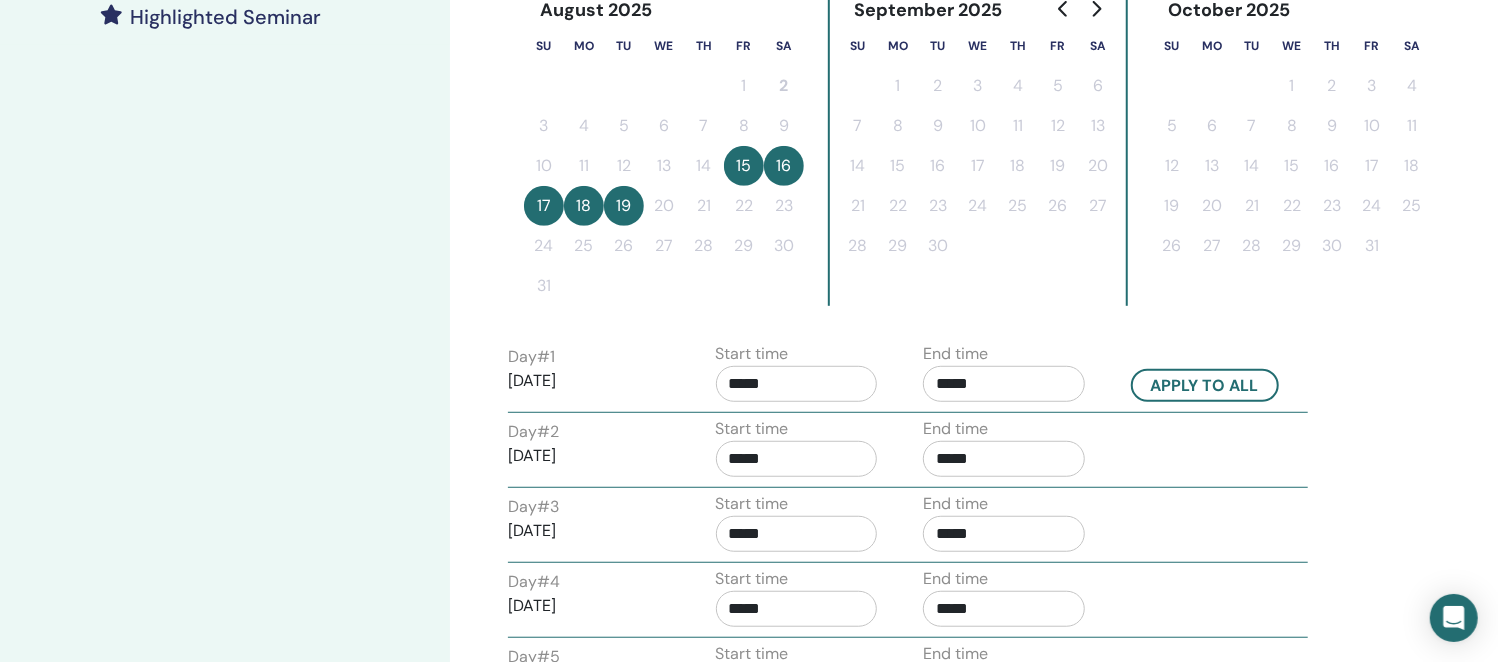 scroll, scrollTop: 625, scrollLeft: 0, axis: vertical 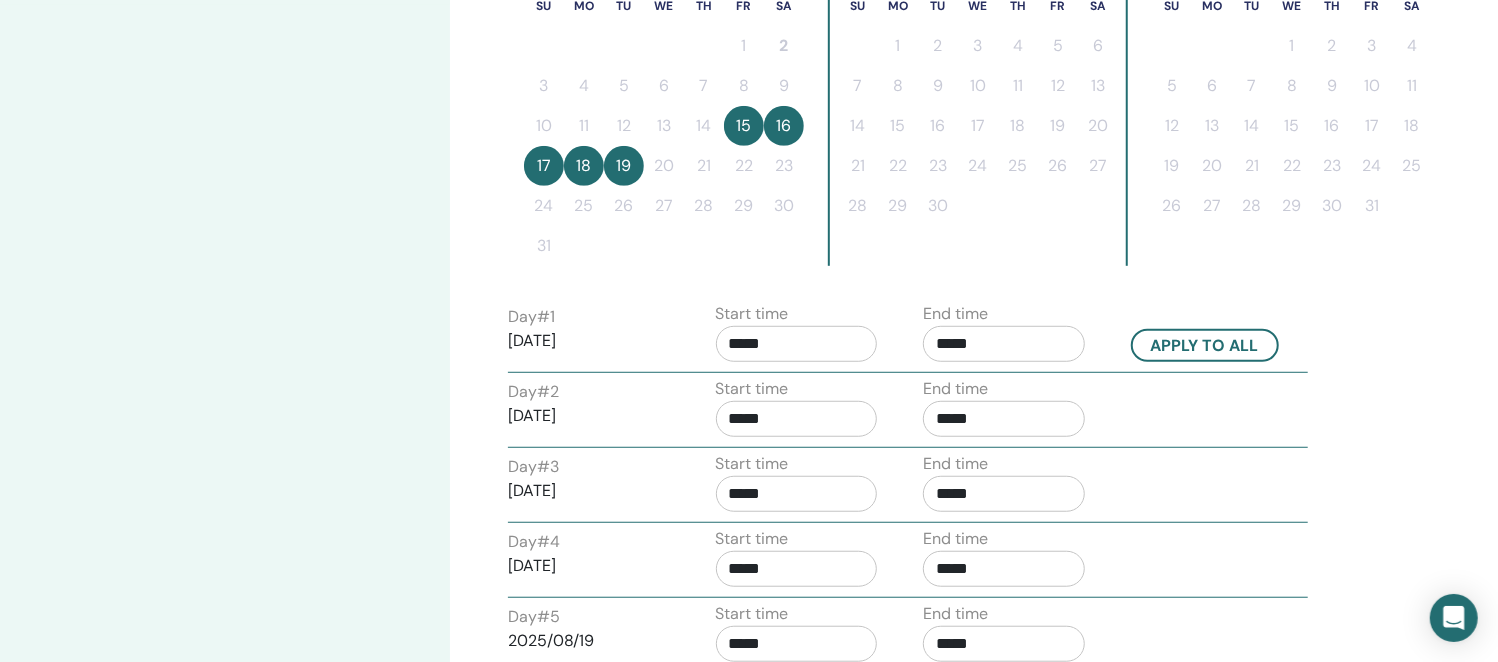click on "*****" at bounding box center (797, 344) 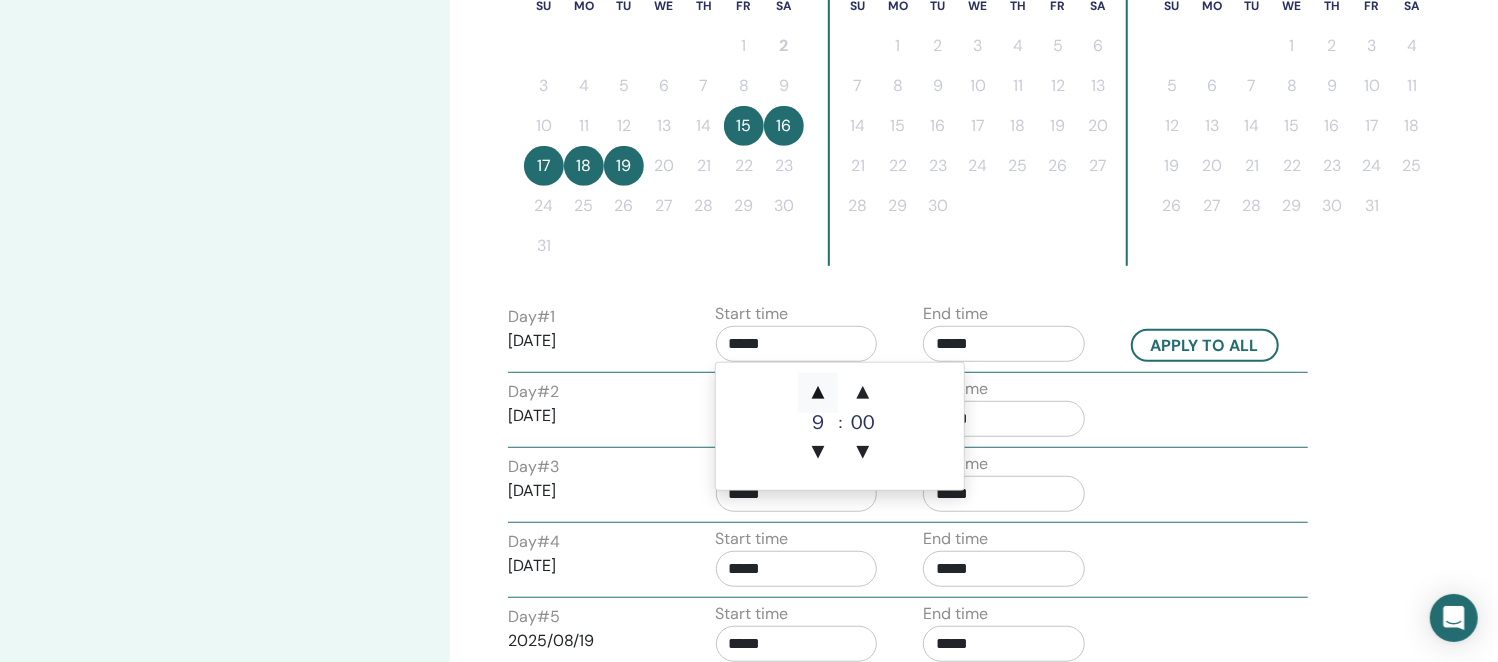 click on "▲" at bounding box center [818, 393] 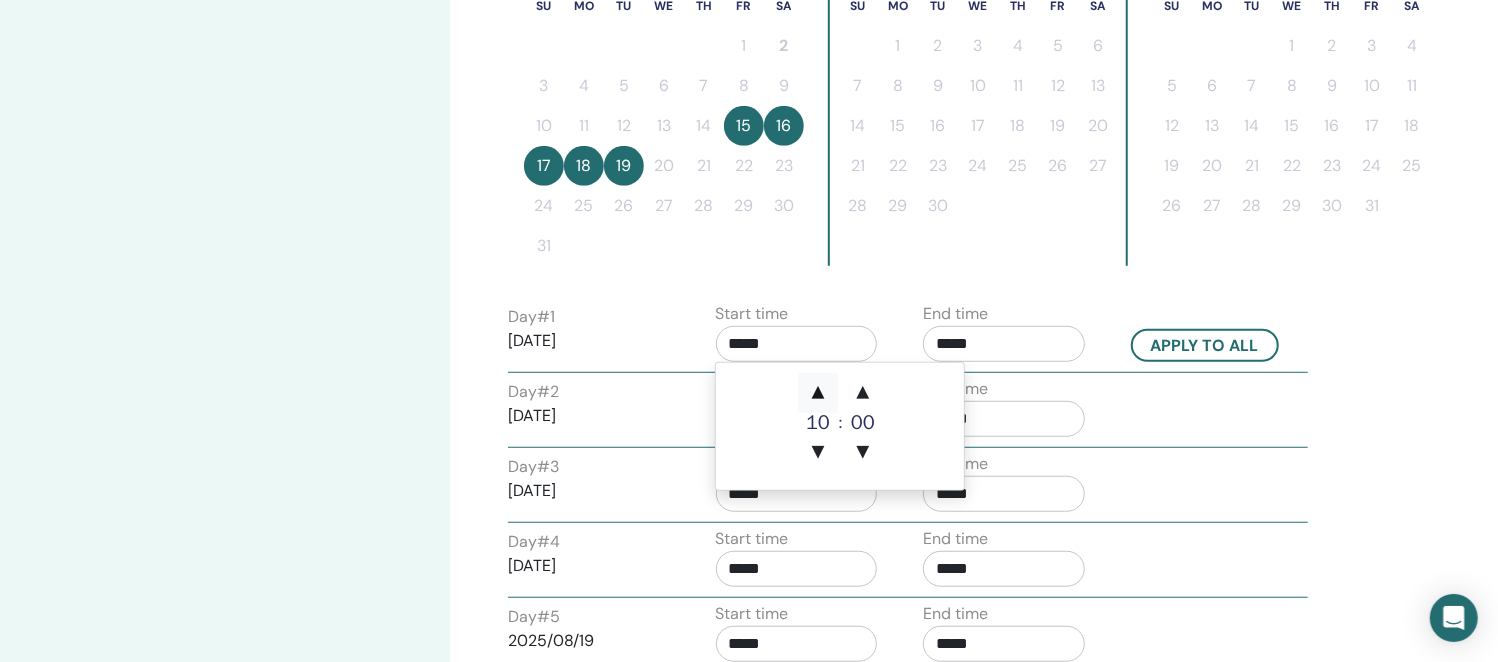 click on "▲" at bounding box center [818, 393] 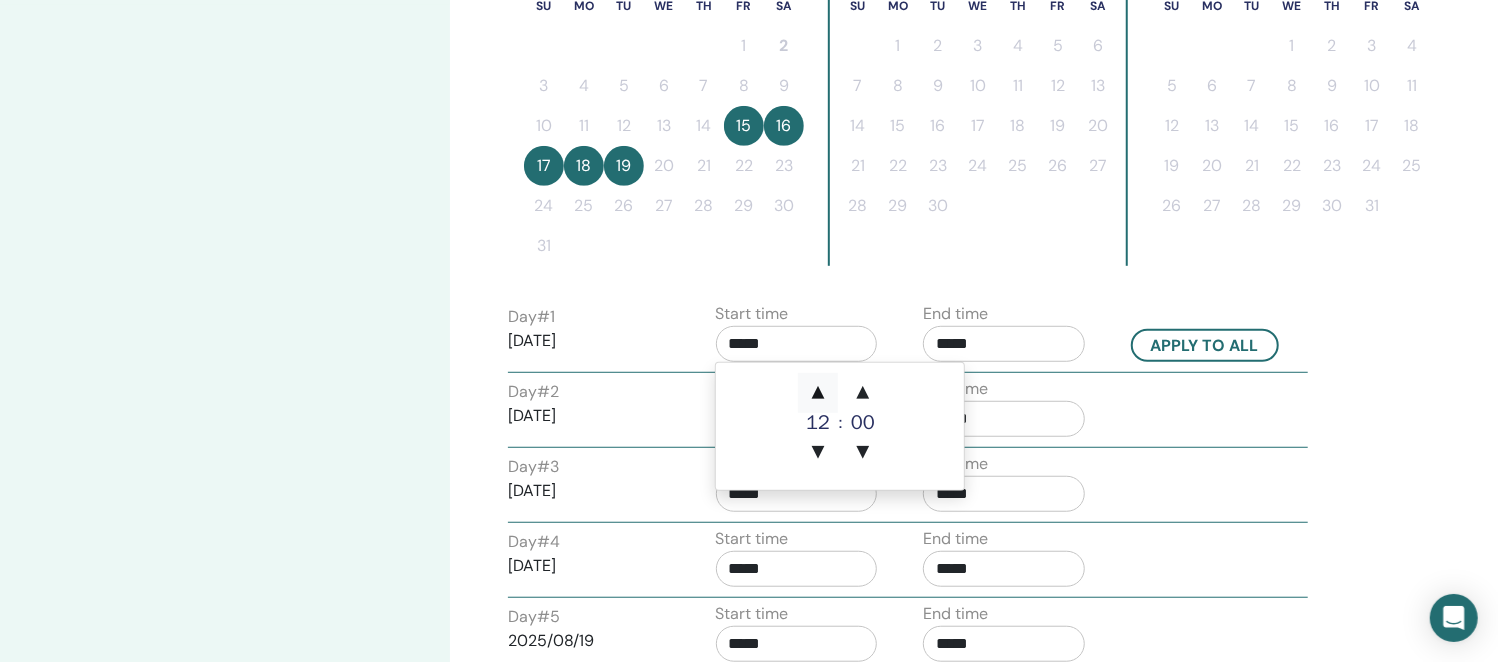 click on "▲" at bounding box center (818, 393) 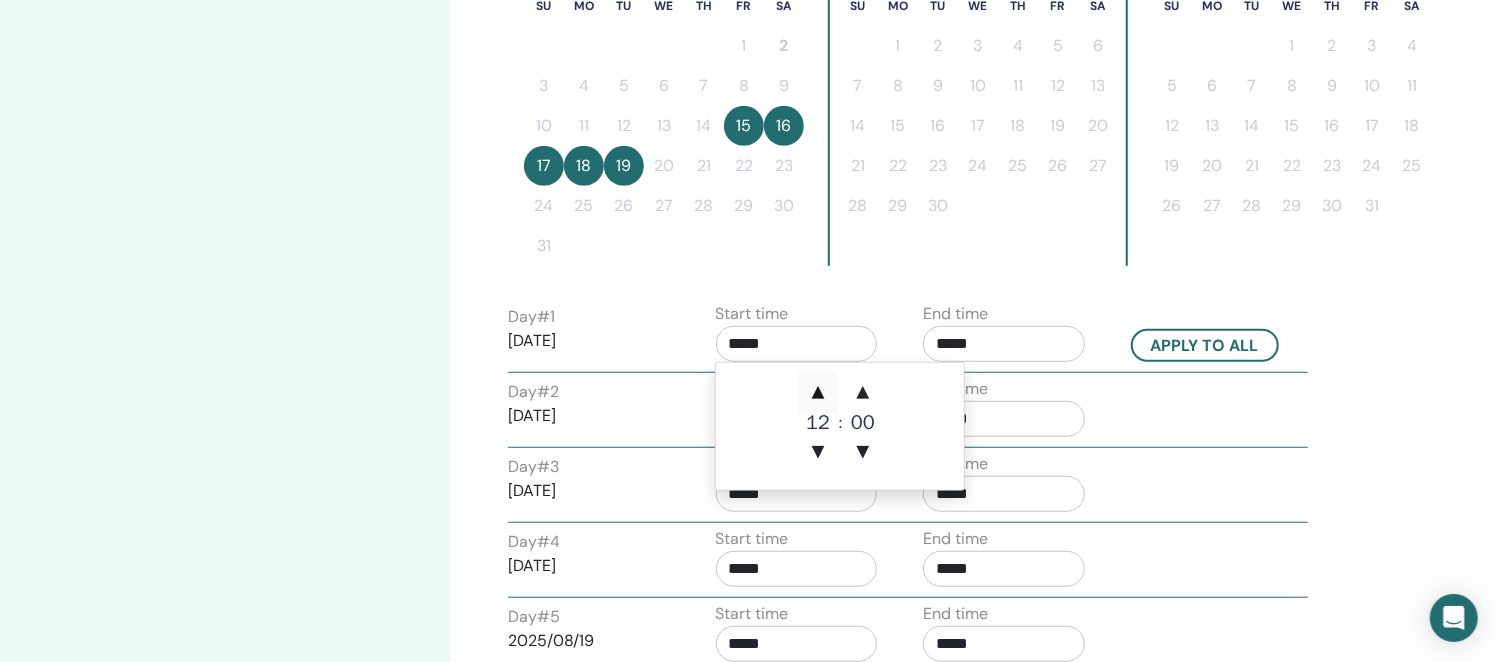 click on "▲" at bounding box center (818, 393) 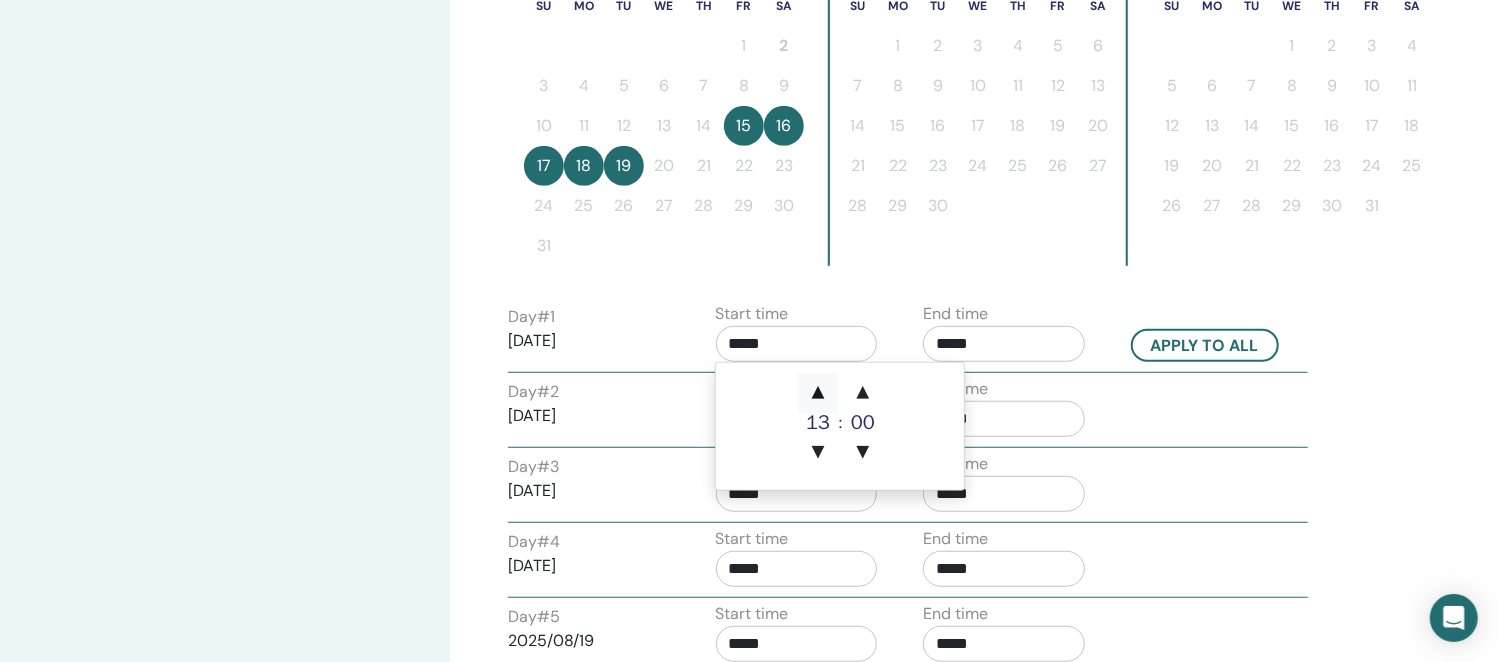click on "▲" at bounding box center [818, 393] 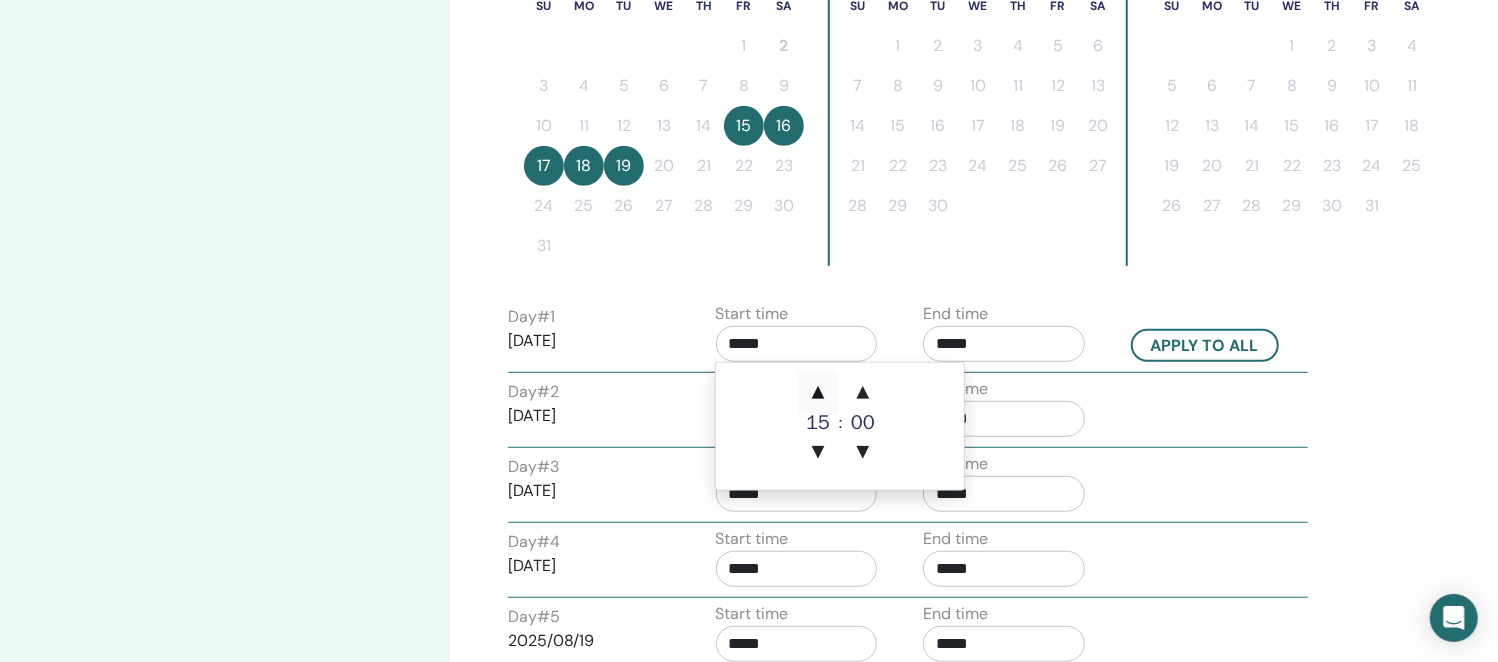 click on "▲" at bounding box center [818, 393] 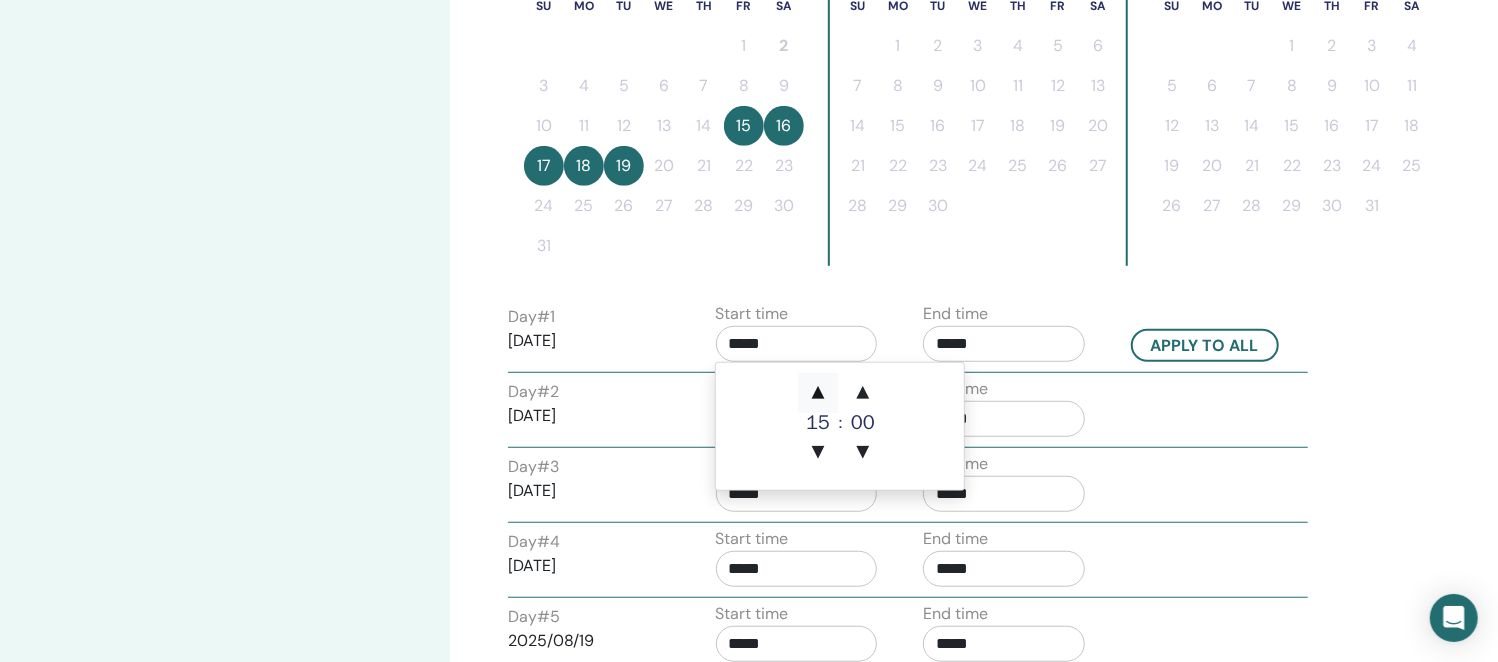 click on "▲" at bounding box center (818, 393) 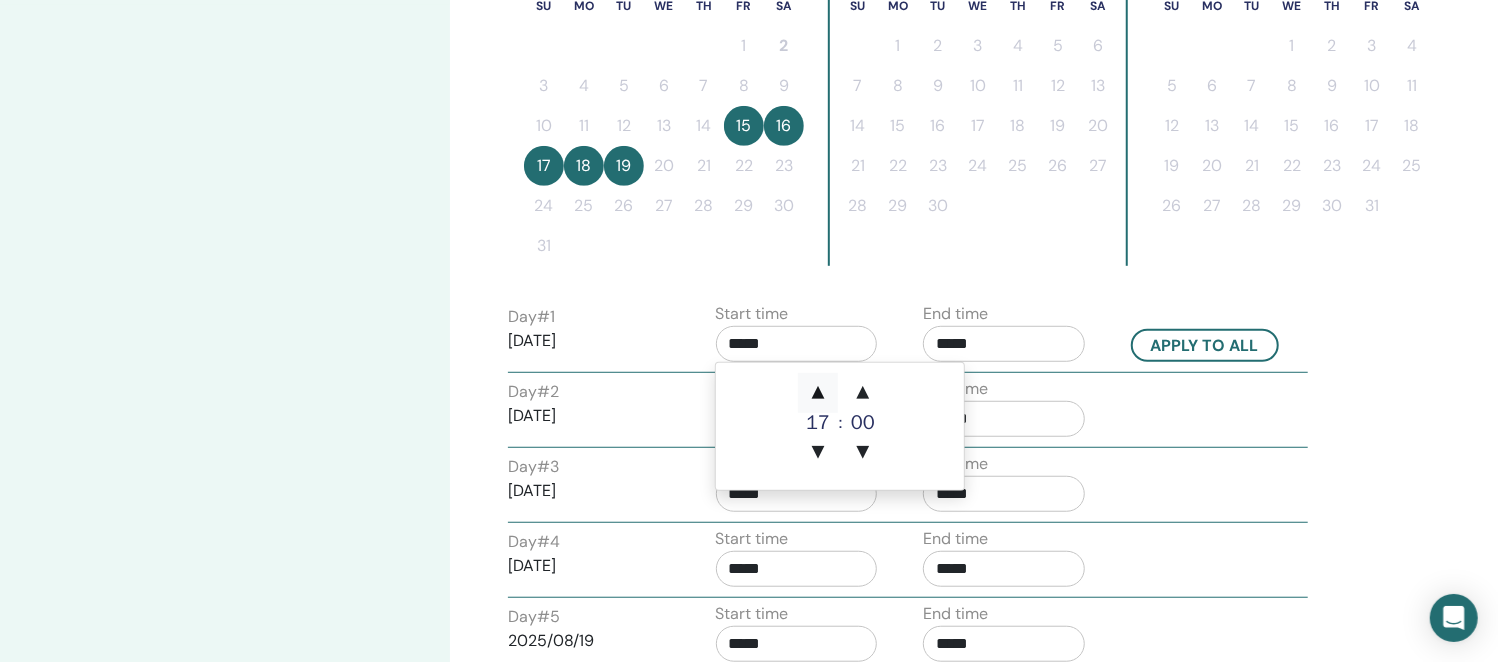 click on "▲" at bounding box center (818, 393) 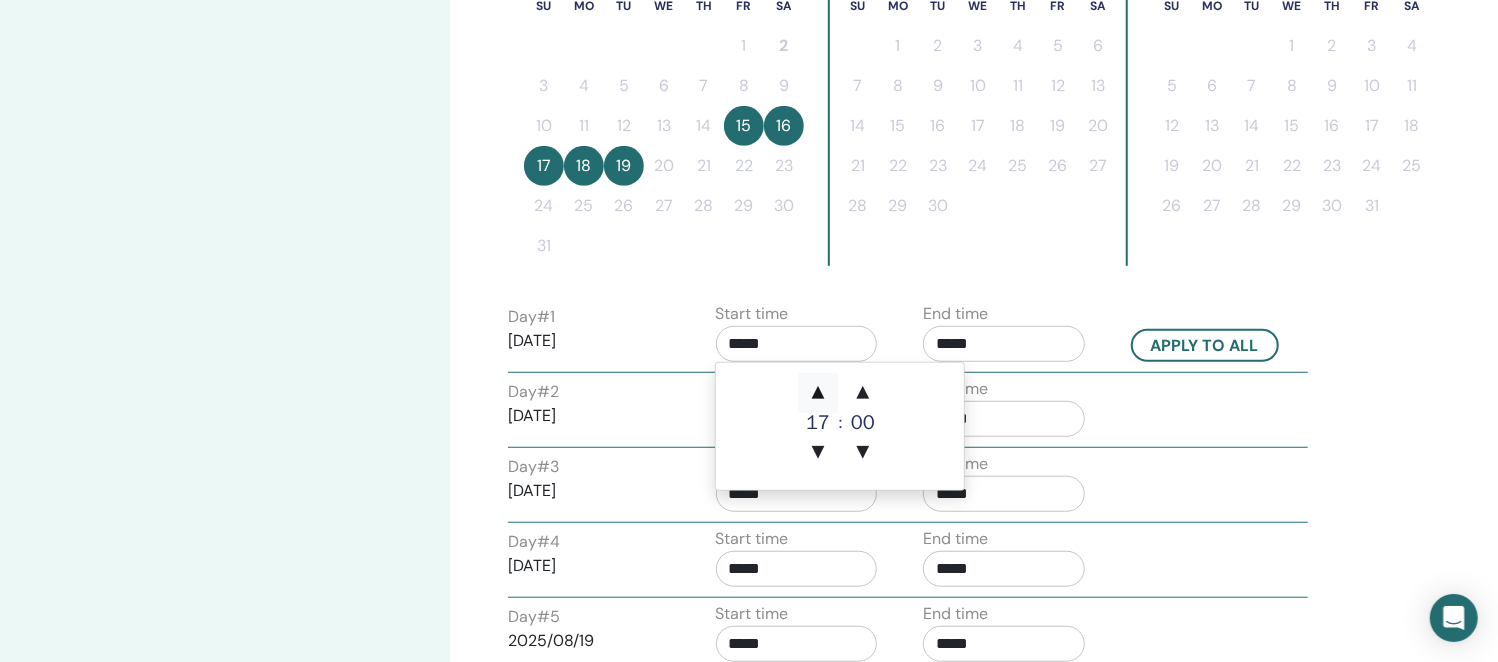 click on "▲" at bounding box center (818, 393) 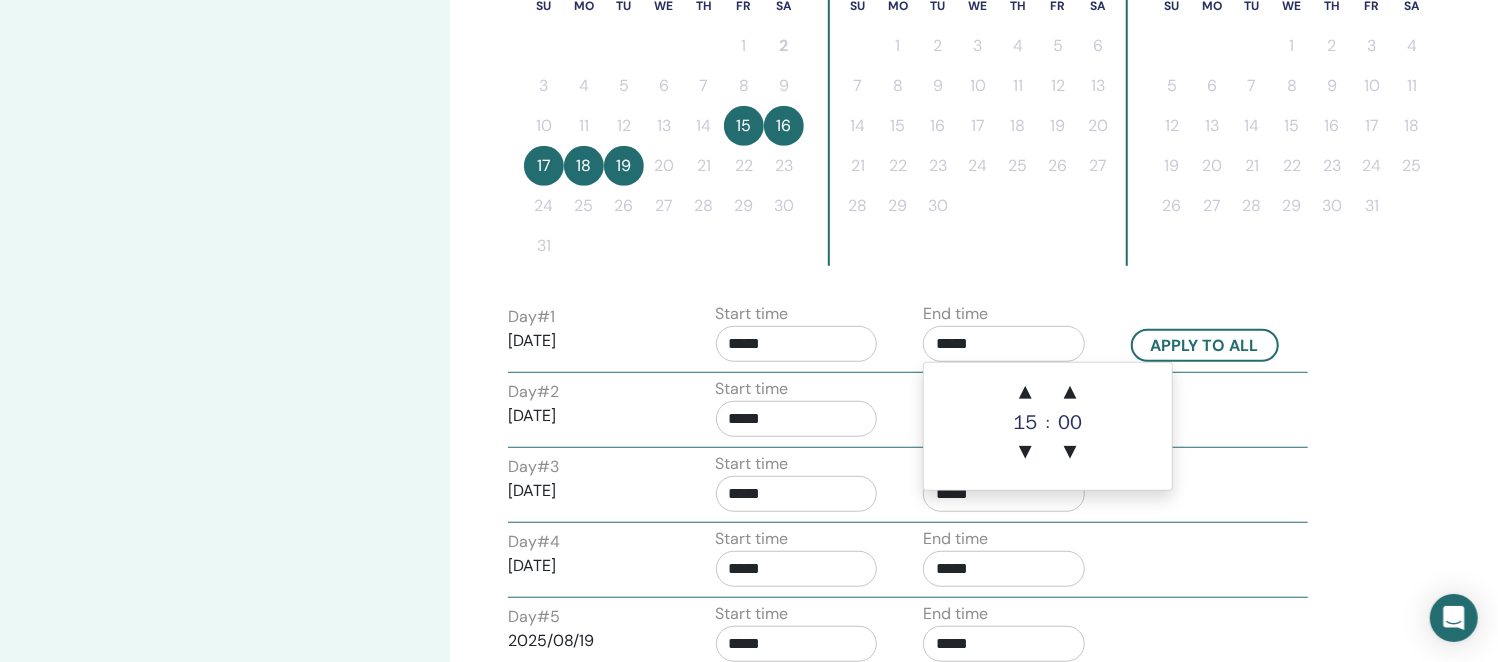 click on "*****" at bounding box center [1004, 344] 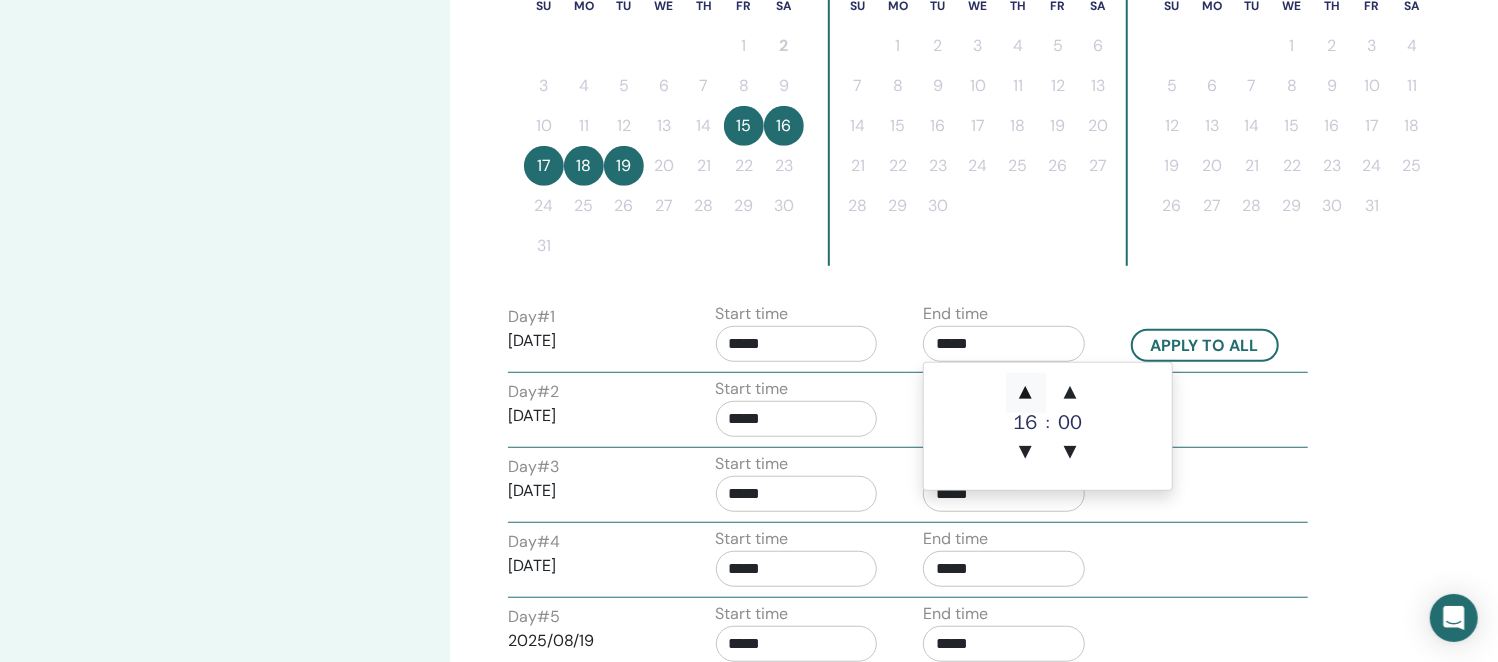 click on "▲" at bounding box center [1026, 393] 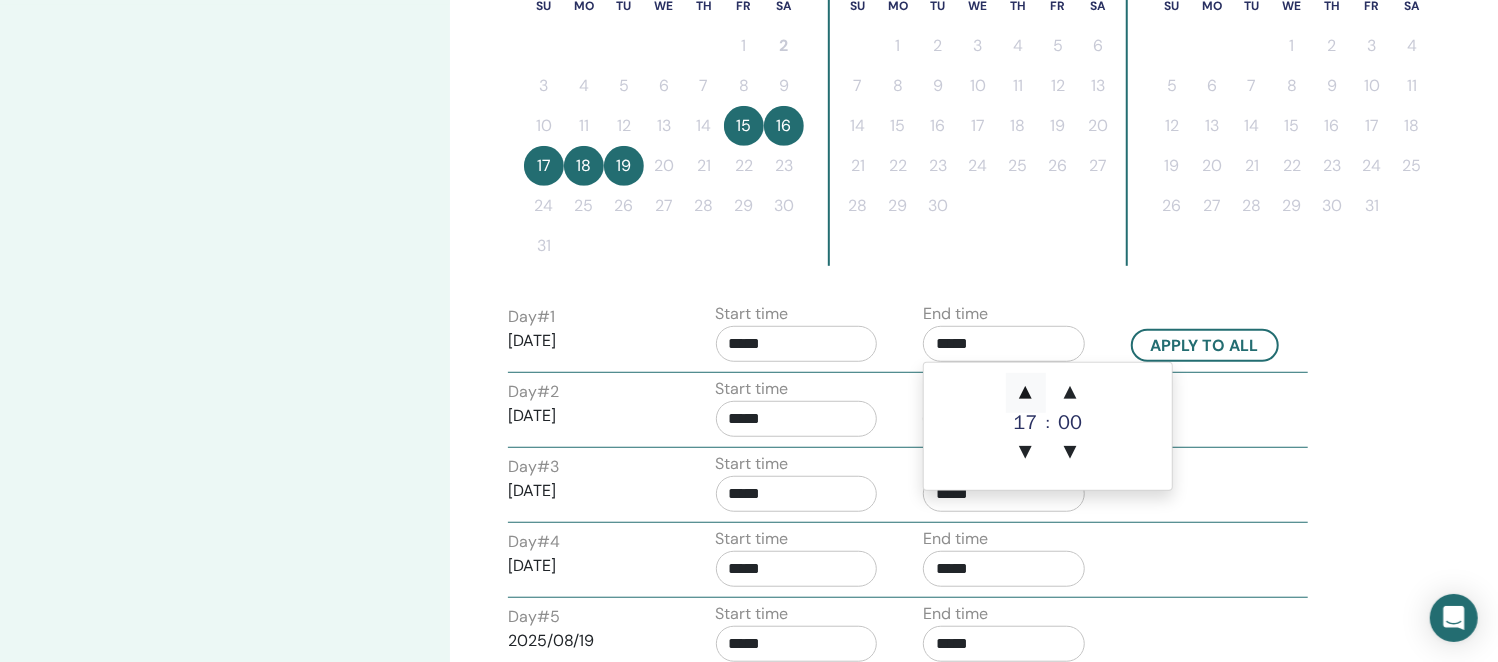 click on "▲" at bounding box center [1026, 393] 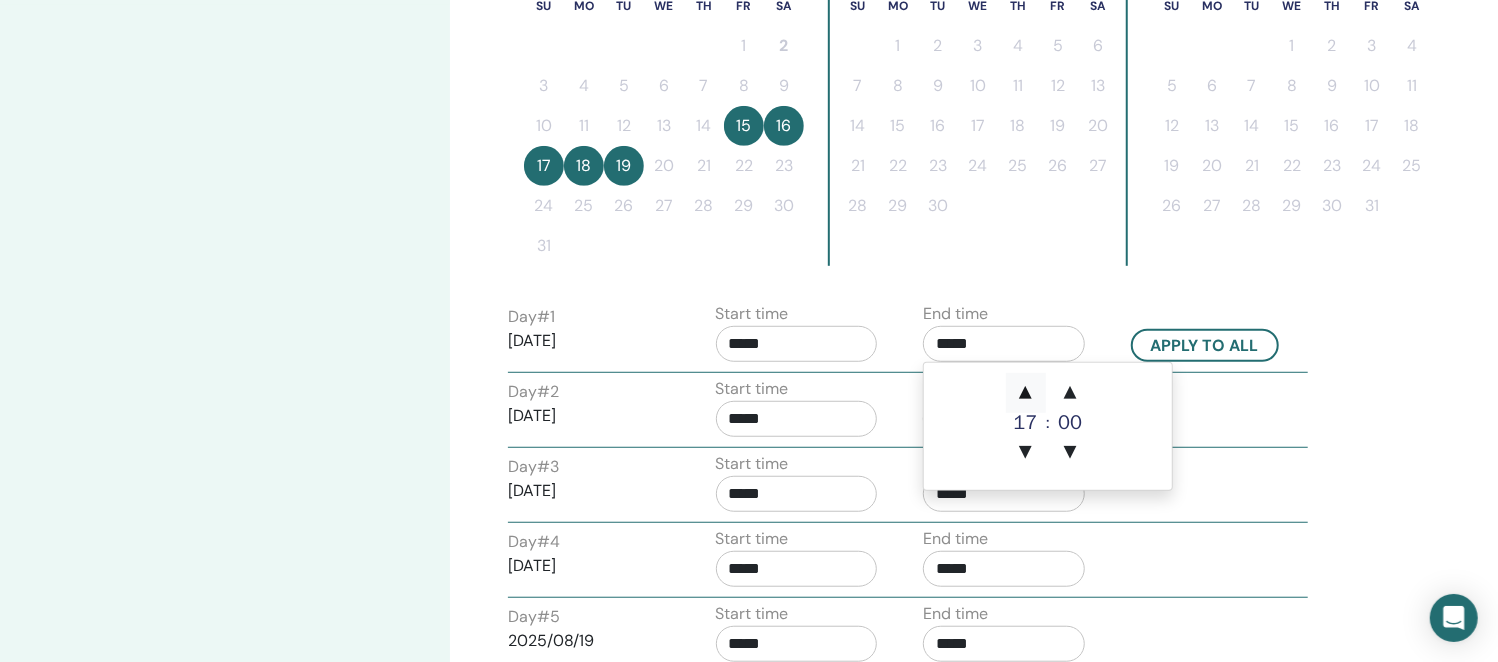 click on "▲" at bounding box center (1026, 393) 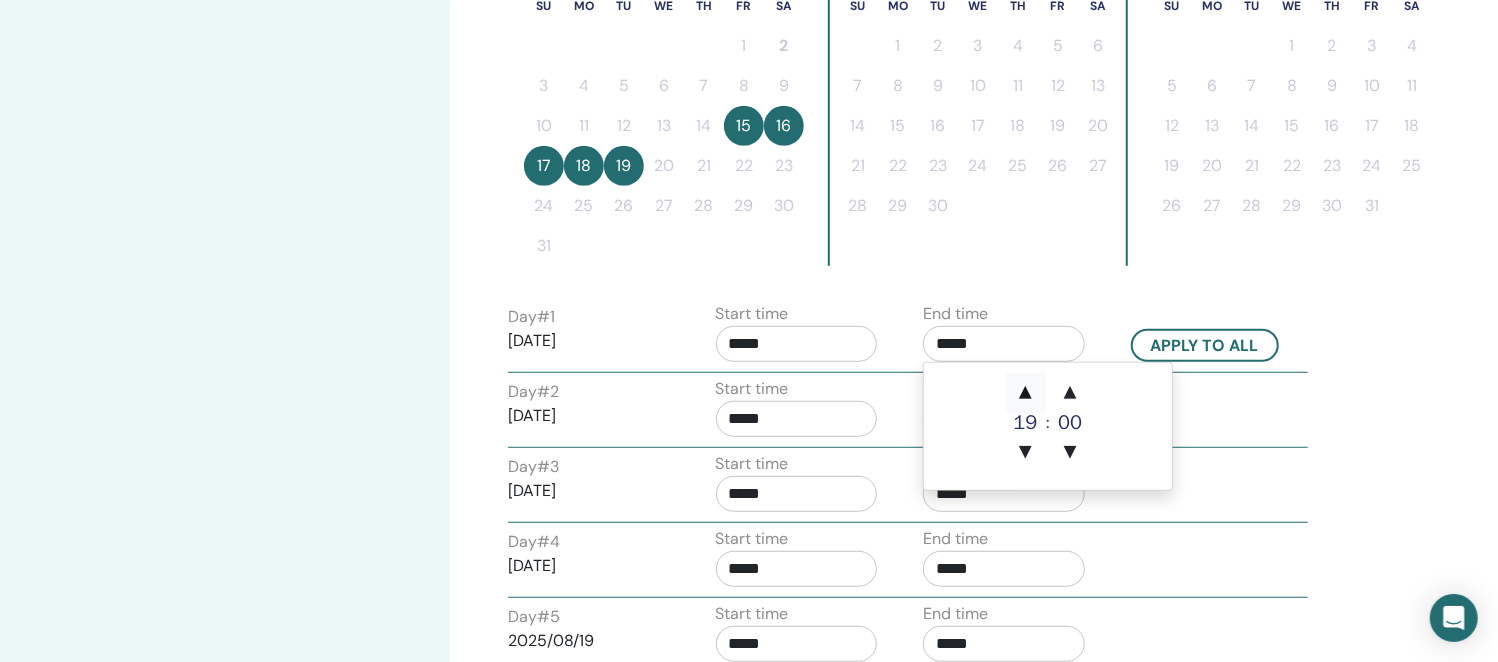 click on "▲" at bounding box center (1026, 393) 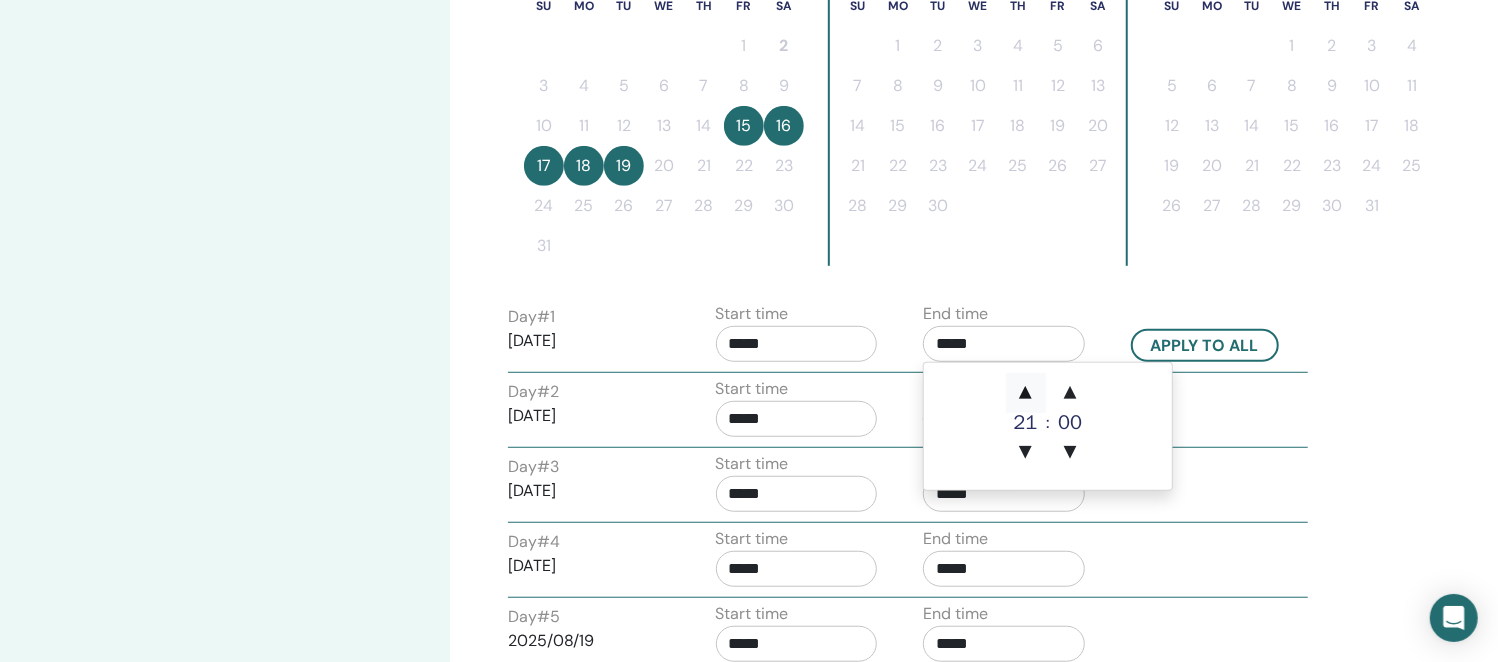 click on "▲" at bounding box center (1026, 393) 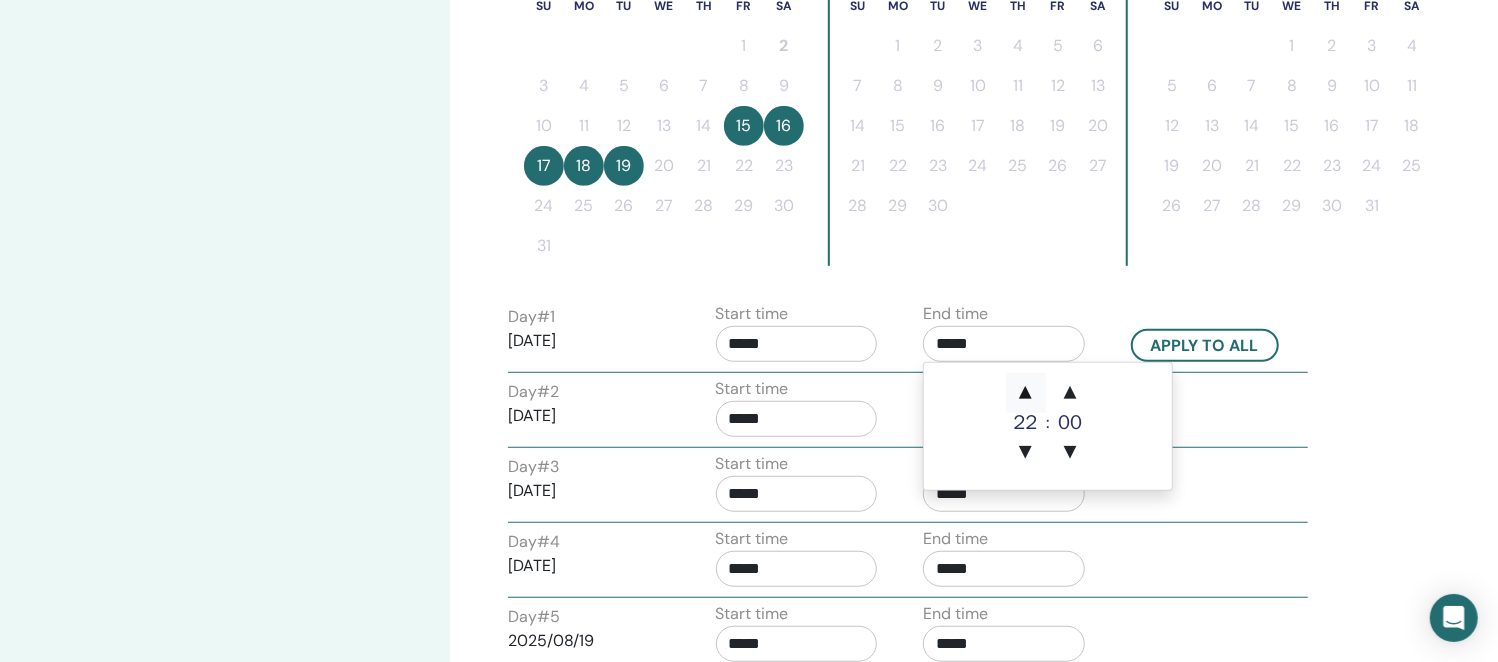 click on "▲" at bounding box center [1026, 393] 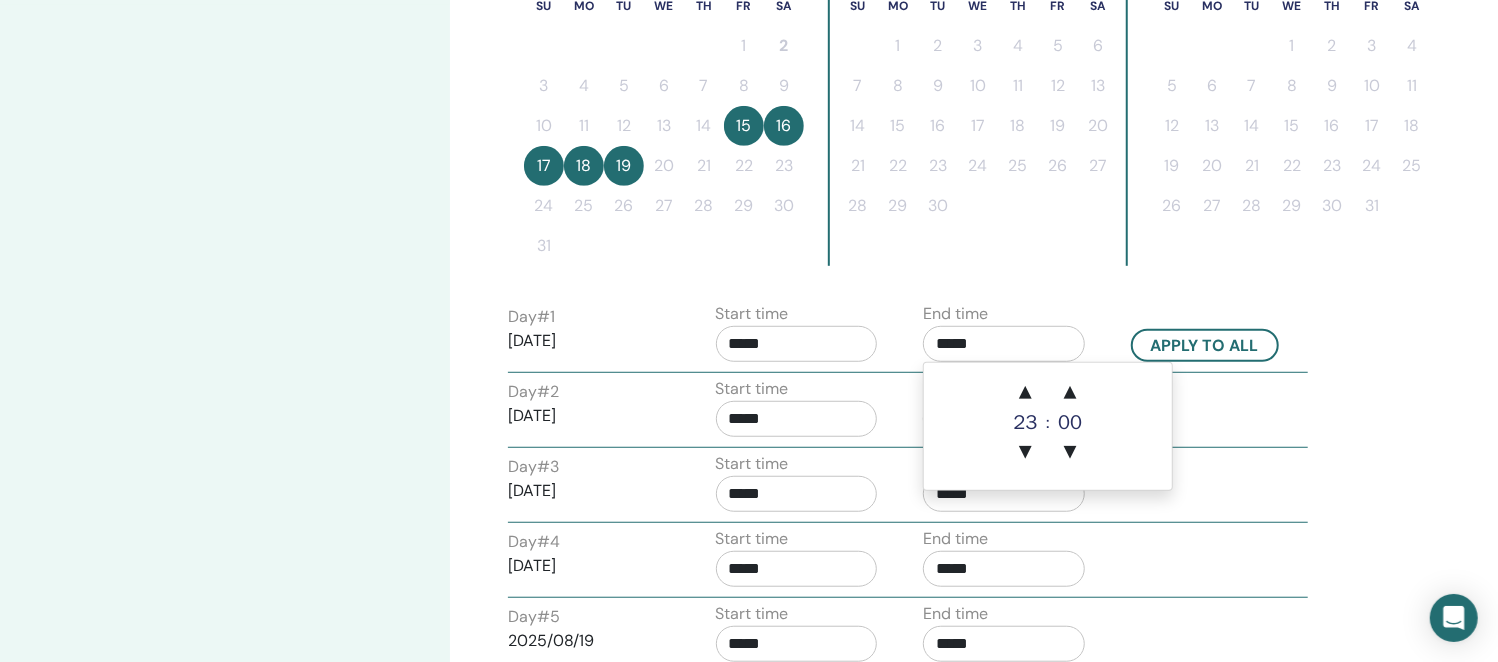 click on "*****" at bounding box center [797, 344] 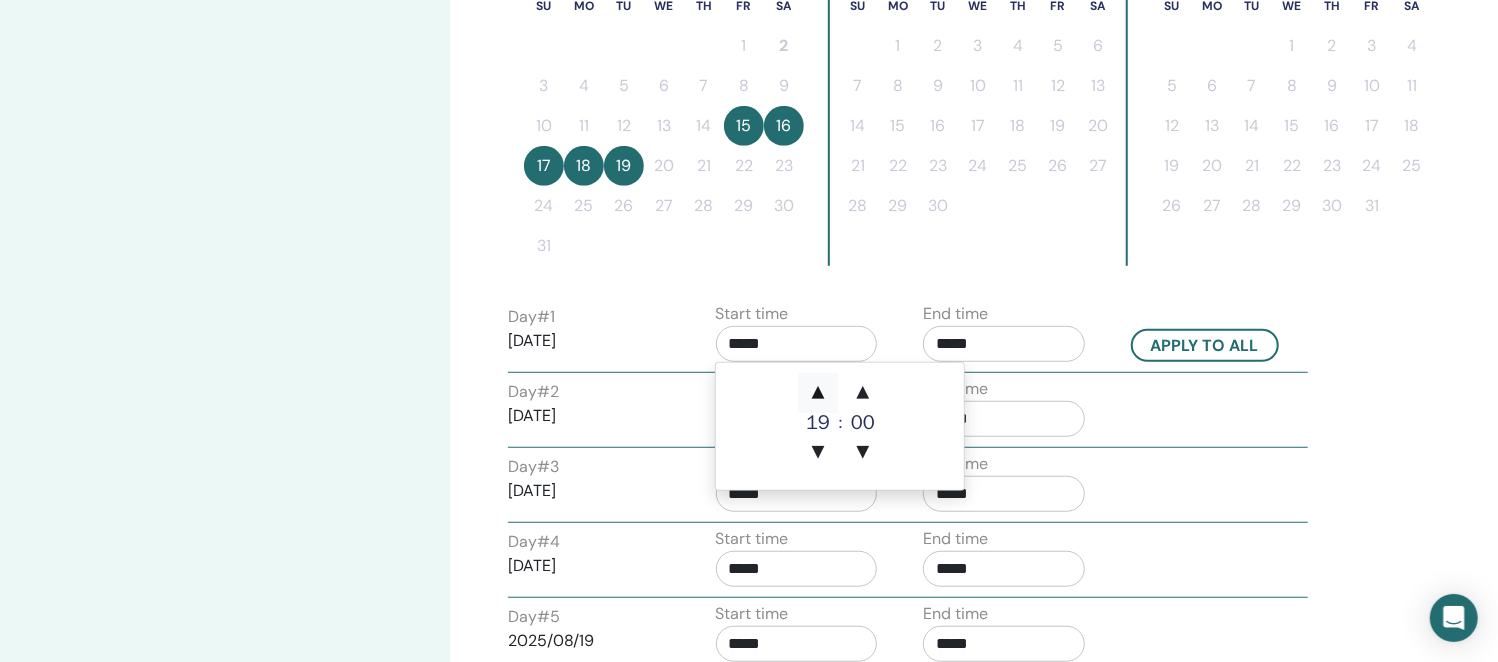 click on "▲" at bounding box center [818, 393] 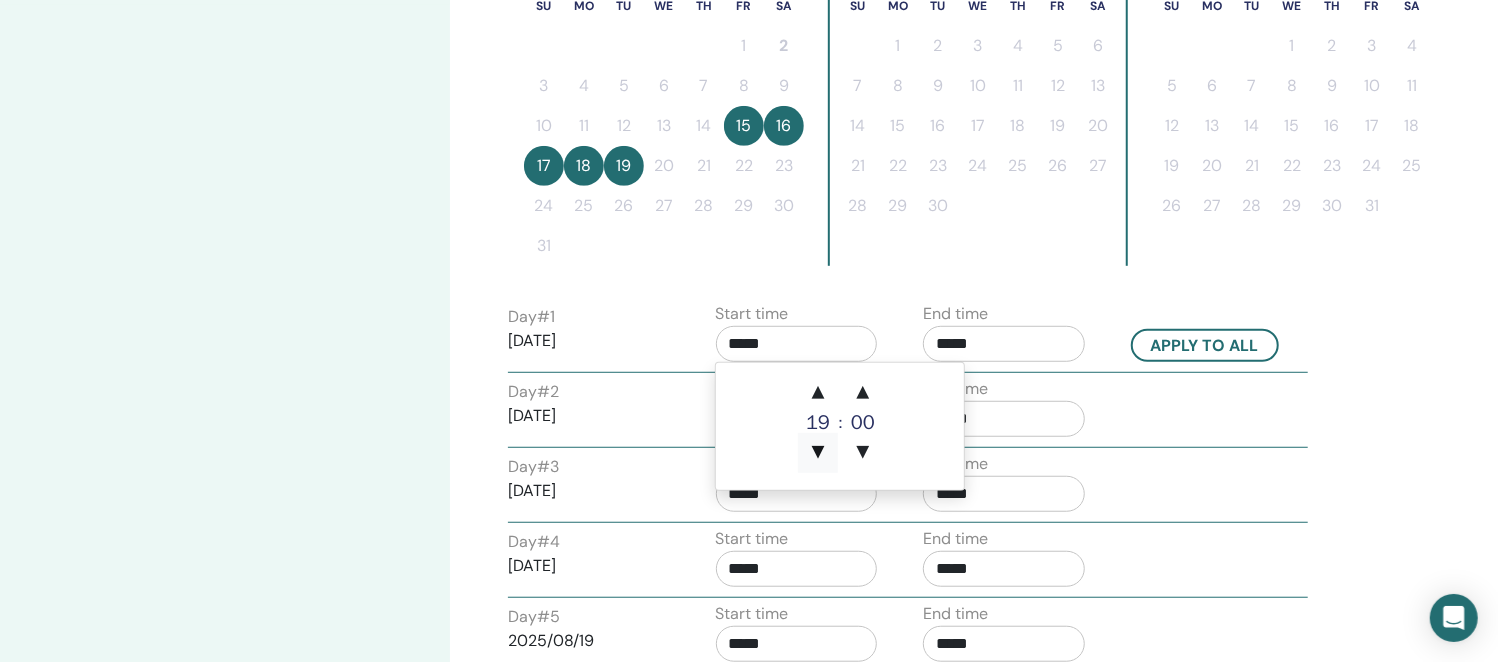 click on "▼" at bounding box center [818, 453] 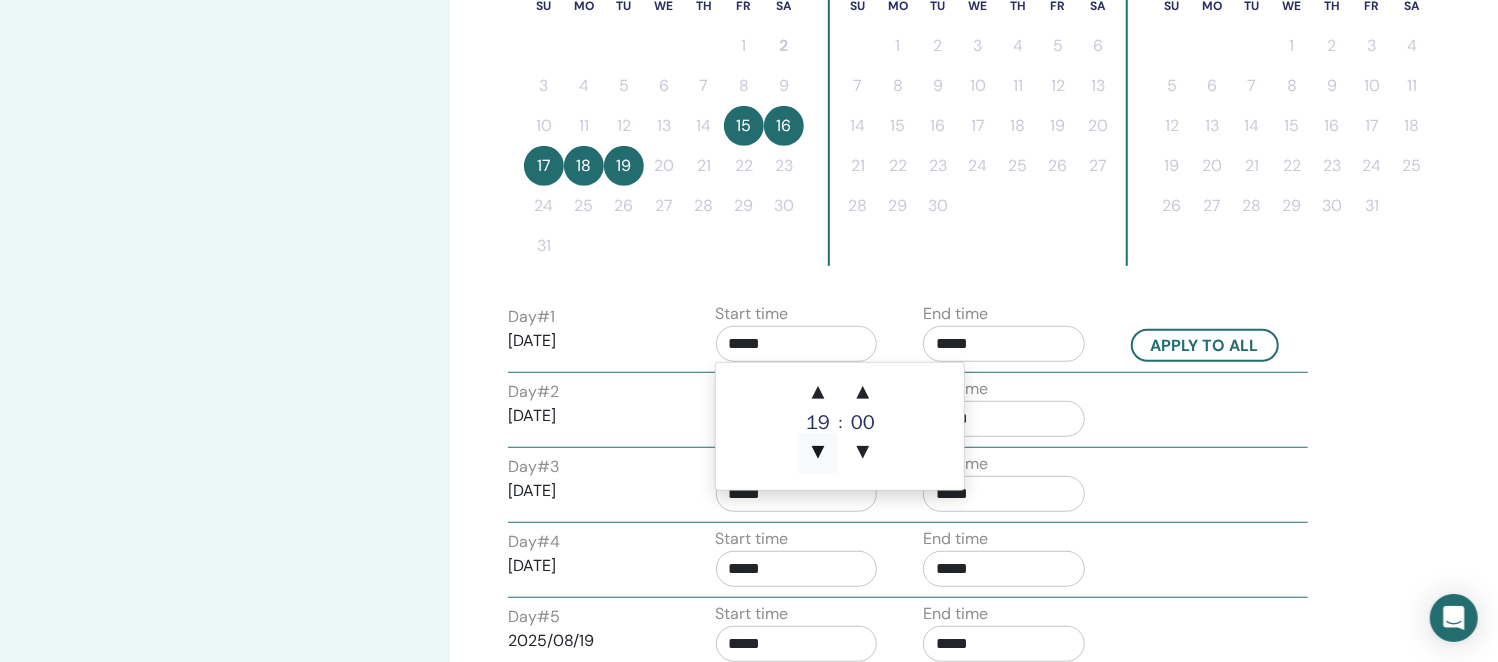 type on "*****" 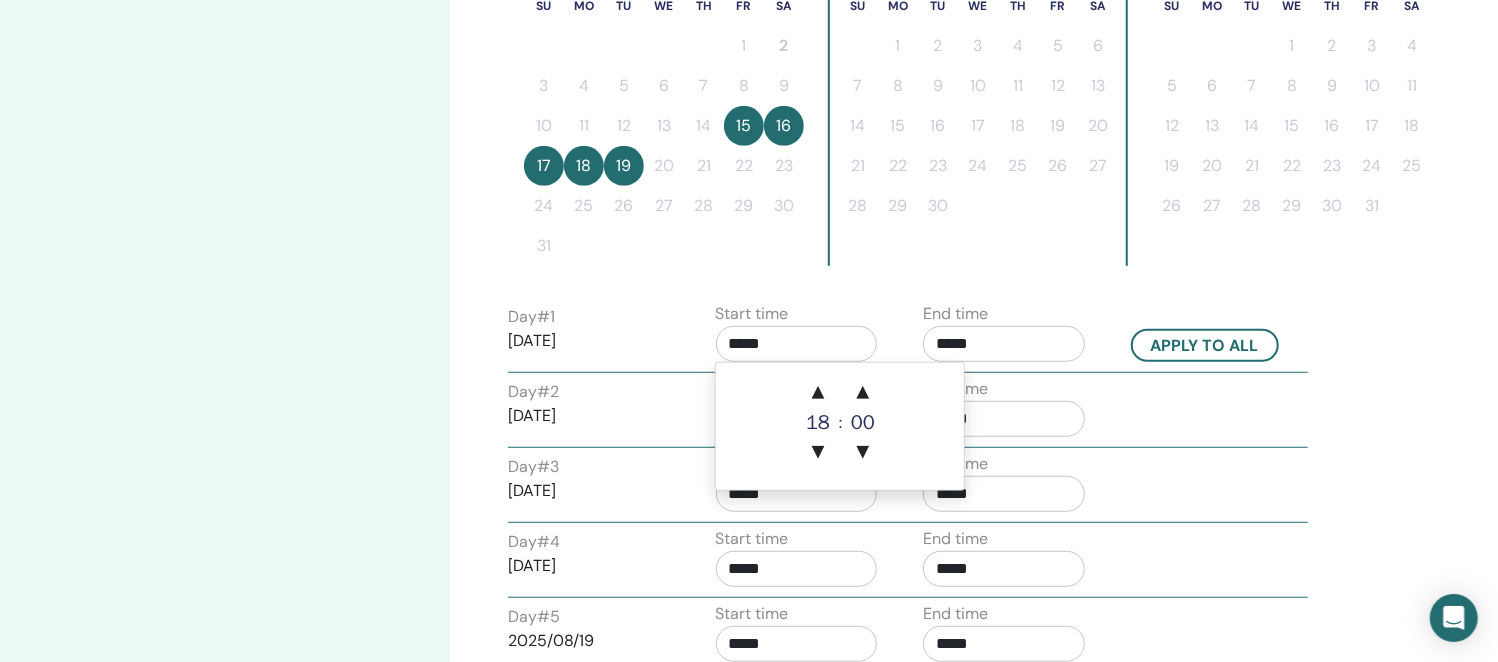 click on "August 2025 Su Mo Tu We Th Fr Sa 1 2 3 4 5 6 7 8 9 10 11 12 13 14 15 16 17 18 19 20 21 22 23 24 25 26 27 28 29 30 31 September 2025 Su Mo Tu We Th Fr Sa 1 2 3 4 5 6 7 8 9 10 11 12 13 14 15 16 17 18 19 20 21 22 23 24 25 26 27 28 29 30 October 2025 Su Mo Tu We Th Fr Sa 1 2 3 4 5 6 7 8 9 10 11 12 13 14 15 16 17 18 19 20 21 22 23 24 25 26 27 28 29 30 31" at bounding box center [884, 110] 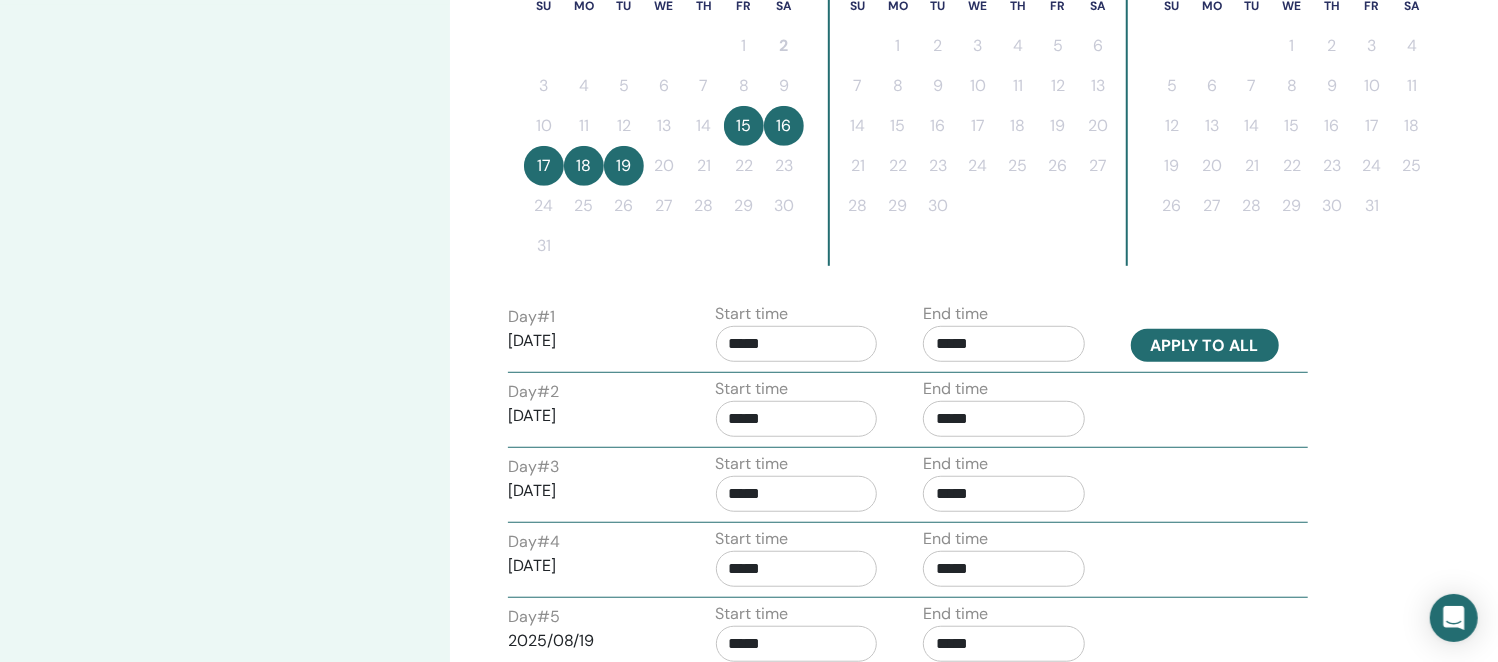 click on "Apply to all" at bounding box center [1205, 345] 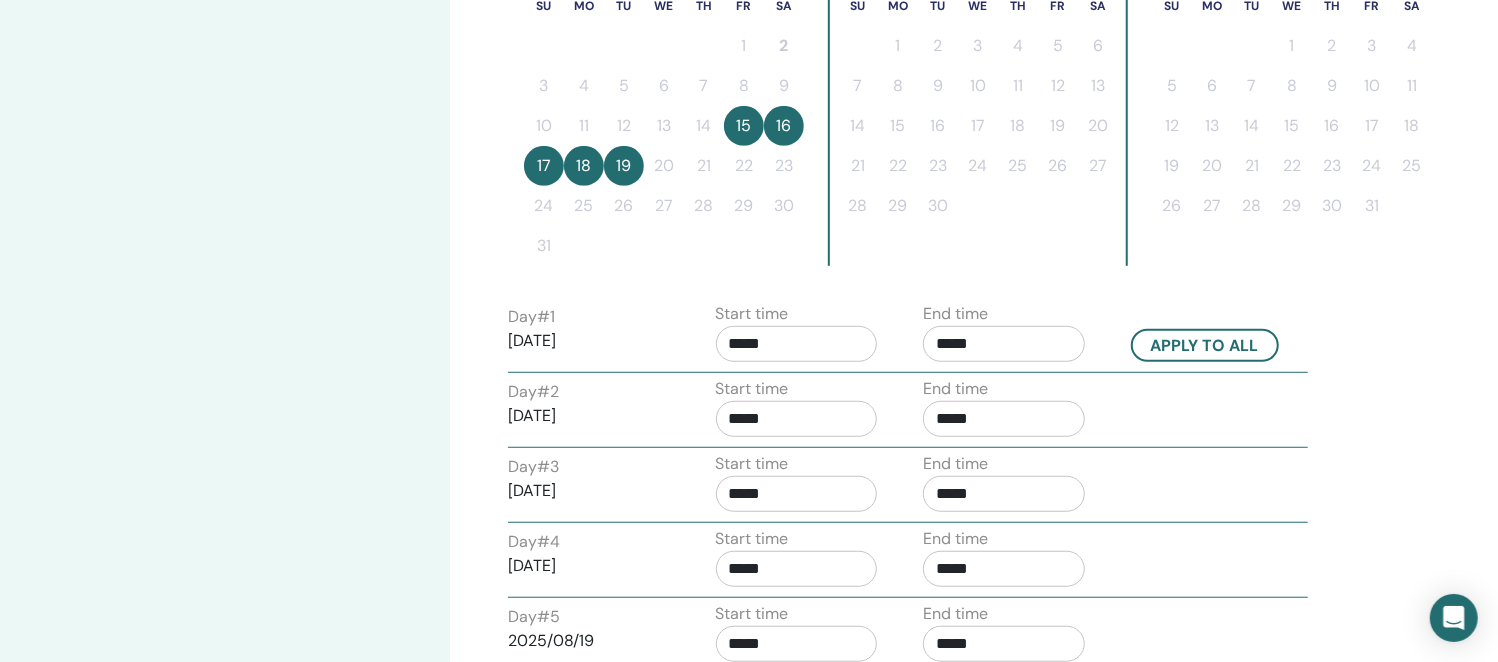 click on "Time Zone (GMT-8) US/Alaska Seminar Date and Time Start date End date Done Schedule setup complete Reset August 2025 Su Mo Tu We Th Fr Sa 1 2 3 4 5 6 7 8 9 10 11 12 13 14 15 16 17 18 19 20 21 22 23 24 25 26 27 28 29 30 31 September 2025 Su Mo Tu We Th Fr Sa 1 2 3 4 5 6 7 8 9 10 11 12 13 14 15 16 17 18 19 20 21 22 23 24 25 26 27 28 29 30 October 2025 Su Mo Tu We Th Fr Sa 1 2 3 4 5 6 7 8 9 10 11 12 13 14 15 16 17 18 19 20 21 22 23 24 25 26 27 28 29 30 31 Day  # 1 2025/08/15 Start time ***** End time ***** Apply to all Day  # 2 2025/08/16 Start time ***** End time ***** Day  # 3 2025/08/17 Start time ***** End time ***** Day  # 4 2025/08/18 Start time ***** End time ***** Day  # 5 2025/08/19 Start time ***** End time ***** Cancel Save" at bounding box center (949, 245) 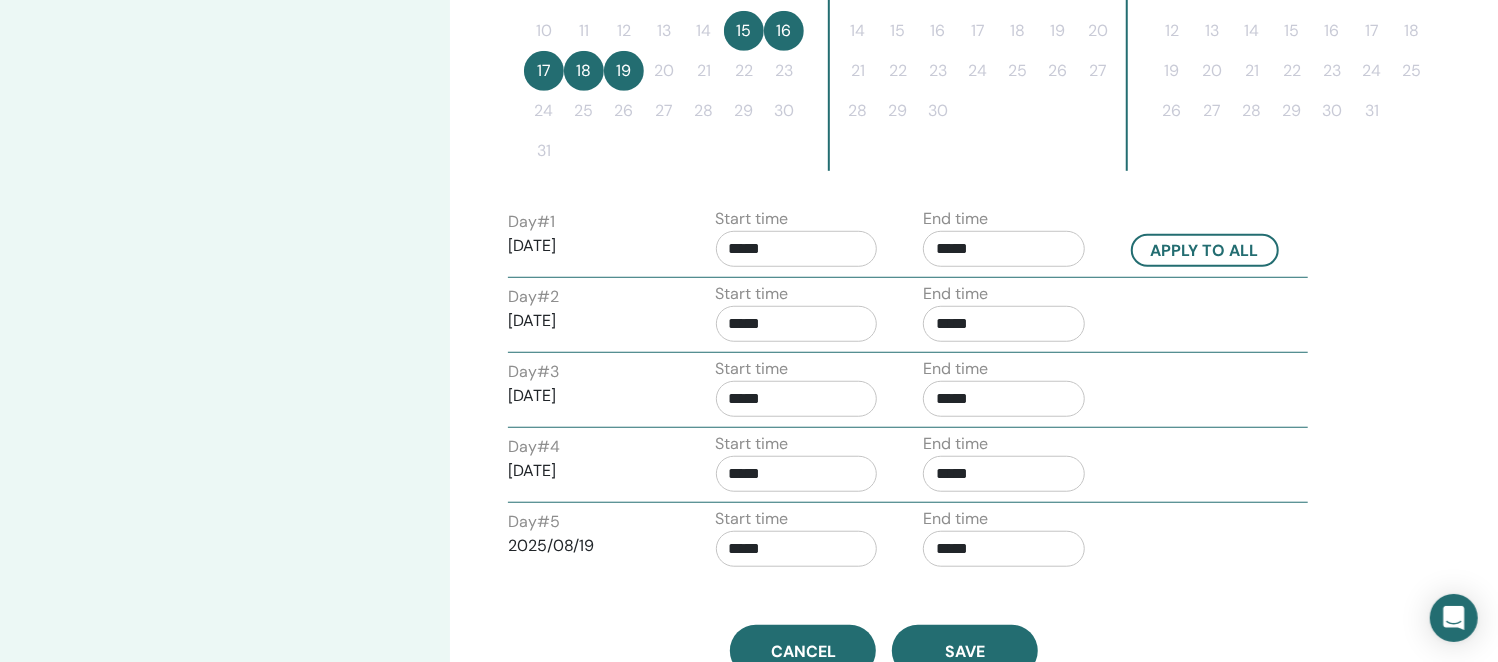 scroll, scrollTop: 874, scrollLeft: 0, axis: vertical 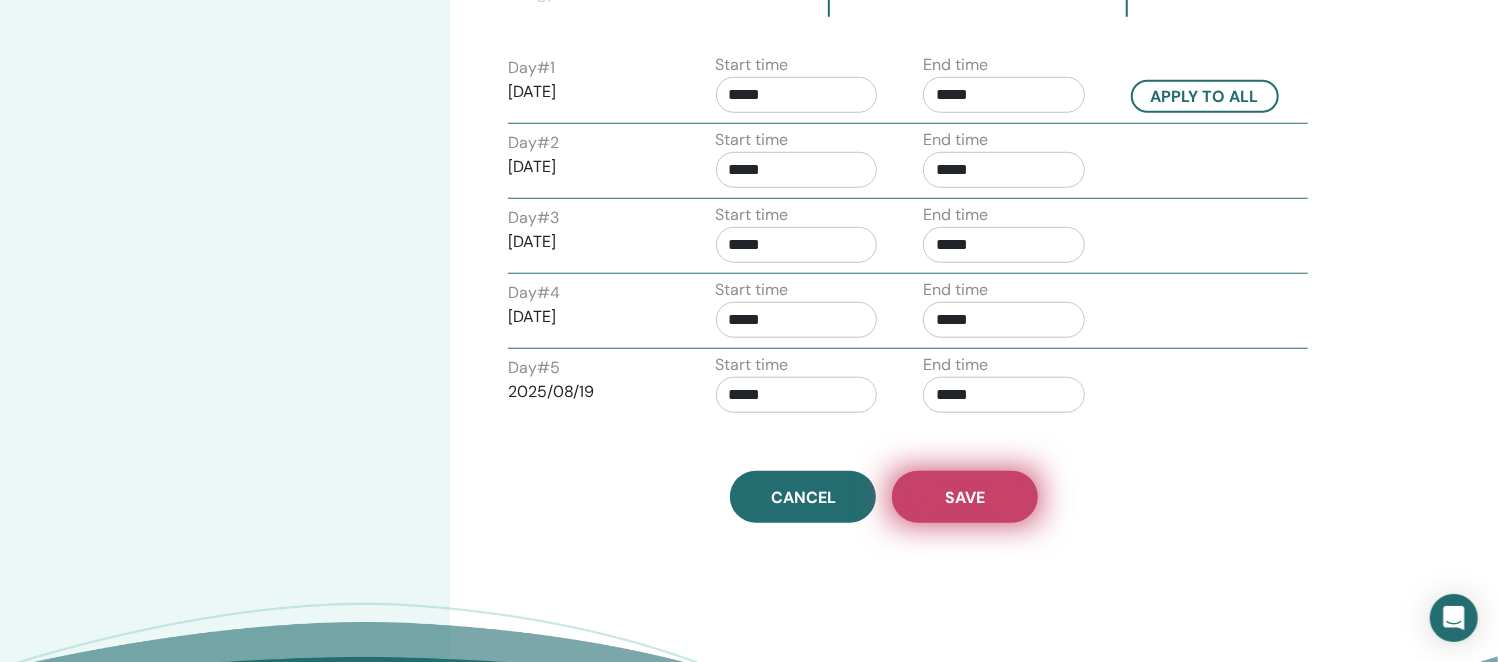 click on "Save" at bounding box center (965, 497) 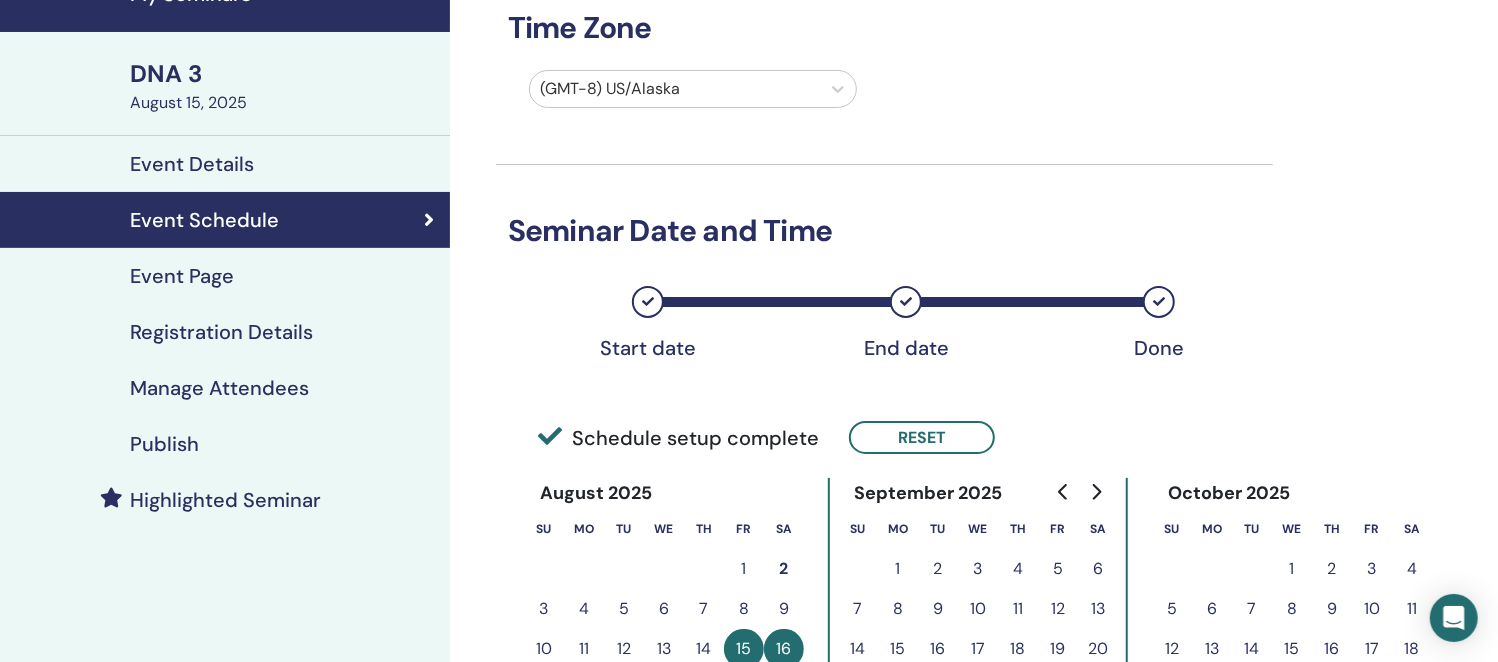 scroll, scrollTop: 0, scrollLeft: 0, axis: both 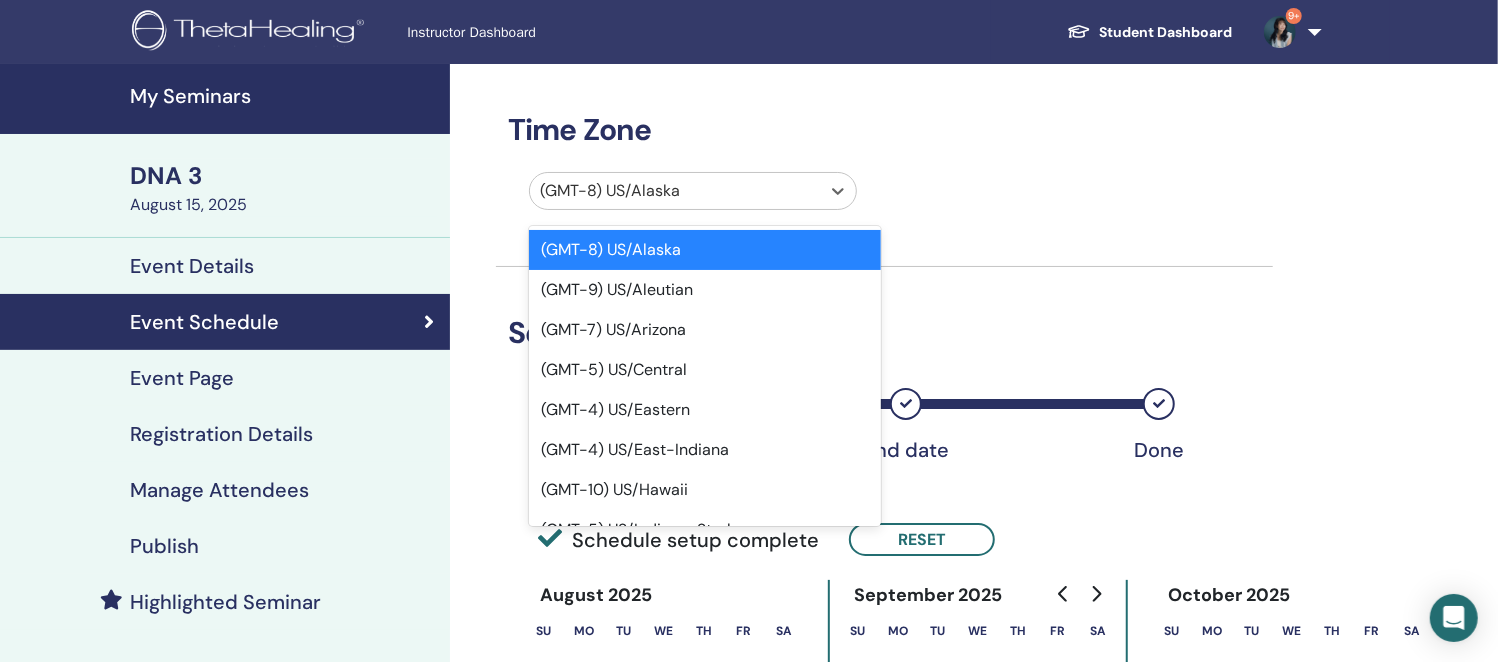 click at bounding box center (675, 191) 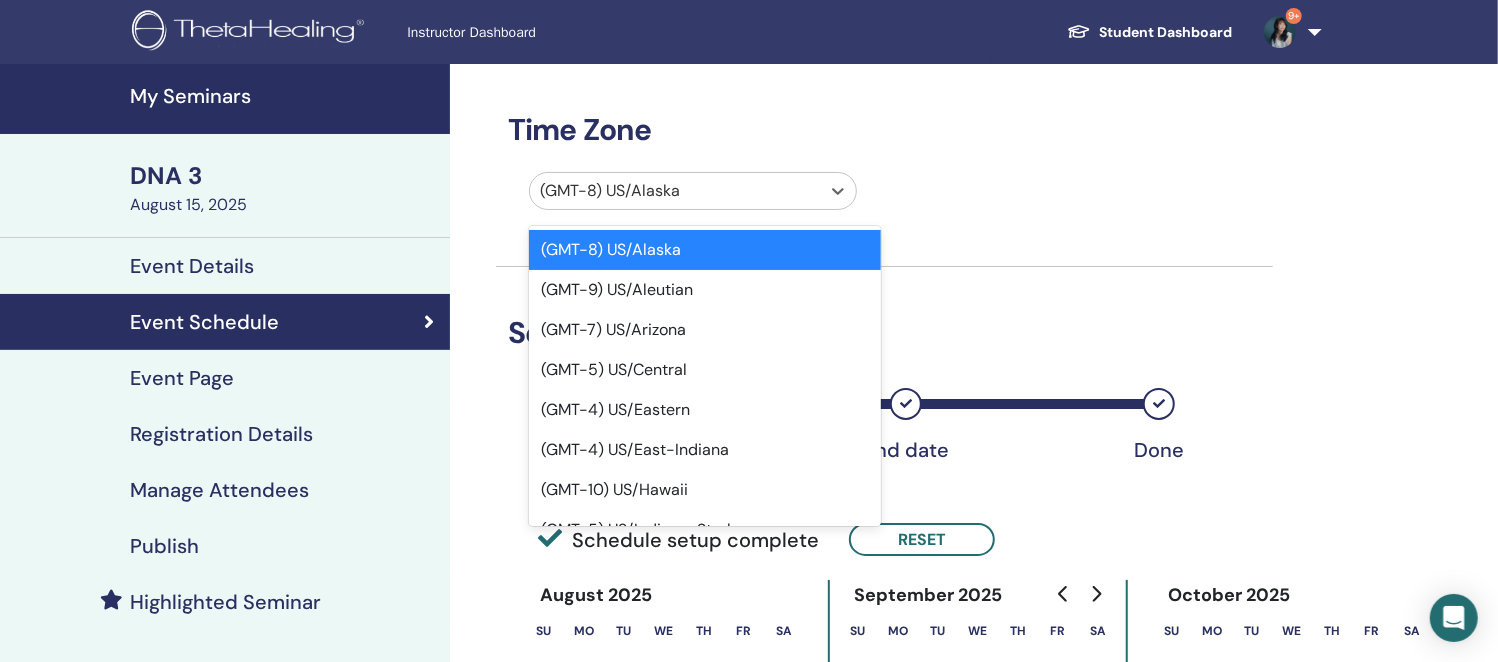 click at bounding box center (675, 191) 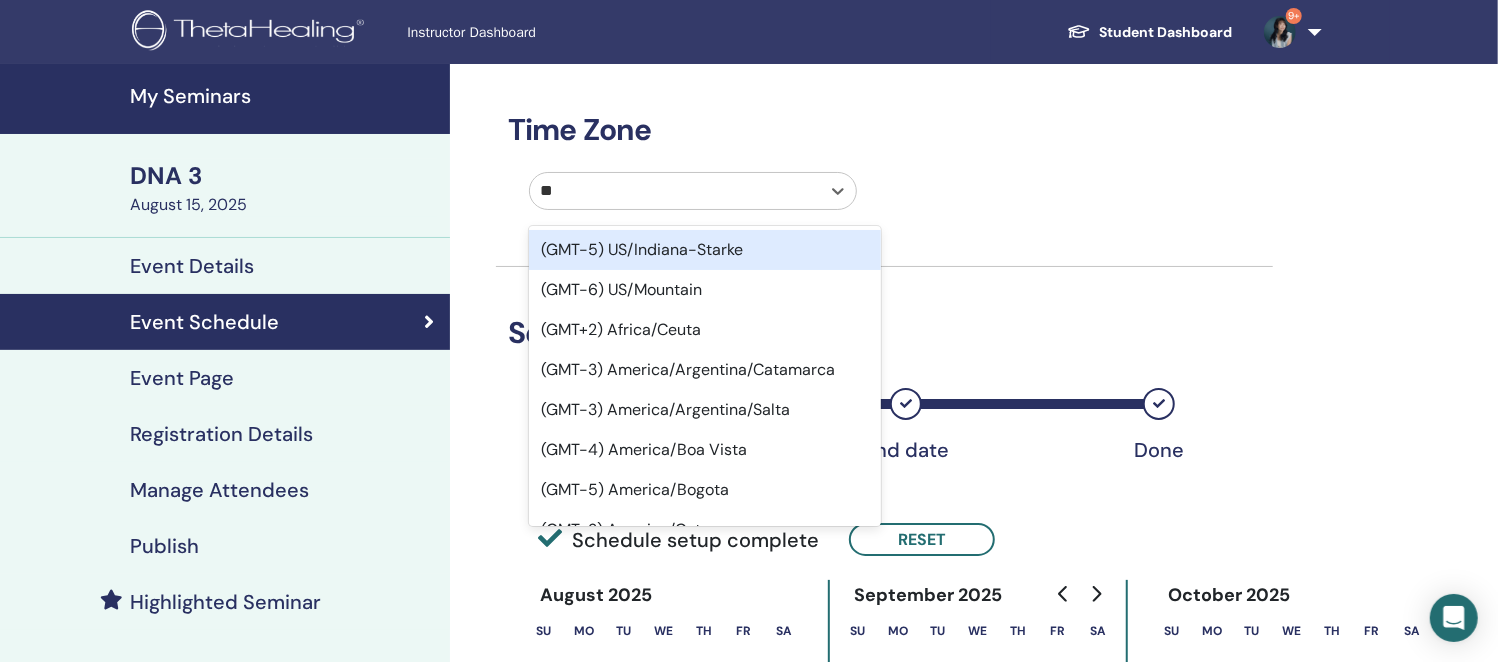 type on "***" 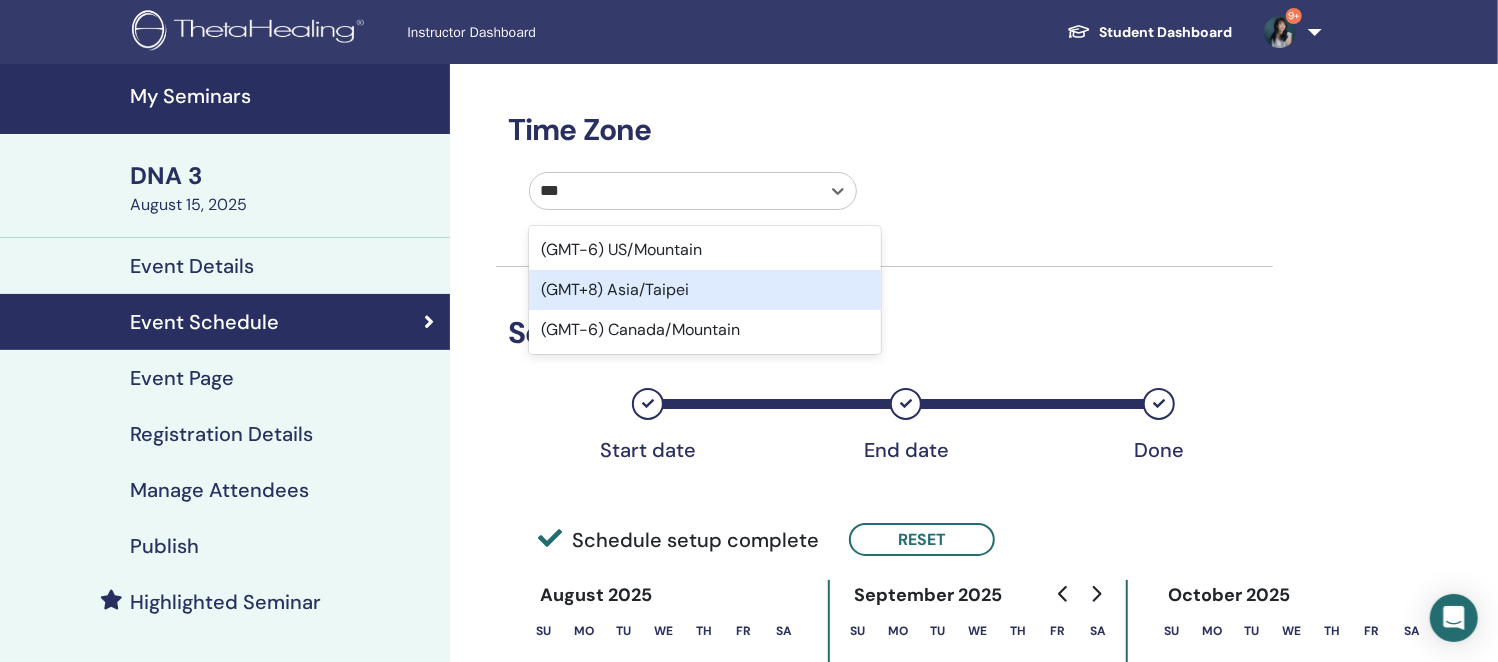 click on "(GMT+8) Asia/Taipei" at bounding box center [705, 290] 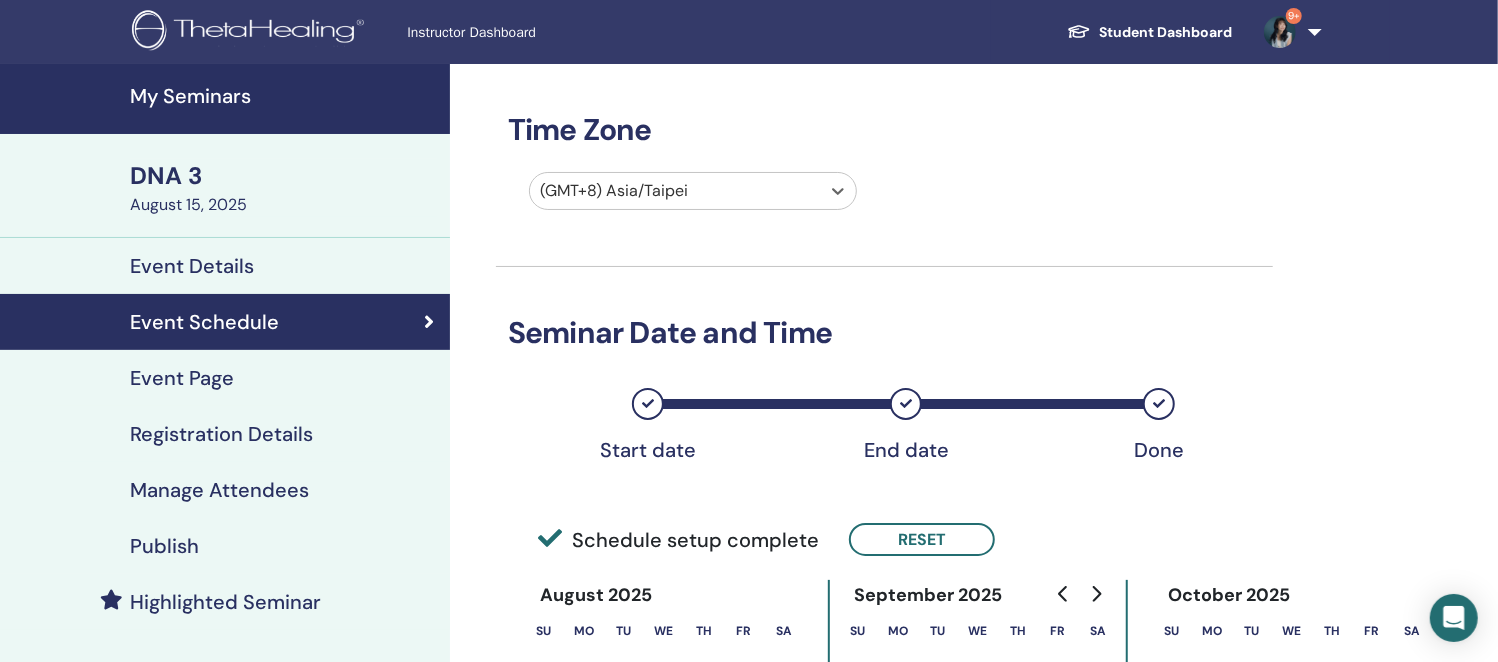 click on "Time Zone option (GMT+8) Asia/Taipei, selected.   Select is focused ,type to refine list, press Down to open the menu,  (GMT+8) Asia/Taipei Seminar Date and Time Start date End date Done Schedule setup complete Reset August 2025 Su Mo Tu We Th Fr Sa 1 2 3 4 5 6 7 8 9 10 11 12 13 14 15 16 17 18 19 20 21 22 23 24 25 26 27 28 29 30 31 September 2025 Su Mo Tu We Th Fr Sa 1 2 3 4 5 6 7 8 9 10 11 12 13 14 15 16 17 18 19 20 21 22 23 24 25 26 27 28 29 30 October 2025 Su Mo Tu We Th Fr Sa 1 2 3 4 5 6 7 8 9 10 11 12 13 14 15 16 17 18 19 20 21 22 23 24 25 26 27 28 29 30 31 Day  # 1 [DATE] Start time ***** End time ***** Apply to all Day  # 2 [DATE] Start time ***** End time ***** Day  # 3 [DATE] Start time ***** End time ***** Day  # 4 [DATE] Start time ***** End time ***** Day  # 5 [DATE] Start time ***** End time ***** Cancel Save" at bounding box center [949, 870] 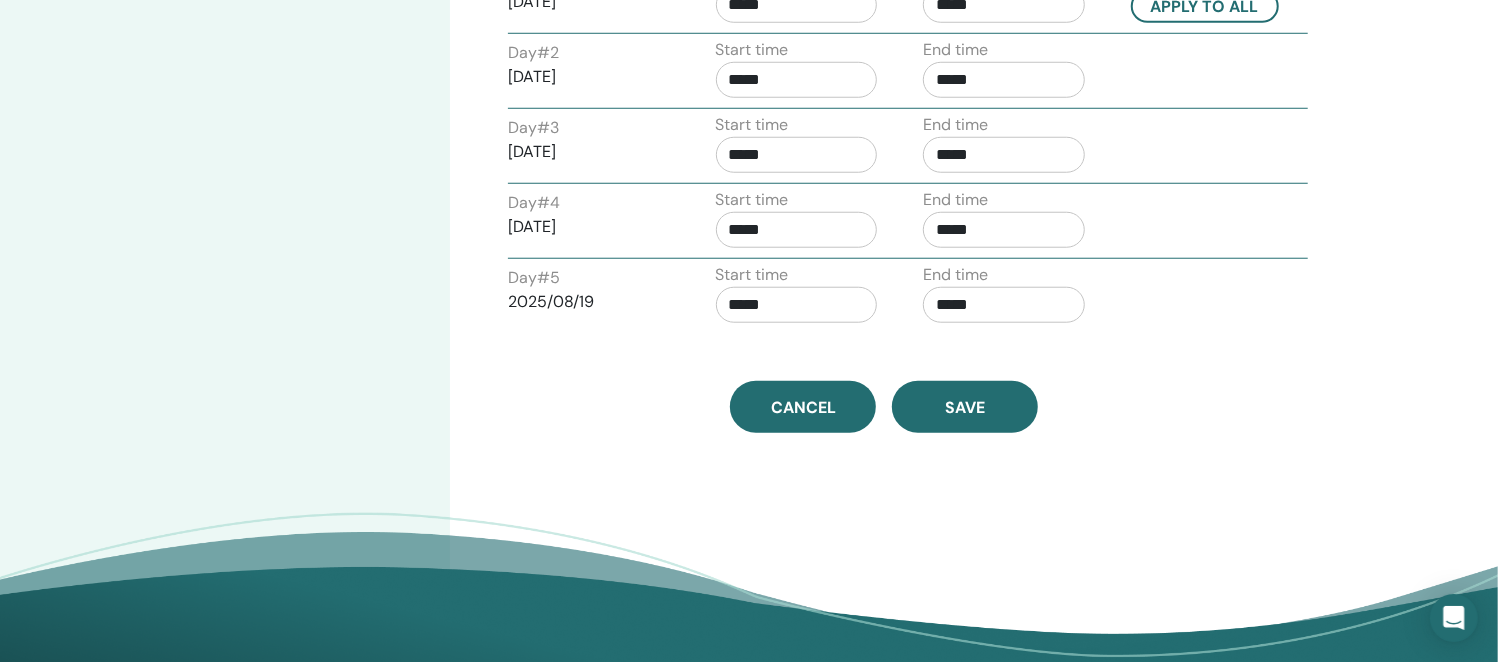 scroll, scrollTop: 999, scrollLeft: 0, axis: vertical 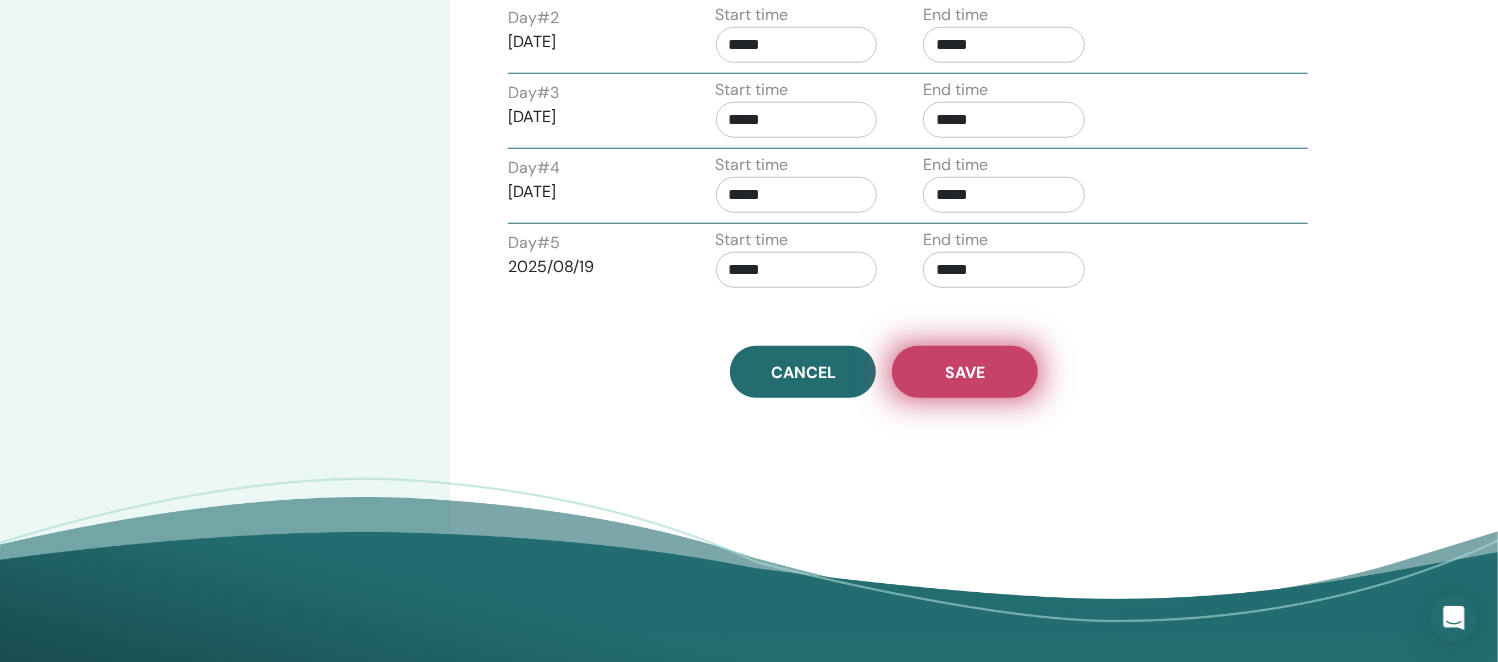 click on "Save" at bounding box center [965, 372] 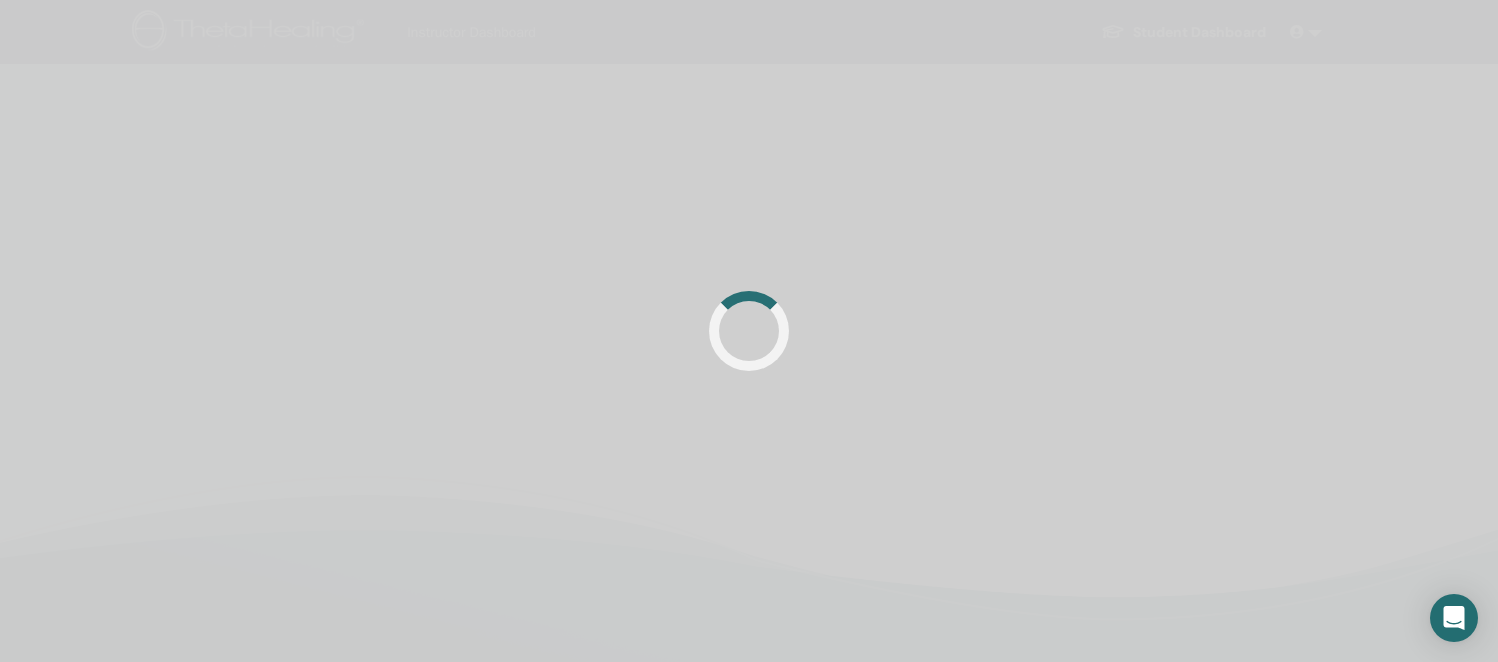 scroll, scrollTop: 0, scrollLeft: 0, axis: both 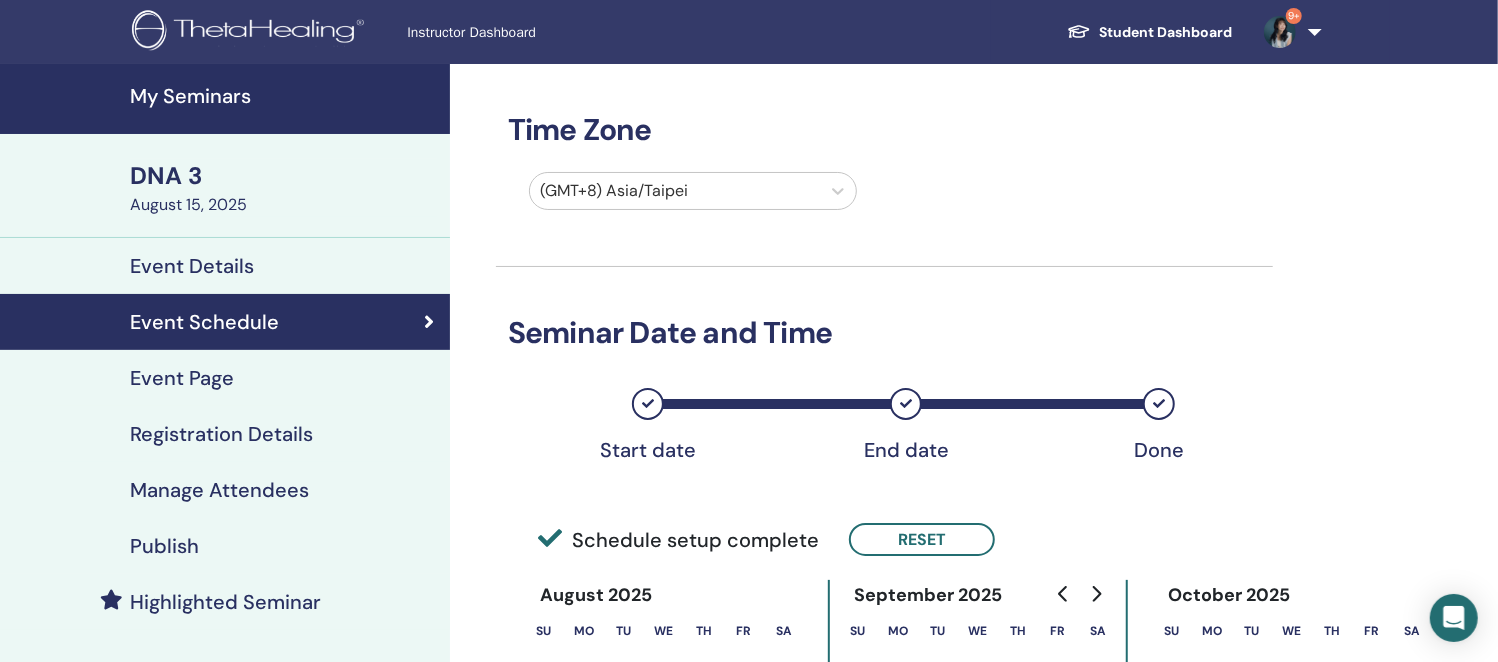 click on "Event Page" at bounding box center [182, 378] 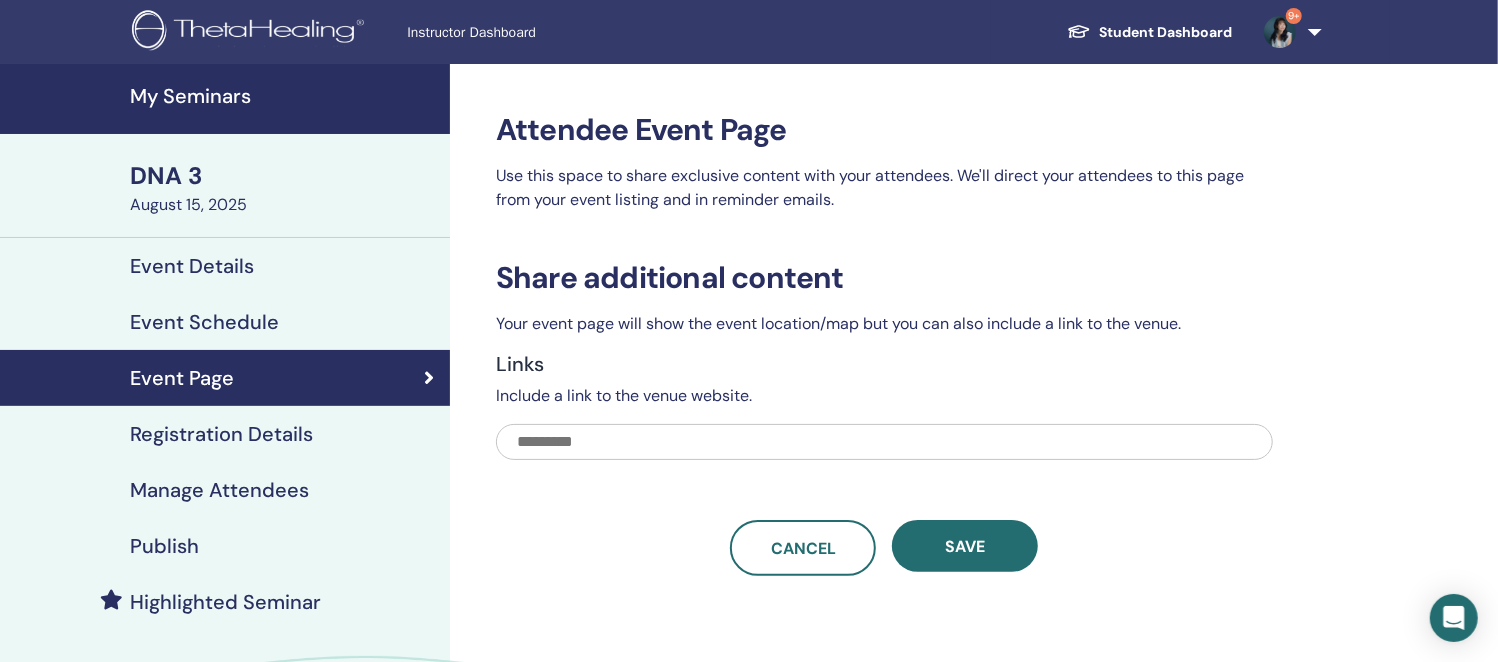 click on "Registration Details" at bounding box center (221, 434) 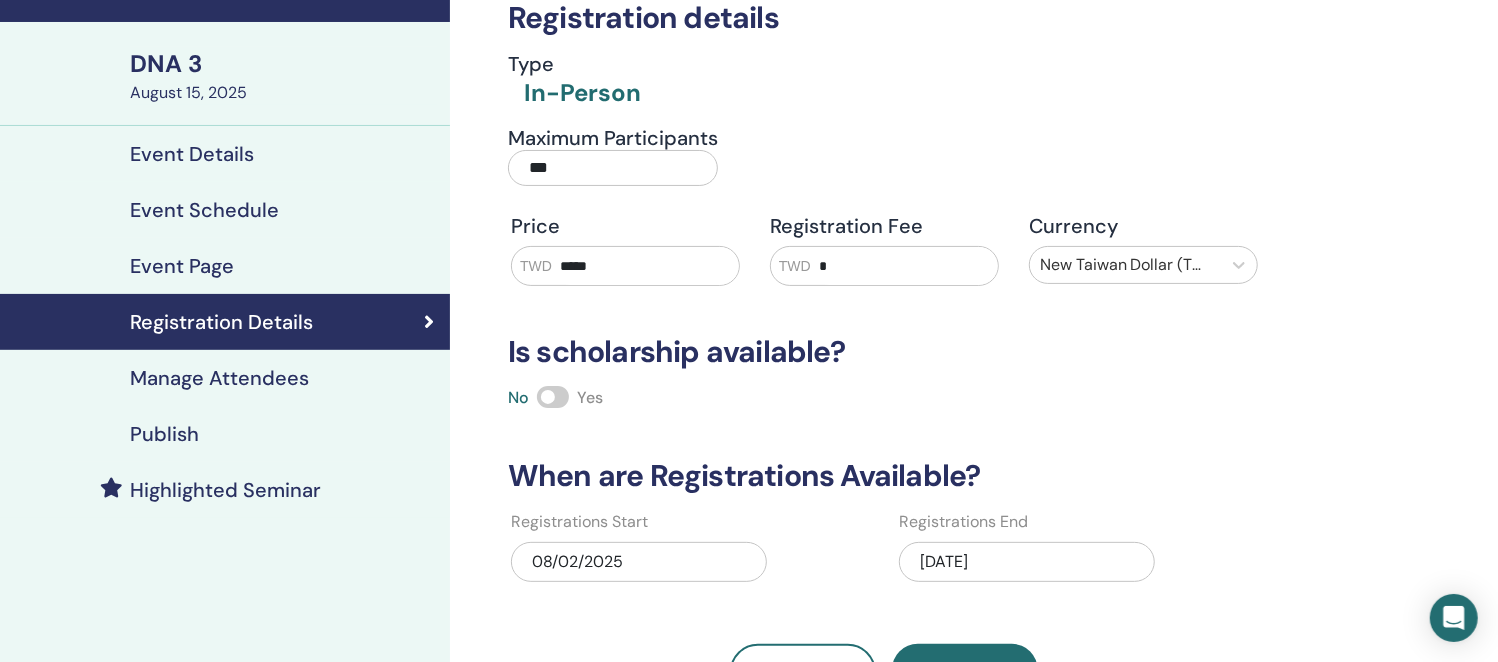 scroll, scrollTop: 0, scrollLeft: 0, axis: both 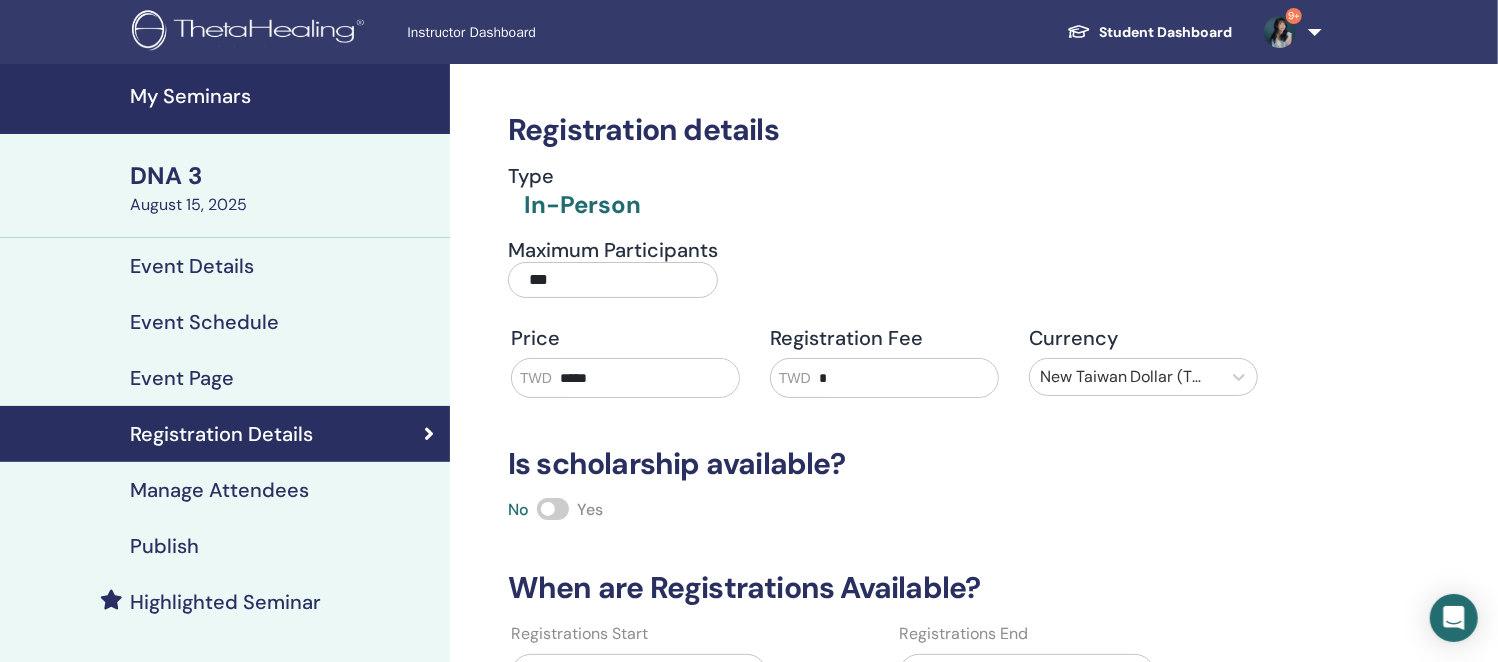 click on "Event Schedule" at bounding box center (204, 322) 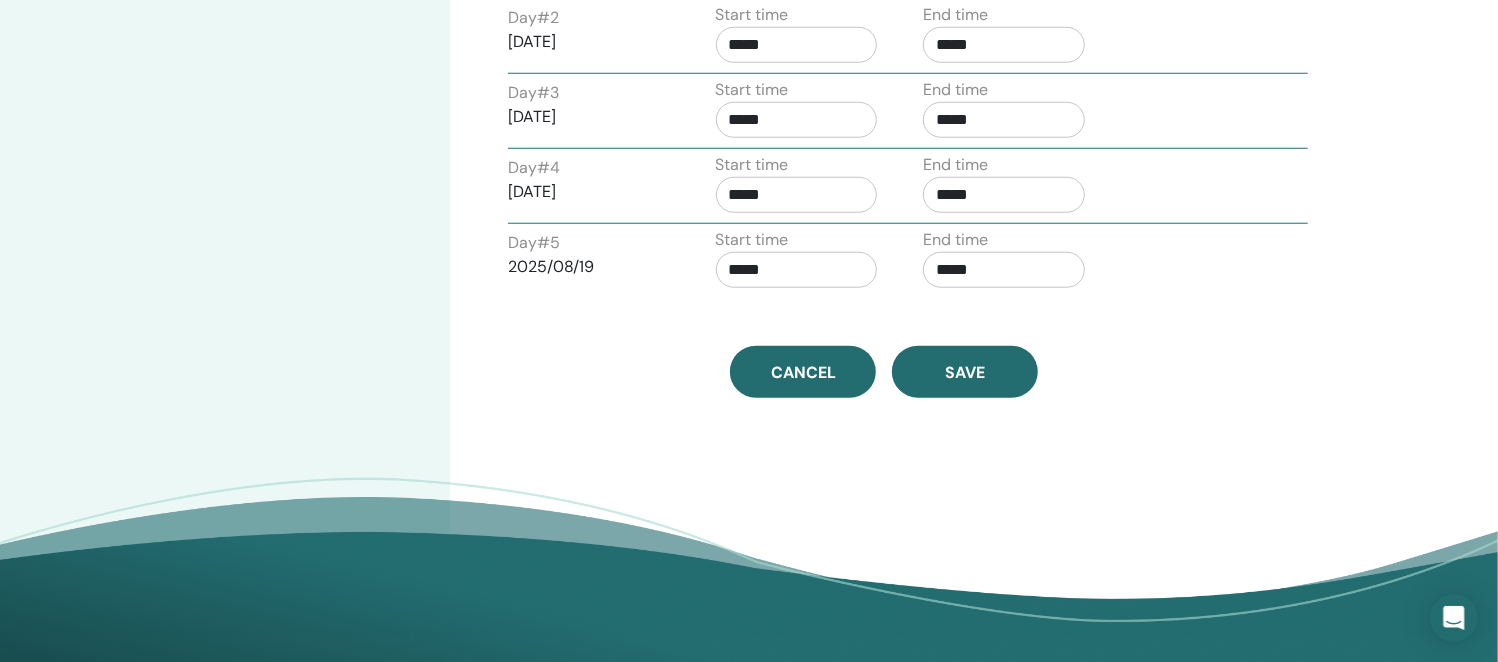 scroll, scrollTop: 0, scrollLeft: 0, axis: both 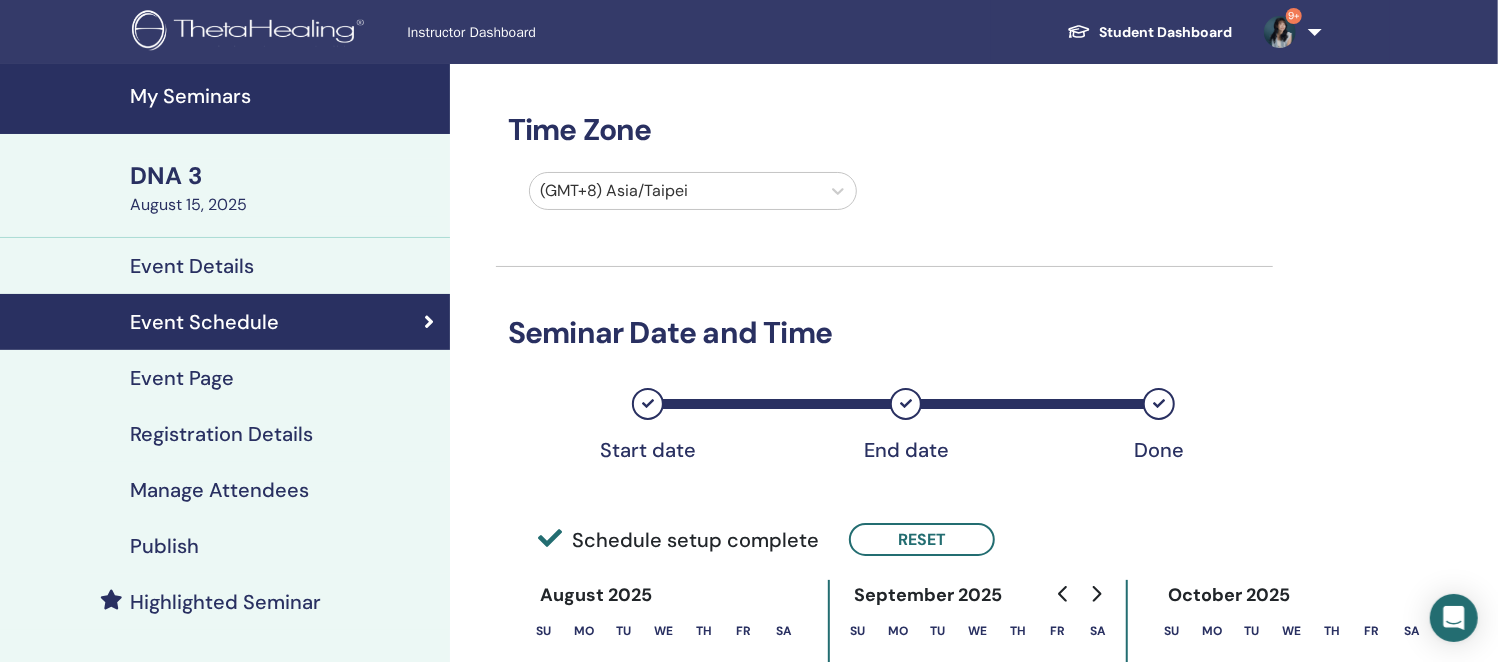 click on "My Seminars" at bounding box center (284, 96) 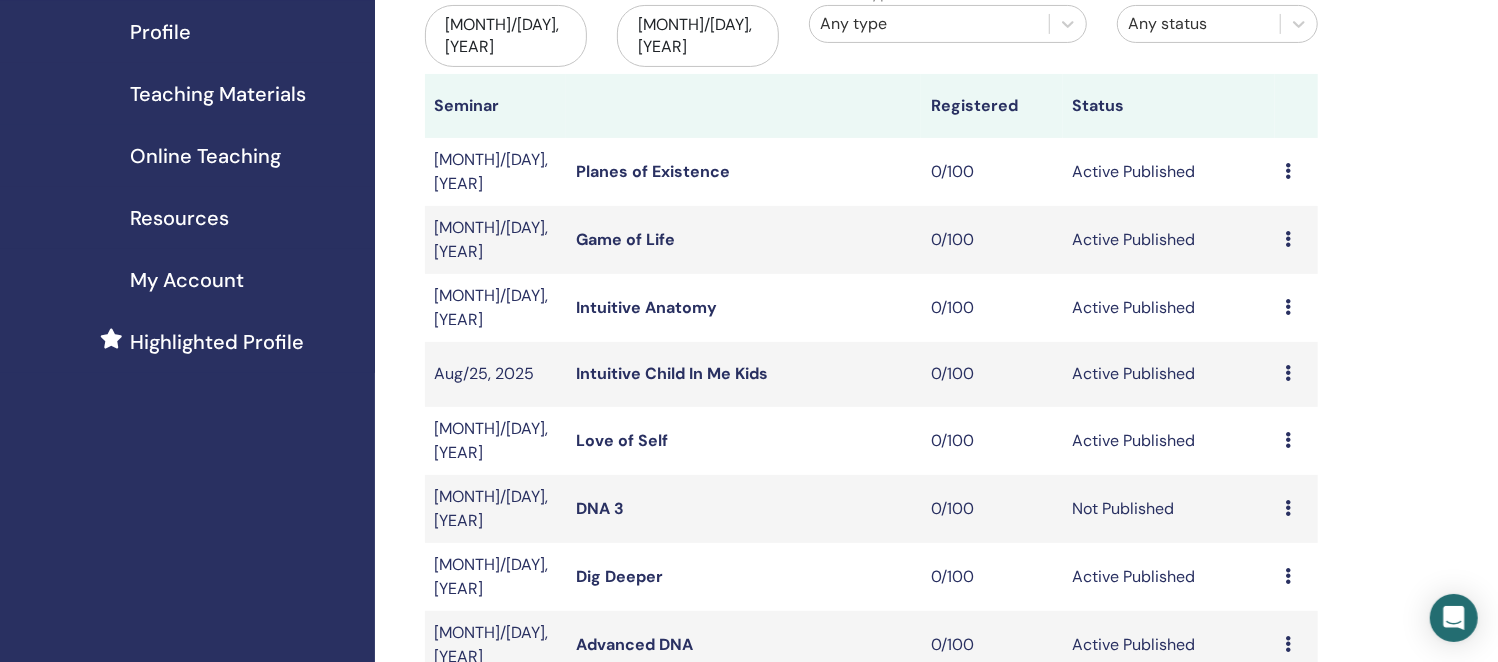 scroll, scrollTop: 499, scrollLeft: 0, axis: vertical 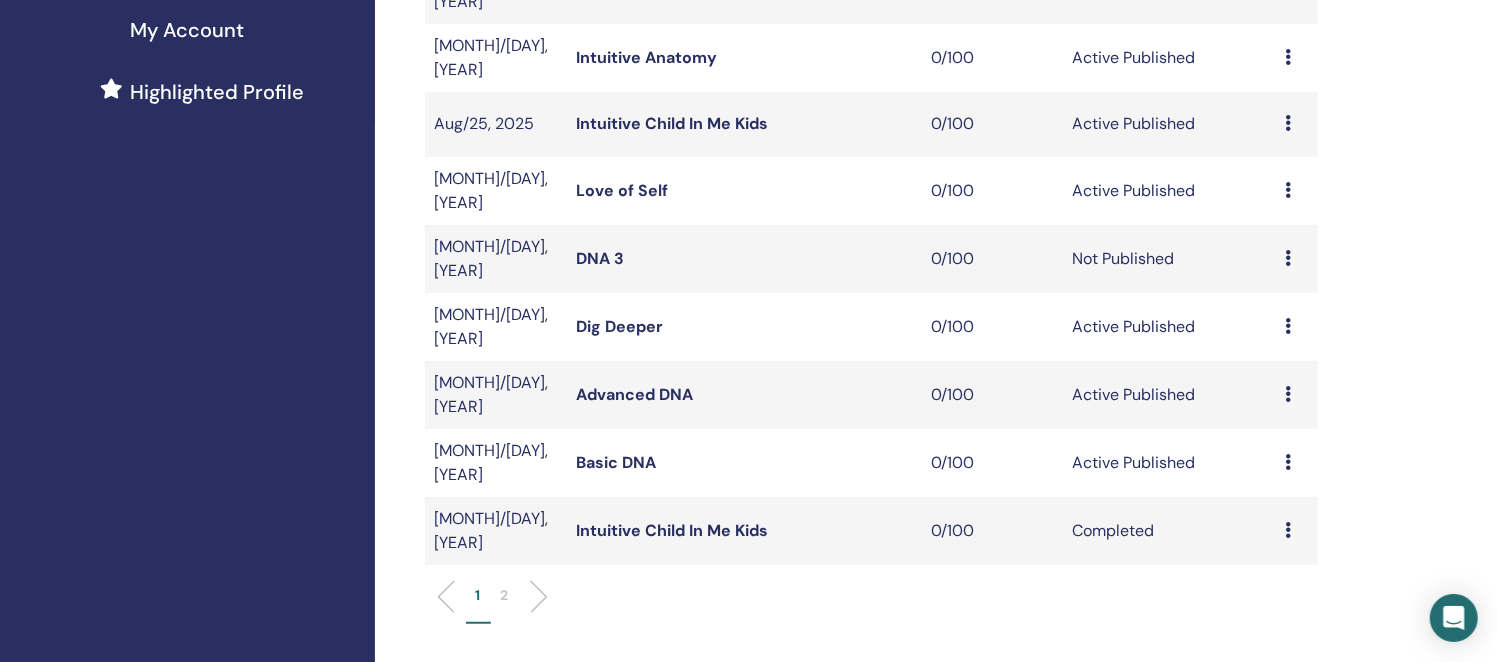 click on "Love of Self" at bounding box center [622, 190] 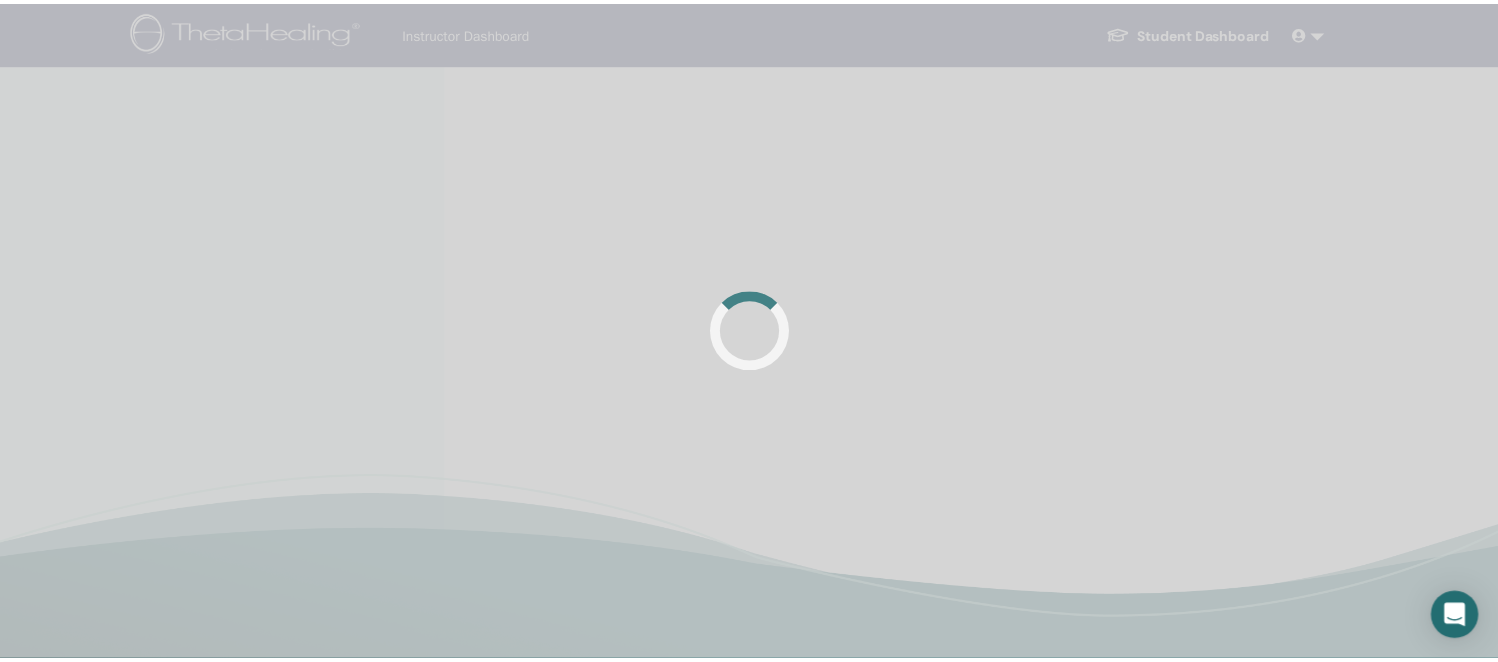 scroll, scrollTop: 0, scrollLeft: 0, axis: both 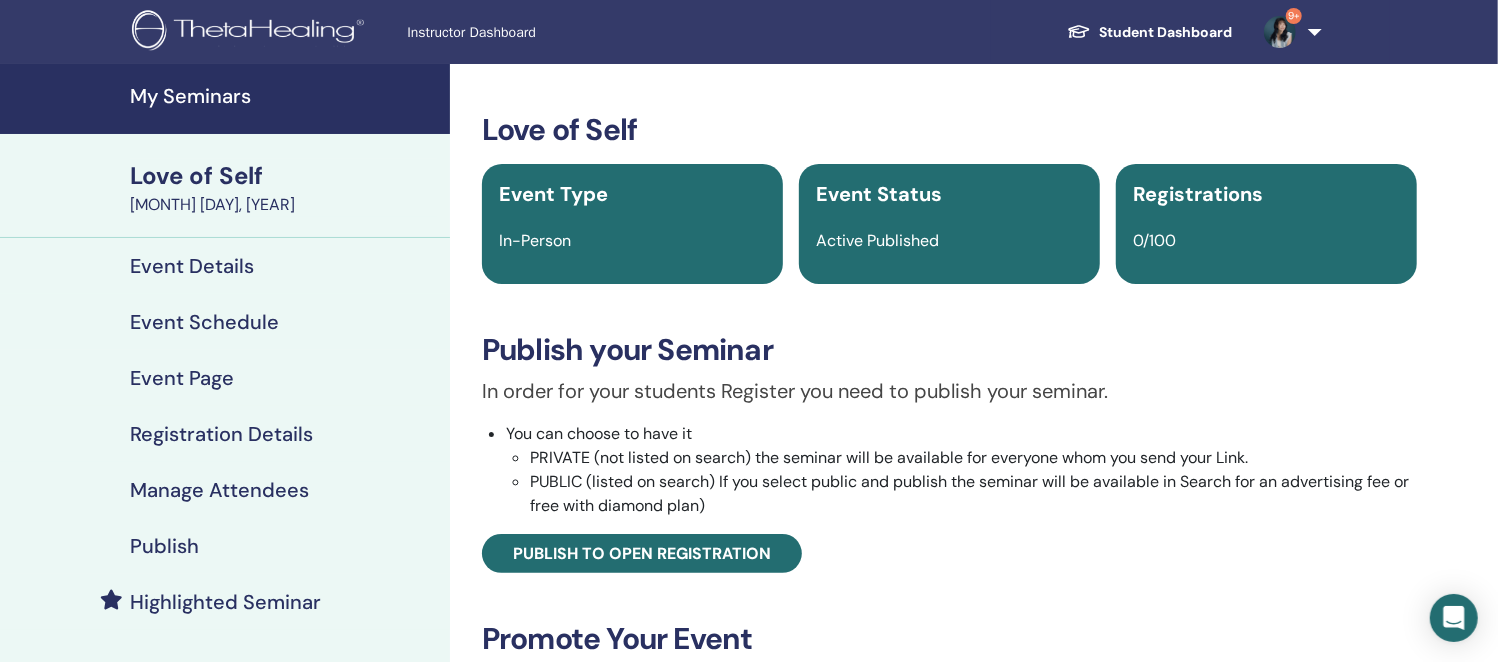 click on "Event Schedule" at bounding box center [204, 322] 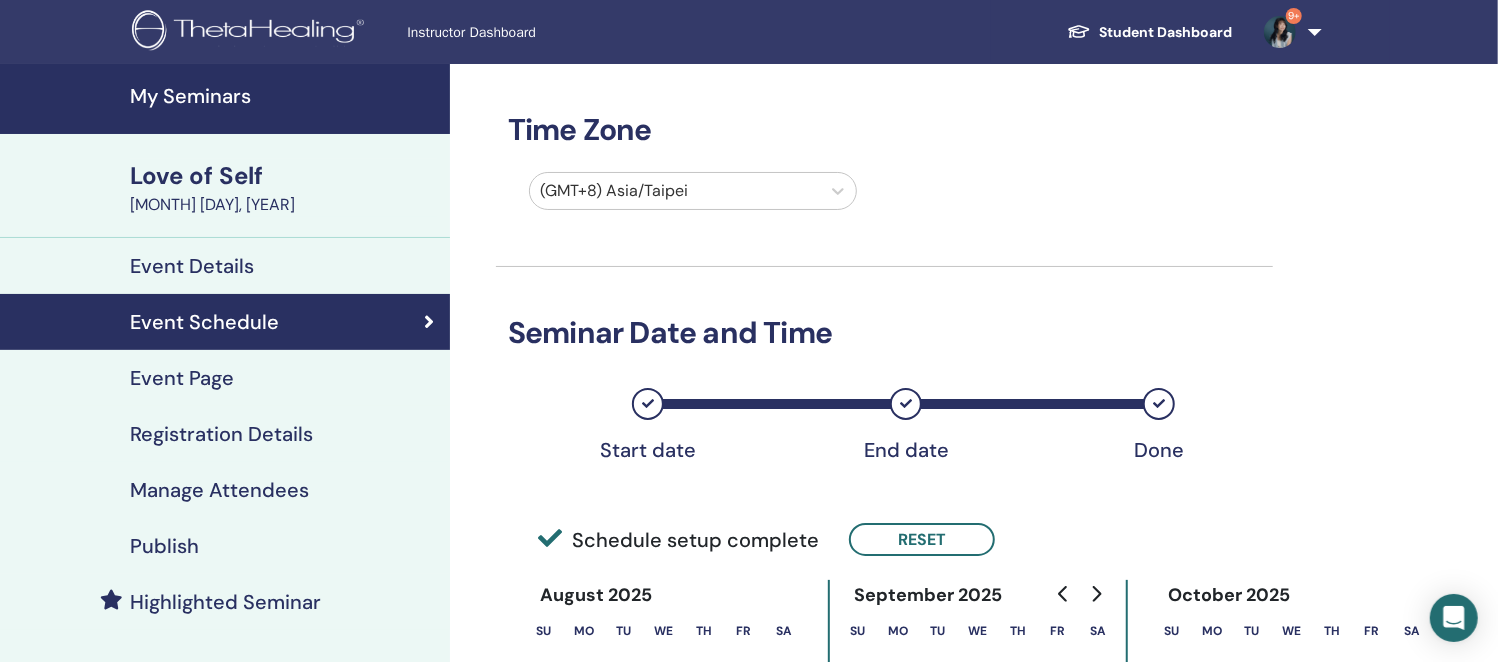 click on "Event Details" at bounding box center (192, 266) 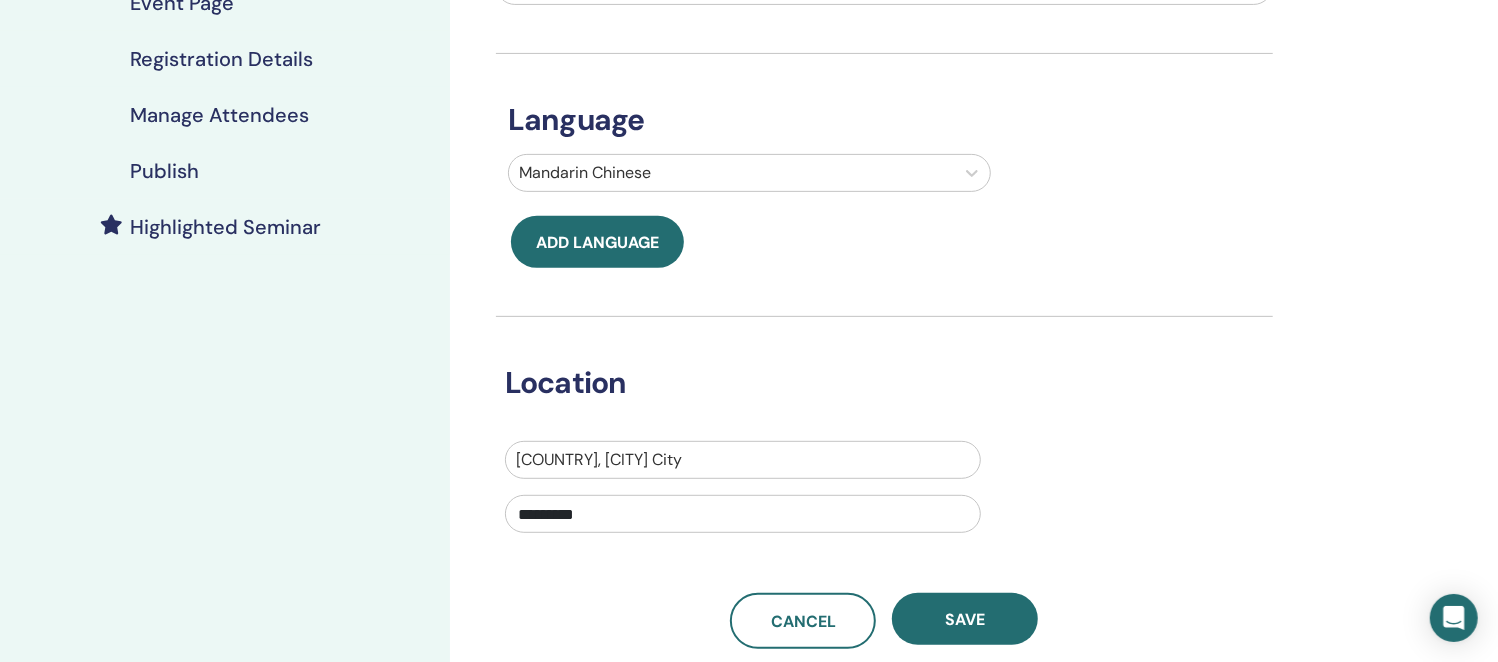 scroll, scrollTop: 0, scrollLeft: 0, axis: both 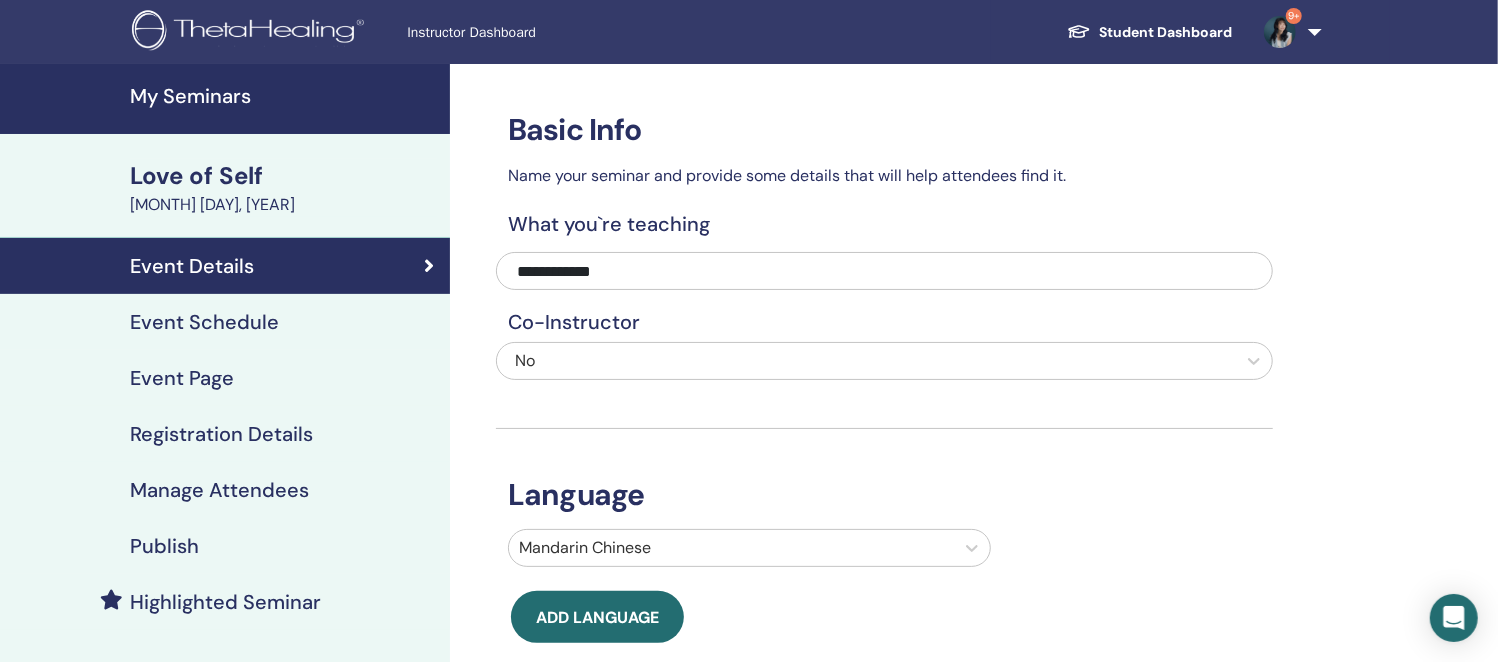 click on "Event Schedule" at bounding box center [225, 322] 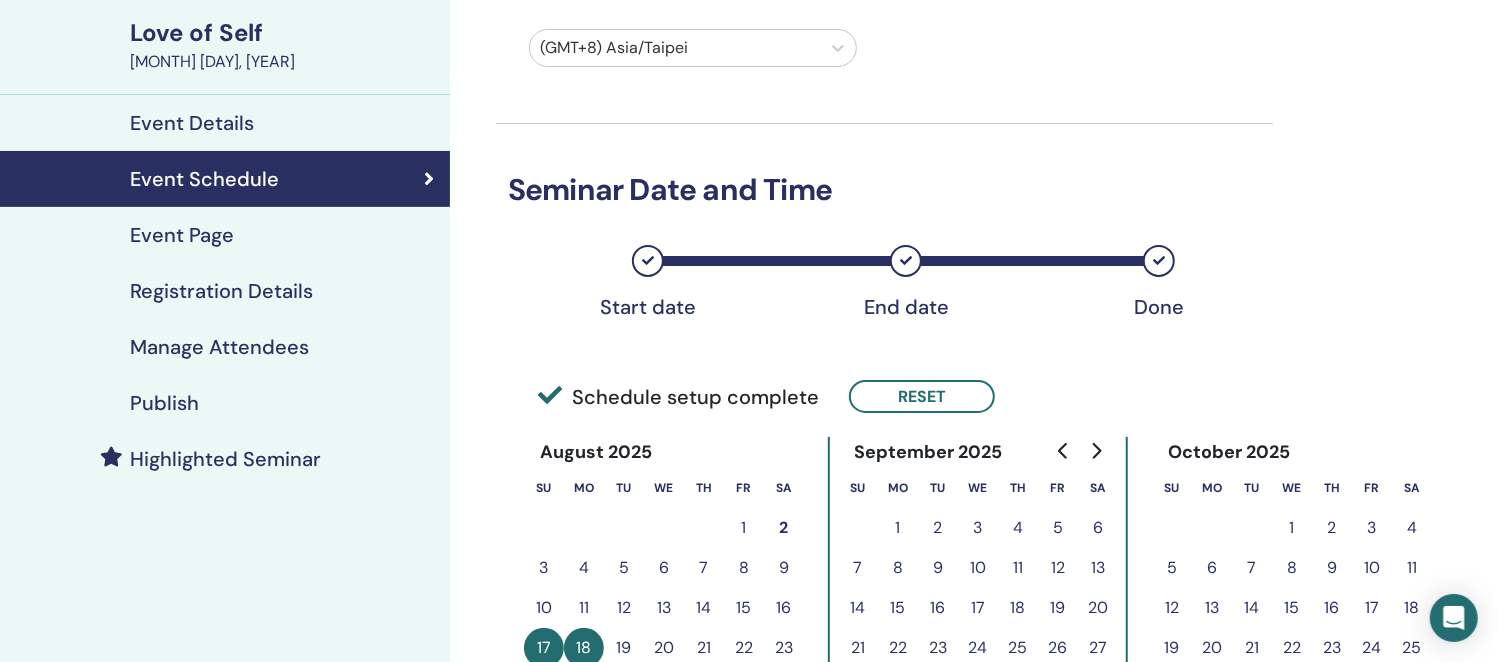 scroll, scrollTop: 124, scrollLeft: 0, axis: vertical 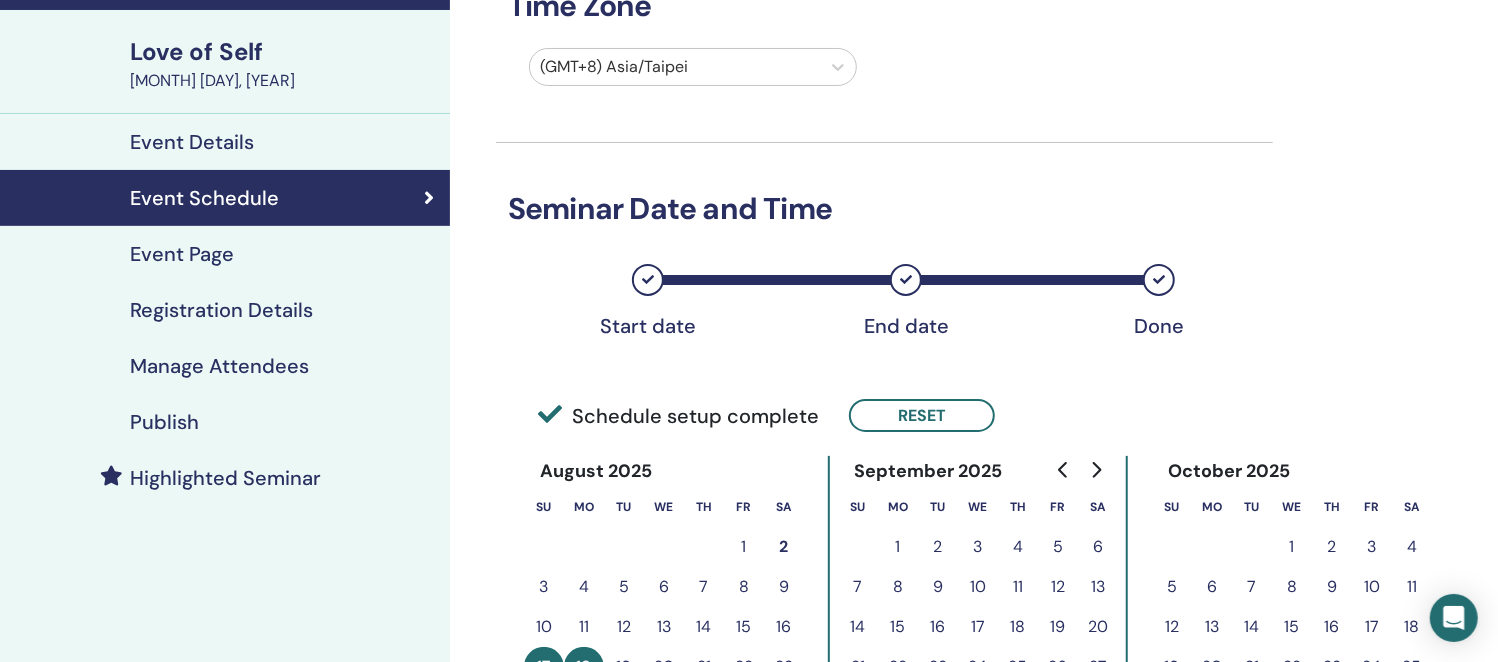 click on "Event Page" at bounding box center [182, 254] 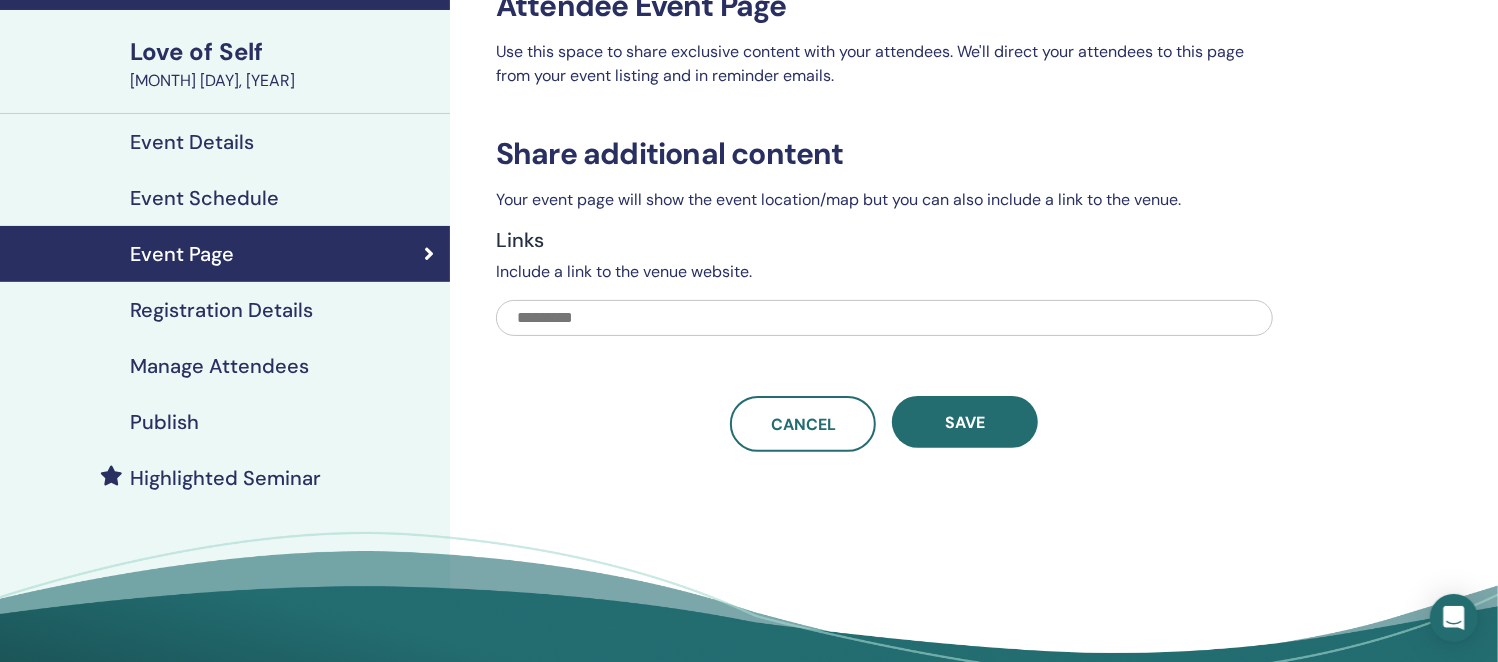 click on "Registration Details" at bounding box center [221, 310] 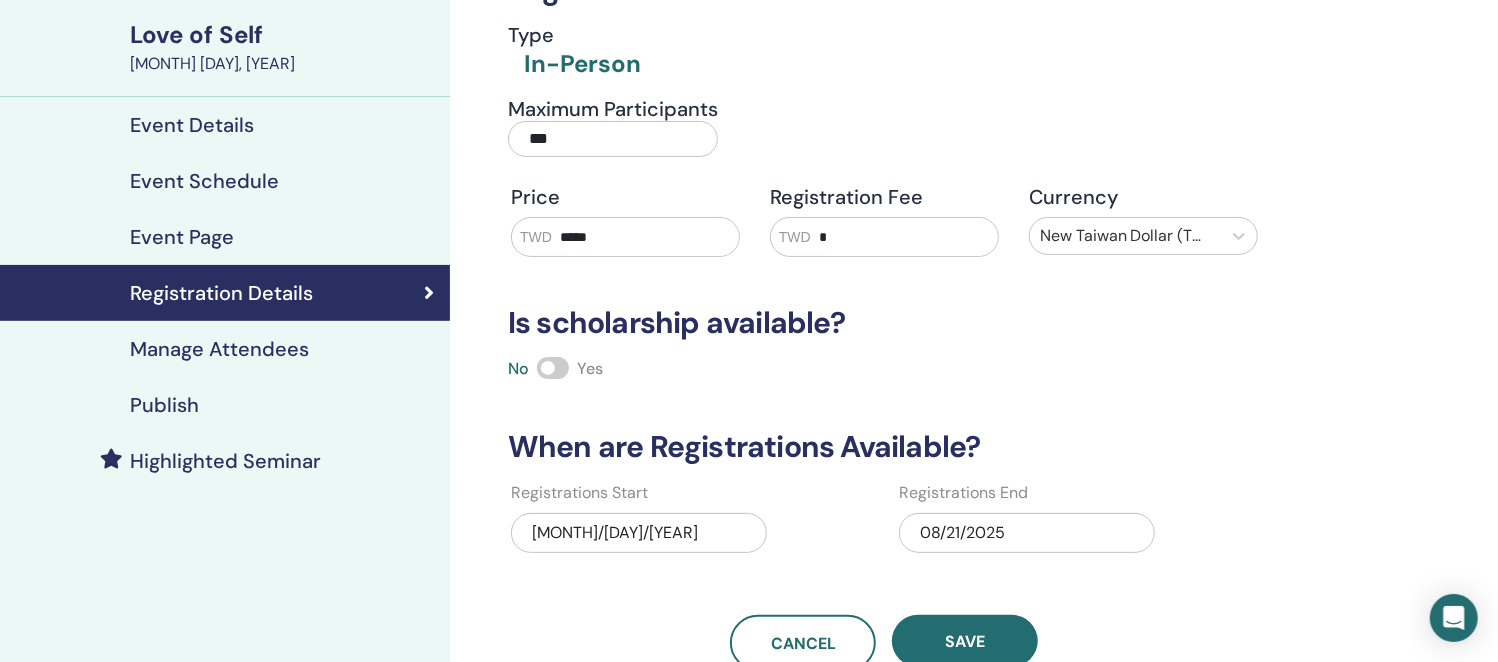 scroll, scrollTop: 0, scrollLeft: 0, axis: both 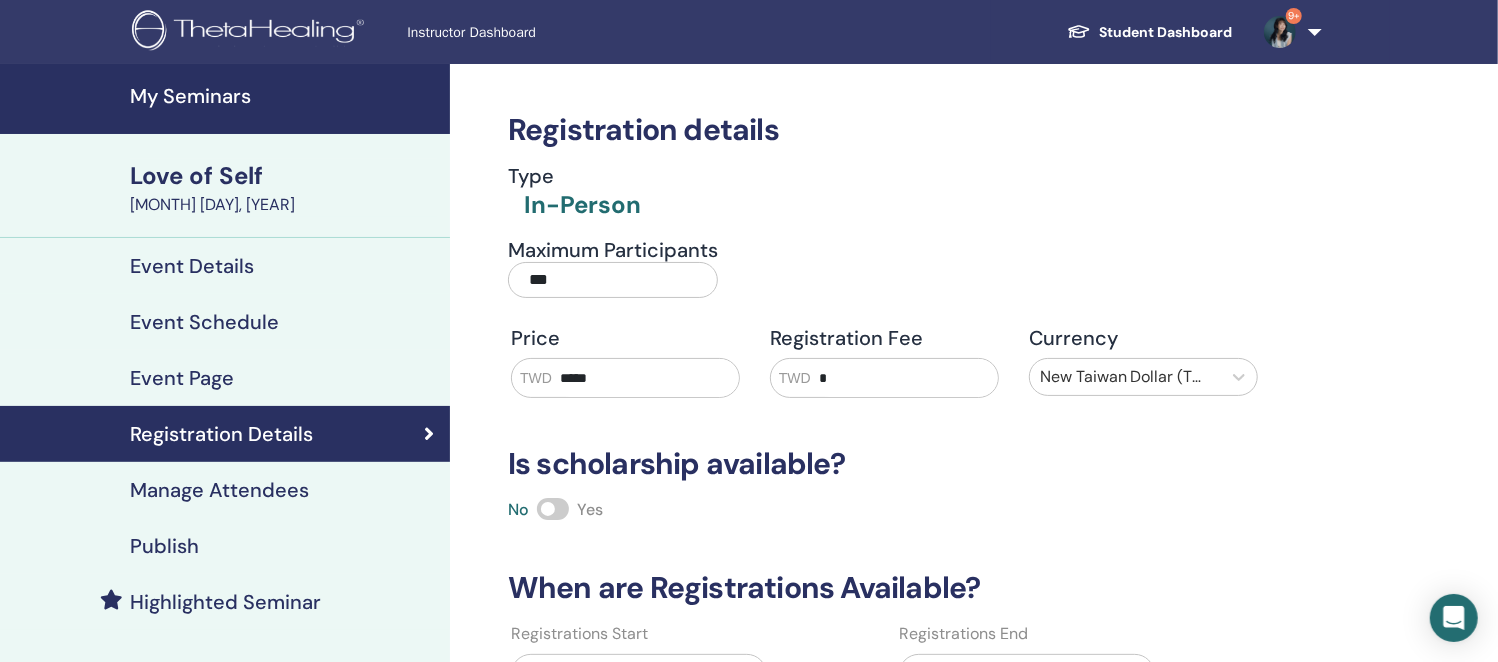 click on "My Seminars" at bounding box center (284, 96) 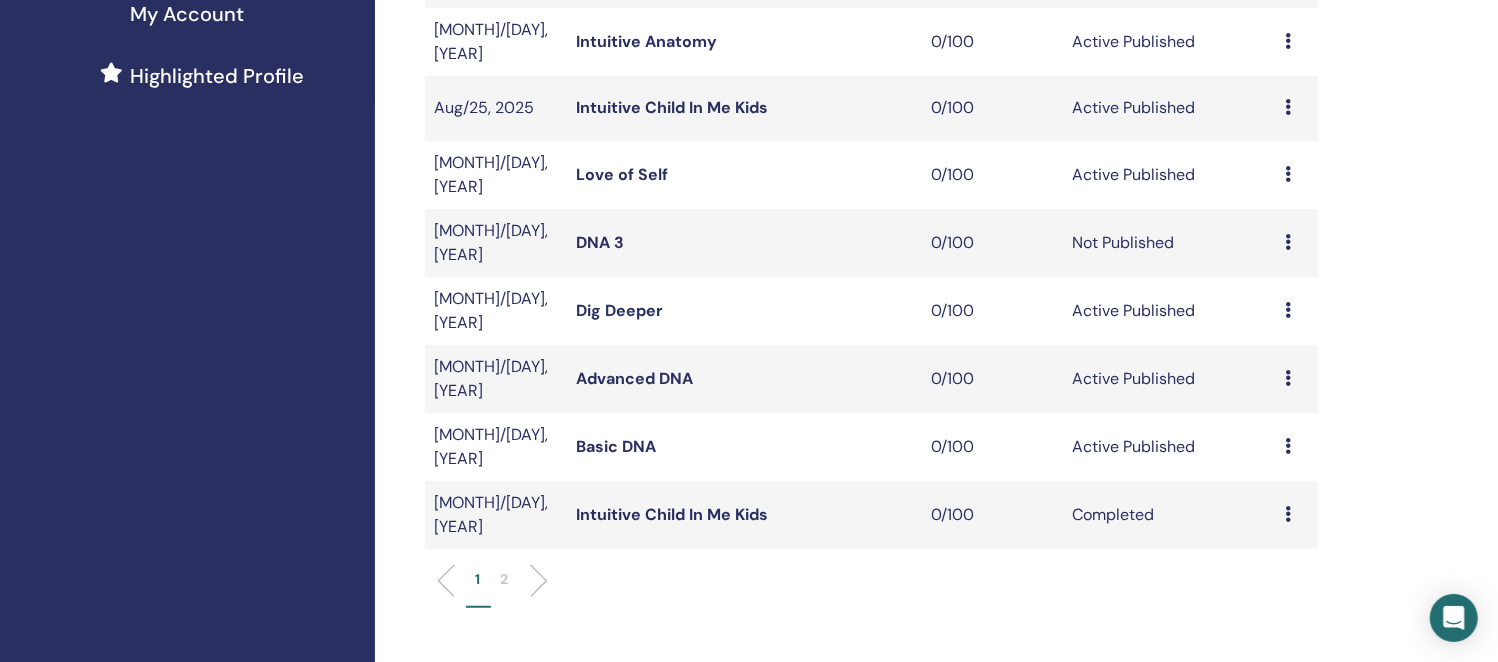 scroll, scrollTop: 625, scrollLeft: 0, axis: vertical 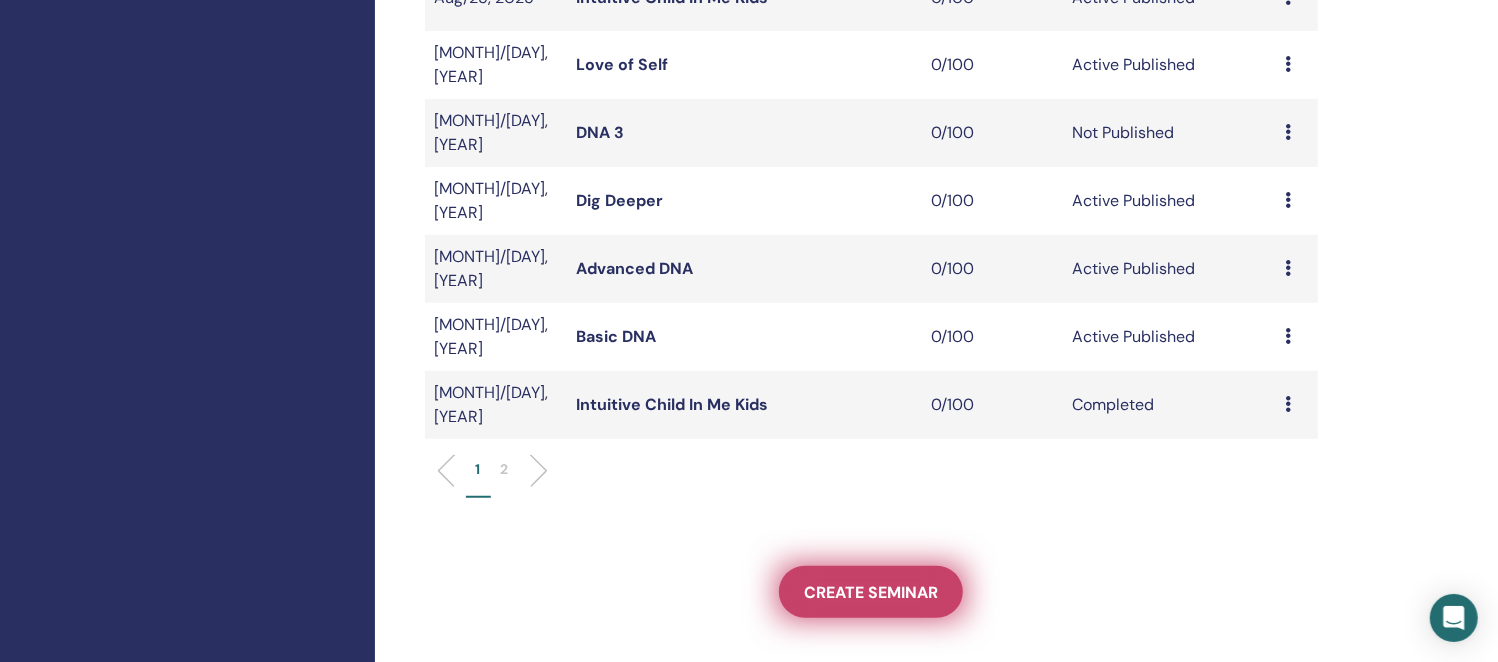 click on "Create seminar" at bounding box center (871, 592) 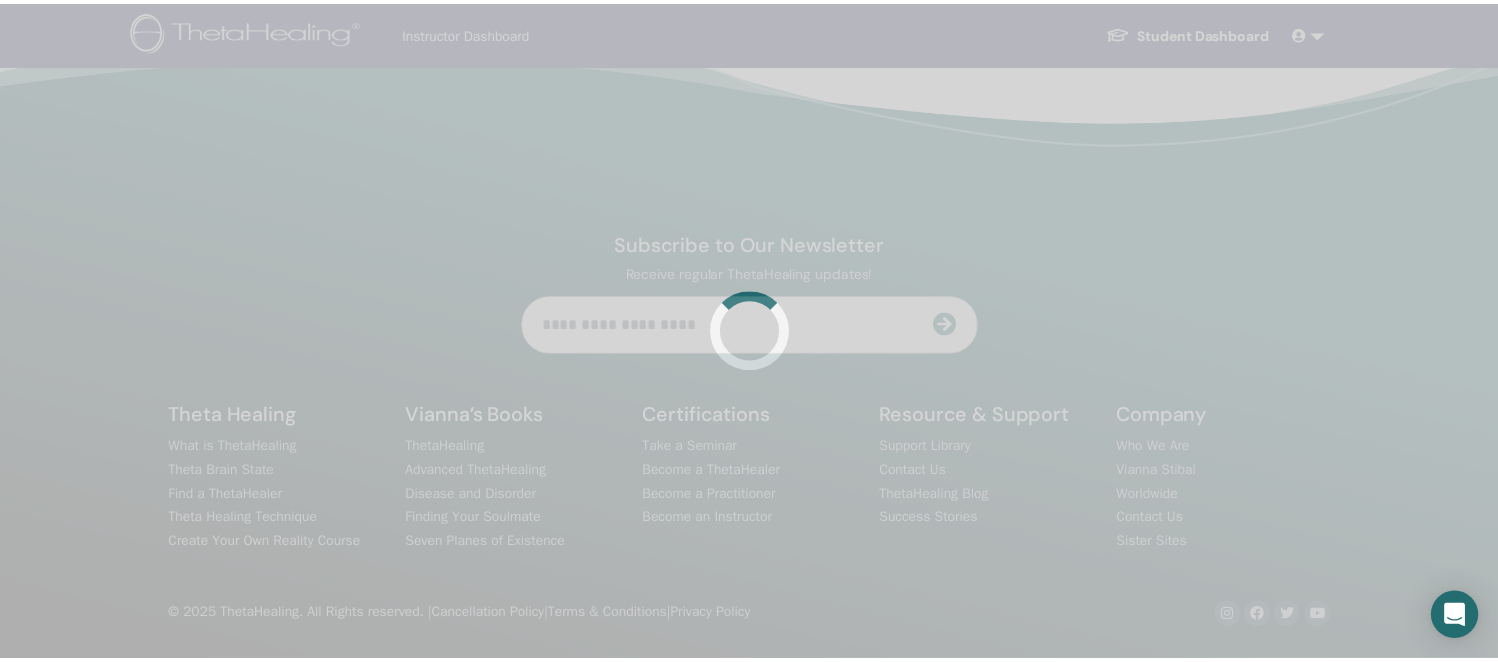 scroll, scrollTop: 0, scrollLeft: 0, axis: both 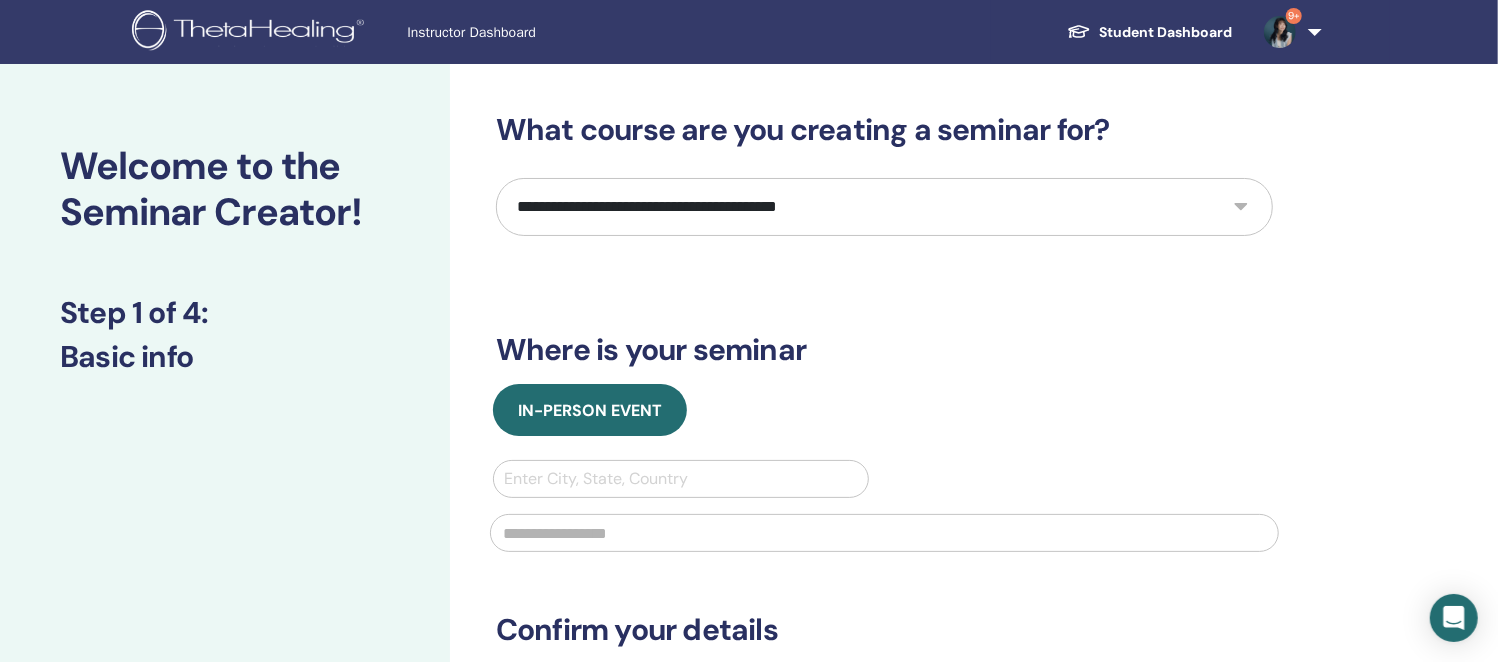 click on "**********" at bounding box center [884, 207] 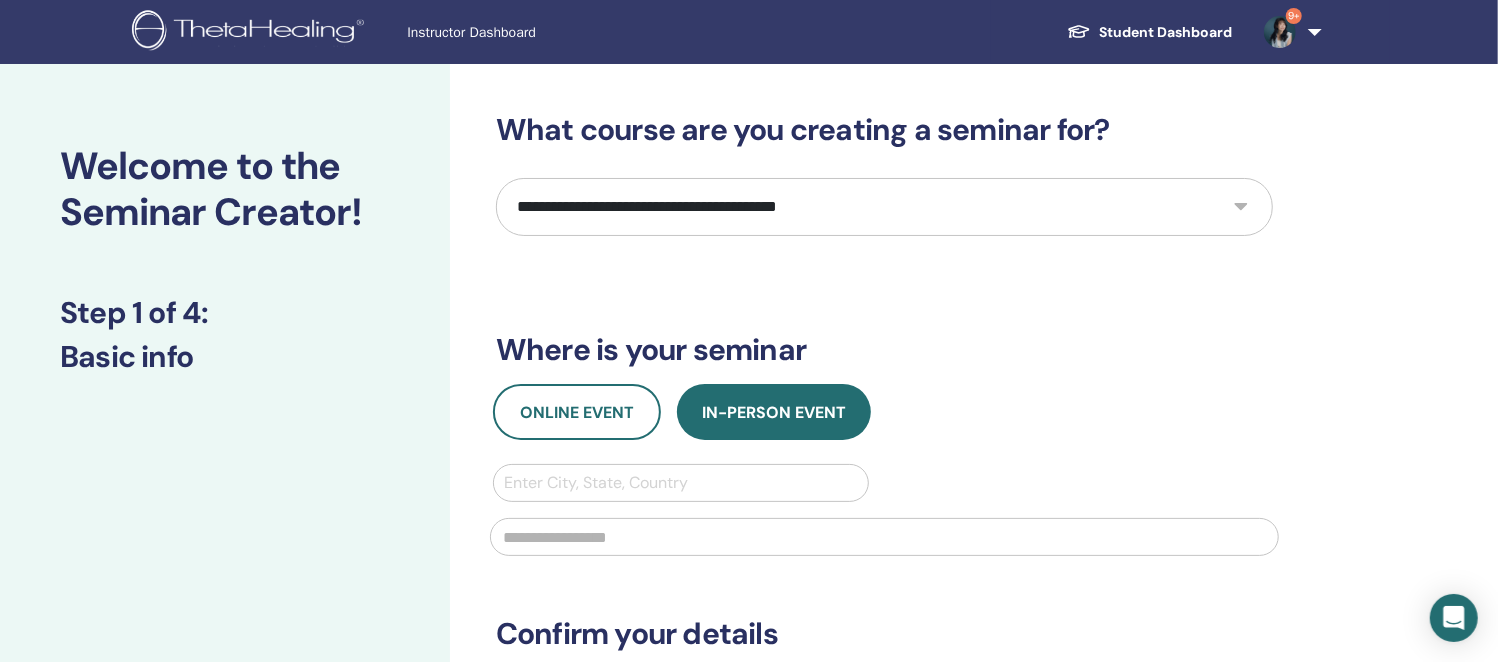 click on "Where is your seminar" at bounding box center [884, 350] 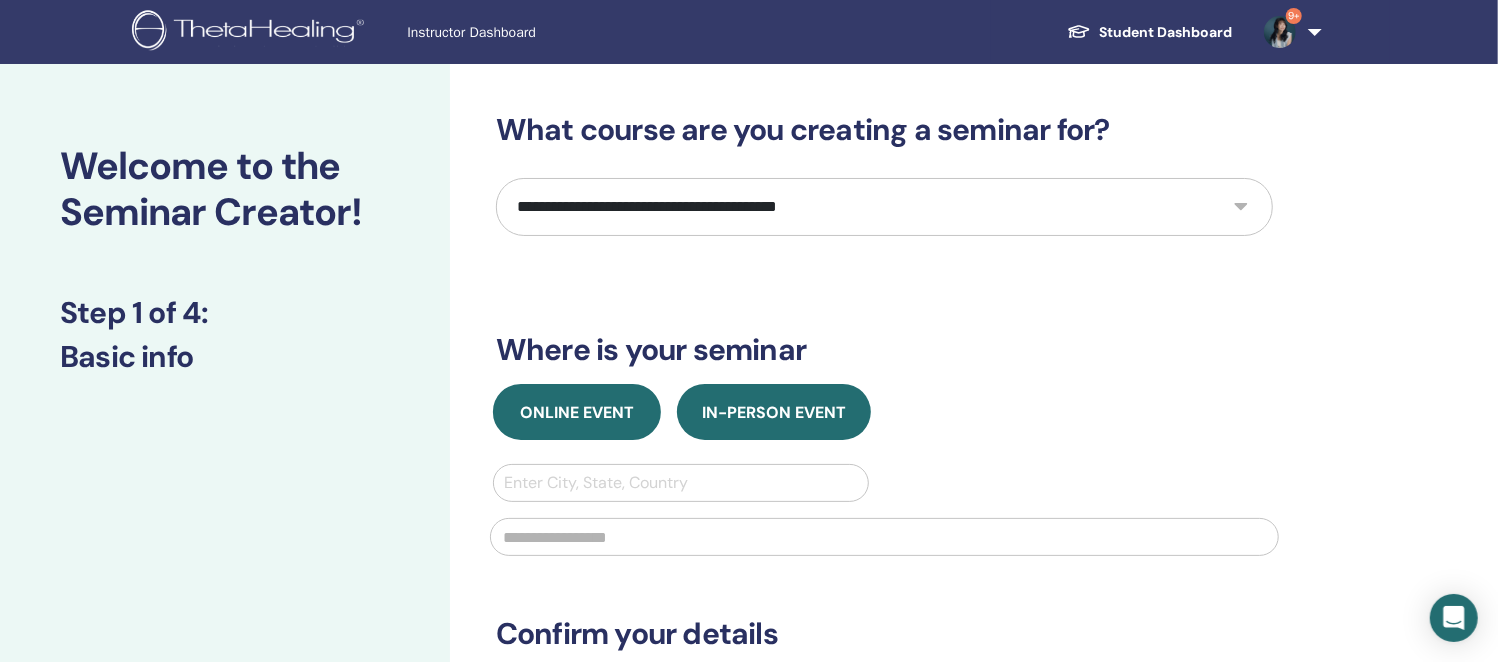 click on "Online Event" at bounding box center (577, 412) 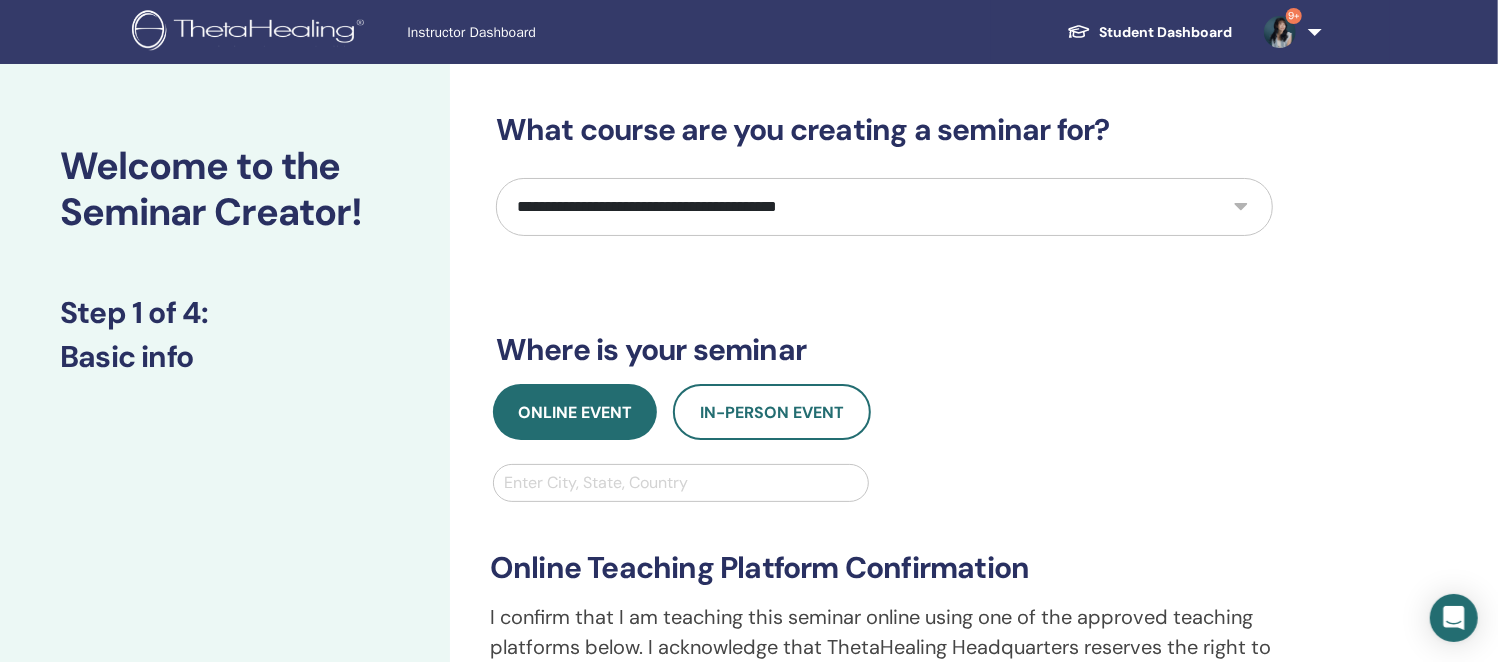 click at bounding box center (681, 483) 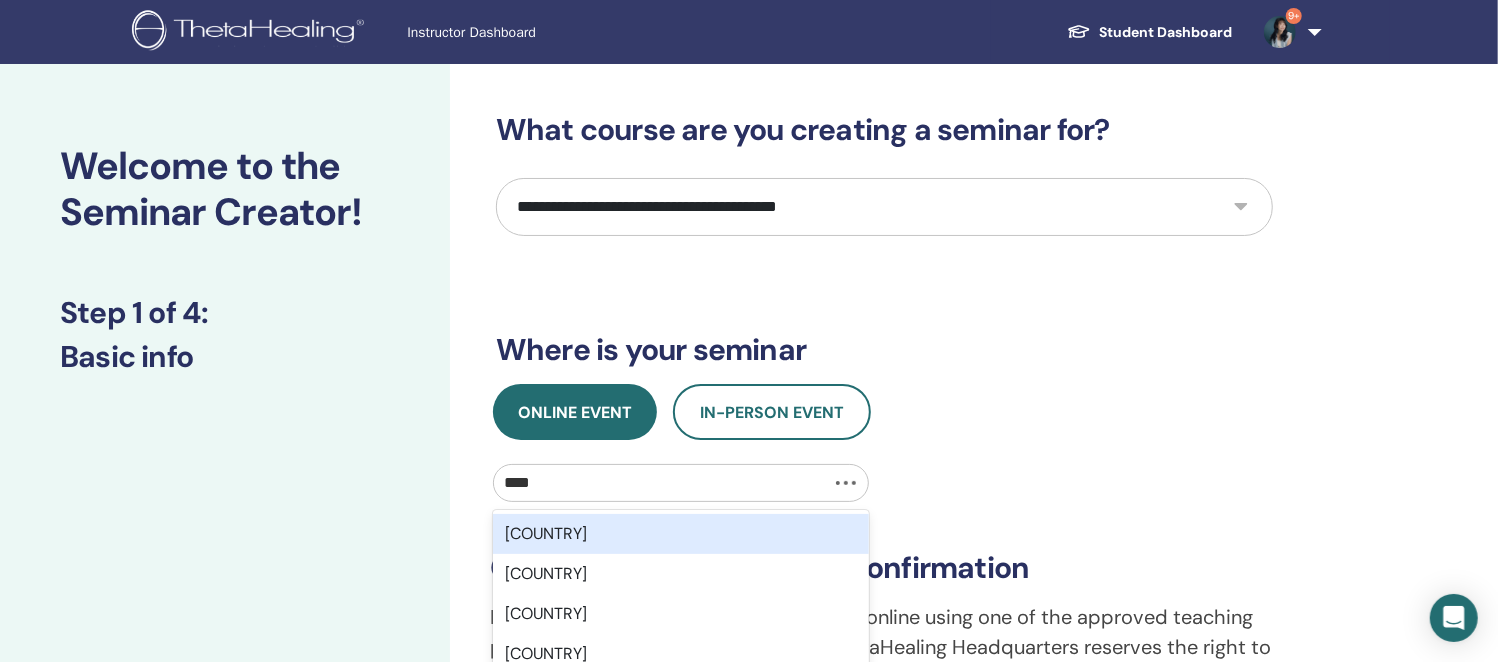 type on "*****" 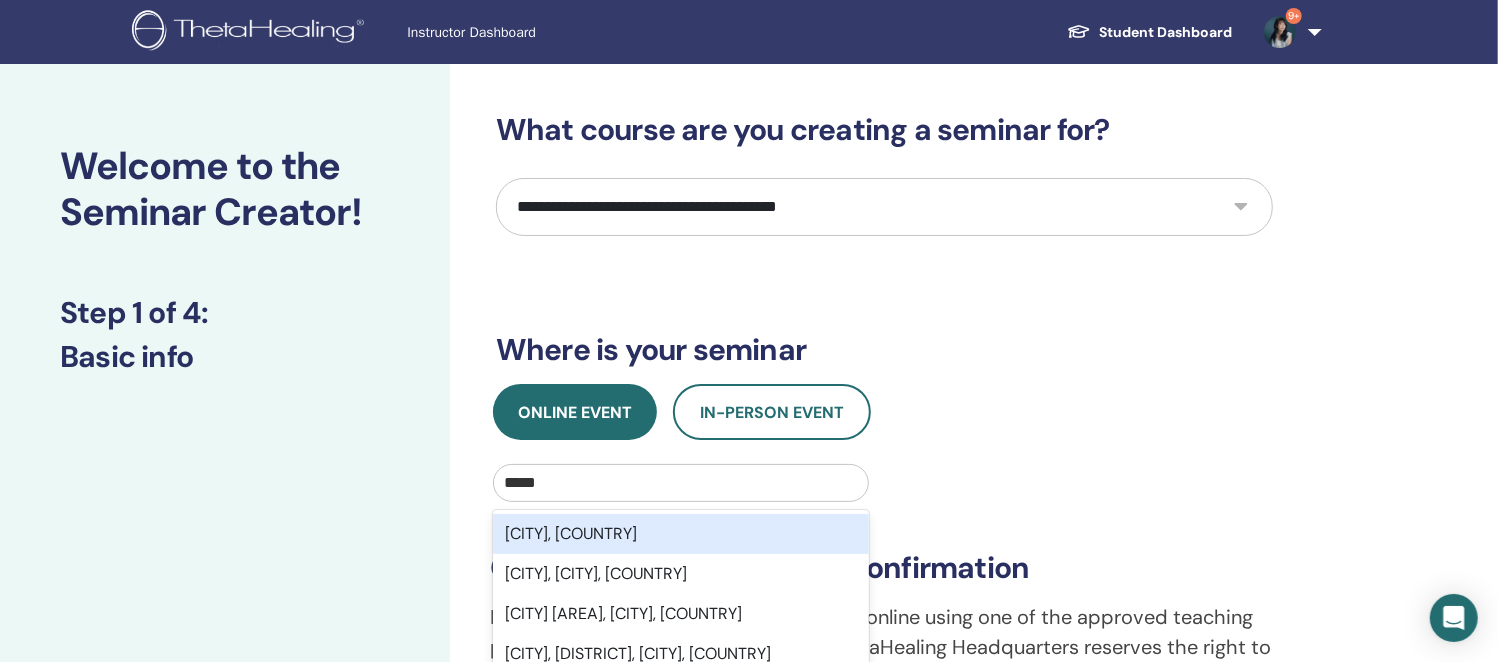 click on "[CITY], [COUNTRY]" at bounding box center (681, 534) 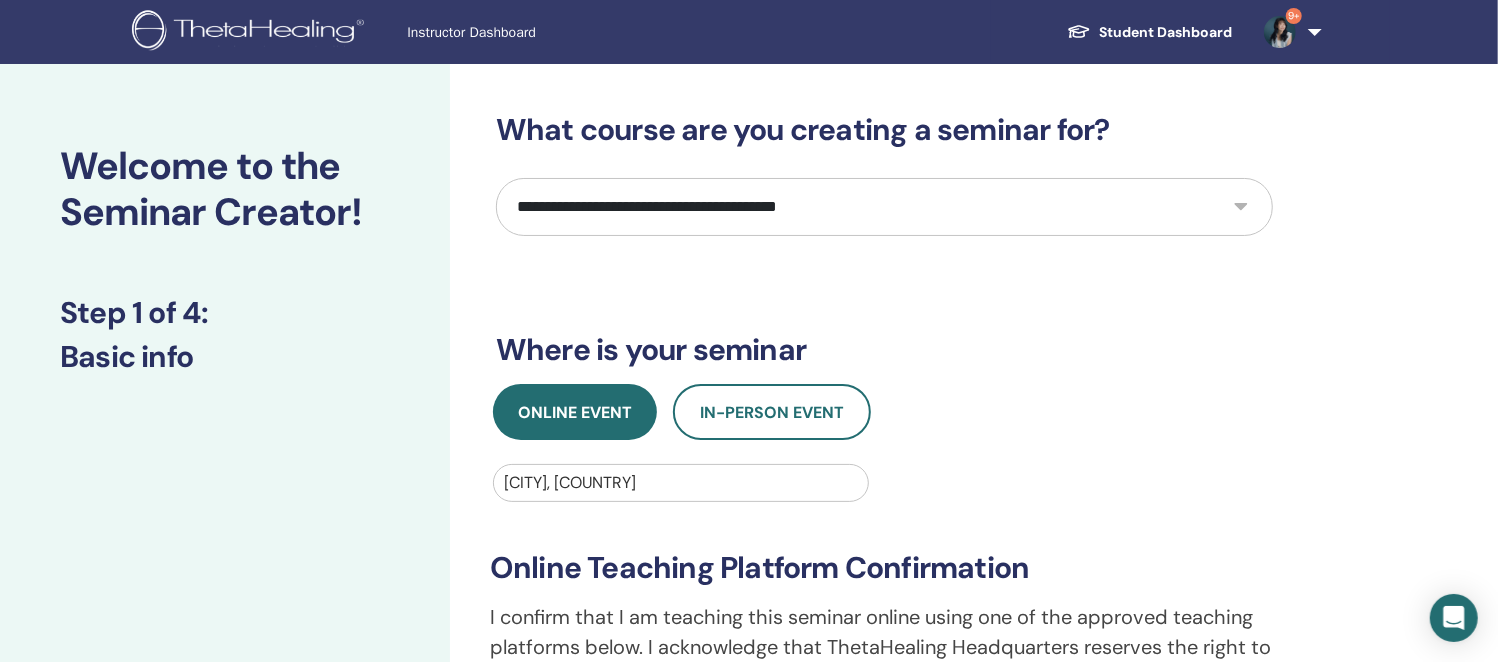 click on "**********" at bounding box center [949, 686] 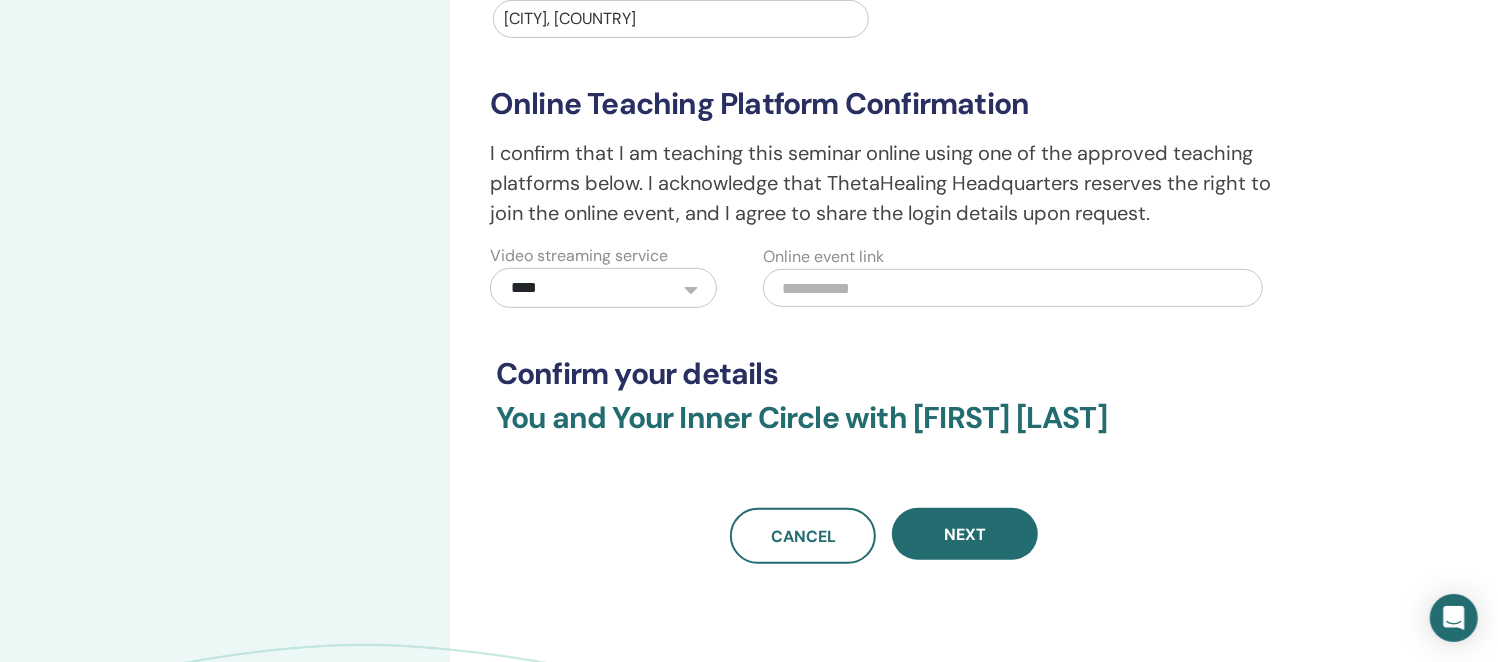 scroll, scrollTop: 499, scrollLeft: 0, axis: vertical 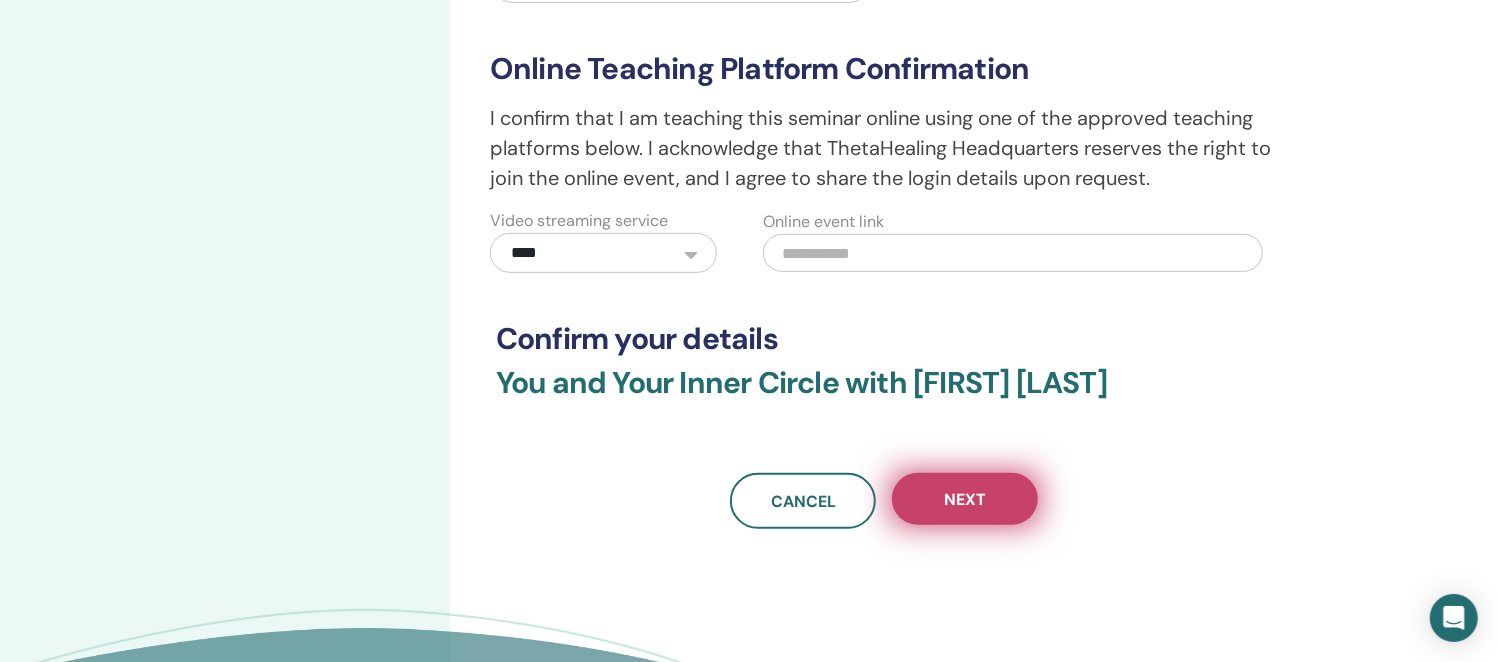 click on "Next" at bounding box center (965, 499) 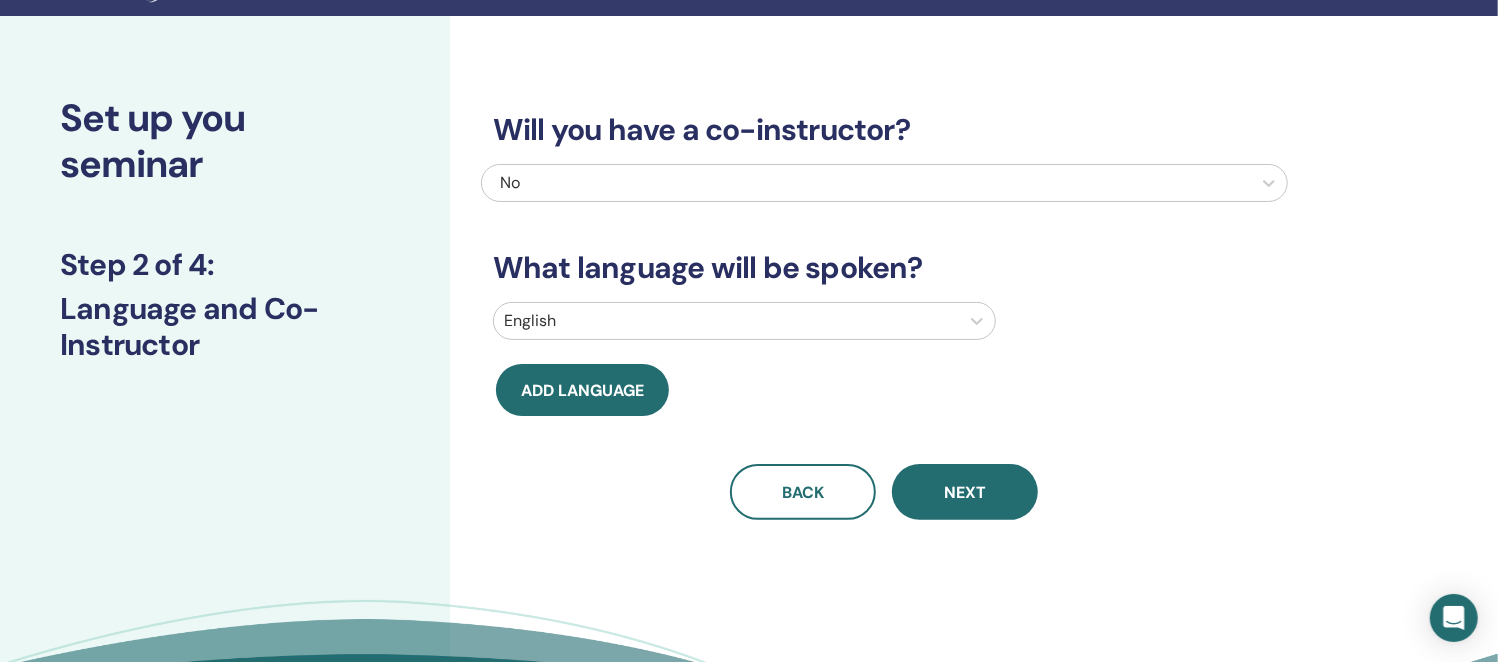scroll, scrollTop: 0, scrollLeft: 0, axis: both 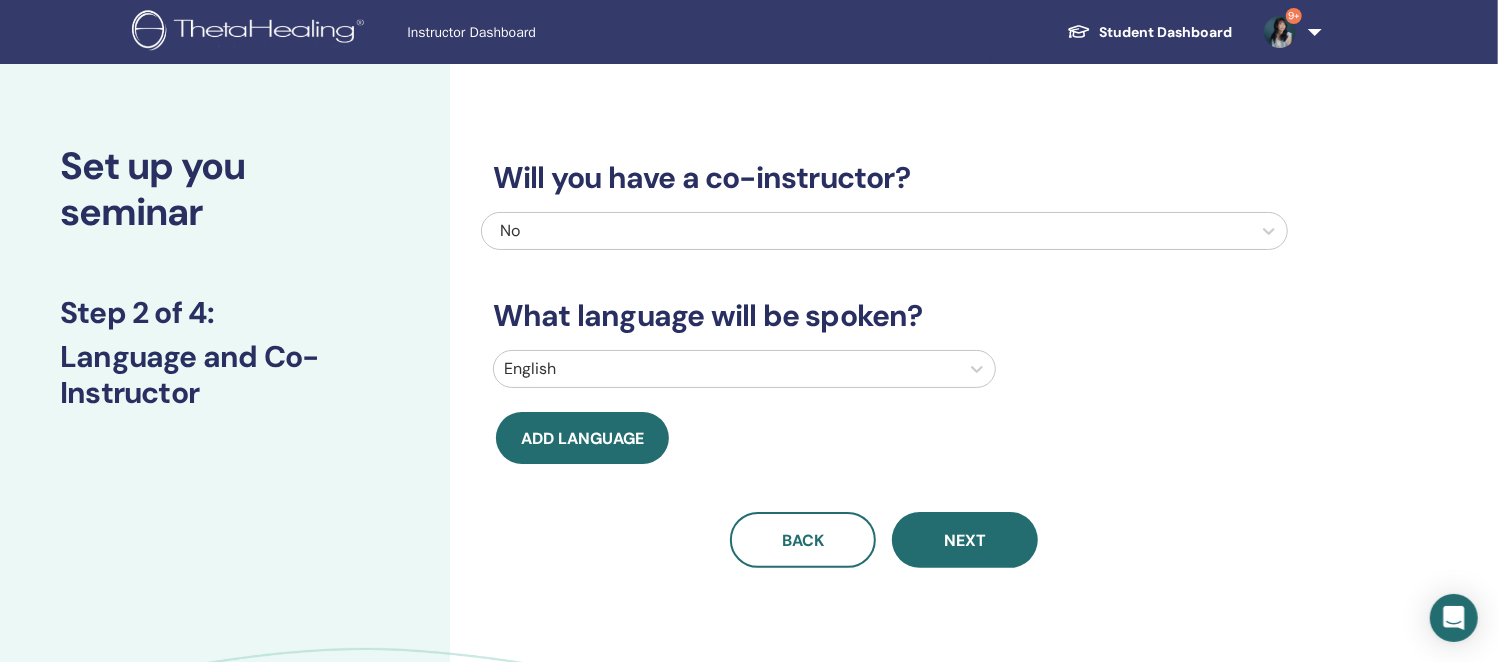 click at bounding box center (726, 369) 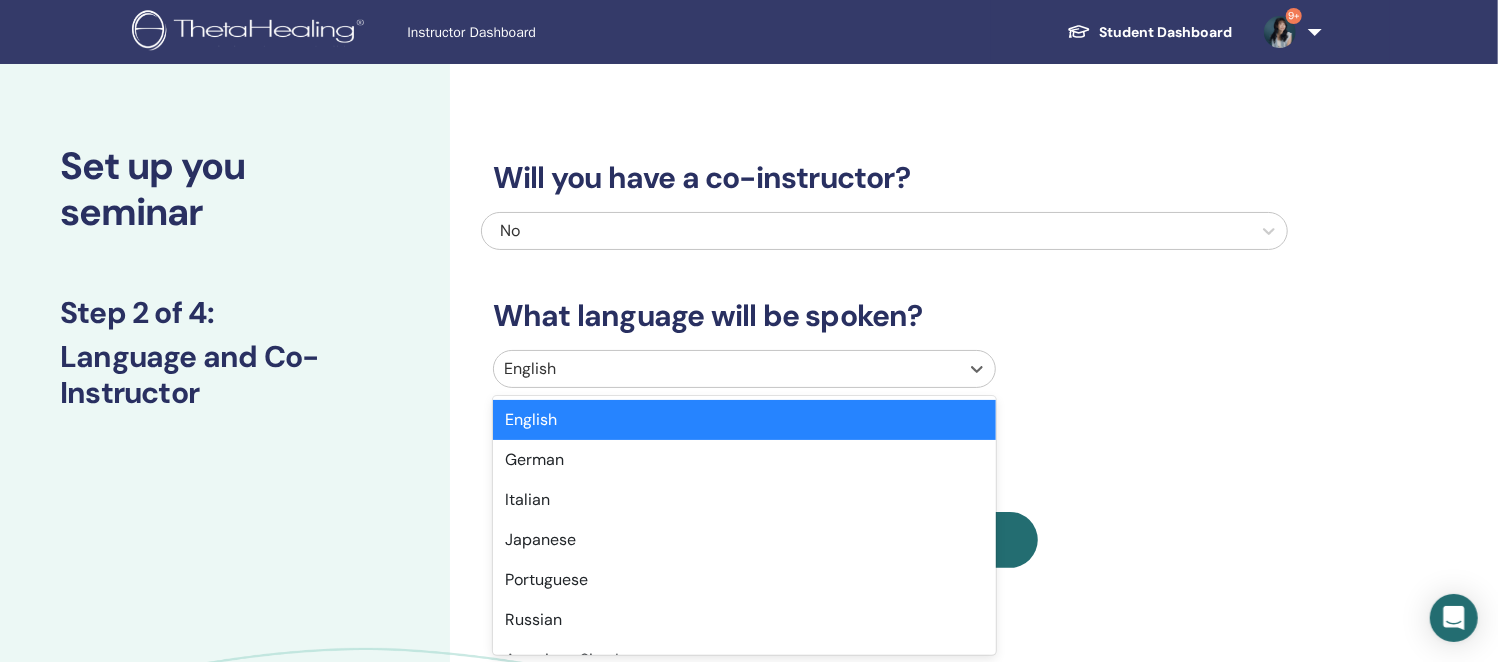 scroll, scrollTop: 41, scrollLeft: 0, axis: vertical 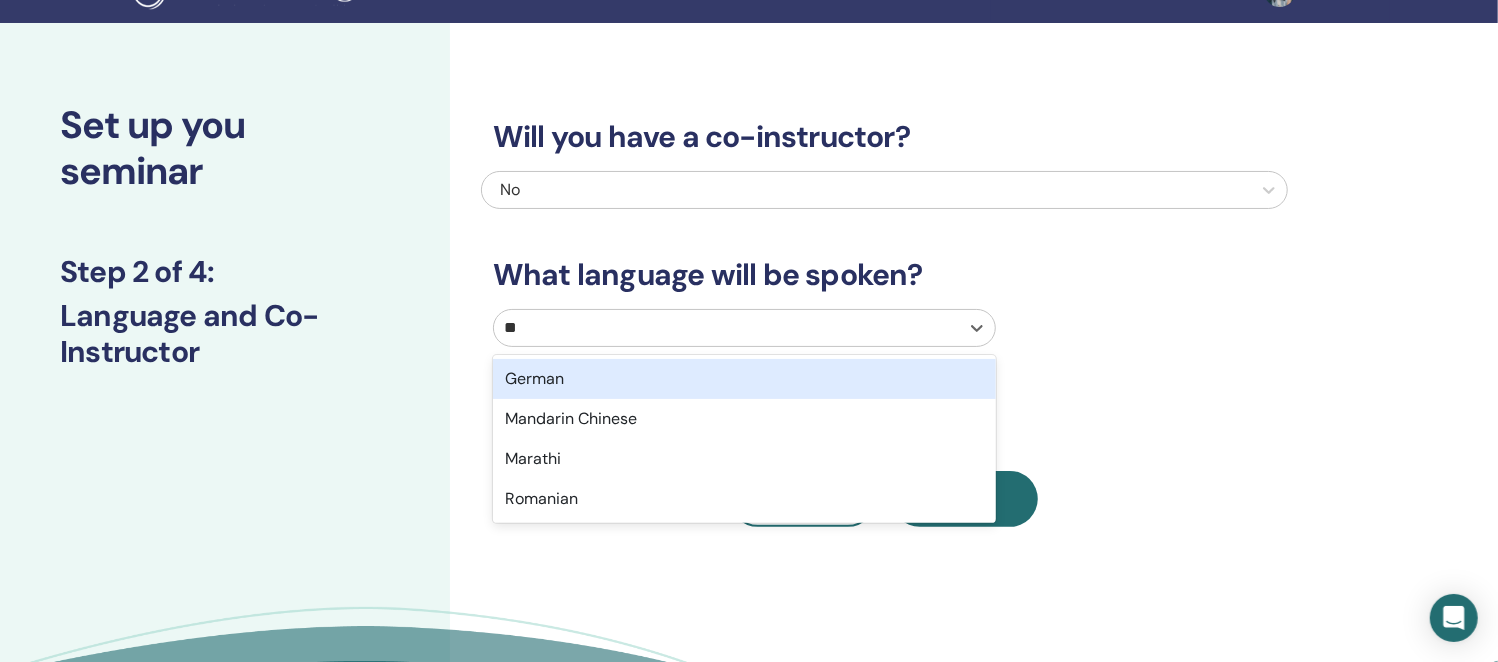 type on "***" 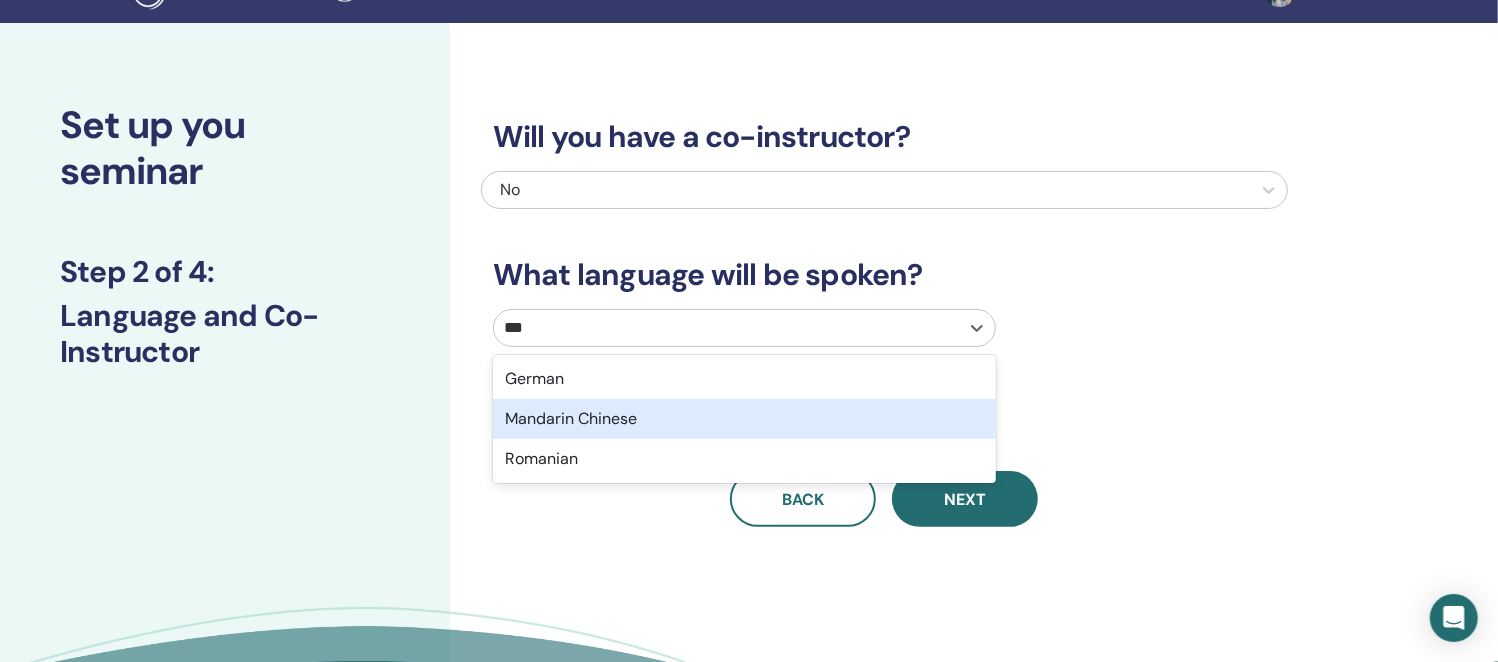 click on "Mandarin Chinese" at bounding box center [744, 419] 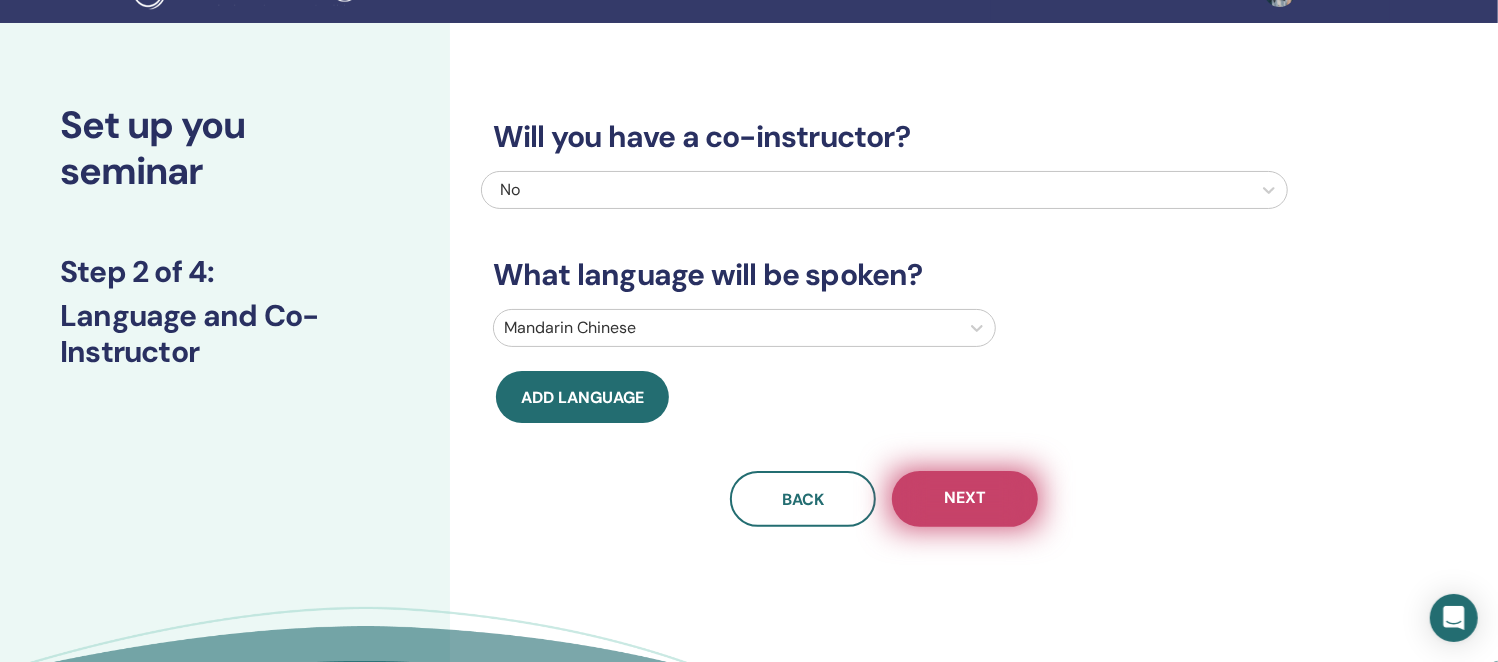 click on "Next" at bounding box center (965, 499) 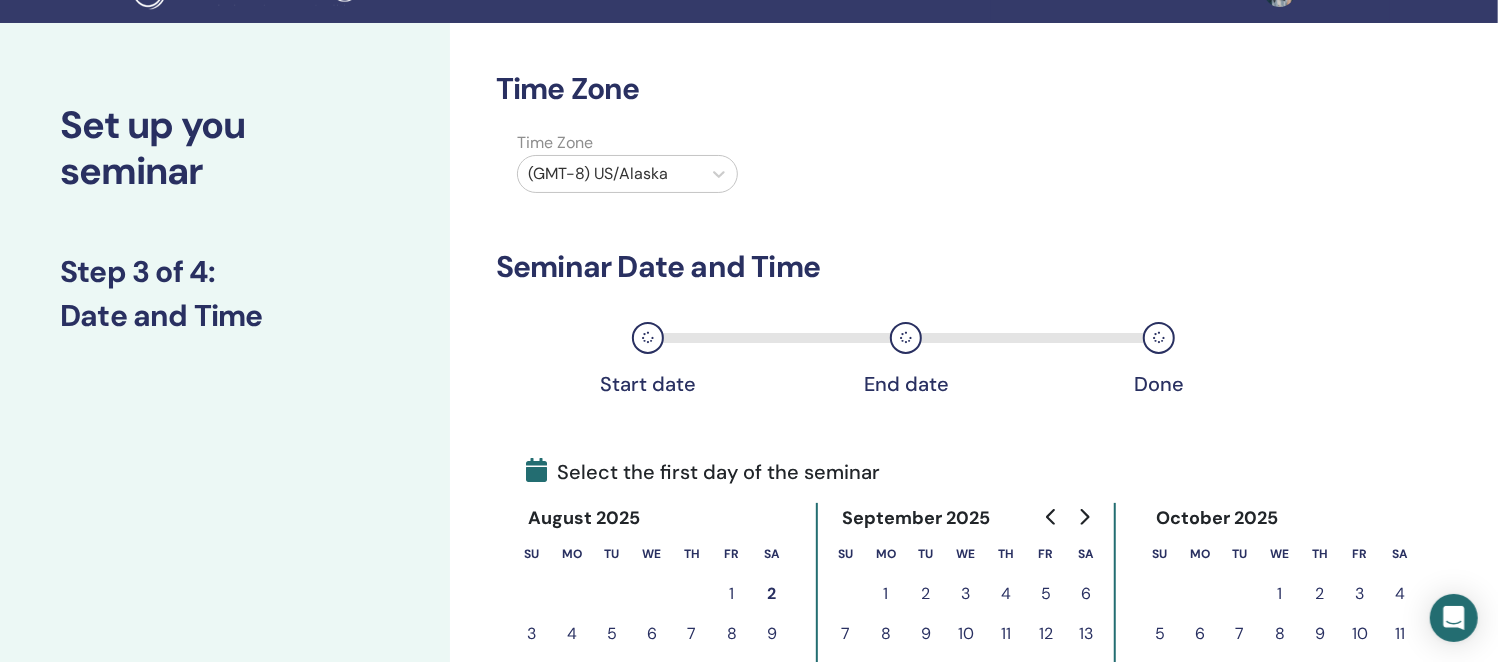 click at bounding box center (609, 174) 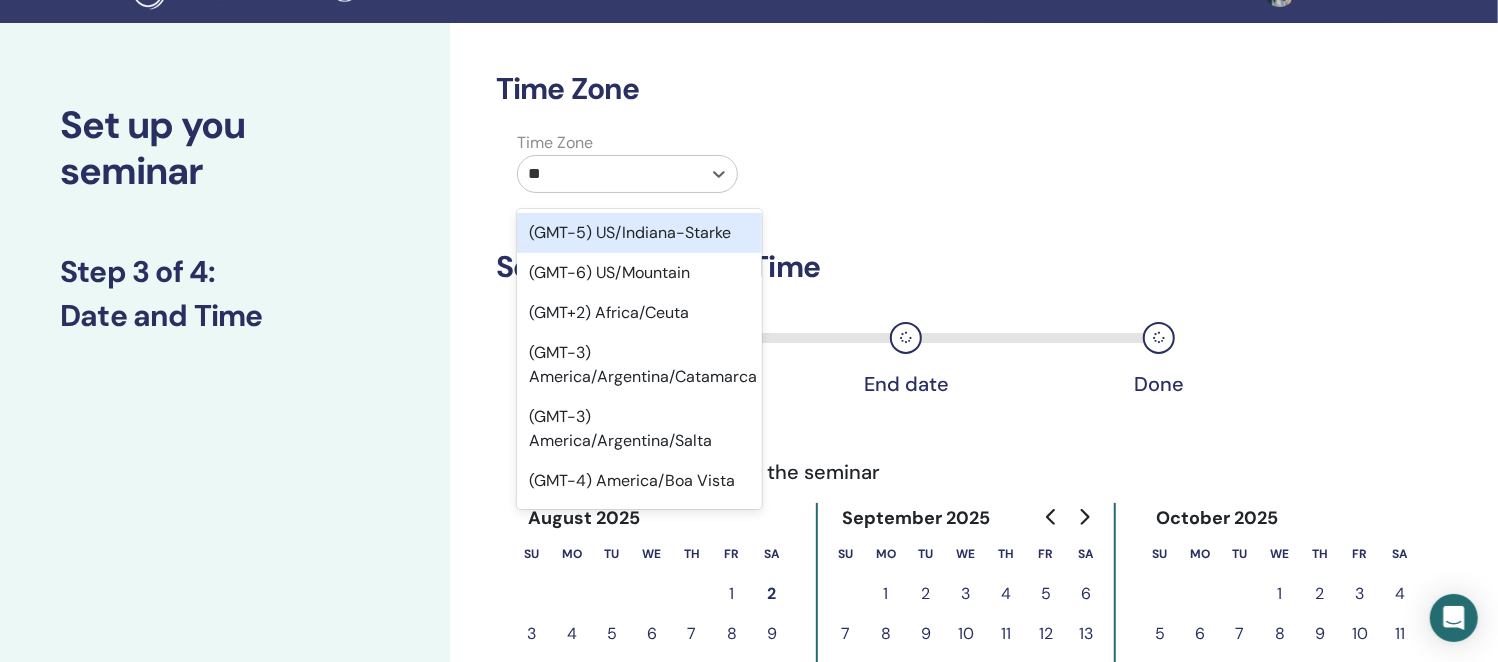 type on "***" 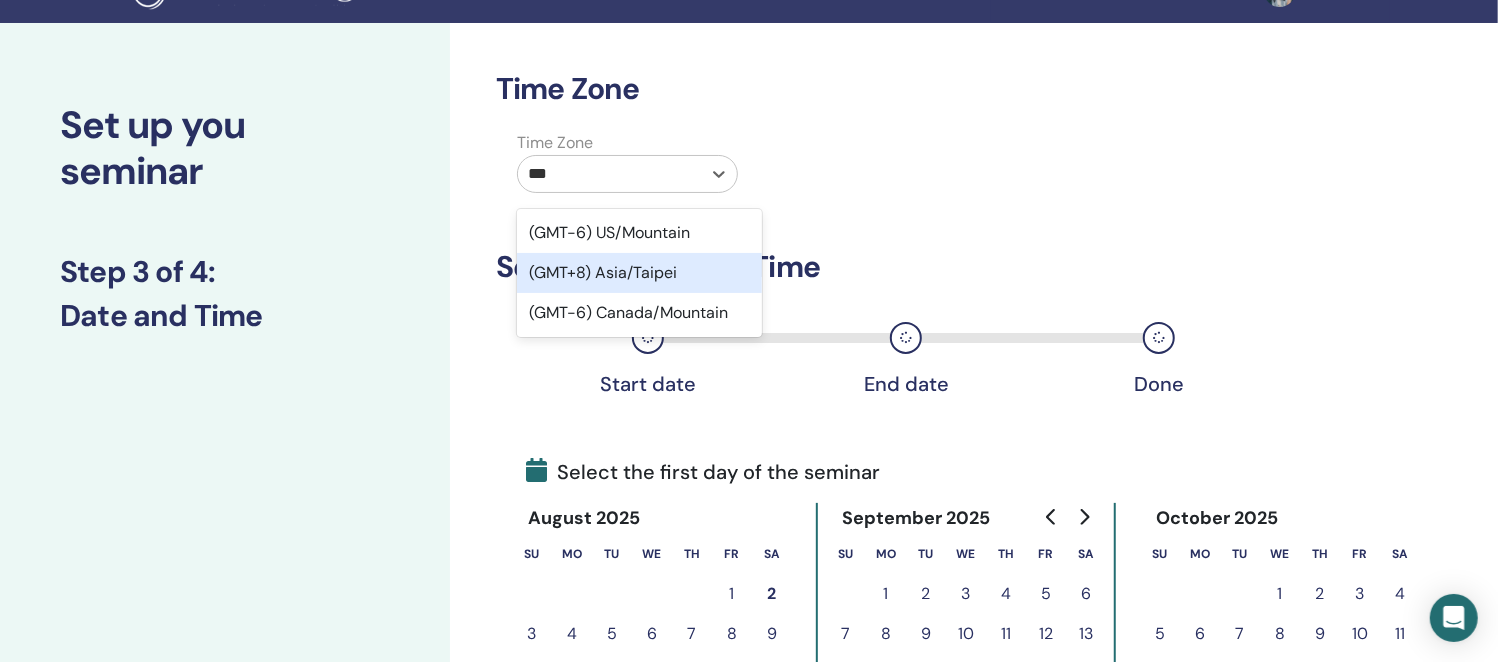 click on "(GMT+8) Asia/Taipei" at bounding box center (639, 273) 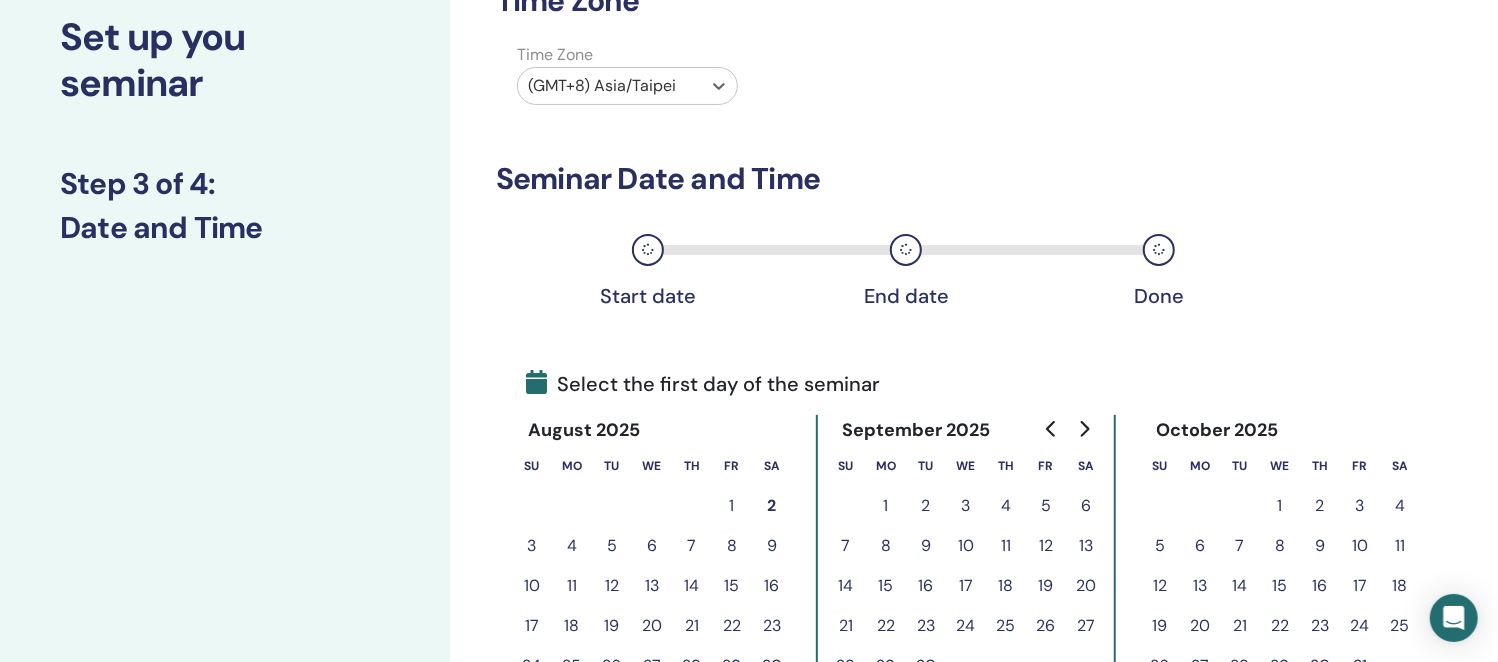 scroll, scrollTop: 166, scrollLeft: 0, axis: vertical 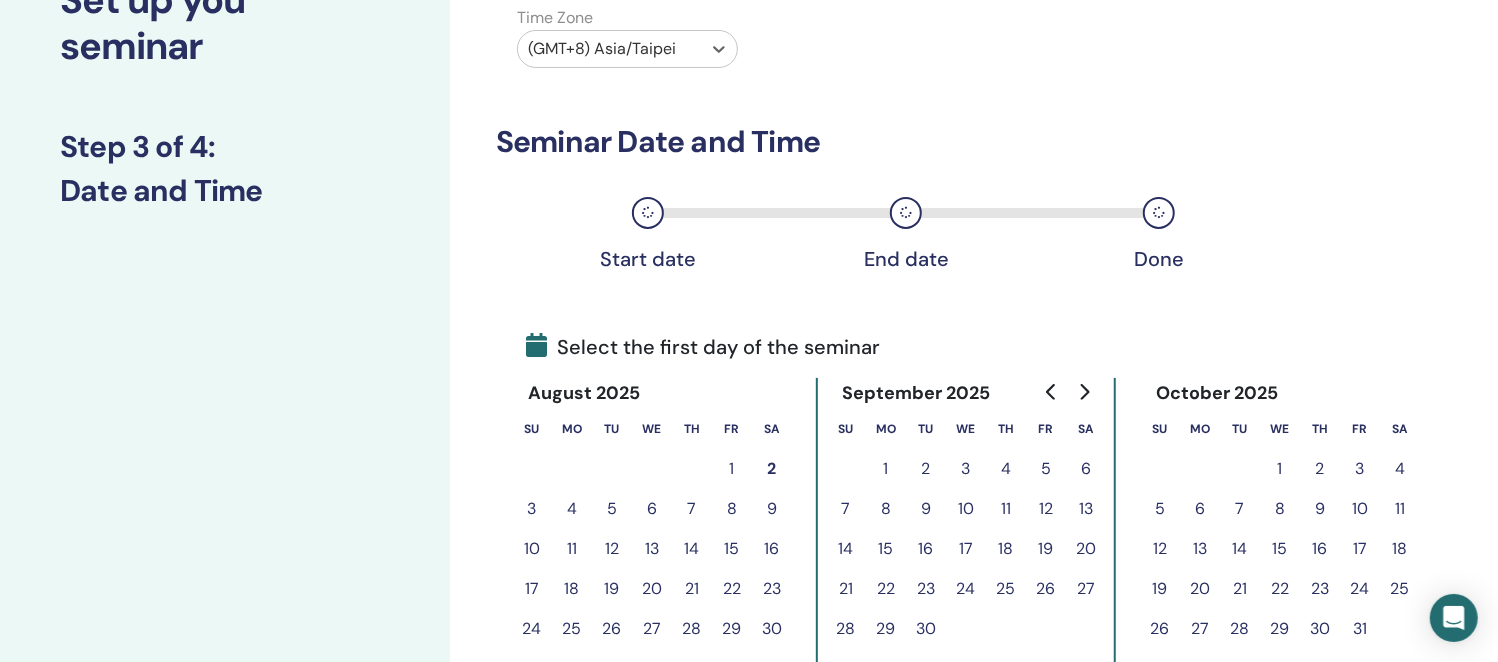 click on "11" at bounding box center (1006, 509) 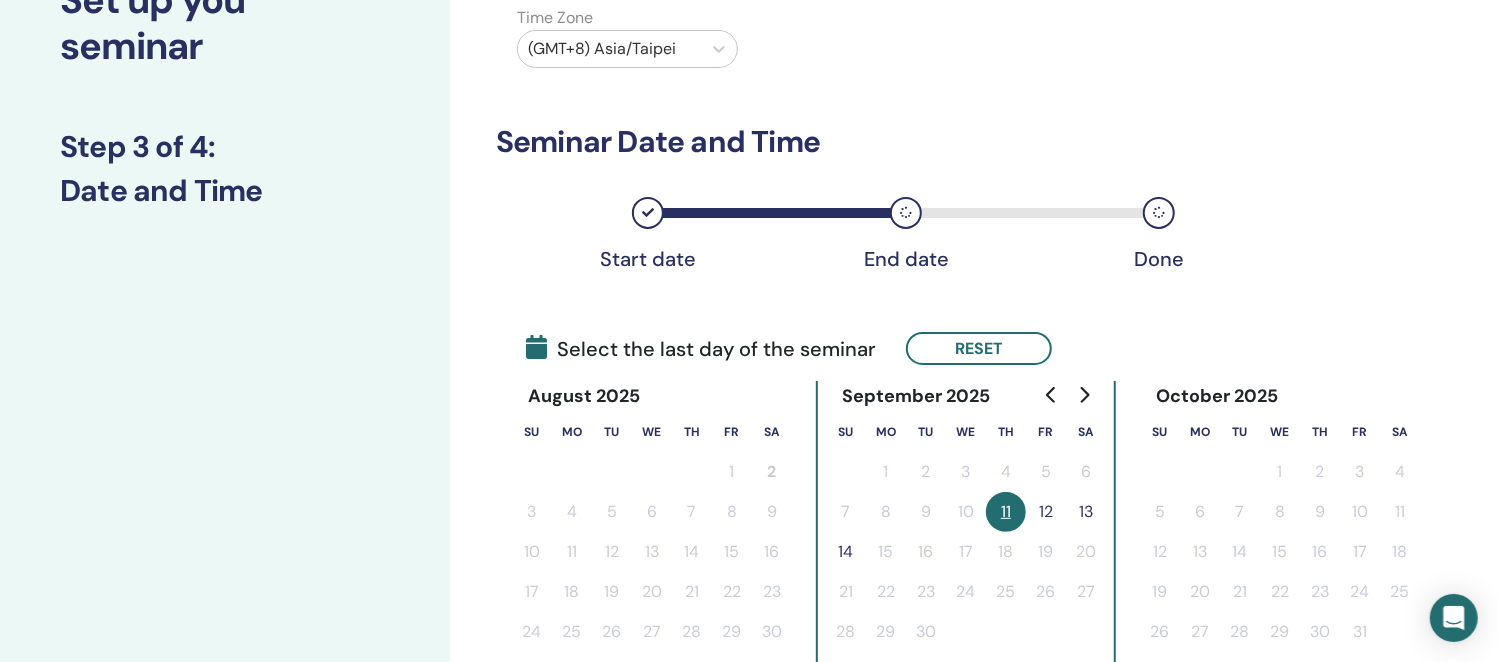 click on "12" at bounding box center [1046, 512] 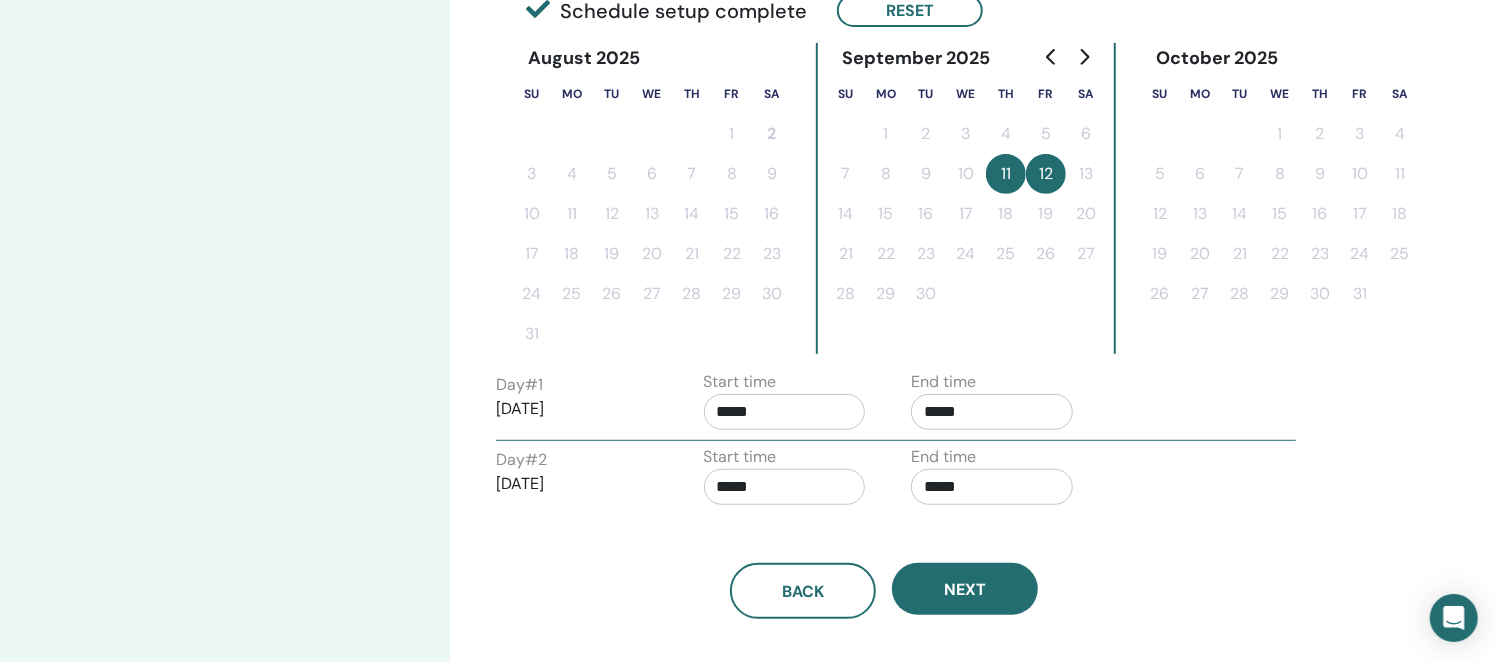 scroll, scrollTop: 541, scrollLeft: 0, axis: vertical 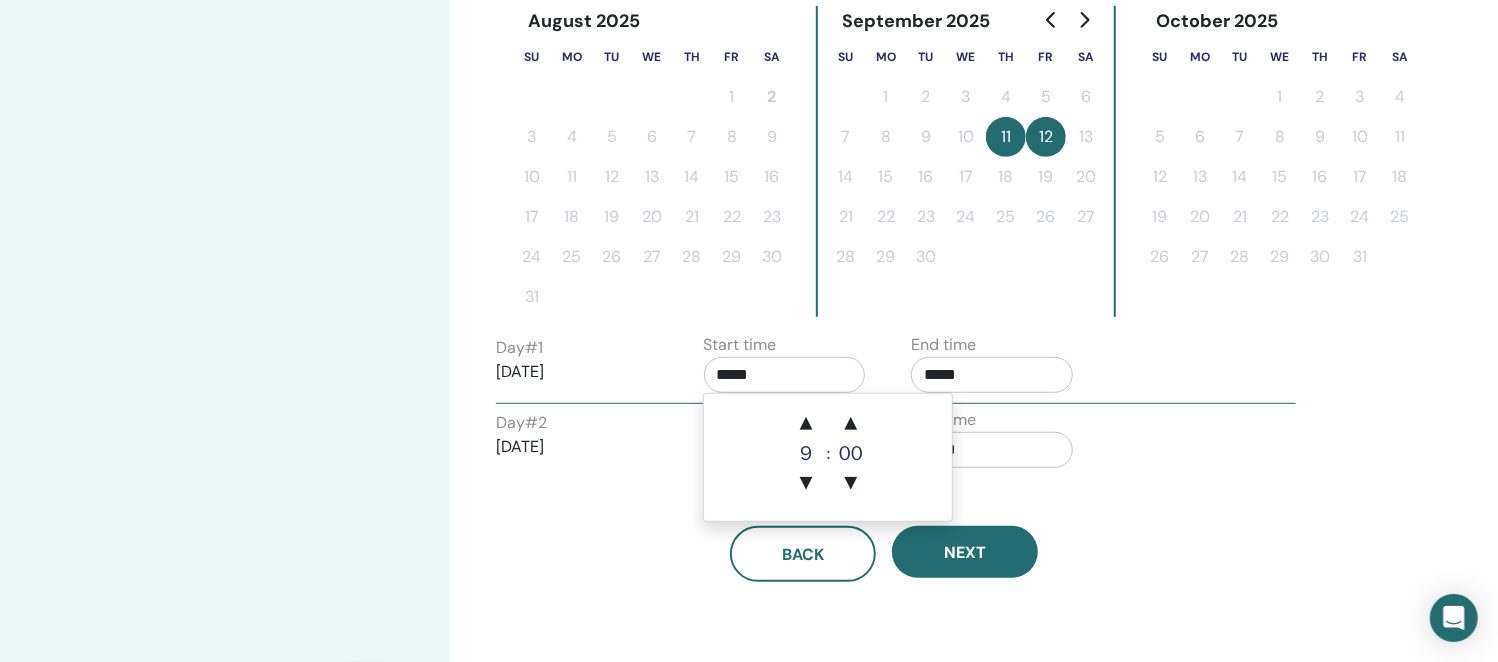 click on "*****" at bounding box center (785, 375) 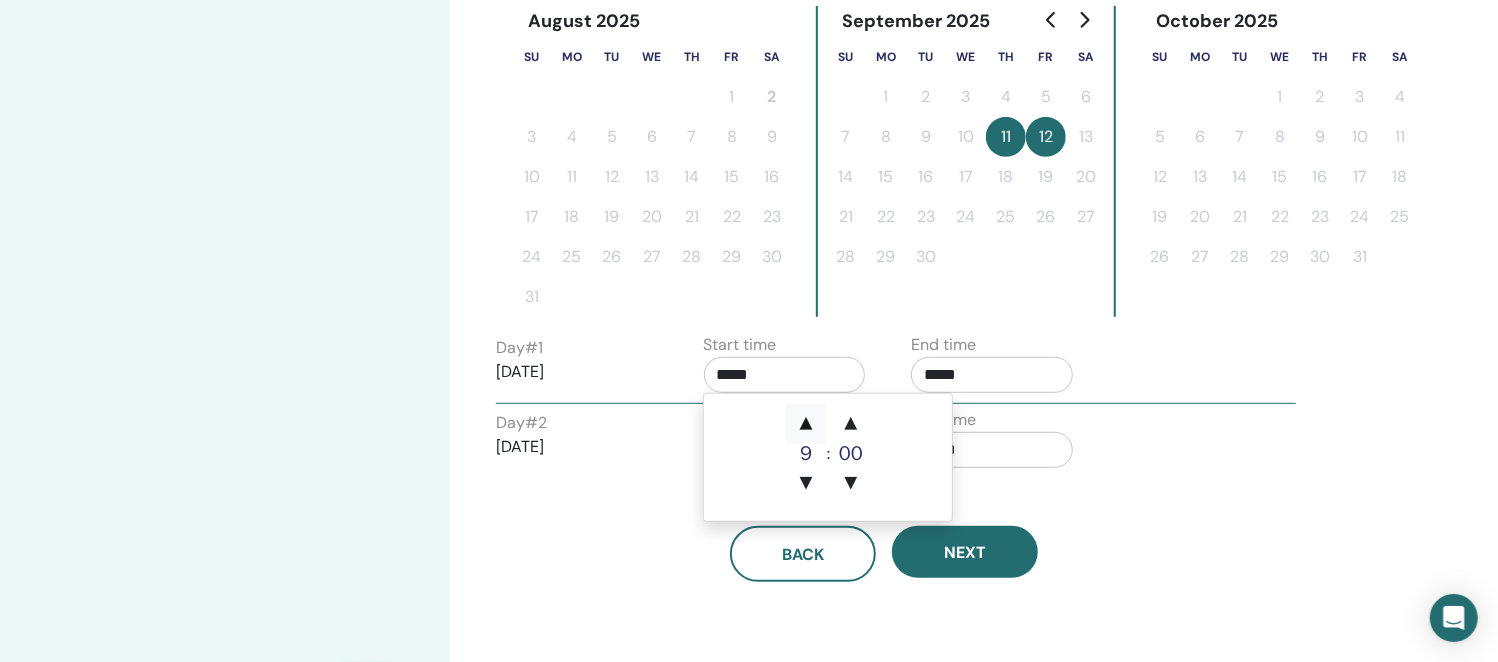 click on "▲" at bounding box center (806, 424) 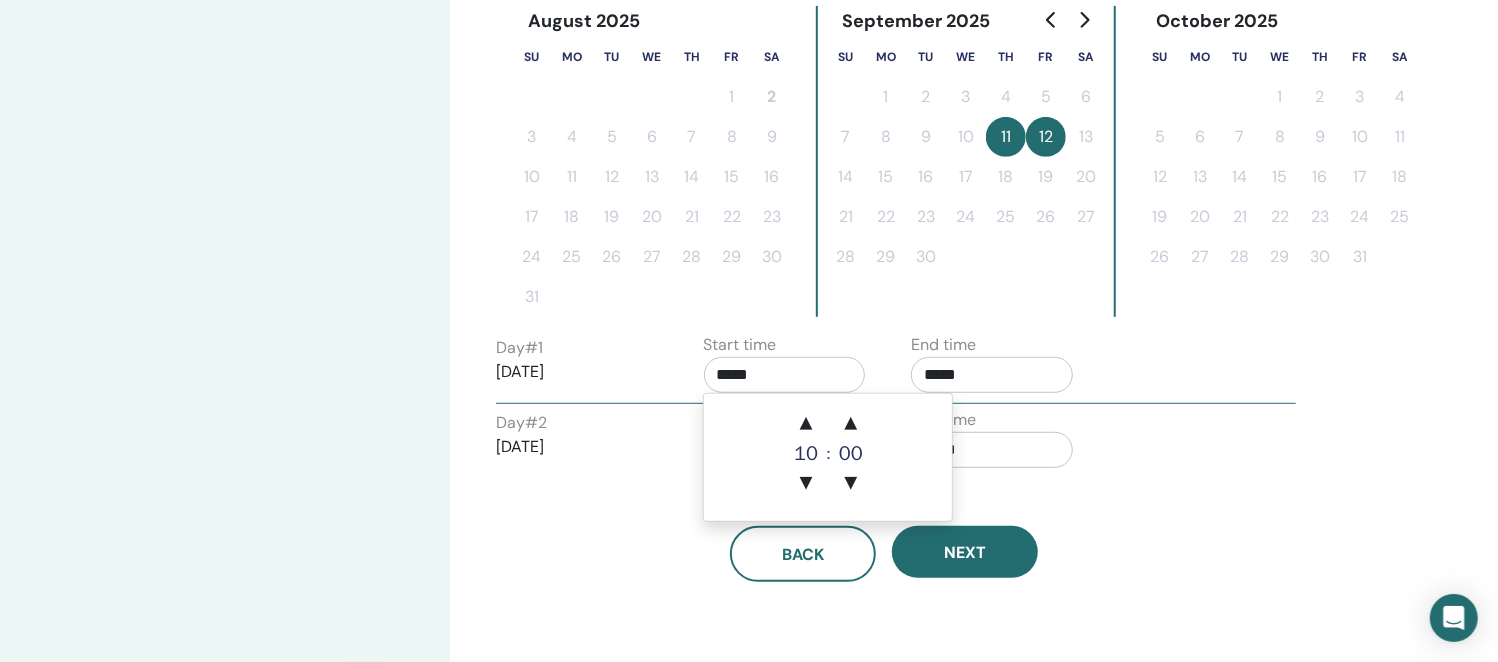 click on "*****" at bounding box center [992, 375] 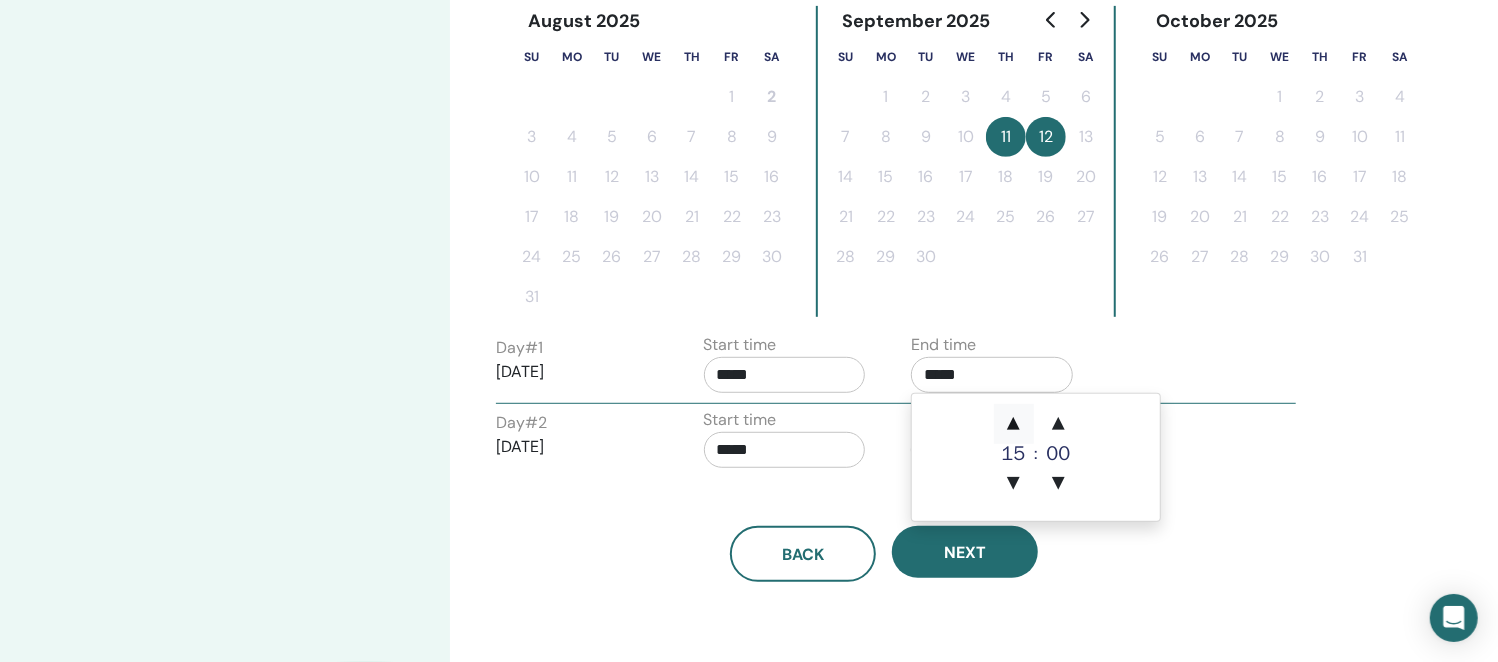 click on "▲" at bounding box center [1014, 424] 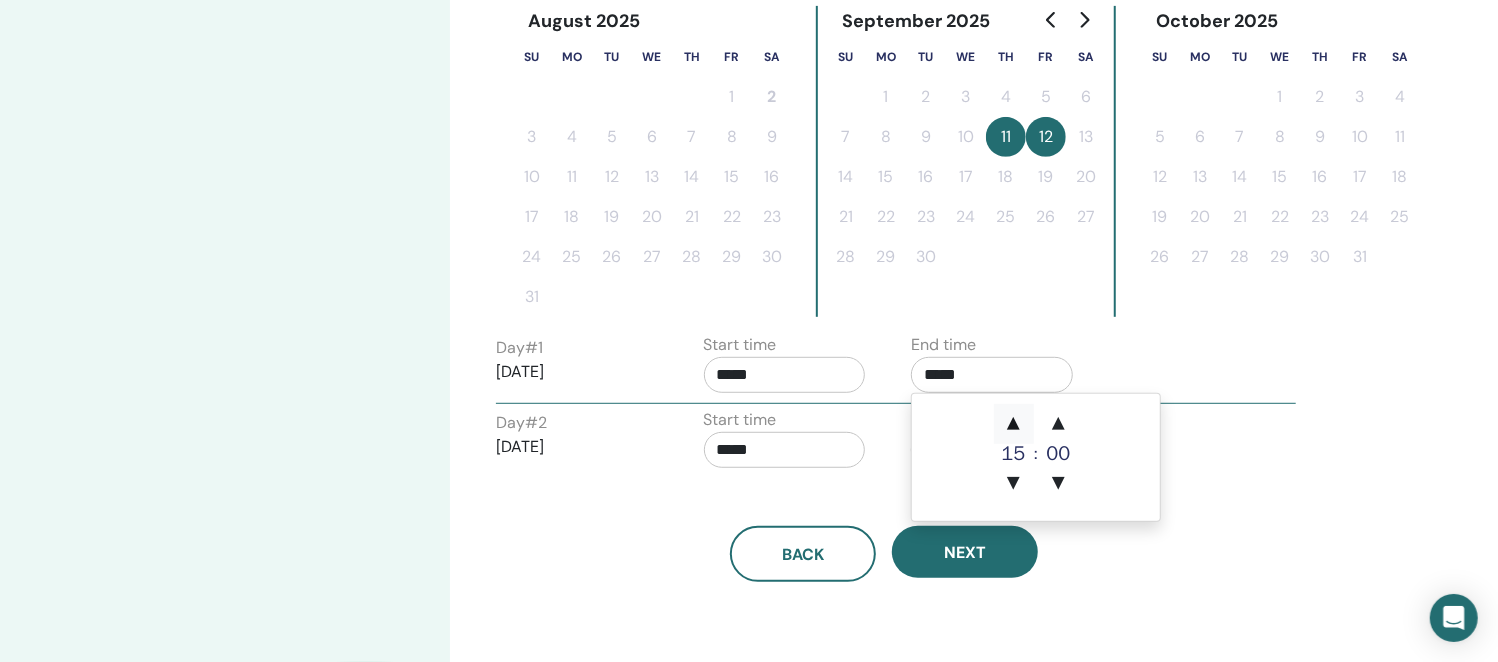 type on "*****" 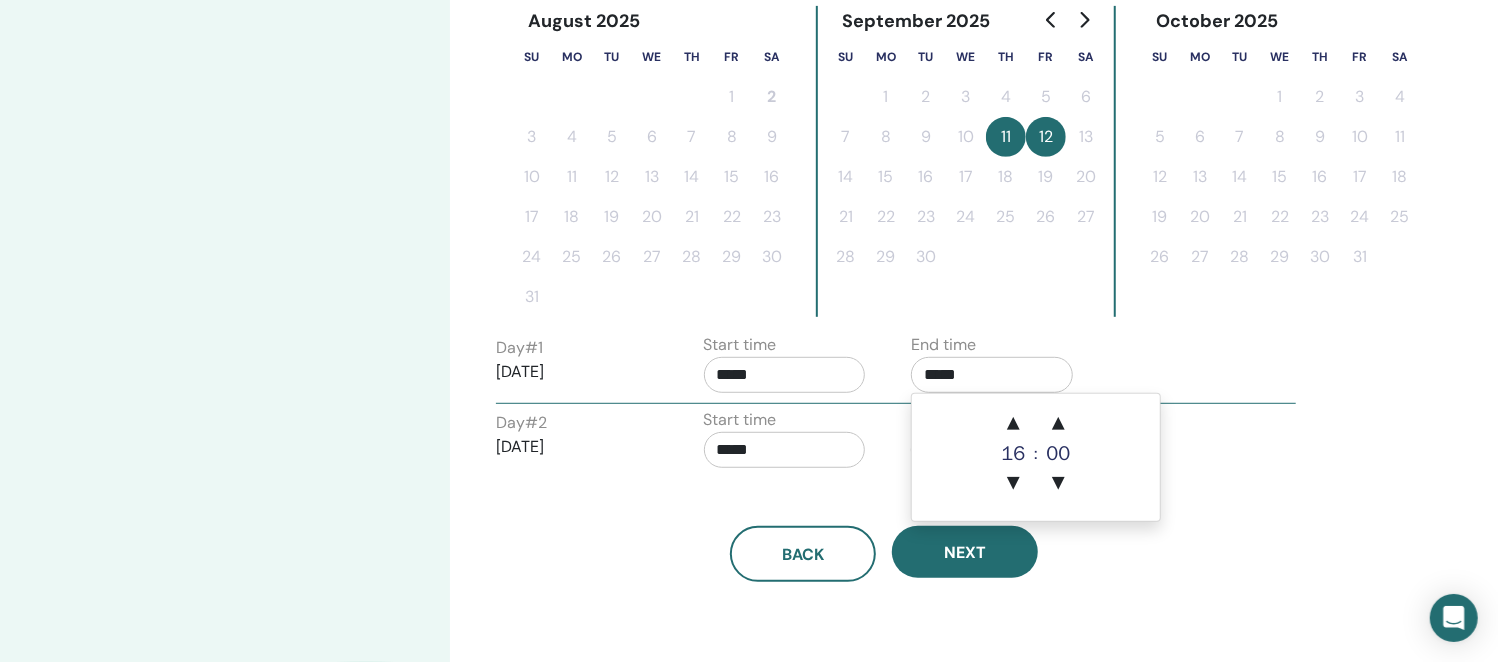 click on "*****" at bounding box center (785, 450) 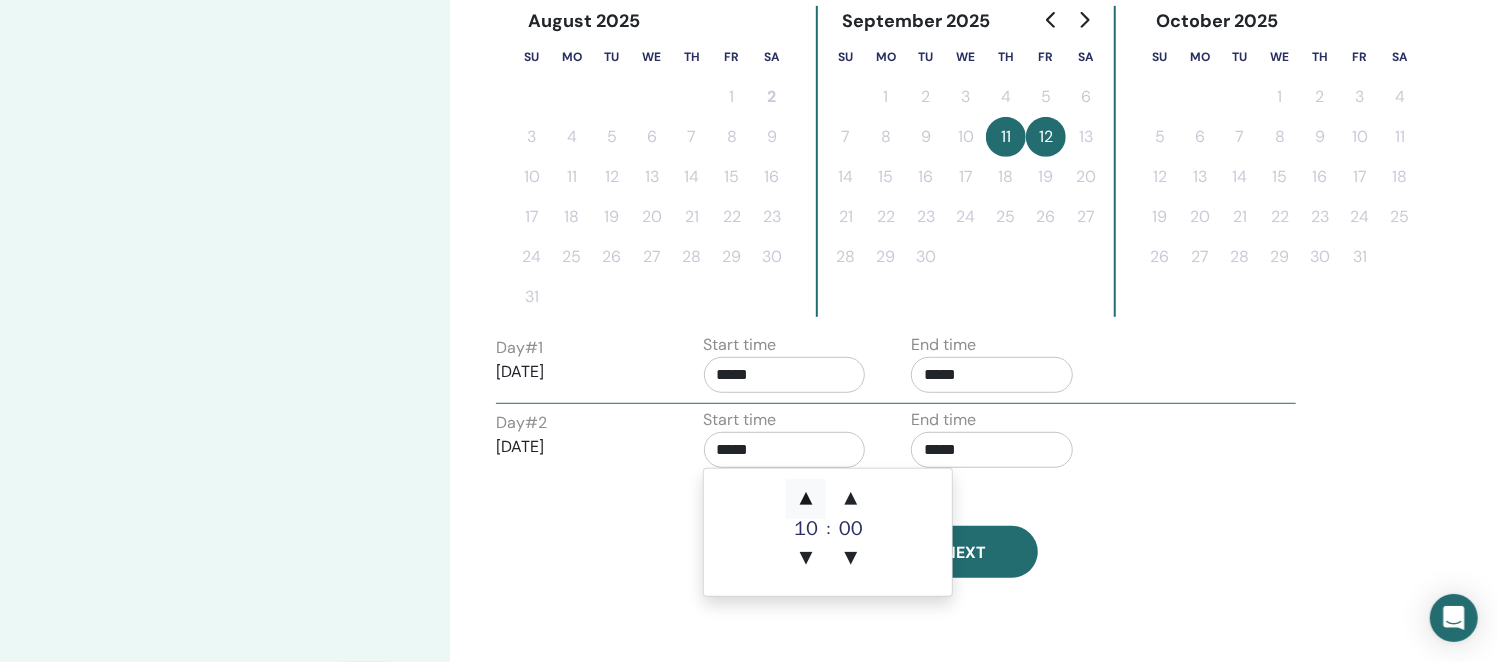 click on "▲" at bounding box center (806, 499) 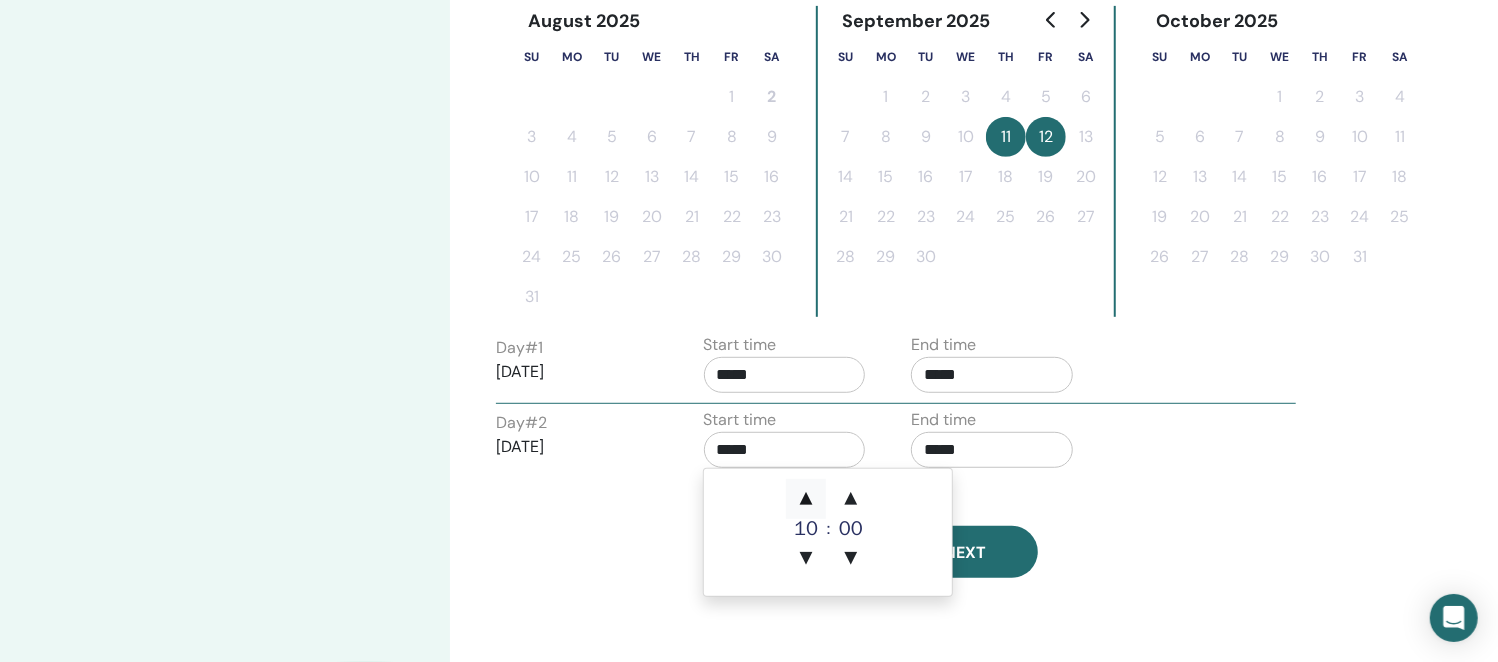 type on "*****" 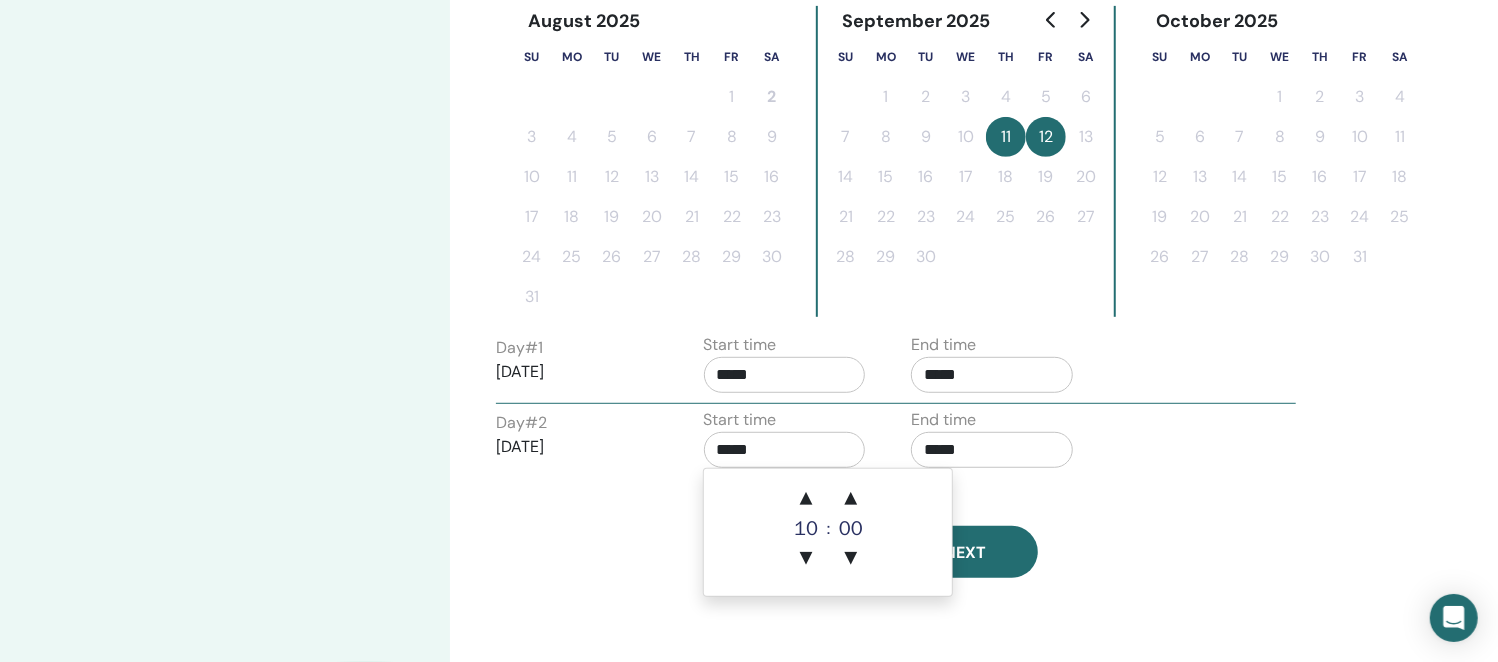 click on "*****" at bounding box center (992, 450) 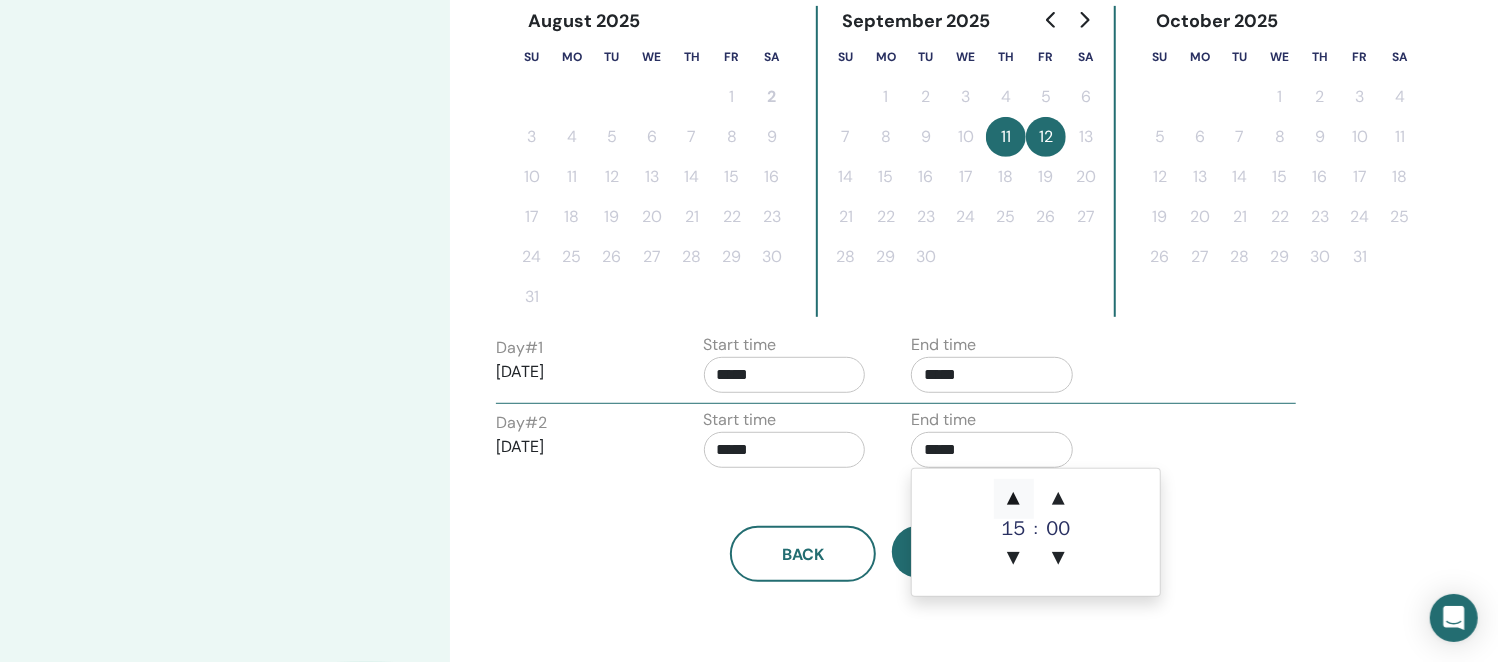 click on "▲" at bounding box center (1014, 499) 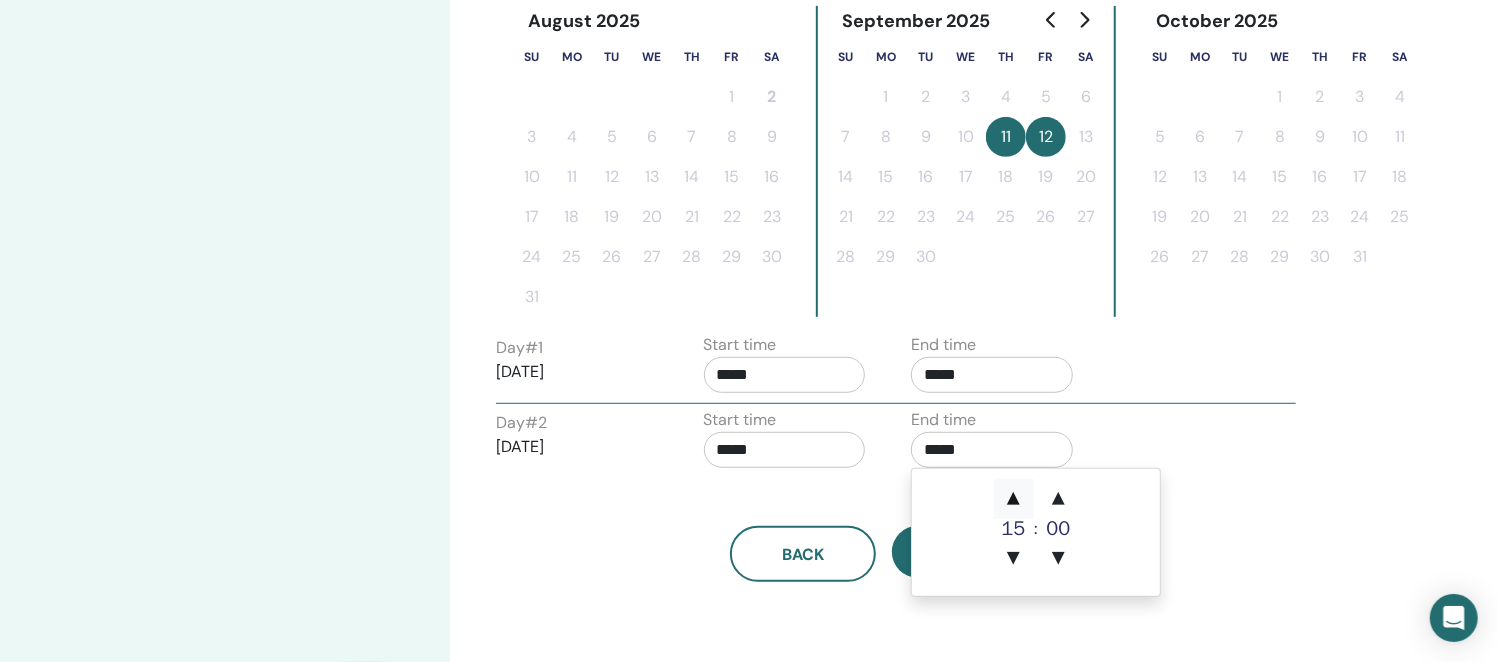 type on "*****" 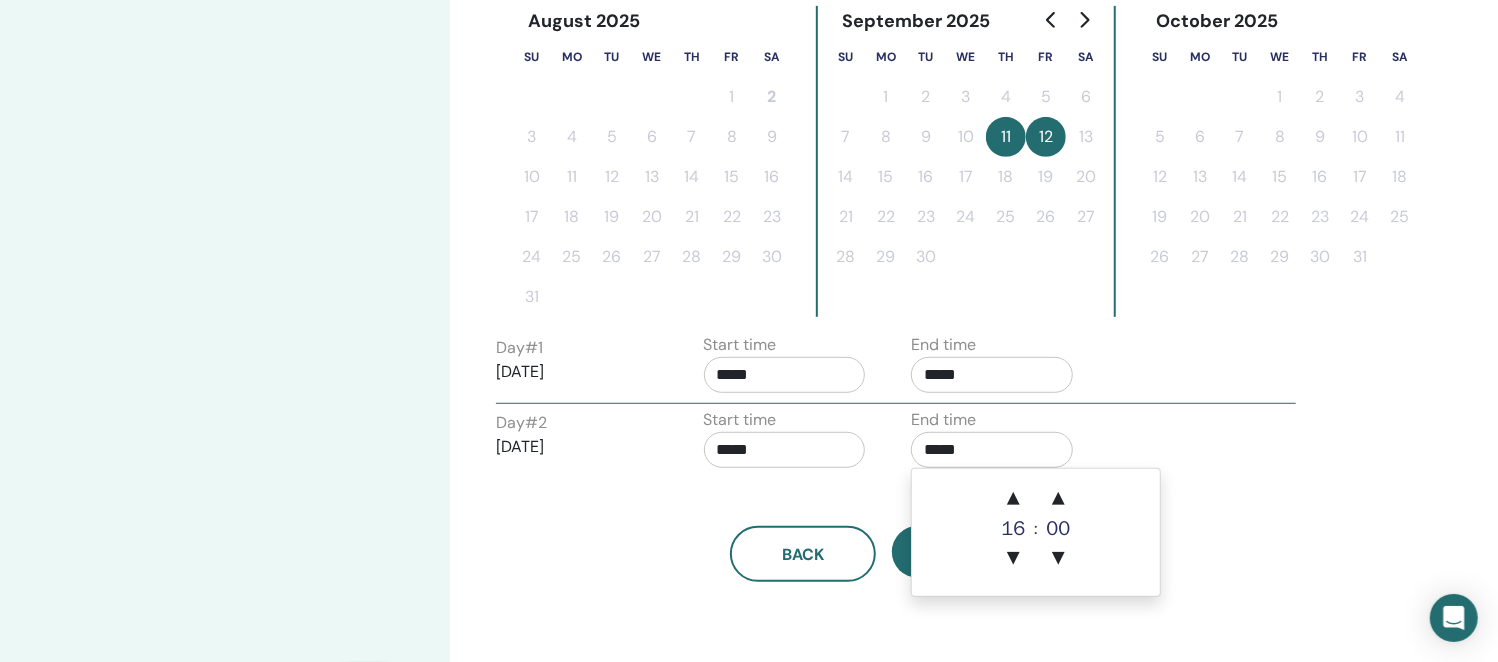 click on "Back Next" at bounding box center (884, 554) 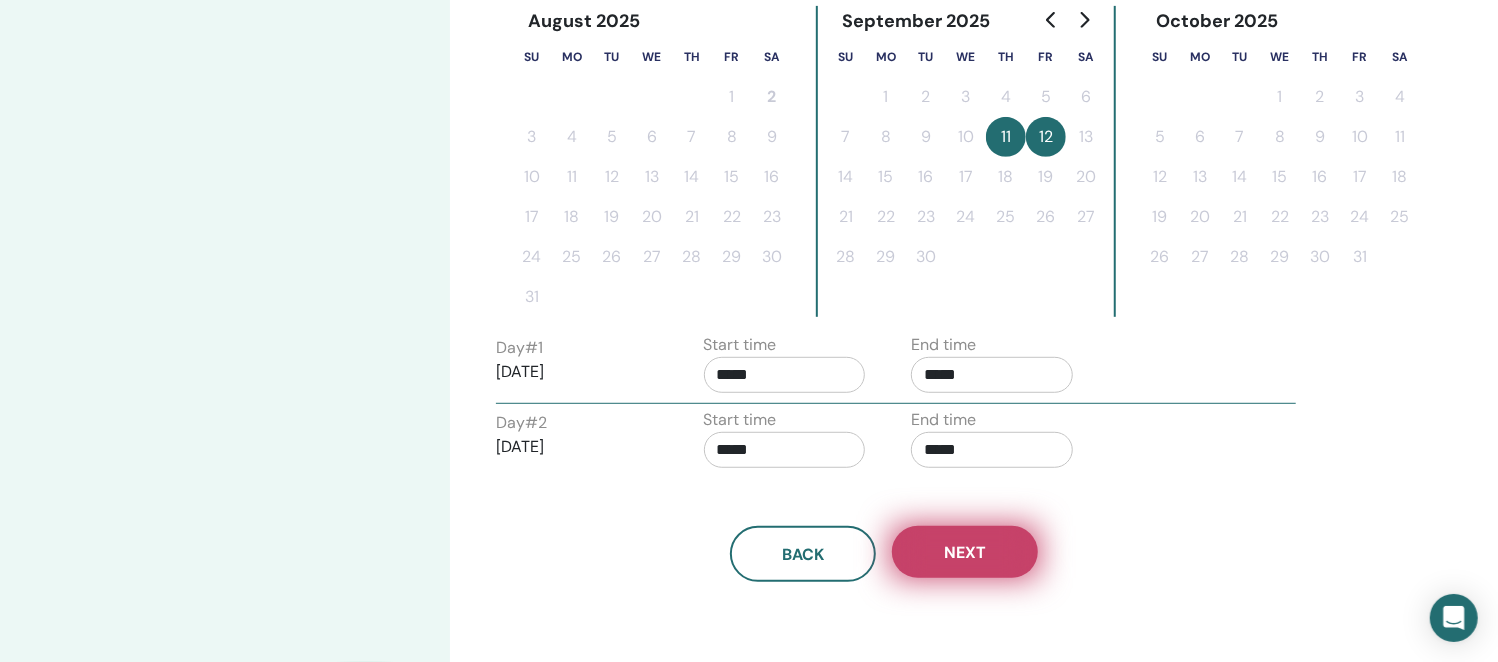 click on "Next" at bounding box center (965, 552) 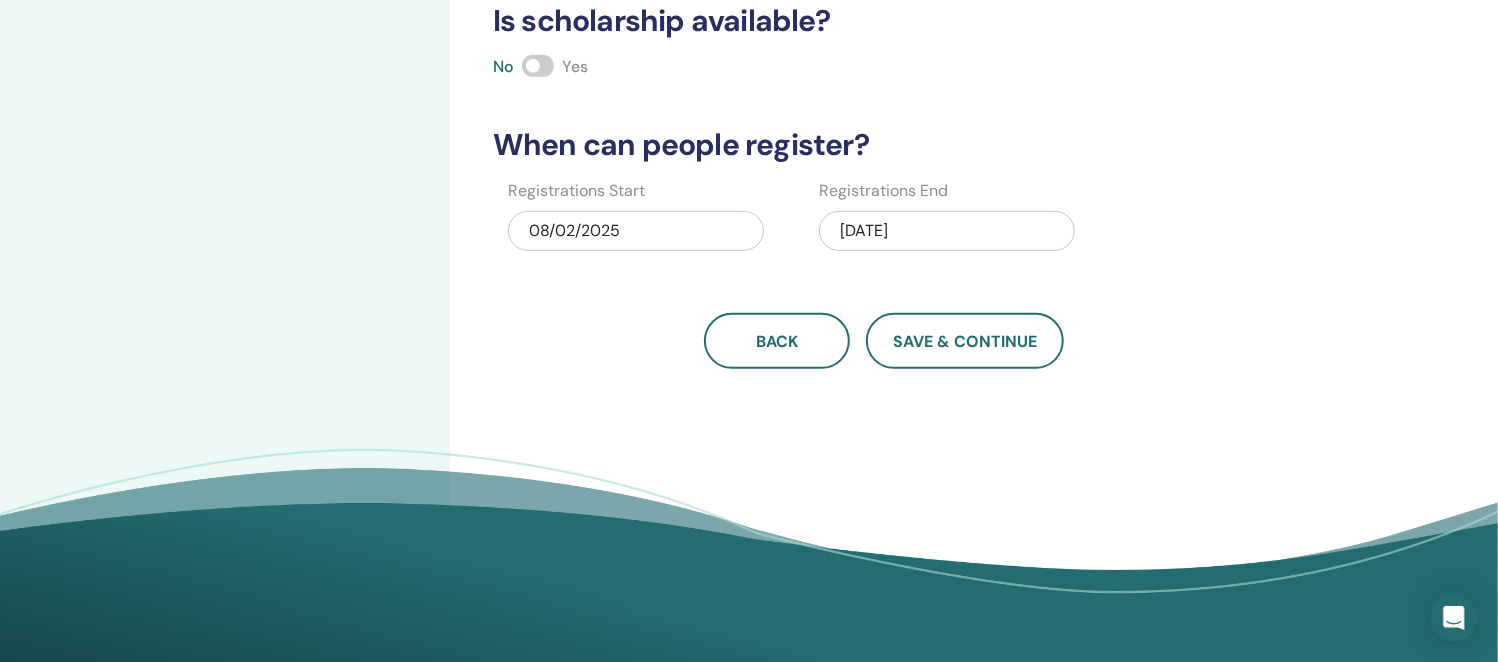 scroll, scrollTop: 166, scrollLeft: 0, axis: vertical 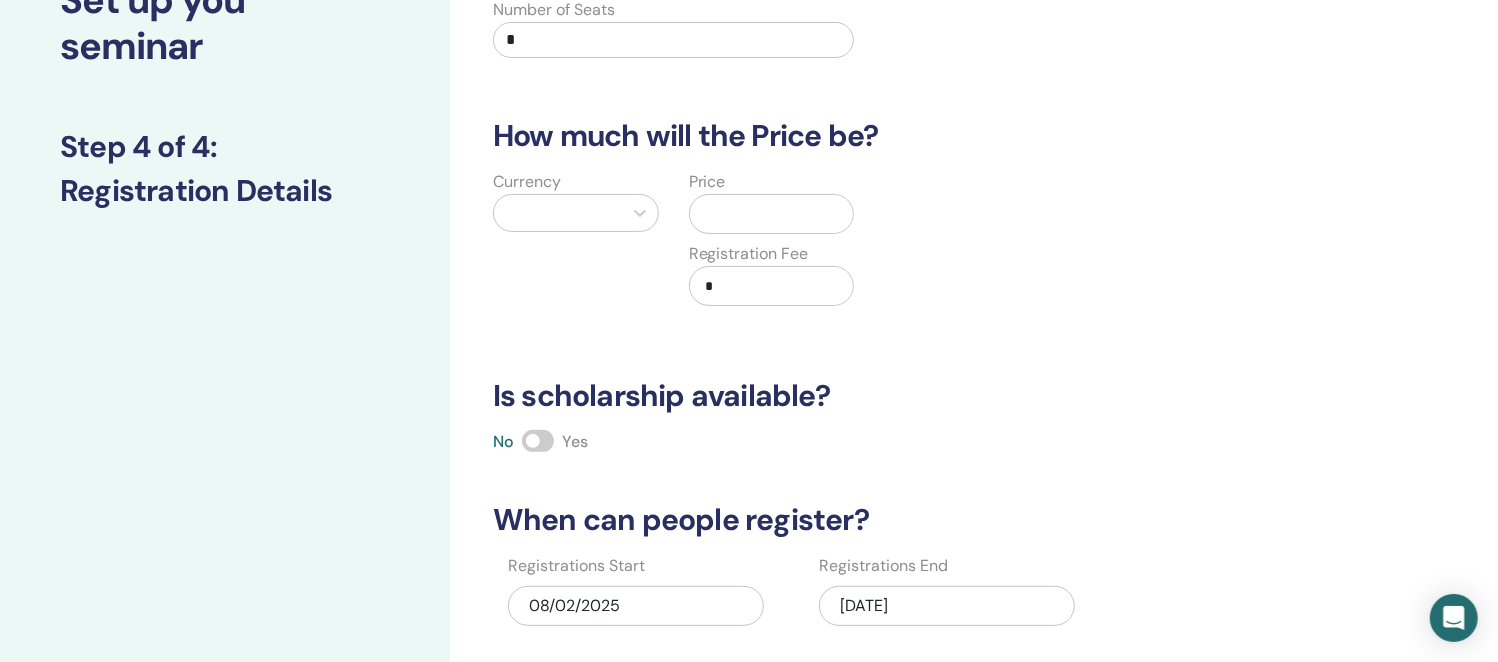 click on "*" at bounding box center (673, 40) 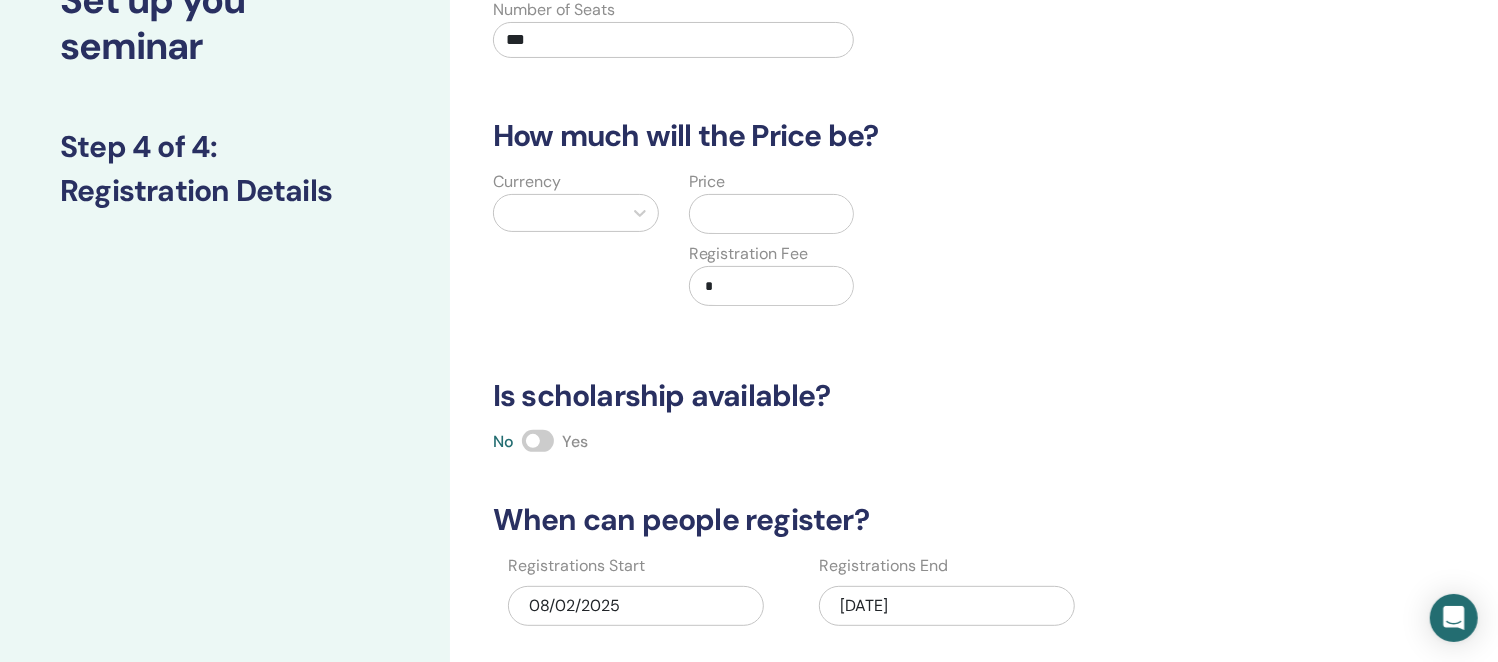 scroll, scrollTop: 0, scrollLeft: 0, axis: both 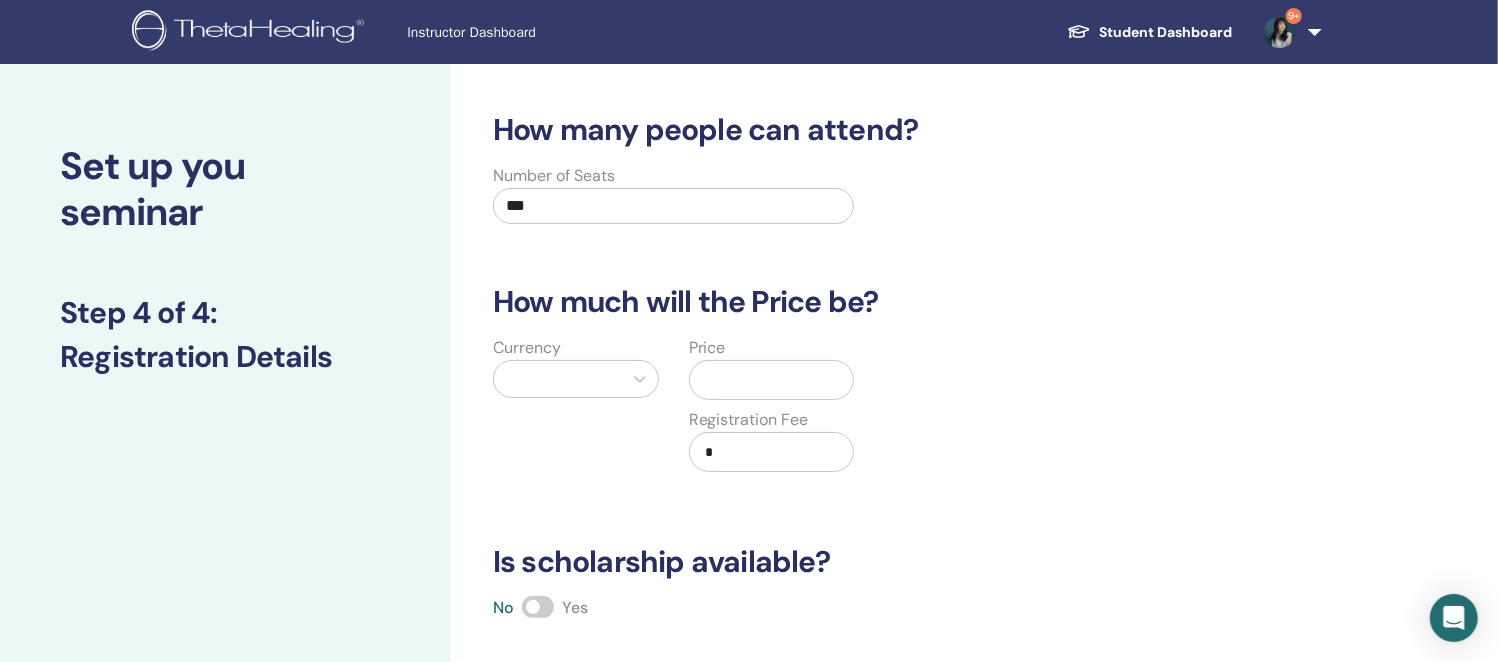 type on "***" 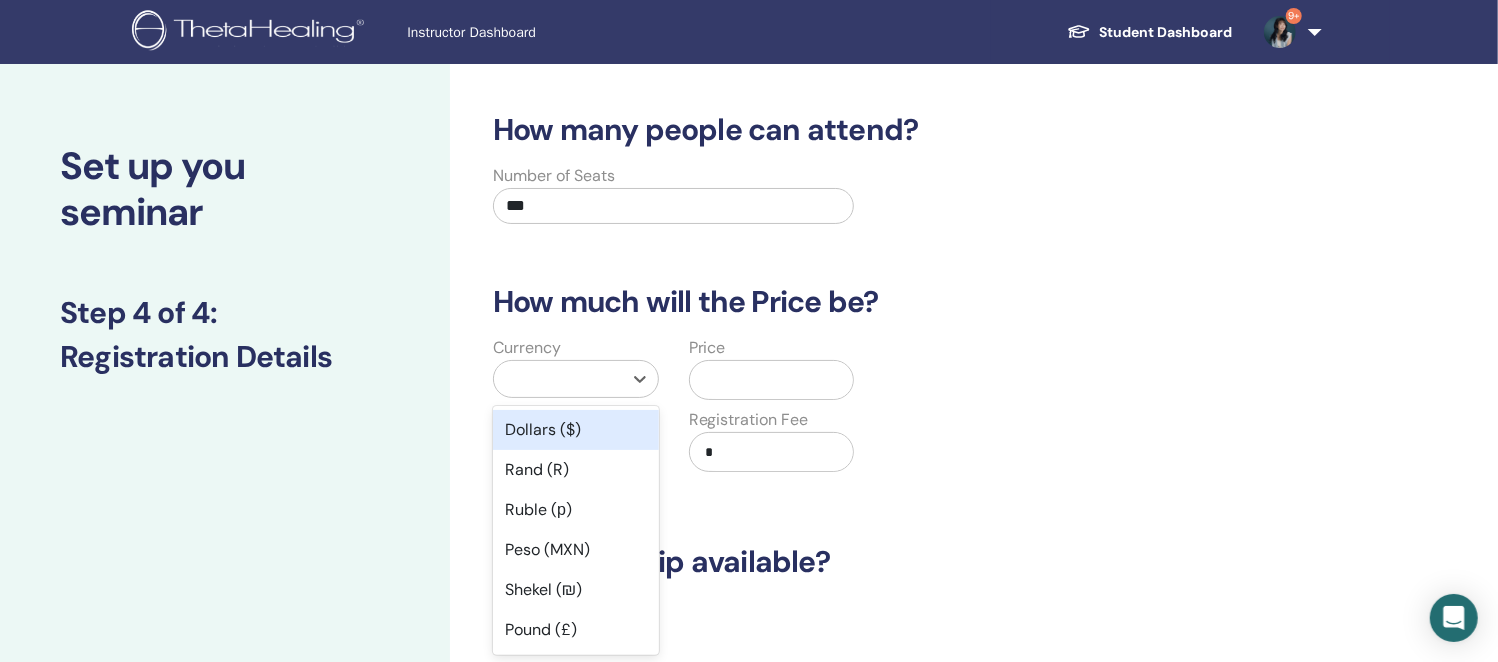 click at bounding box center (558, 379) 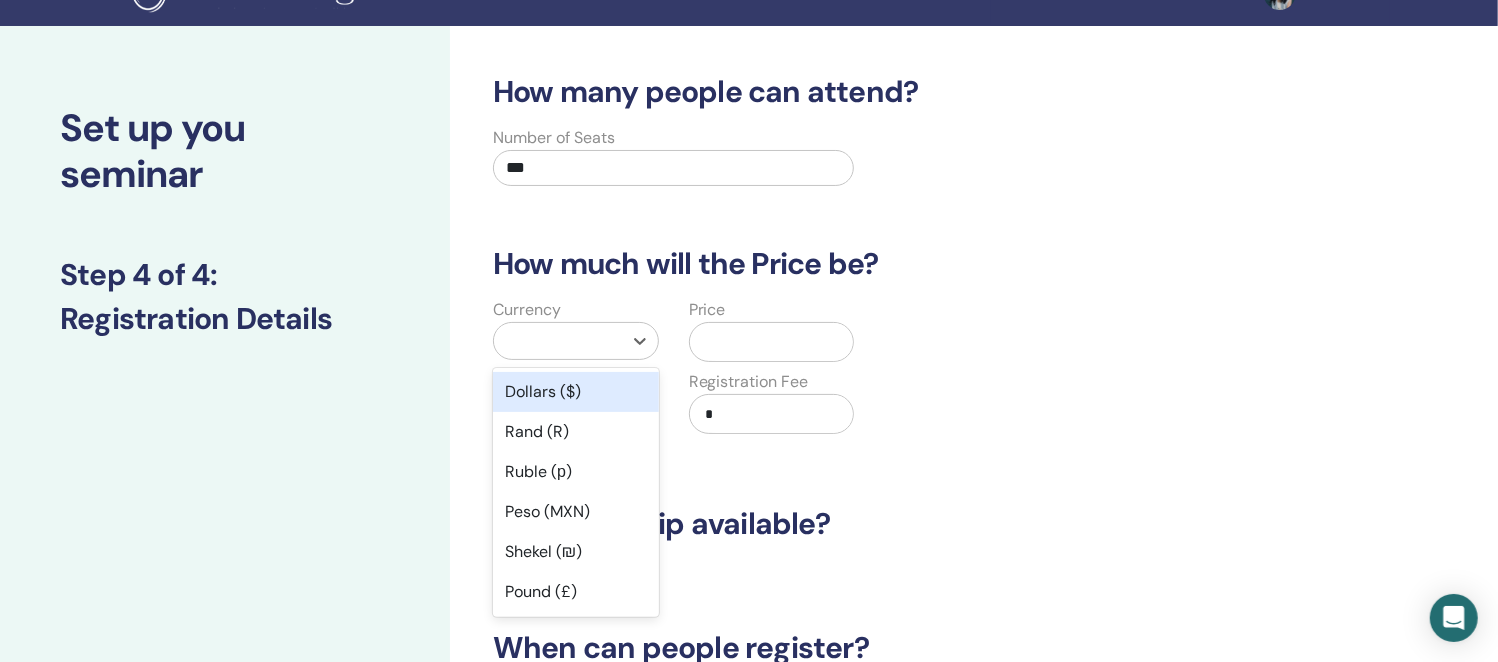 scroll, scrollTop: 51, scrollLeft: 0, axis: vertical 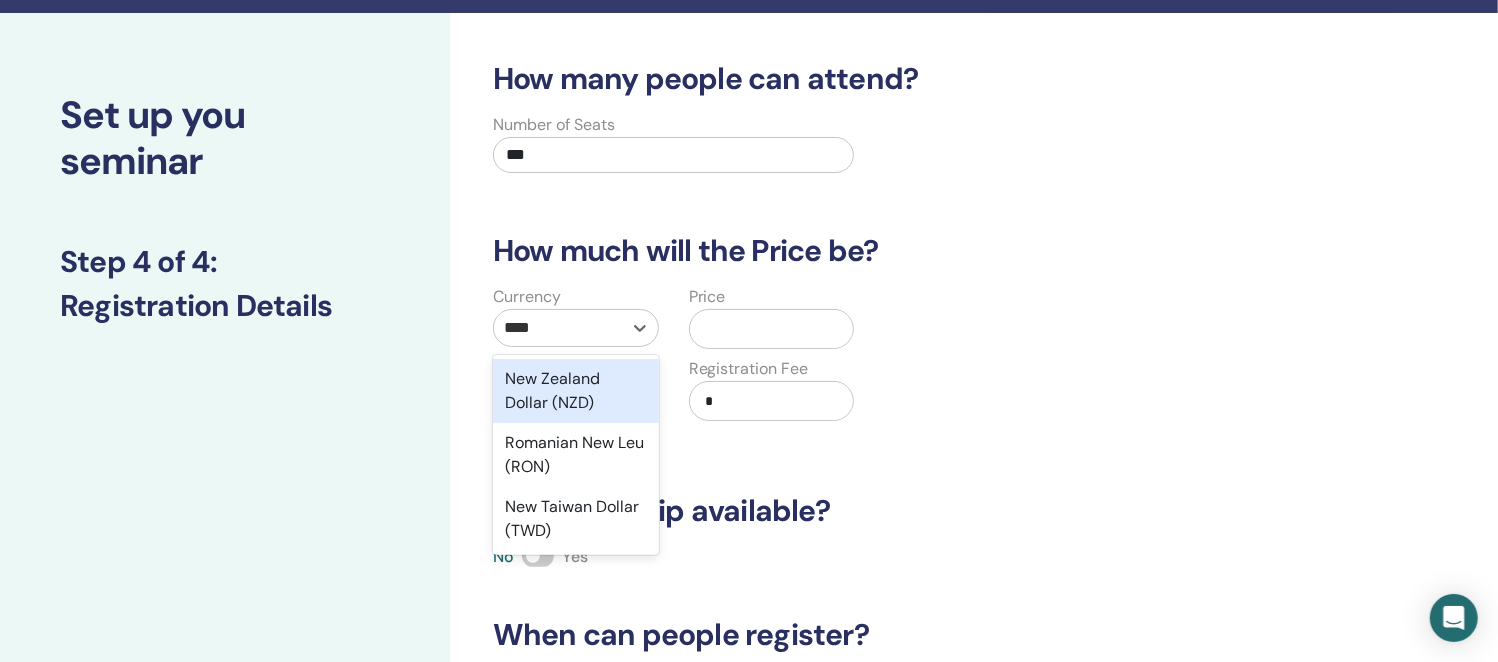 type on "*****" 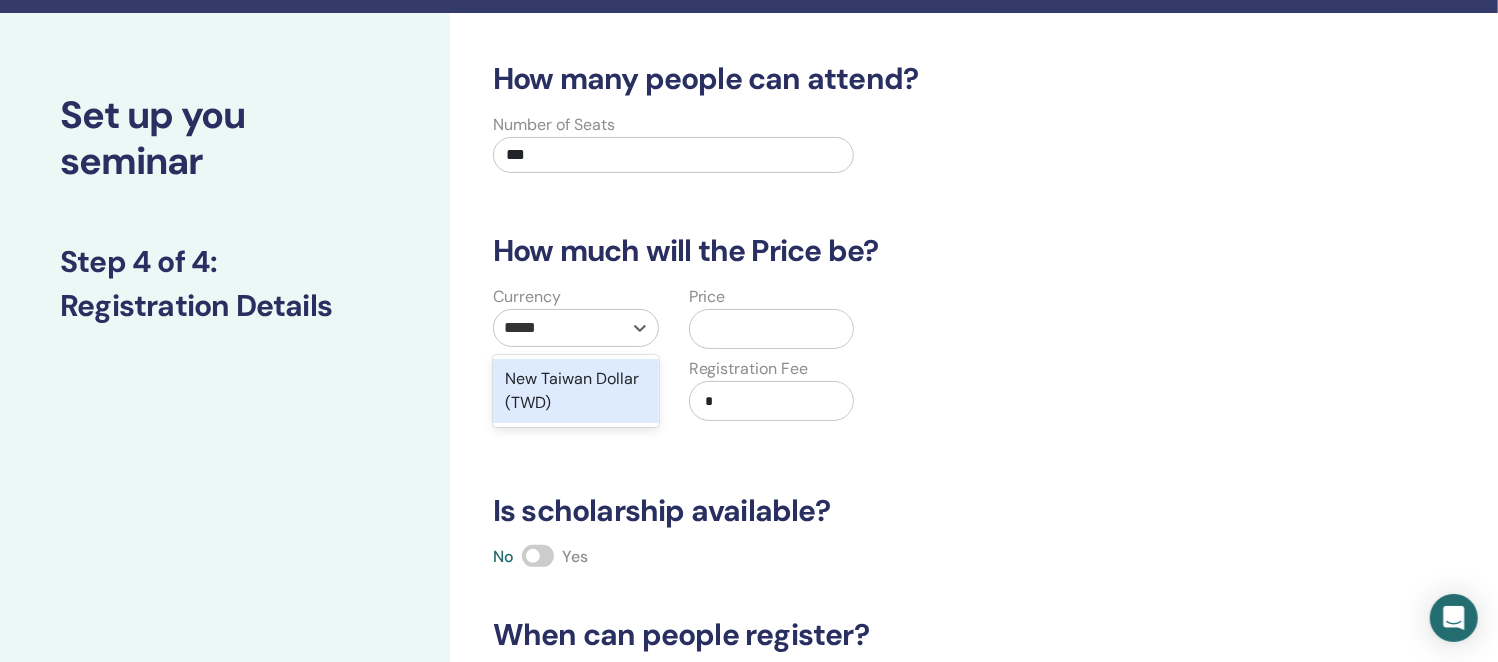 click on "New Taiwan Dollar (TWD)" at bounding box center [576, 391] 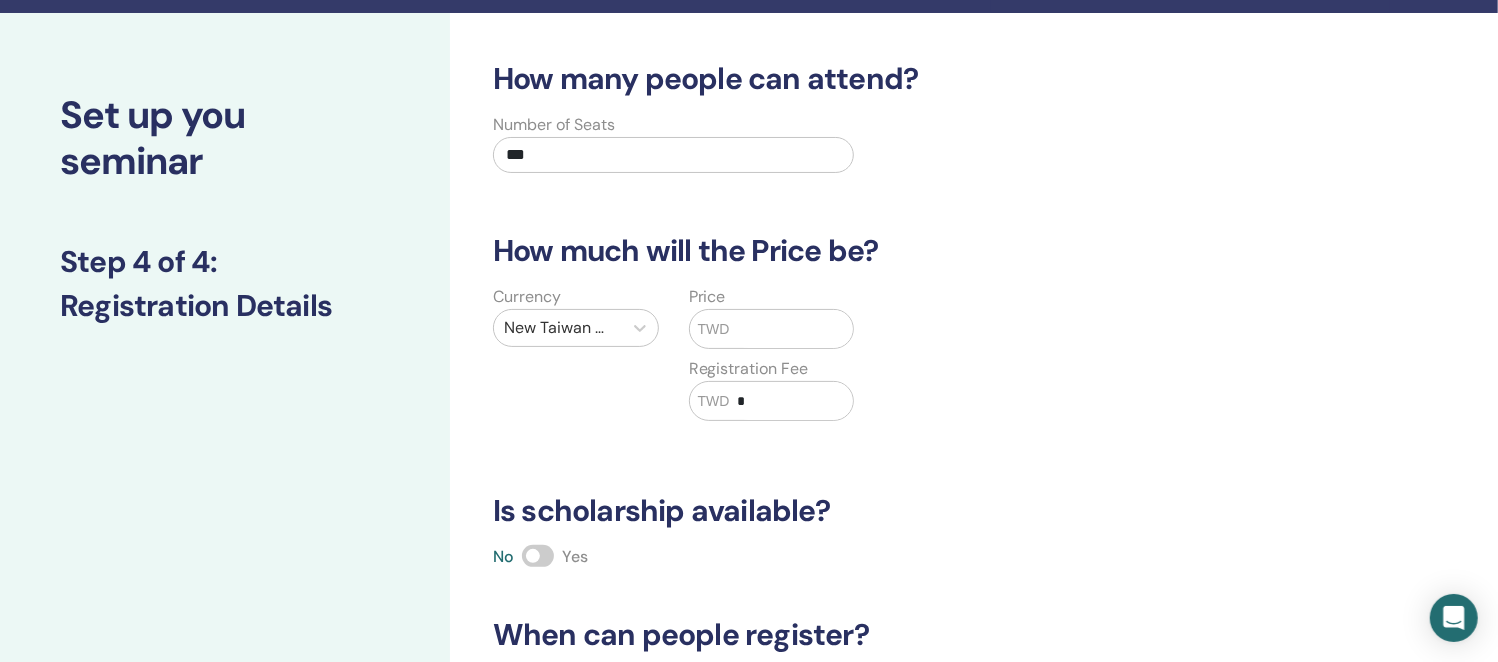 click at bounding box center [792, 329] 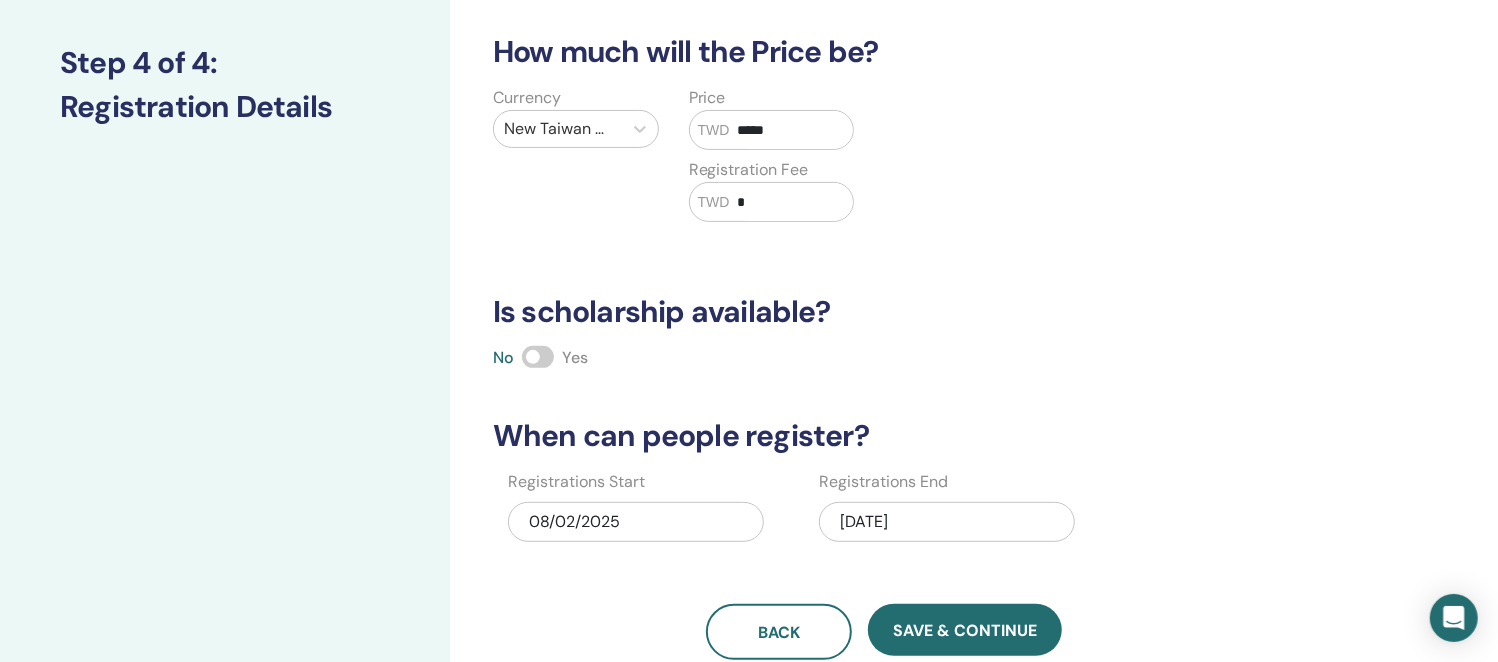 scroll, scrollTop: 249, scrollLeft: 0, axis: vertical 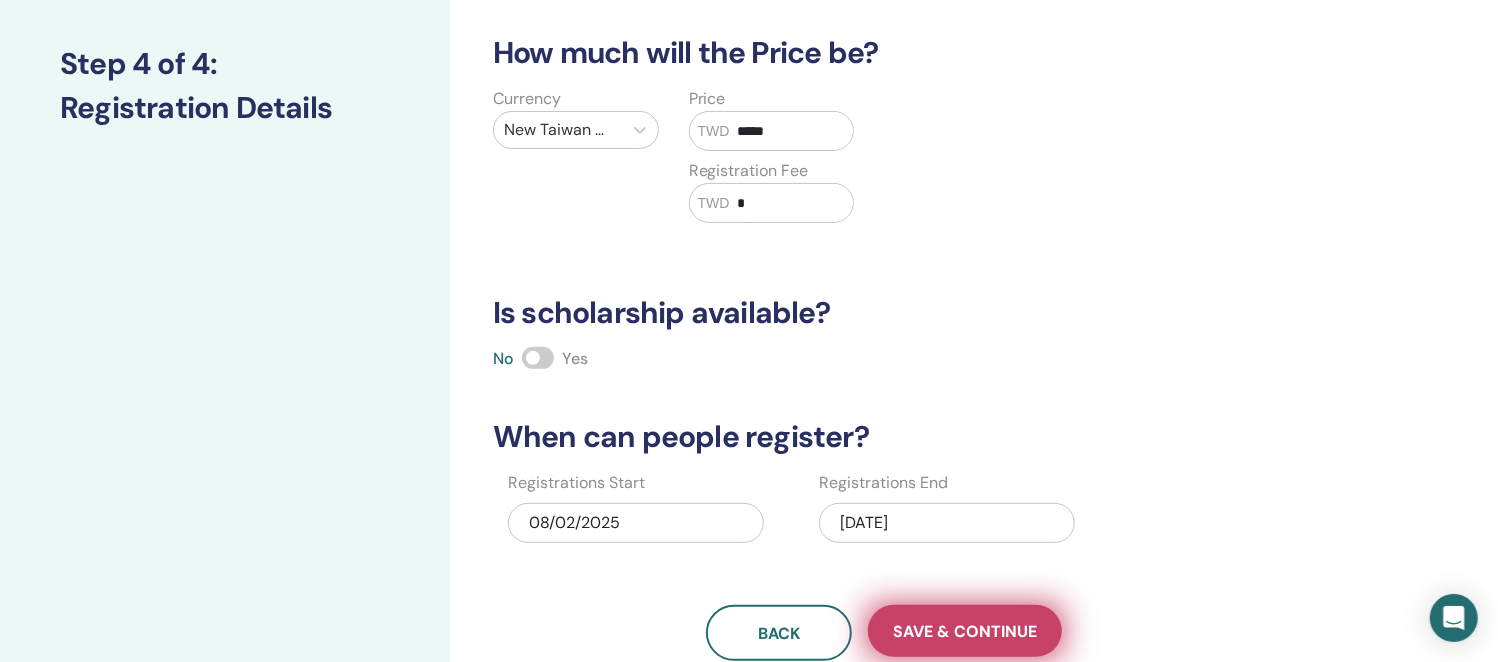 type on "*****" 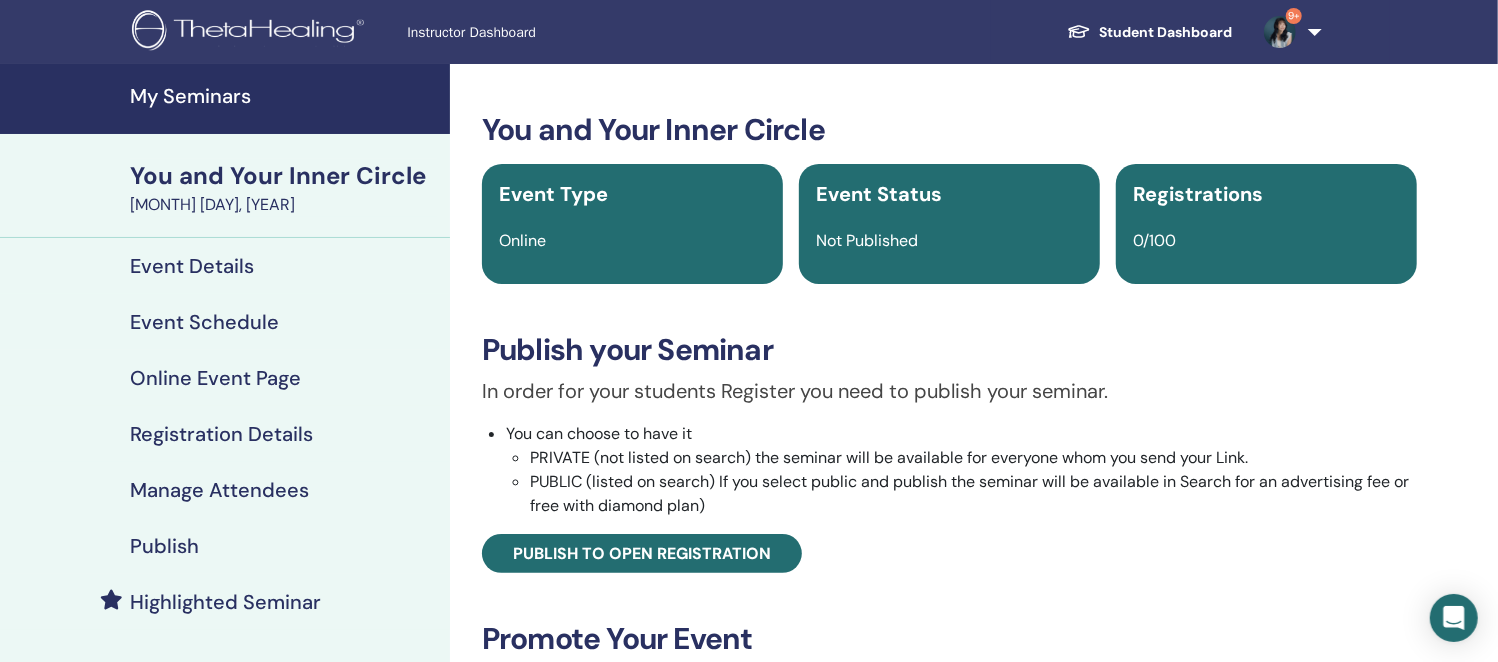 scroll, scrollTop: 249, scrollLeft: 0, axis: vertical 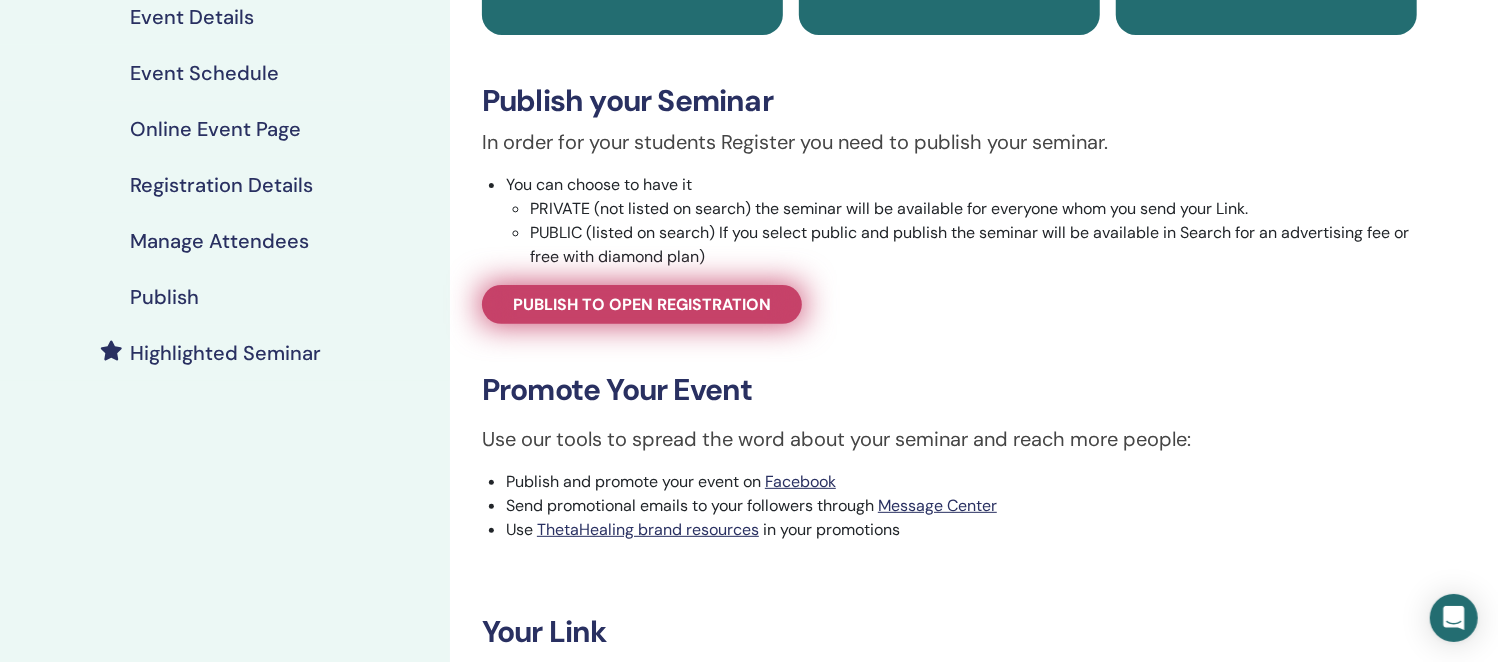 click on "Publish to open registration" at bounding box center (642, 304) 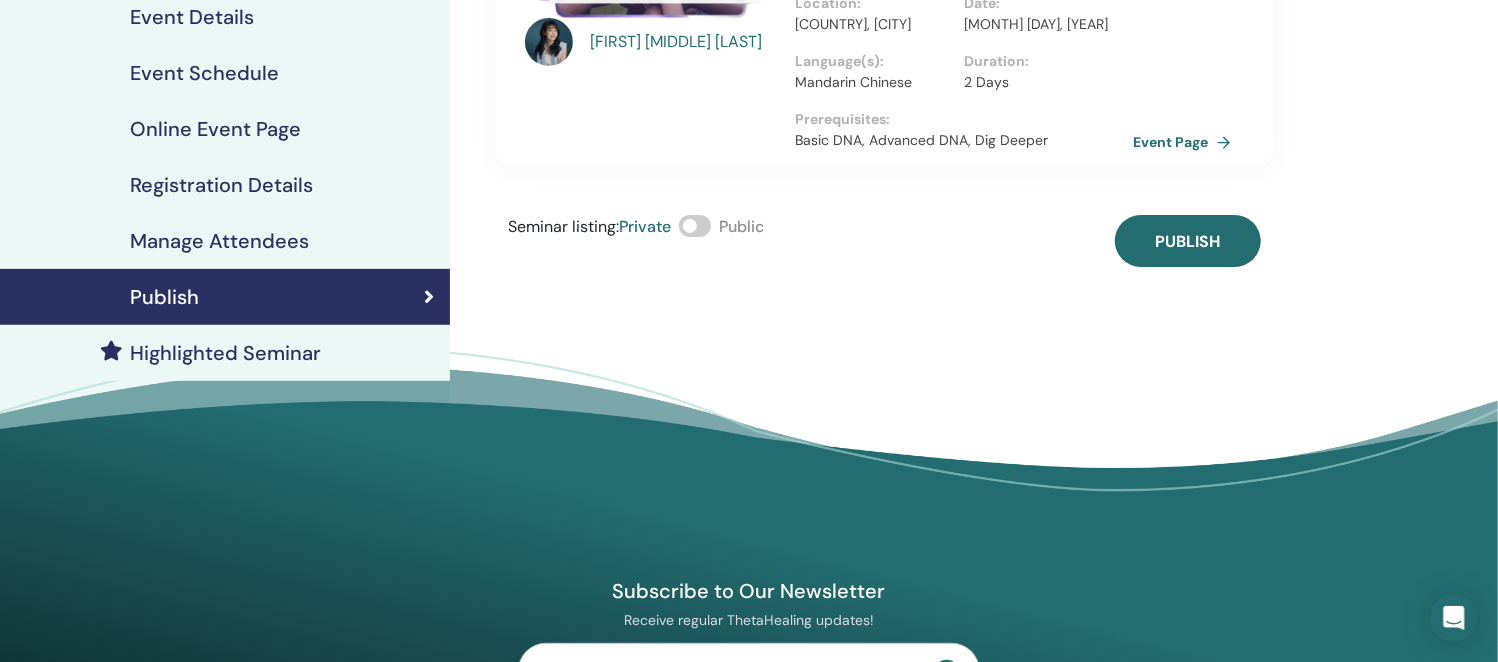 scroll, scrollTop: 0, scrollLeft: 0, axis: both 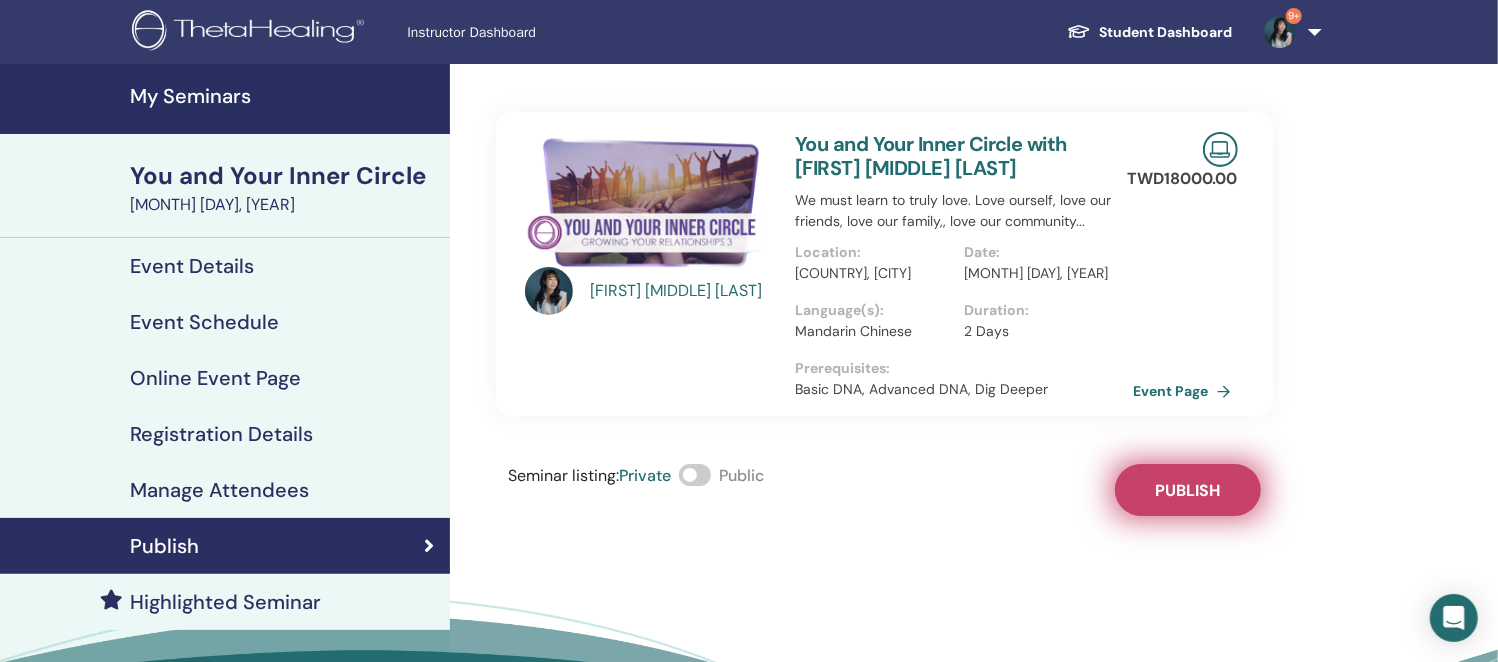 click on "Publish" at bounding box center (1187, 490) 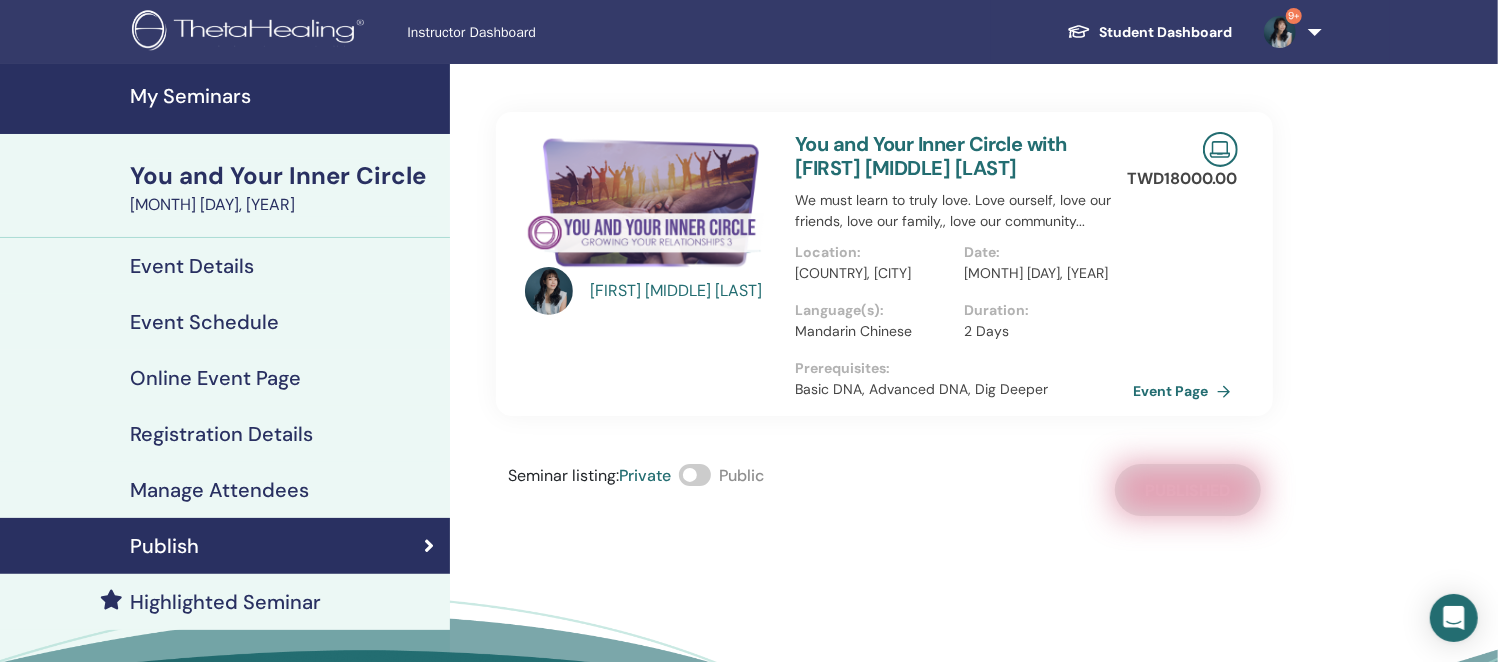 click on "My Seminars" at bounding box center (284, 96) 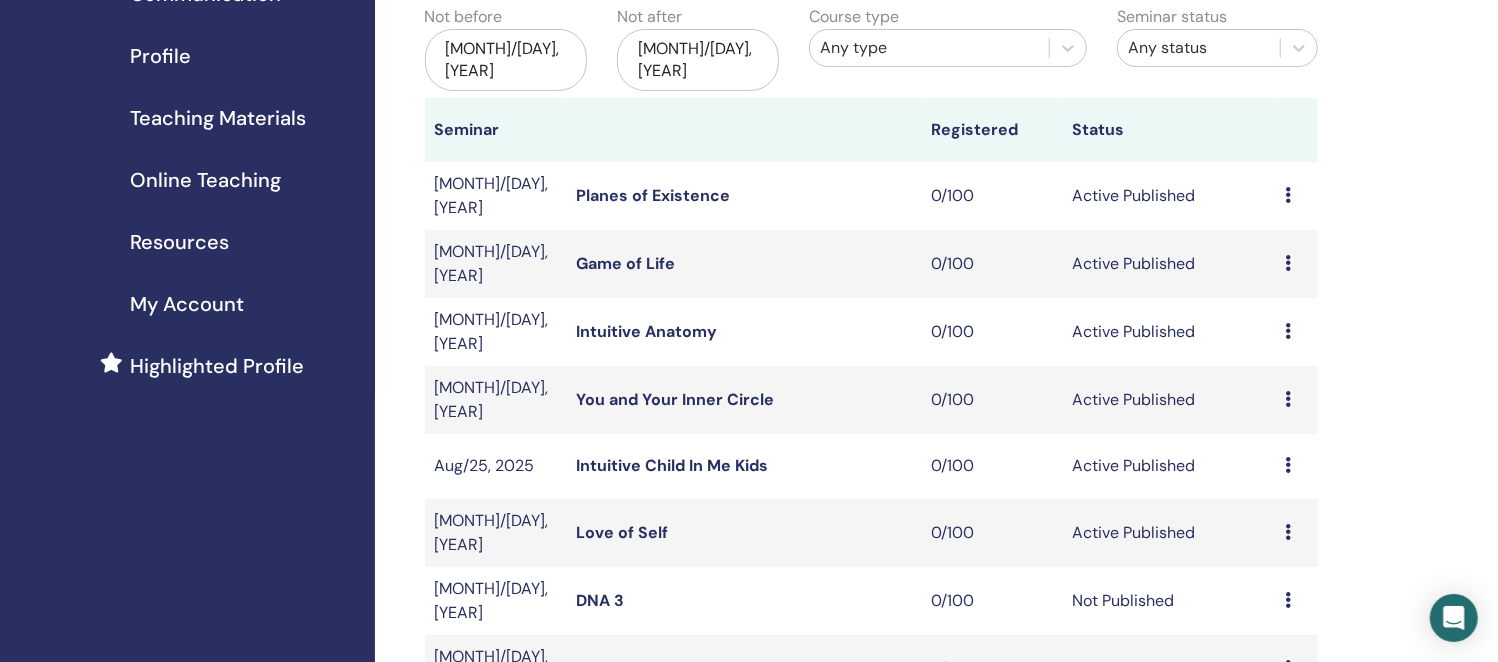 scroll, scrollTop: 249, scrollLeft: 0, axis: vertical 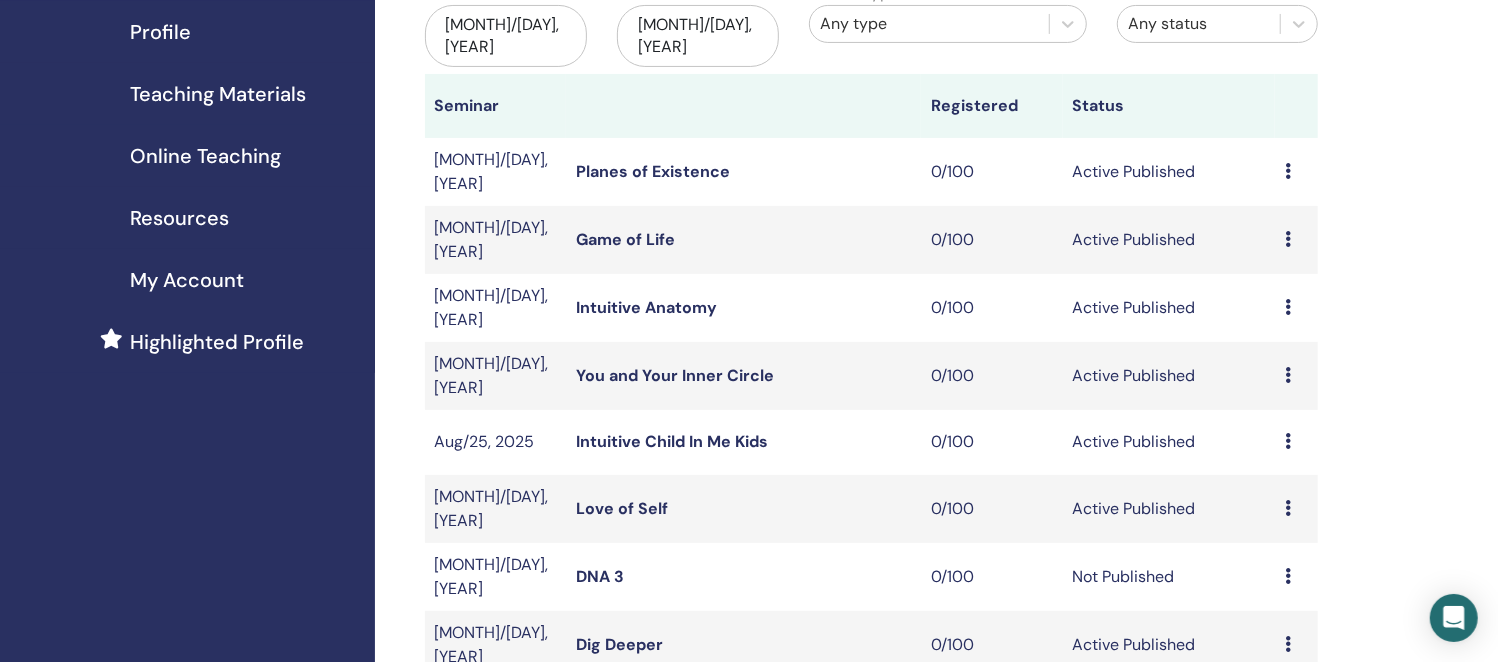 click on "Intuitive Anatomy" at bounding box center [646, 307] 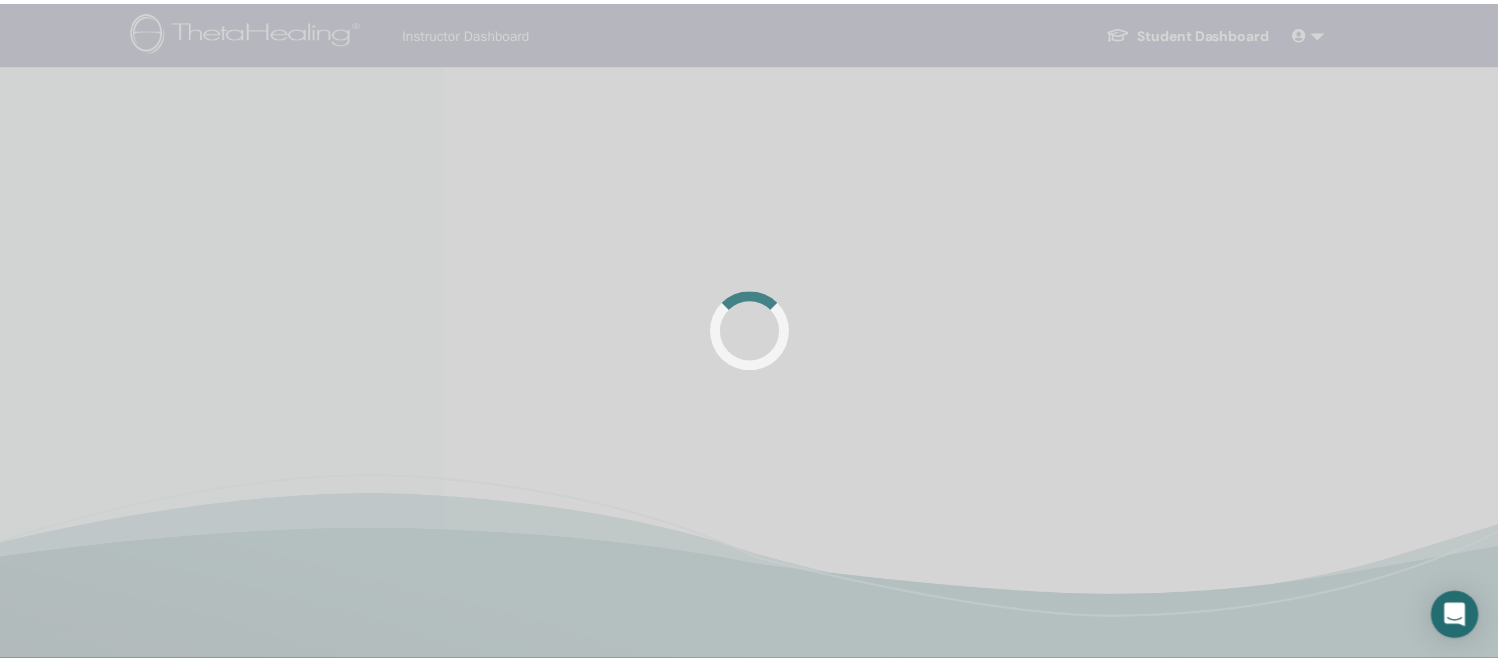 scroll, scrollTop: 0, scrollLeft: 0, axis: both 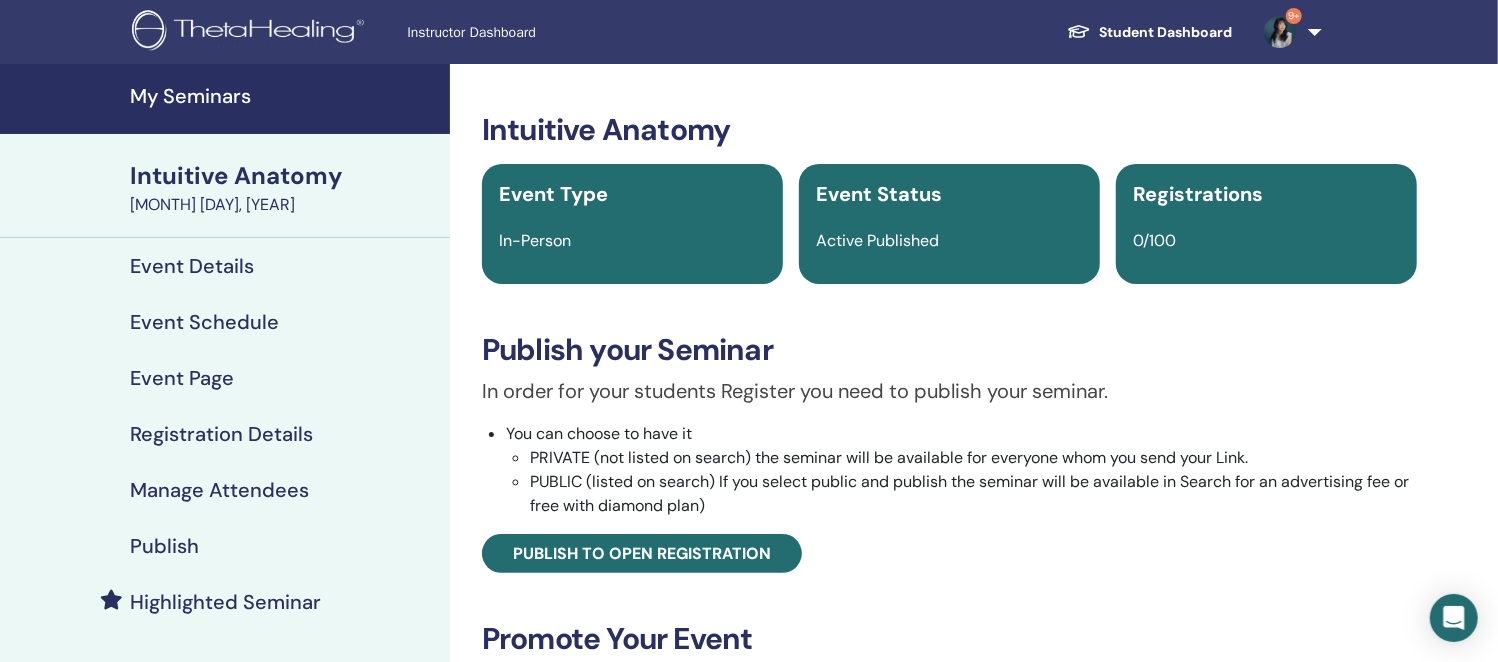 click on "Event Details" at bounding box center [225, 266] 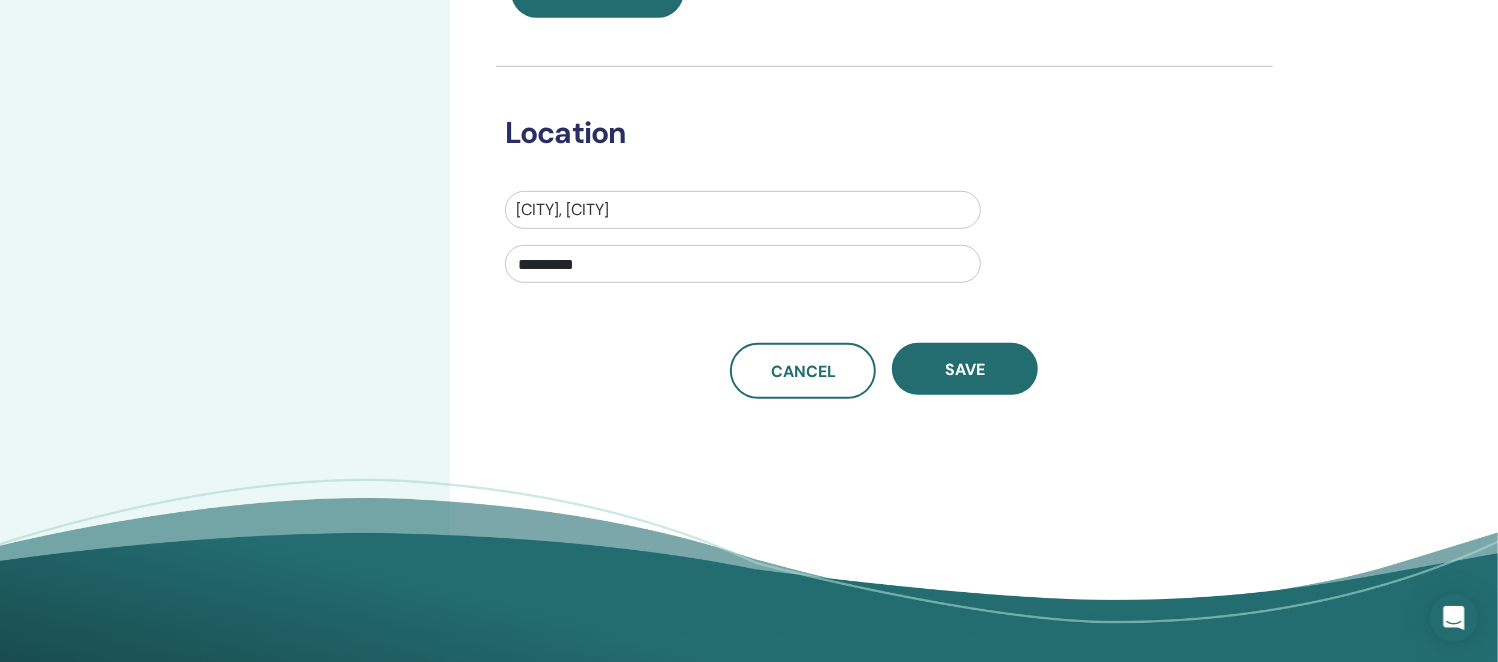 scroll, scrollTop: 124, scrollLeft: 0, axis: vertical 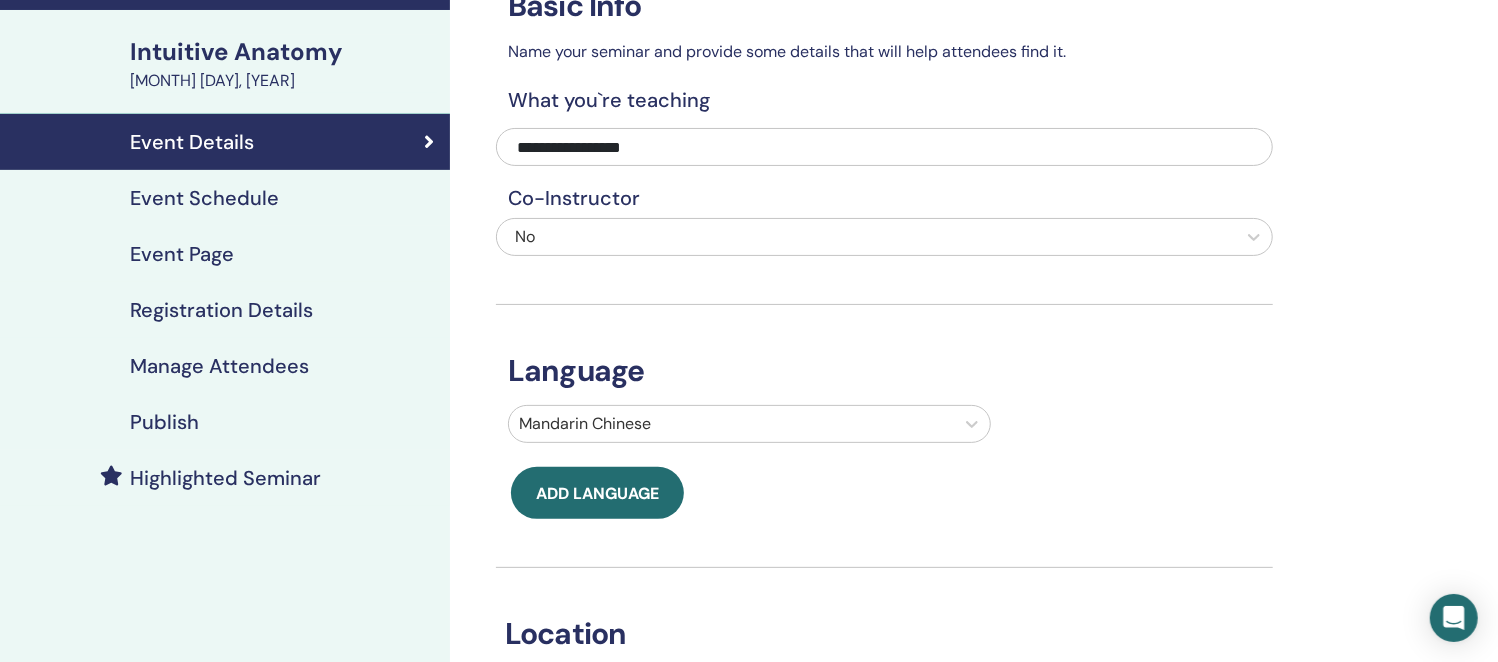 click on "Event Schedule" at bounding box center [204, 198] 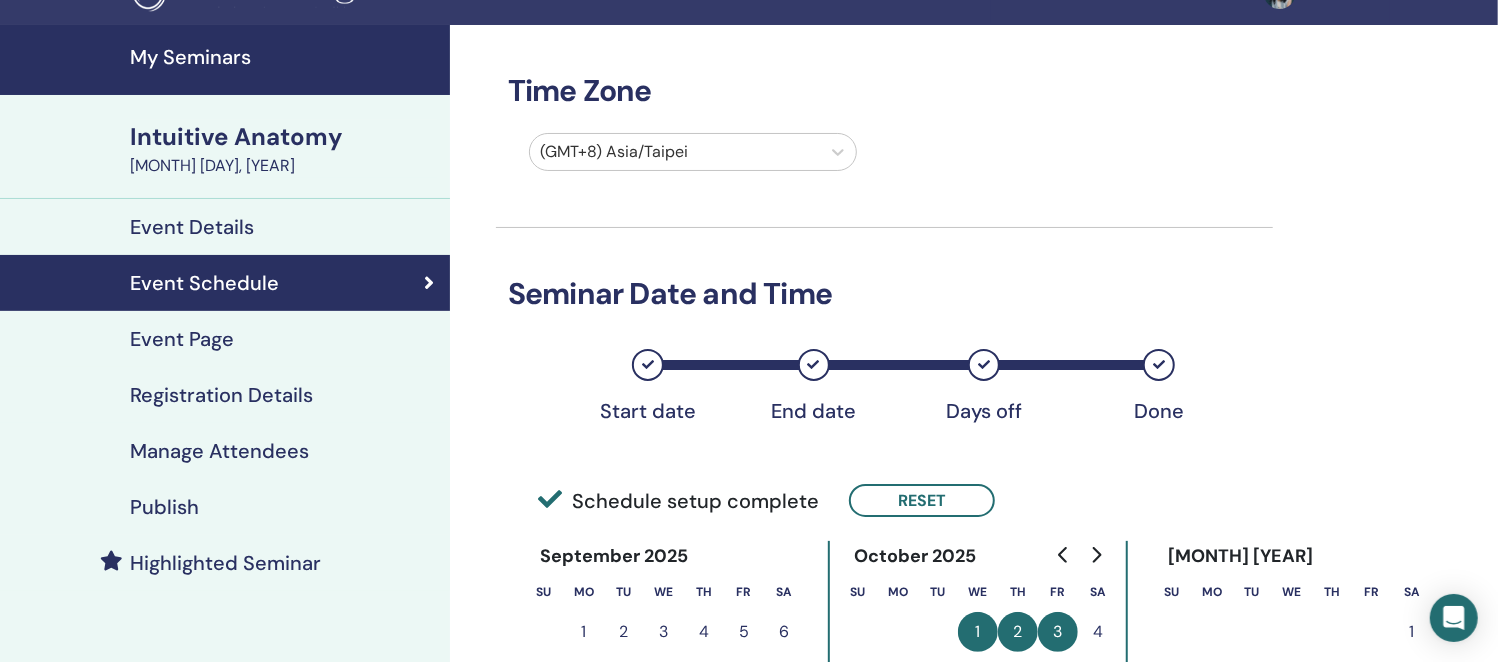 scroll, scrollTop: 0, scrollLeft: 0, axis: both 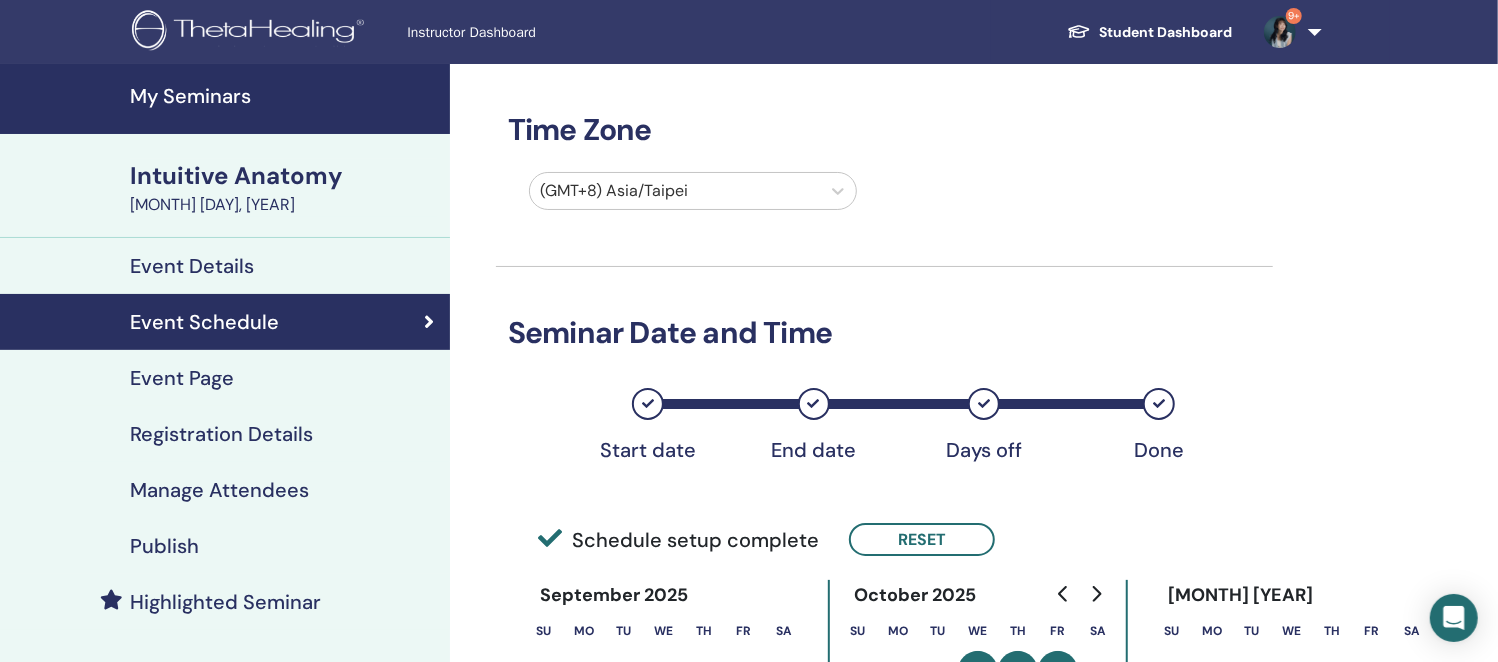 click on "Registration Details" at bounding box center [221, 434] 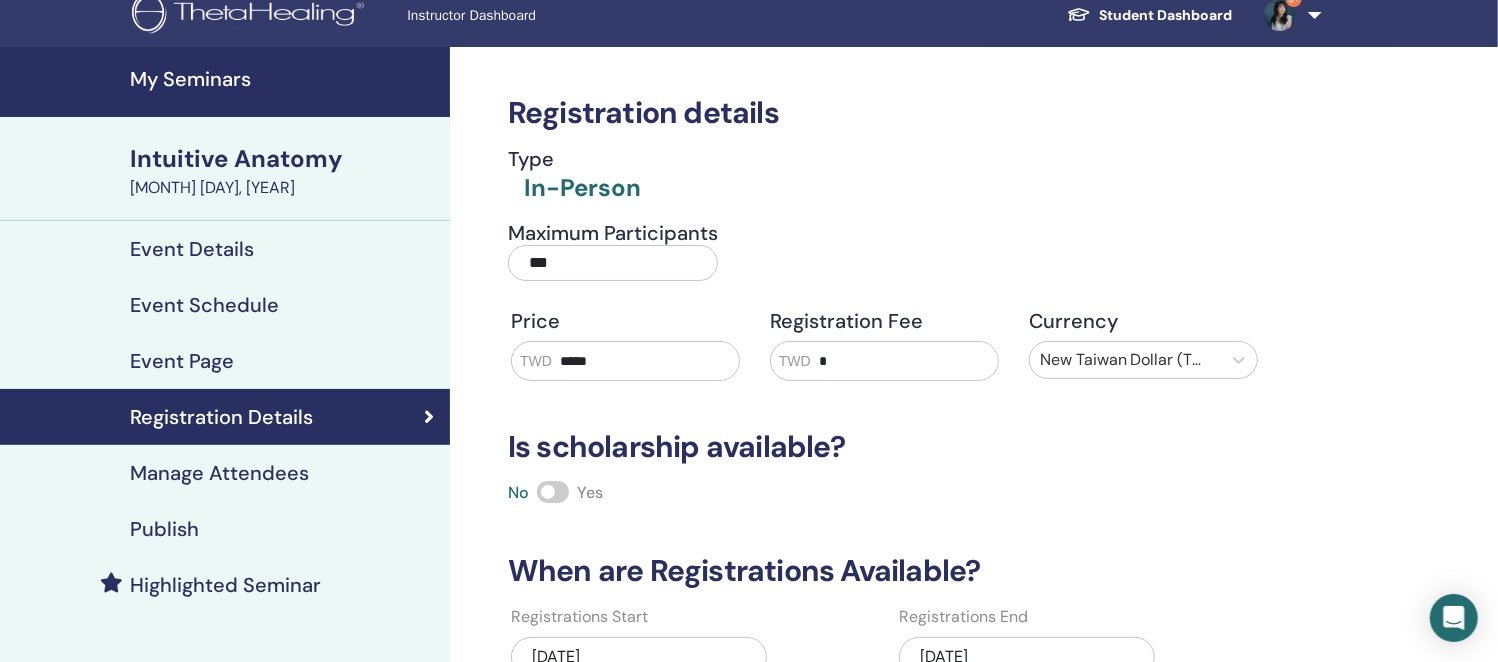 scroll, scrollTop: 249, scrollLeft: 0, axis: vertical 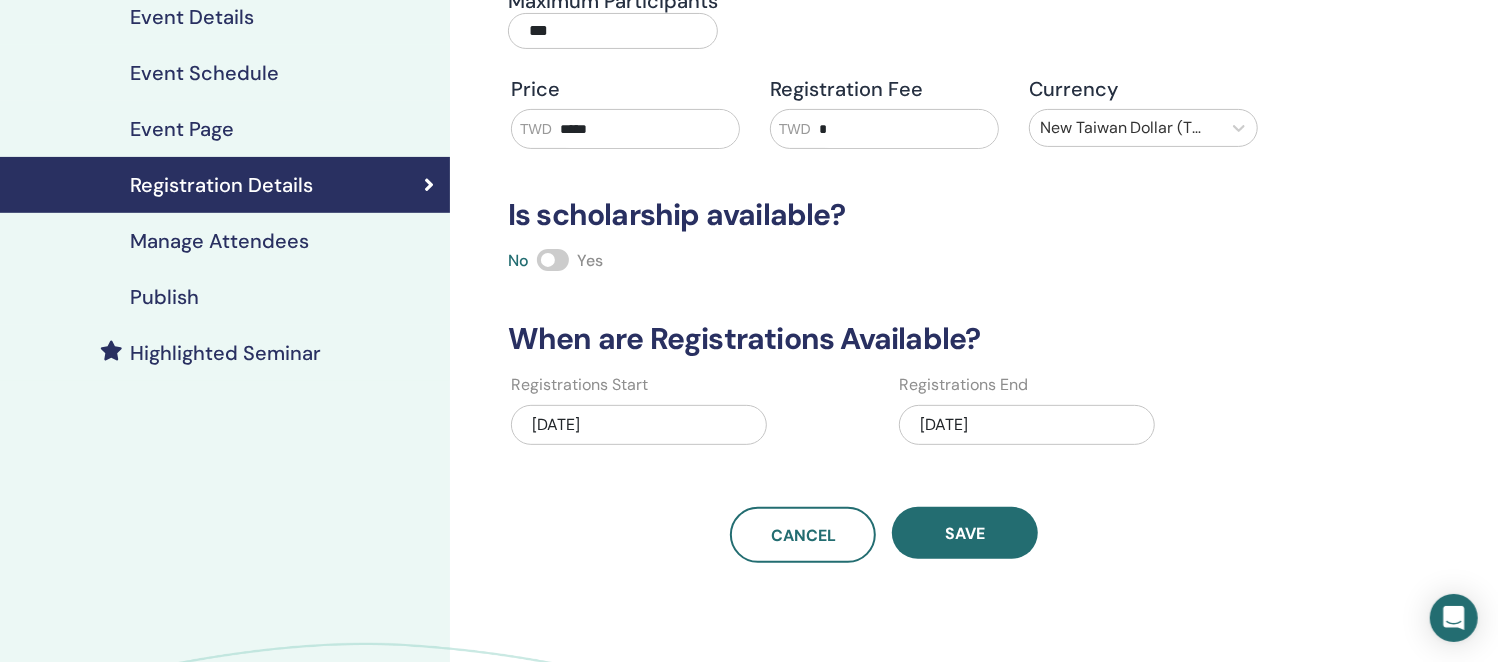 click on "Event Details" at bounding box center (225, 17) 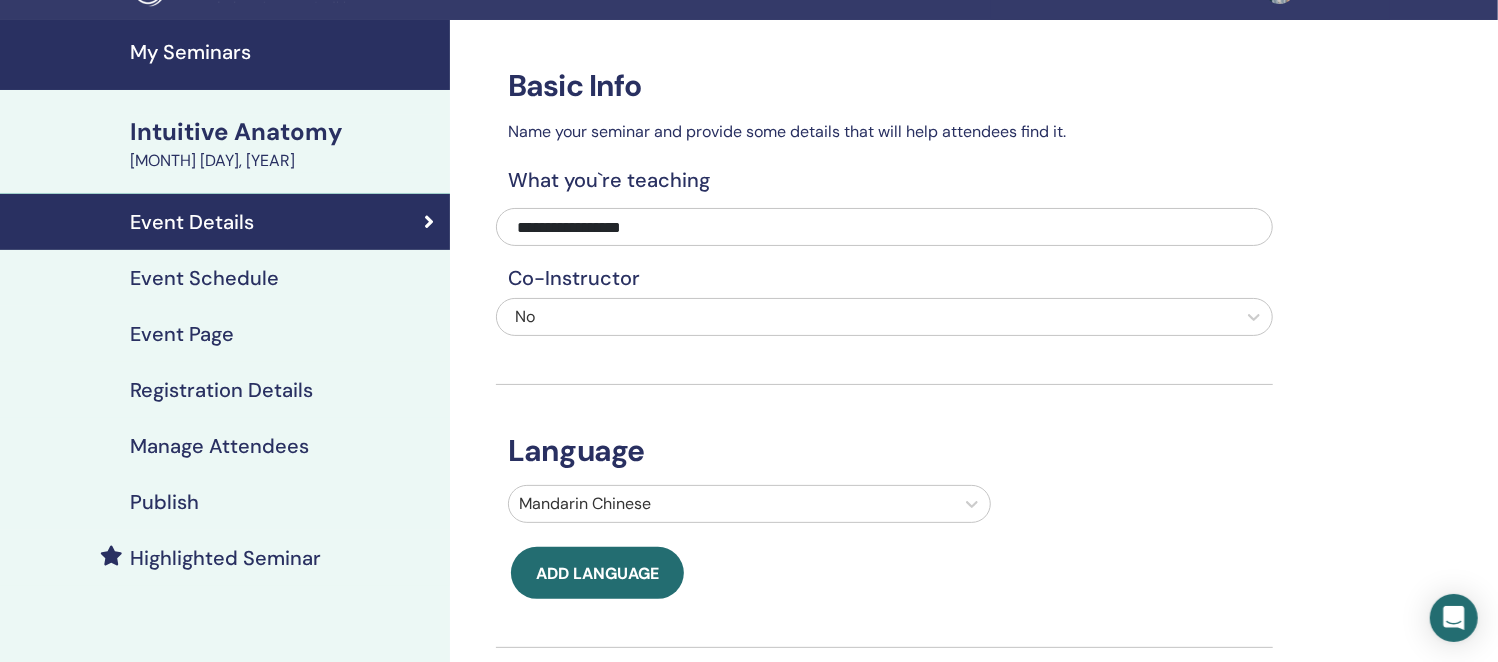 scroll, scrollTop: 0, scrollLeft: 0, axis: both 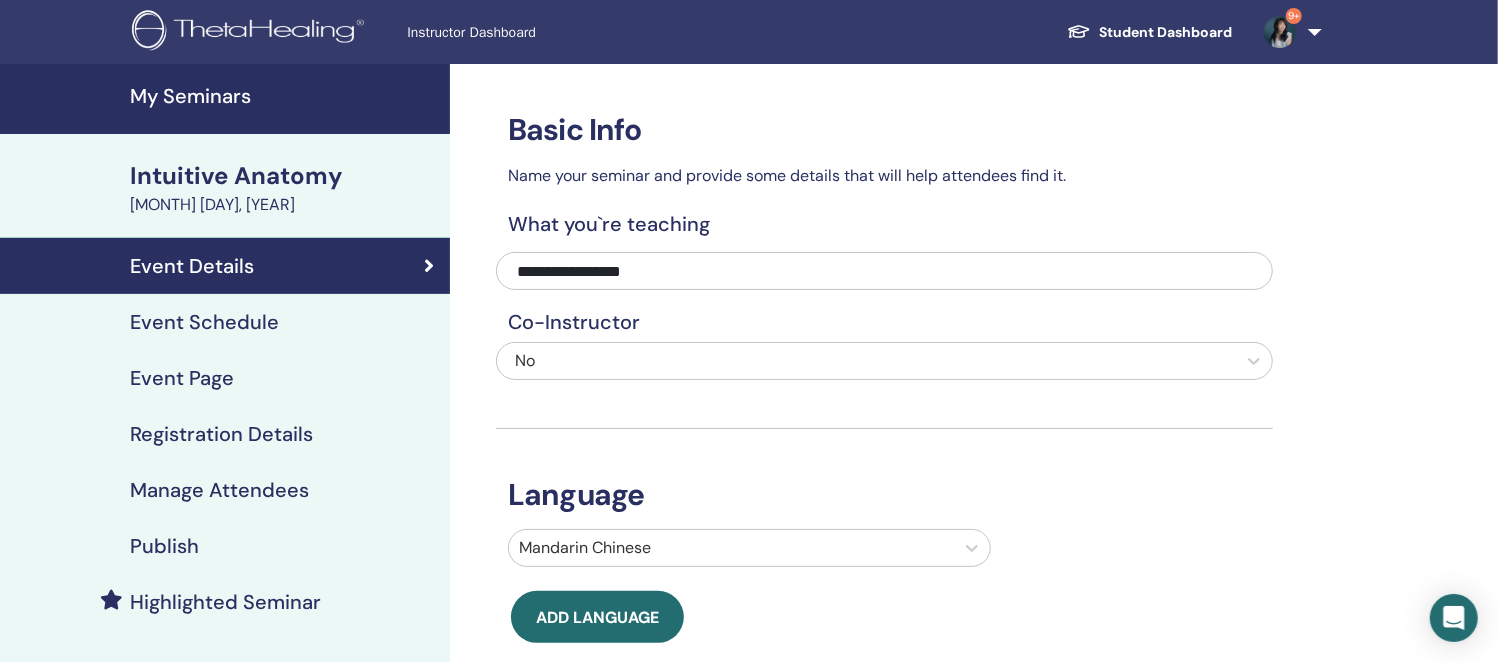 click on "My Seminars" at bounding box center (284, 96) 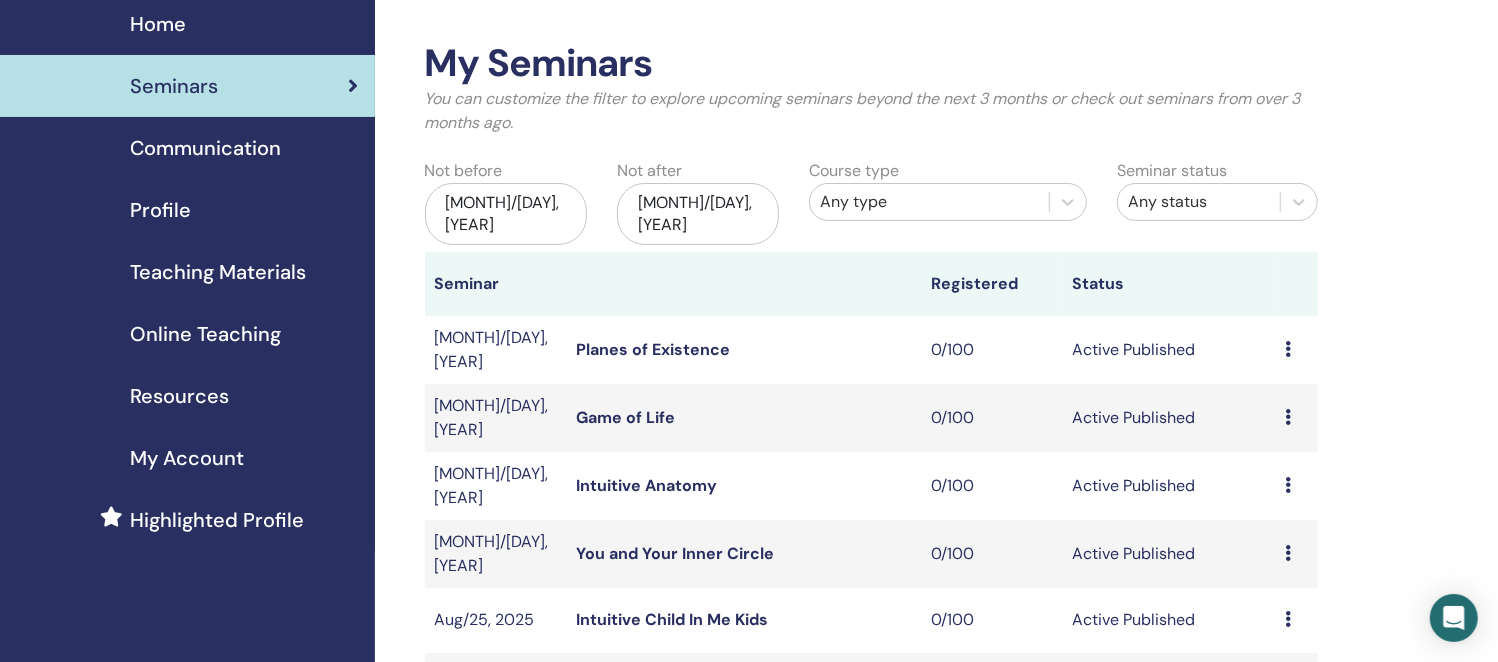 scroll, scrollTop: 124, scrollLeft: 0, axis: vertical 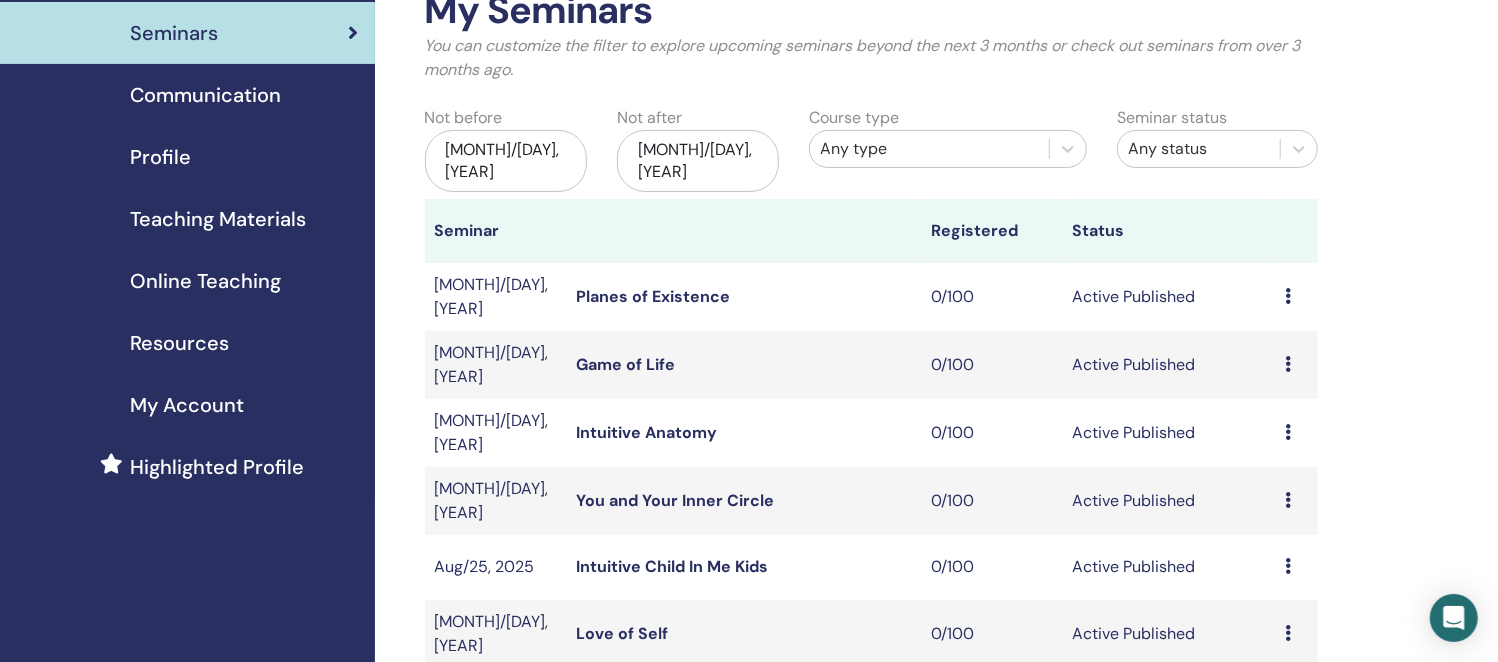 click on "Game of Life" at bounding box center [625, 364] 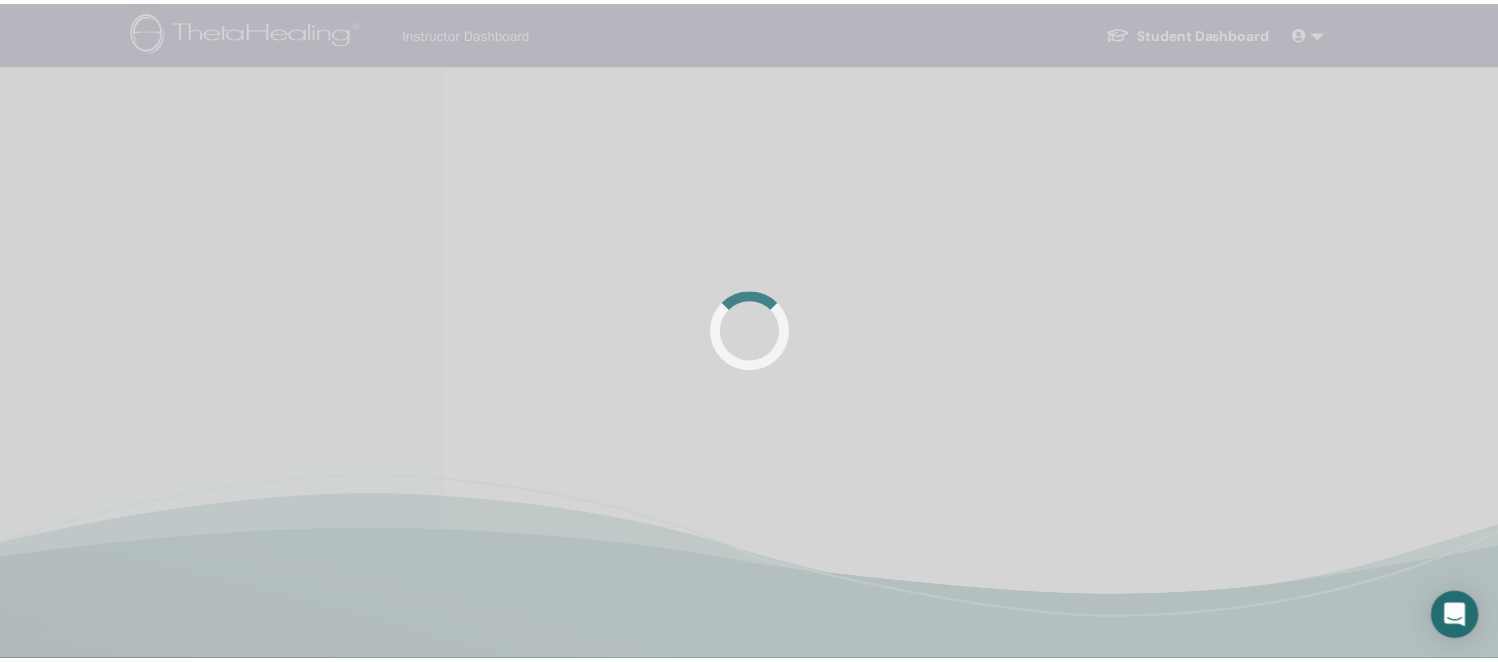 scroll, scrollTop: 0, scrollLeft: 0, axis: both 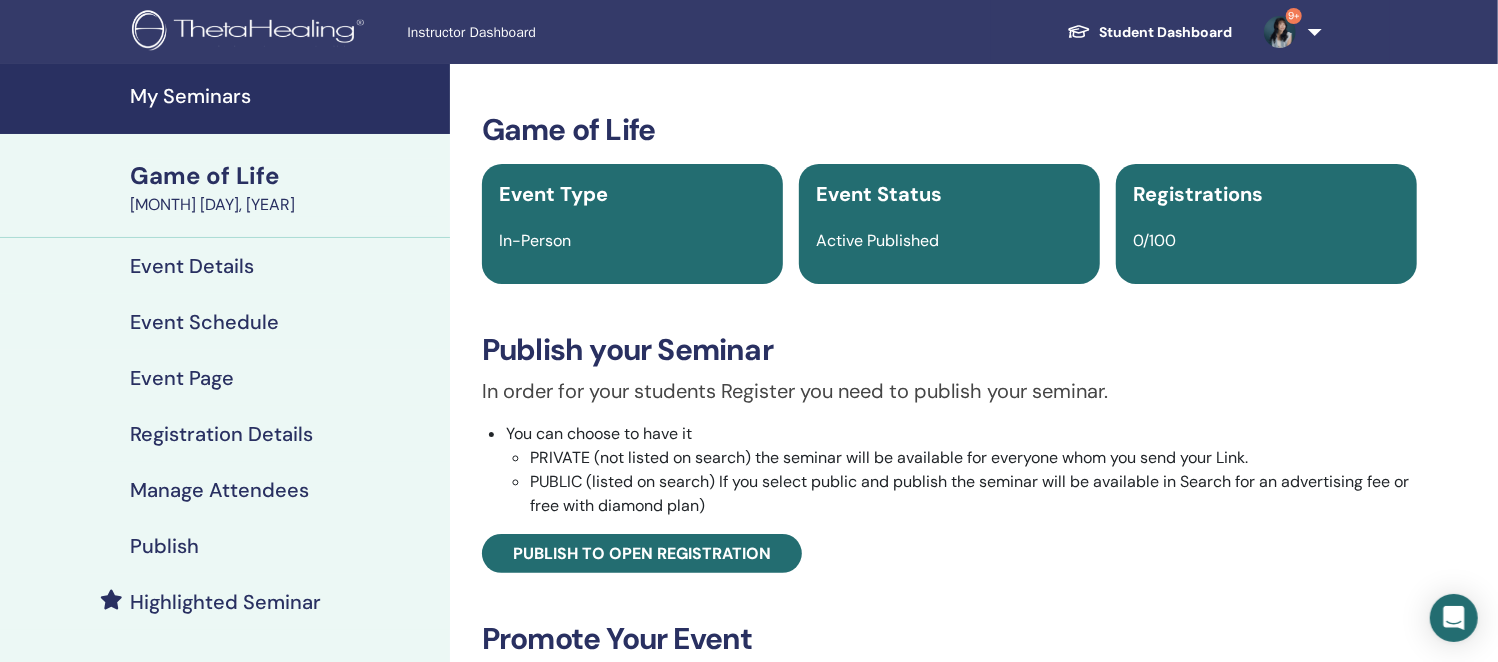 click on "Event Details" at bounding box center [192, 266] 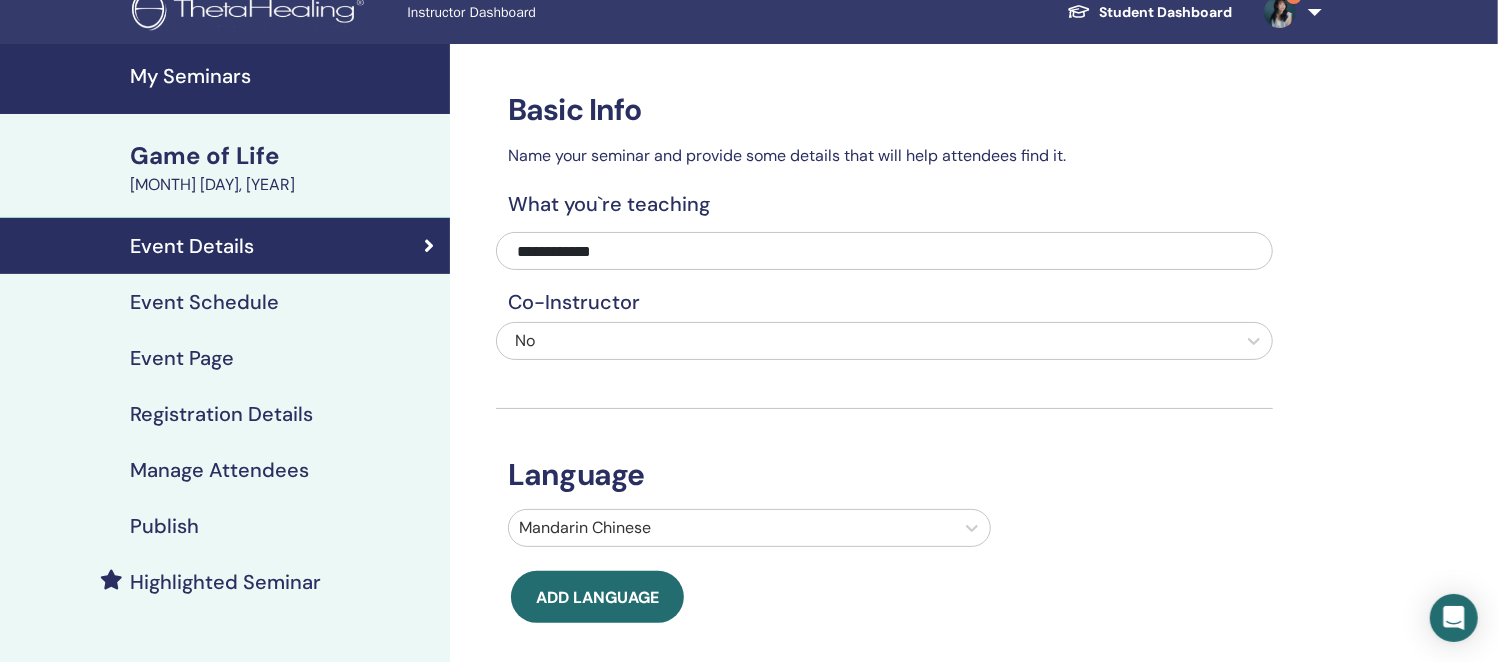 scroll, scrollTop: 0, scrollLeft: 0, axis: both 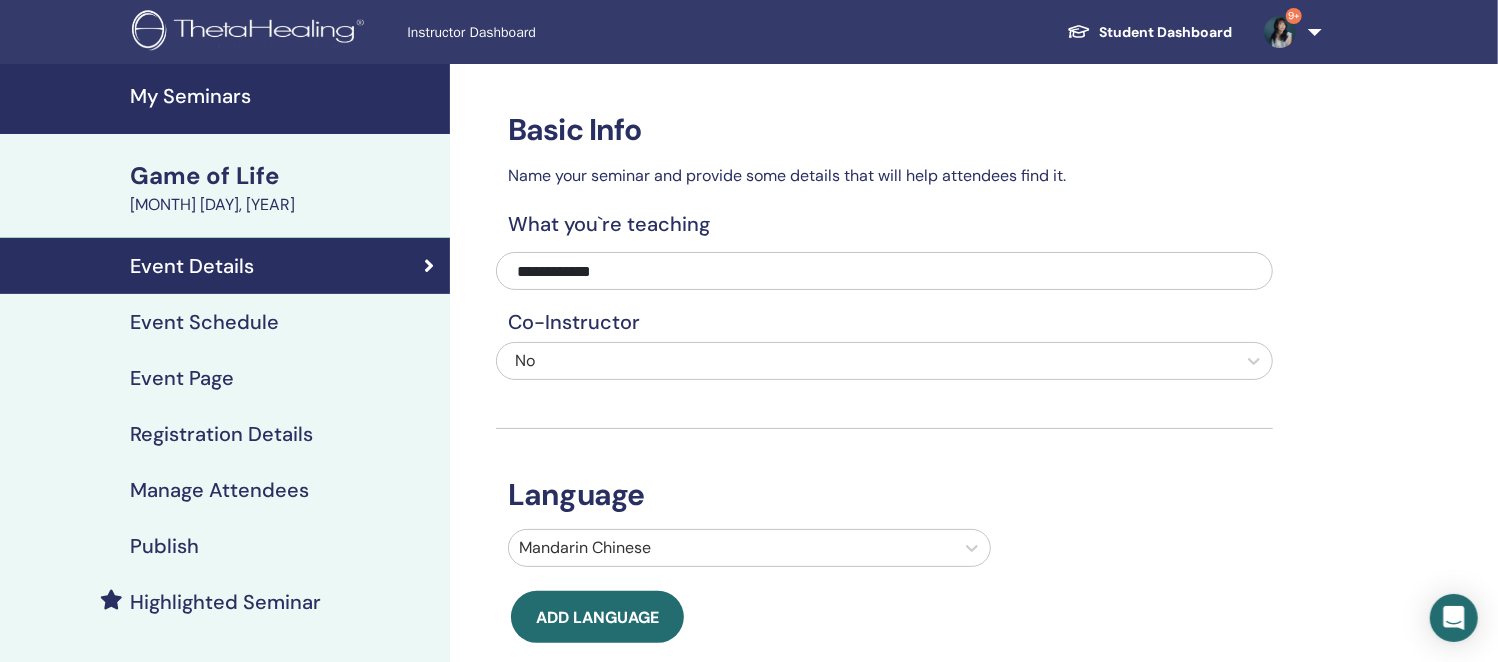 click on "Event Schedule" at bounding box center [204, 322] 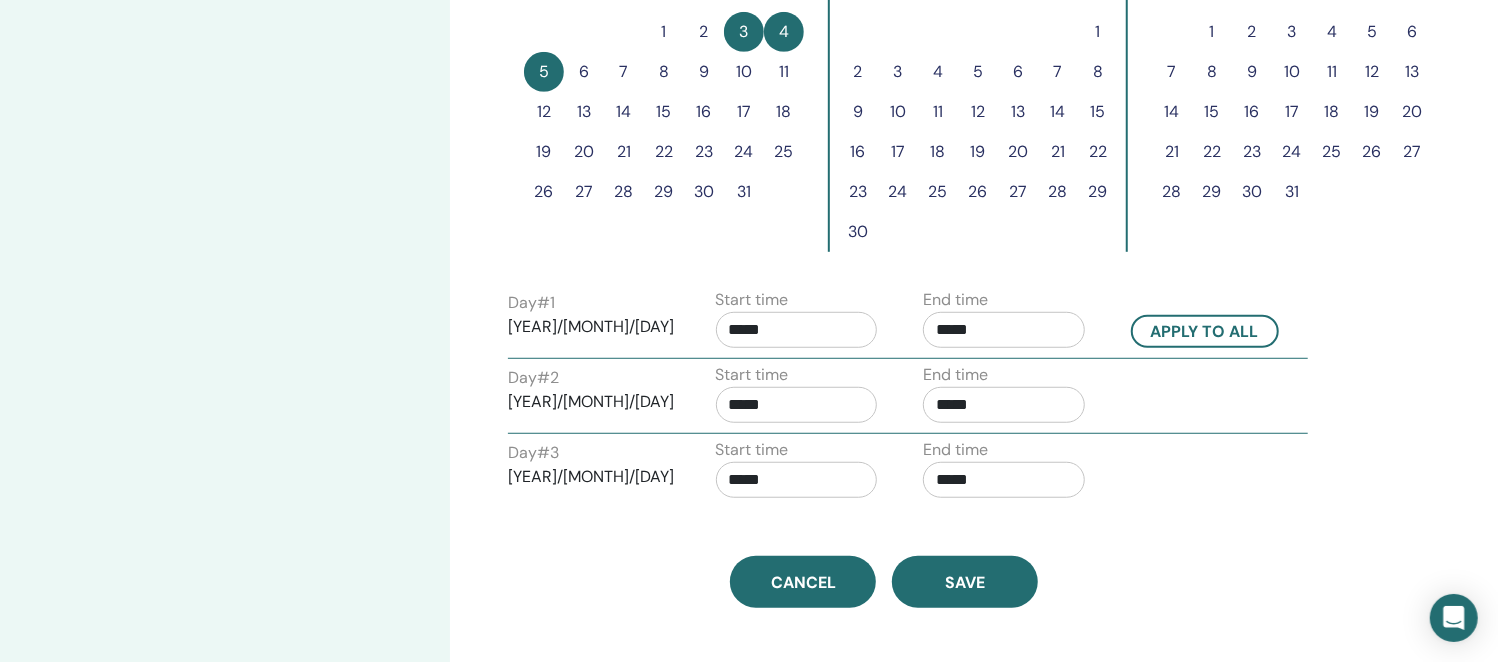 scroll, scrollTop: 750, scrollLeft: 0, axis: vertical 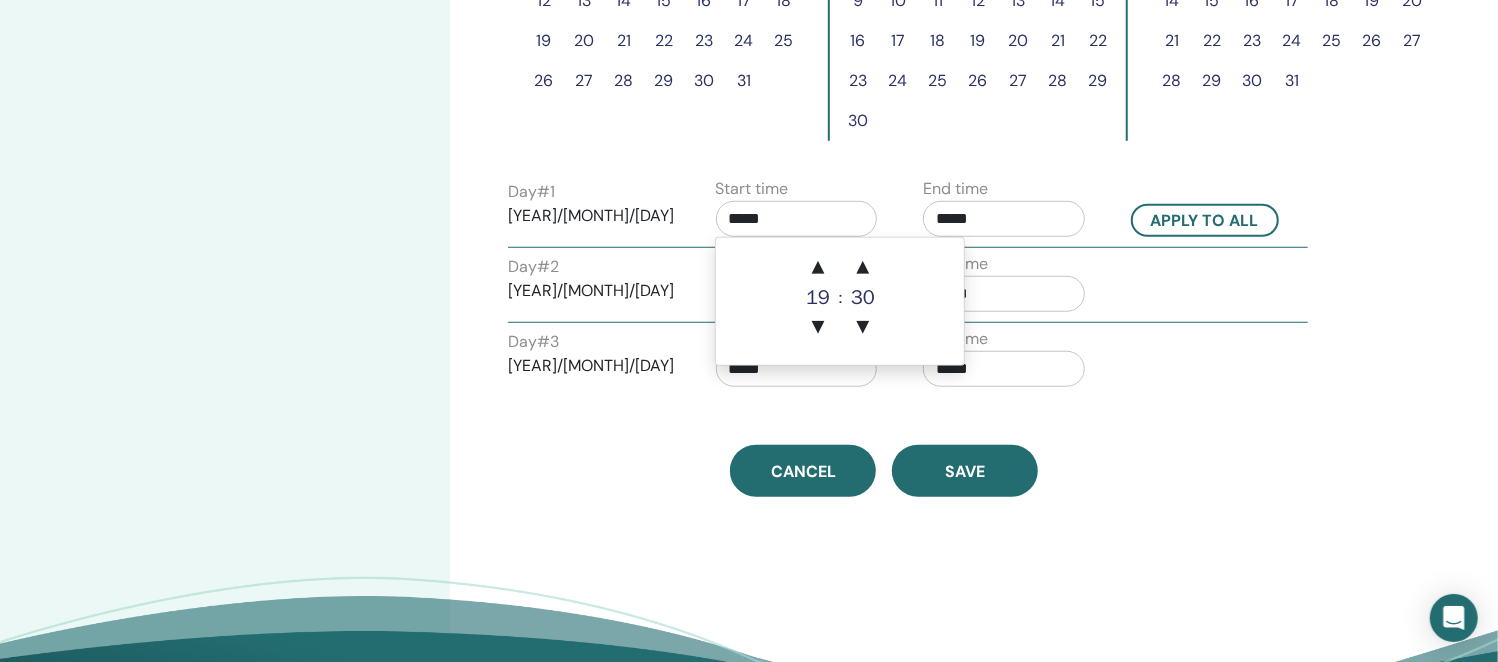 click on "*****" at bounding box center [797, 219] 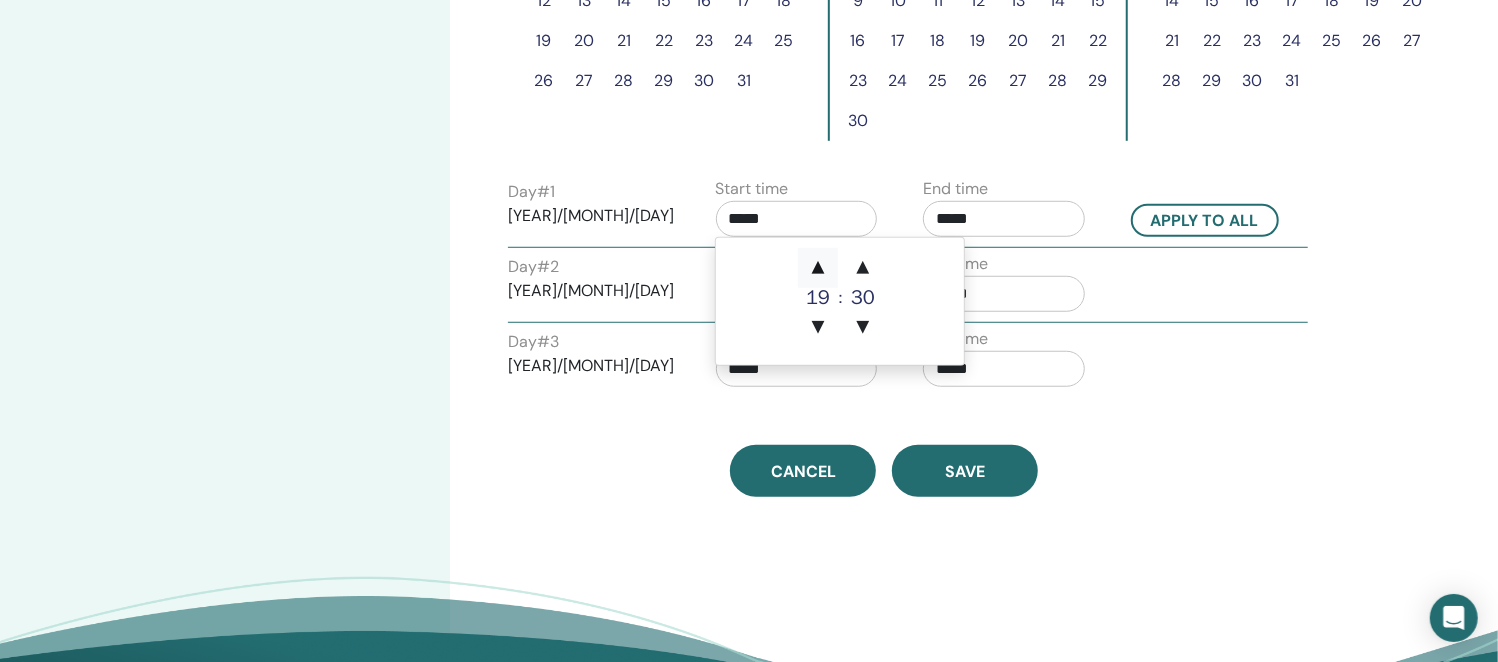 click on "▲" at bounding box center [818, 268] 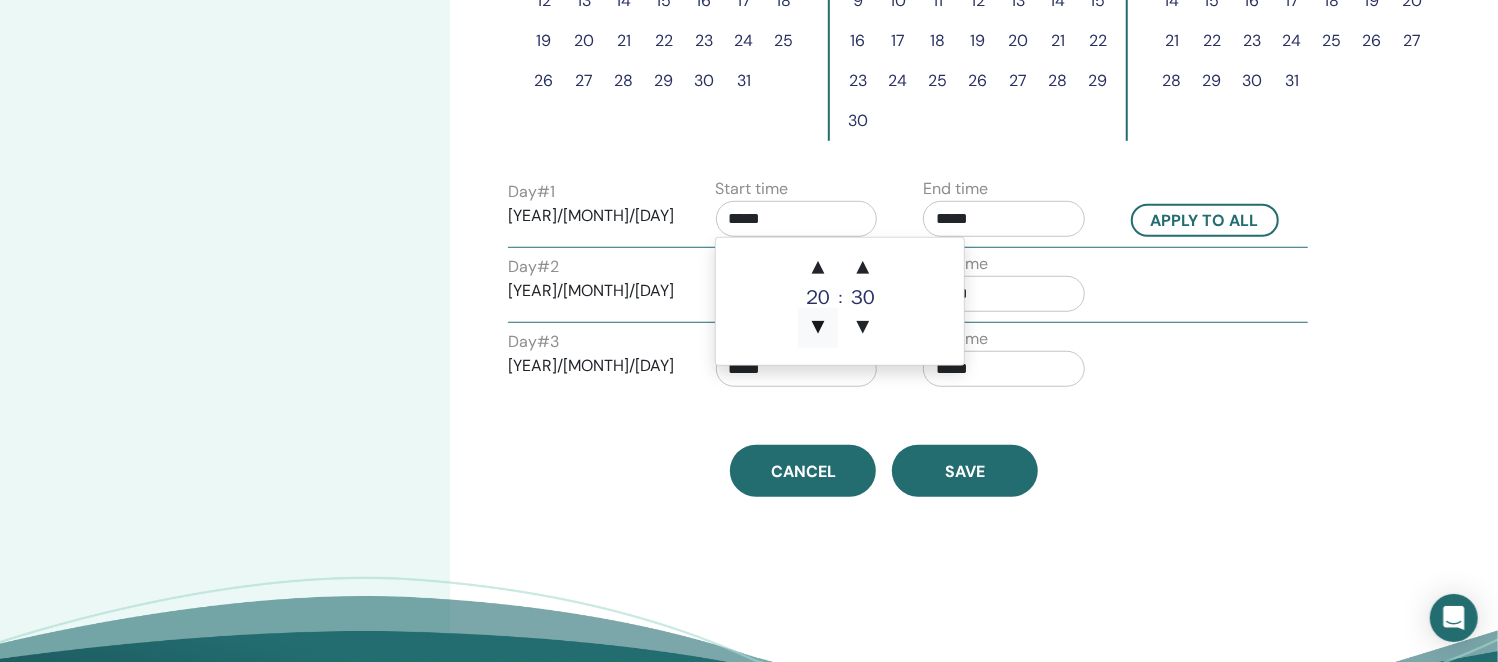 click on "▼" at bounding box center (818, 328) 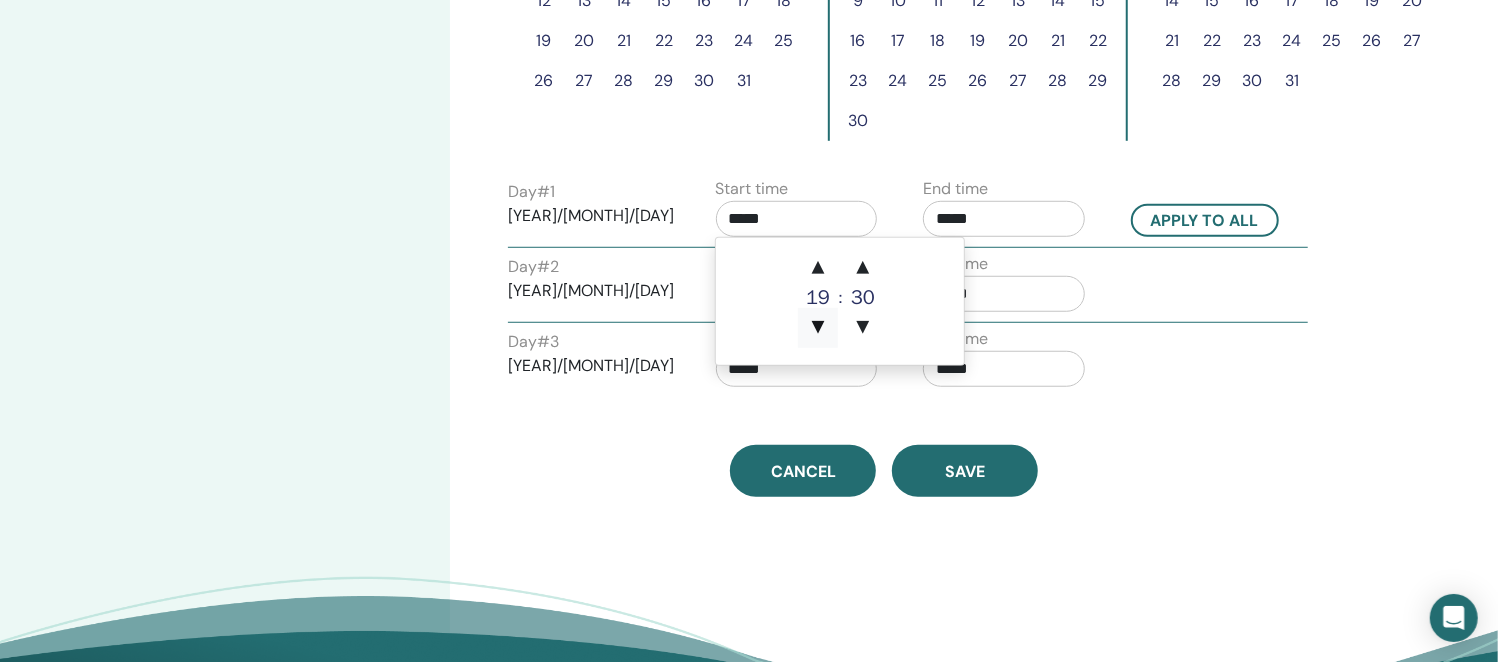 click on "▼" at bounding box center (818, 328) 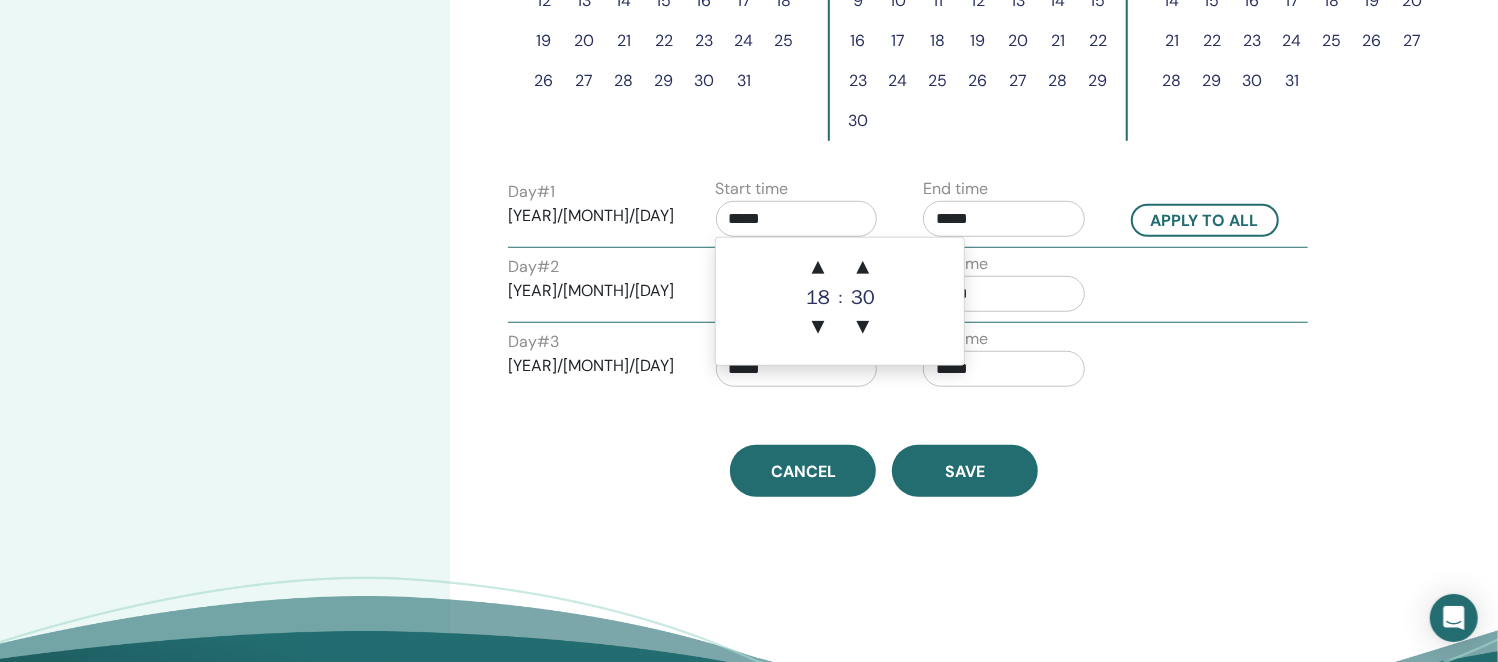 click on "Day  # 2 2025/10/04 Start time ***** End time *****" at bounding box center [908, 287] 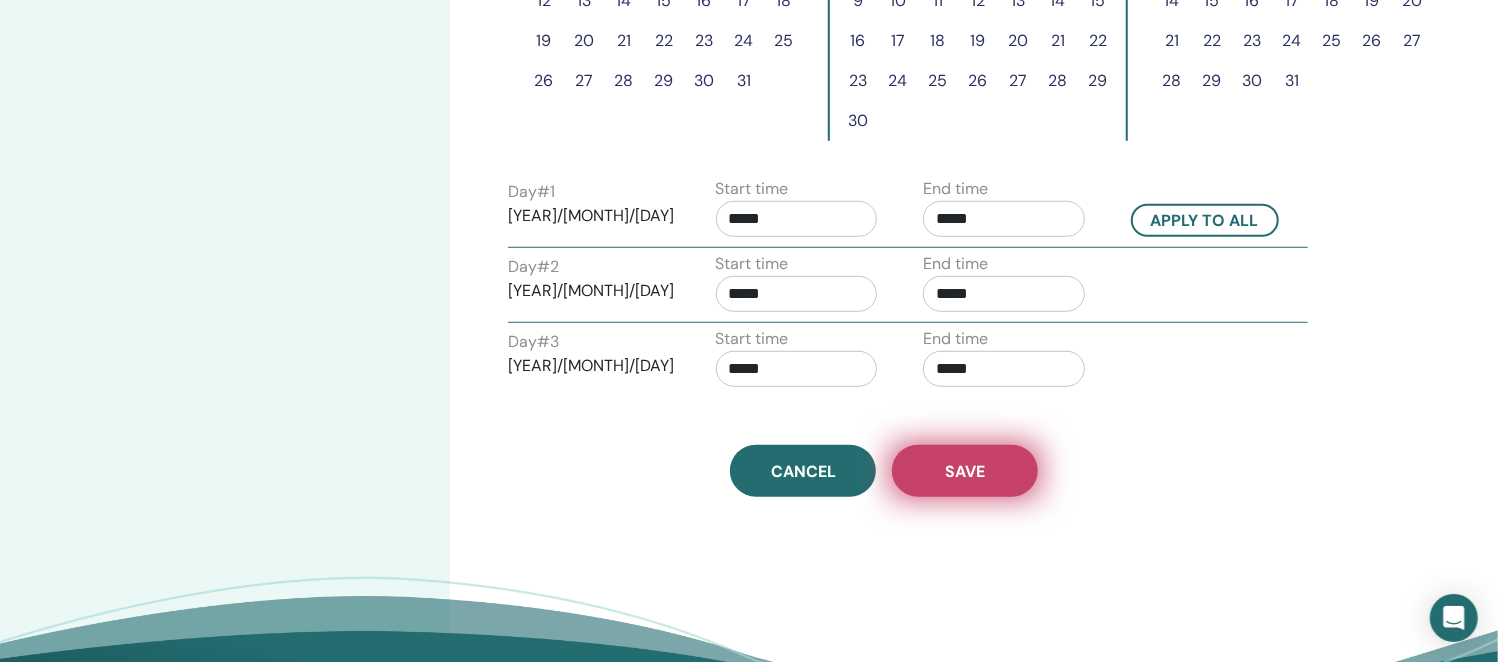 click on "Save" at bounding box center (965, 471) 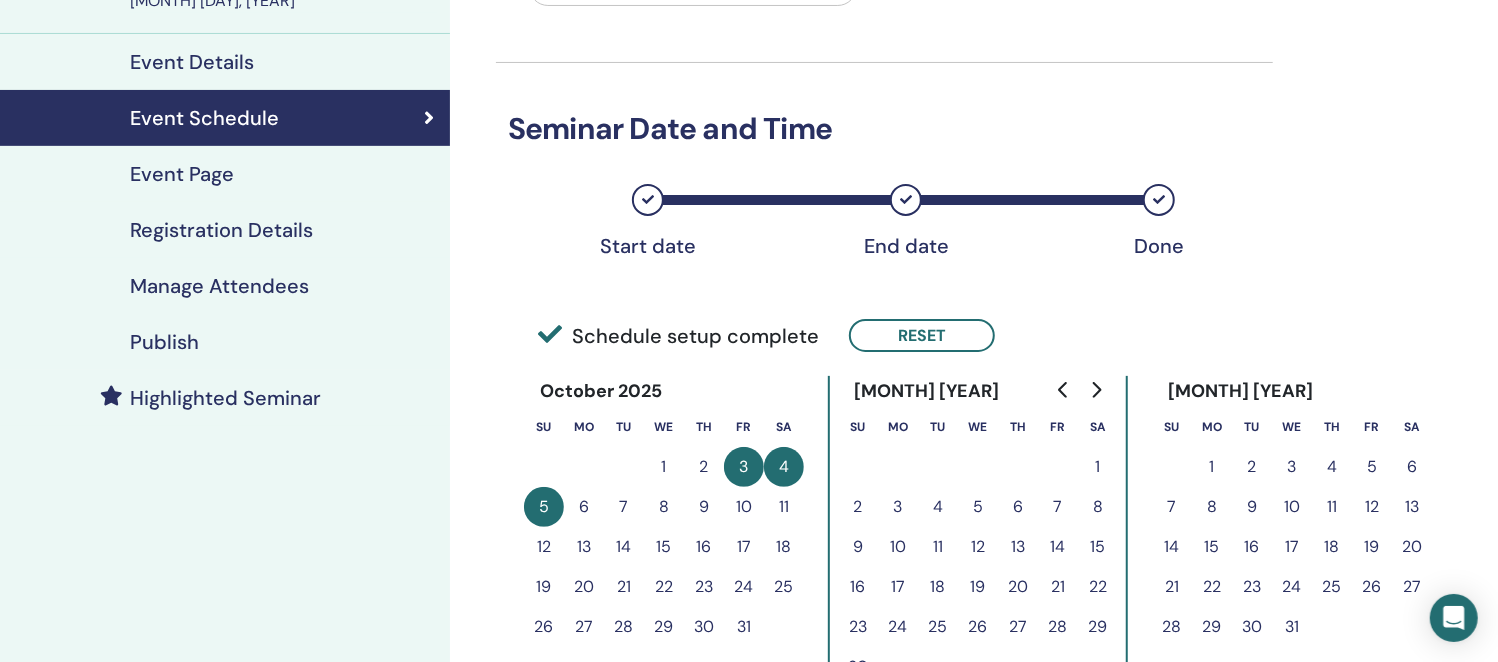 scroll, scrollTop: 0, scrollLeft: 0, axis: both 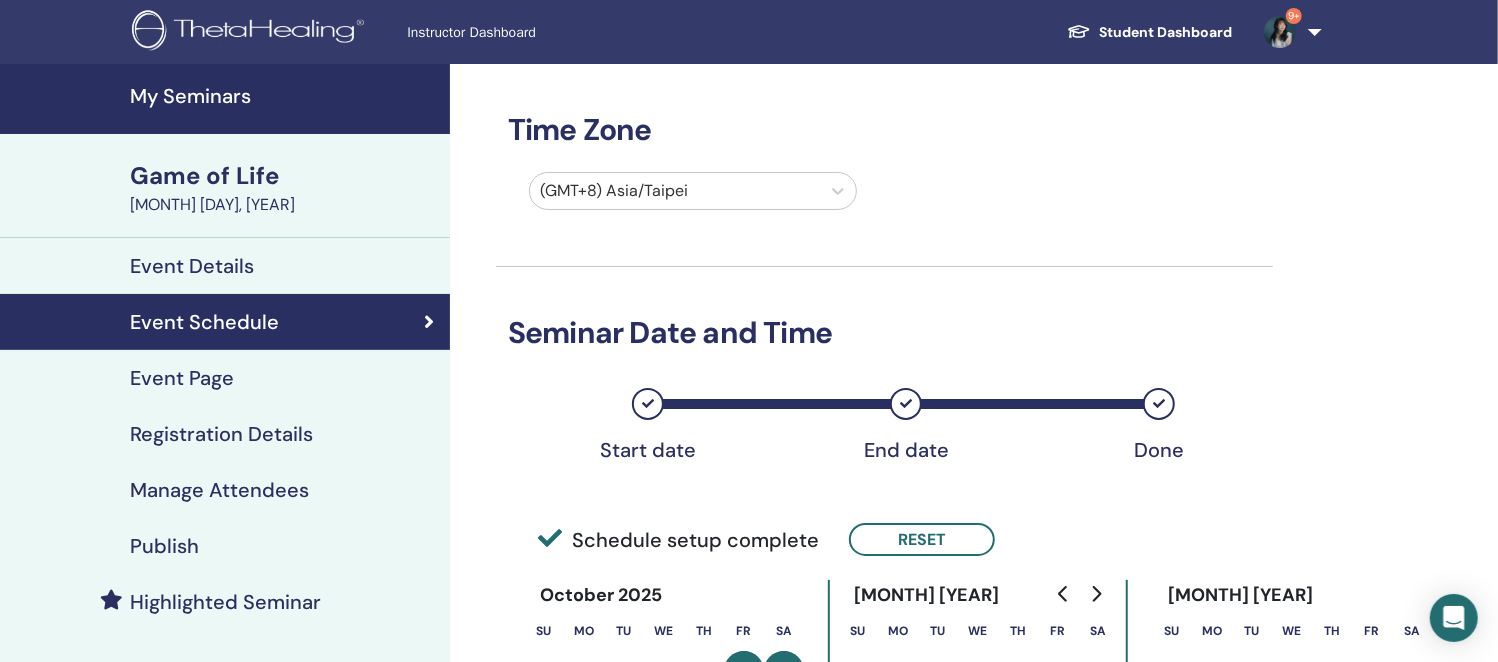 click on "My Seminars" at bounding box center [284, 96] 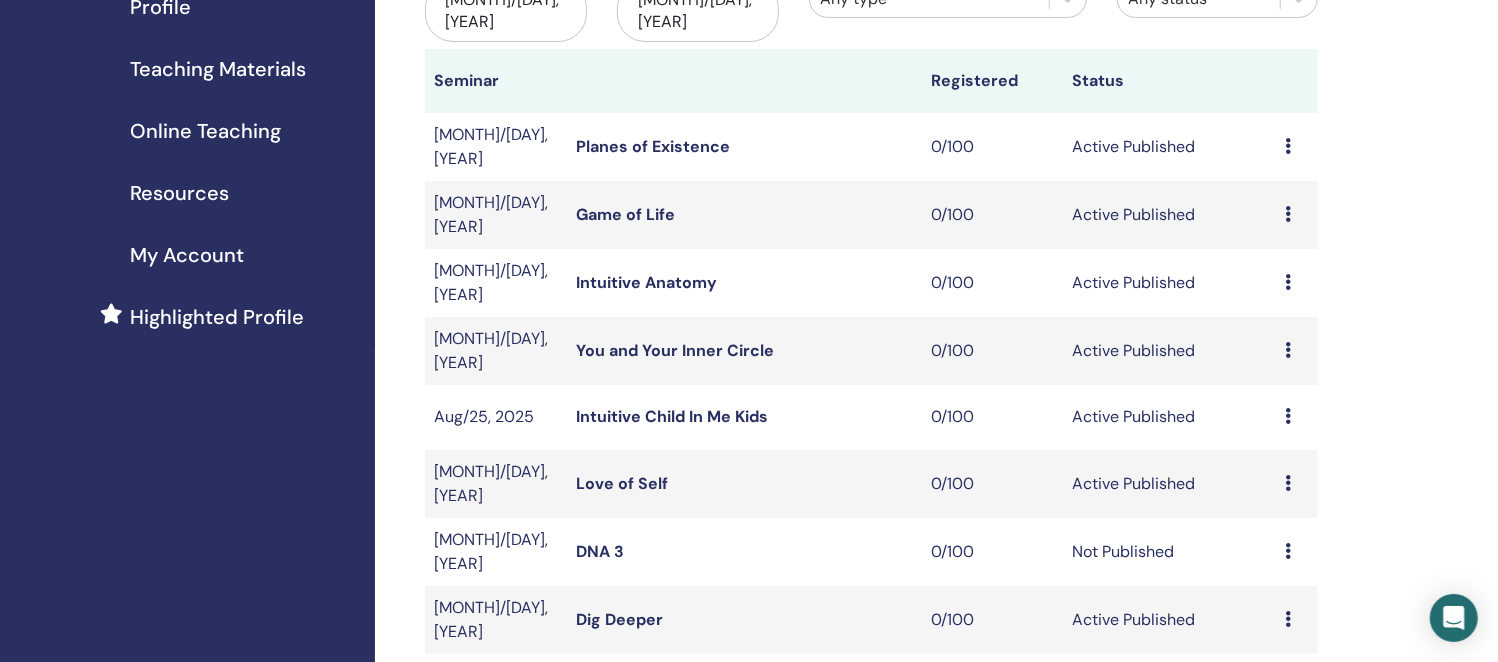 scroll, scrollTop: 249, scrollLeft: 0, axis: vertical 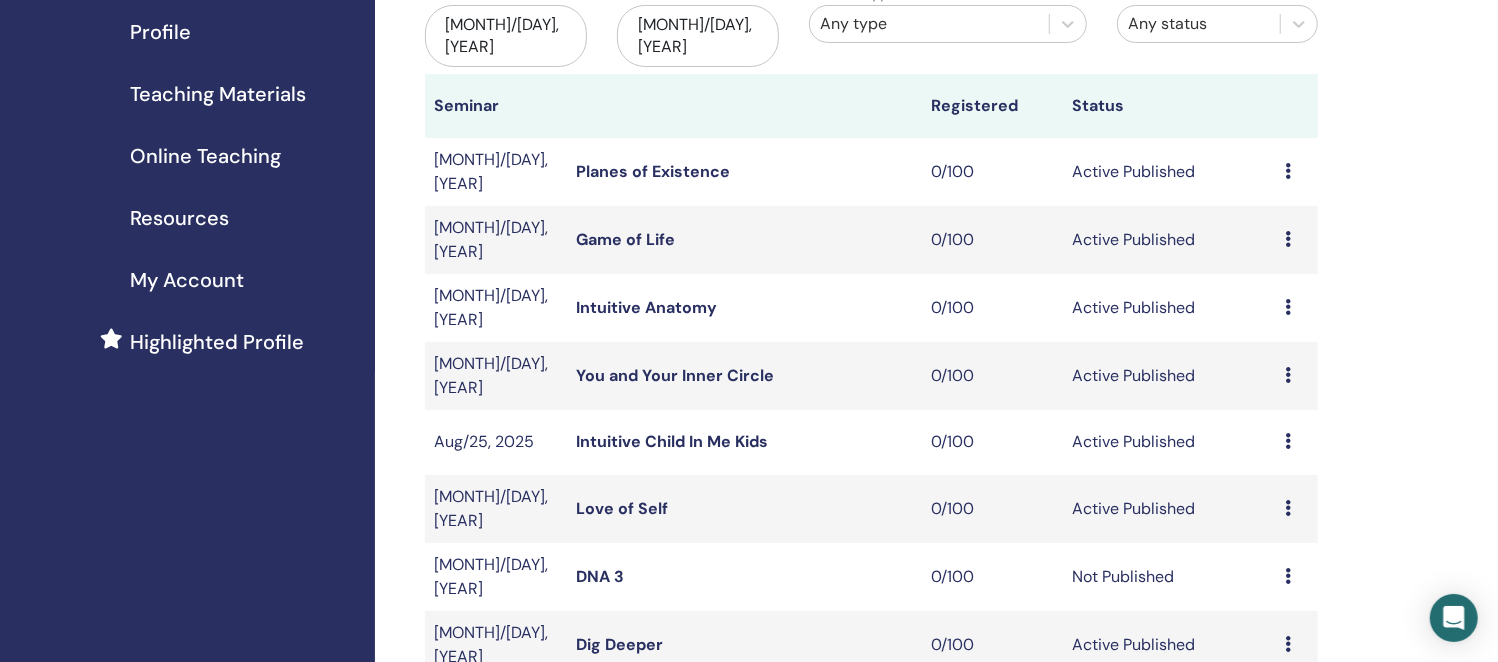 click on "Planes of Existence" at bounding box center [653, 171] 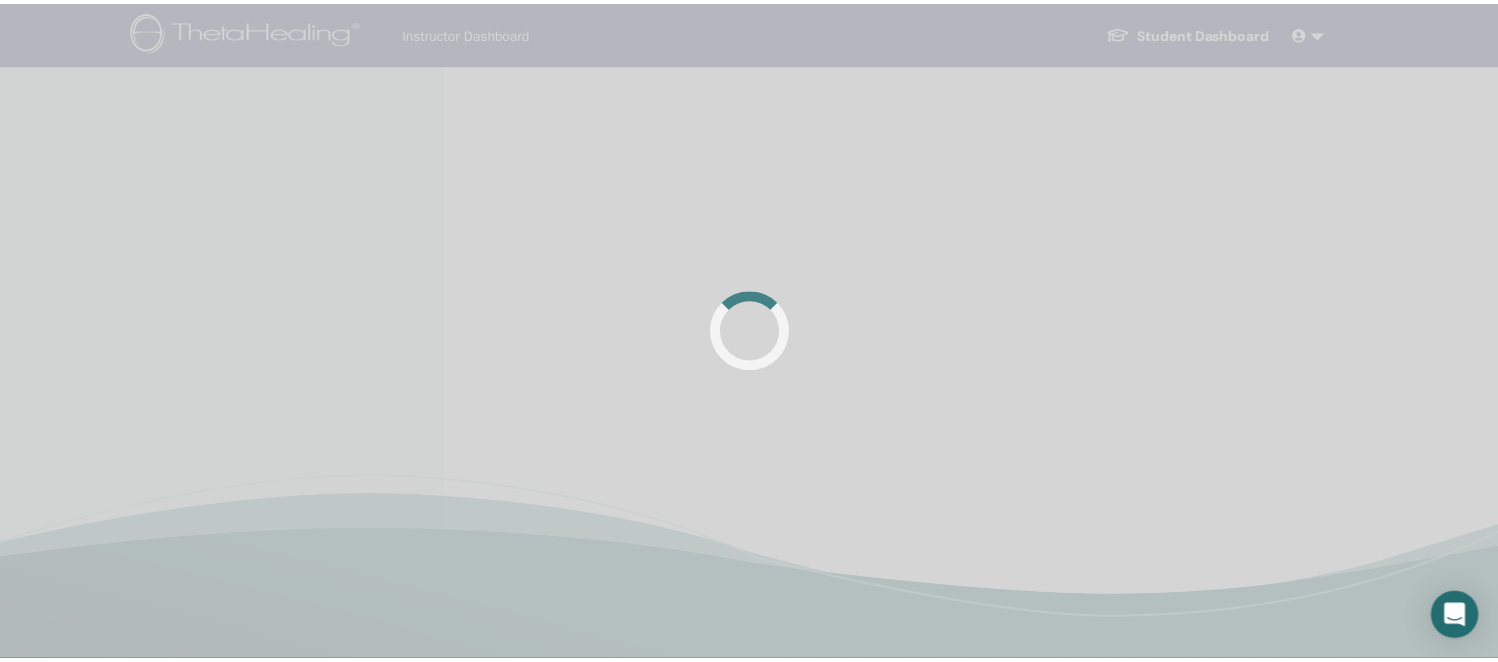 scroll, scrollTop: 0, scrollLeft: 0, axis: both 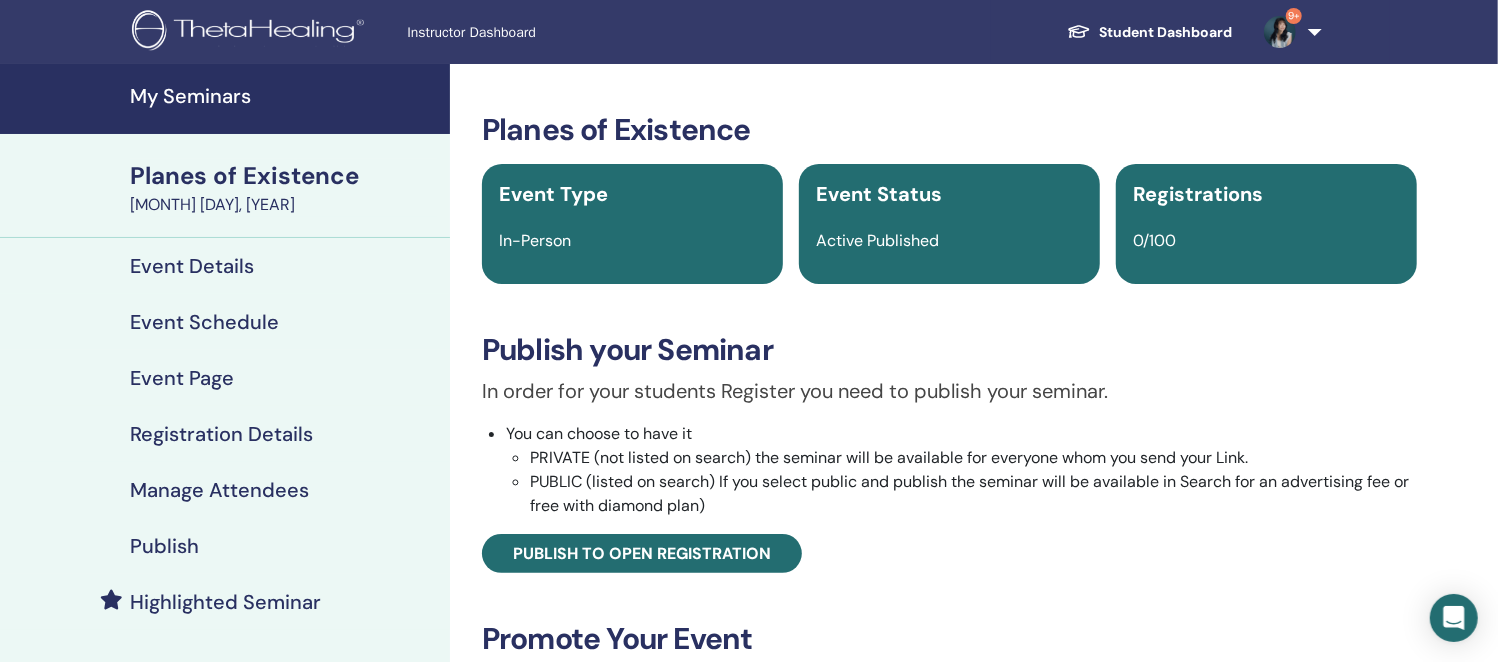 click on "Event Details" at bounding box center [225, 266] 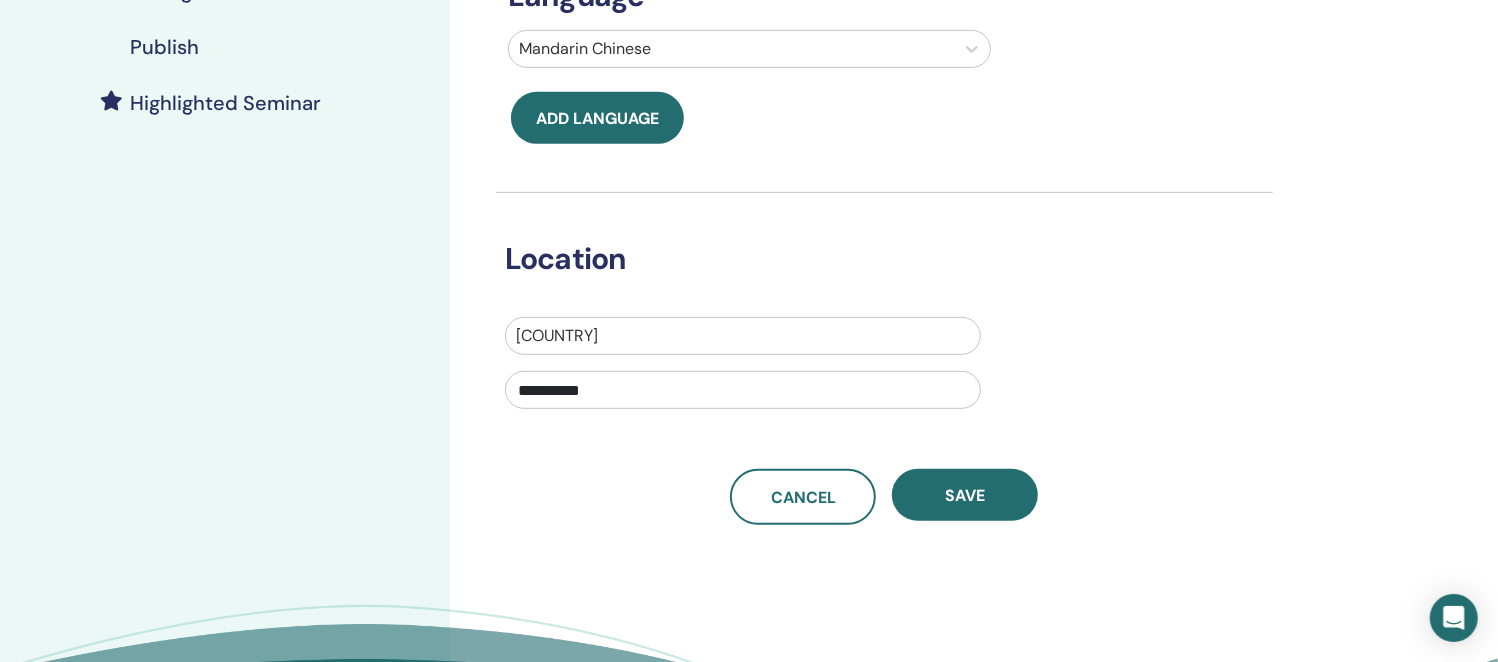 scroll, scrollTop: 0, scrollLeft: 0, axis: both 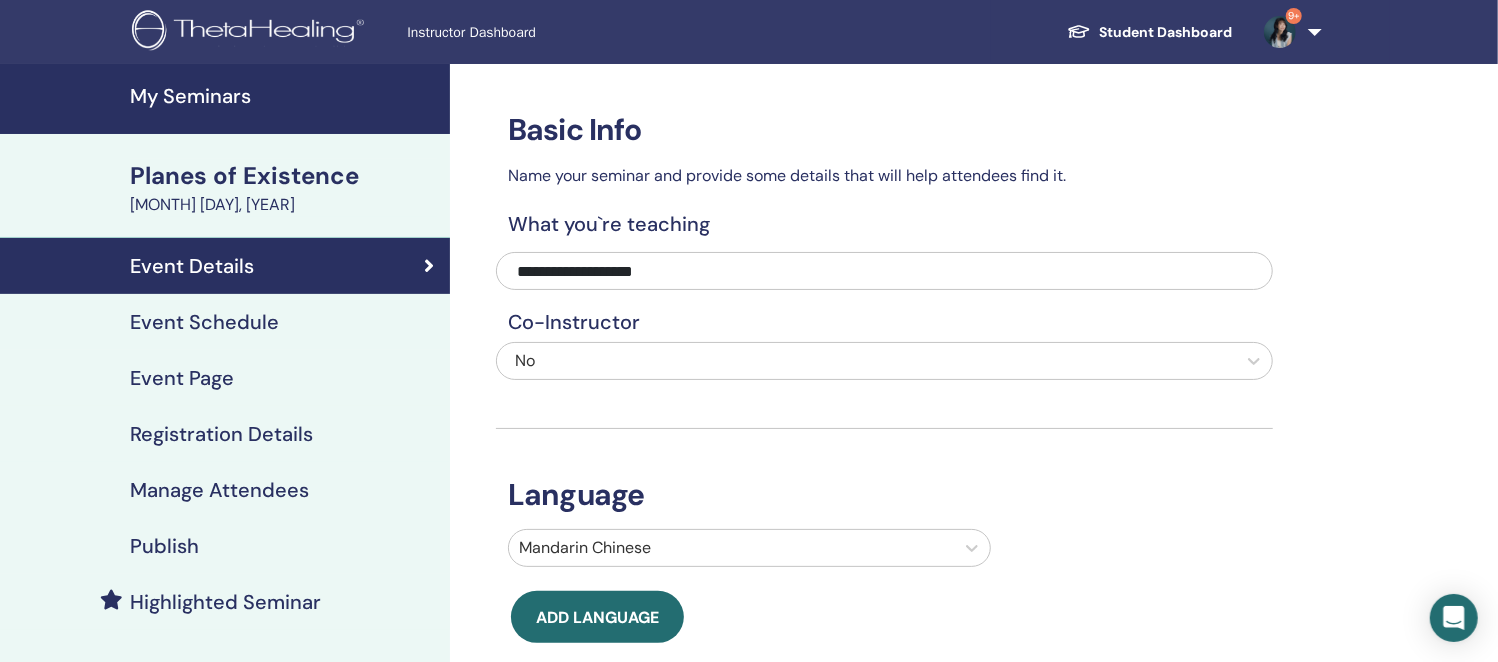 click on "Event Schedule" at bounding box center [204, 322] 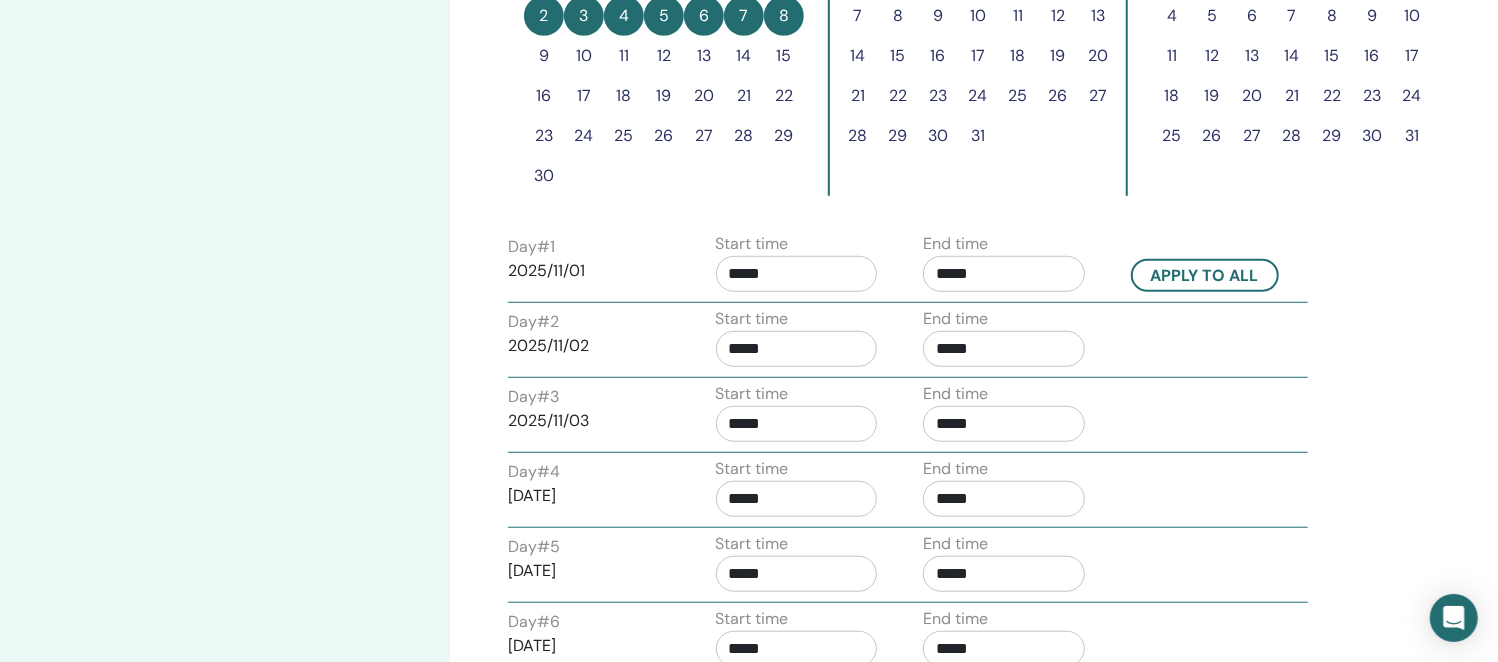 scroll, scrollTop: 0, scrollLeft: 0, axis: both 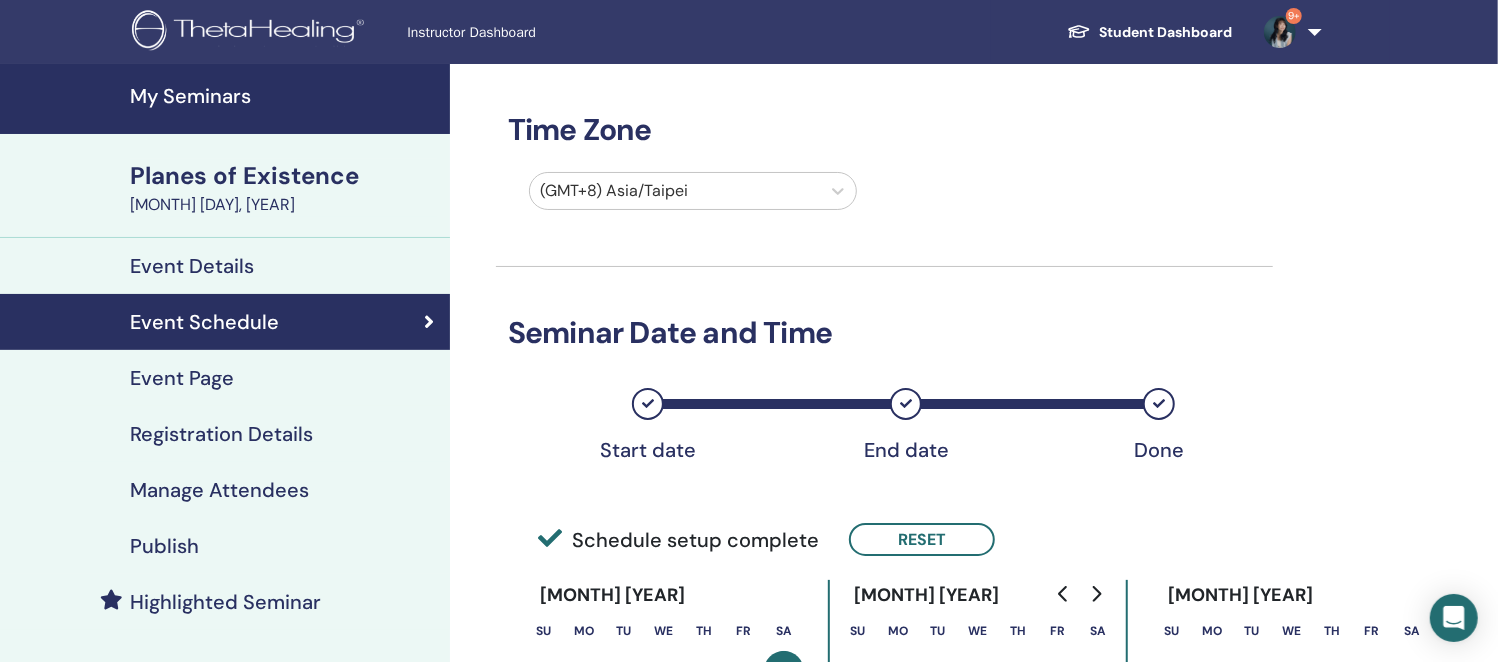 click on "Registration Details" at bounding box center (221, 434) 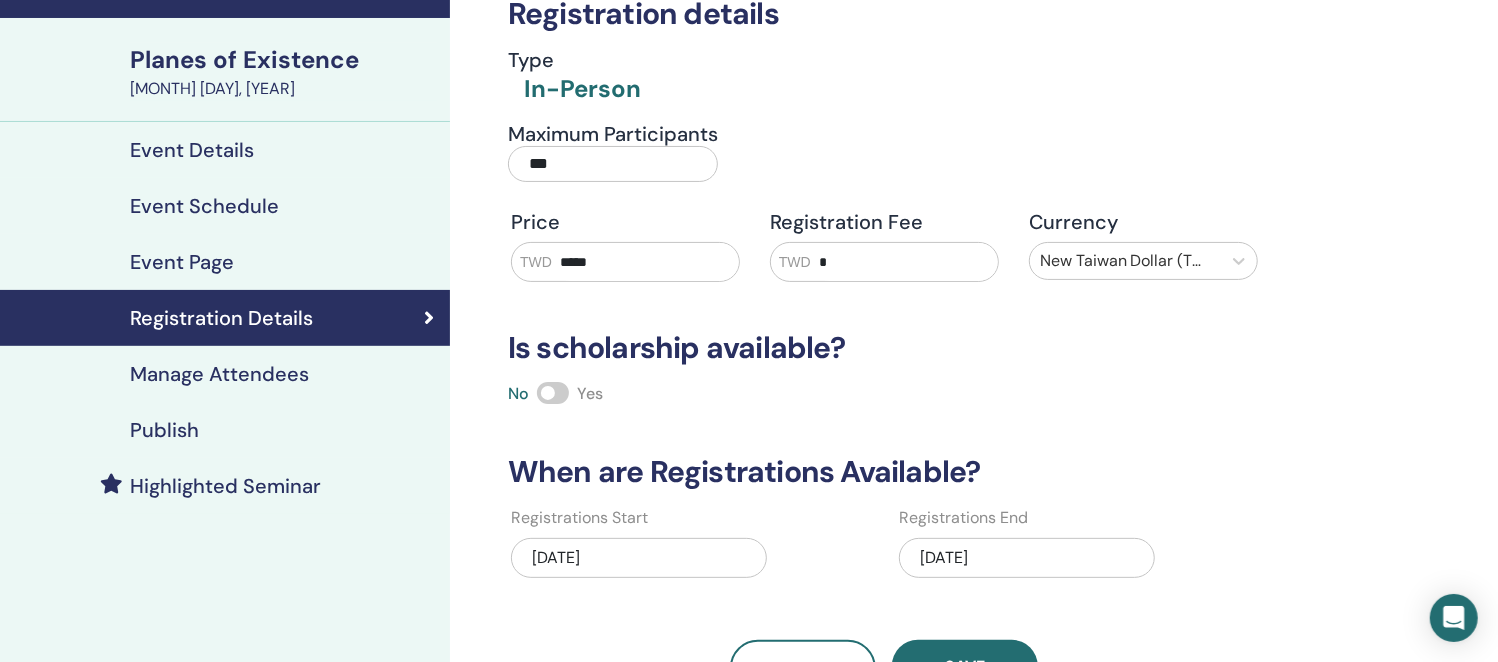 scroll, scrollTop: 0, scrollLeft: 0, axis: both 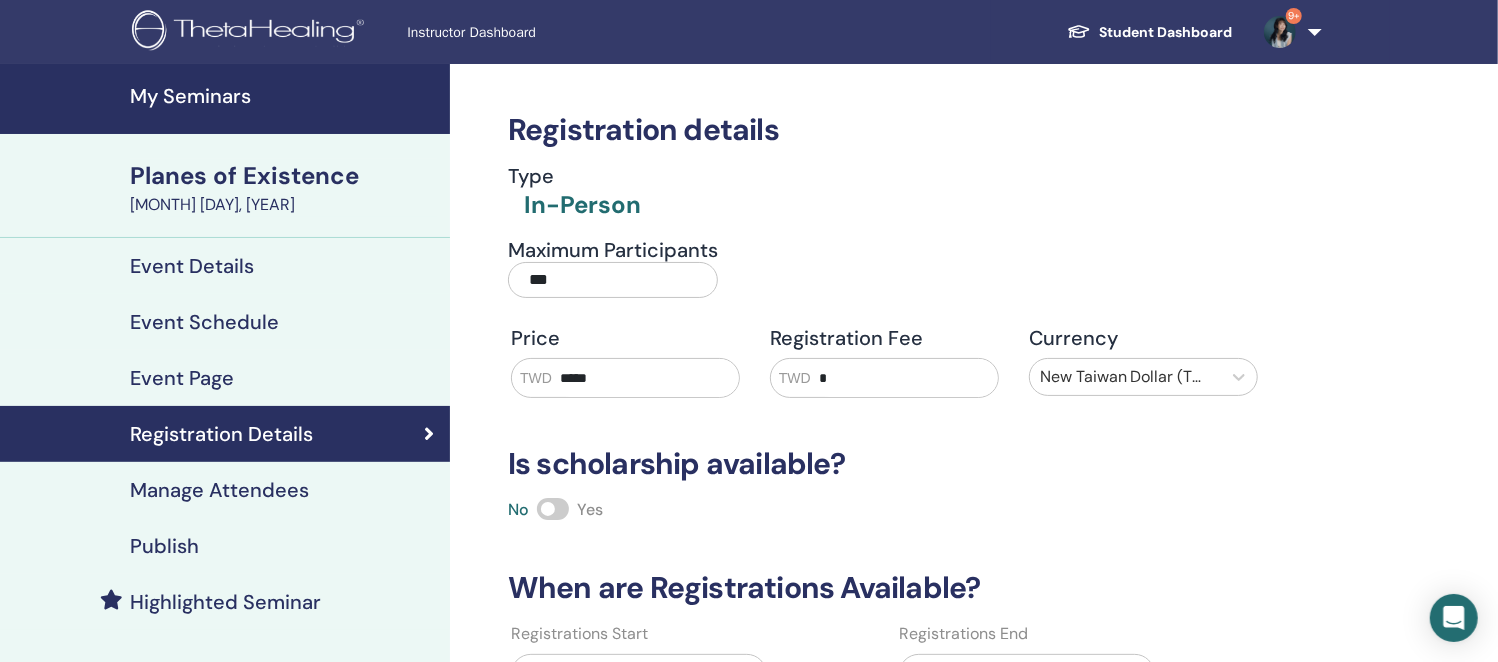 click on "My Seminars" at bounding box center (284, 96) 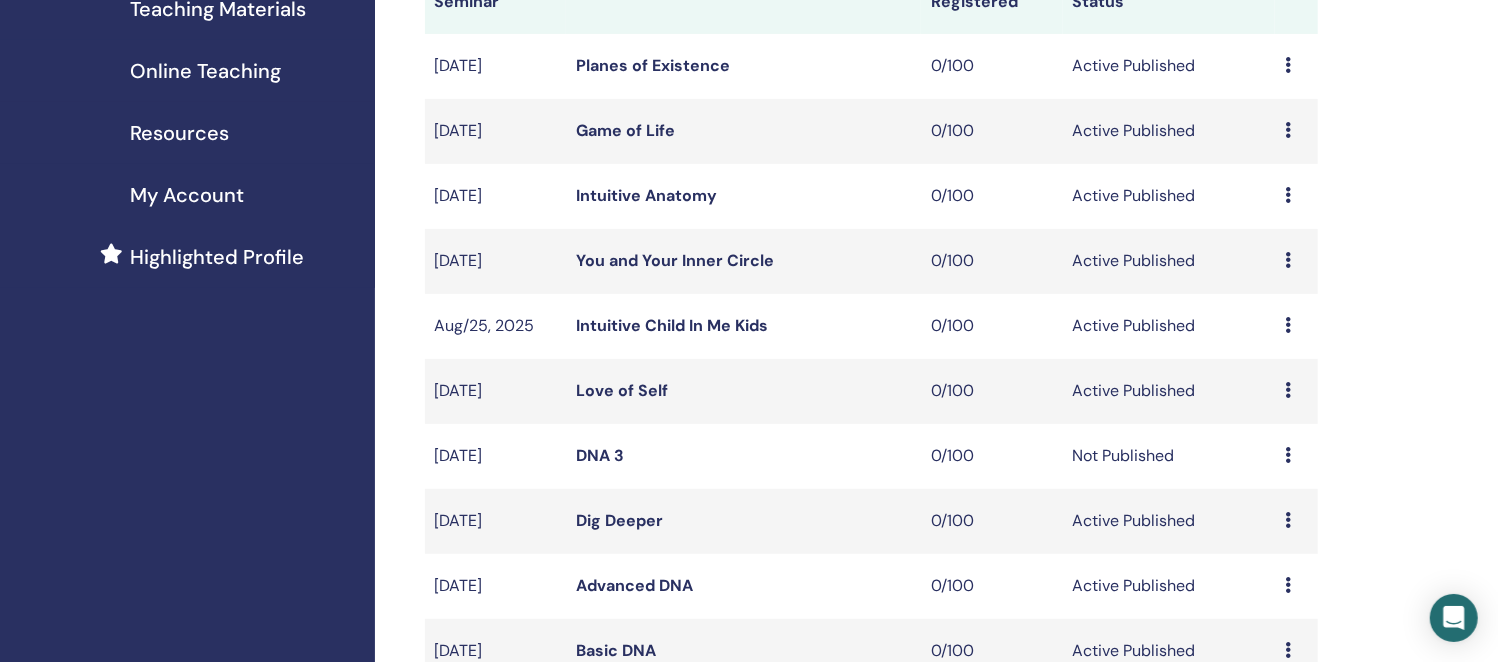 scroll, scrollTop: 249, scrollLeft: 0, axis: vertical 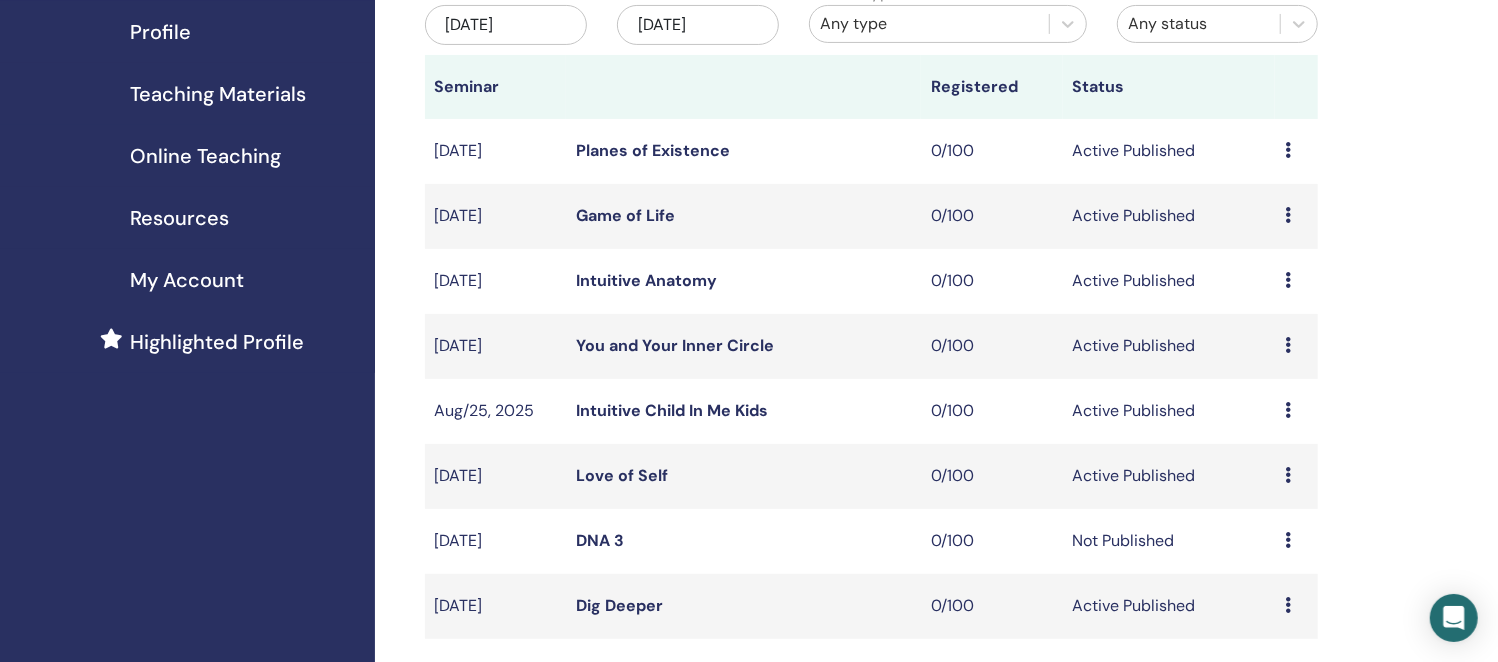 drag, startPoint x: 1435, startPoint y: 510, endPoint x: 1425, endPoint y: 514, distance: 10.770329 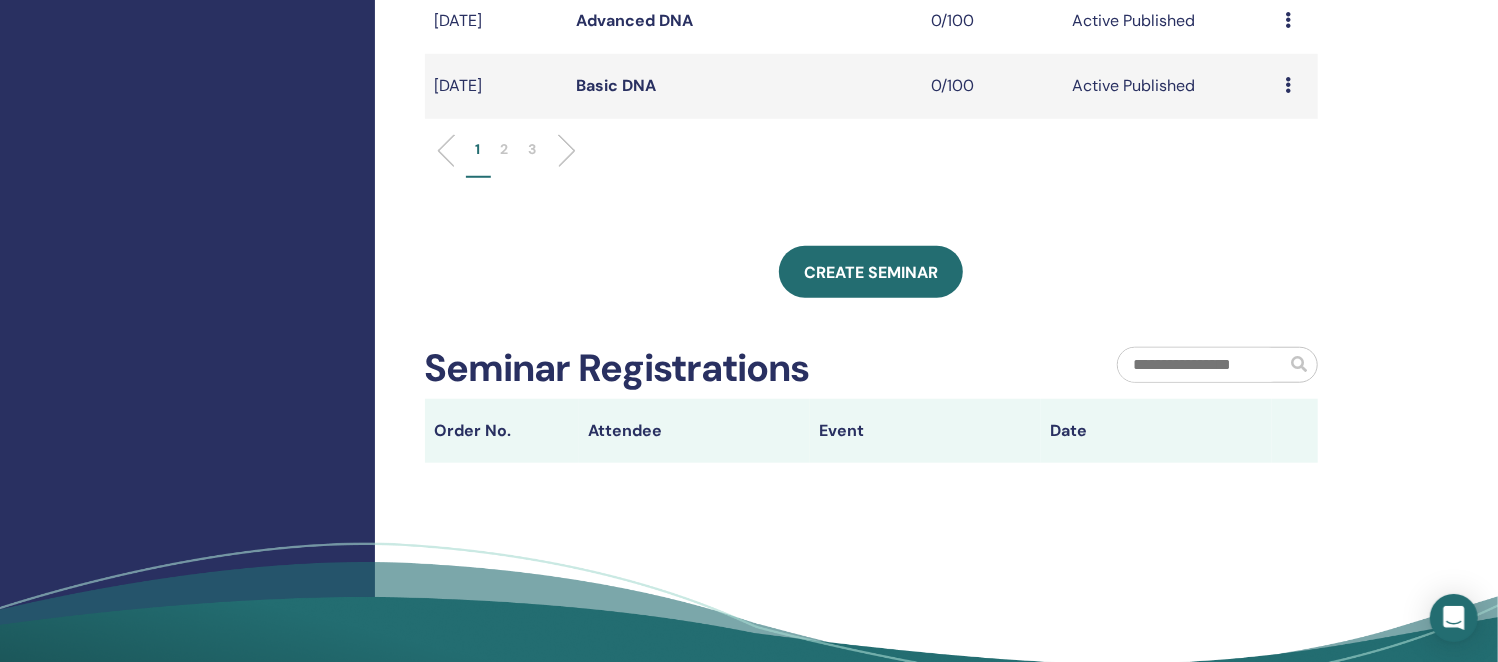 scroll, scrollTop: 999, scrollLeft: 0, axis: vertical 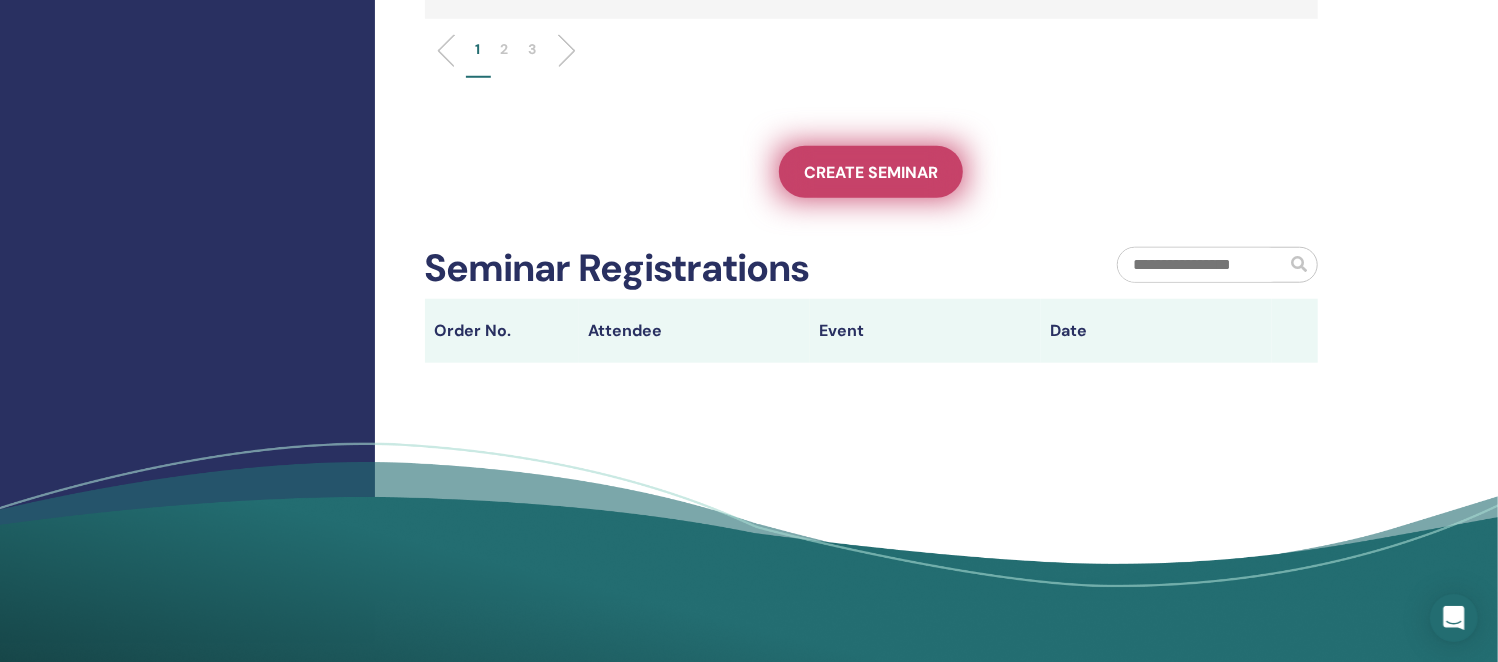 click on "Create seminar" at bounding box center [871, 172] 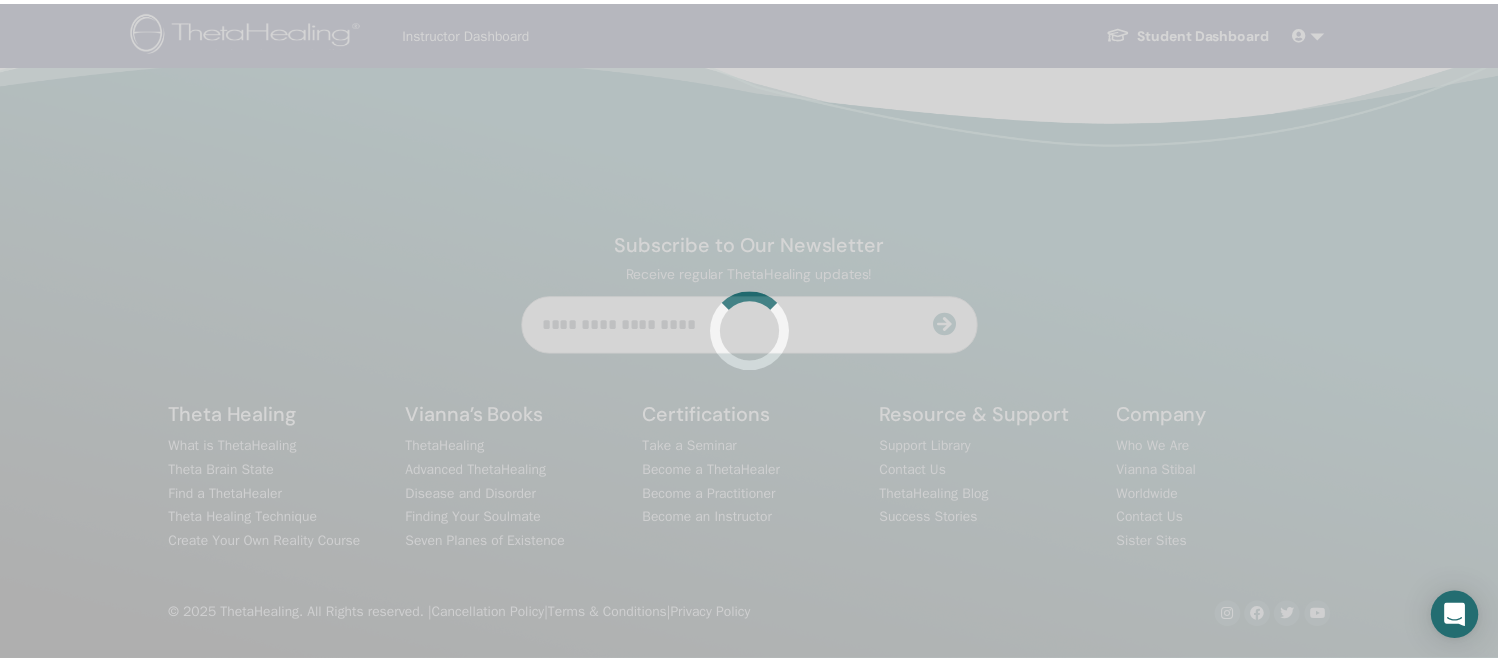 scroll, scrollTop: 0, scrollLeft: 0, axis: both 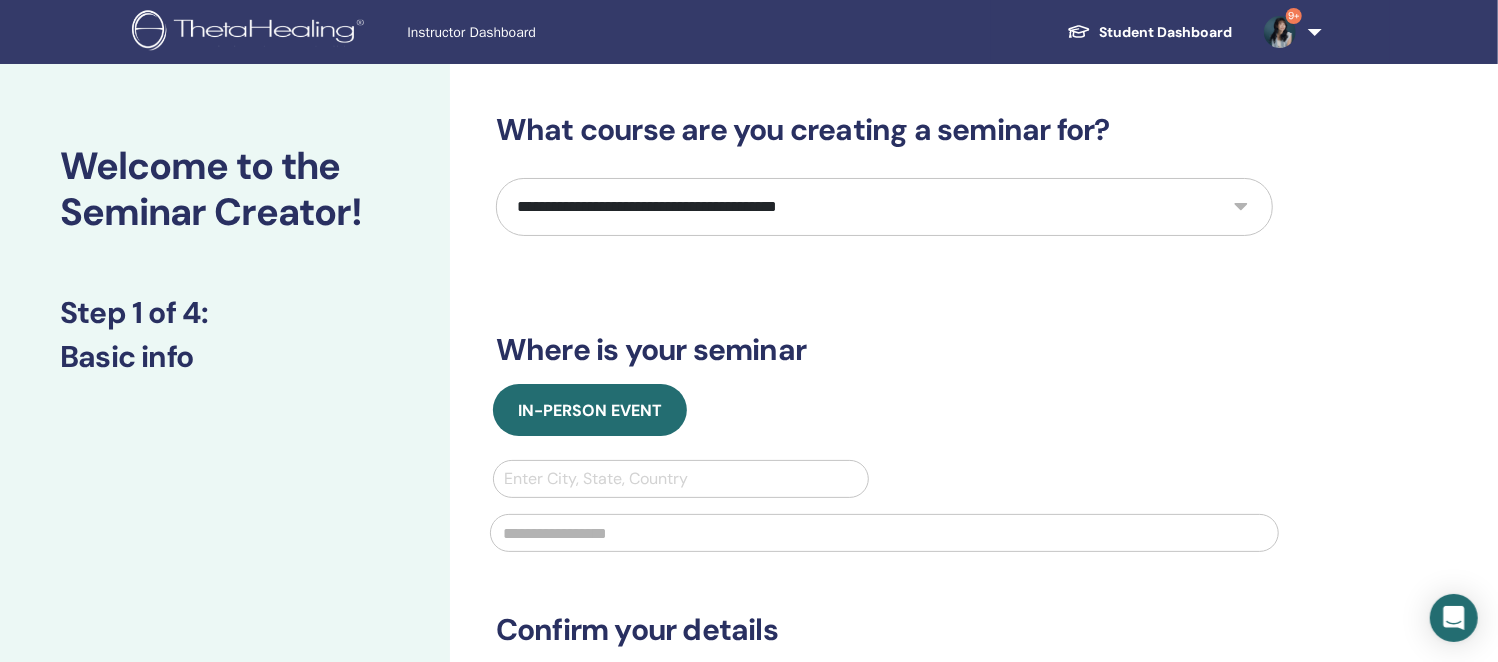 click on "**********" at bounding box center [884, 207] 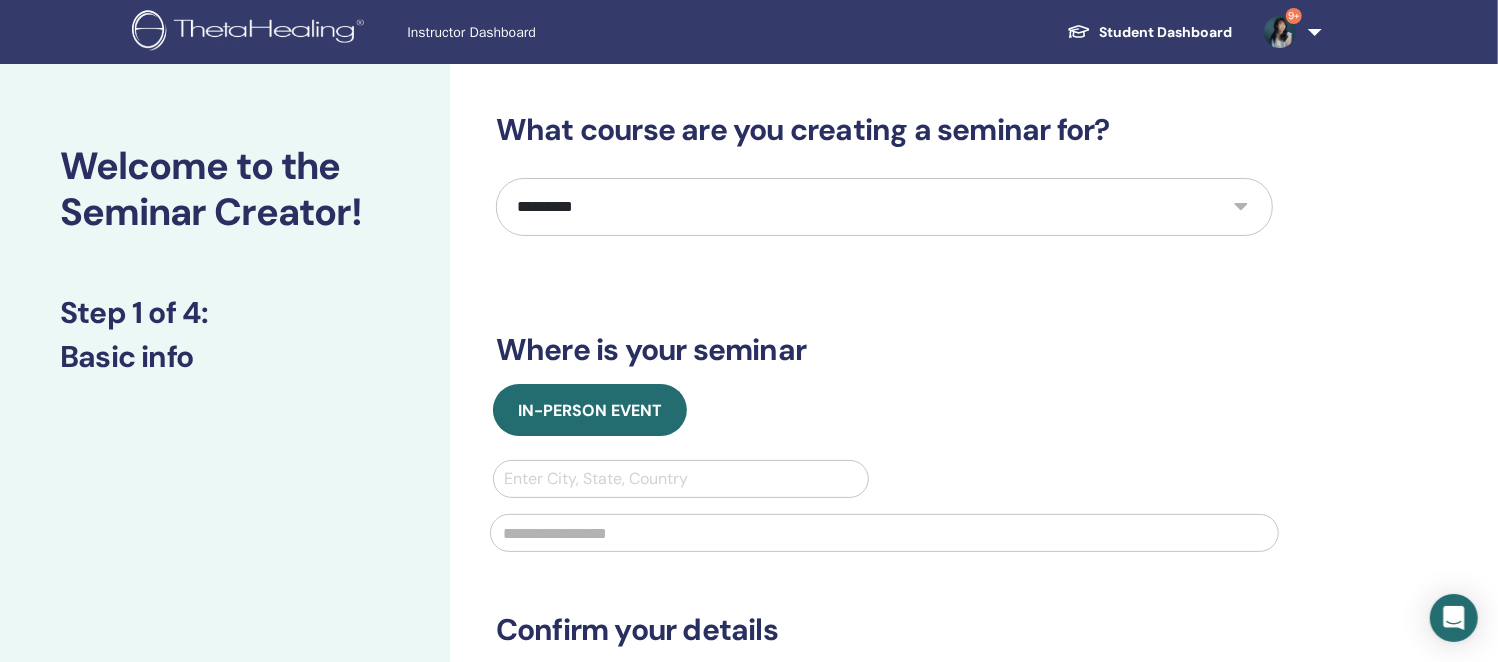 click on "**********" at bounding box center [884, 207] 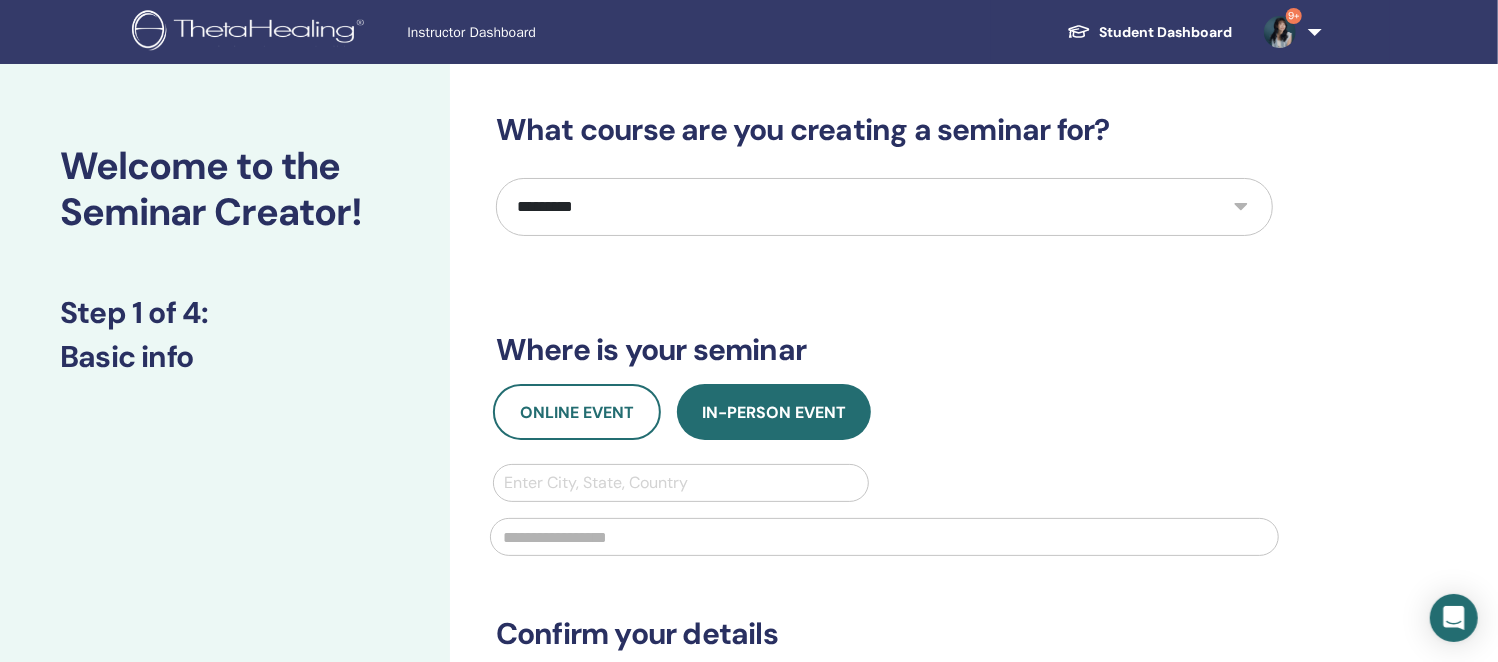 click at bounding box center [681, 483] 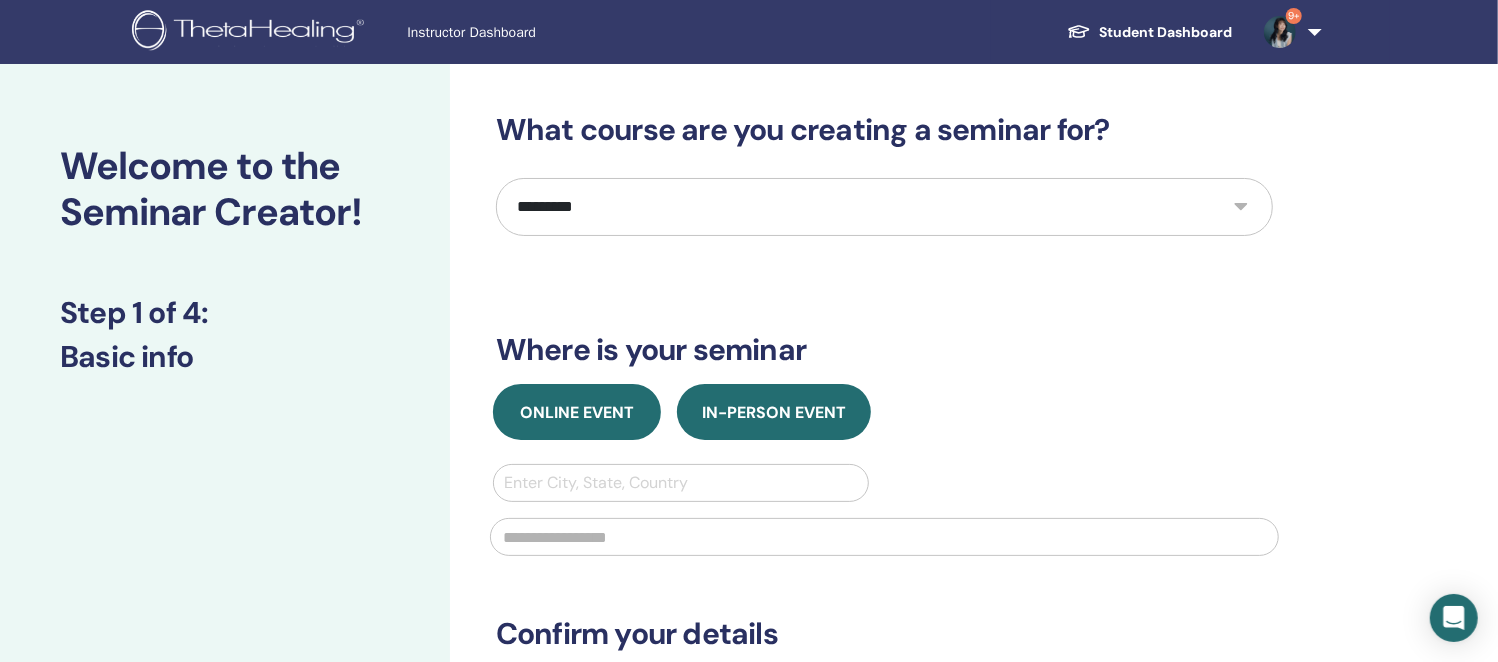 click on "Online Event" at bounding box center (577, 412) 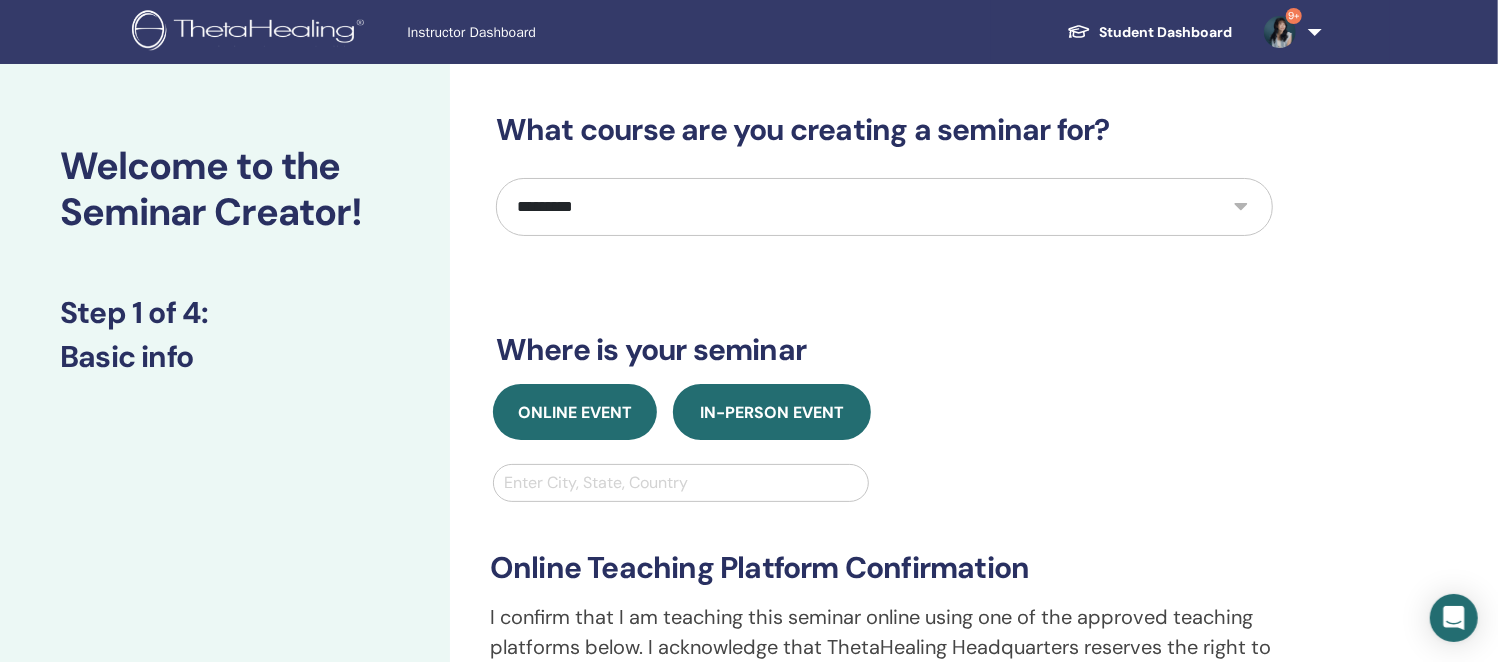 click on "In-Person Event" at bounding box center [772, 412] 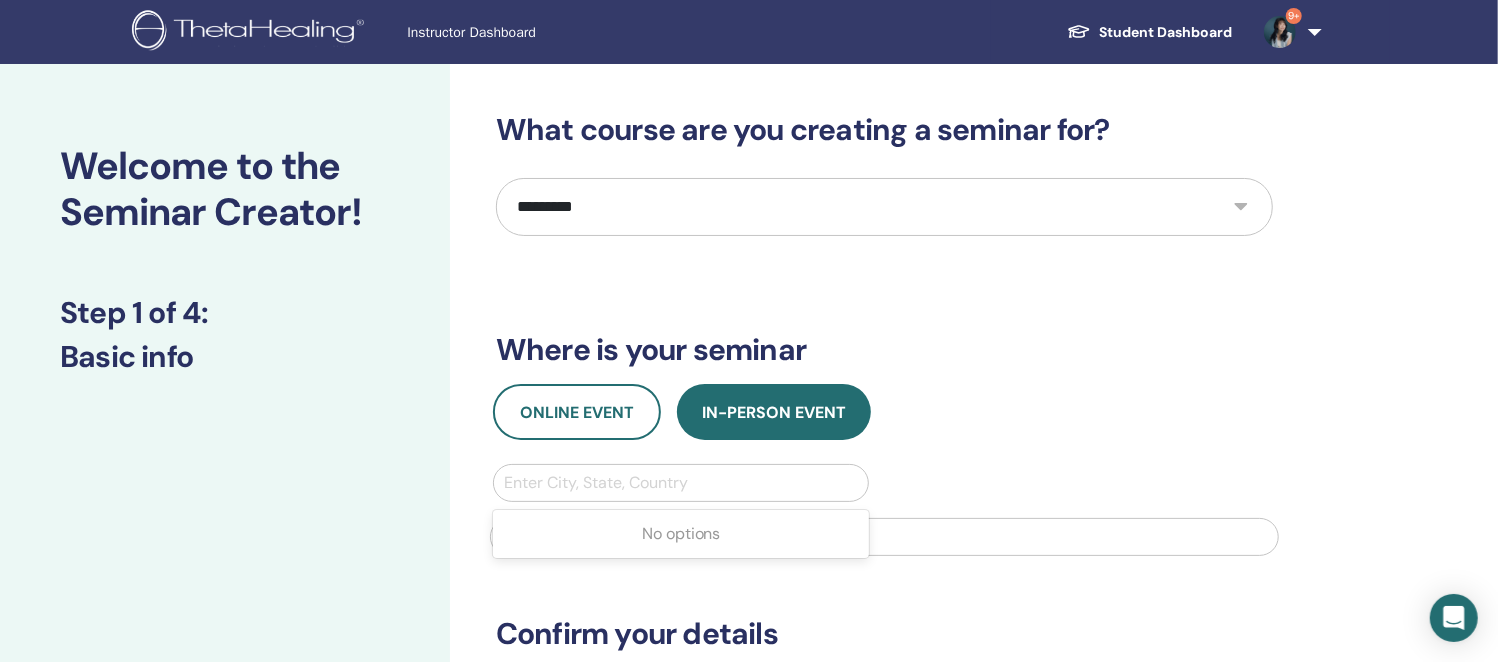 click at bounding box center [681, 483] 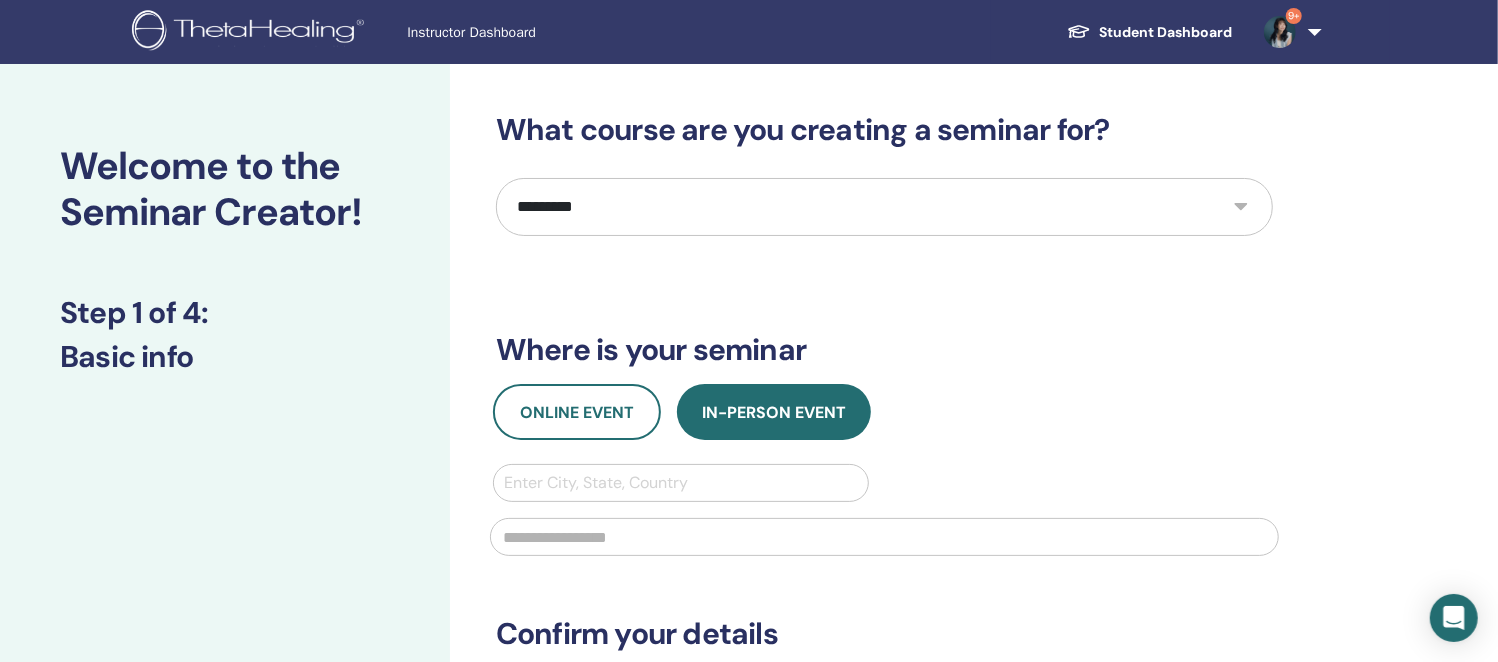 click at bounding box center (681, 483) 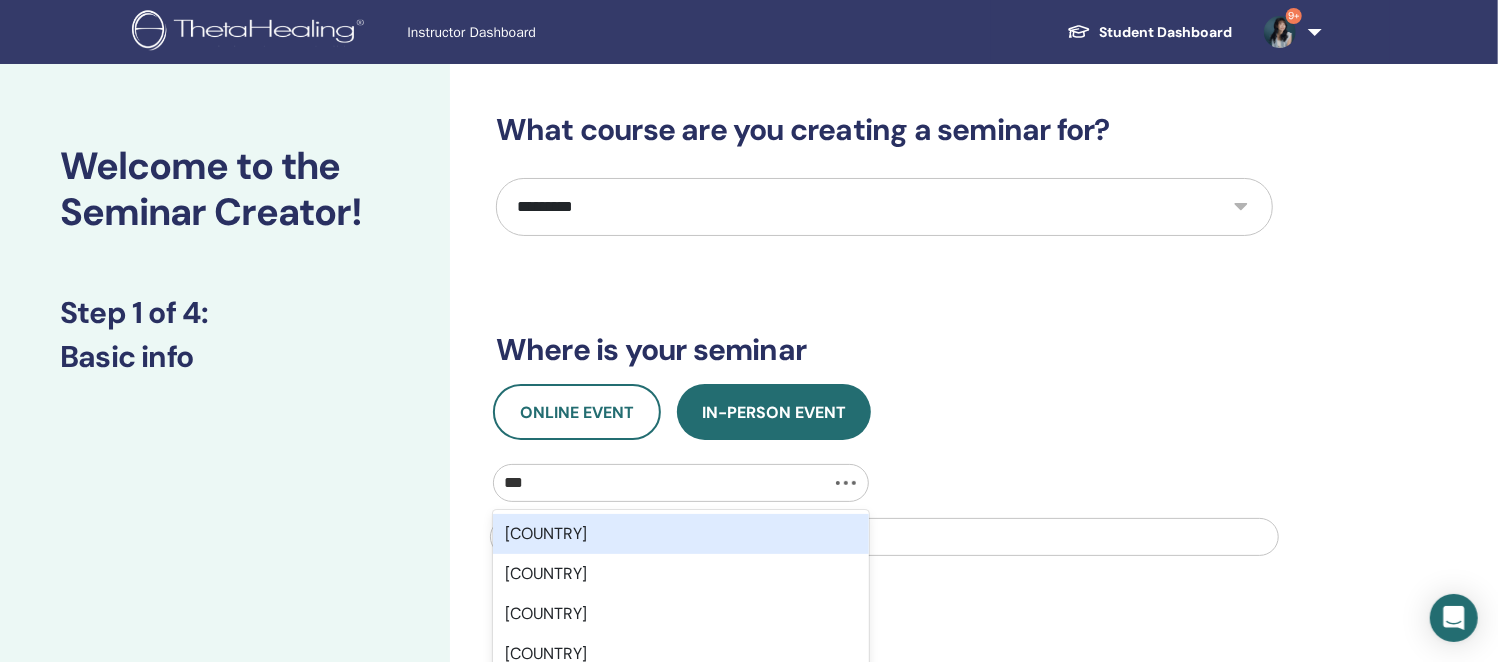type on "****" 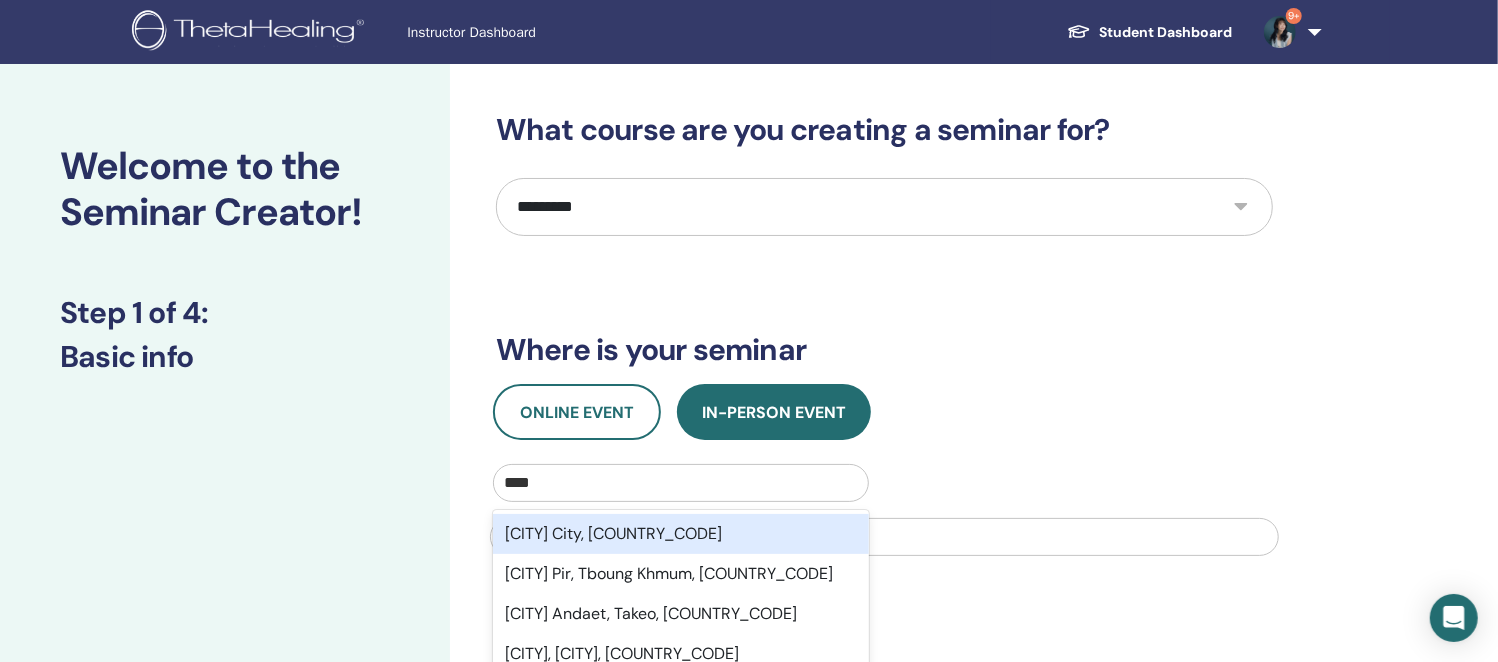 click on "Kaohsiung City, TWN" at bounding box center (681, 534) 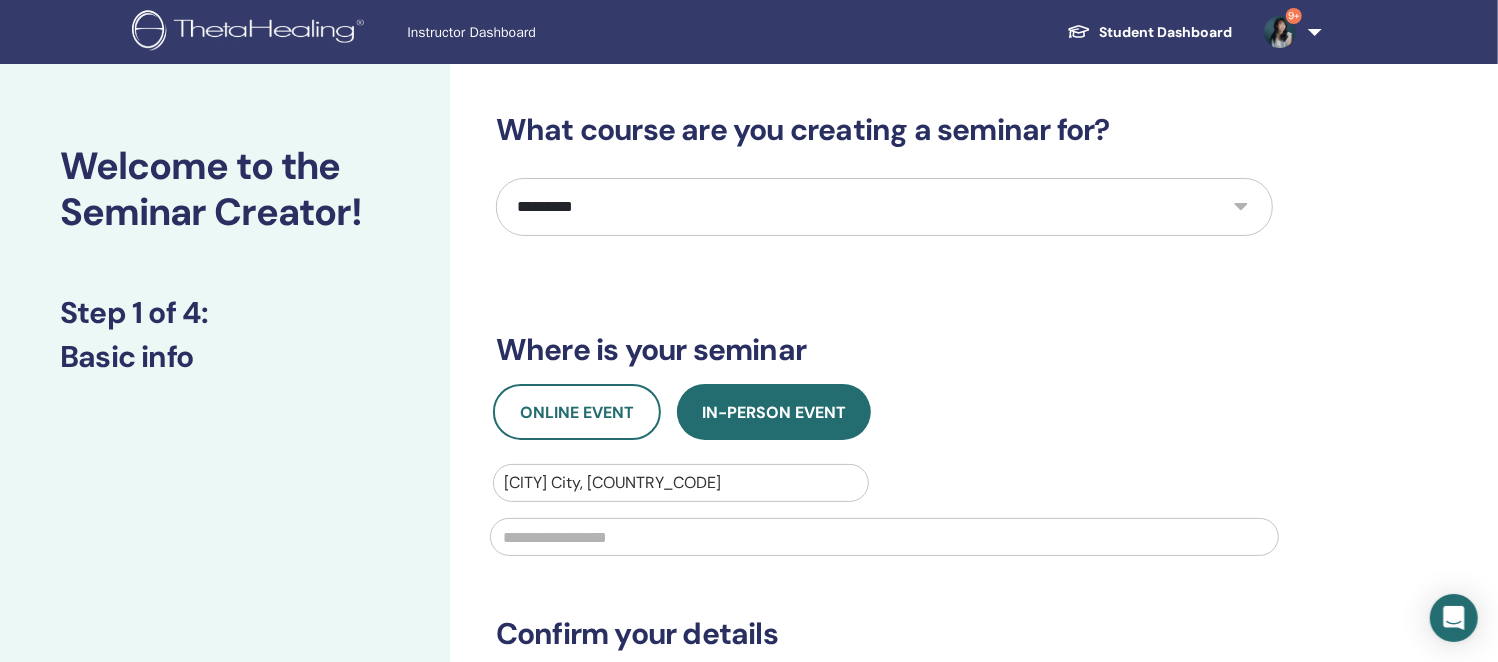 click at bounding box center [884, 537] 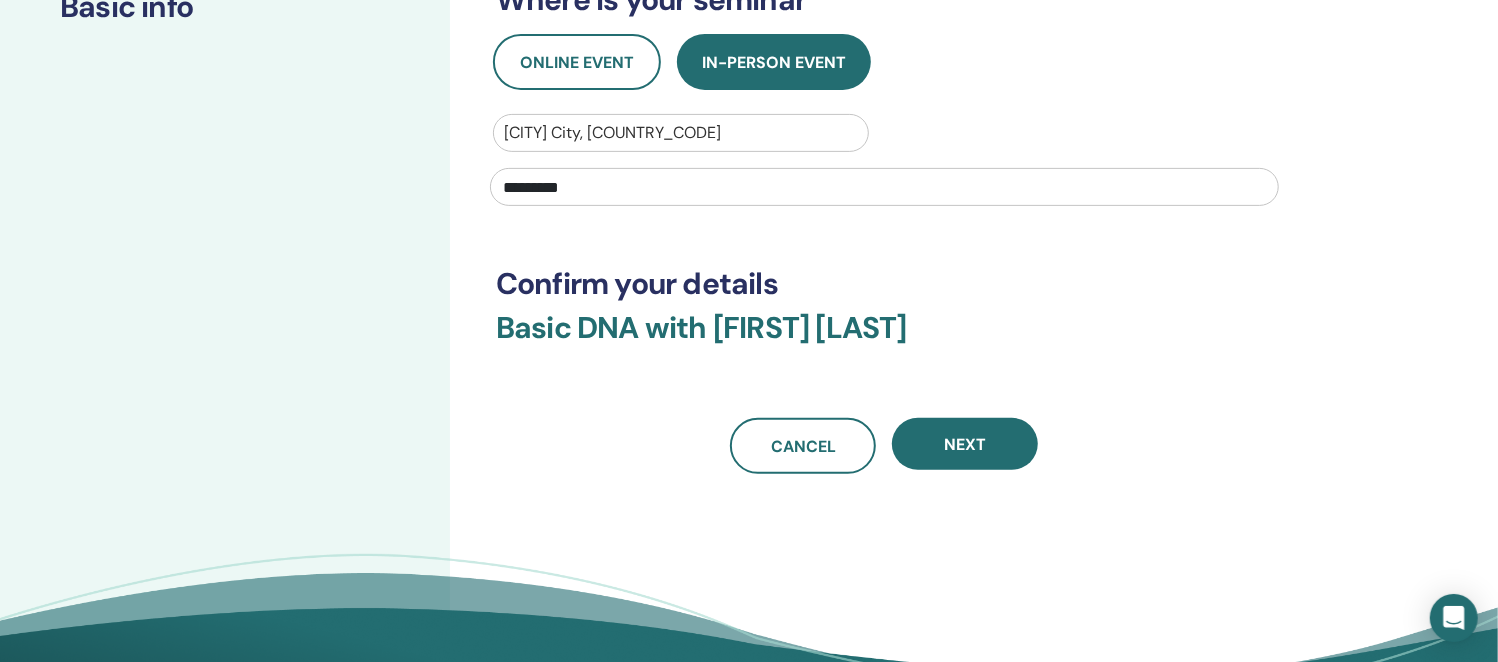 scroll, scrollTop: 249, scrollLeft: 0, axis: vertical 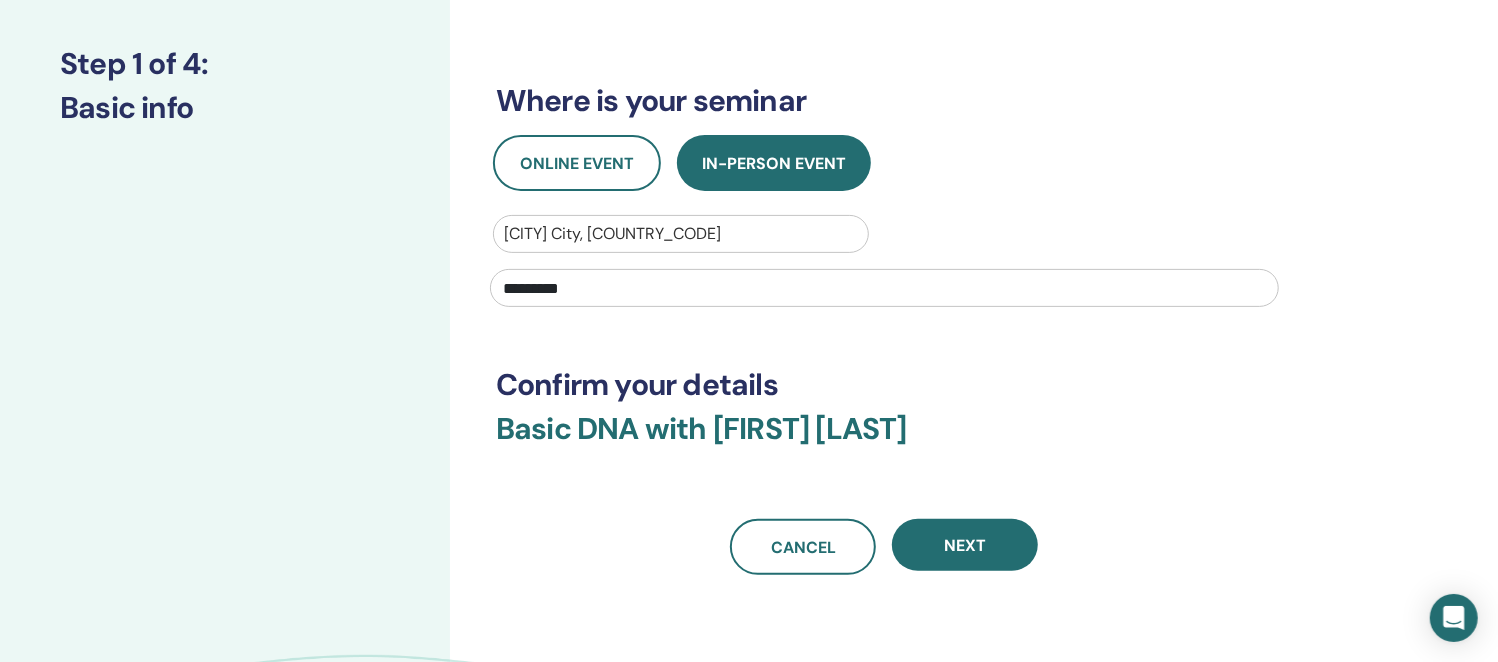 type on "*********" 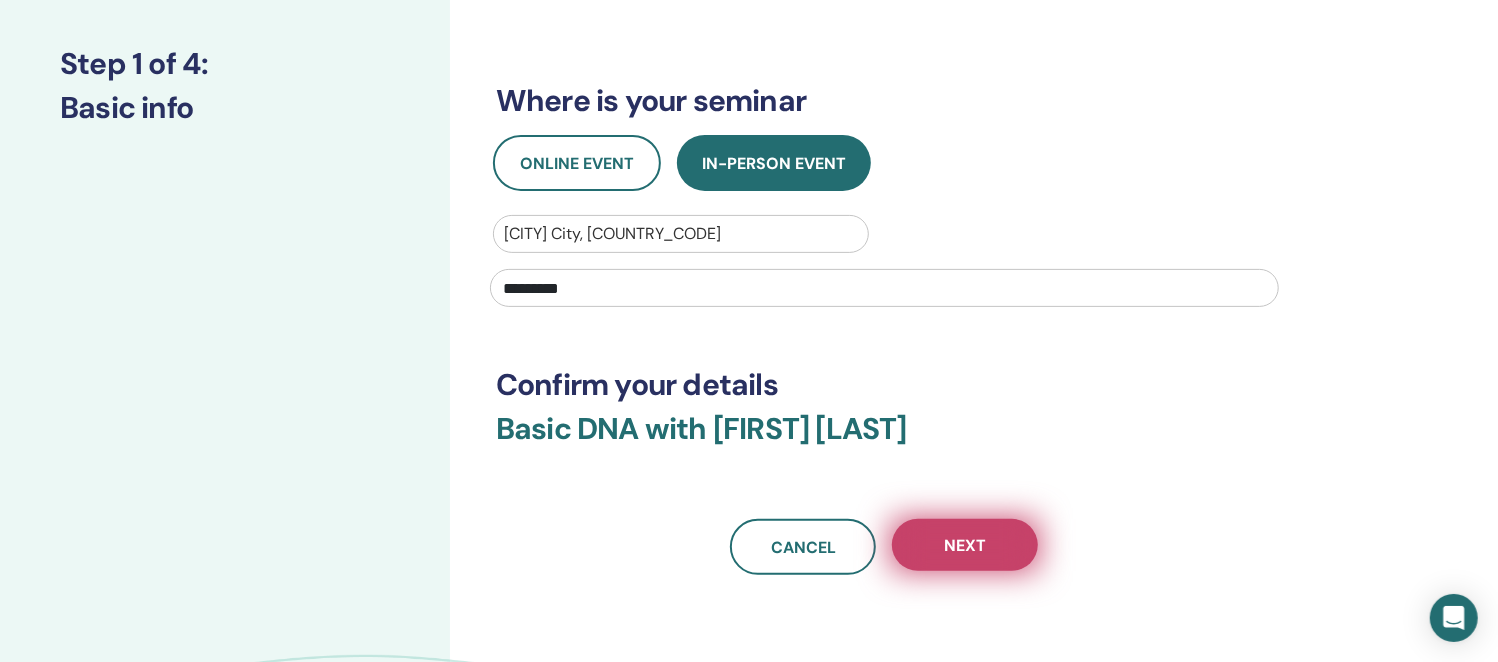 click on "Next" at bounding box center [965, 545] 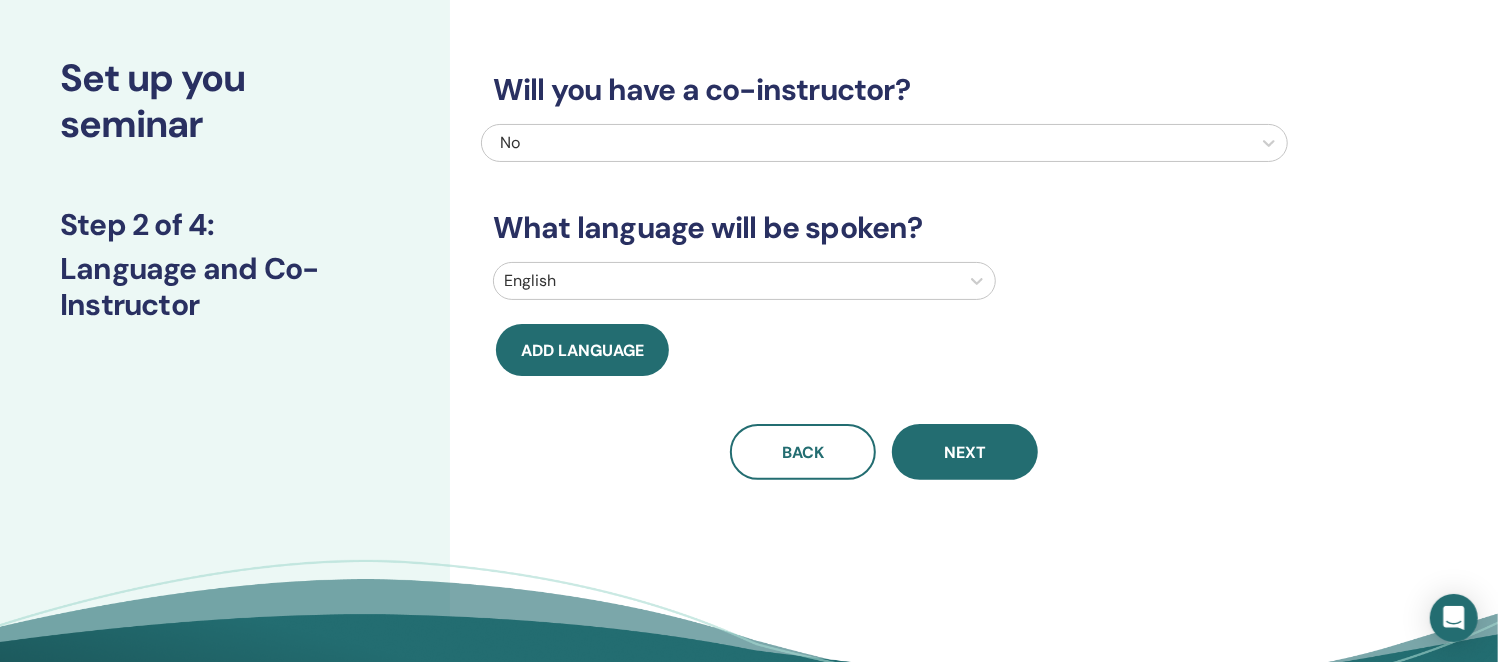 scroll, scrollTop: 0, scrollLeft: 0, axis: both 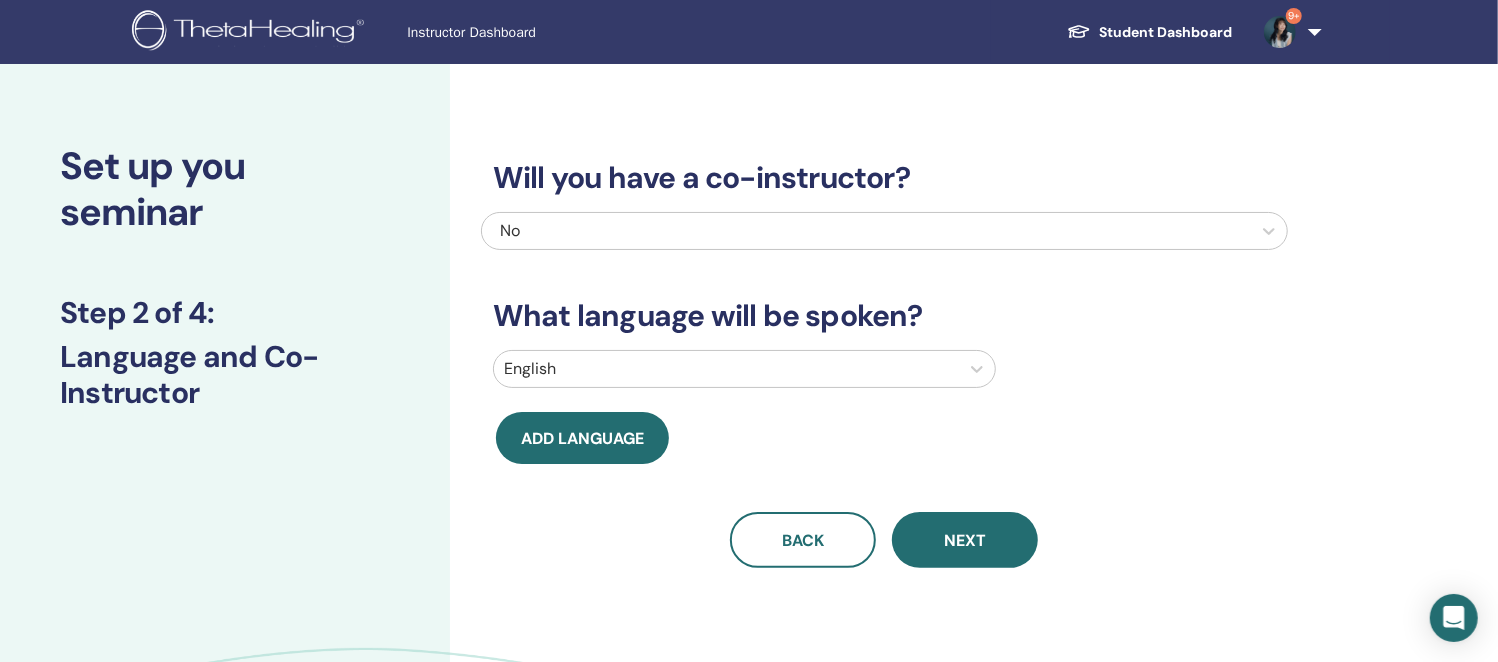click at bounding box center [866, 231] 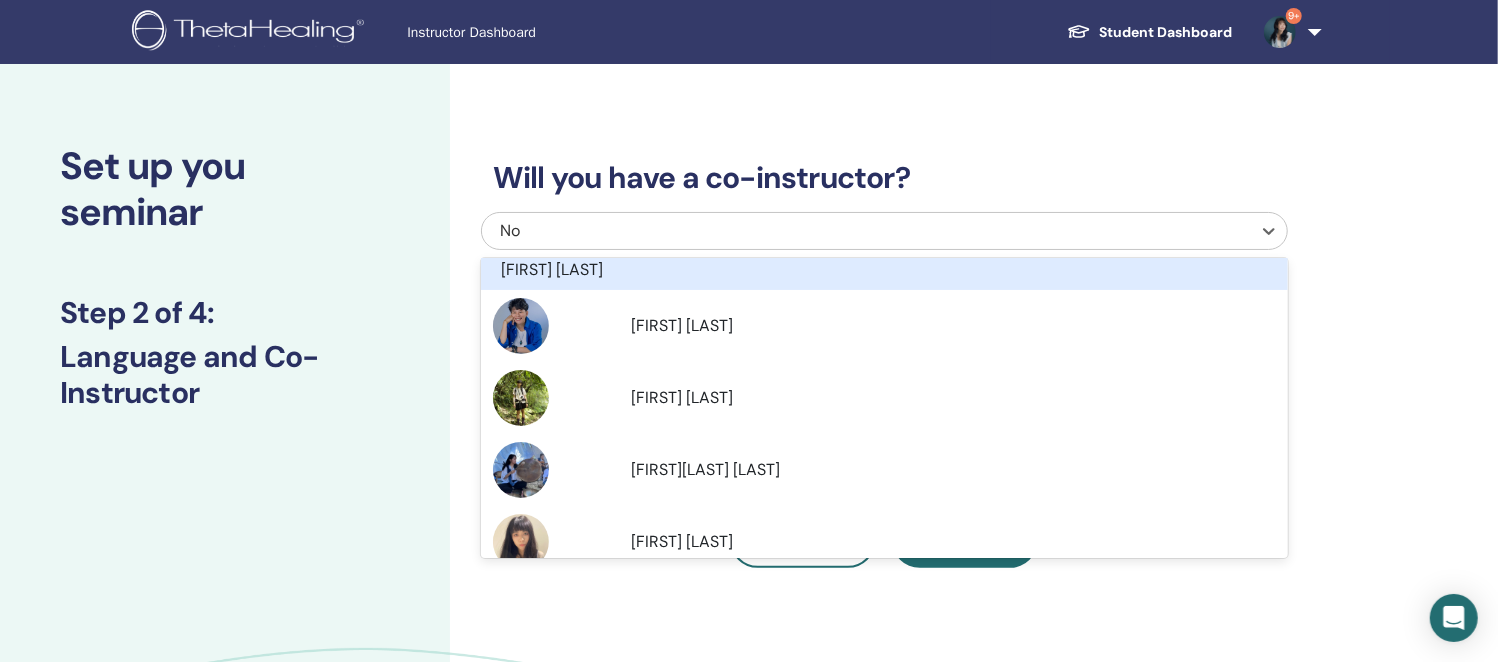 scroll, scrollTop: 375, scrollLeft: 0, axis: vertical 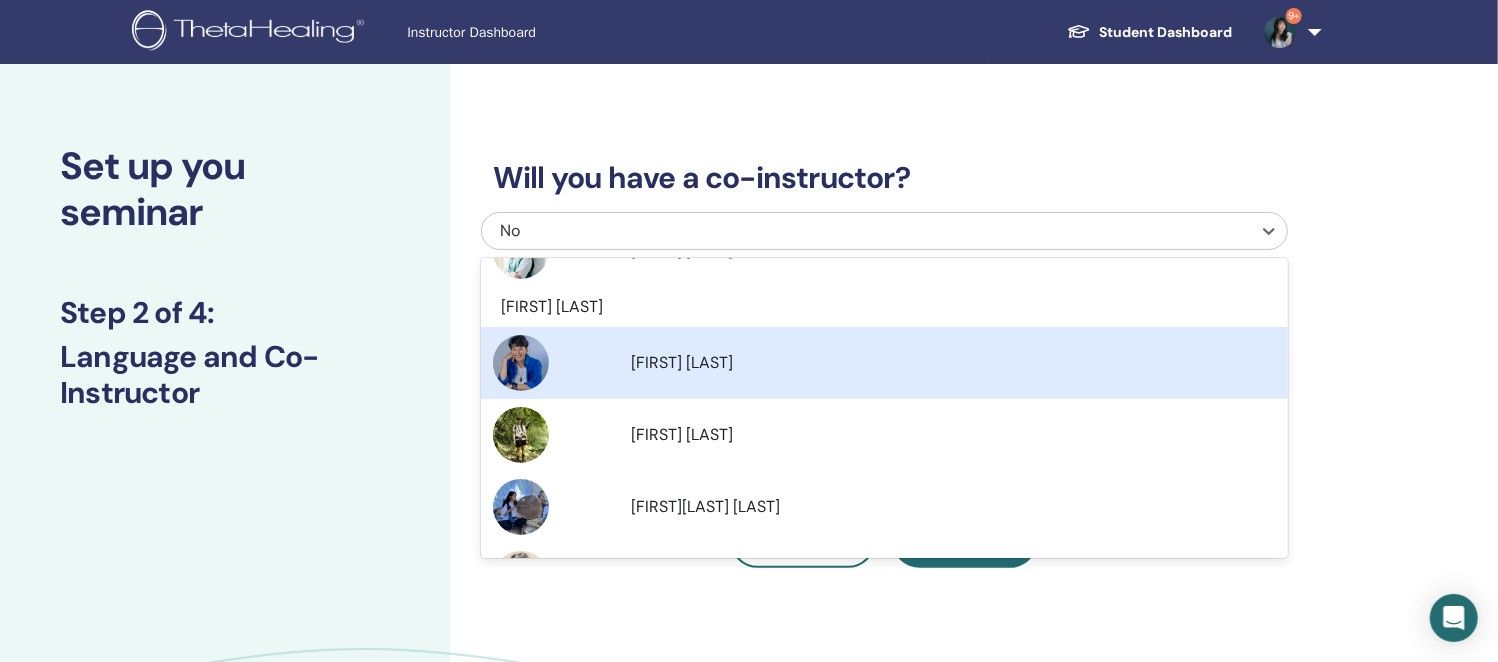 click on "Hsiaochi  Chou" at bounding box center [953, 363] 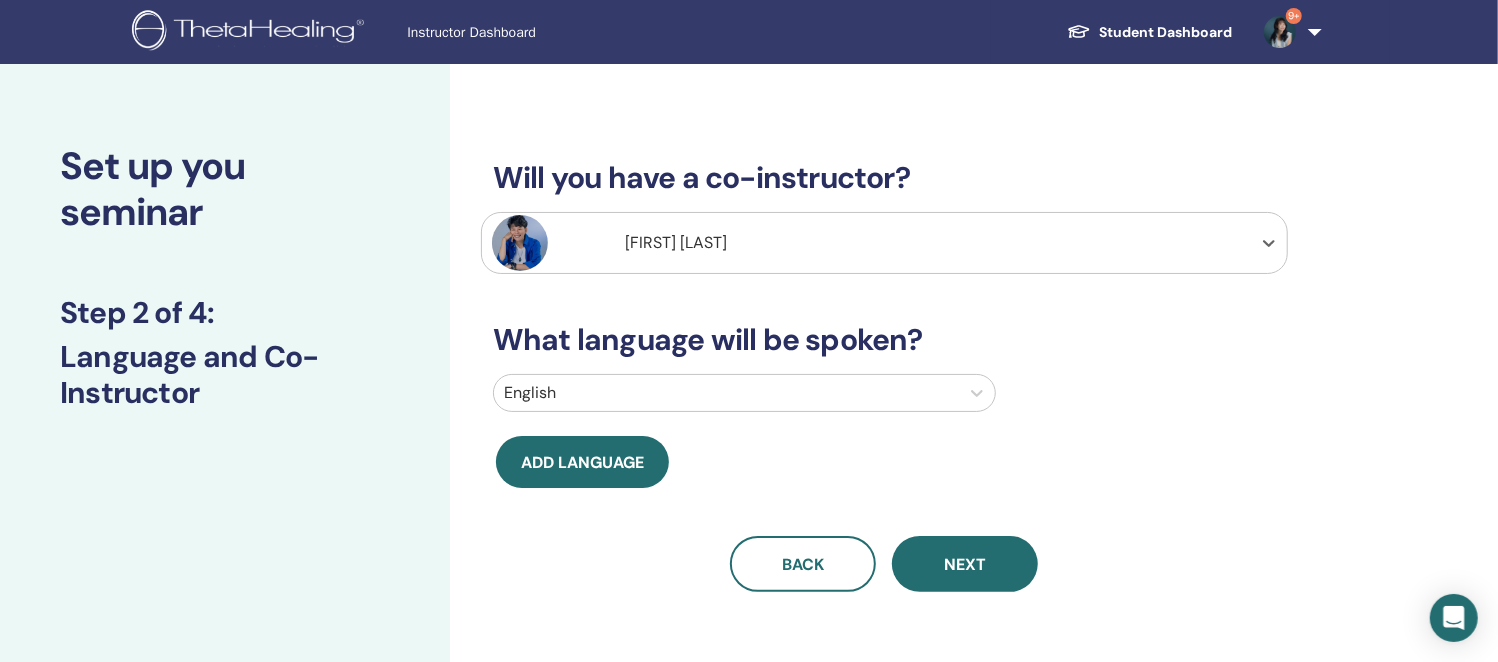 click at bounding box center [726, 393] 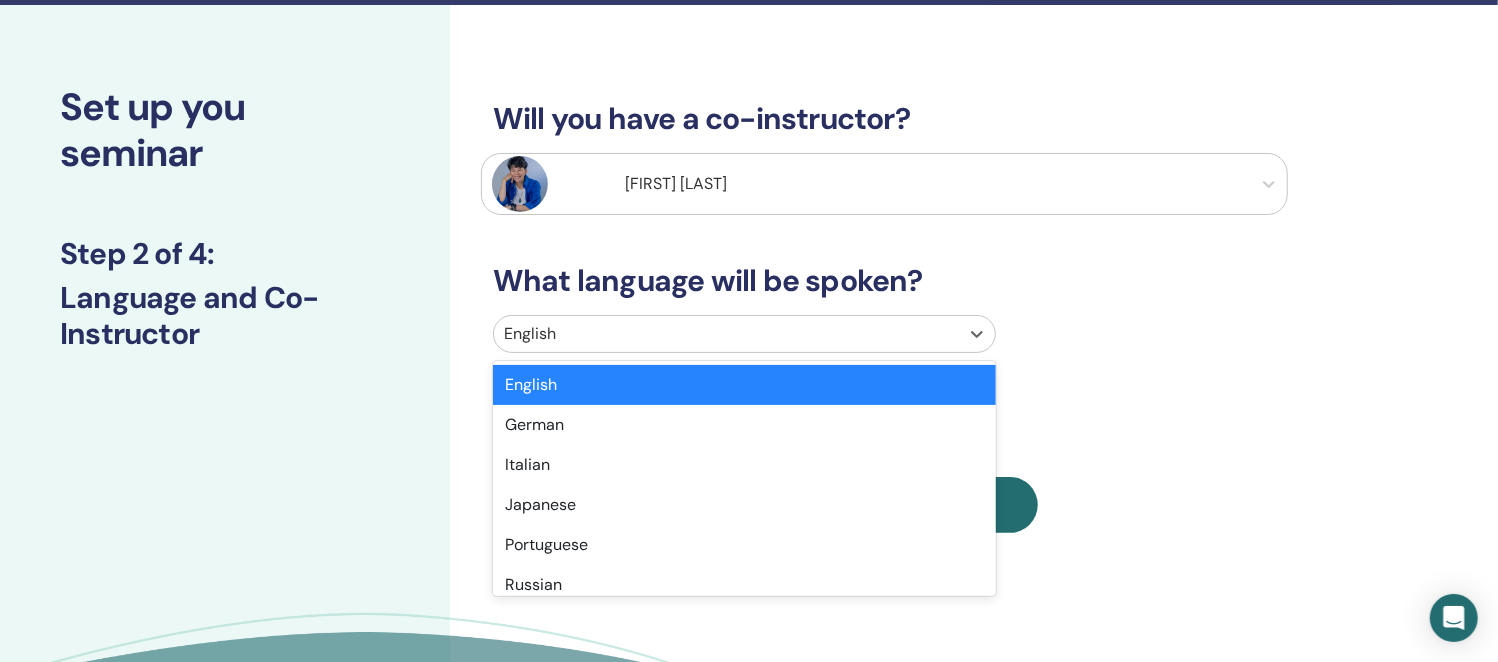 scroll, scrollTop: 65, scrollLeft: 0, axis: vertical 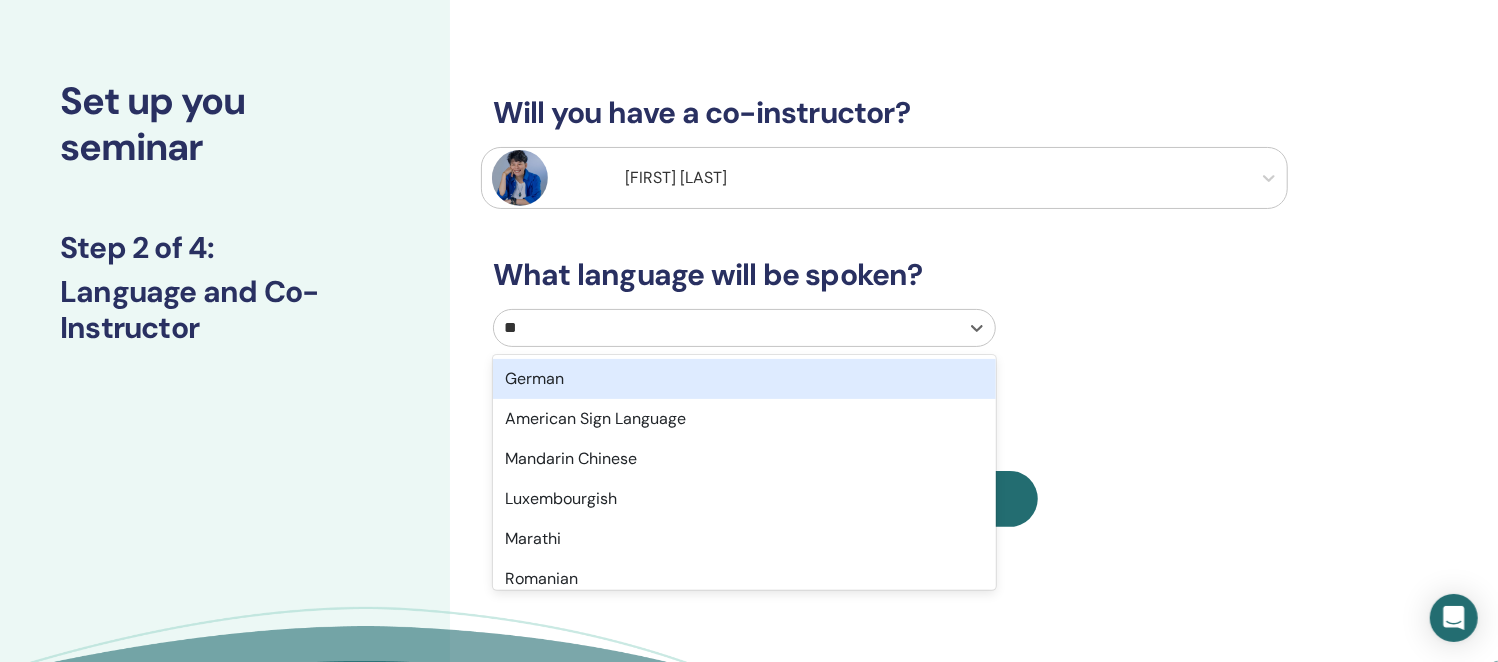 type on "***" 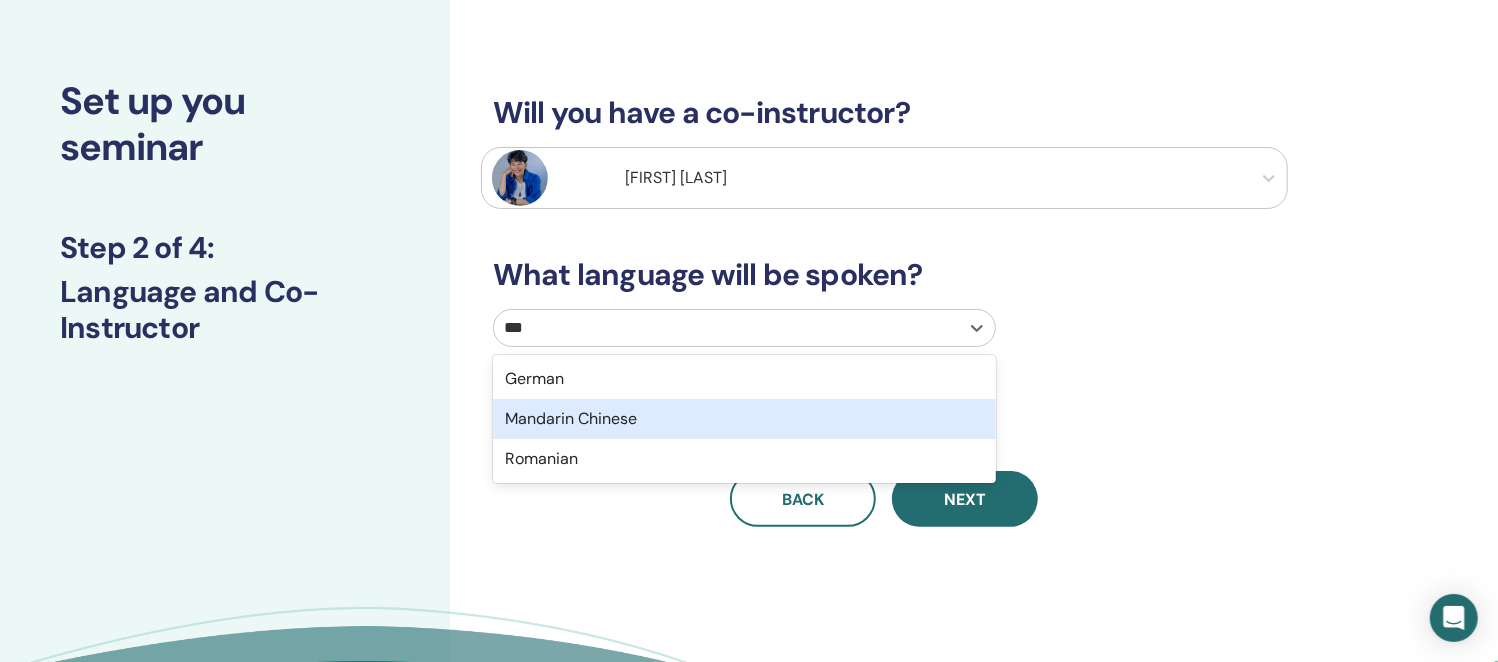 click on "Mandarin Chinese" at bounding box center (744, 419) 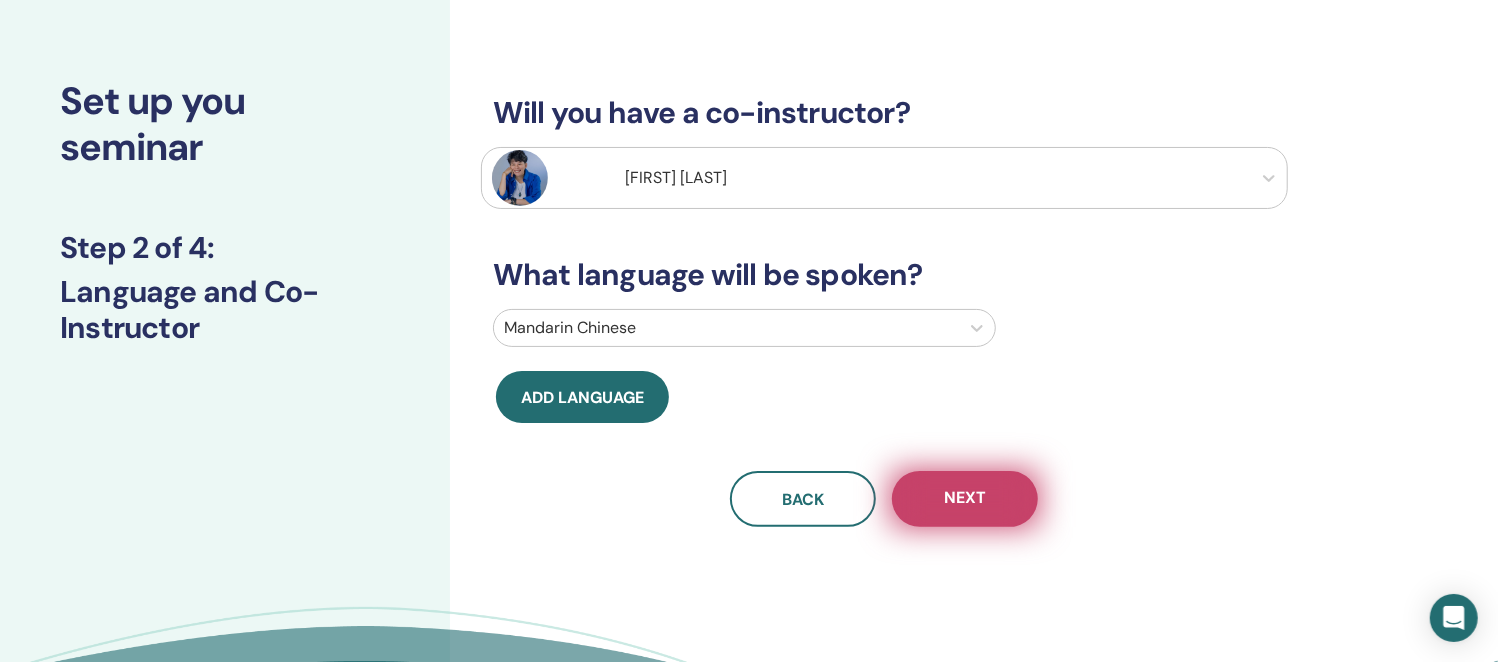 click on "Next" at bounding box center (965, 499) 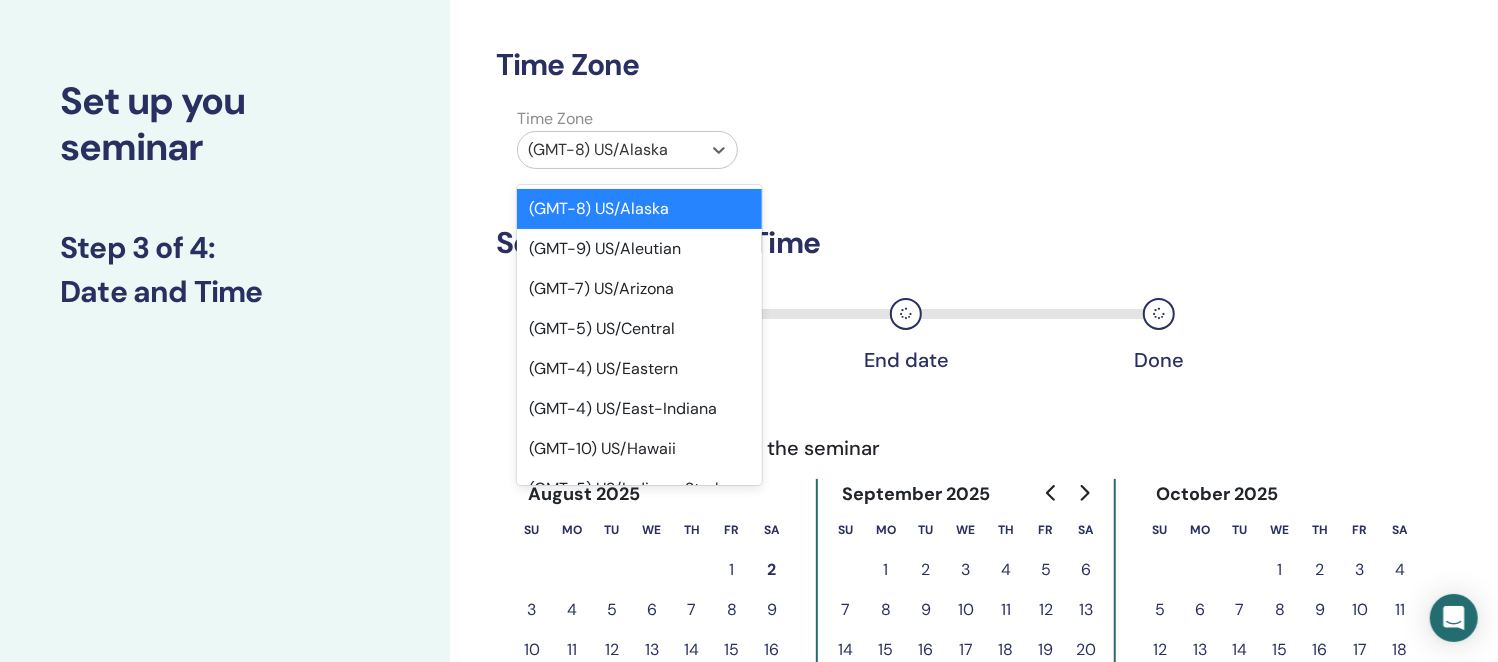 click on "(GMT-8) US/Alaska" at bounding box center [609, 150] 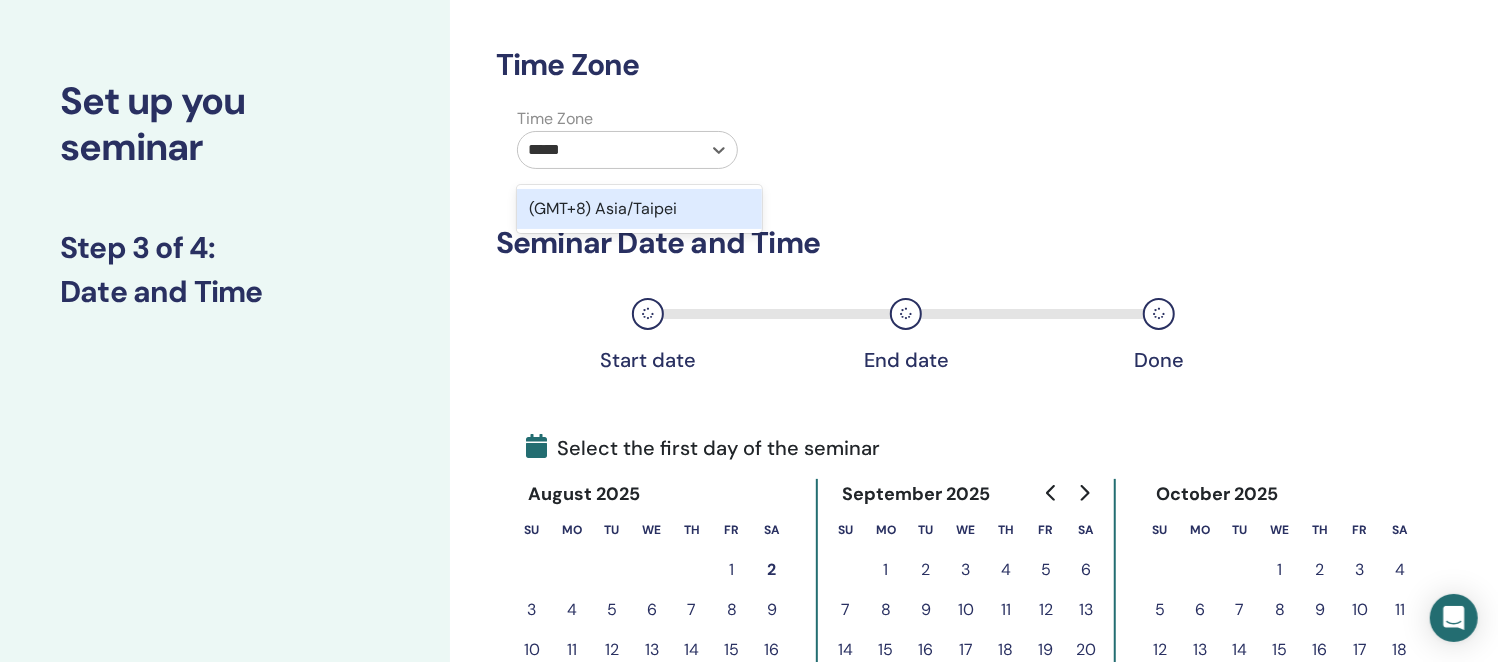 type on "******" 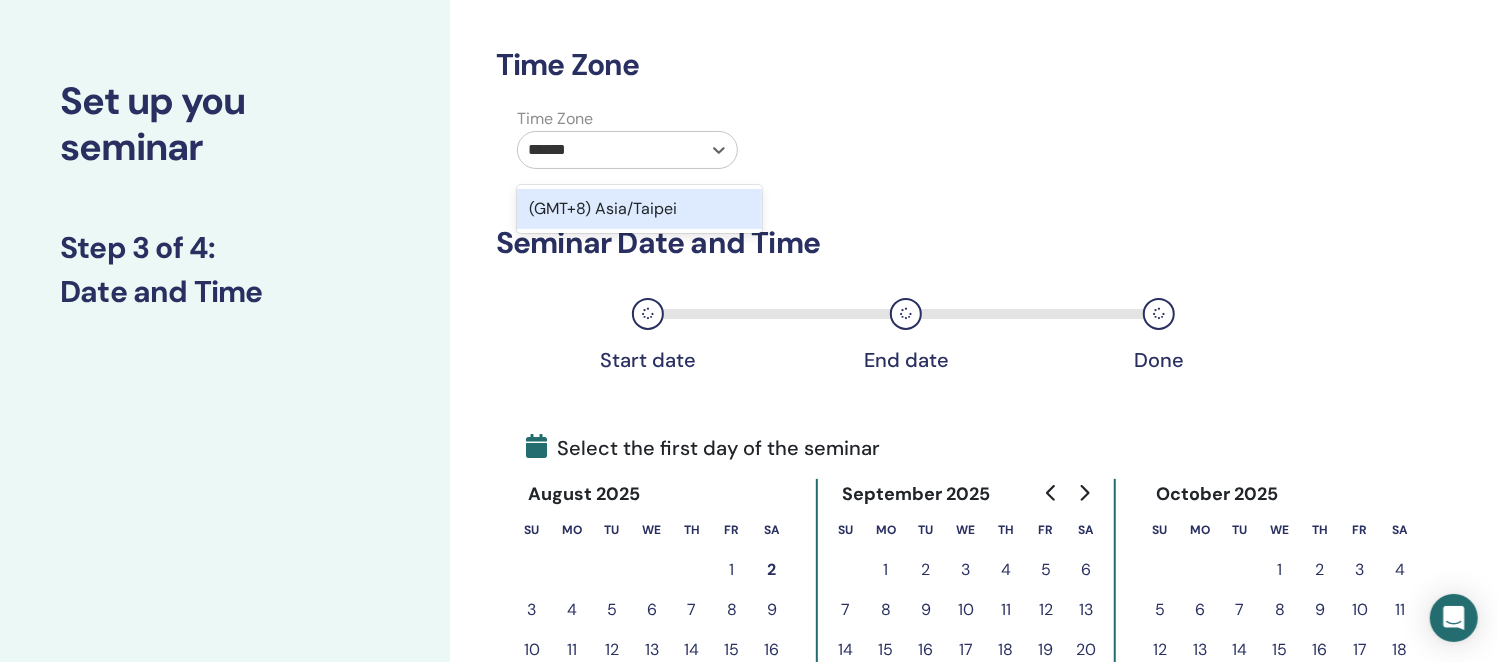 click on "(GMT+8) Asia/Taipei" at bounding box center (639, 209) 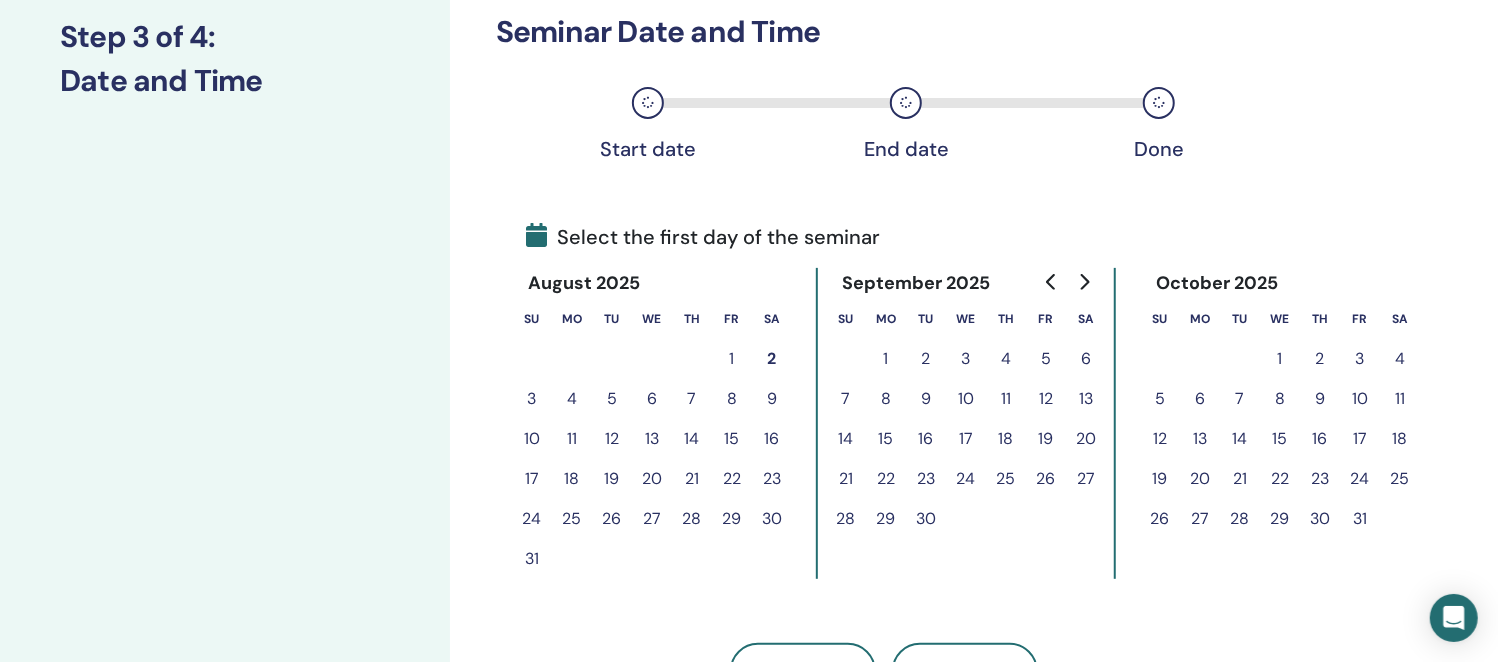scroll, scrollTop: 315, scrollLeft: 0, axis: vertical 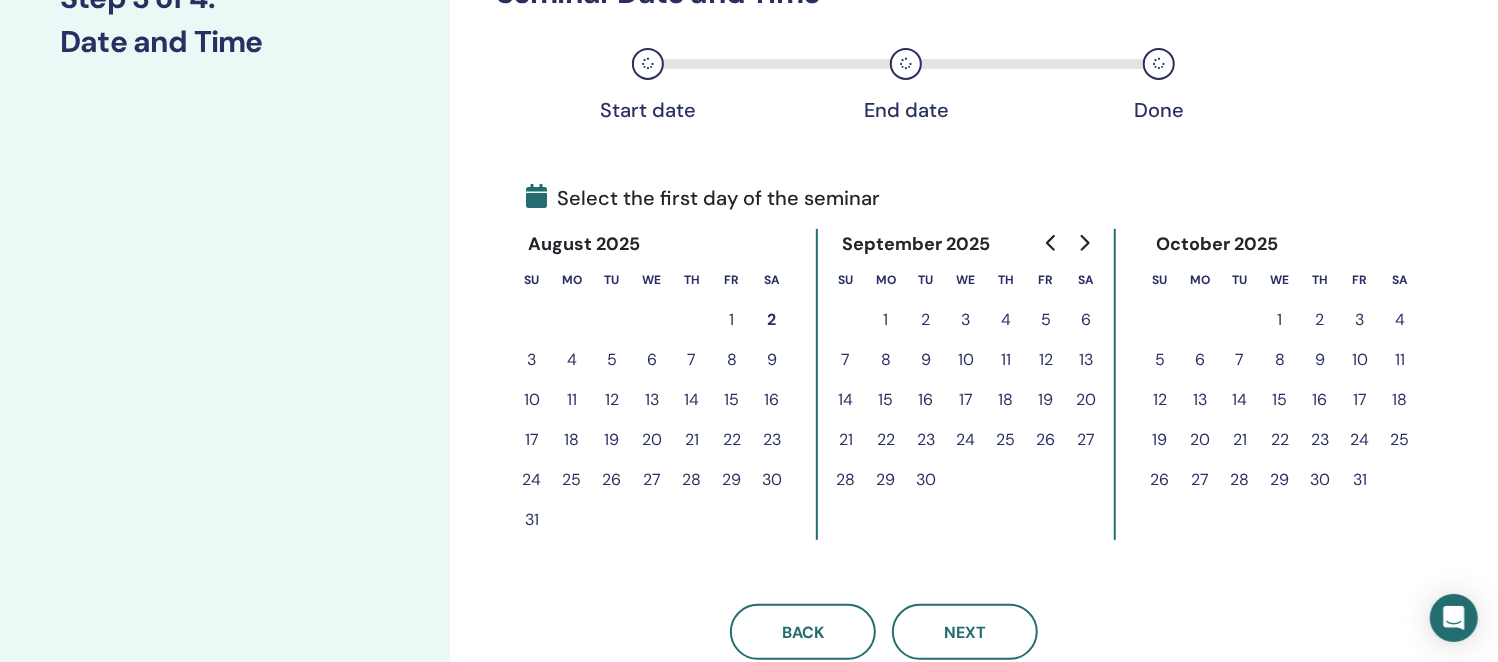 click on "10" at bounding box center (1360, 360) 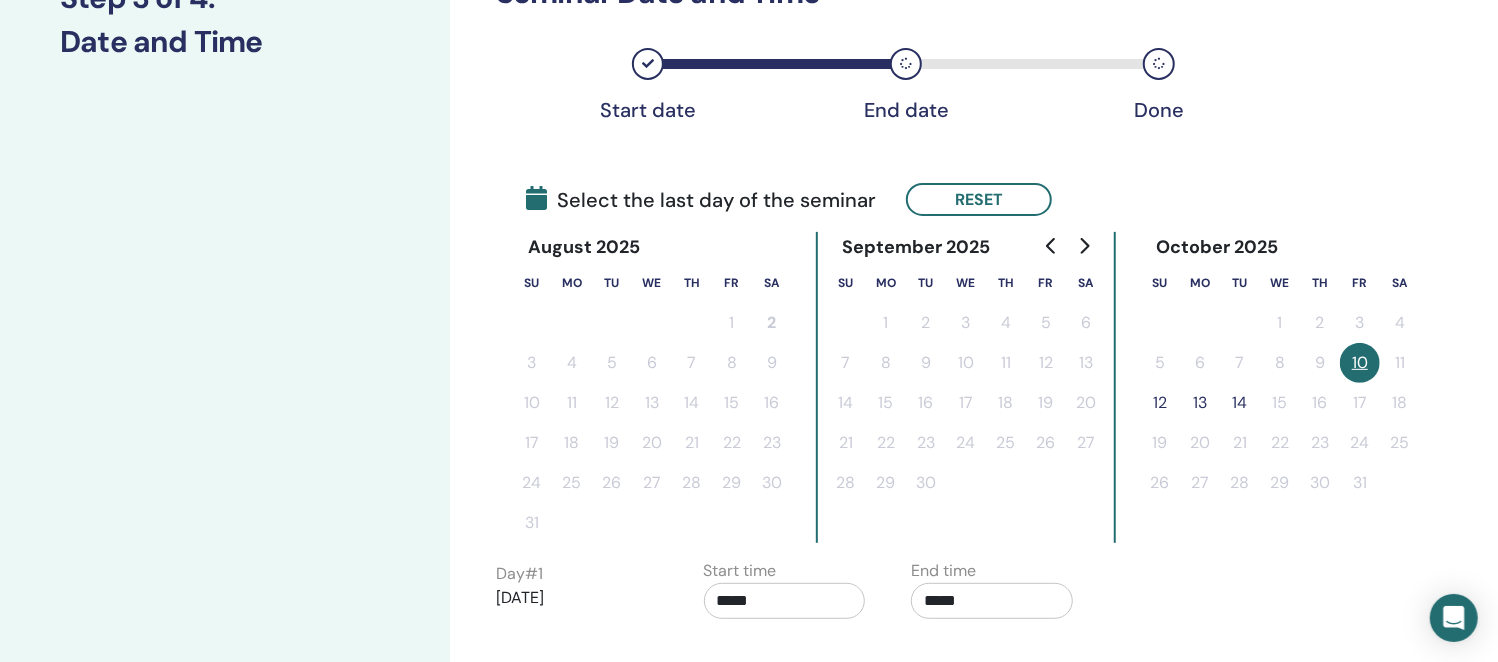 click on "12" at bounding box center (1160, 403) 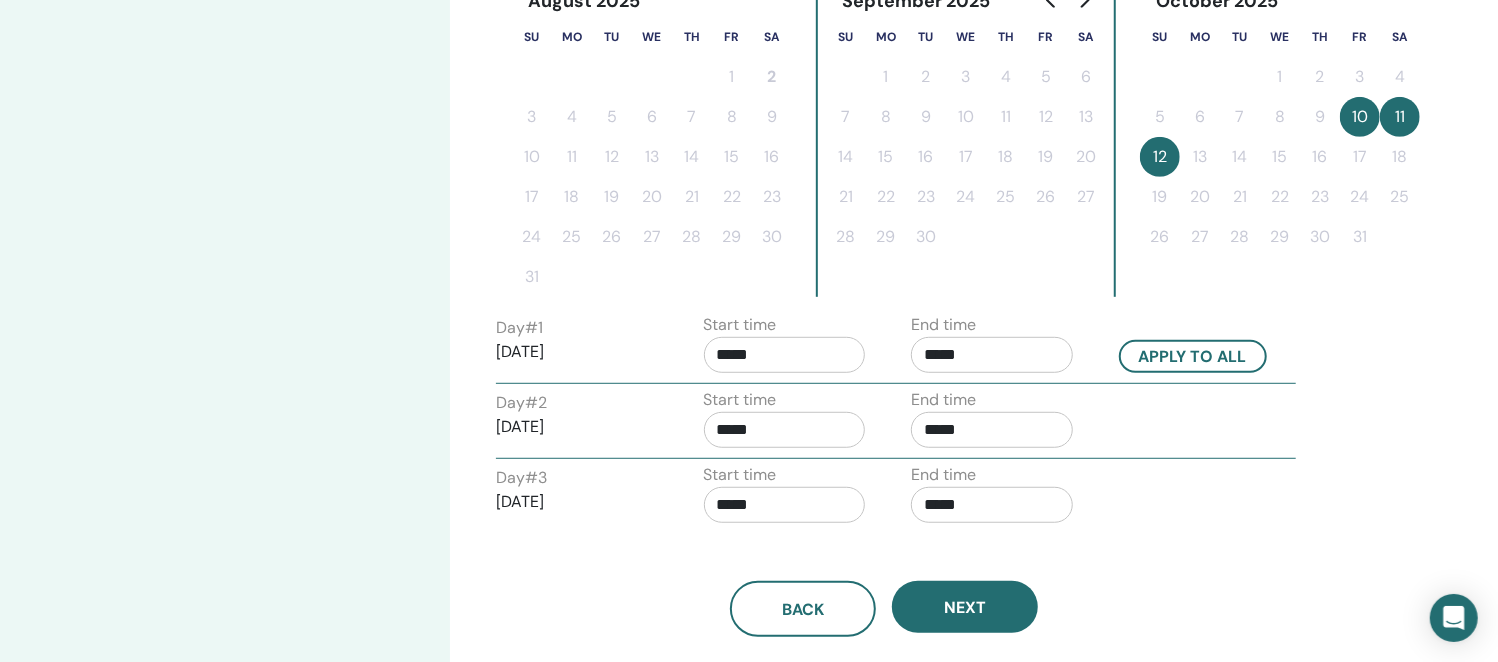 scroll, scrollTop: 565, scrollLeft: 0, axis: vertical 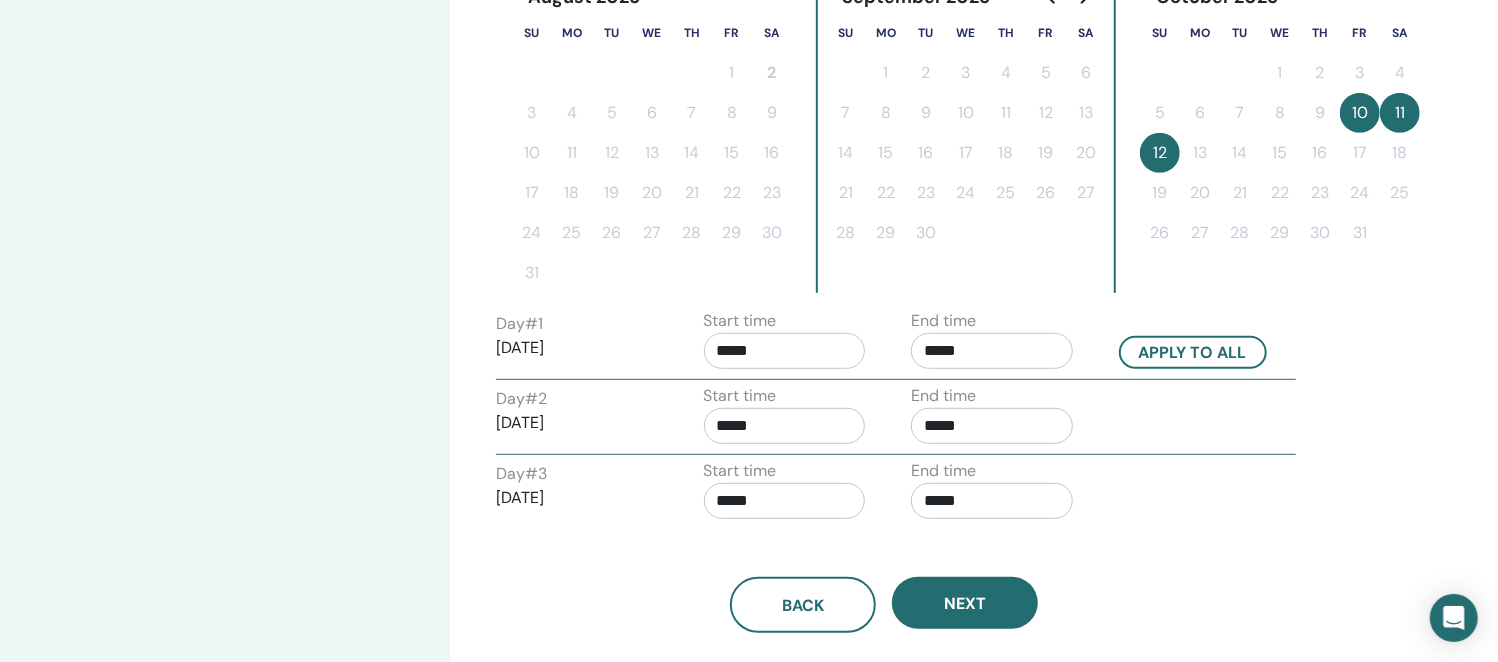 click on "*****" at bounding box center (785, 351) 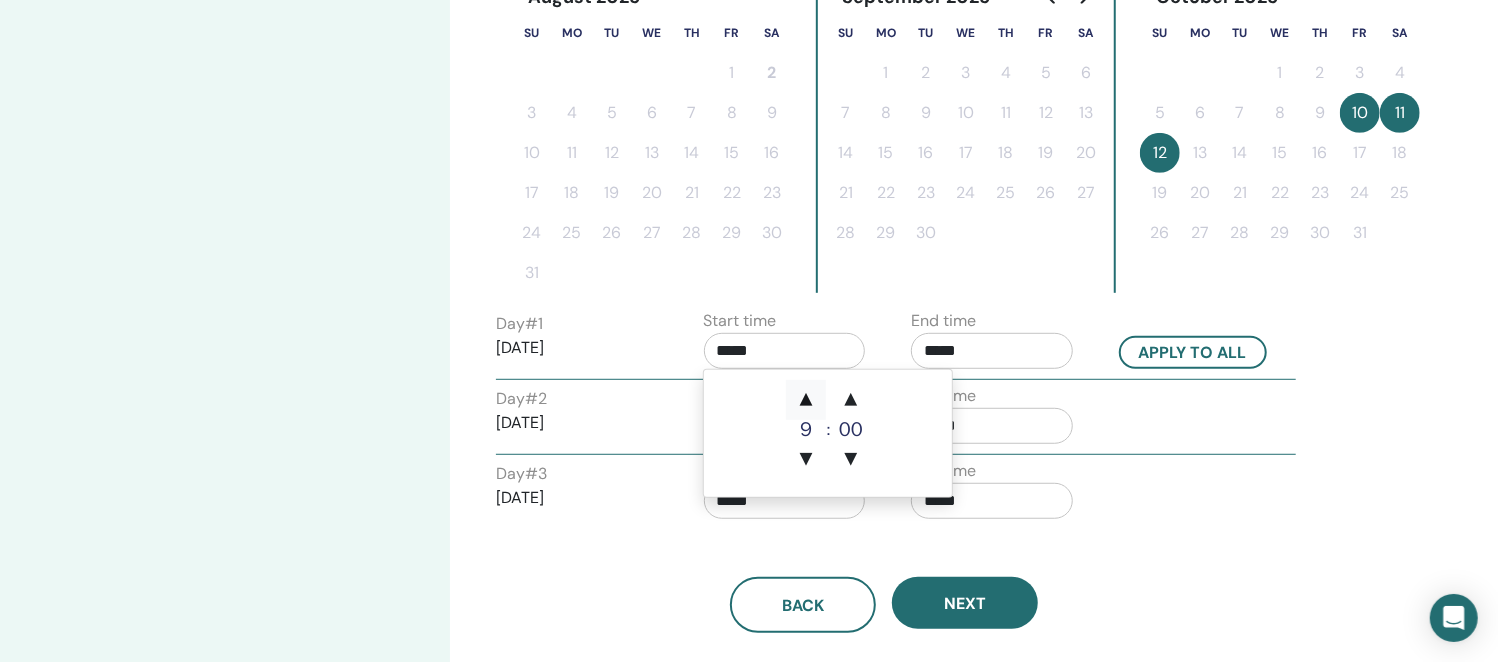 click on "▲" at bounding box center [806, 400] 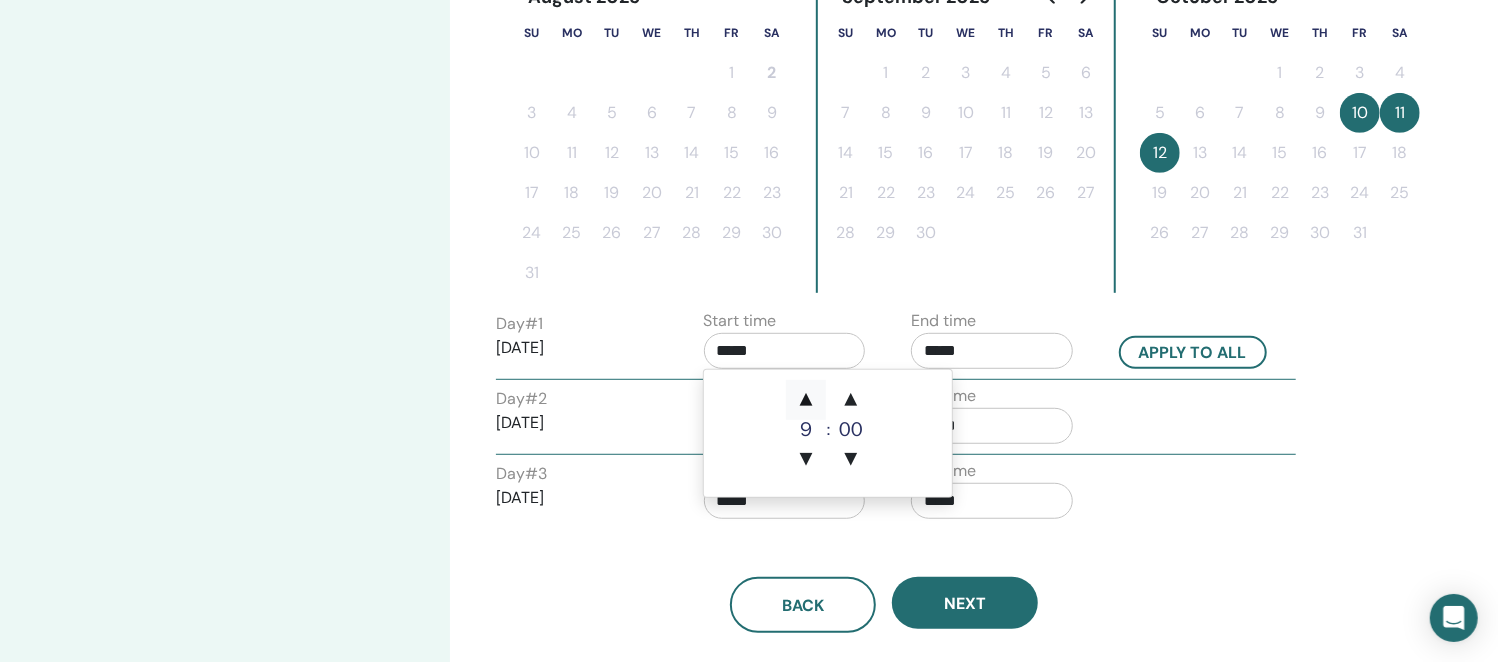 type on "*****" 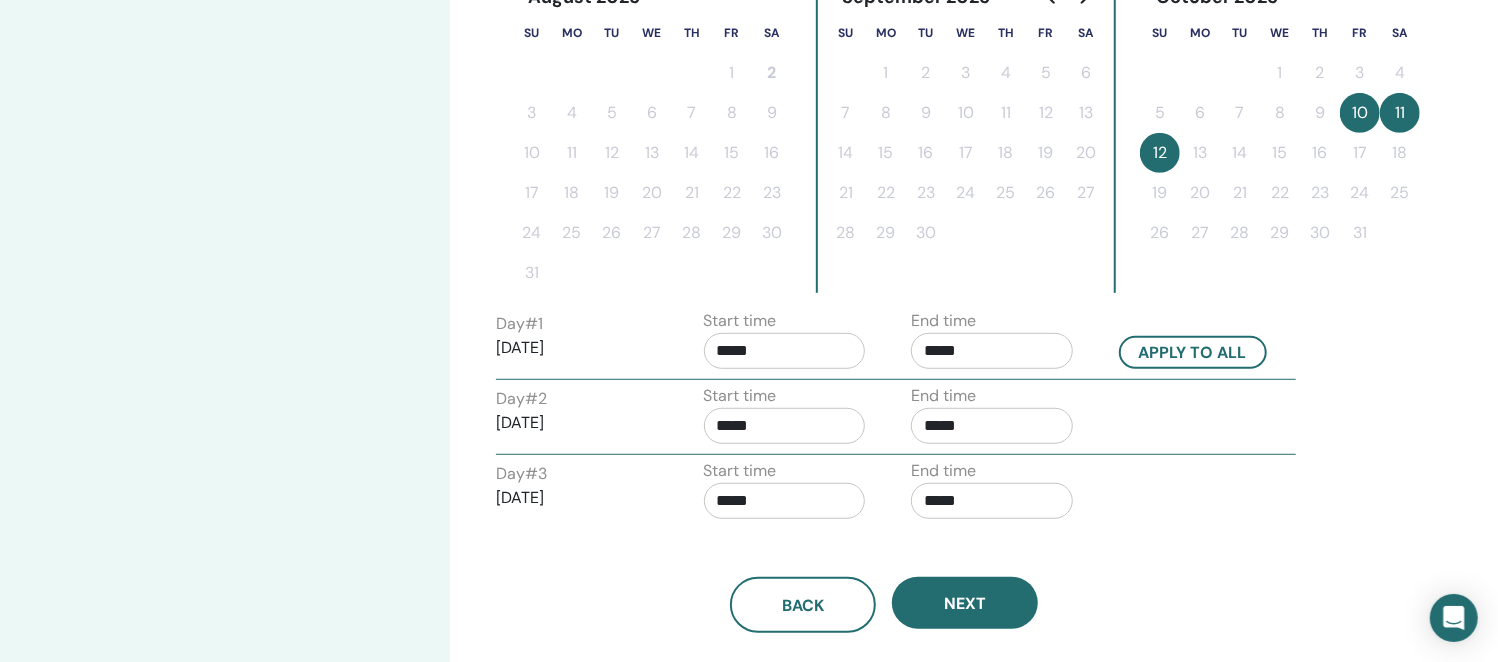 click on "End time *****" at bounding box center (992, 344) 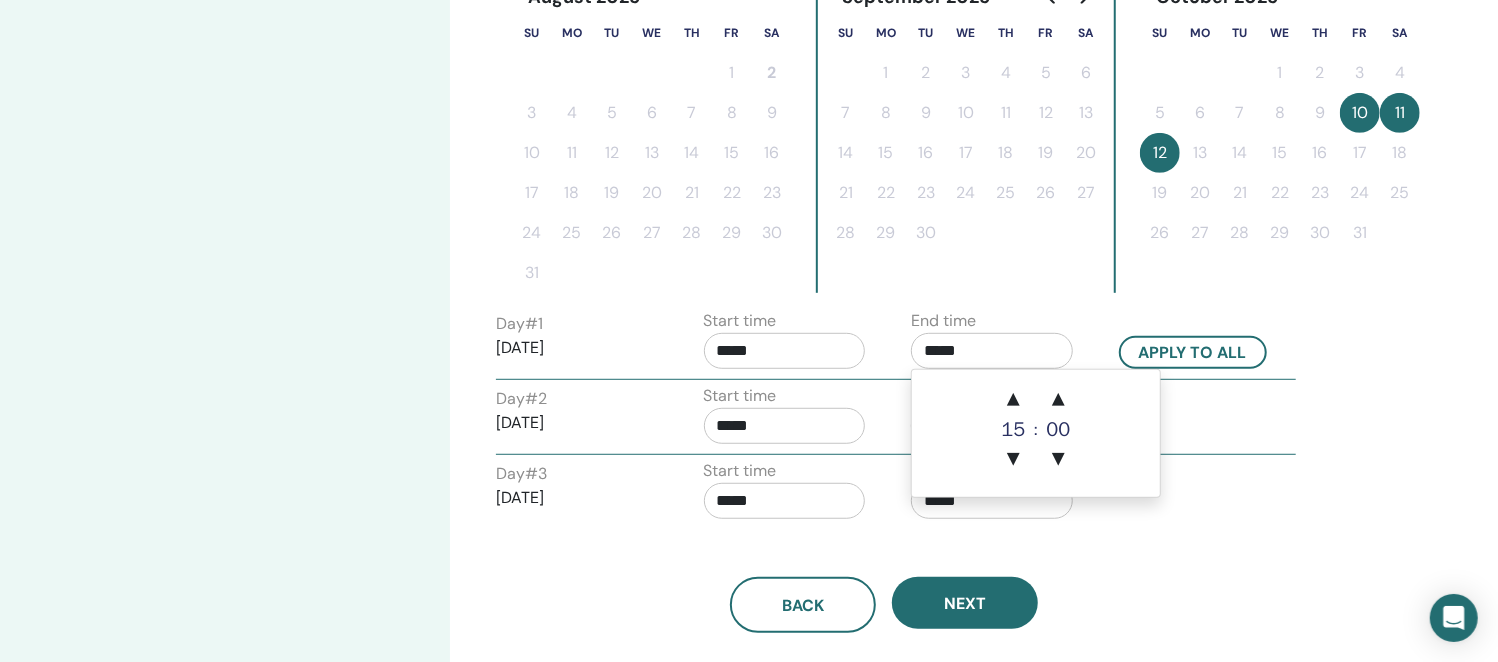 click on "*****" at bounding box center (992, 351) 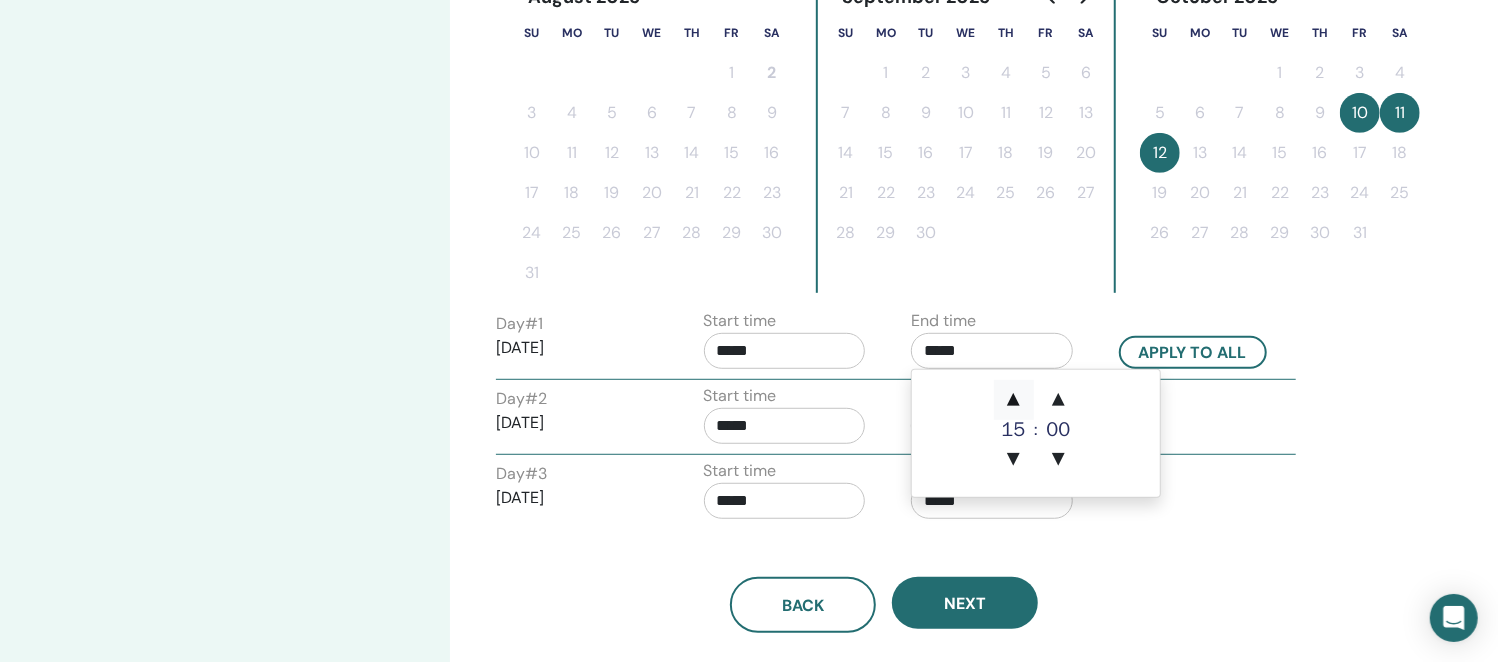 click on "▲" at bounding box center [1014, 400] 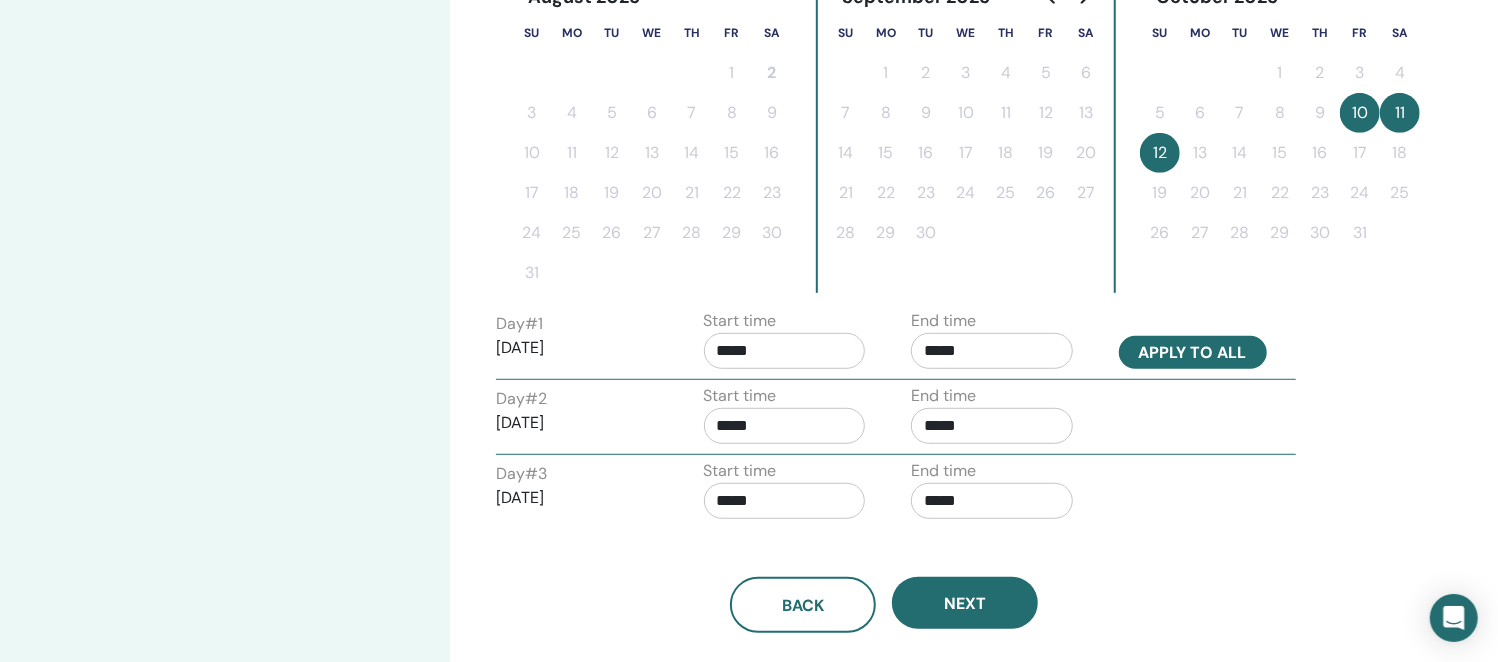 click on "Apply to all" at bounding box center (1193, 352) 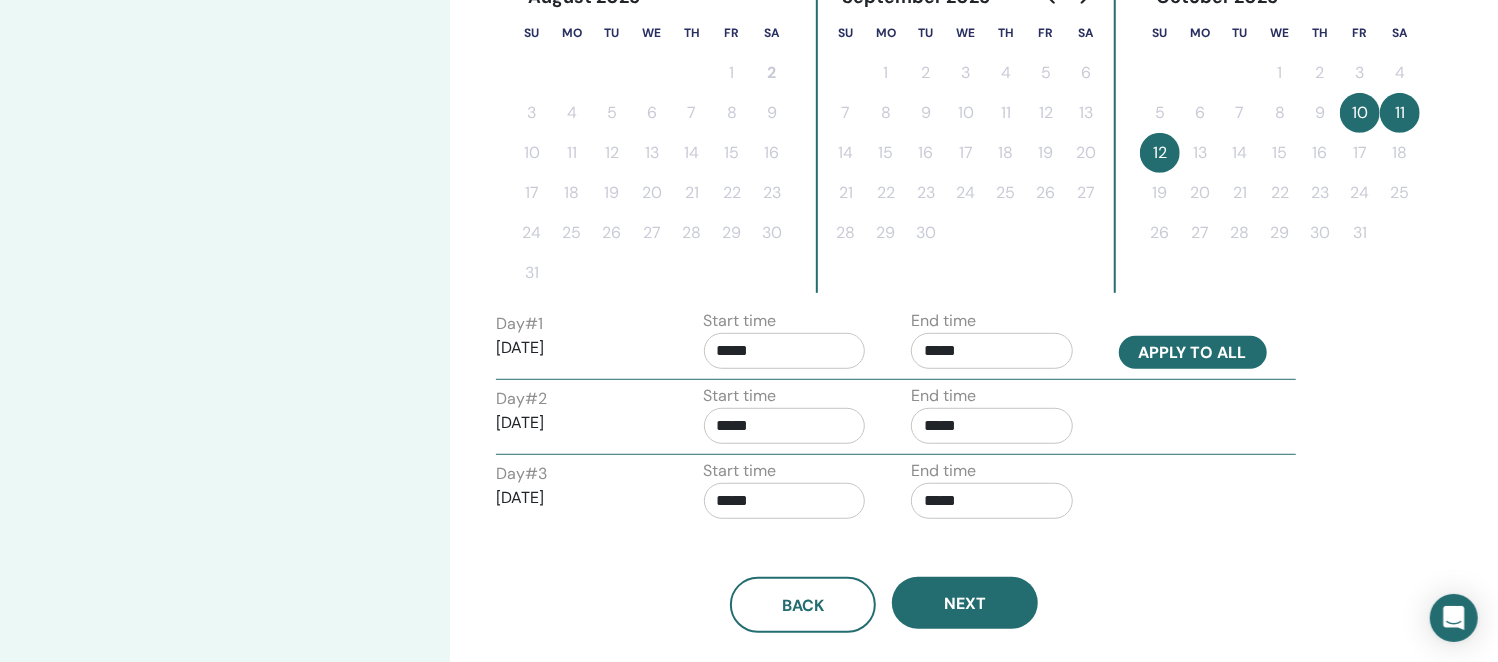 type on "*****" 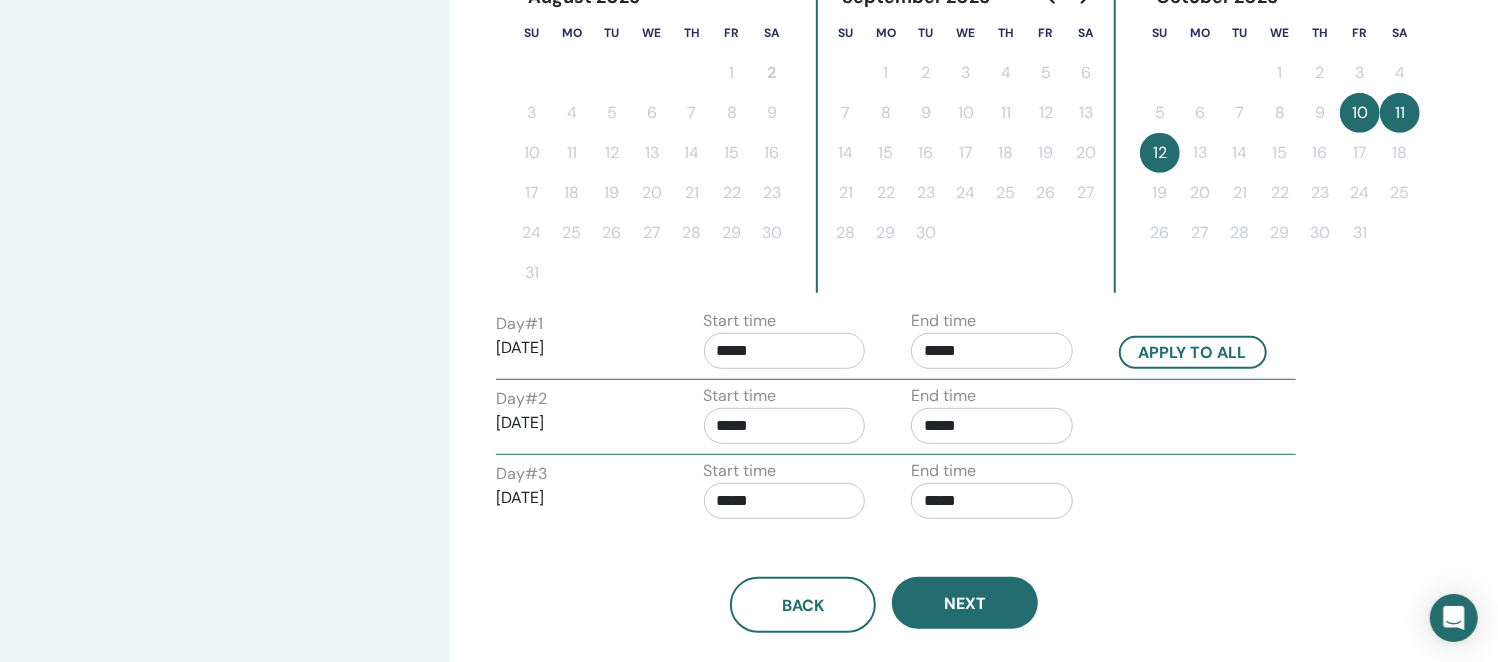 click on "Time Zone Time Zone (GMT+8) Asia/Taipei Seminar Date and Time Start date End date Done Schedule setup complete Reset August 2025 Su Mo Tu We Th Fr Sa 1 2 3 4 5 6 7 8 9 10 11 12 13 14 15 16 17 18 19 20 21 22 23 24 25 26 27 28 29 30 31 September 2025 Su Mo Tu We Th Fr Sa 1 2 3 4 5 6 7 8 9 10 11 12 13 14 15 16 17 18 19 20 21 22 23 24 25 26 27 28 29 30 October 2025 Su Mo Tu We Th Fr Sa 1 2 3 4 5 6 7 8 9 10 11 12 13 14 15 16 17 18 19 20 21 22 23 24 25 26 27 28 29 30 31 Day  # 1 2025/10/10 Start time ***** End time ***** Apply to all Day  # 2 2025/10/11 Start time ***** End time ***** Day  # 3 2025/10/12 Start time ***** End time ***** Back Next" at bounding box center [949, 206] 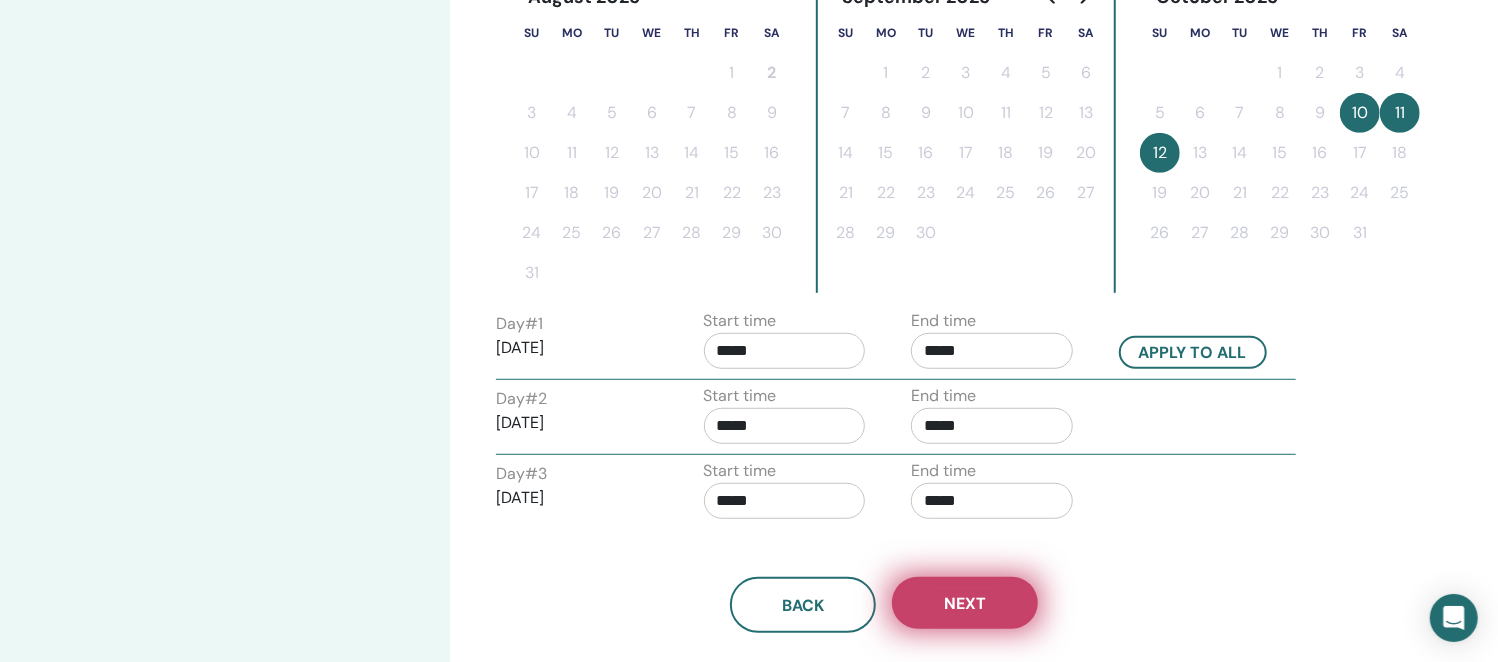 click on "Next" at bounding box center (965, 603) 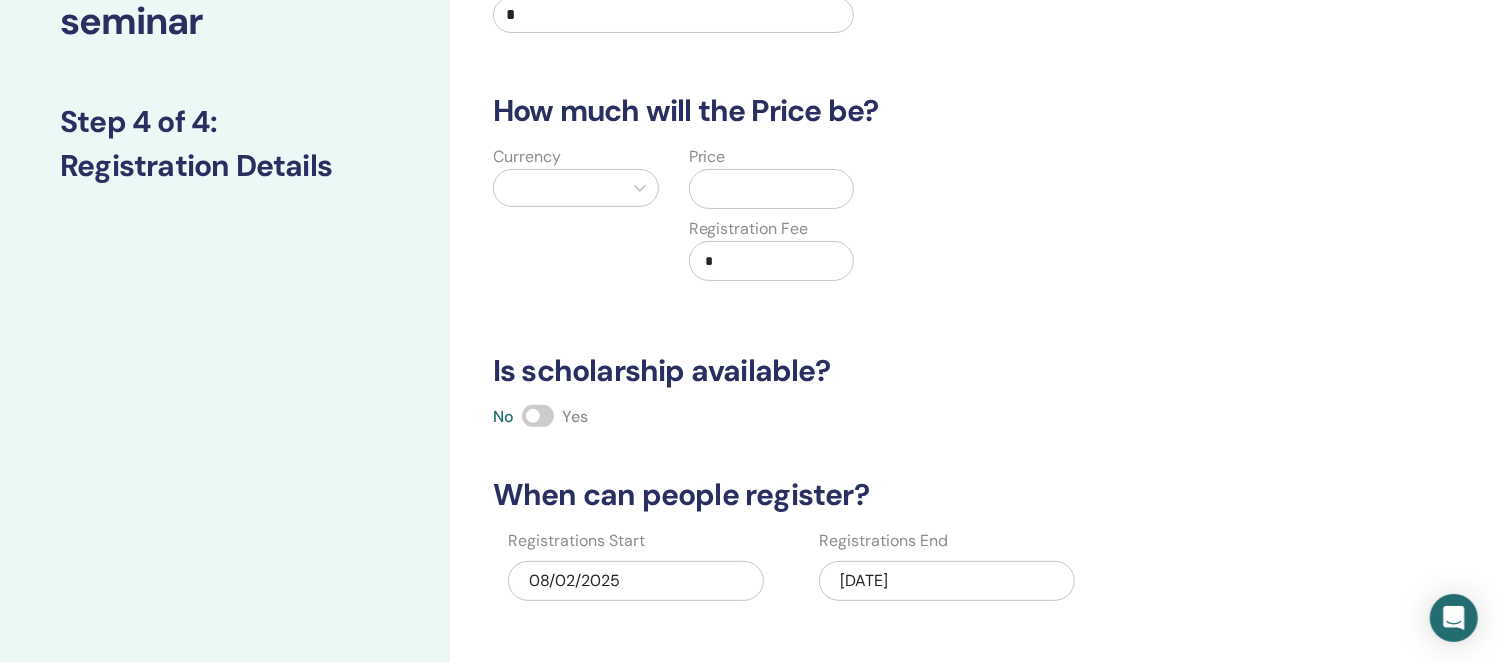 scroll, scrollTop: 65, scrollLeft: 0, axis: vertical 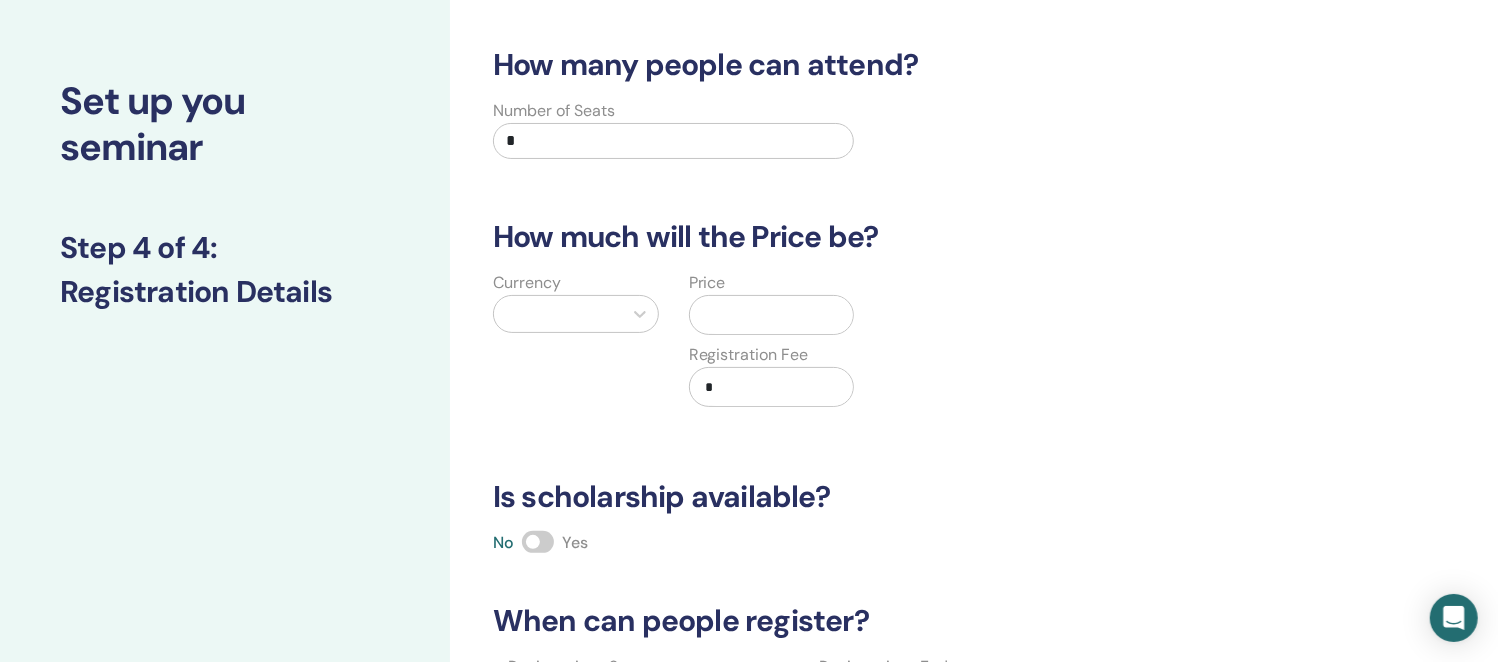 click on "*" at bounding box center (673, 141) 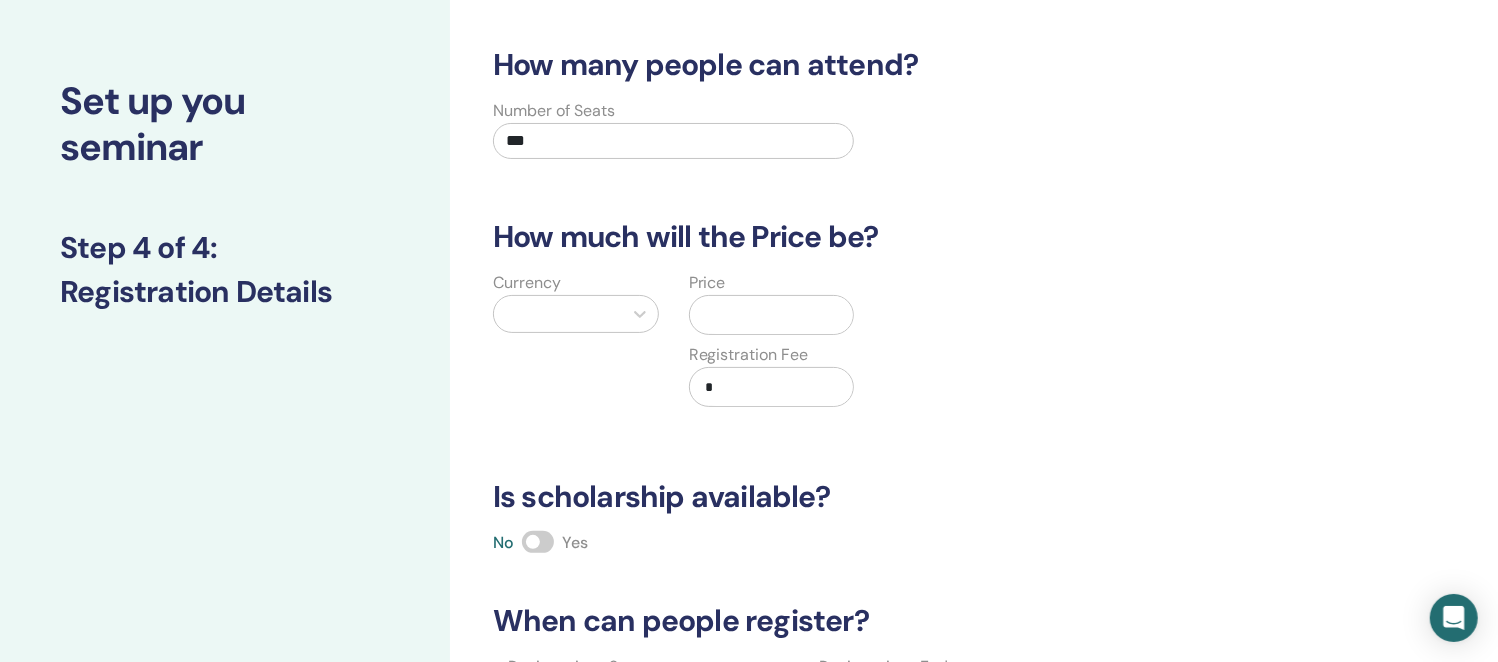 type on "***" 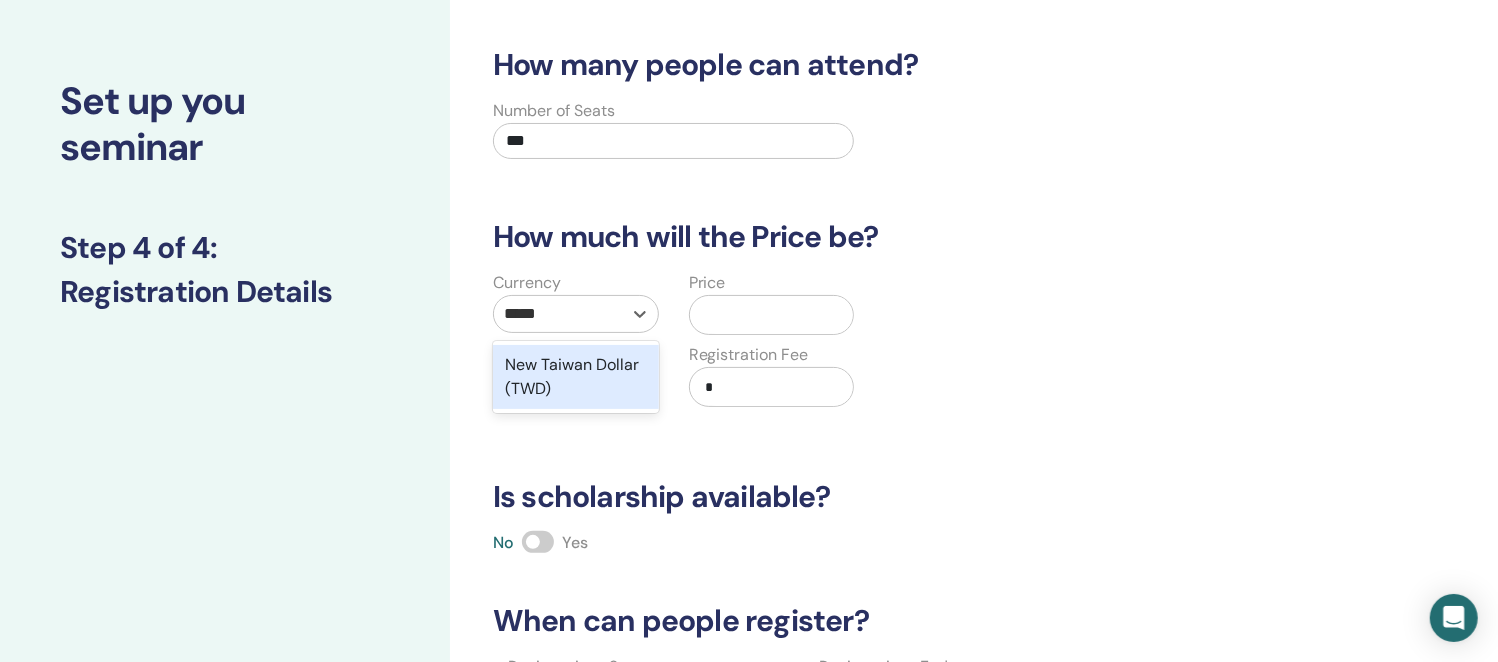 type on "******" 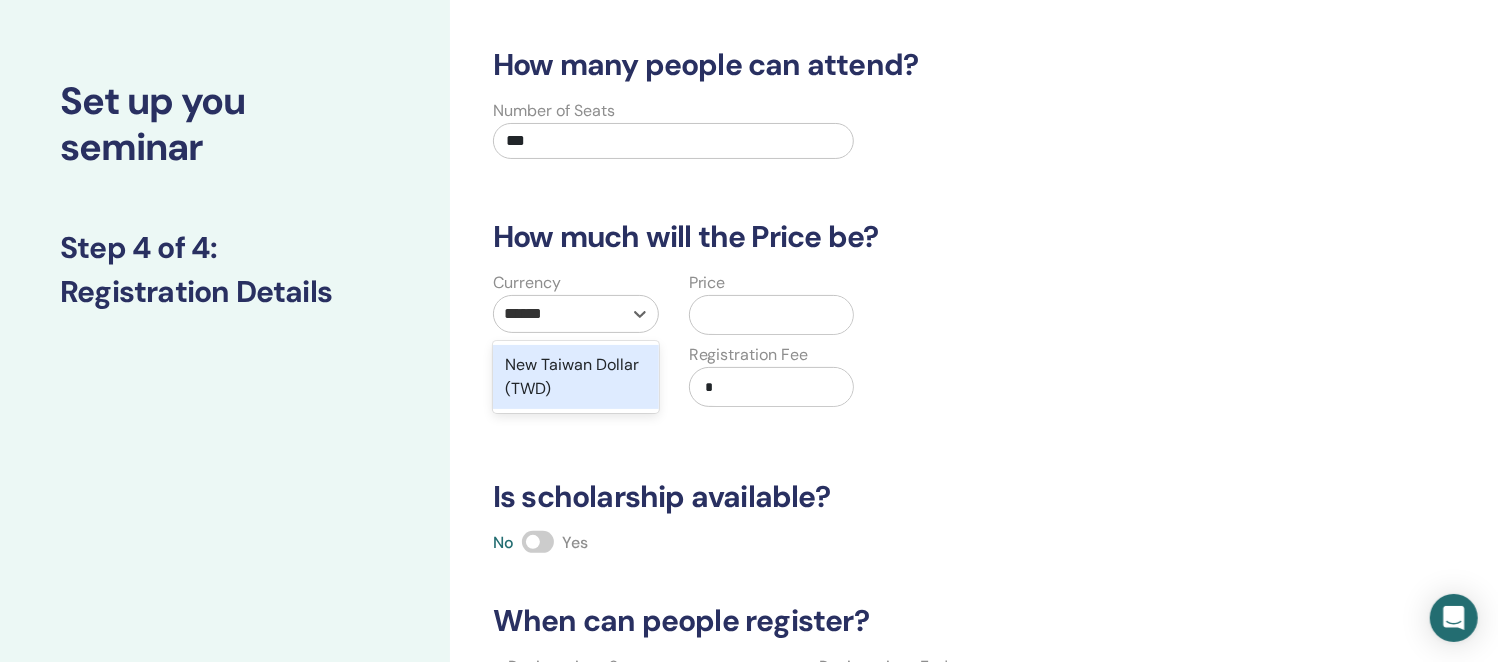 click on "New Taiwan Dollar (TWD)" at bounding box center (576, 377) 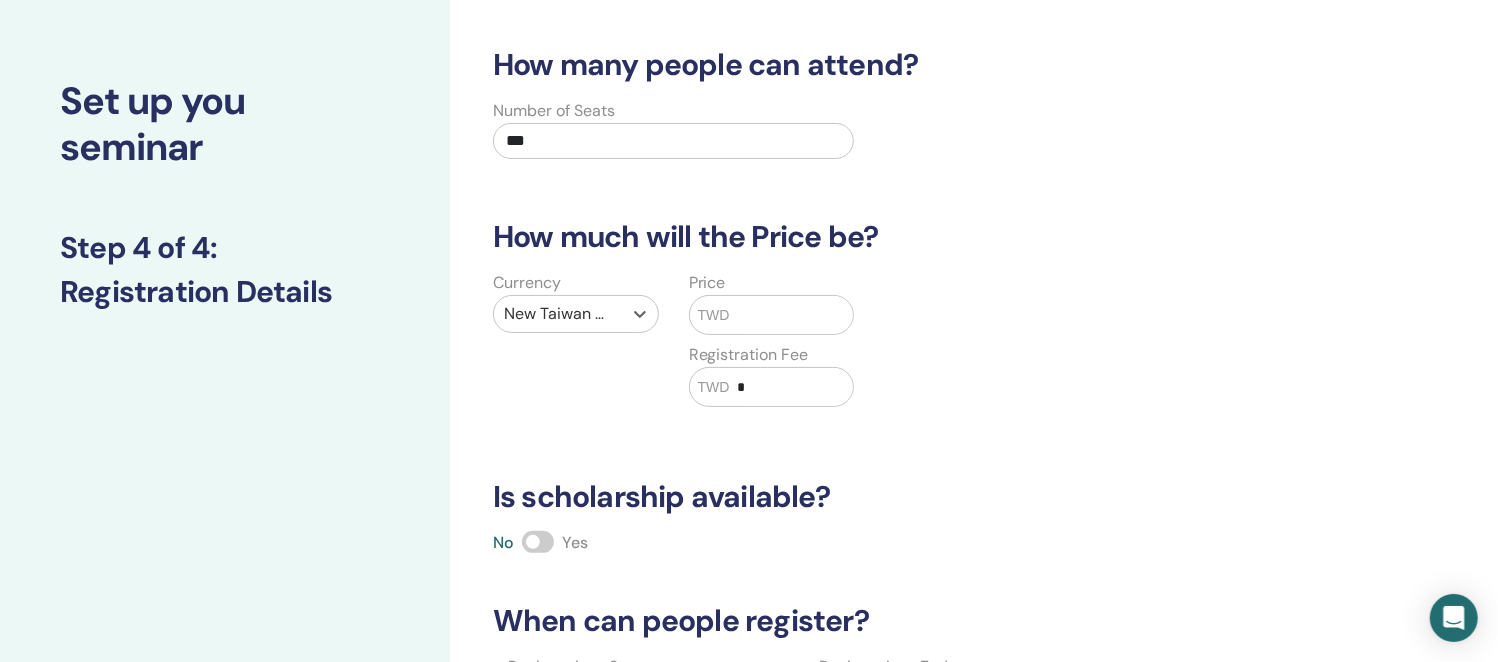 click at bounding box center [792, 315] 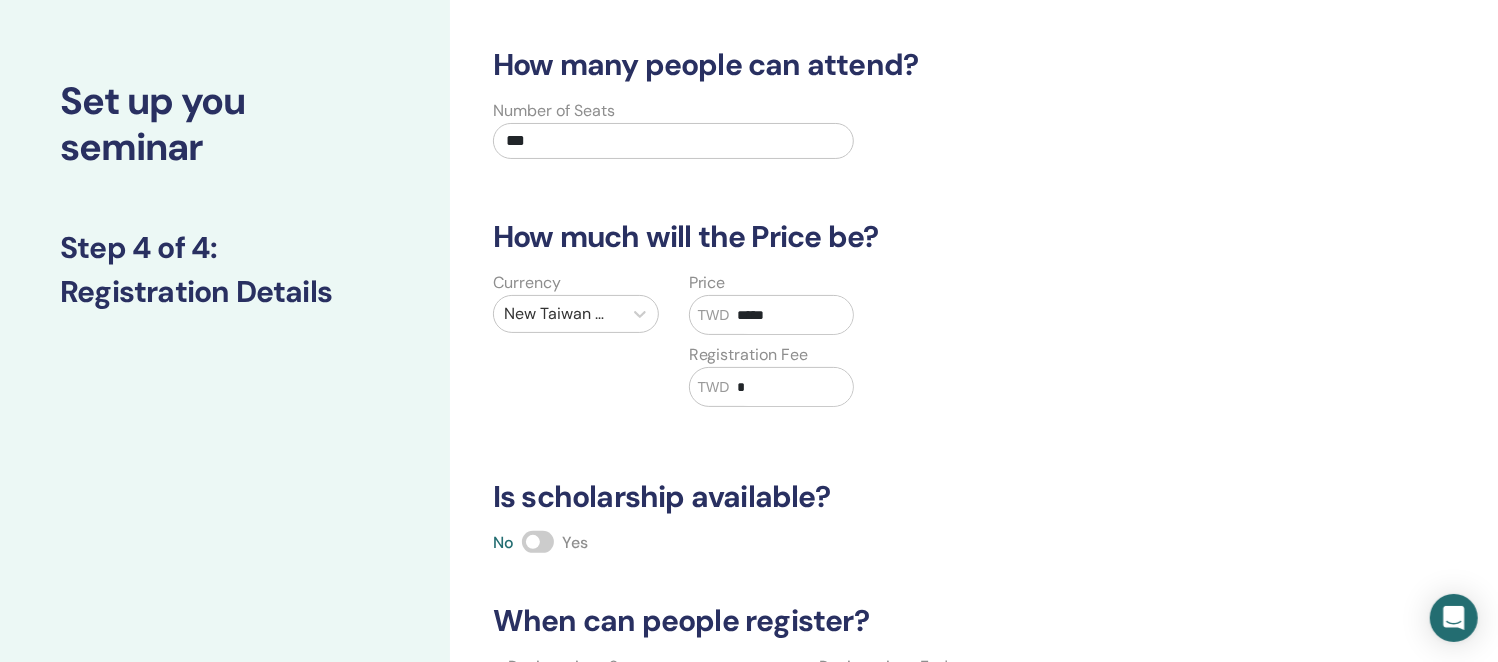 type on "*****" 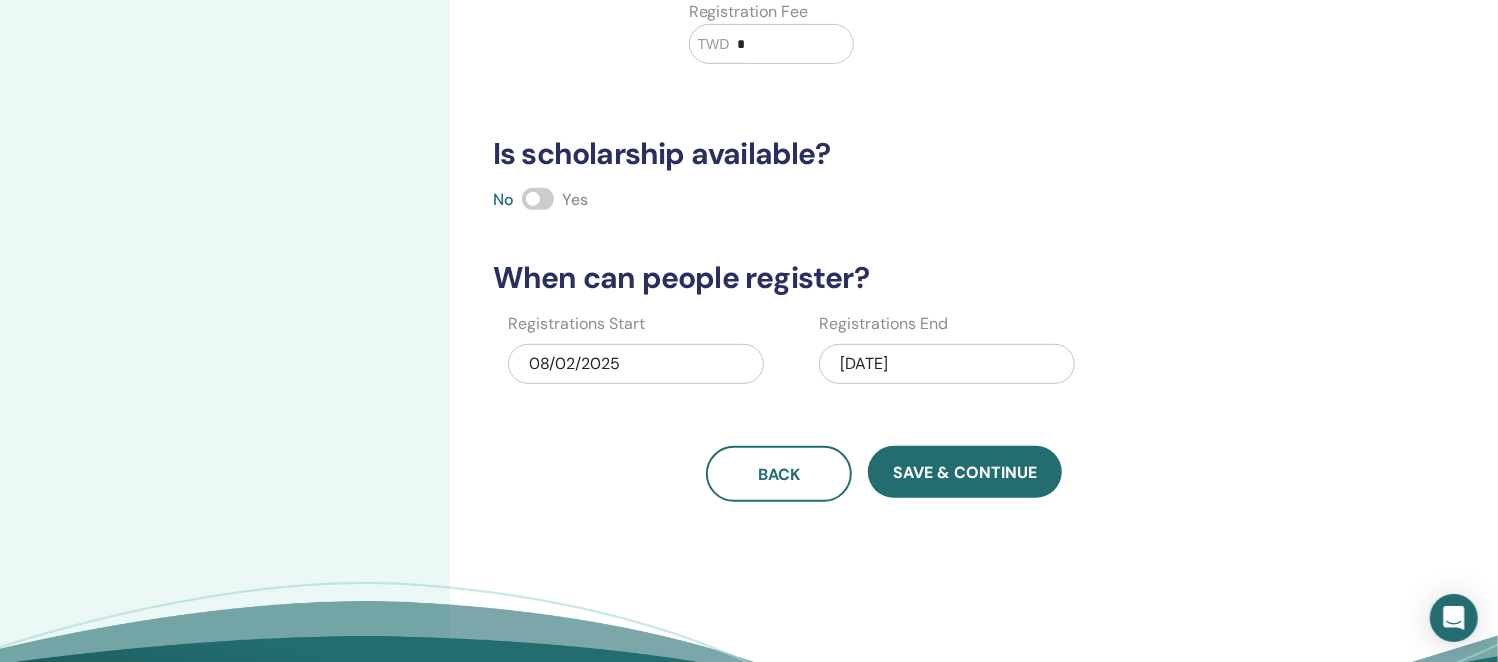 scroll, scrollTop: 440, scrollLeft: 0, axis: vertical 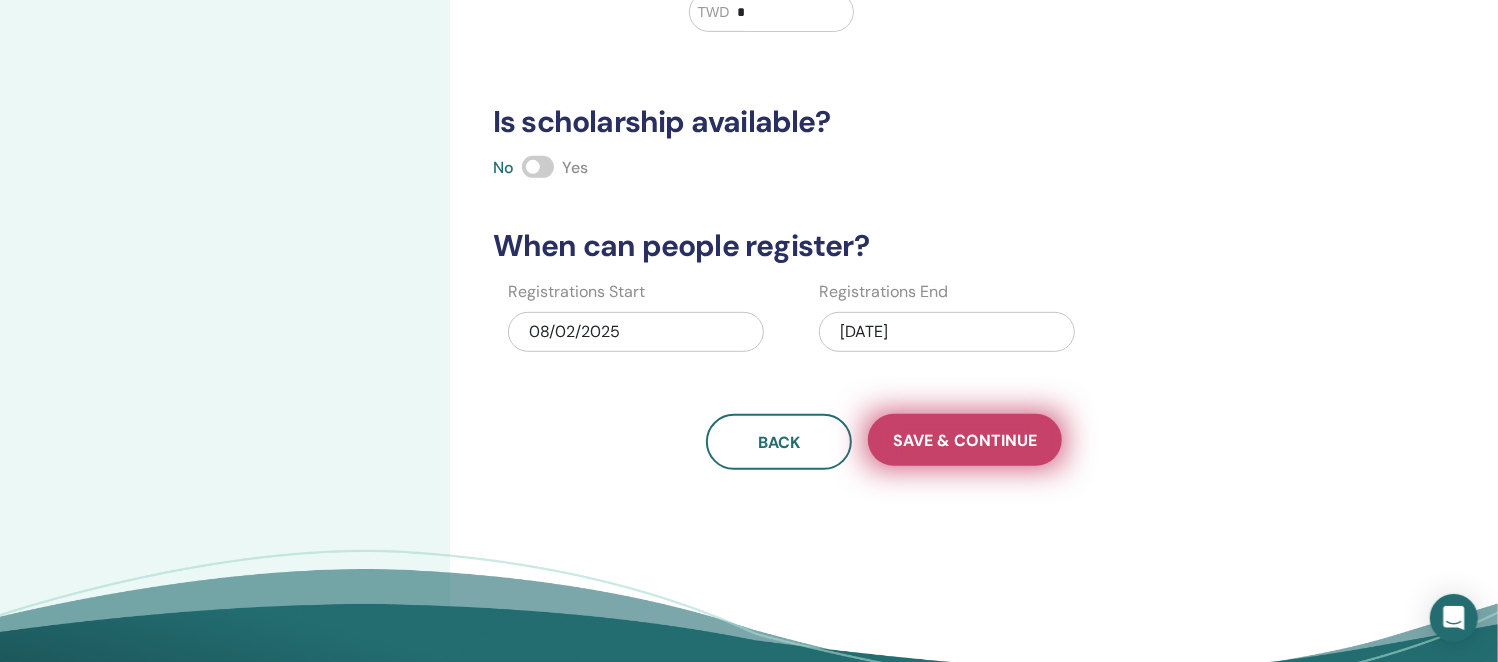 click on "Save & Continue" at bounding box center (965, 440) 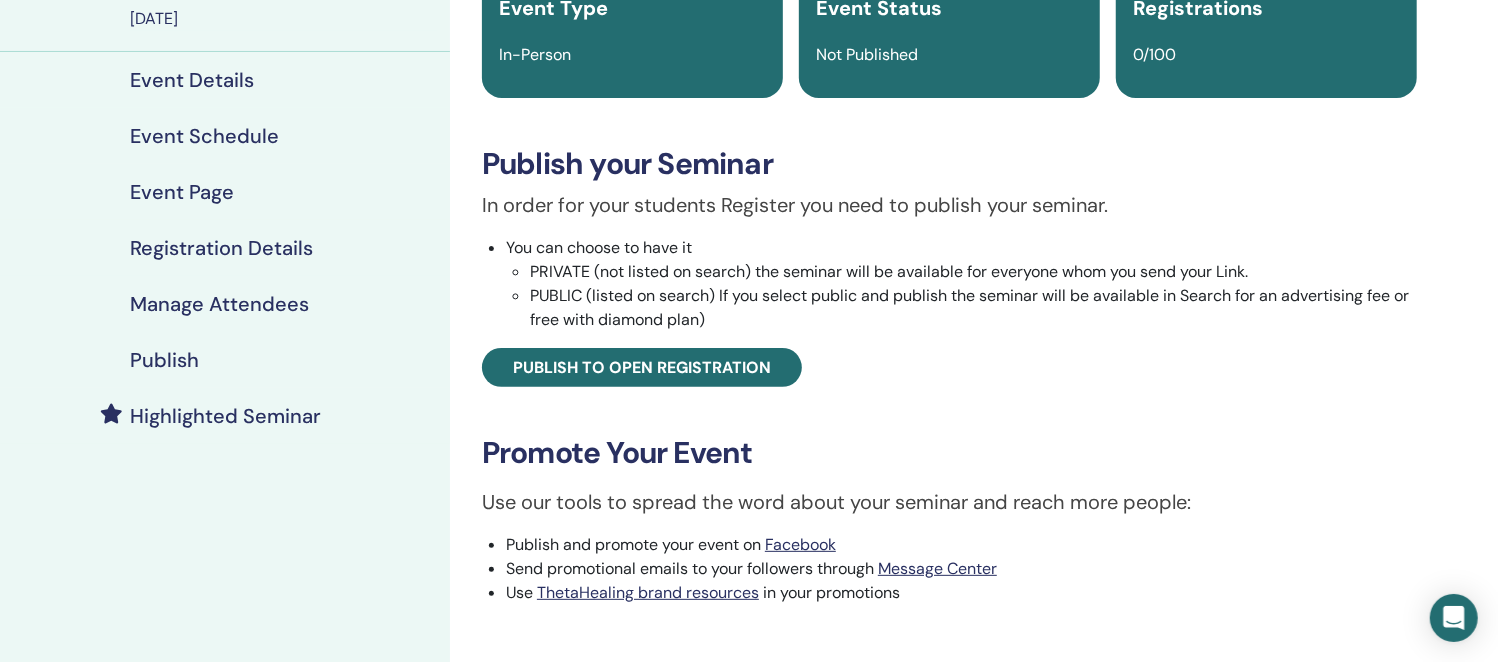 scroll, scrollTop: 124, scrollLeft: 0, axis: vertical 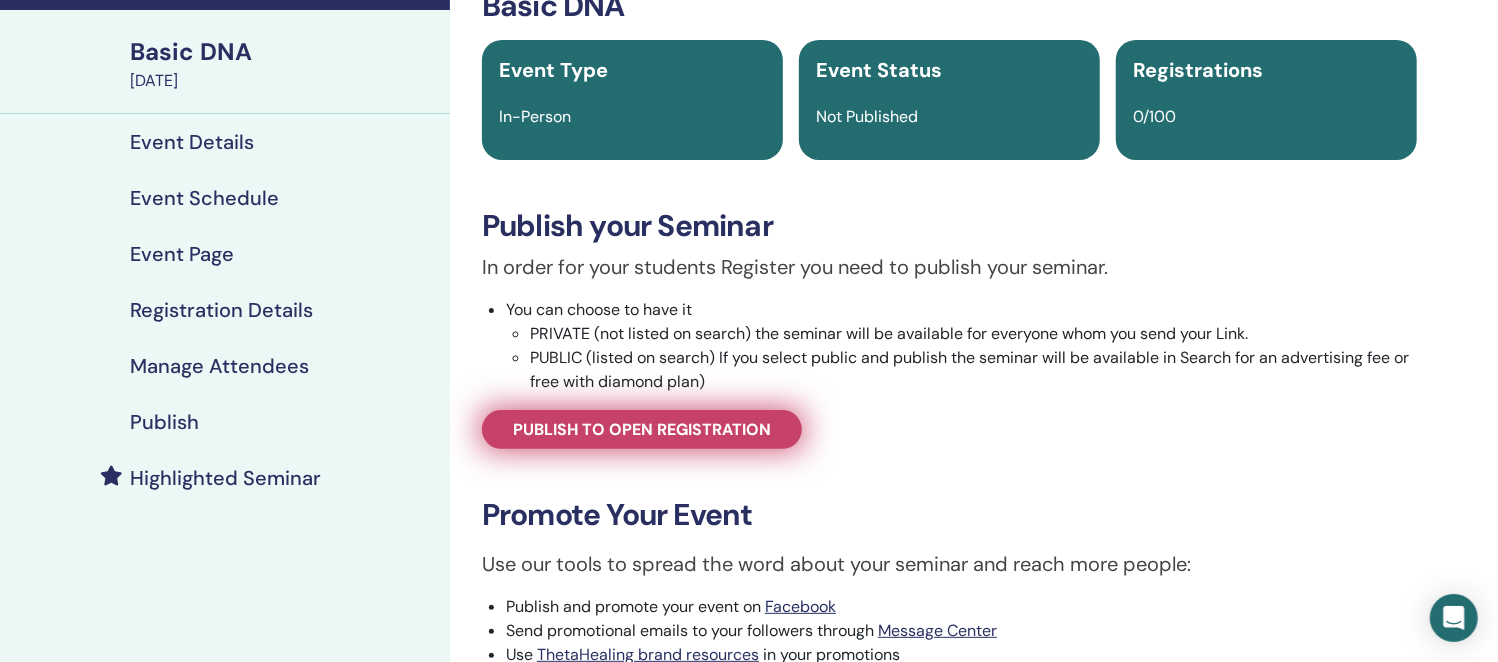 click on "Publish to open registration" at bounding box center [642, 429] 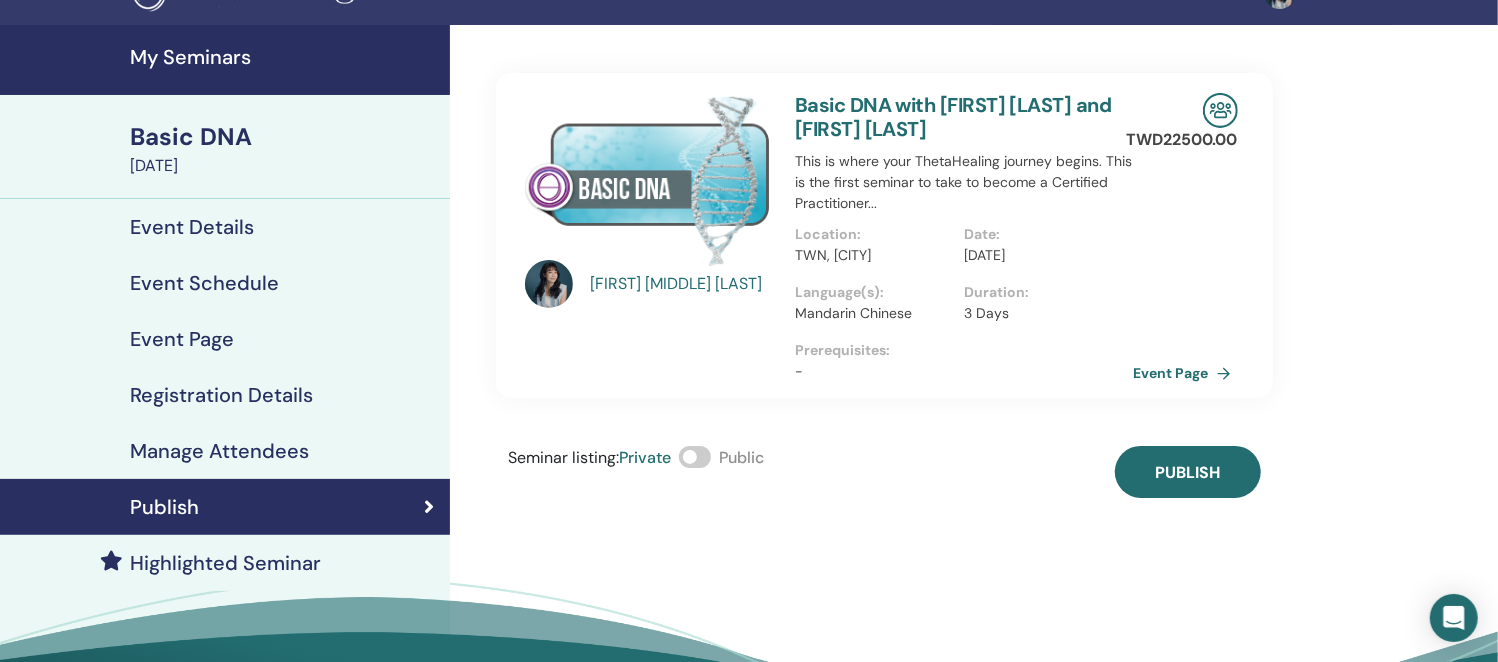 scroll, scrollTop: 0, scrollLeft: 0, axis: both 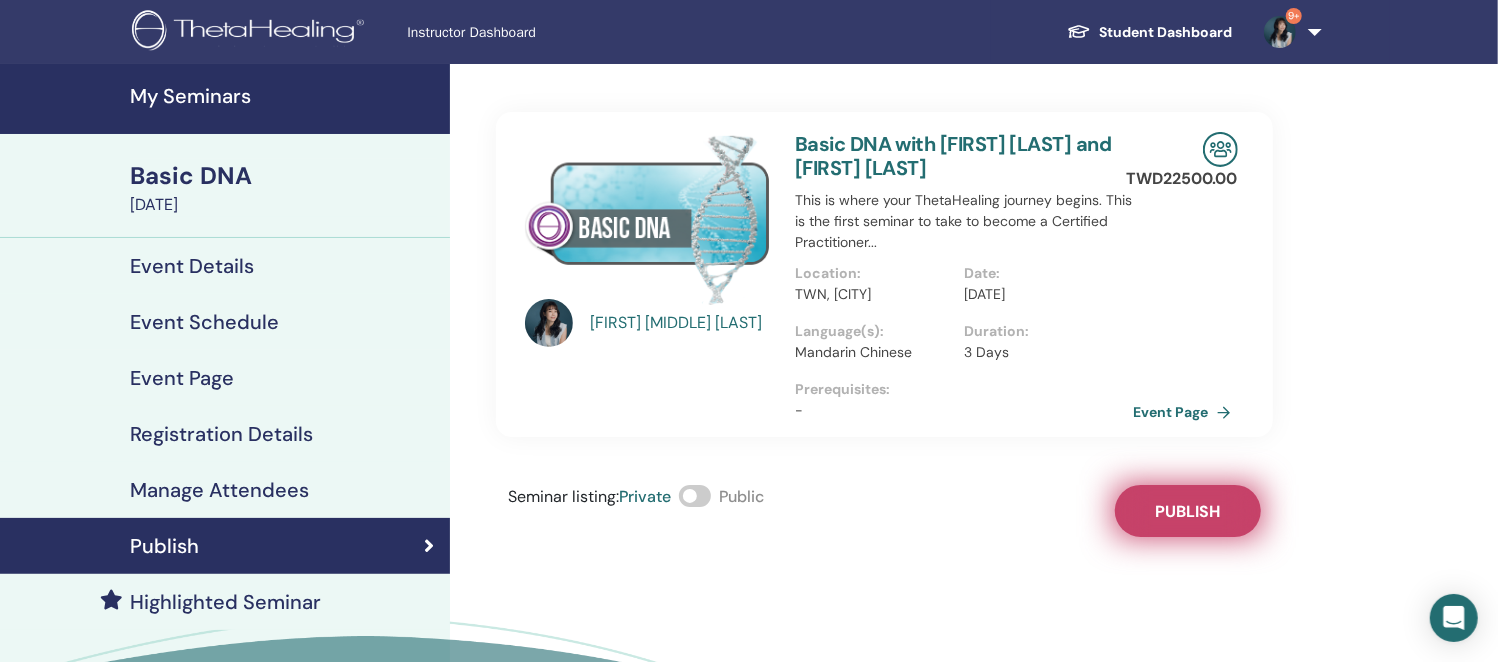 click on "Publish" at bounding box center [1188, 511] 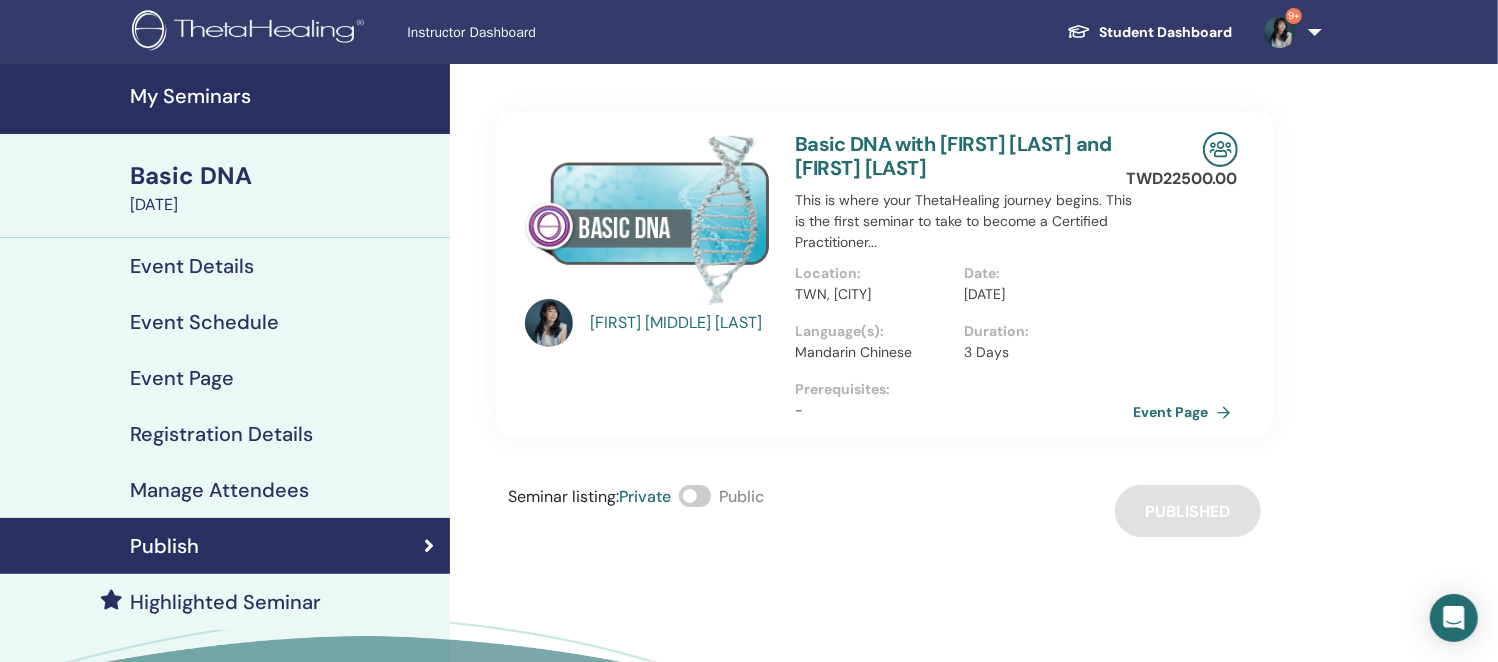 click on "My Seminars" at bounding box center [225, 99] 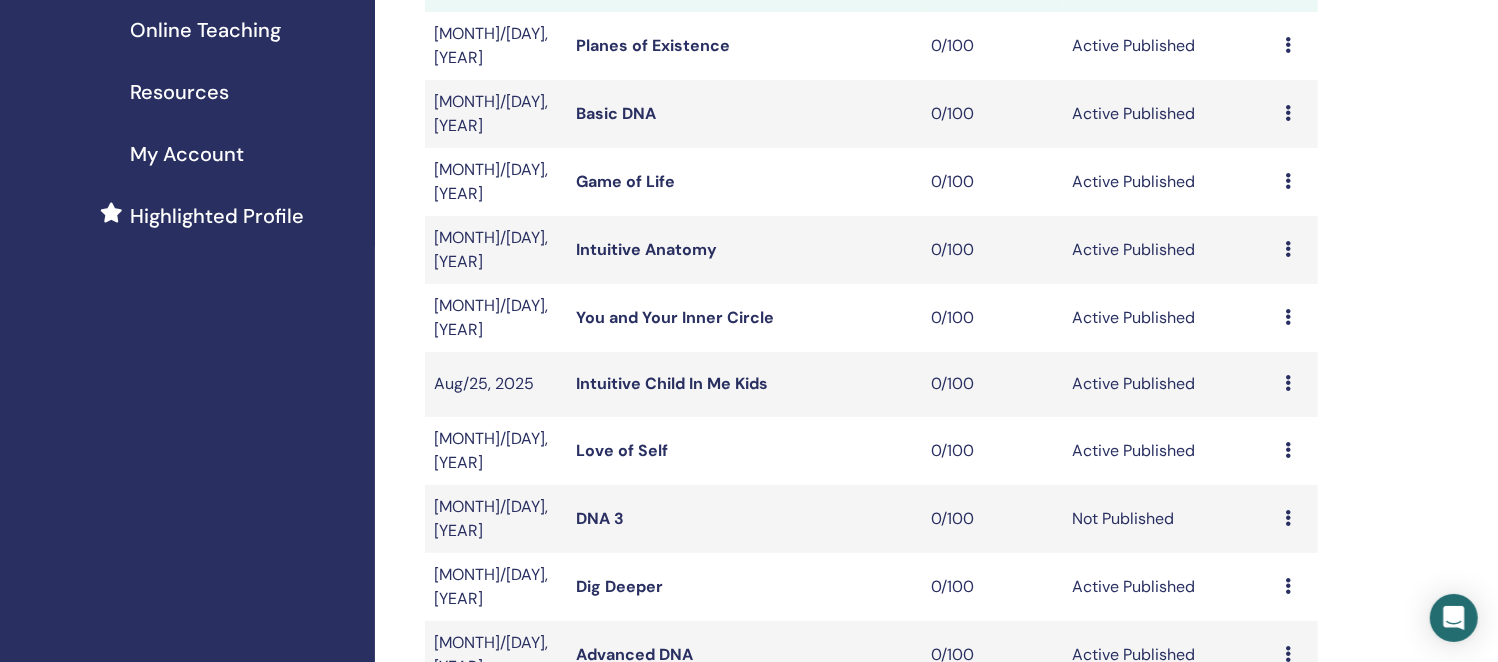 scroll, scrollTop: 625, scrollLeft: 0, axis: vertical 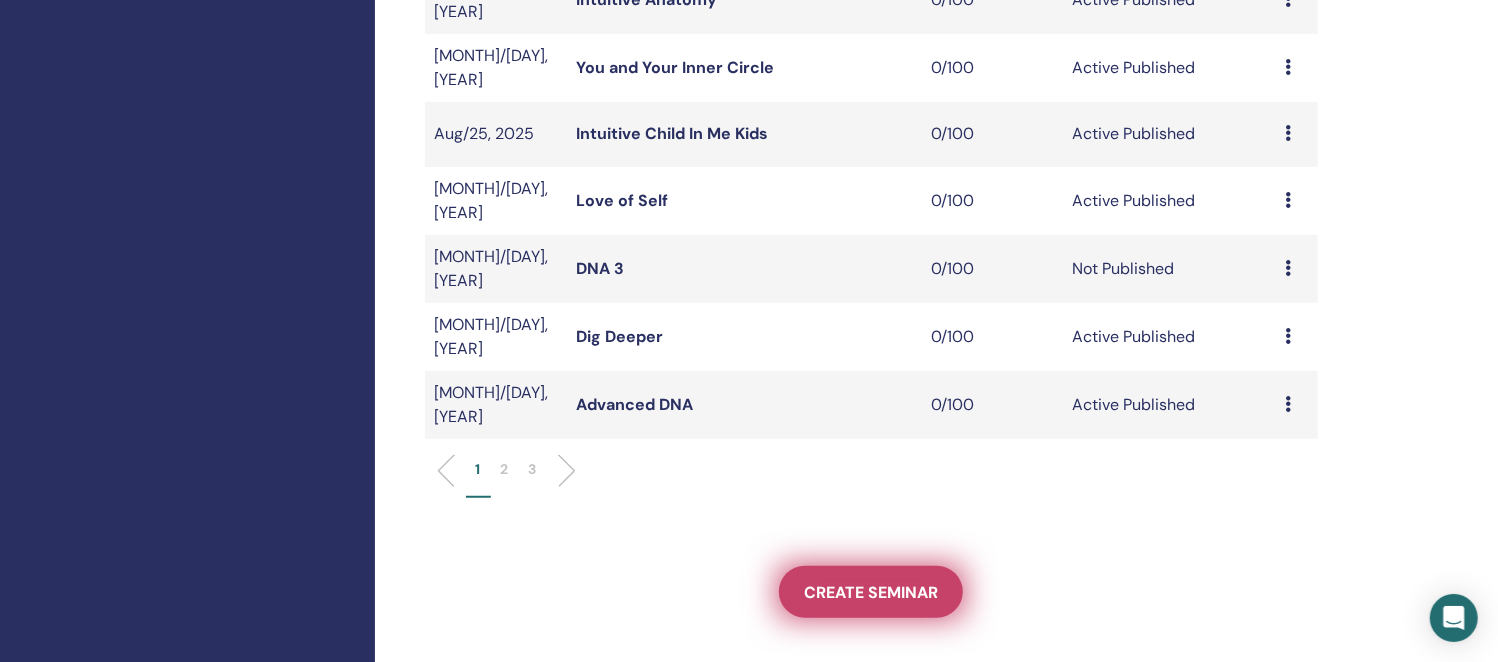 click on "Create seminar" at bounding box center (871, 592) 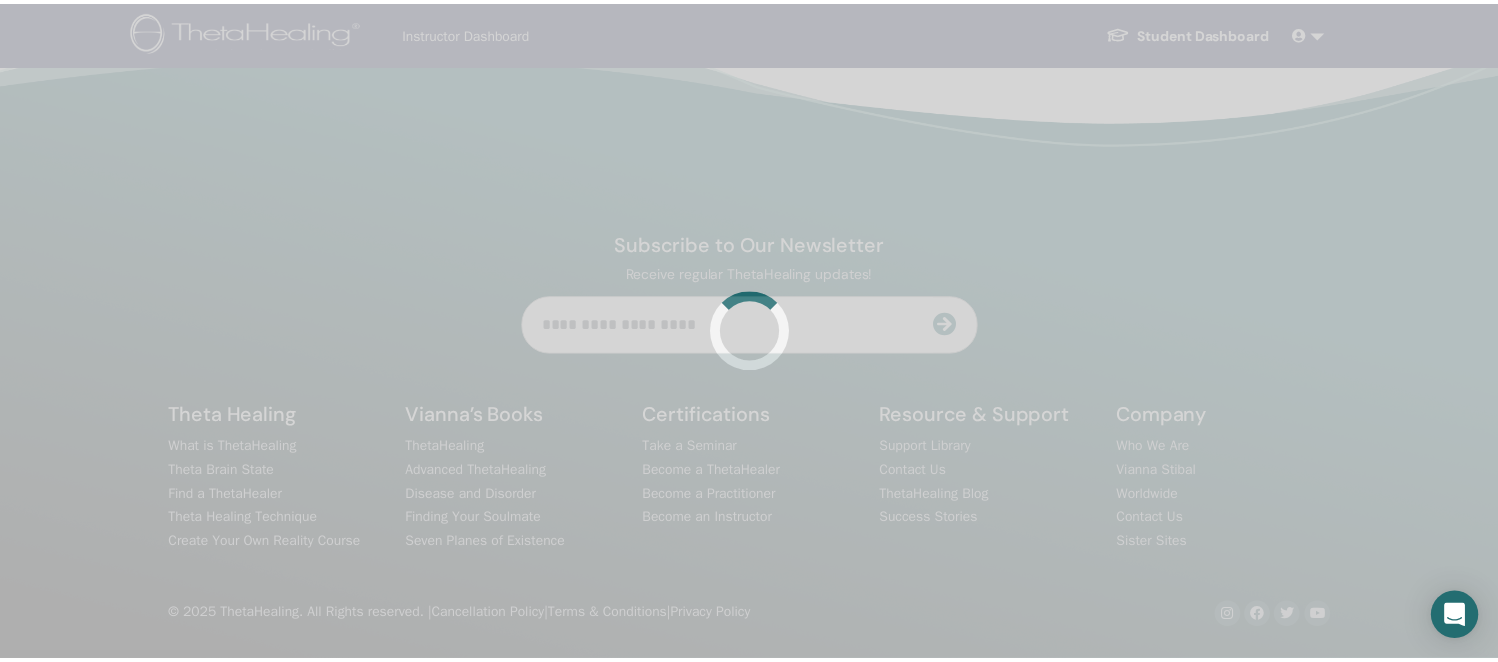 scroll, scrollTop: 0, scrollLeft: 0, axis: both 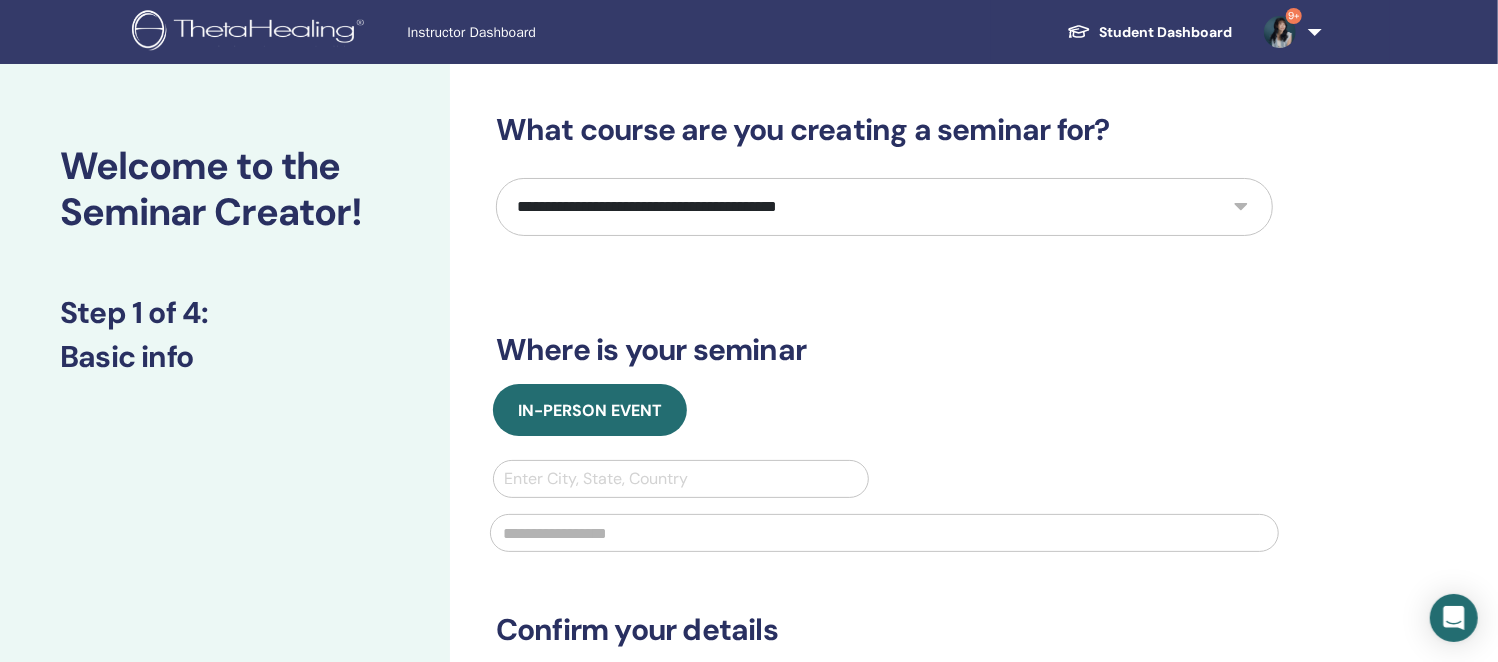 click on "**********" at bounding box center (884, 207) 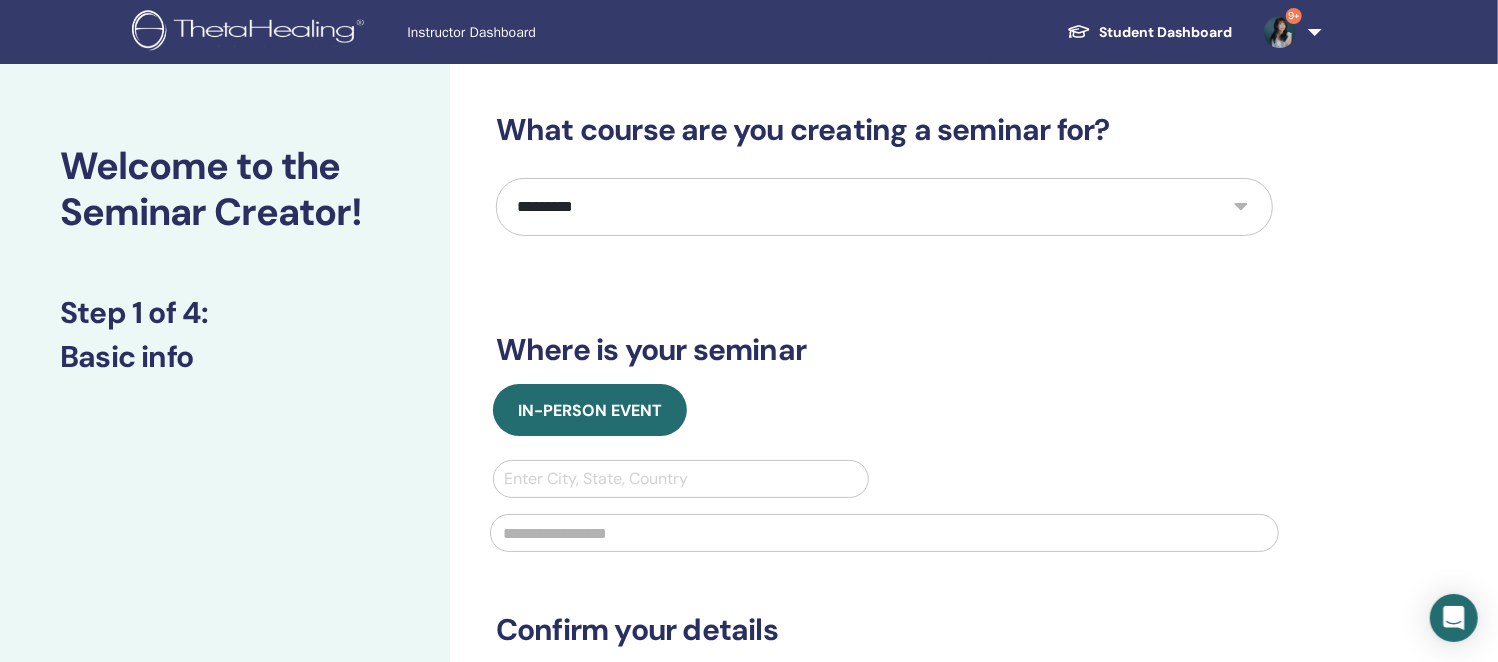 click on "**********" at bounding box center (884, 207) 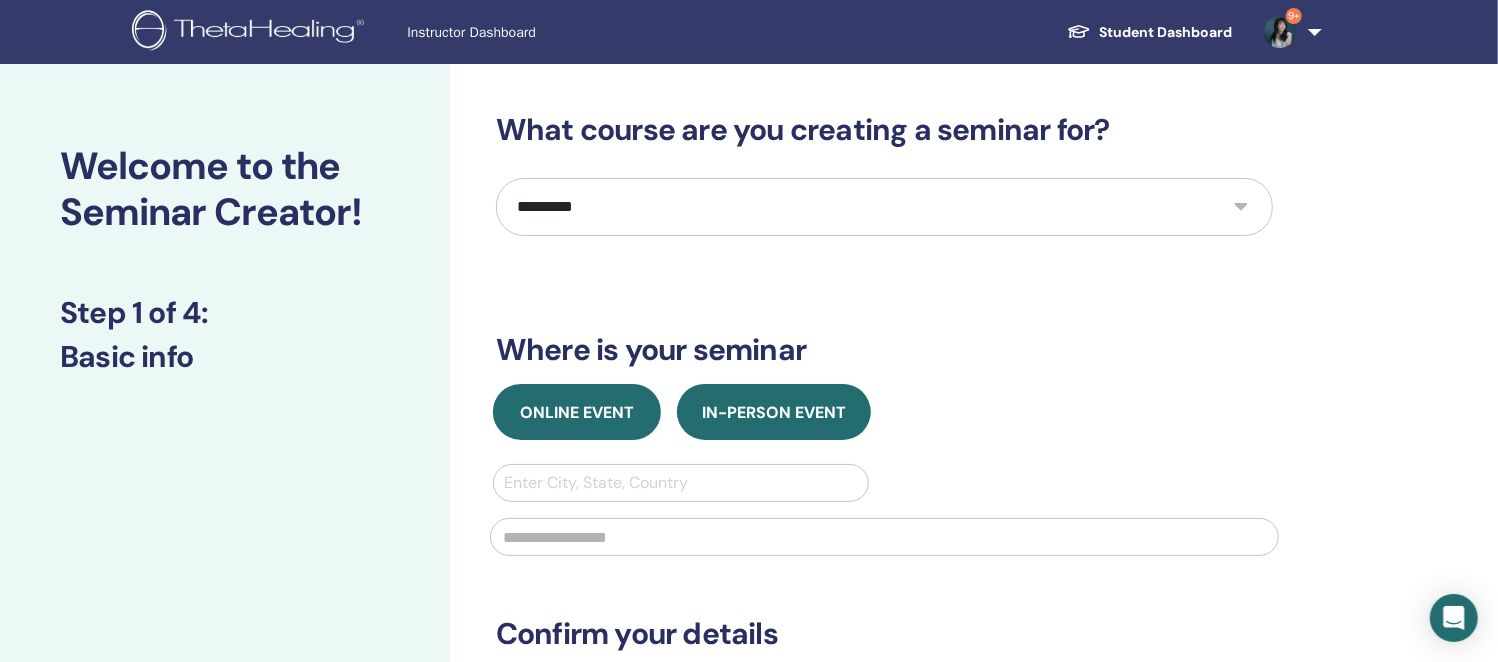 click on "Online Event" at bounding box center (577, 412) 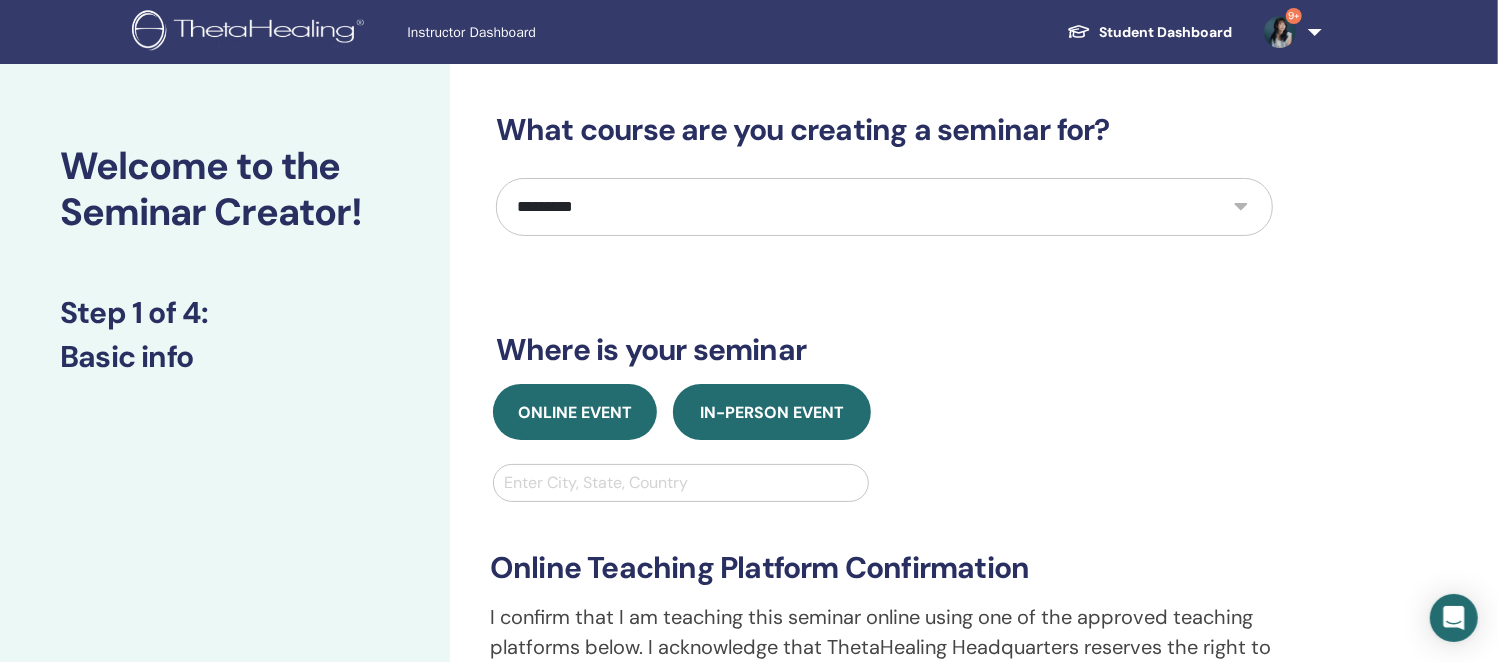 click on "In-Person Event" at bounding box center (772, 412) 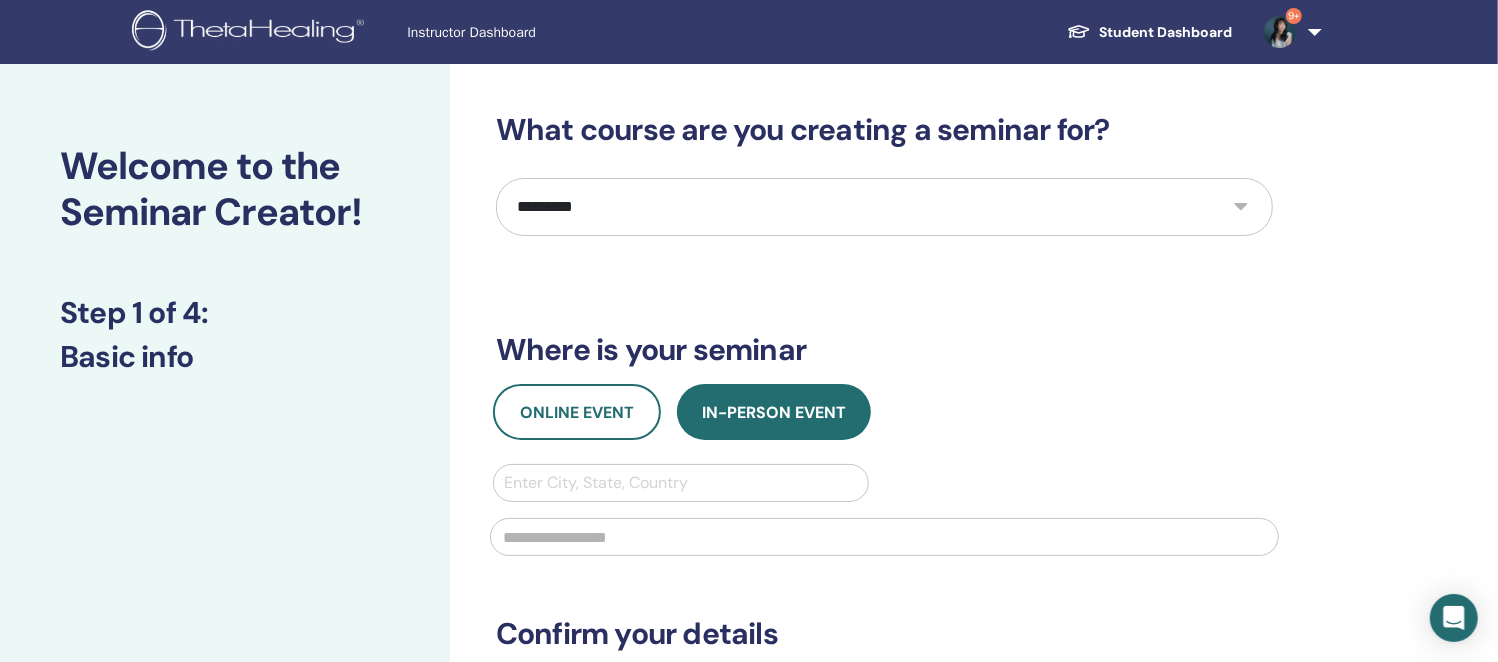 click at bounding box center [681, 483] 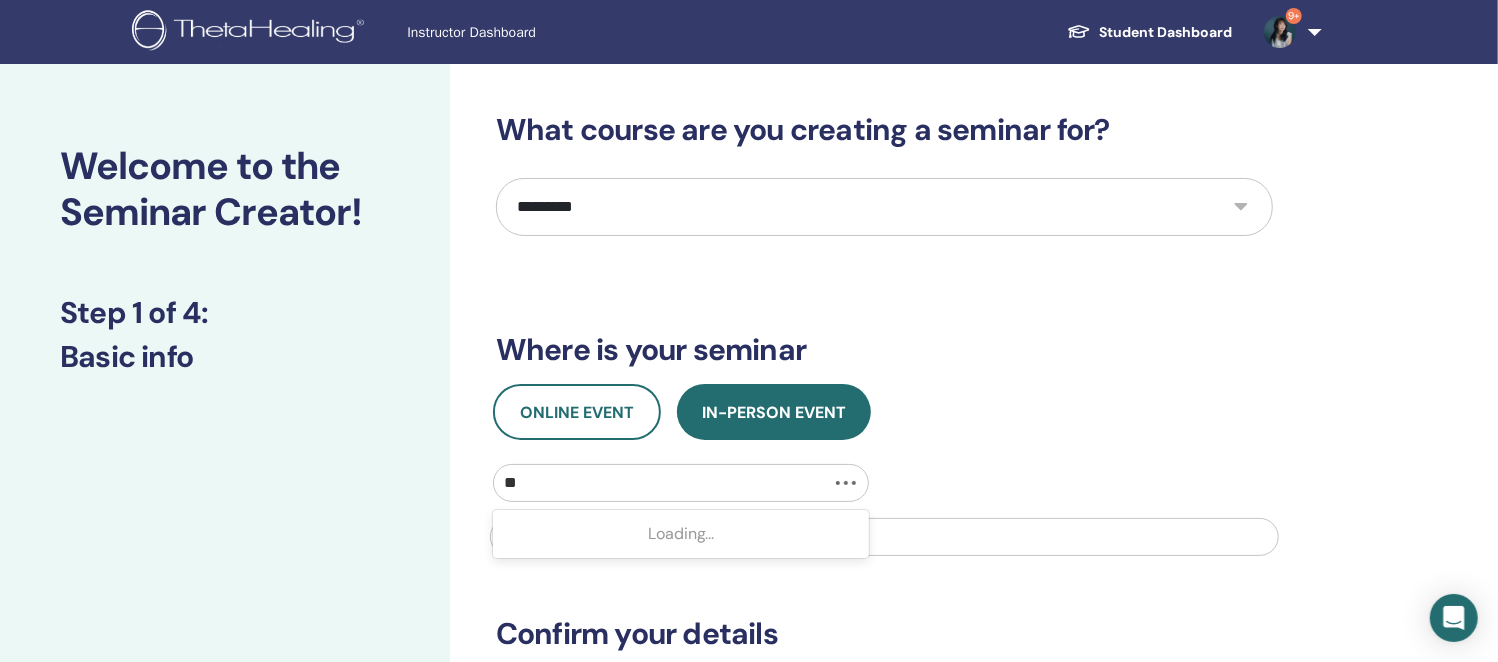 type on "***" 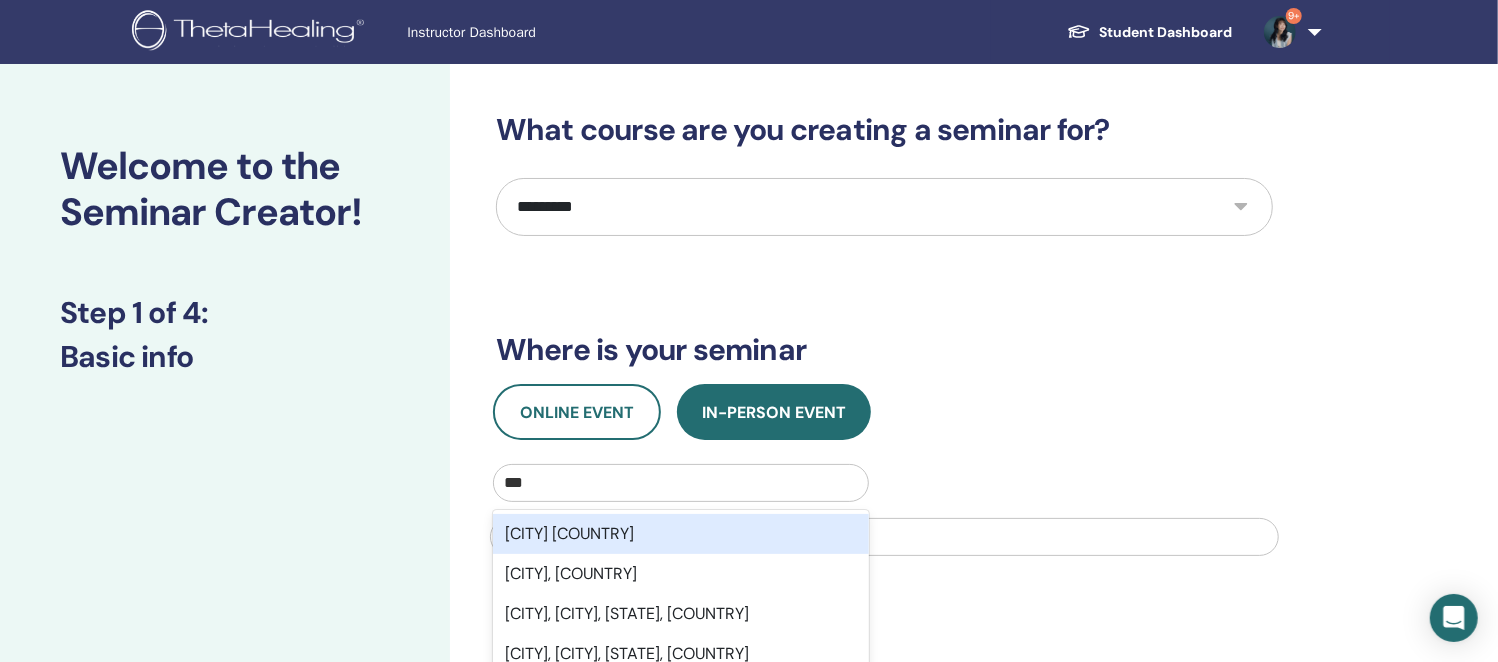 click on "[CITY] [COUNTRY]" at bounding box center (681, 534) 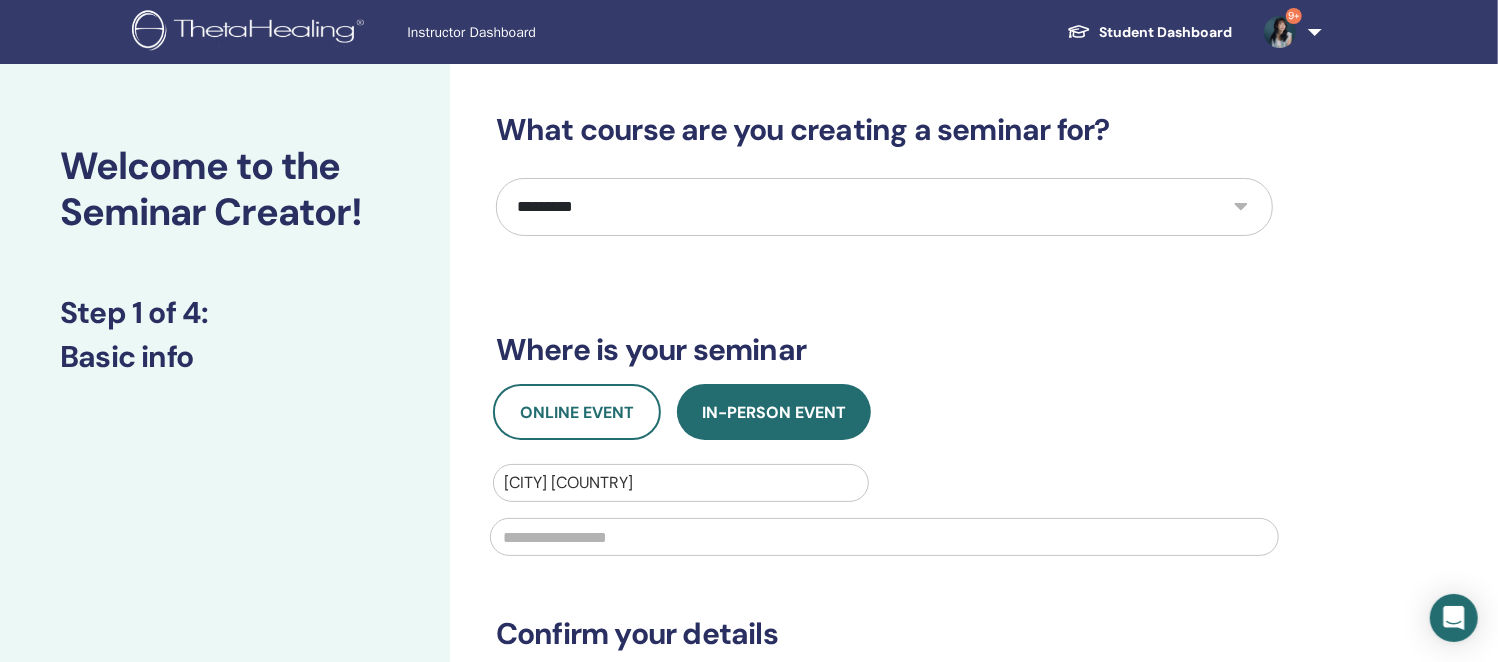 click at bounding box center (884, 537) 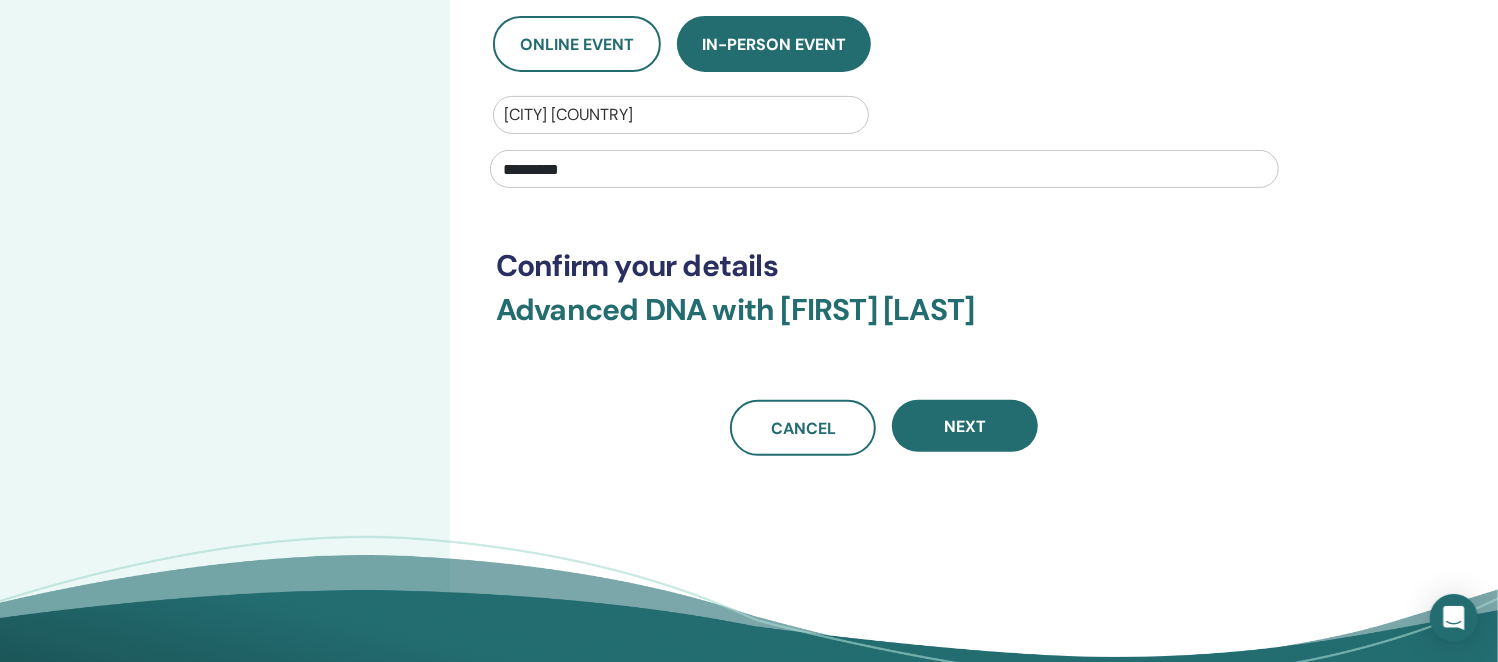 scroll, scrollTop: 375, scrollLeft: 0, axis: vertical 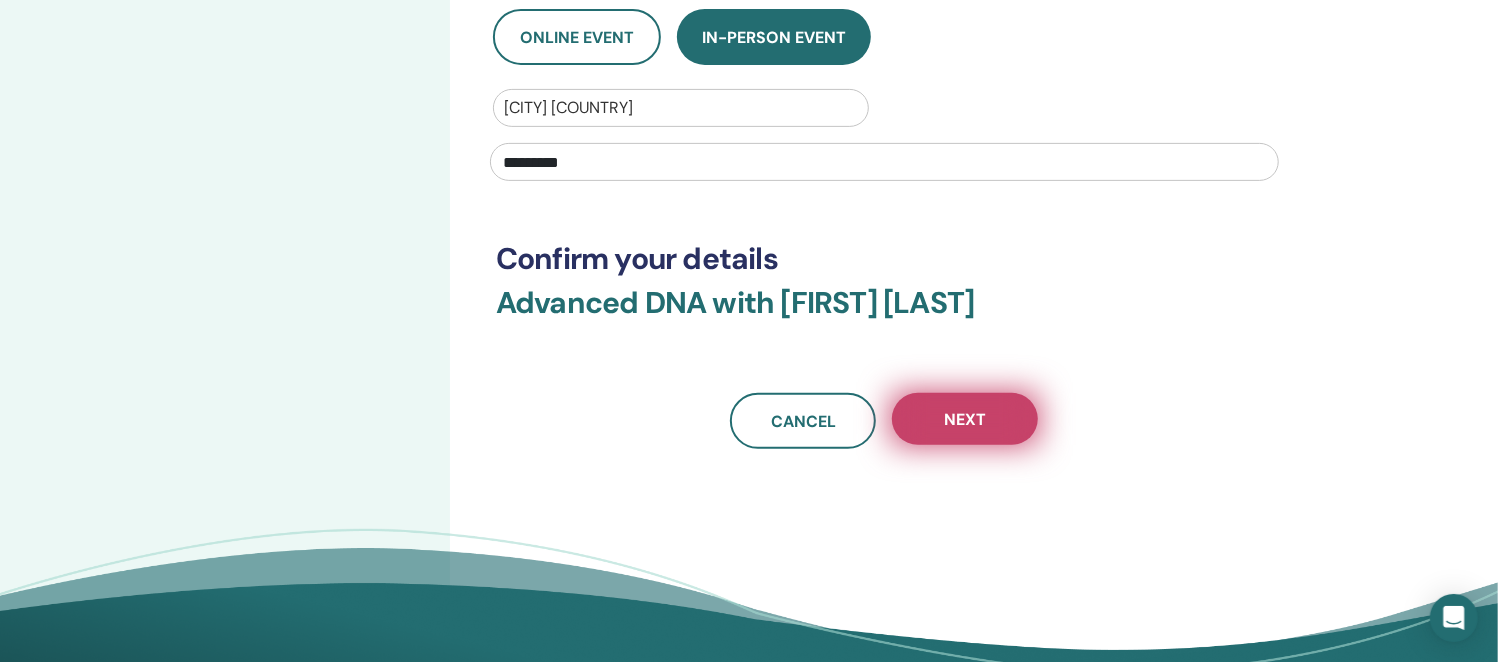 type on "*********" 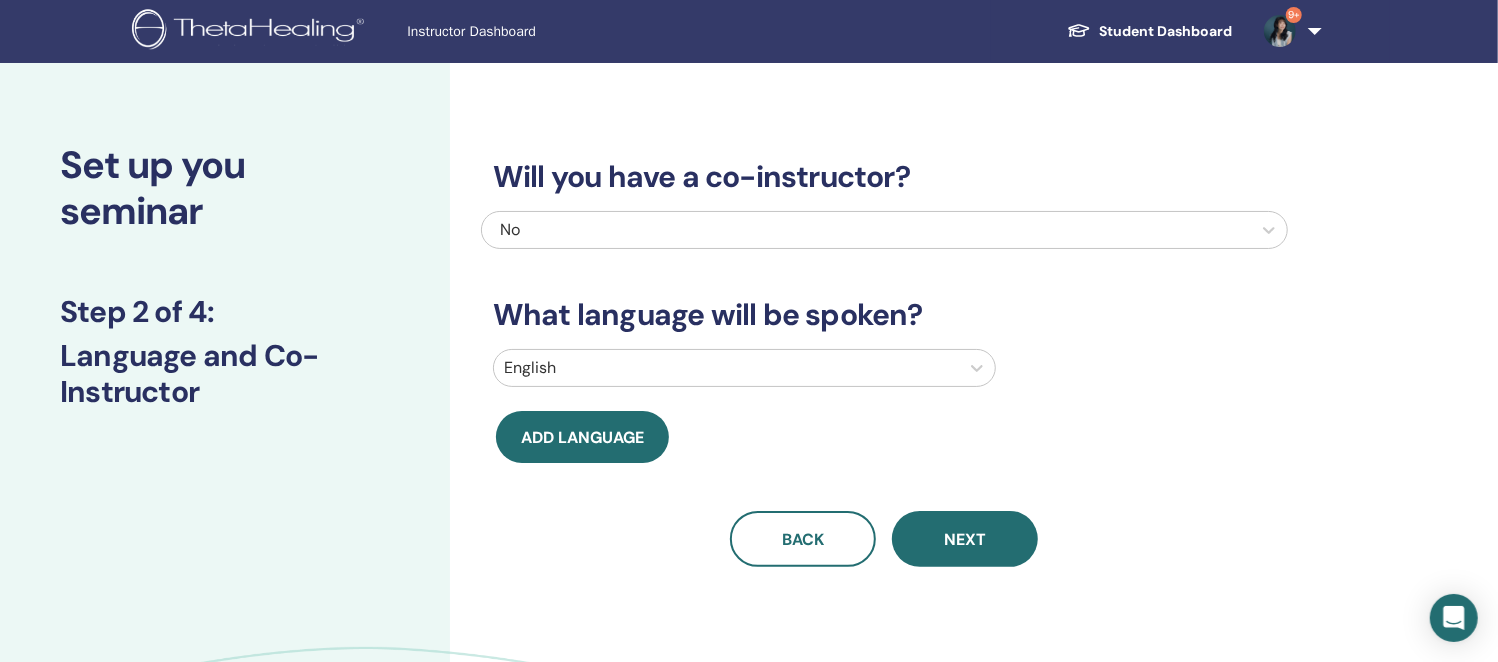 scroll, scrollTop: 0, scrollLeft: 0, axis: both 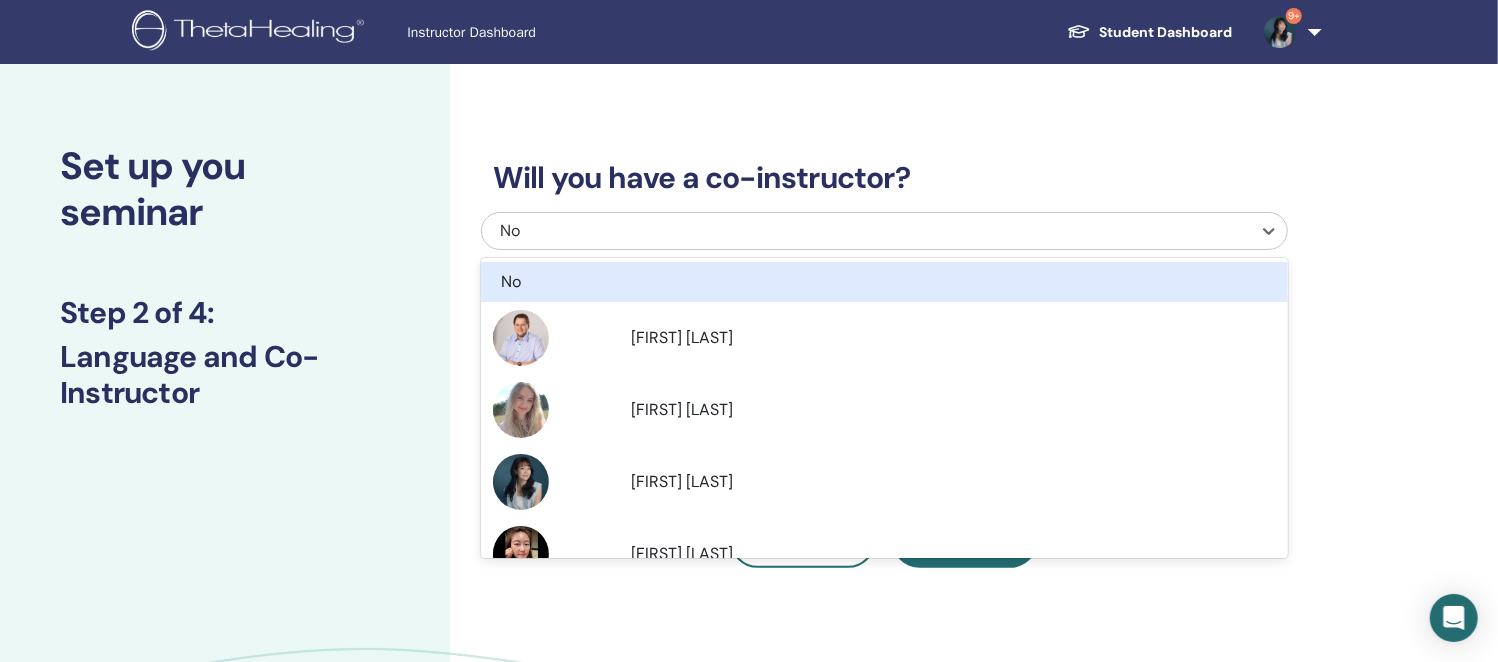 click on "No" at bounding box center [808, 231] 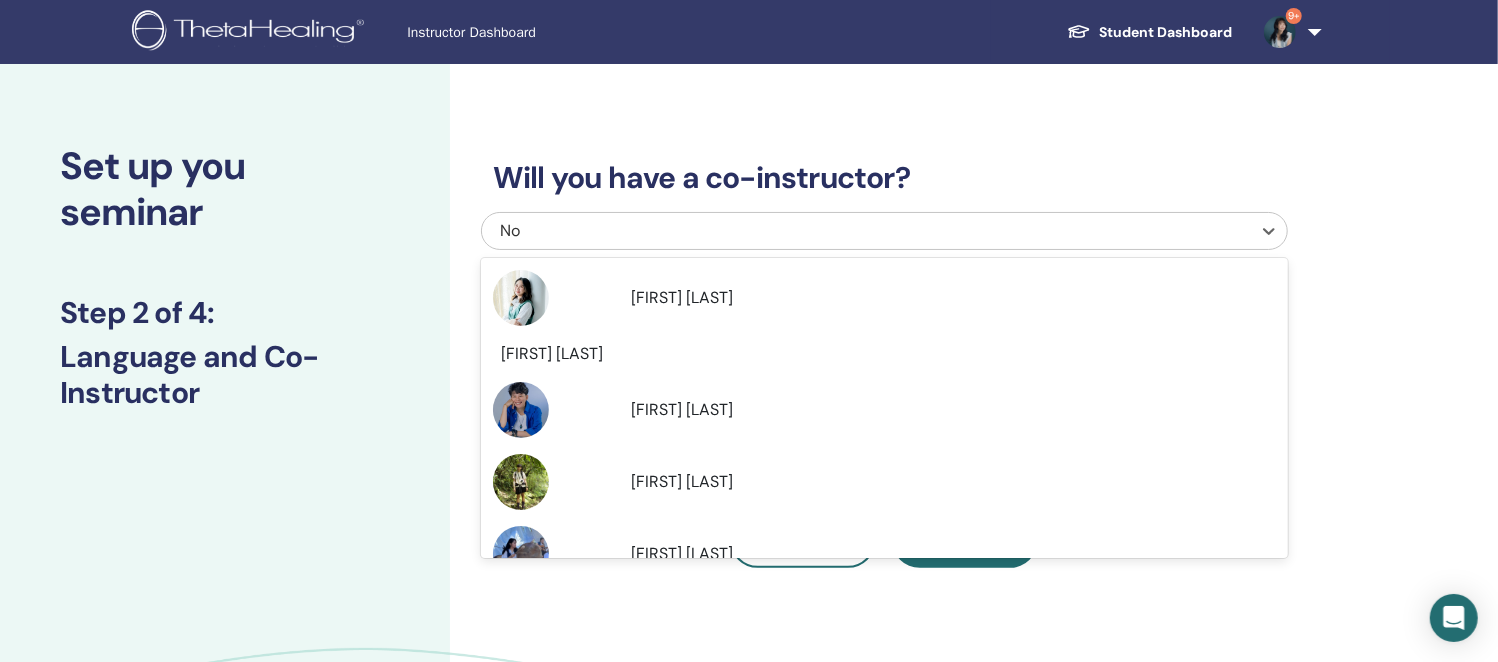 scroll, scrollTop: 375, scrollLeft: 0, axis: vertical 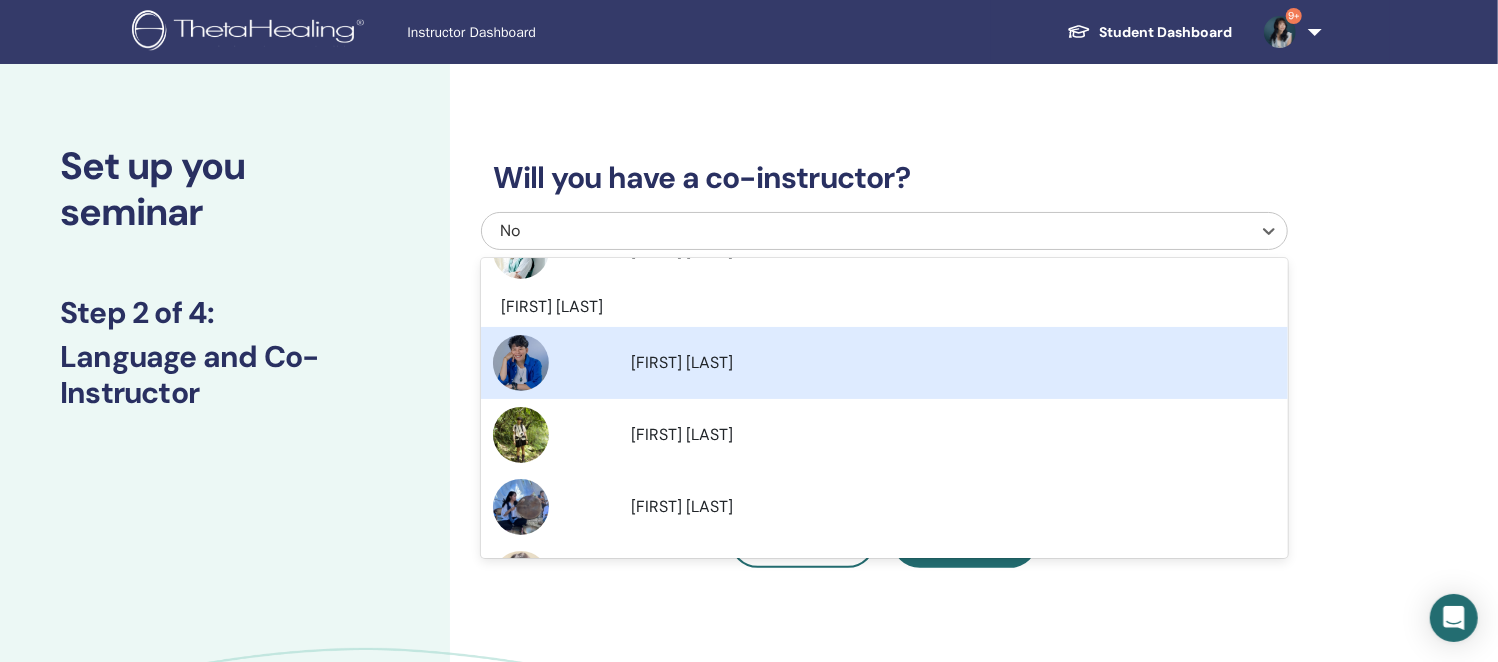 click on "[FIRST] [LAST]" at bounding box center [884, 363] 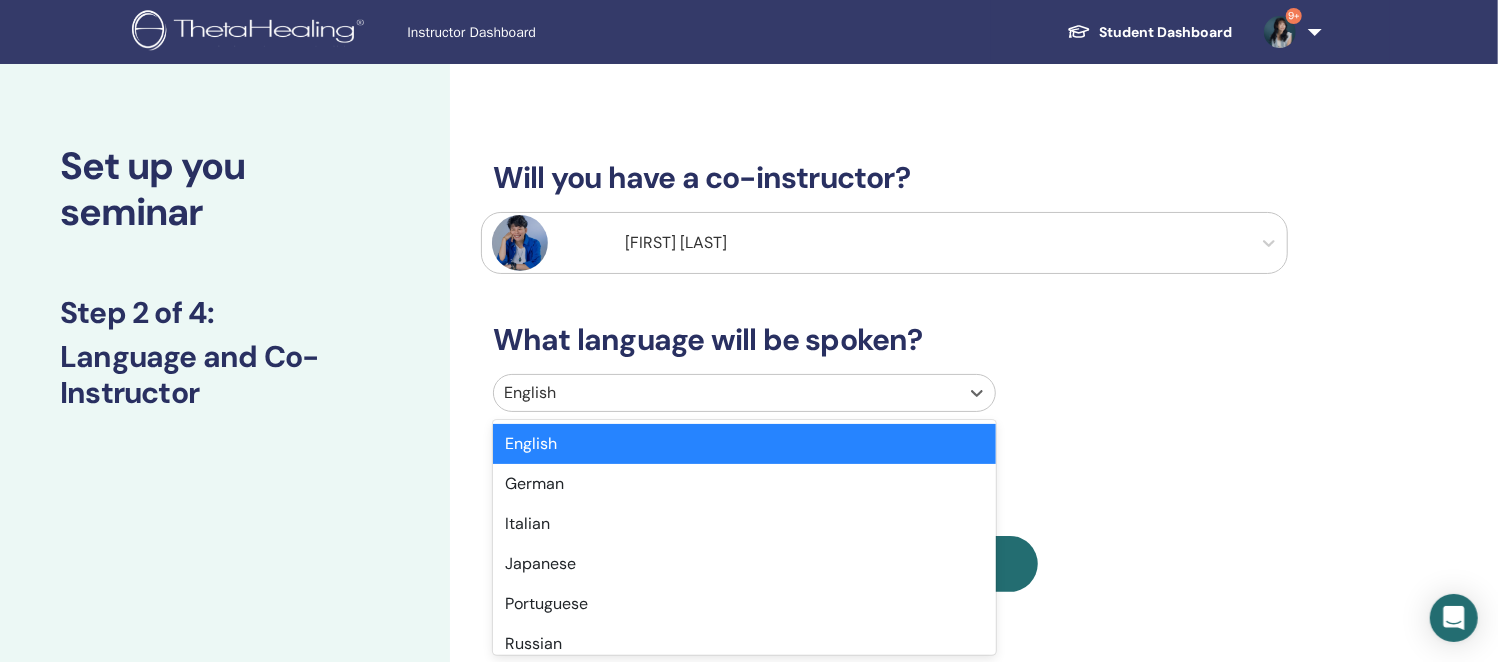click at bounding box center [726, 393] 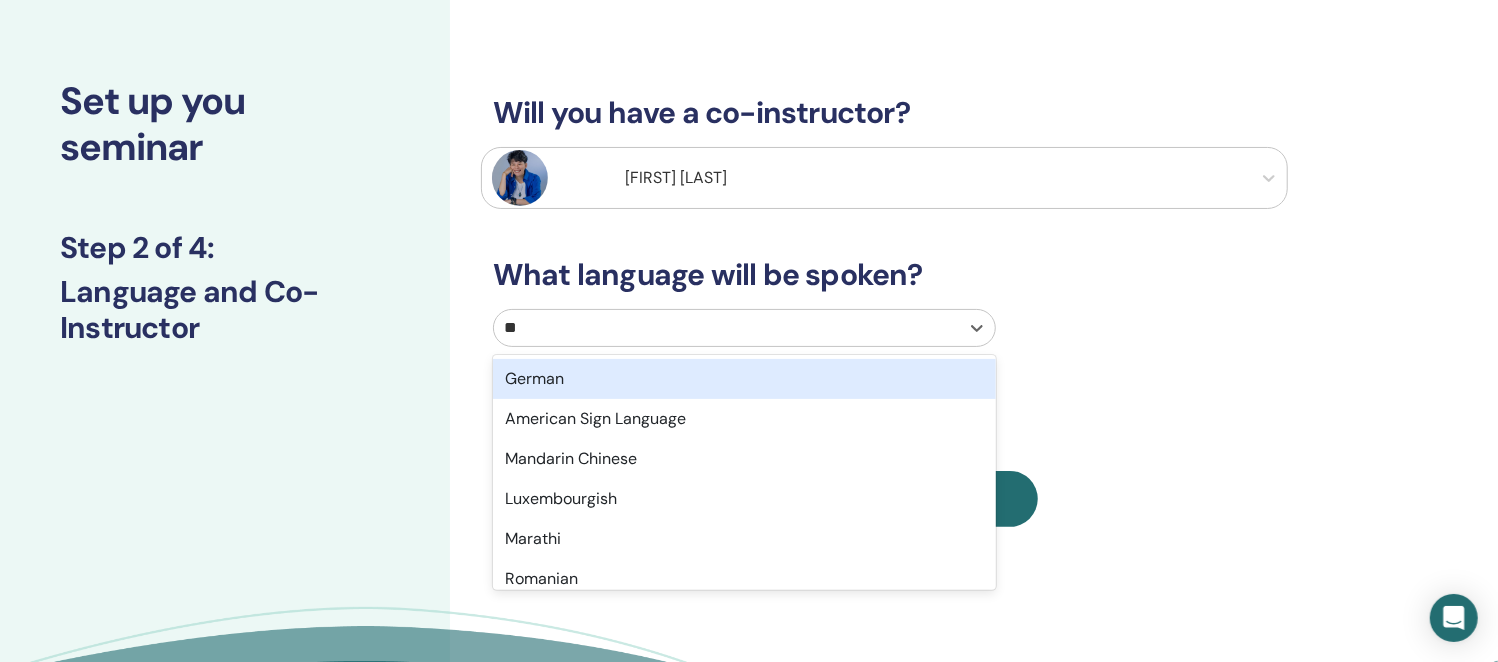 type on "***" 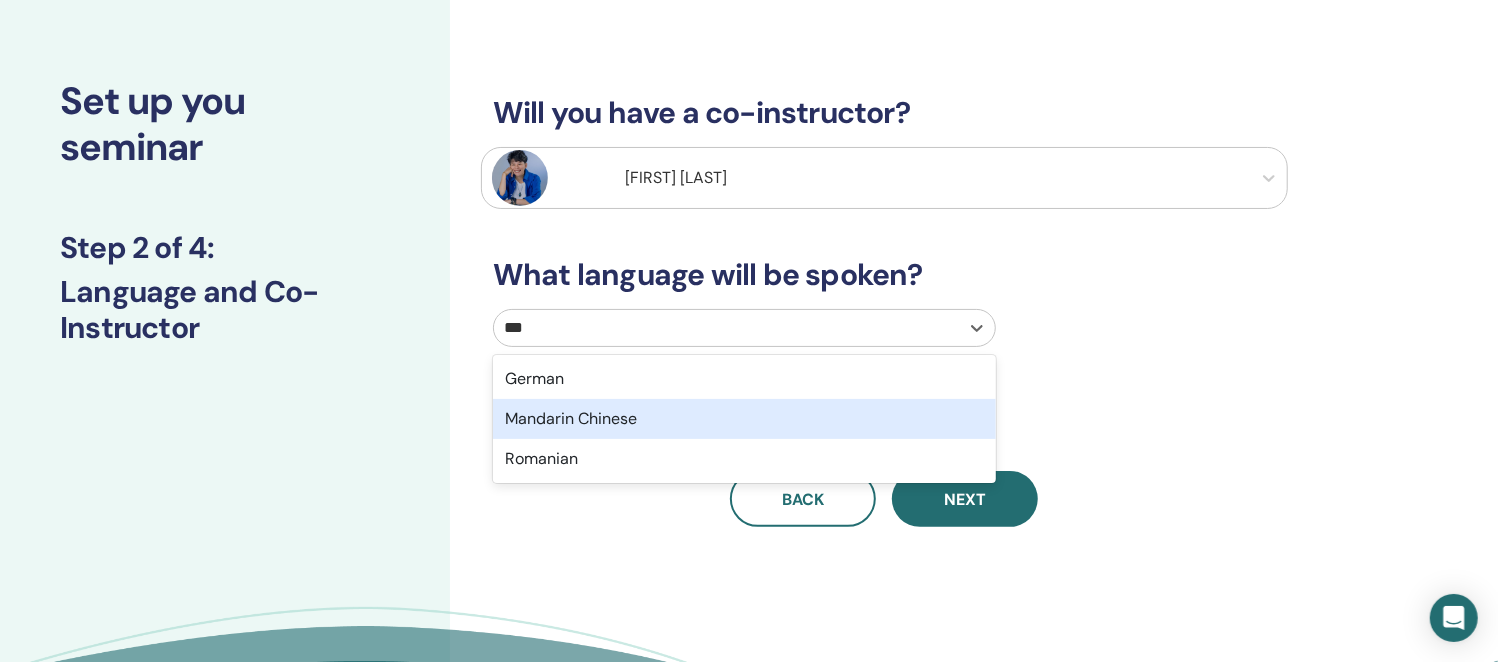 click on "Mandarin Chinese" at bounding box center (744, 419) 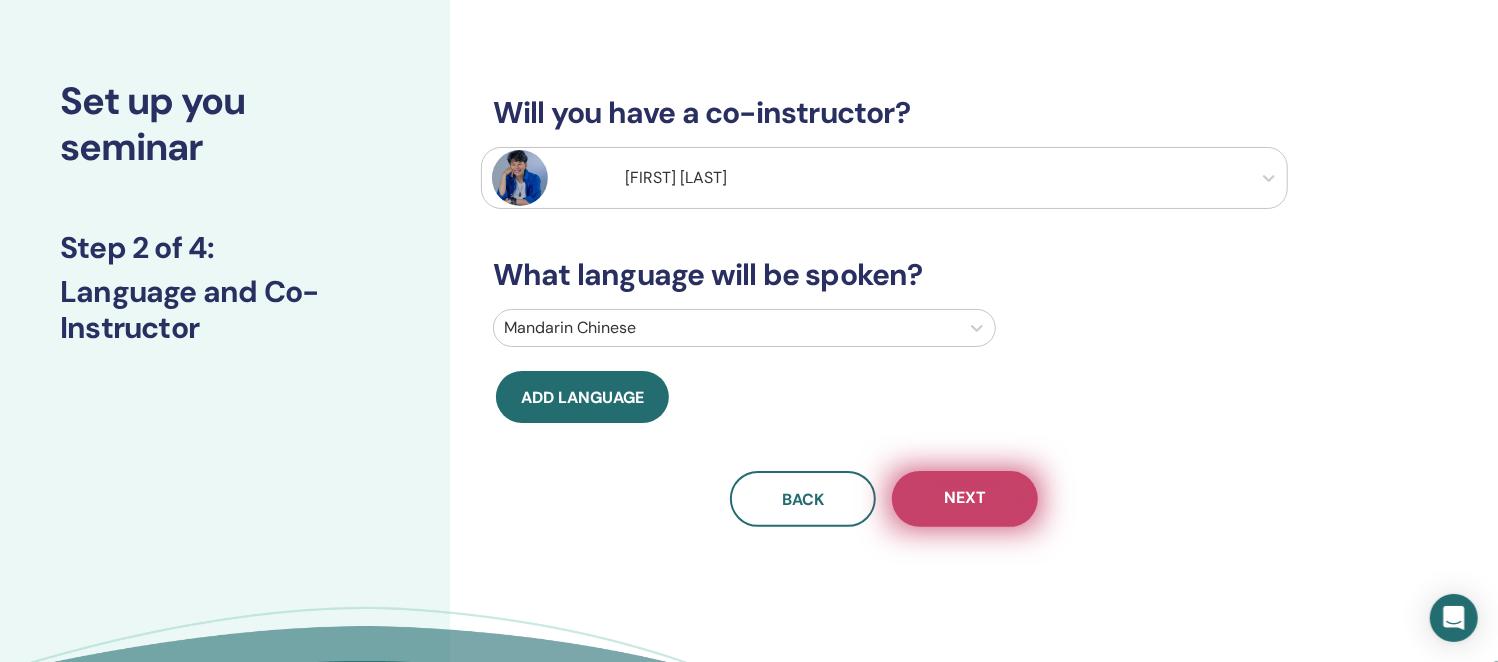 click on "Next" at bounding box center [965, 499] 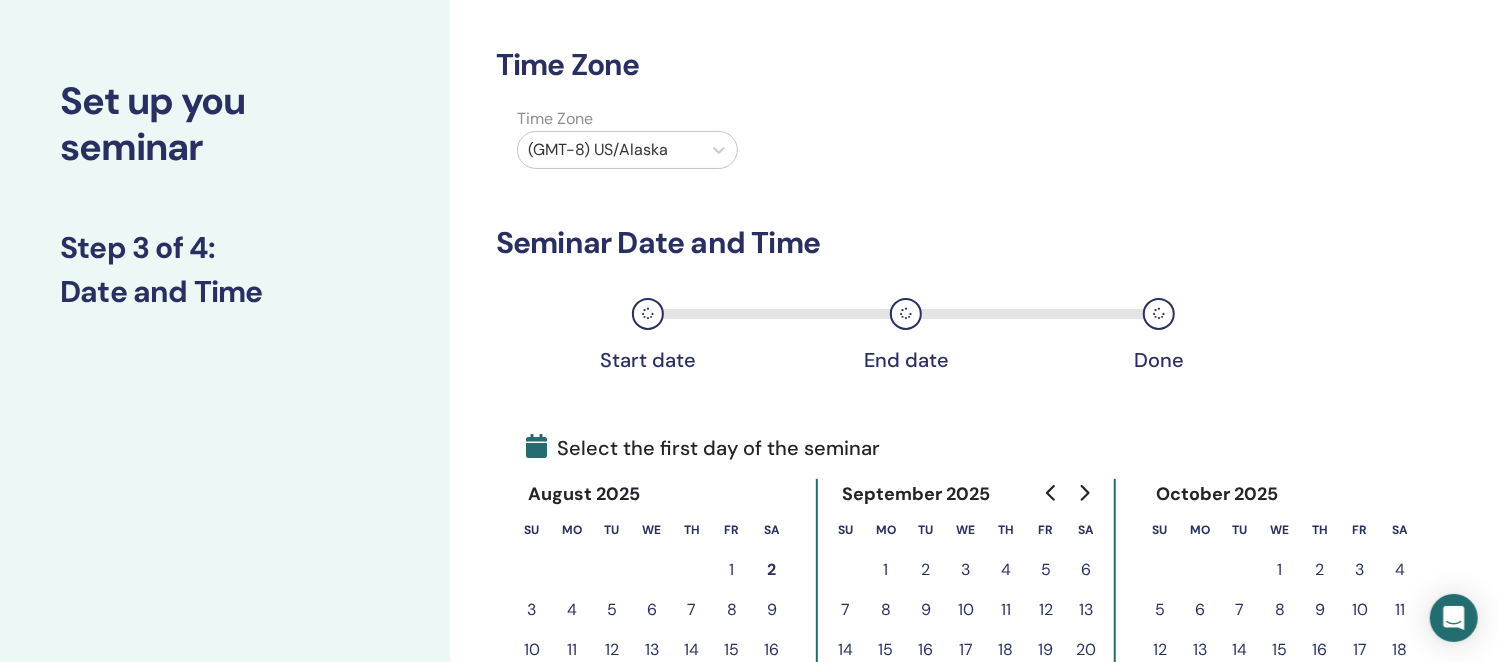 click at bounding box center (609, 150) 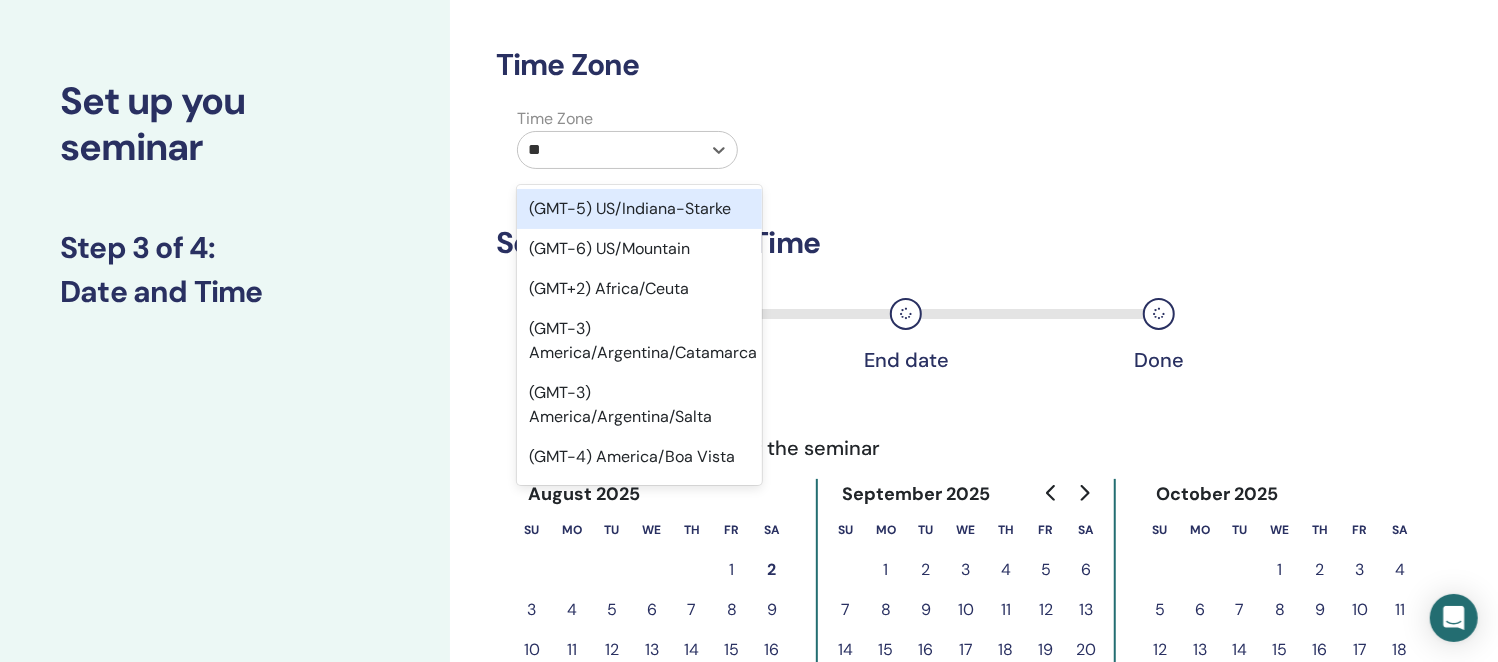 type on "***" 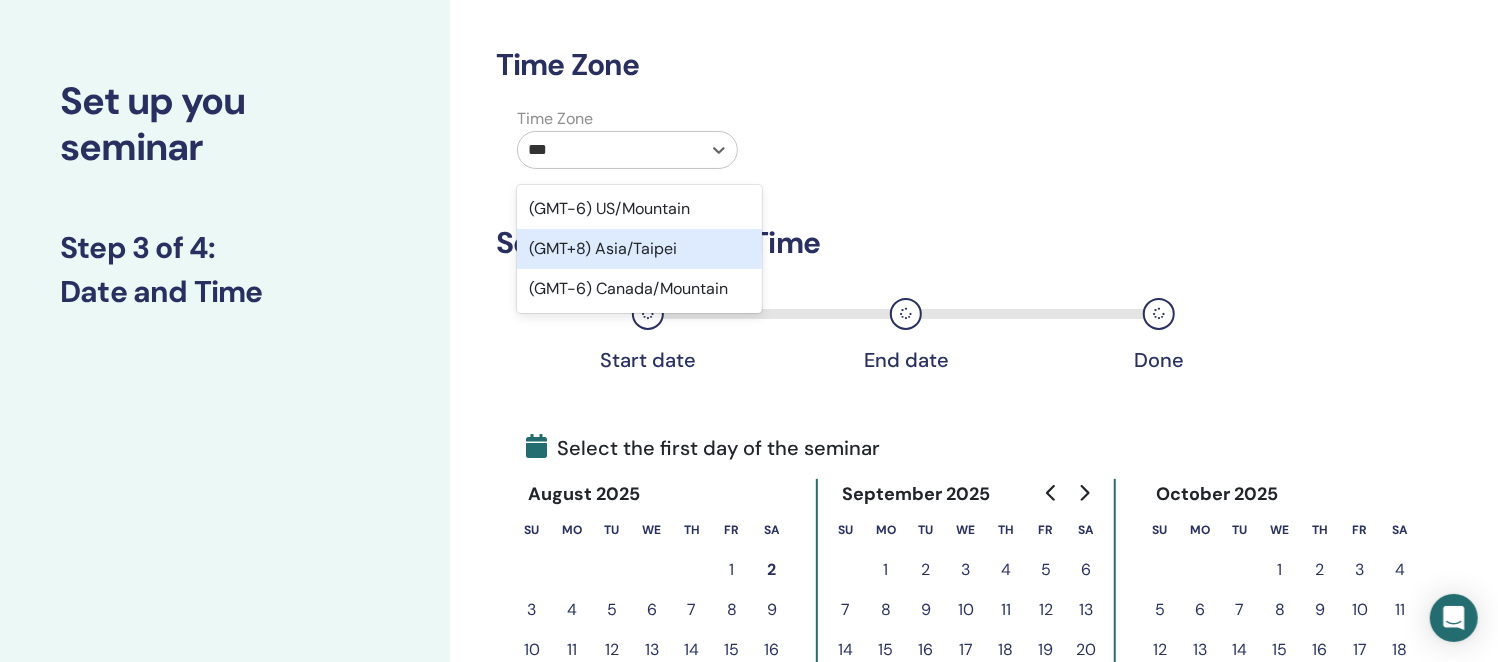 click on "(GMT+8) Asia/Taipei" at bounding box center [639, 249] 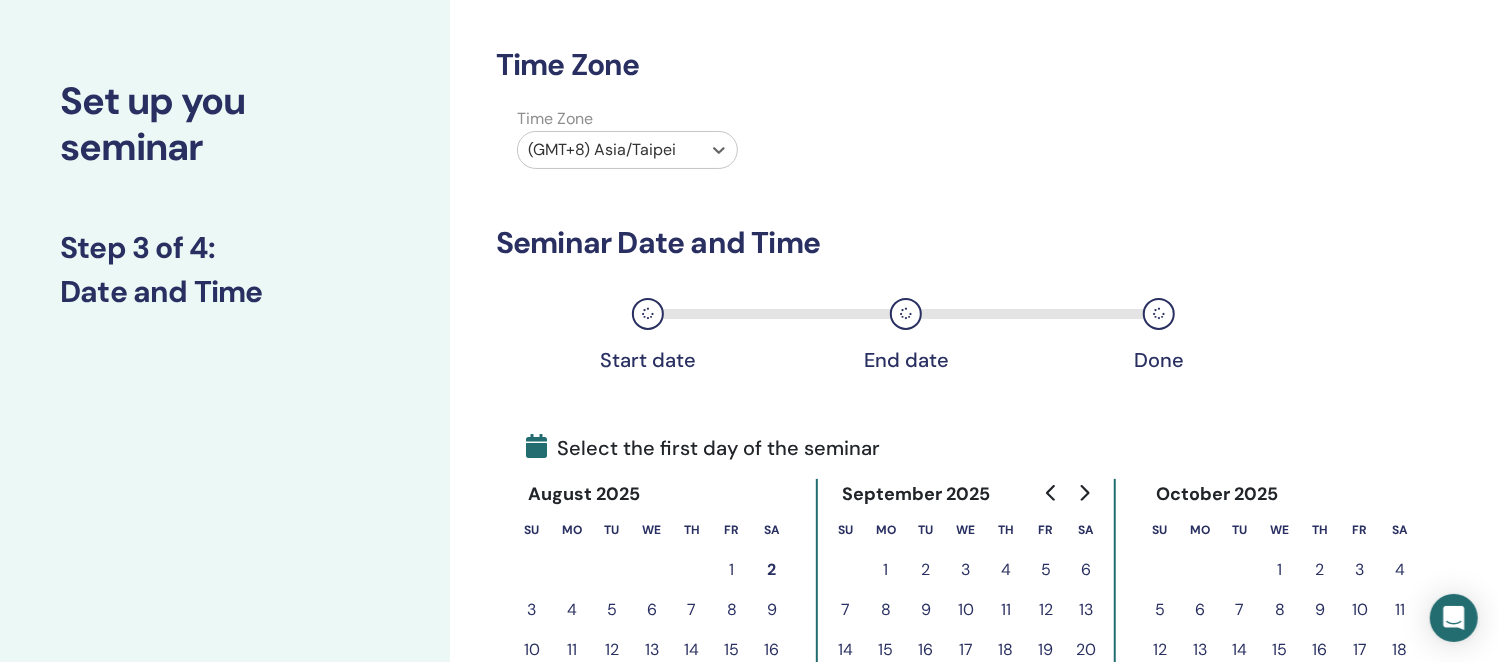 click on "Seminar Date and Time" at bounding box center [884, 243] 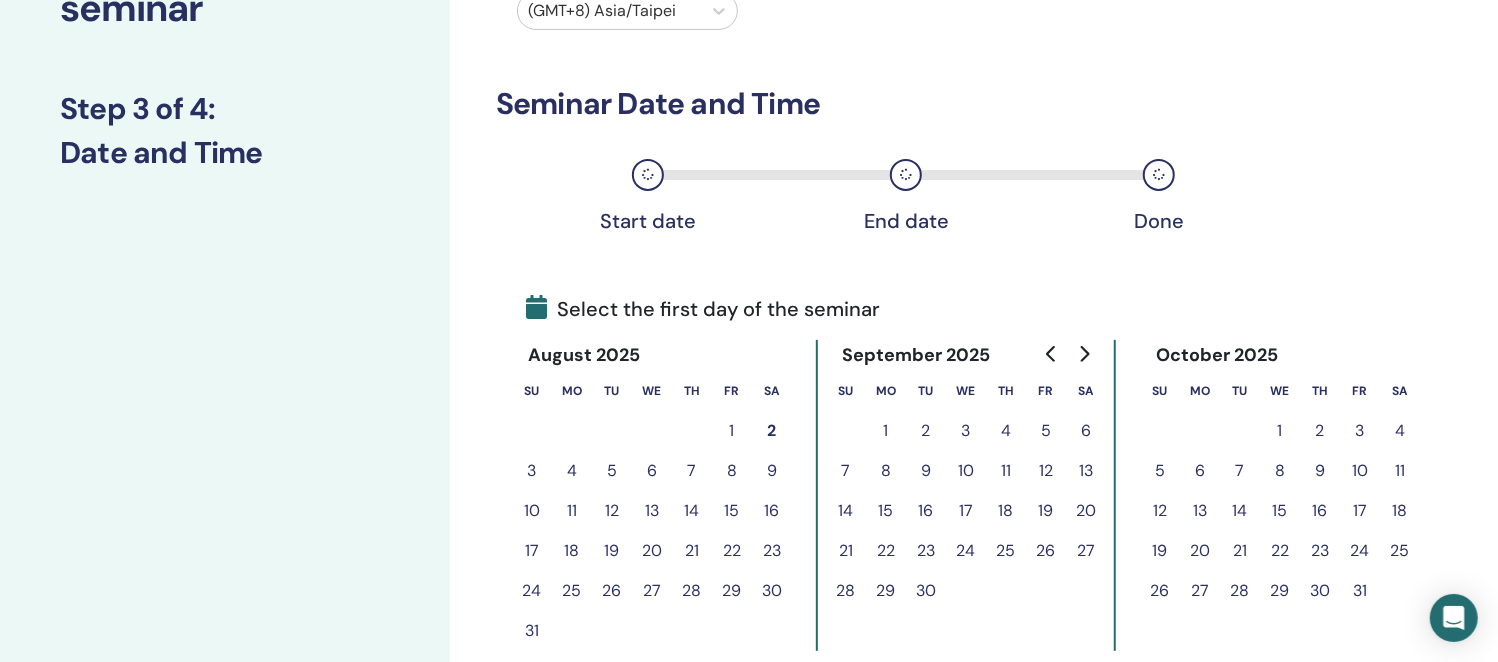 scroll, scrollTop: 315, scrollLeft: 0, axis: vertical 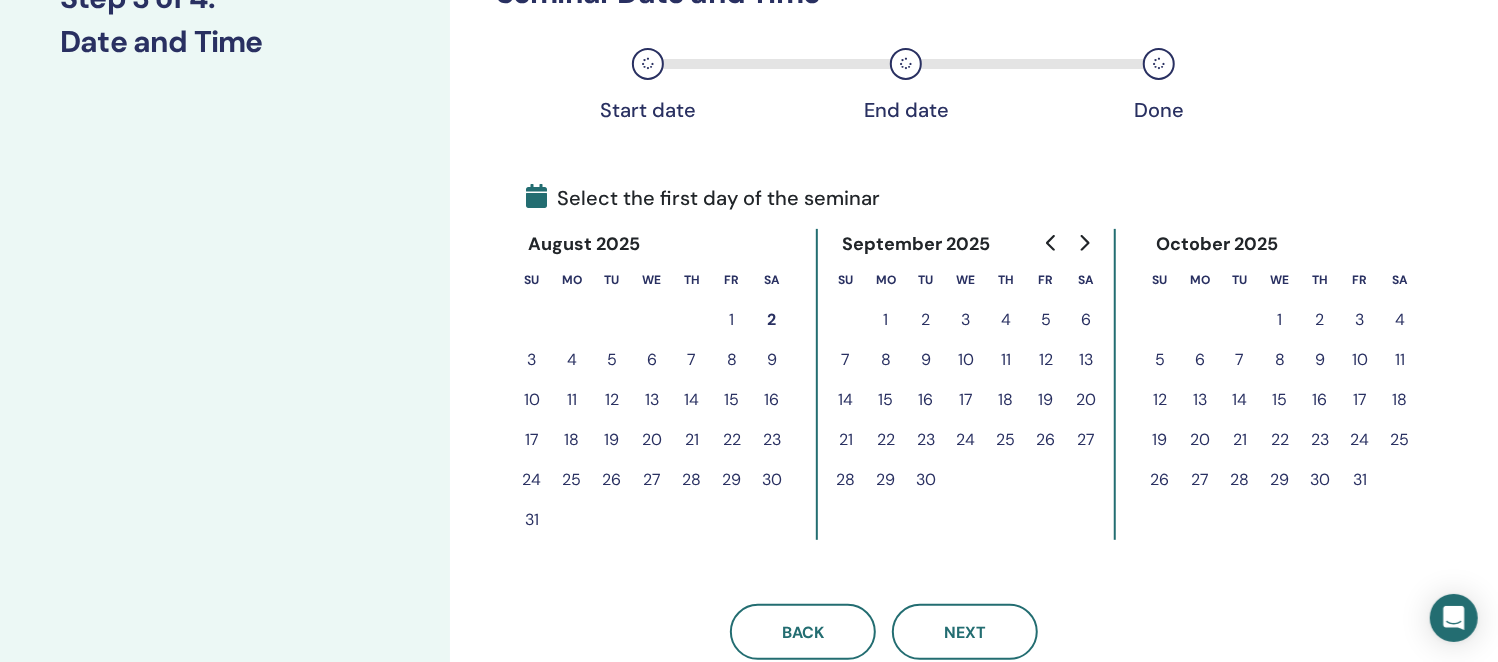click on "17" at bounding box center (1360, 400) 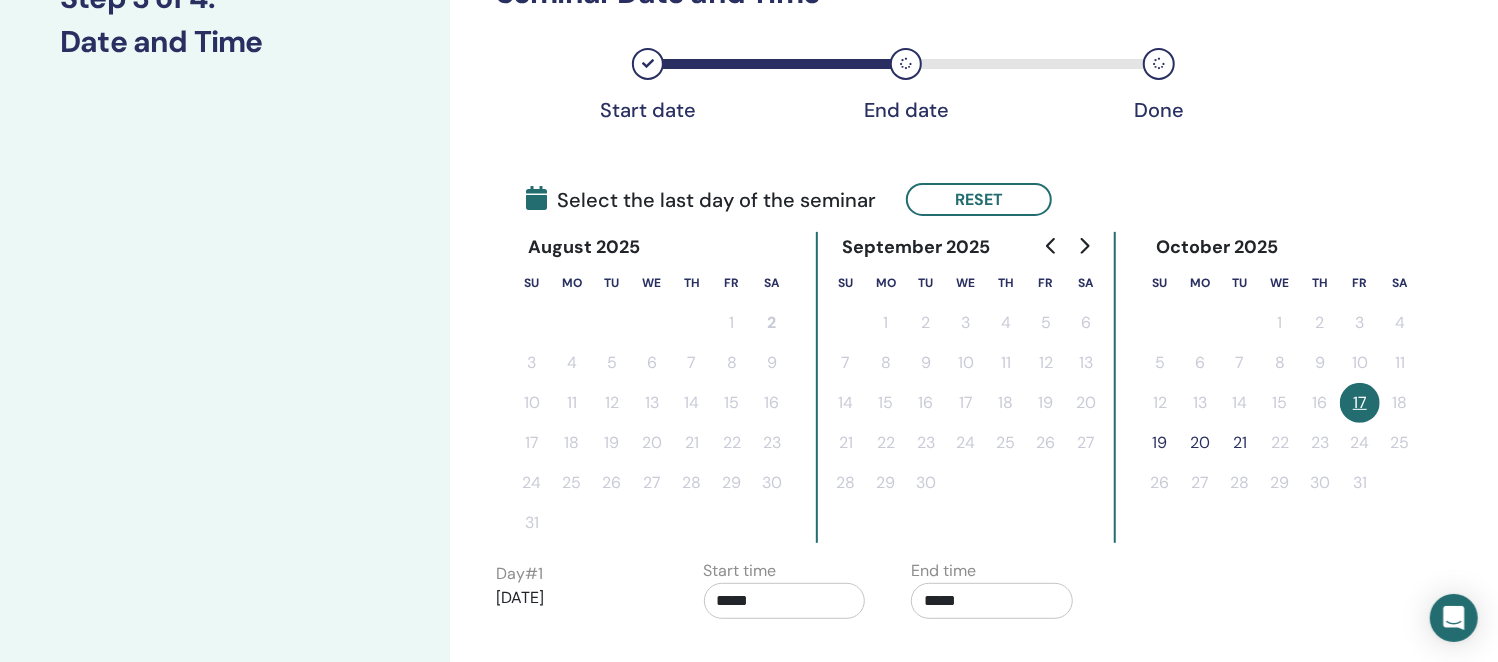 click on "19" at bounding box center [1160, 443] 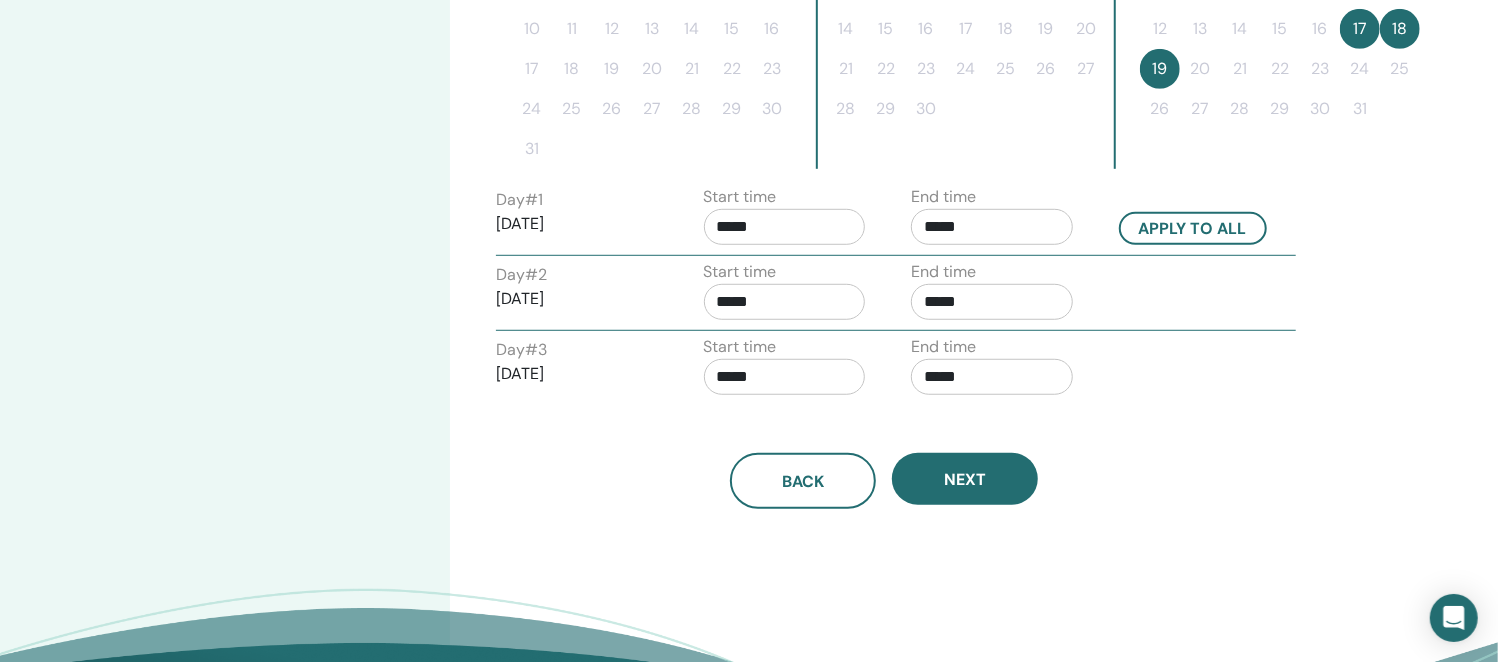 scroll, scrollTop: 690, scrollLeft: 0, axis: vertical 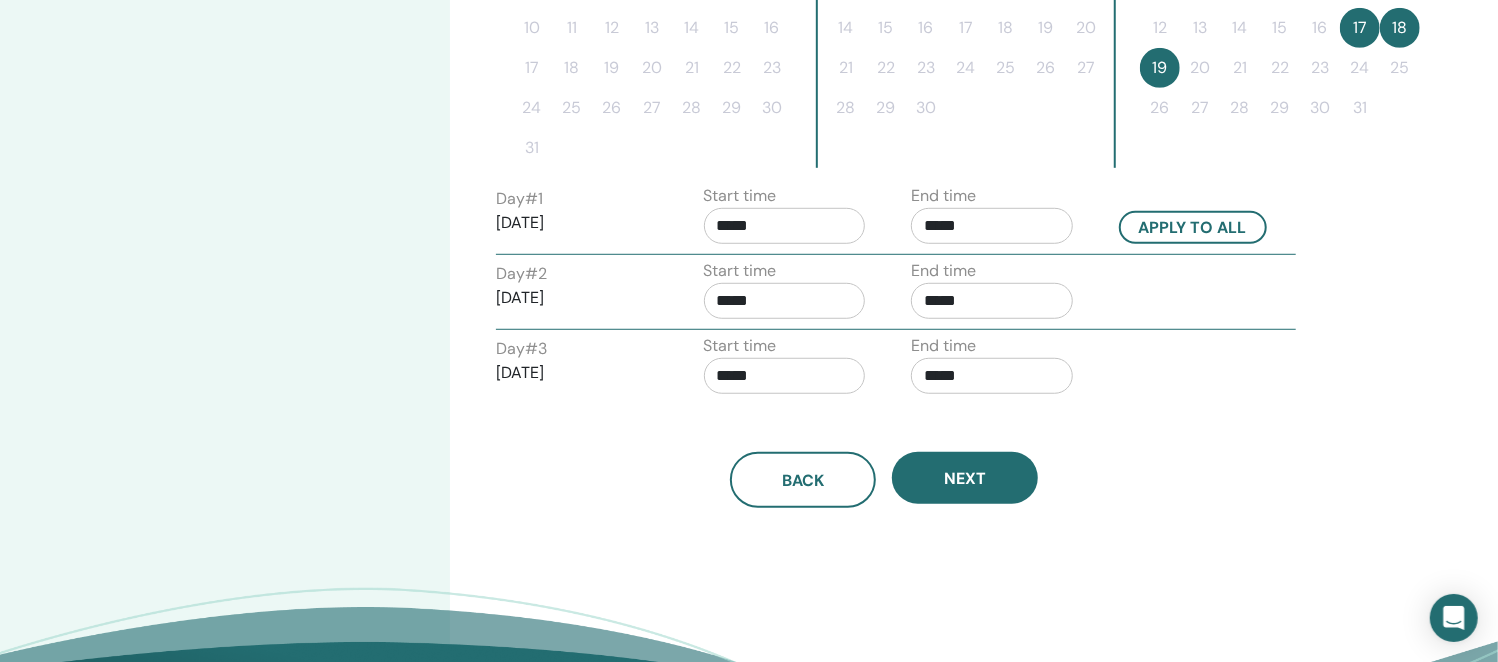 click on "*****" at bounding box center (785, 226) 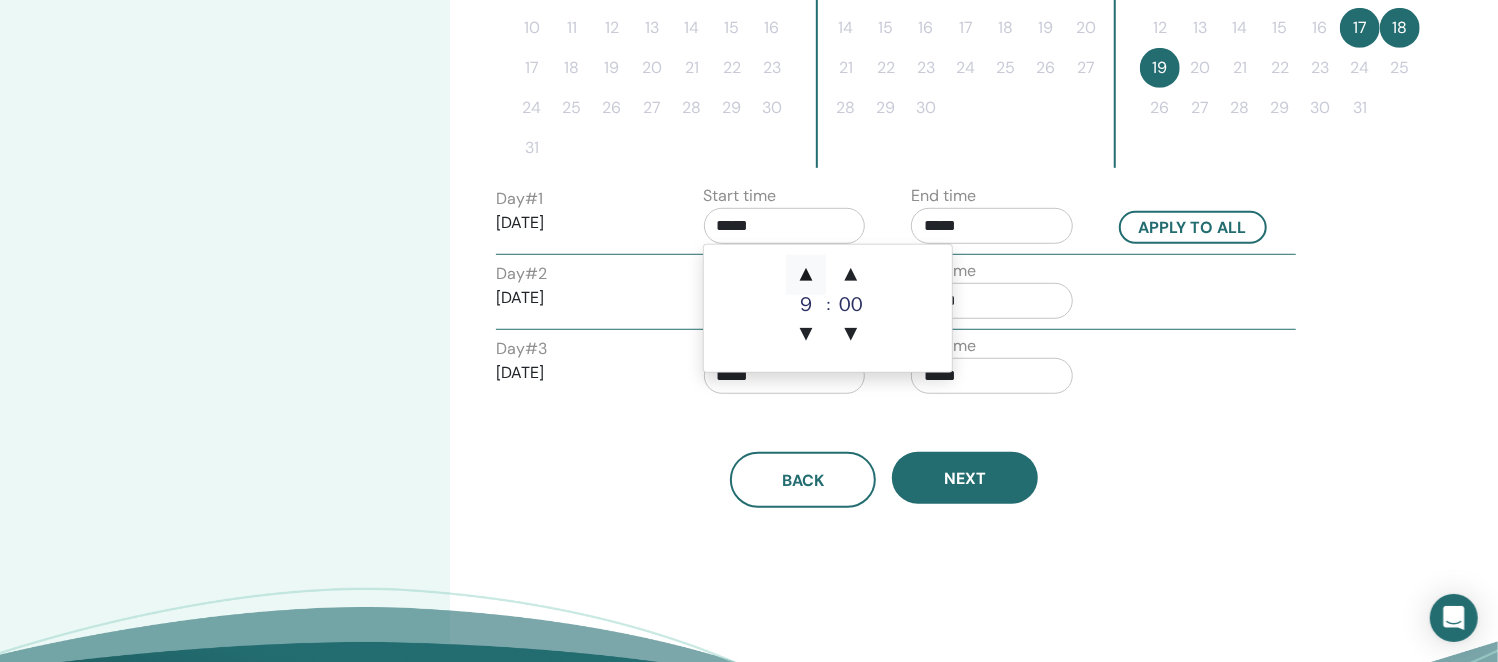 click on "▲" at bounding box center (806, 275) 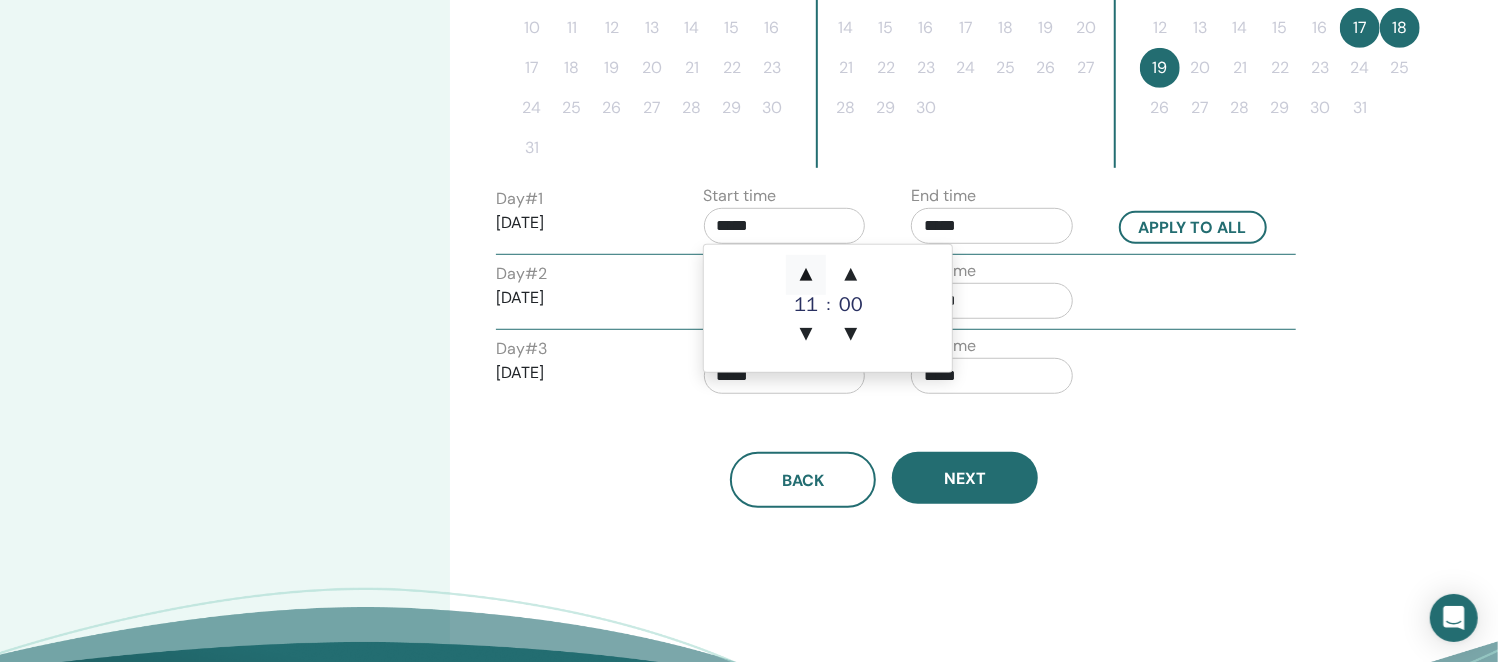 click on "▲" at bounding box center (806, 275) 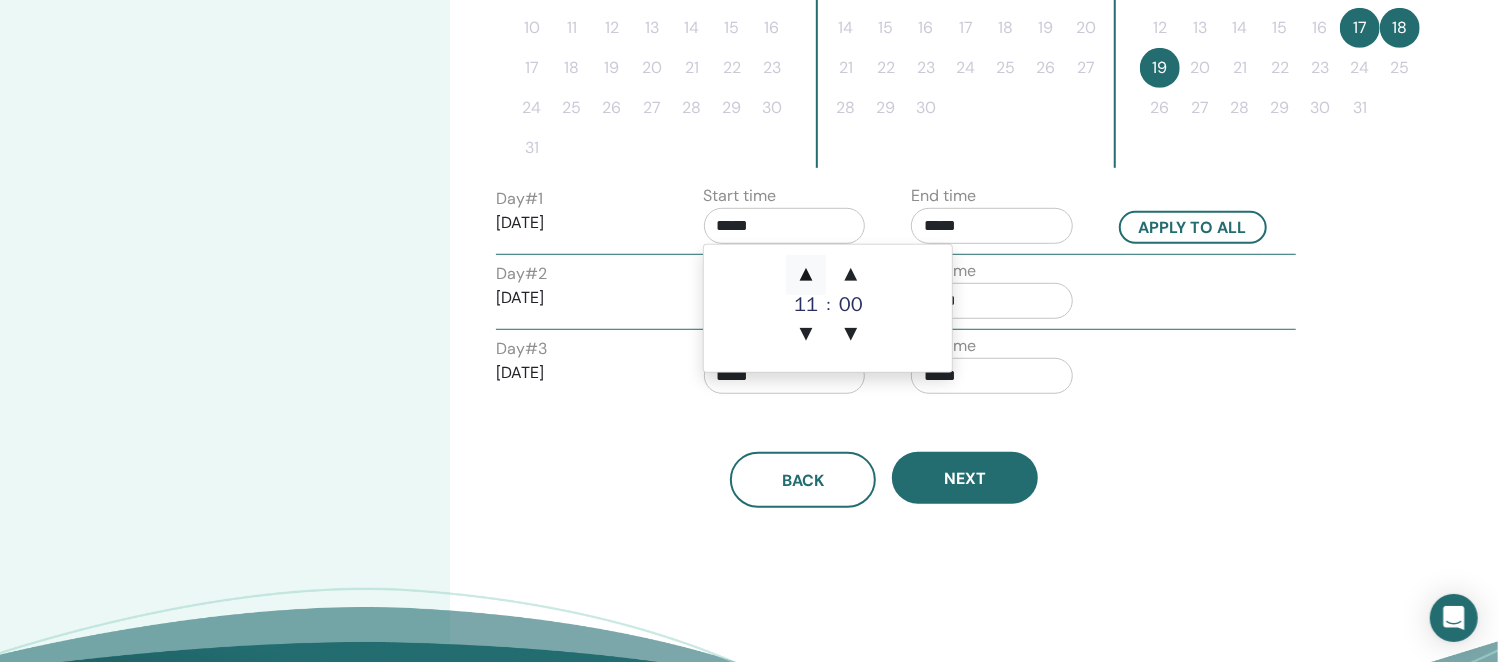 click on "▲" at bounding box center (806, 275) 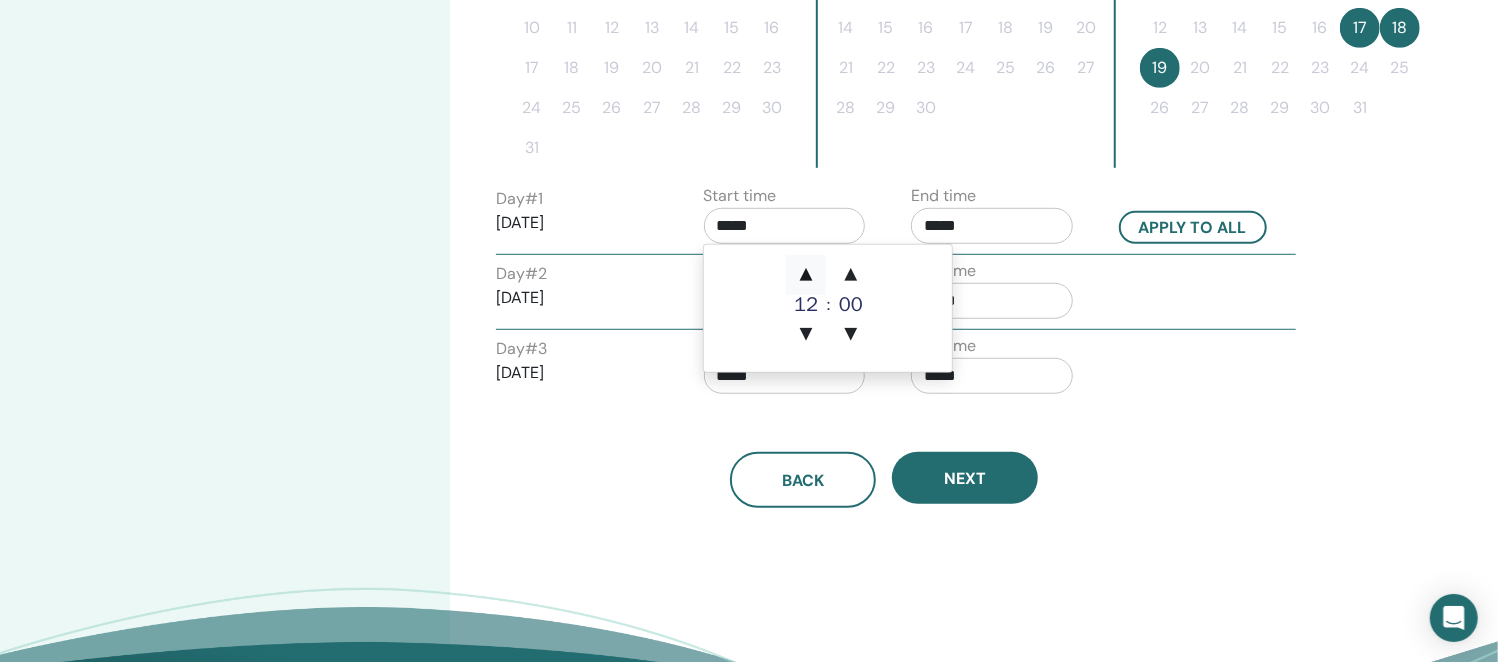 click on "▲" at bounding box center (806, 275) 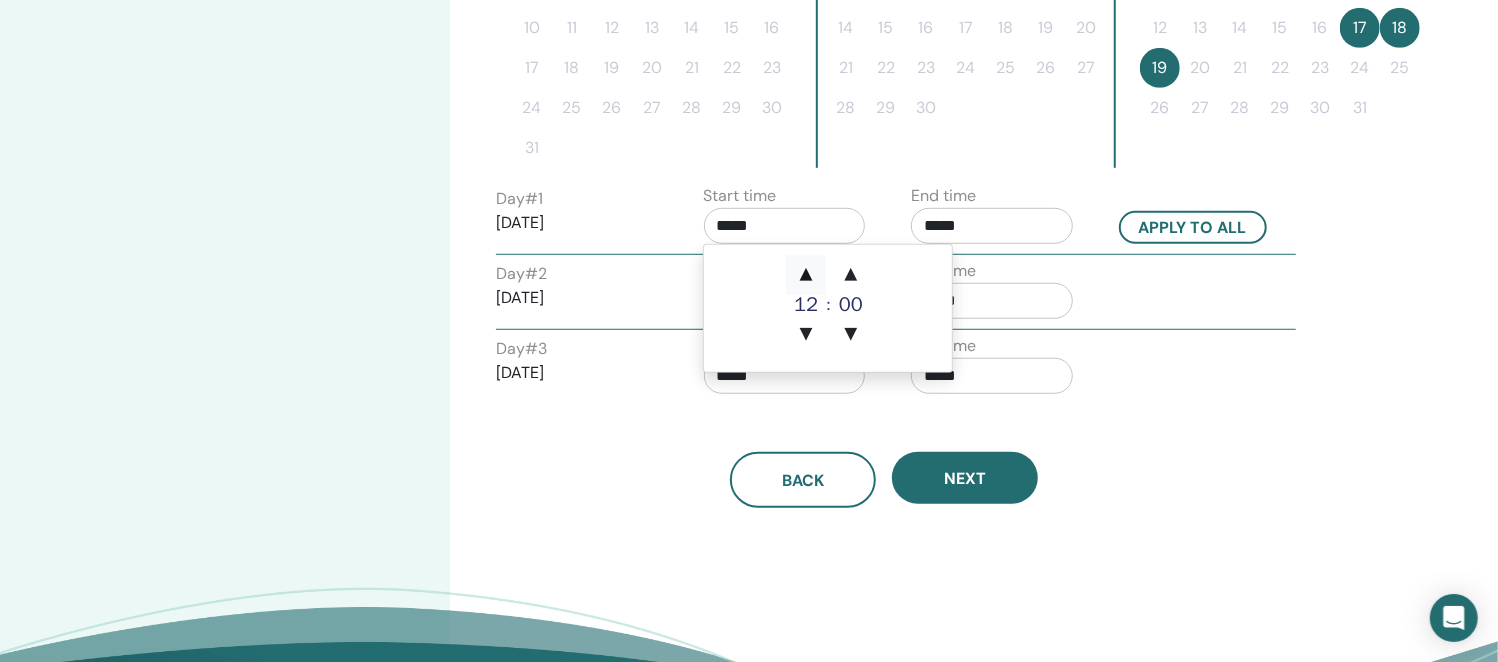 click on "▲" at bounding box center (806, 275) 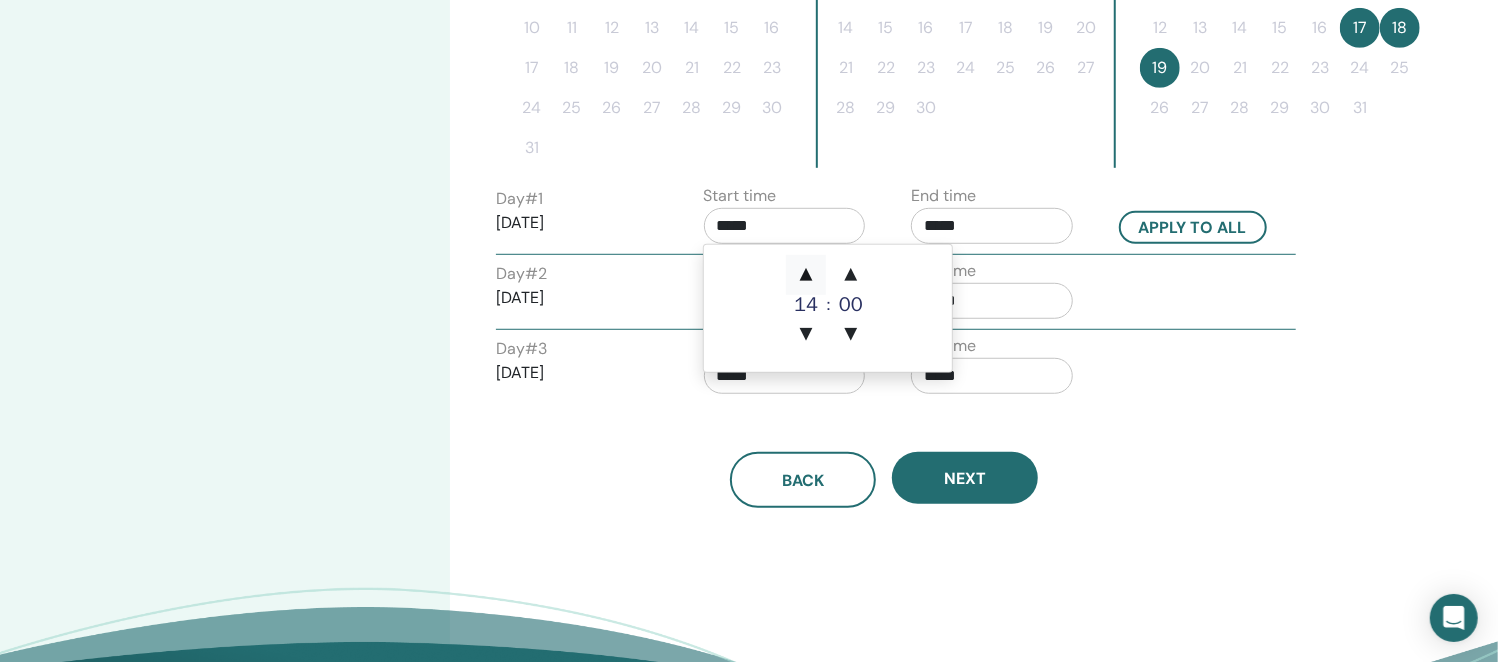 click on "▲" at bounding box center [806, 275] 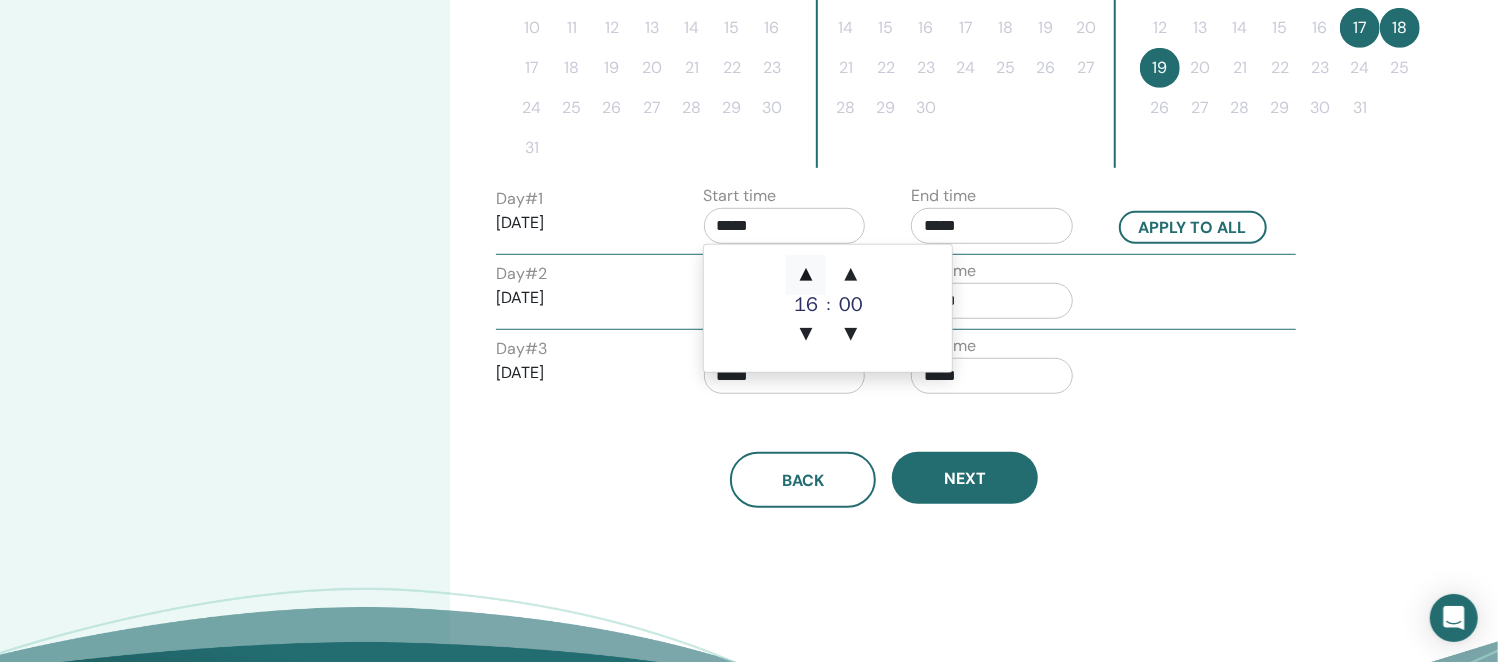 click on "▲" at bounding box center [806, 275] 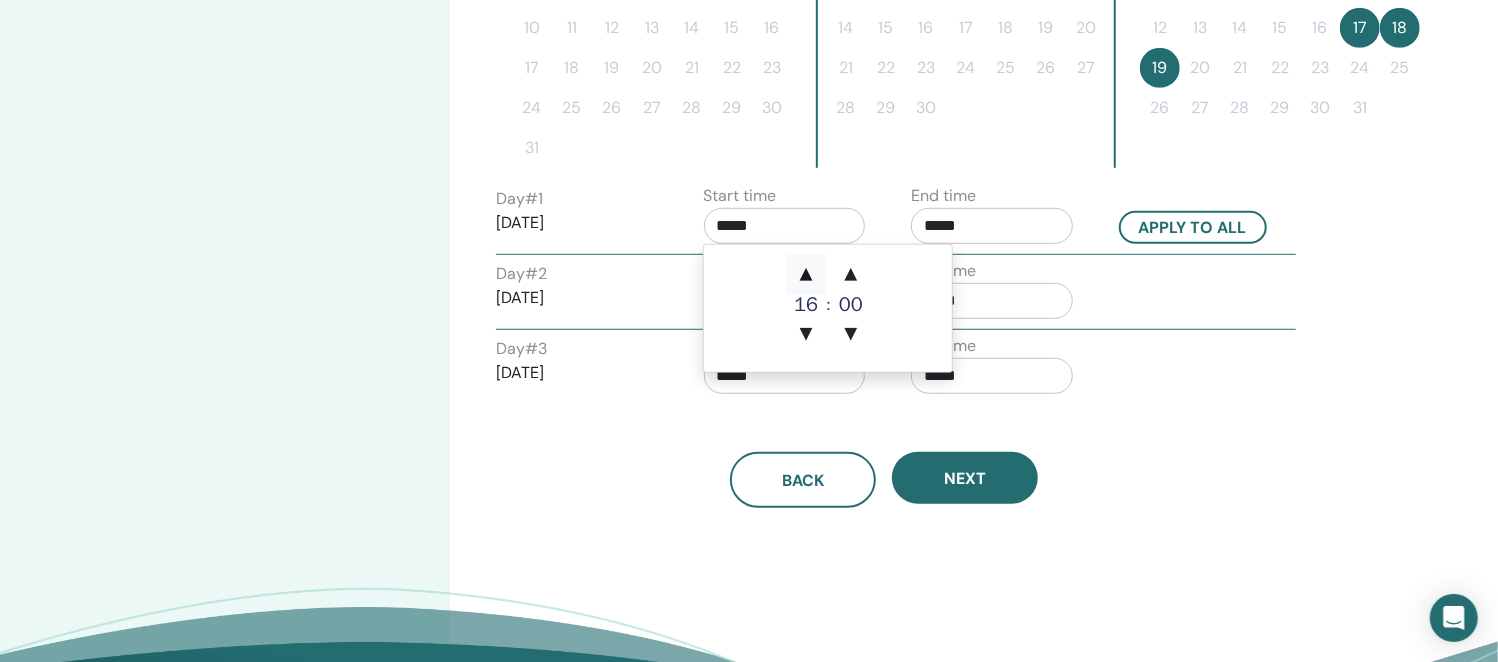 click on "▲" at bounding box center (806, 275) 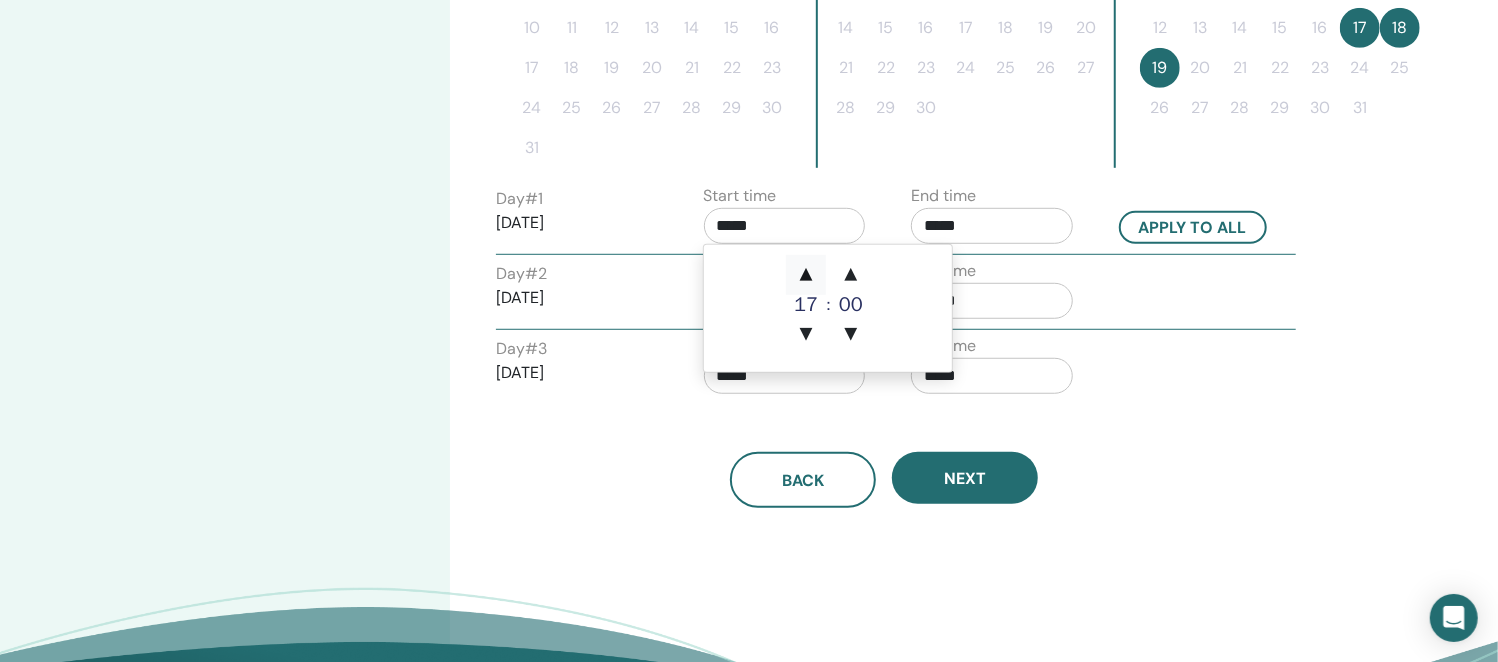 click on "▲" at bounding box center (806, 275) 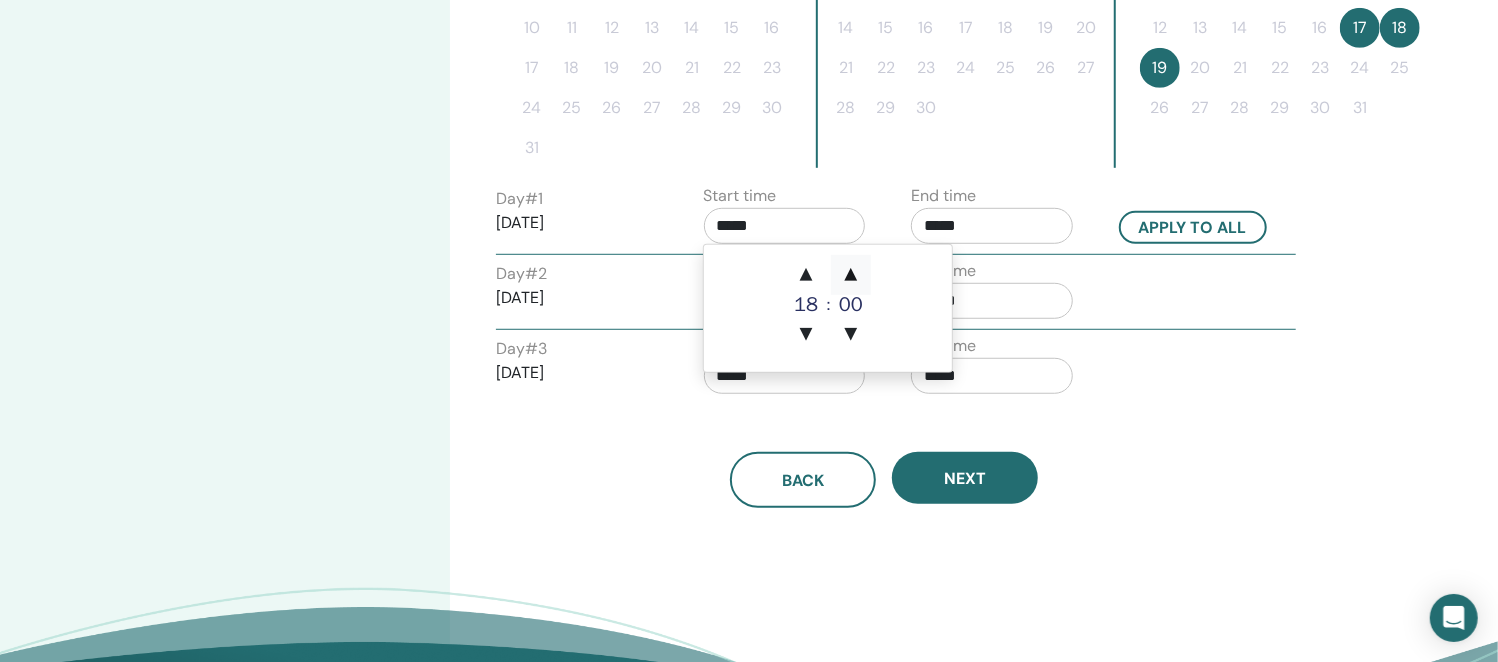 click on "▲" at bounding box center (851, 275) 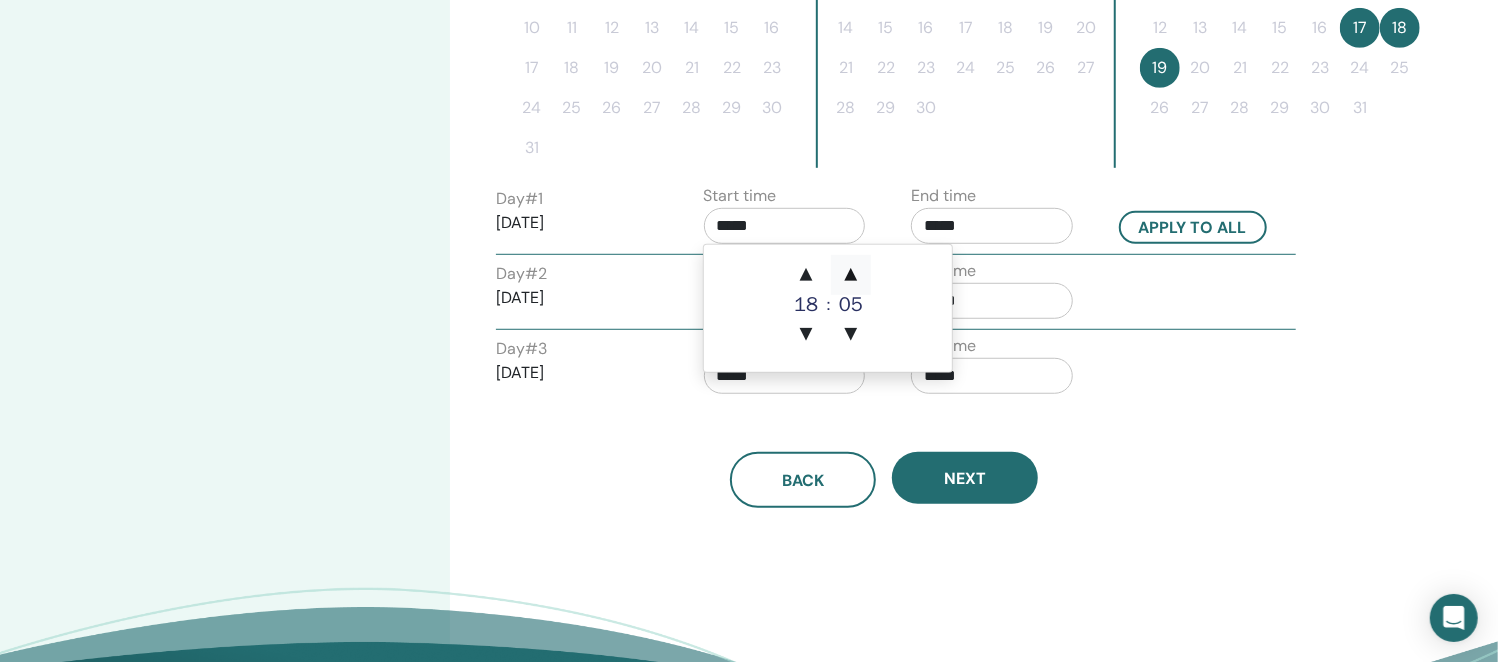 click on "▲" at bounding box center [851, 275] 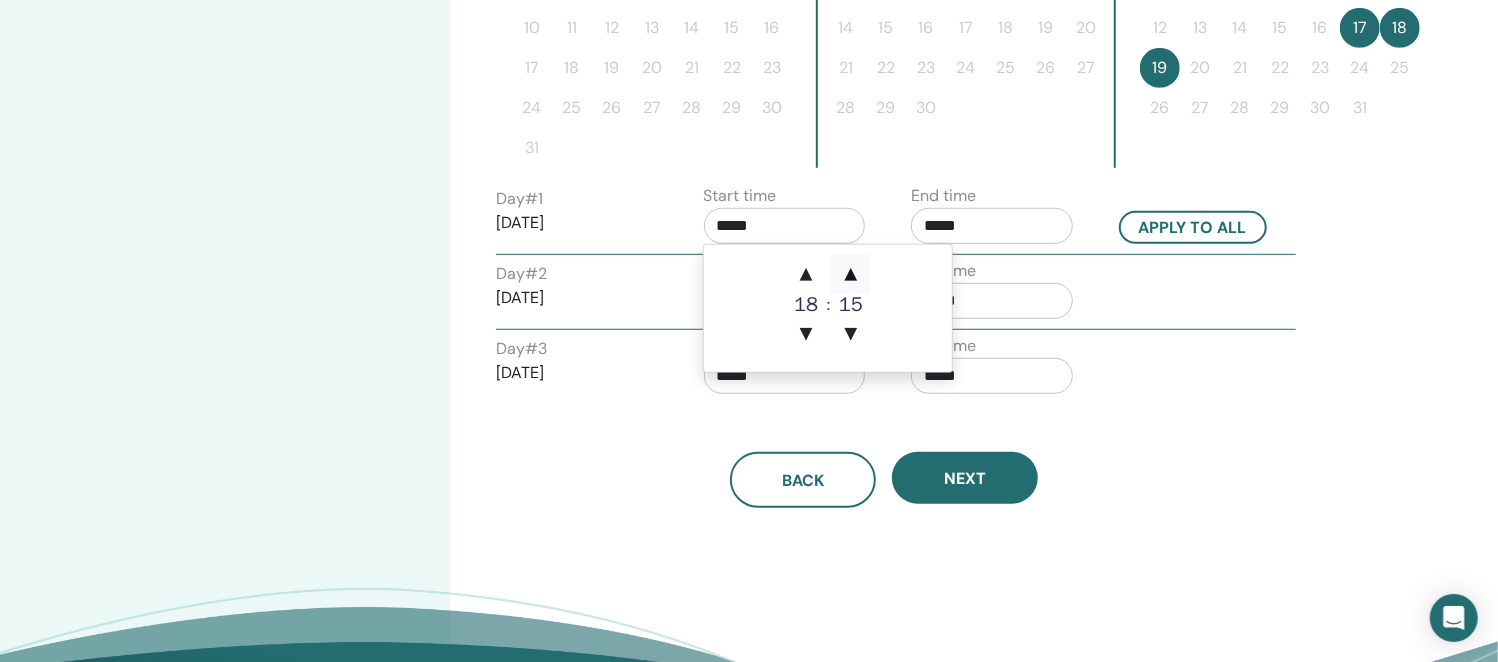 click on "▲" at bounding box center (851, 275) 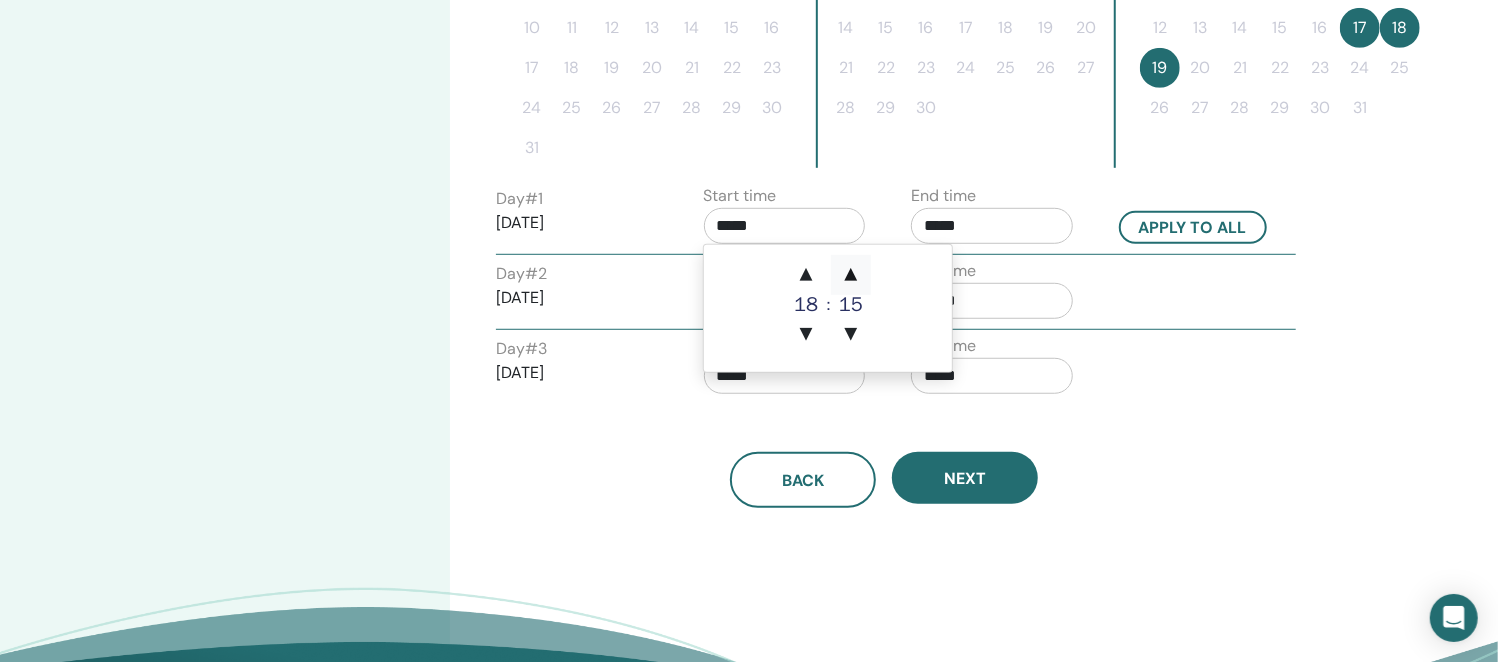 click on "▲" at bounding box center [851, 275] 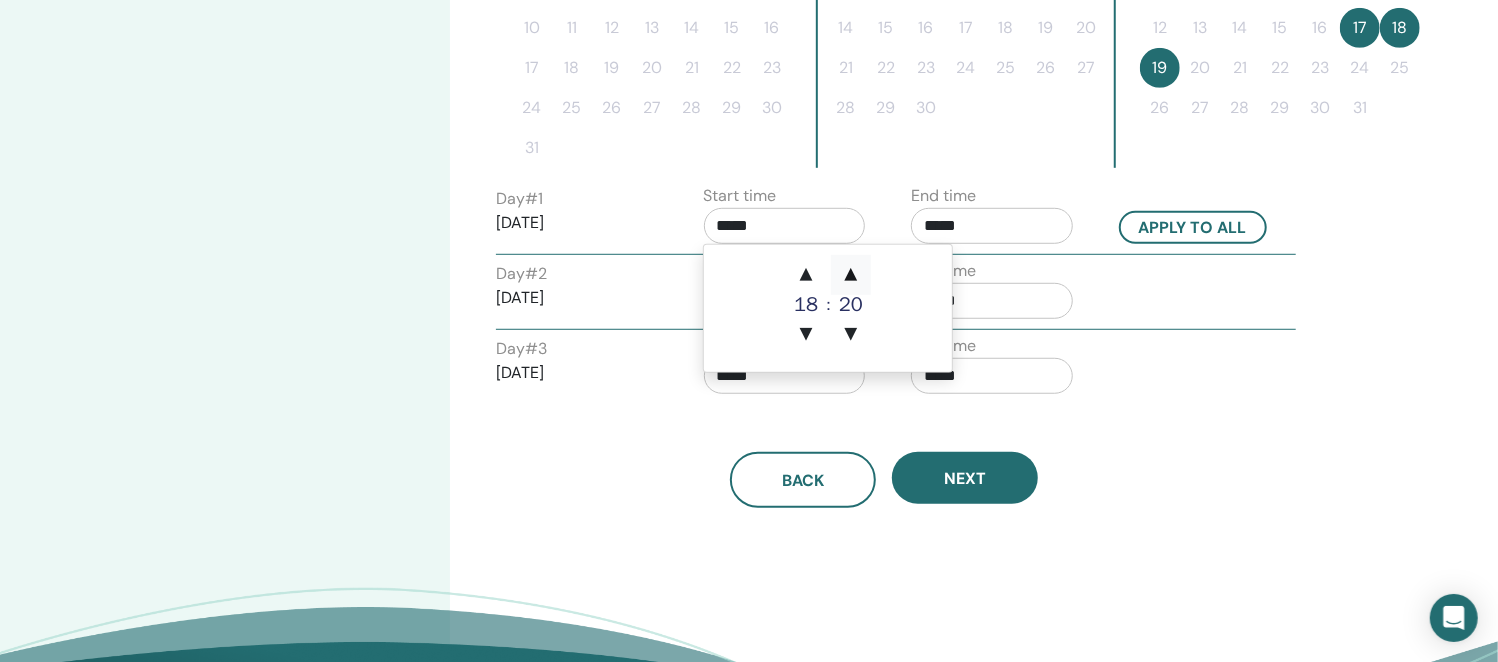 click on "▲" at bounding box center (851, 275) 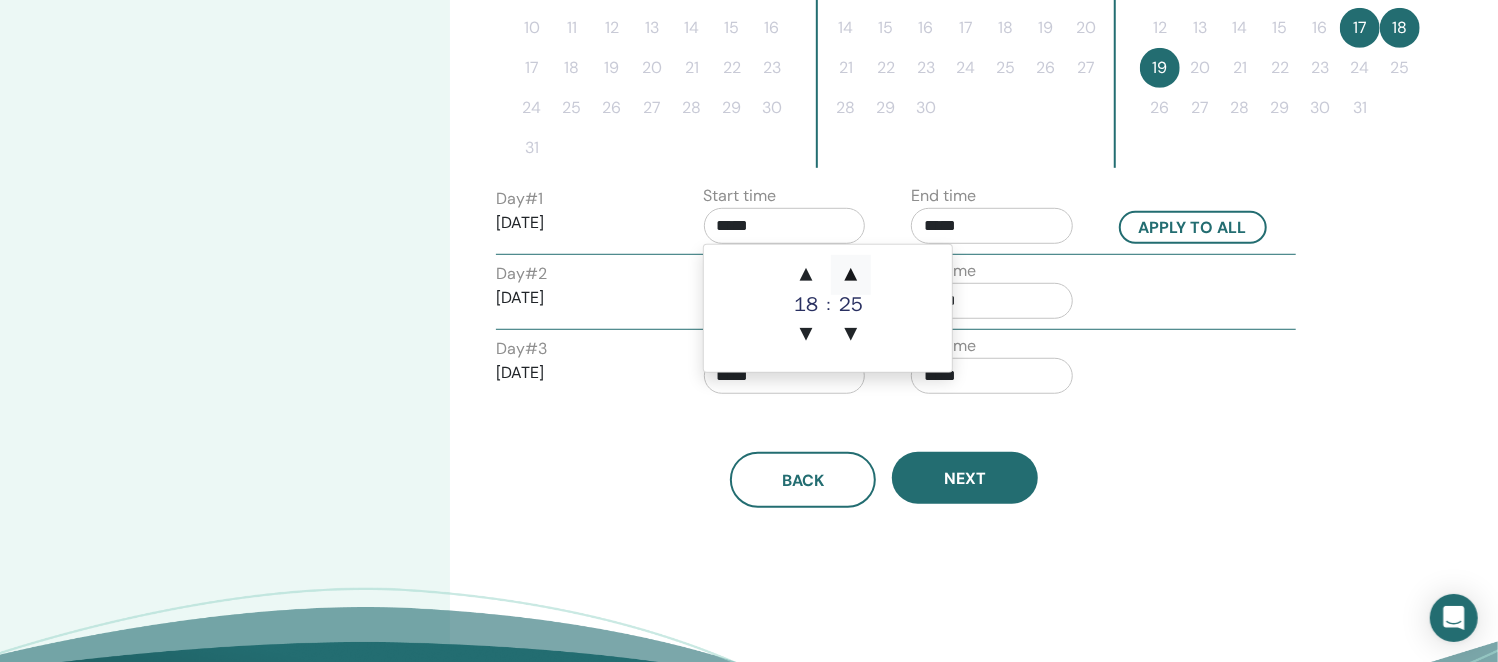click on "▲" at bounding box center [851, 275] 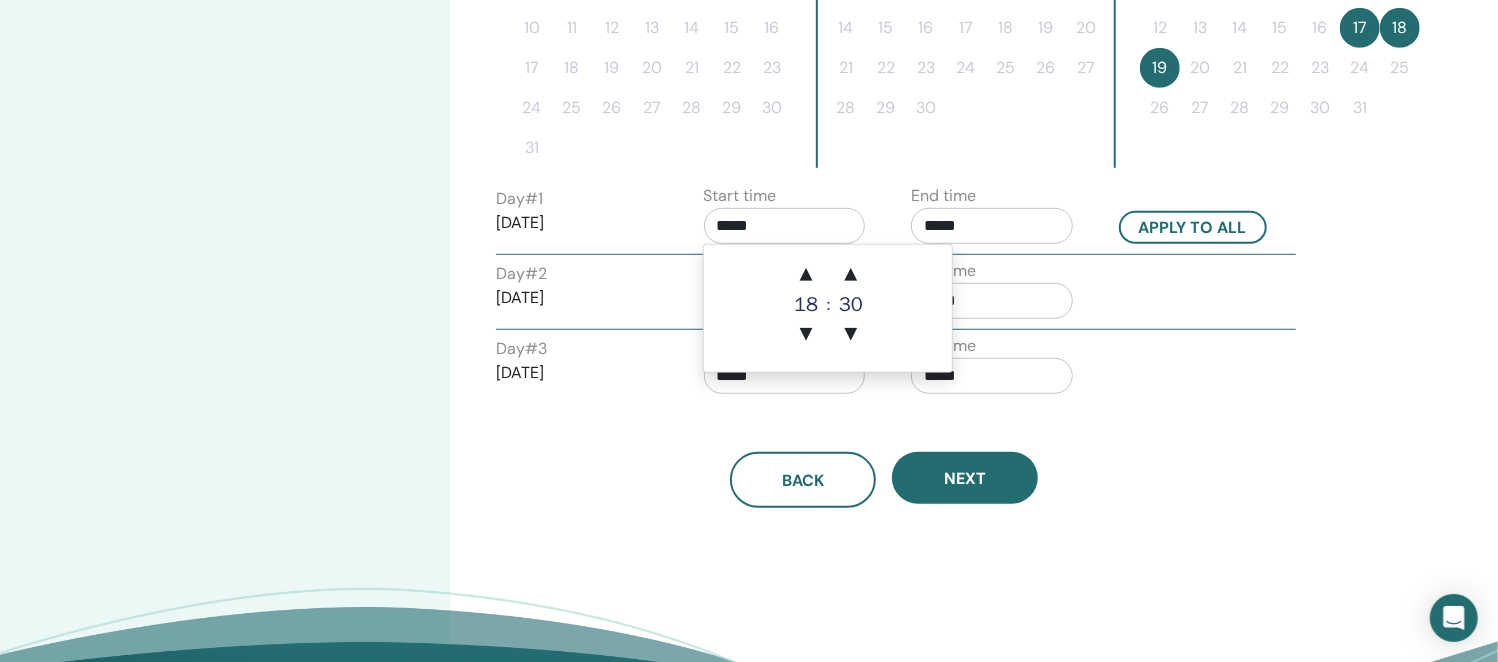 click on "*****" at bounding box center [992, 226] 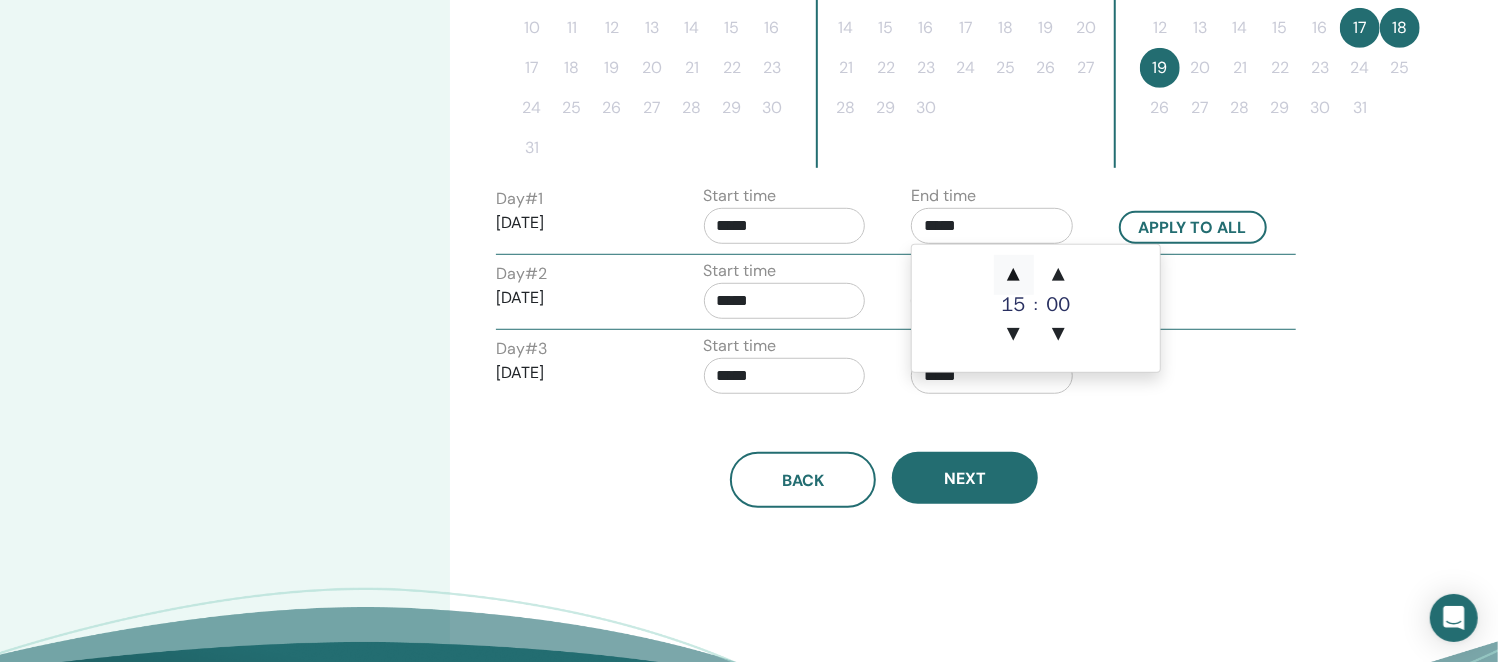click on "▲" at bounding box center [1014, 275] 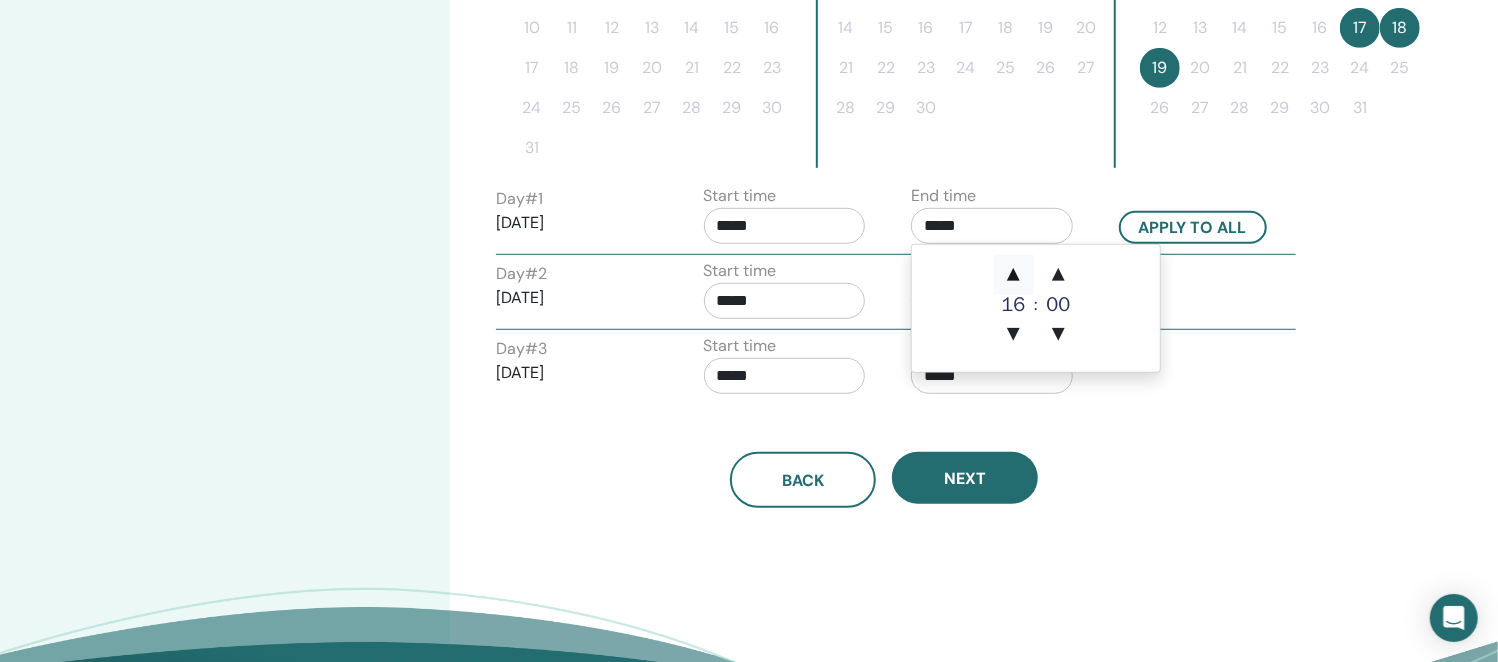 click on "▲" at bounding box center [1014, 275] 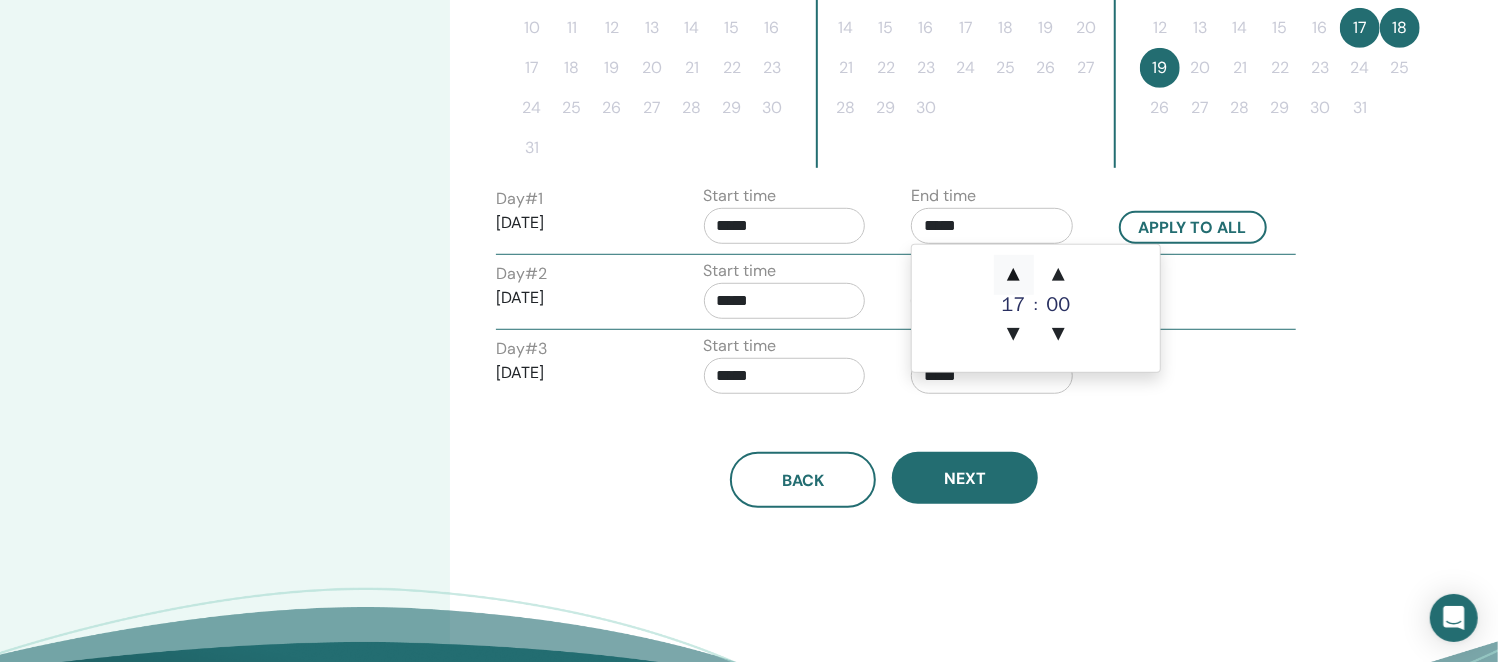 click on "▲" at bounding box center (1014, 275) 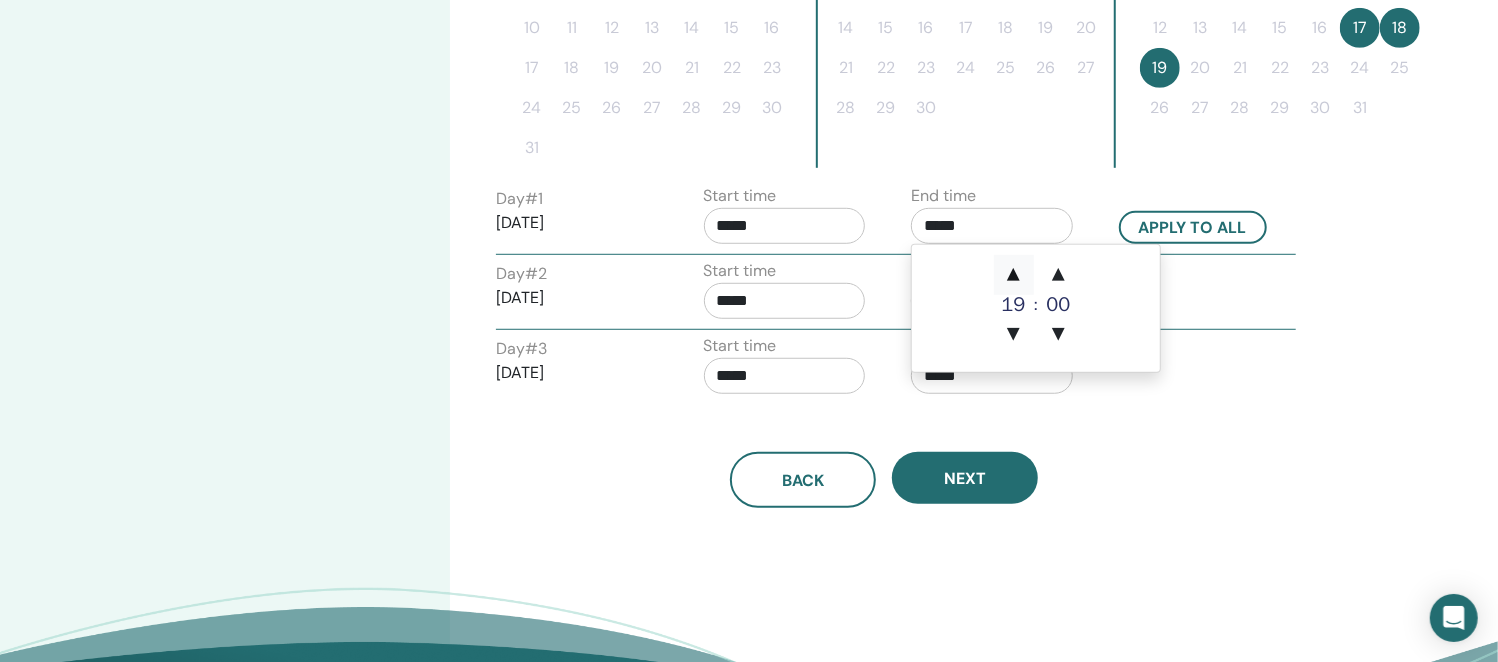 click on "▲" at bounding box center [1014, 275] 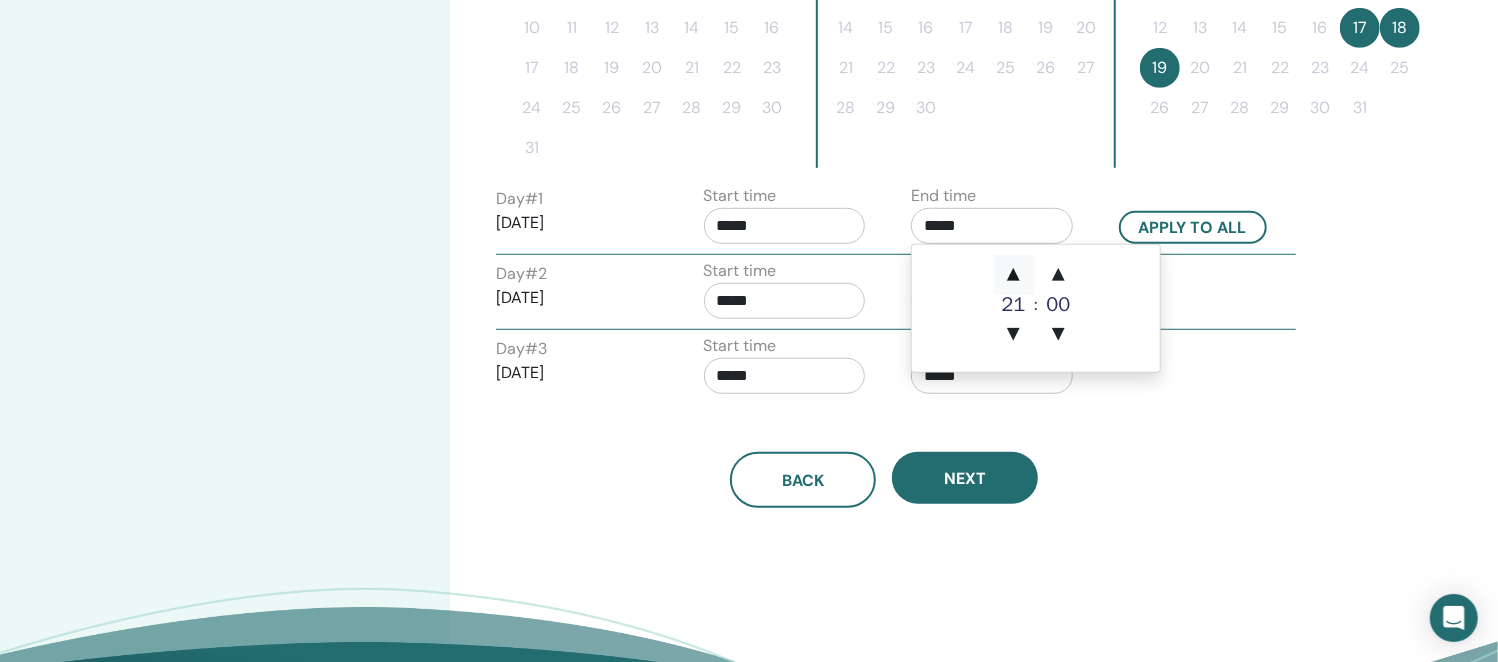 click on "▲" at bounding box center [1014, 275] 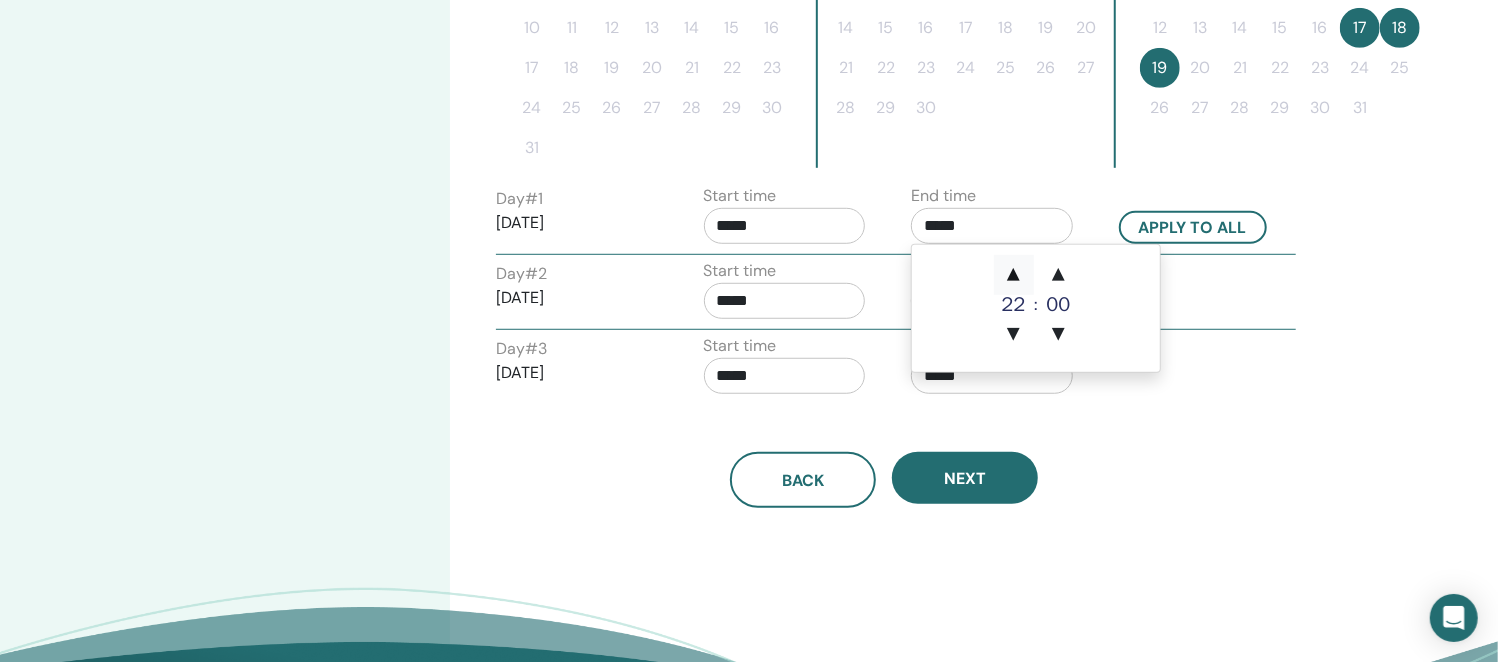 click on "▲" at bounding box center [1014, 275] 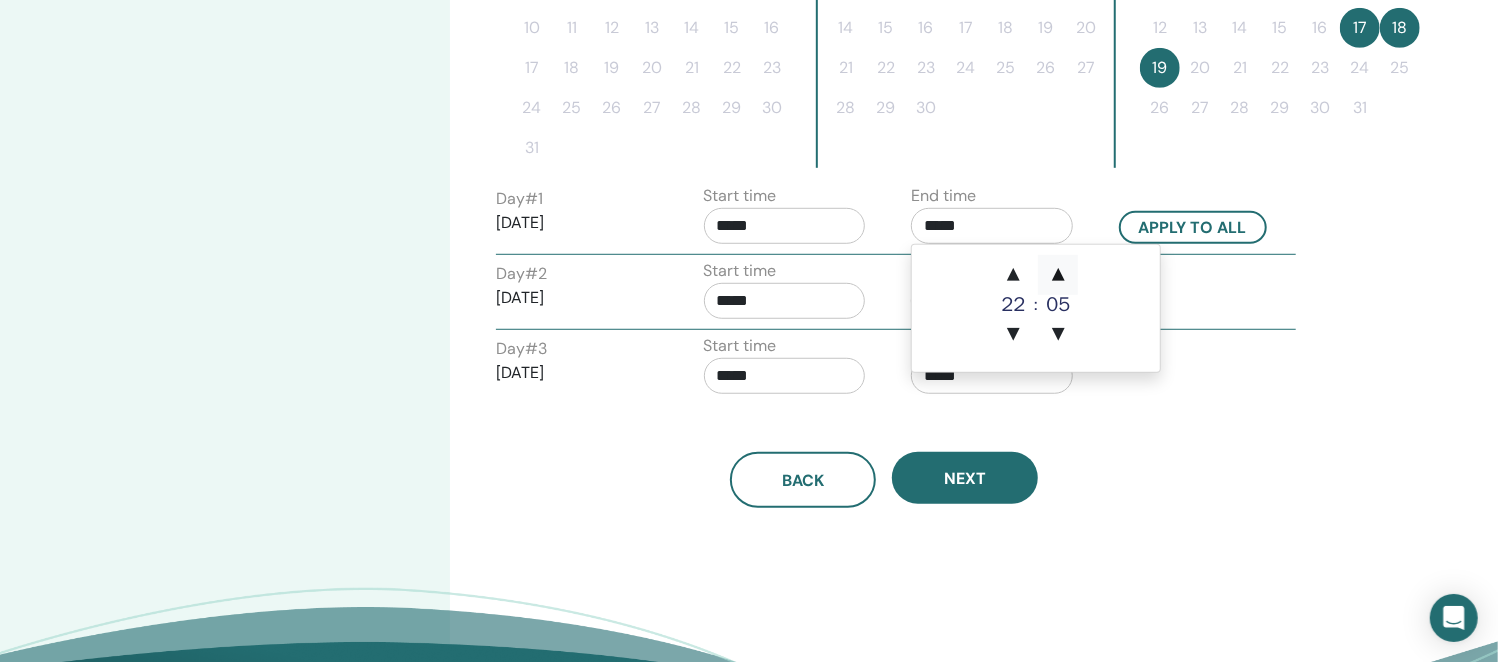 click on "▲" at bounding box center [1058, 275] 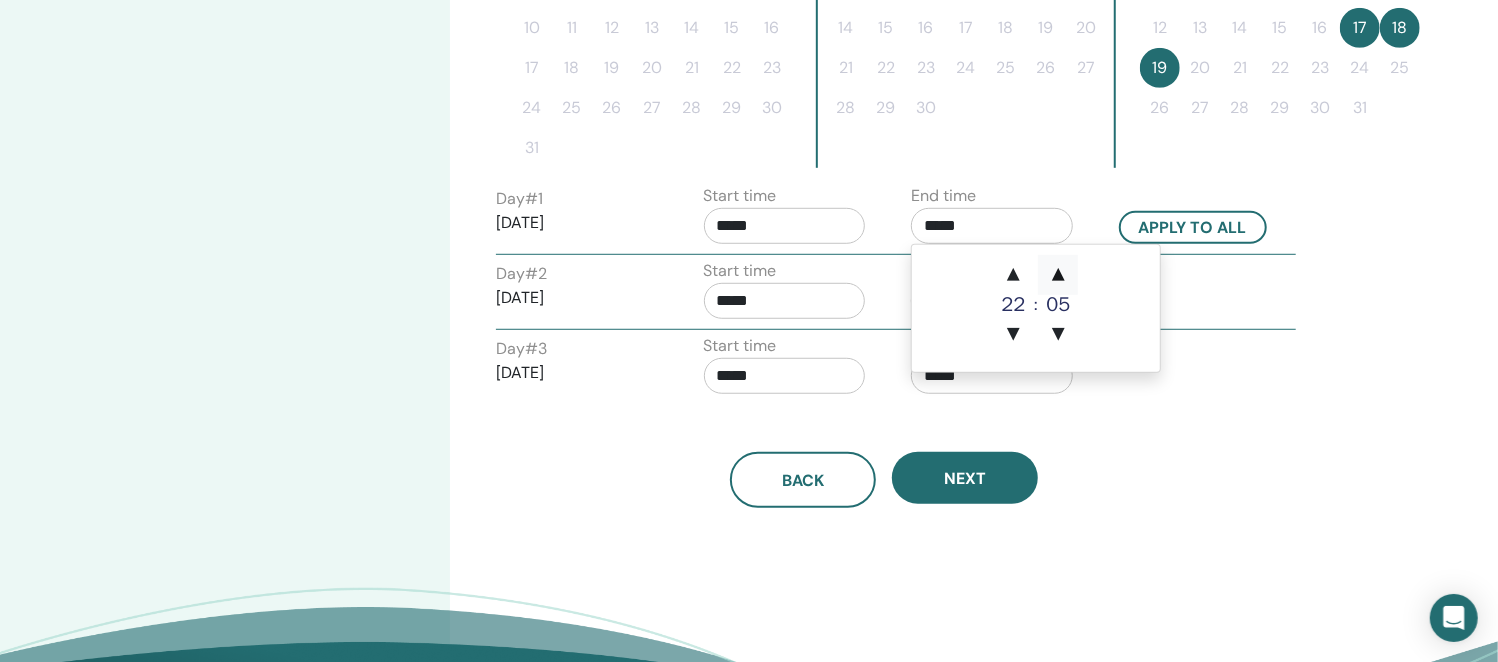 click on "▲" at bounding box center [1058, 275] 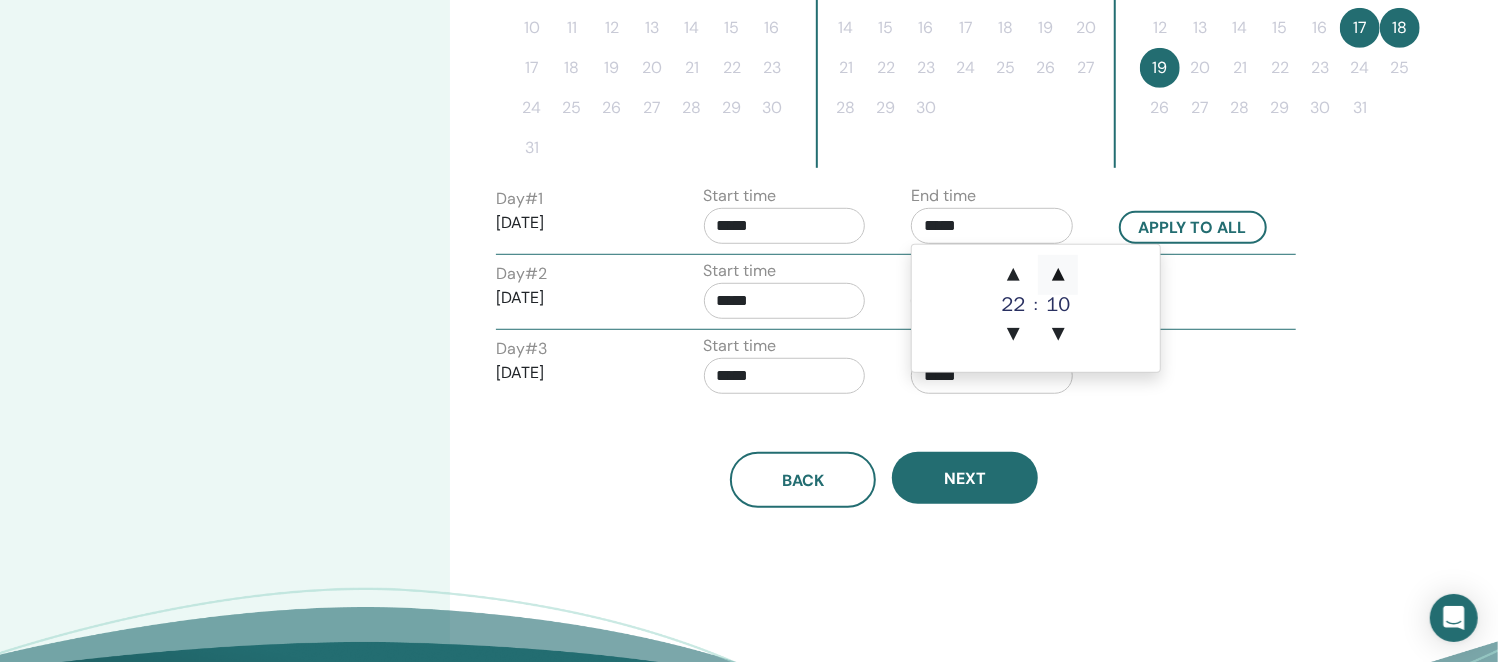 click on "▲" at bounding box center (1058, 275) 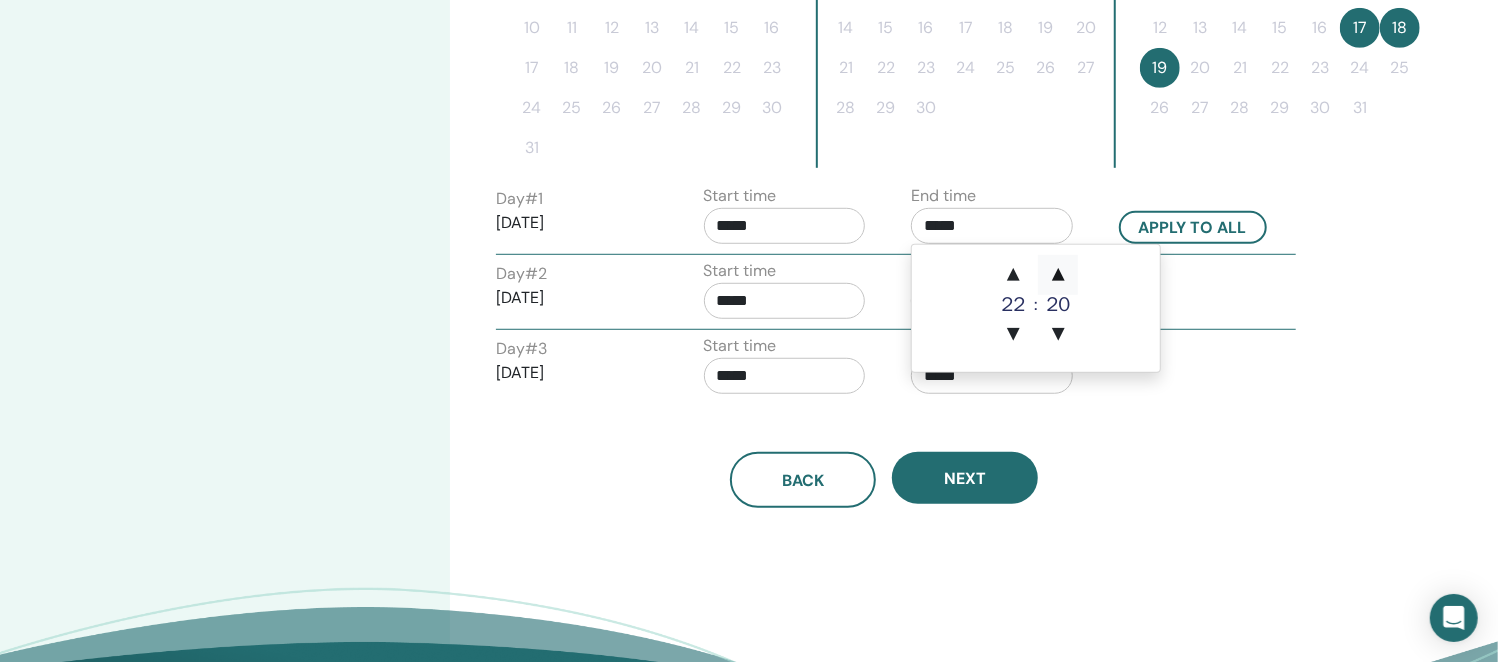 click on "▲" at bounding box center [1058, 275] 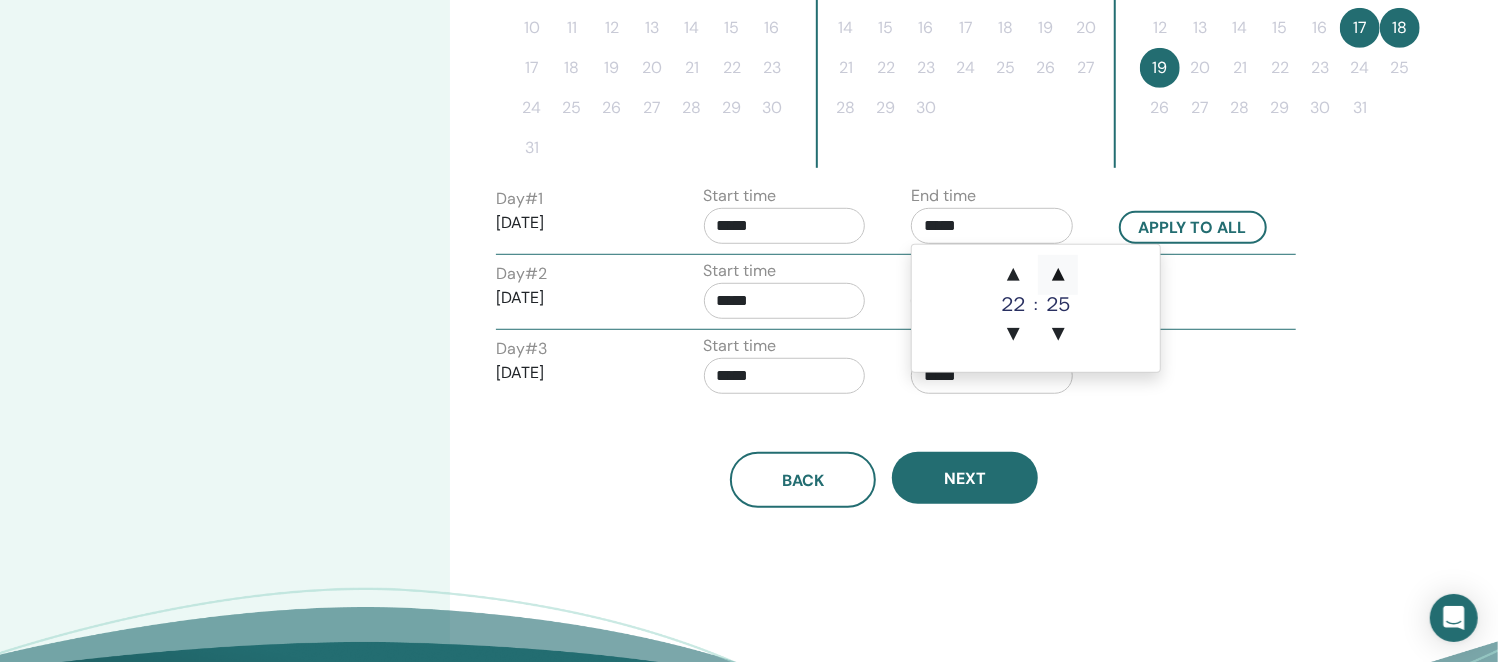 click on "▲" at bounding box center [1058, 275] 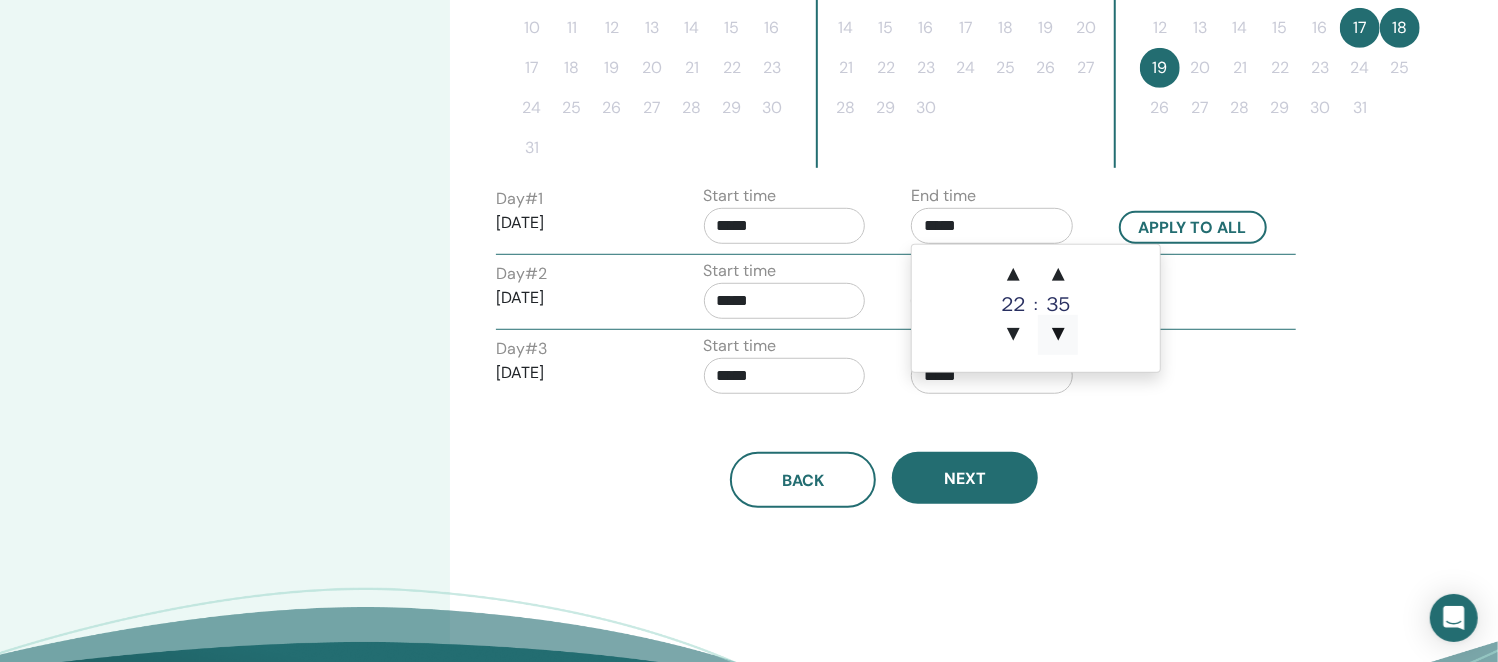 click on "▼" at bounding box center [1058, 335] 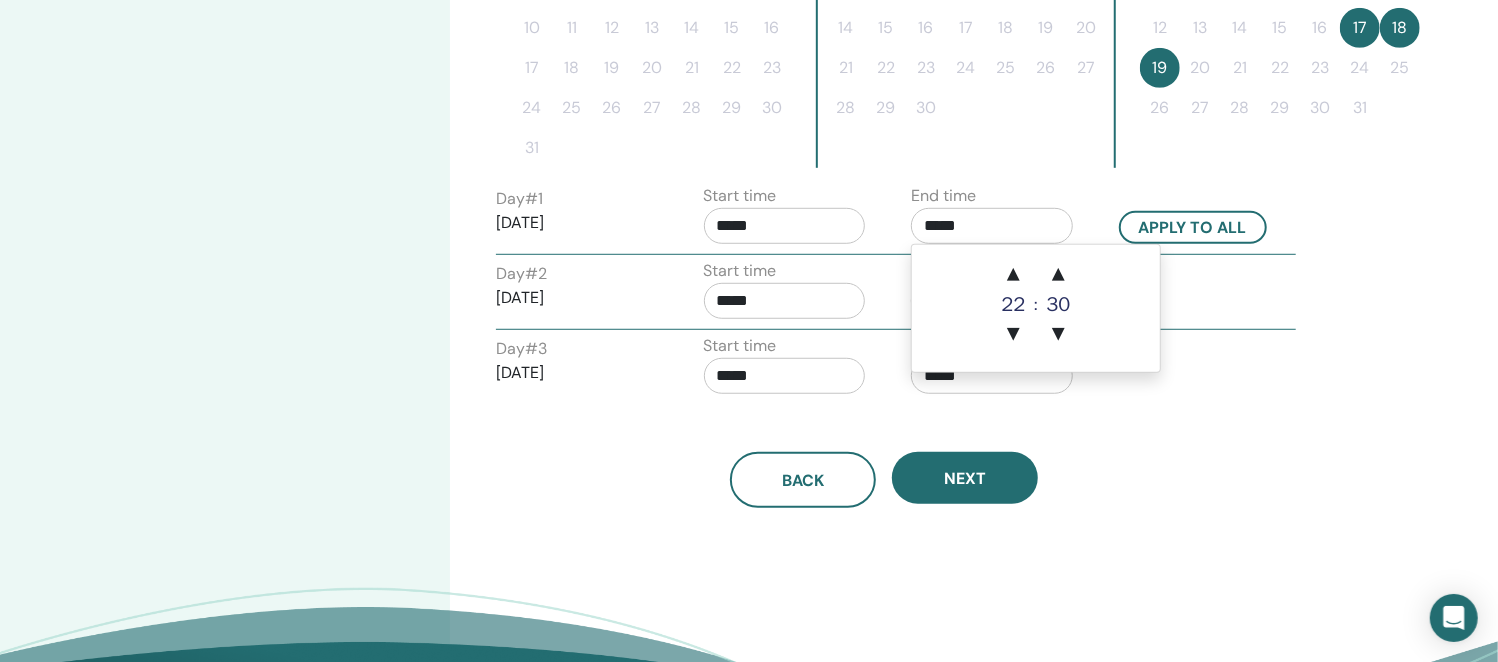 click on "*****" at bounding box center (785, 226) 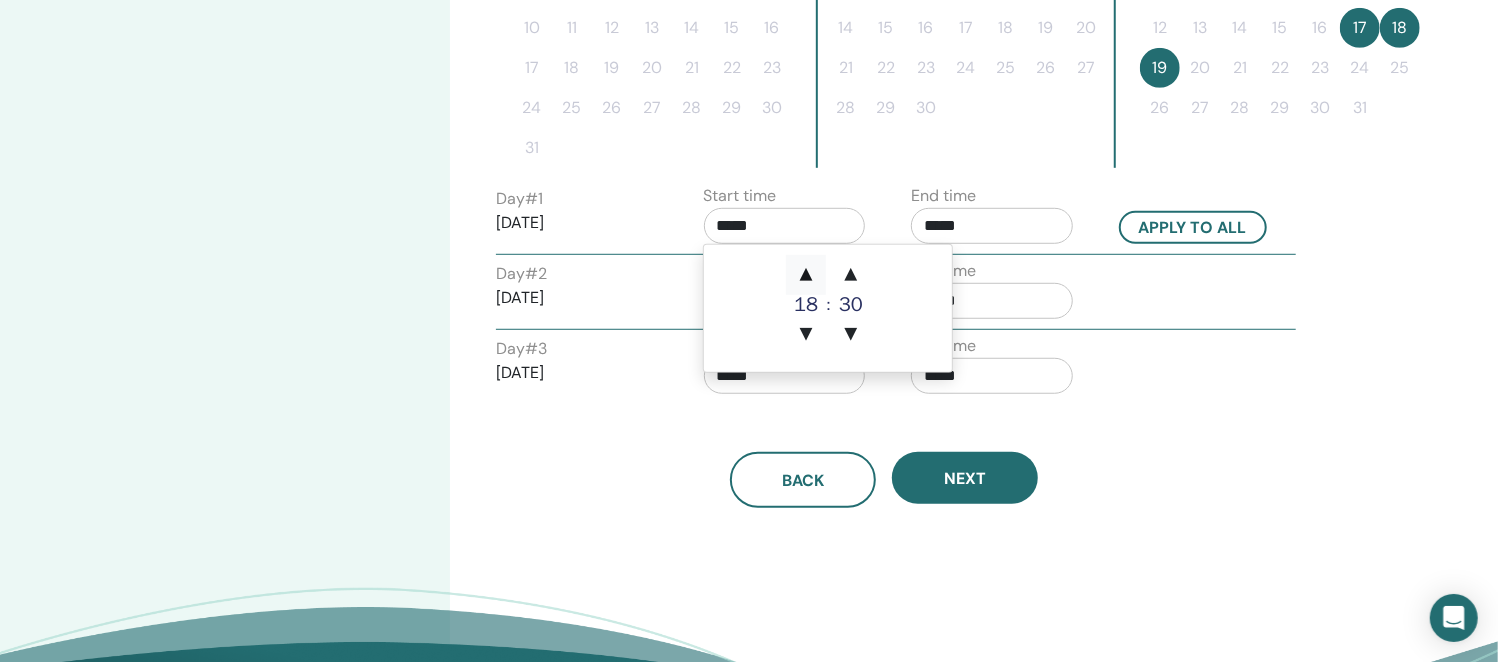 click on "▲" at bounding box center [806, 275] 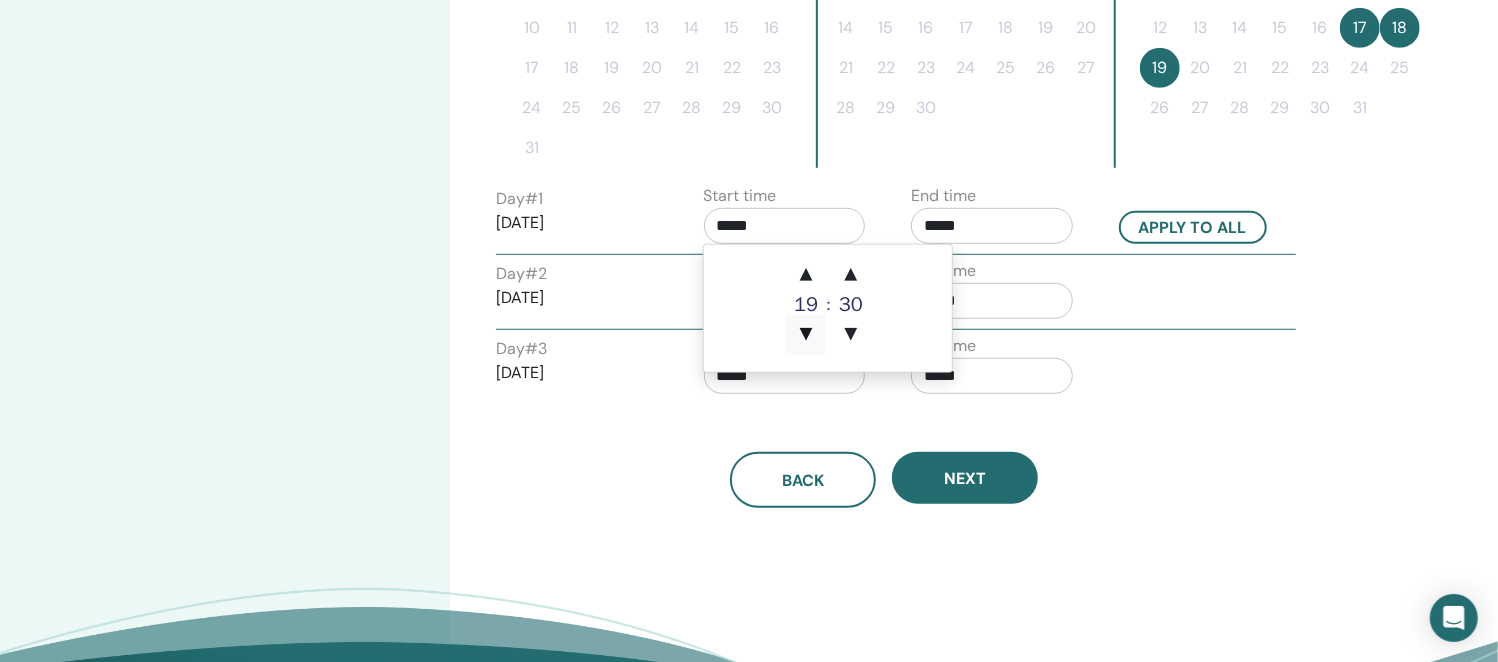 click on "▼" at bounding box center (806, 335) 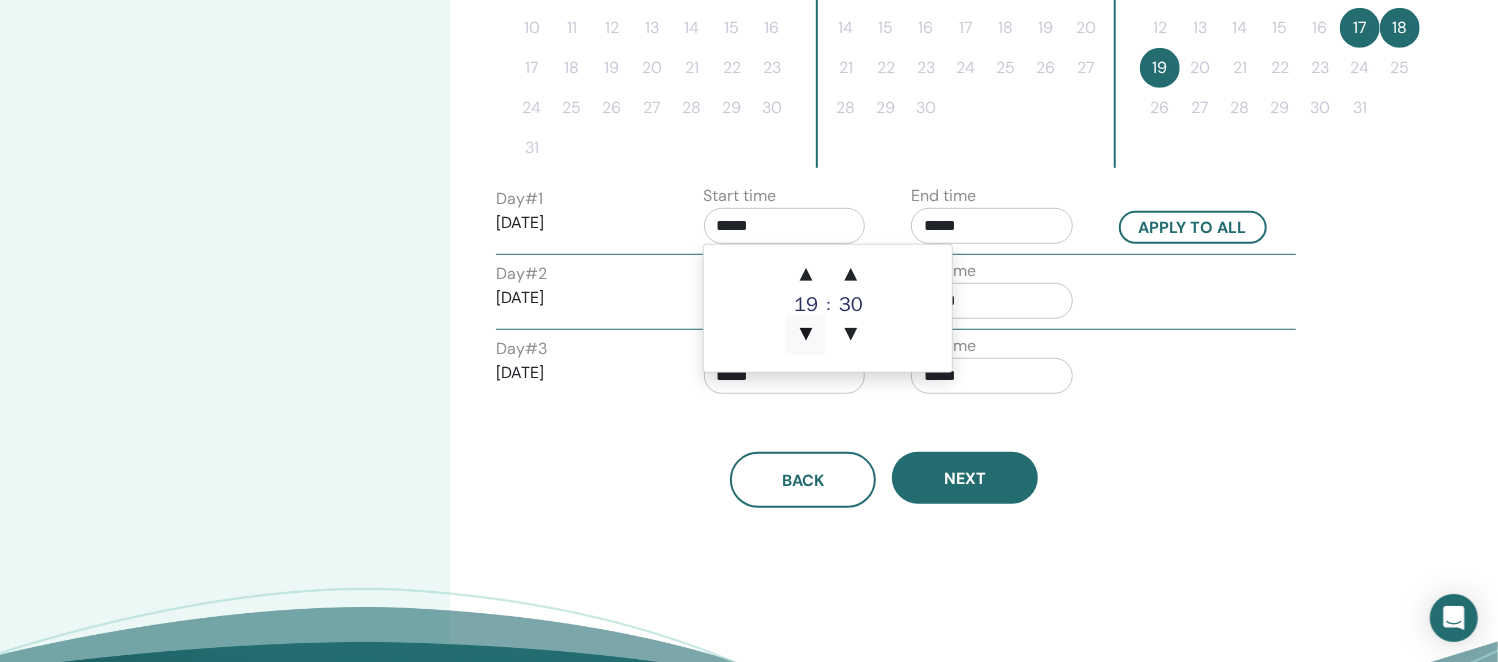 type on "*****" 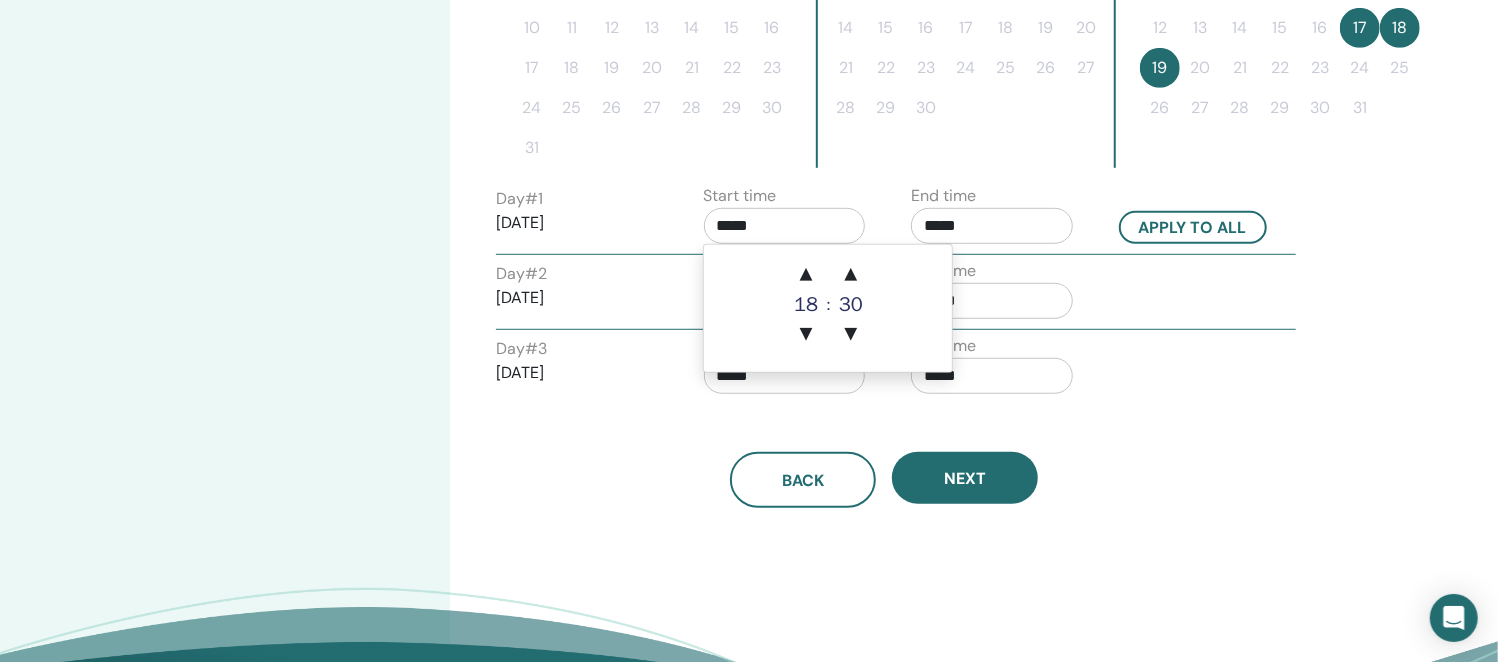 click on "Day  # 3 2025/10/19 Start time ***** End time *****" at bounding box center [896, 369] 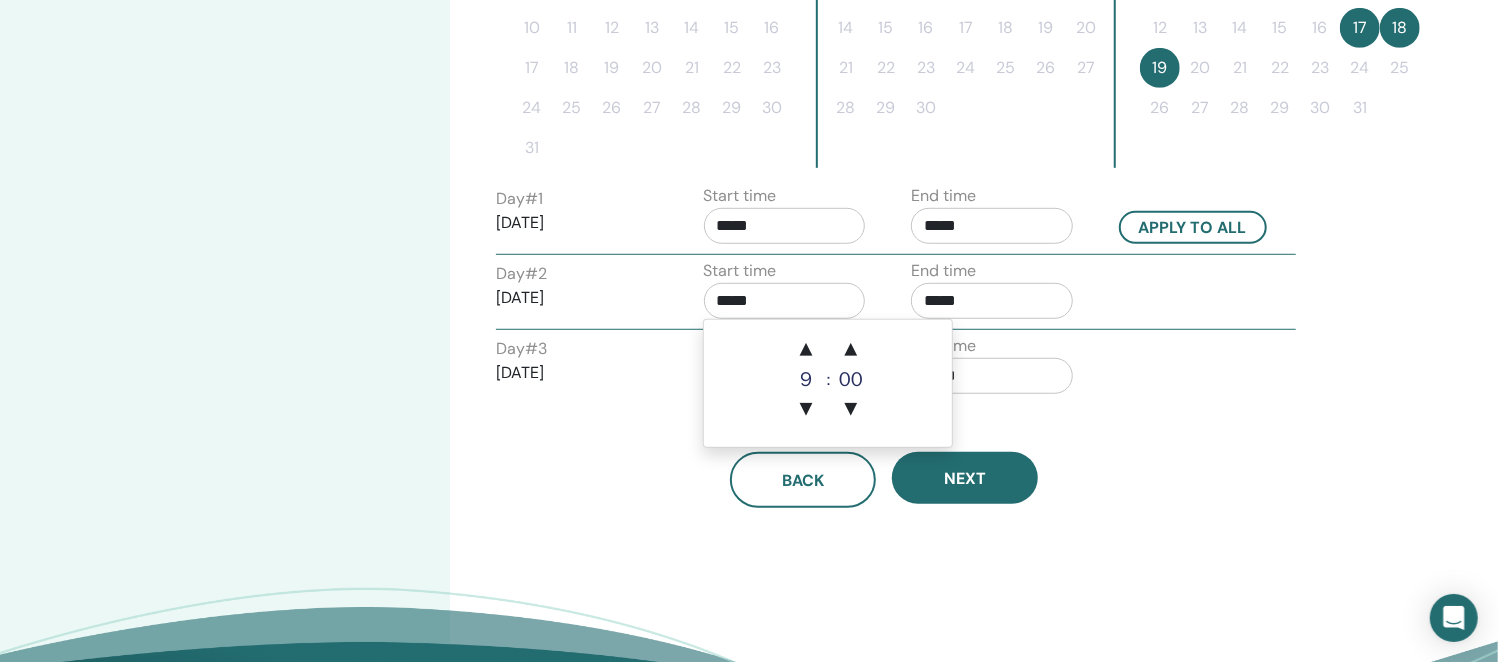 click on "*****" at bounding box center (785, 301) 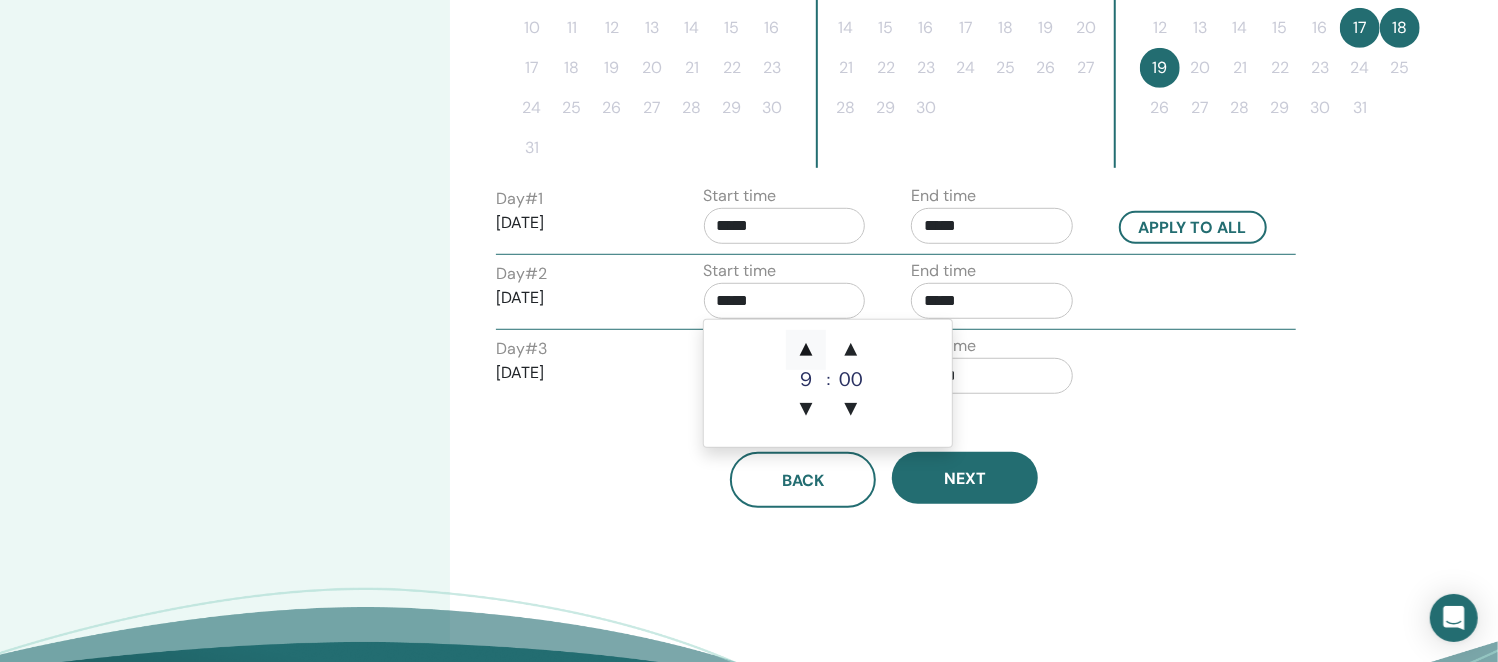 click on "▲" at bounding box center (806, 350) 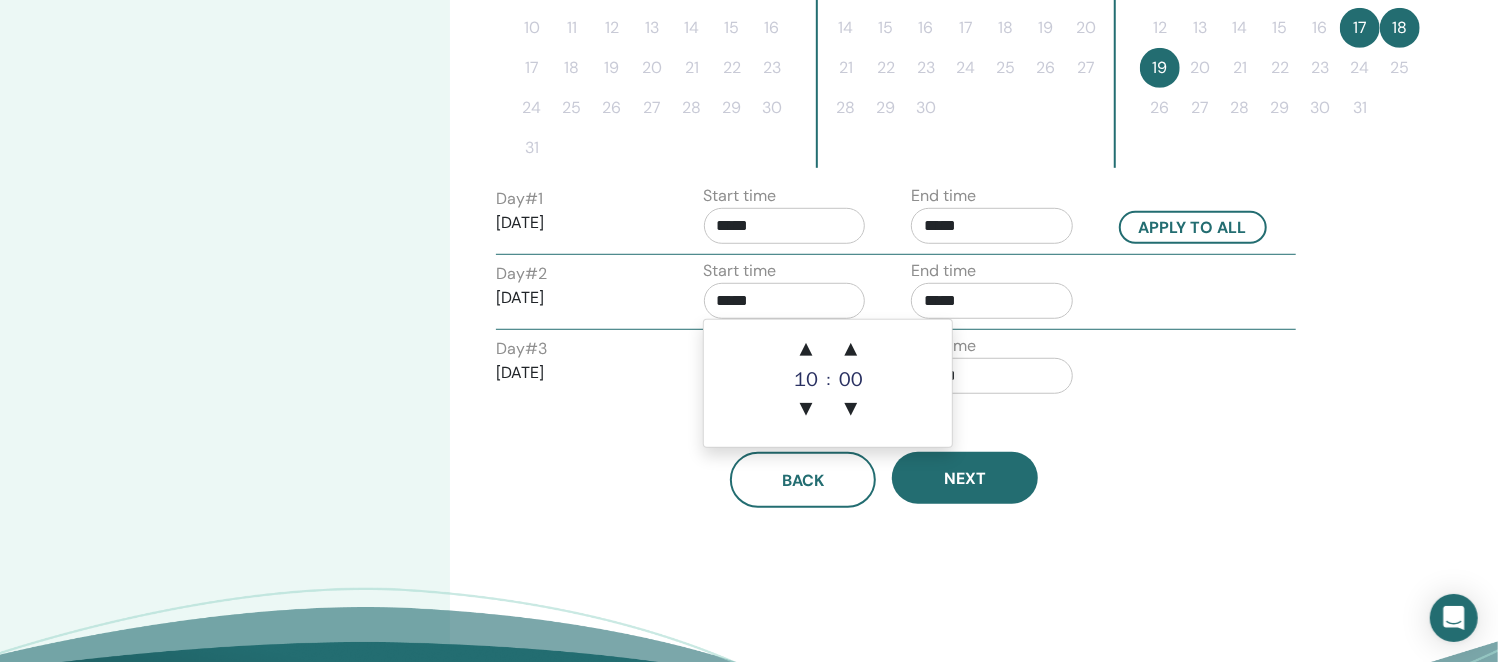 click on "*****" at bounding box center [992, 301] 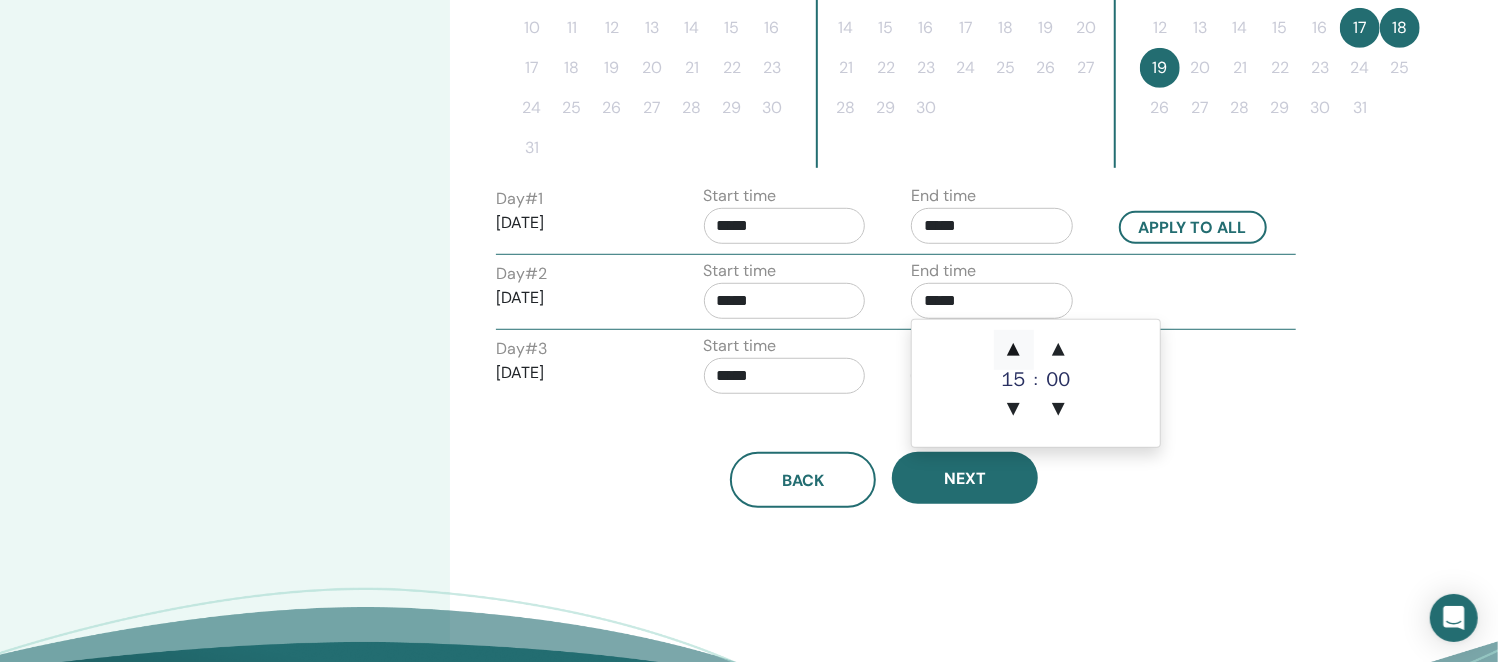 click on "▲" at bounding box center [1014, 350] 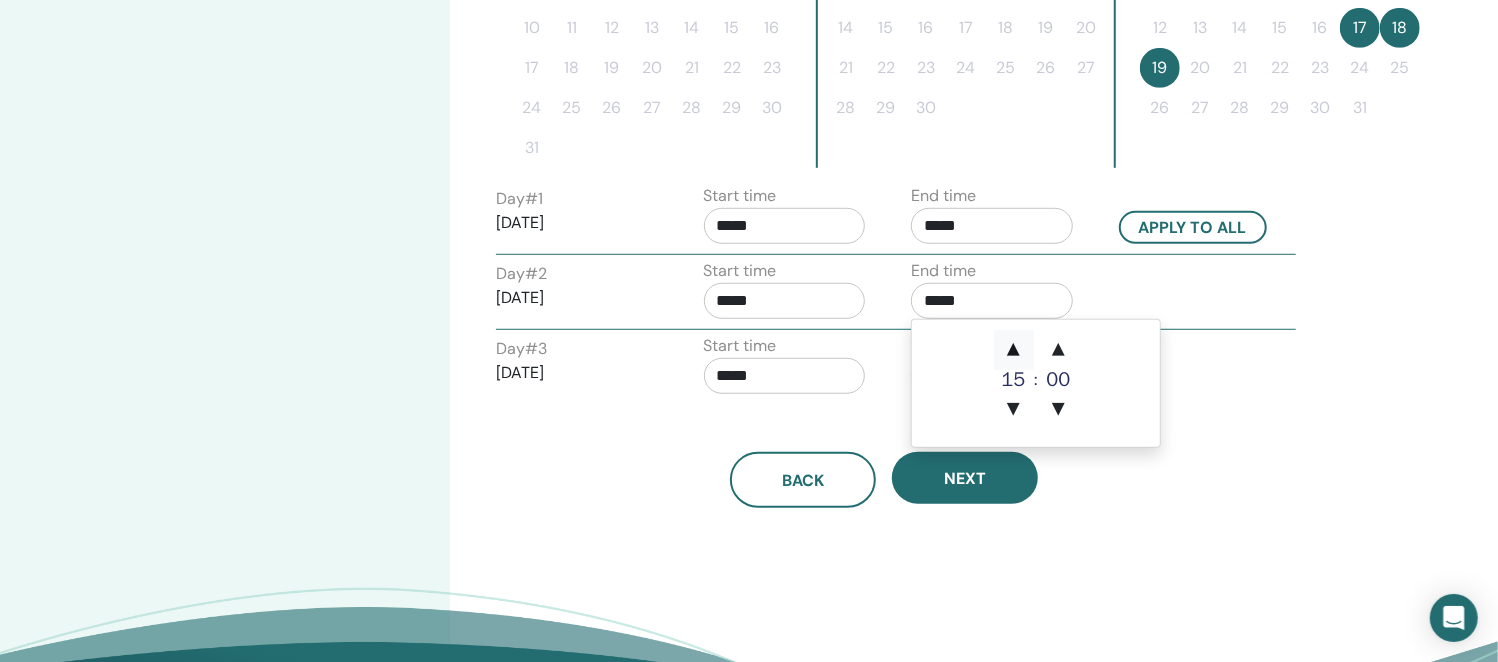 type on "*****" 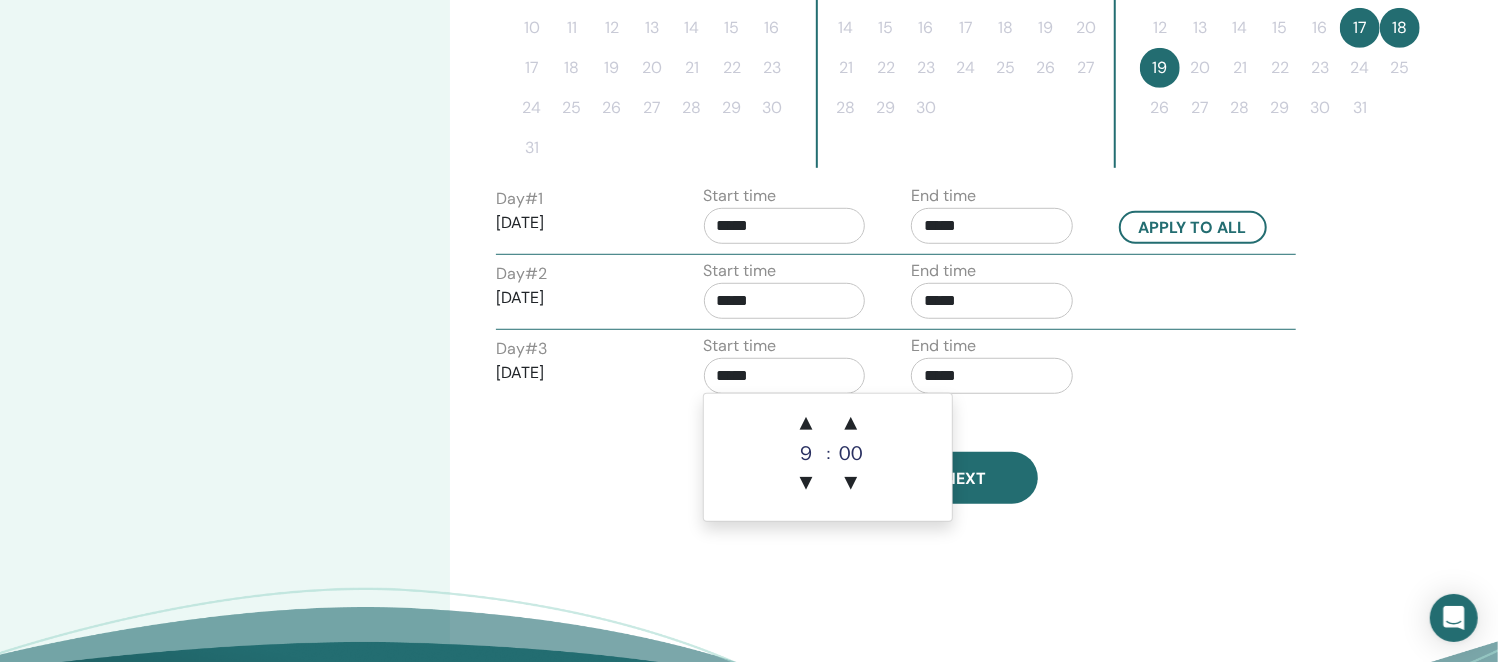click on "*****" at bounding box center [785, 376] 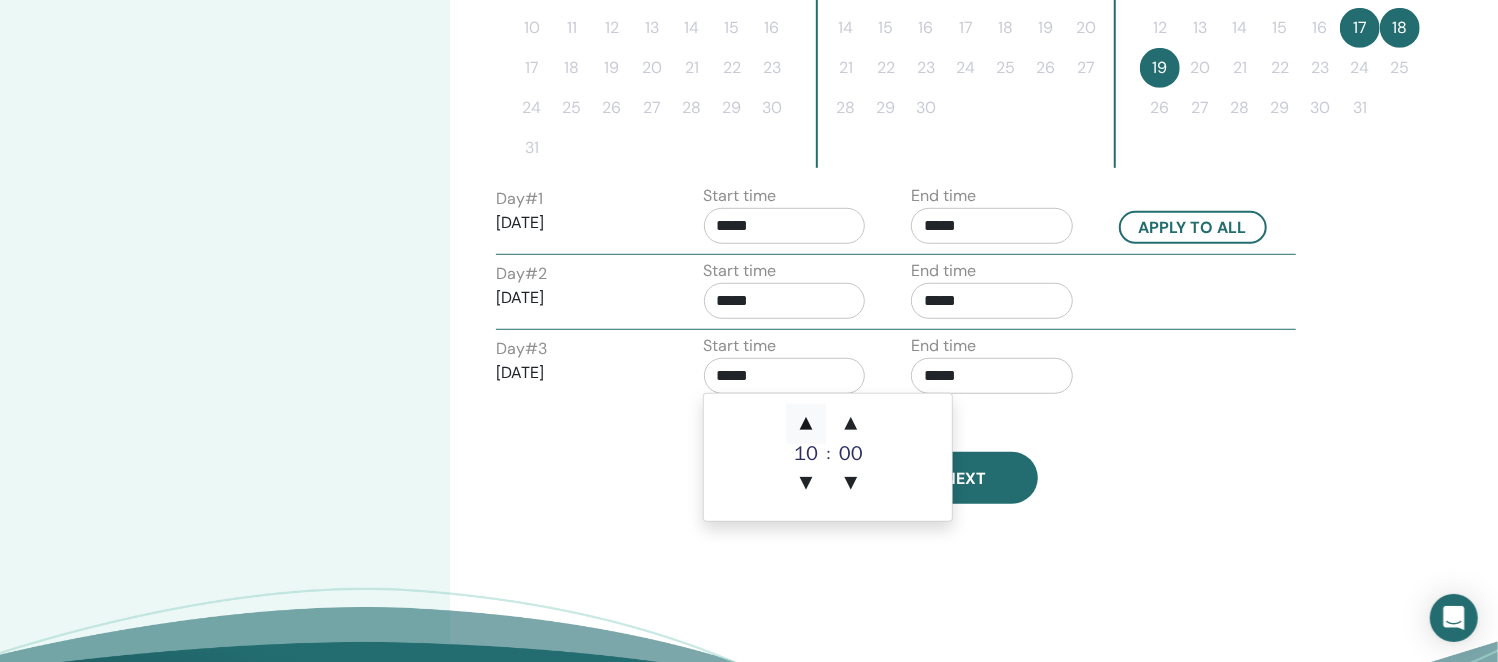 click on "▲" at bounding box center (806, 424) 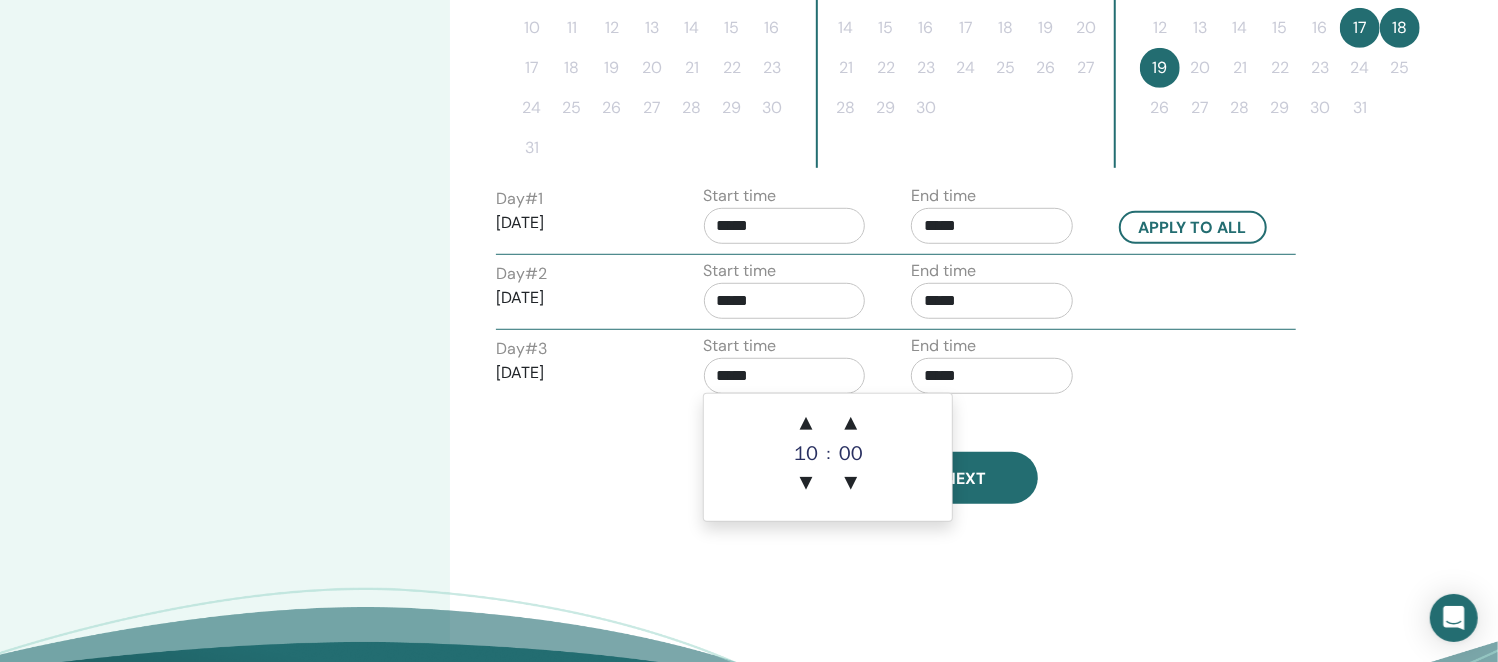 click on "*****" at bounding box center [992, 376] 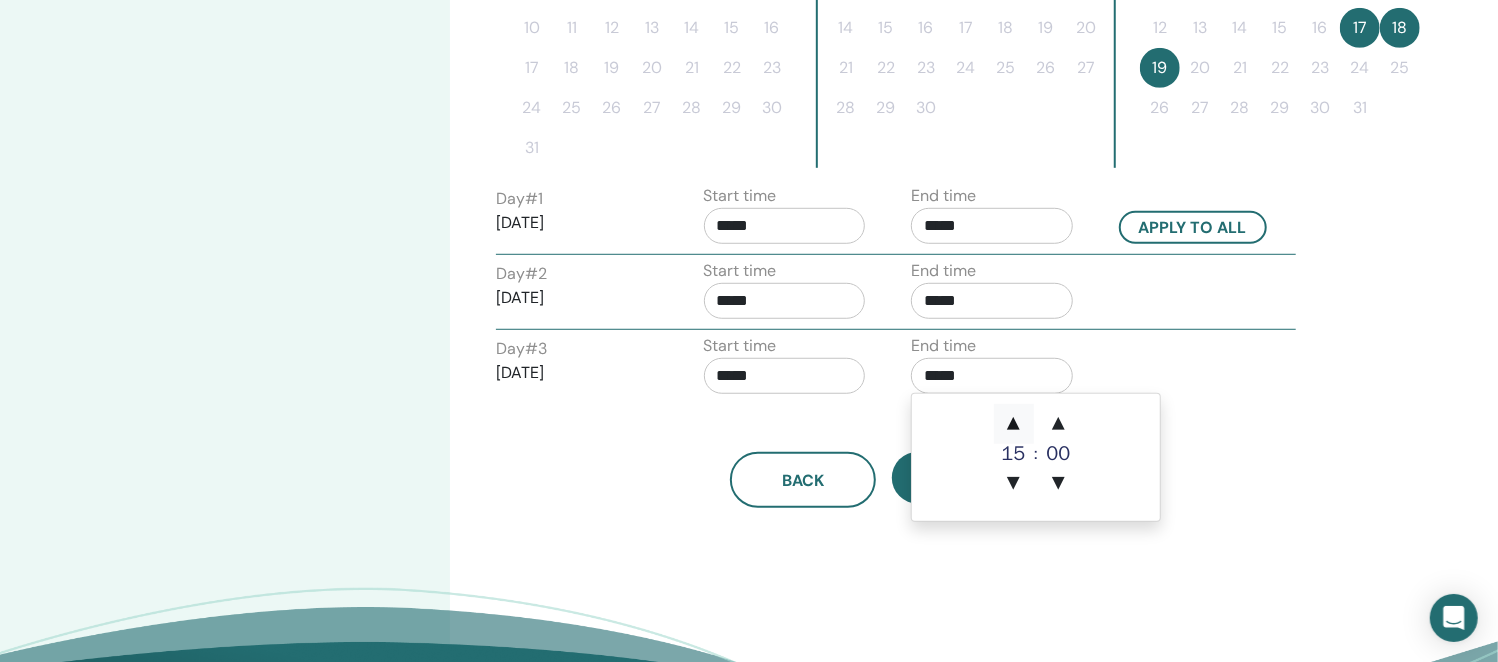 click on "▲" at bounding box center (1014, 424) 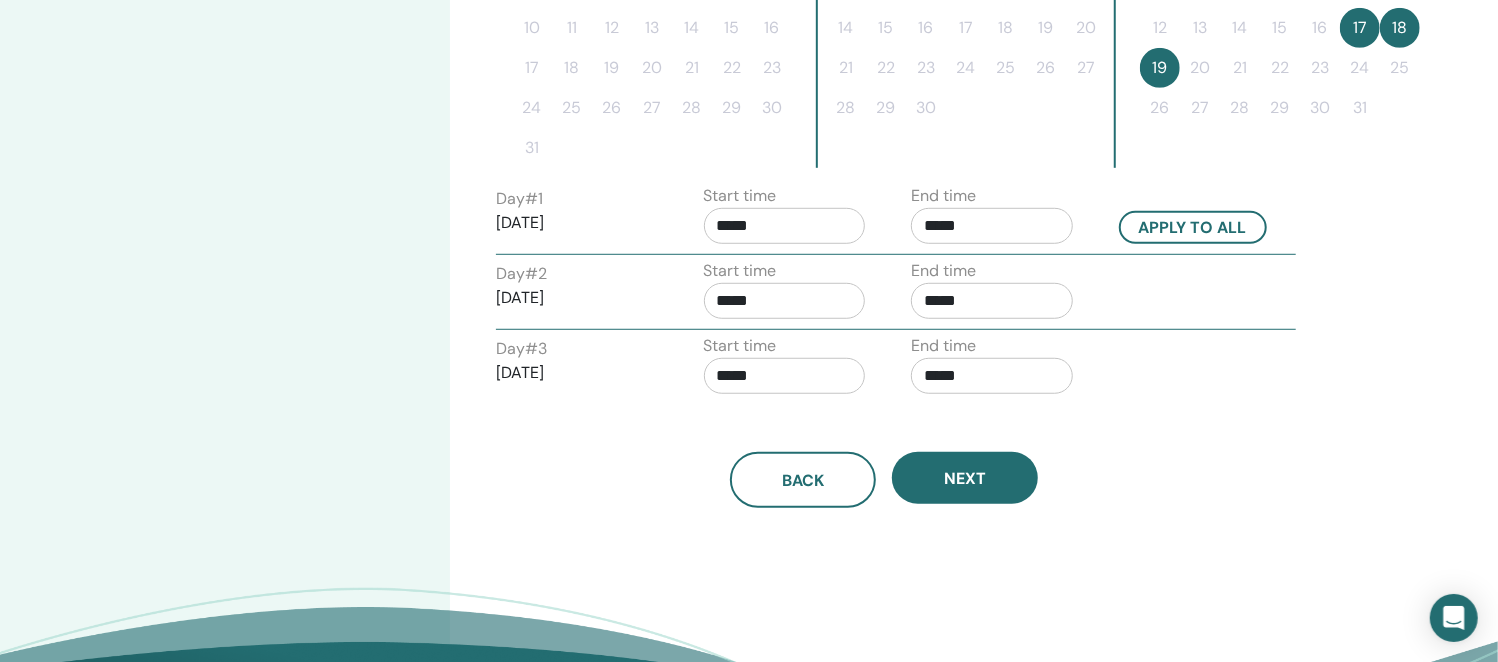click on "Day  # 1 2025/10/17 Start time ***** End time ***** Apply to all Day  # 2 2025/10/18 Start time ***** End time ***** Day  # 3 2025/10/19 Start time ***** End time *****" at bounding box center (884, 294) 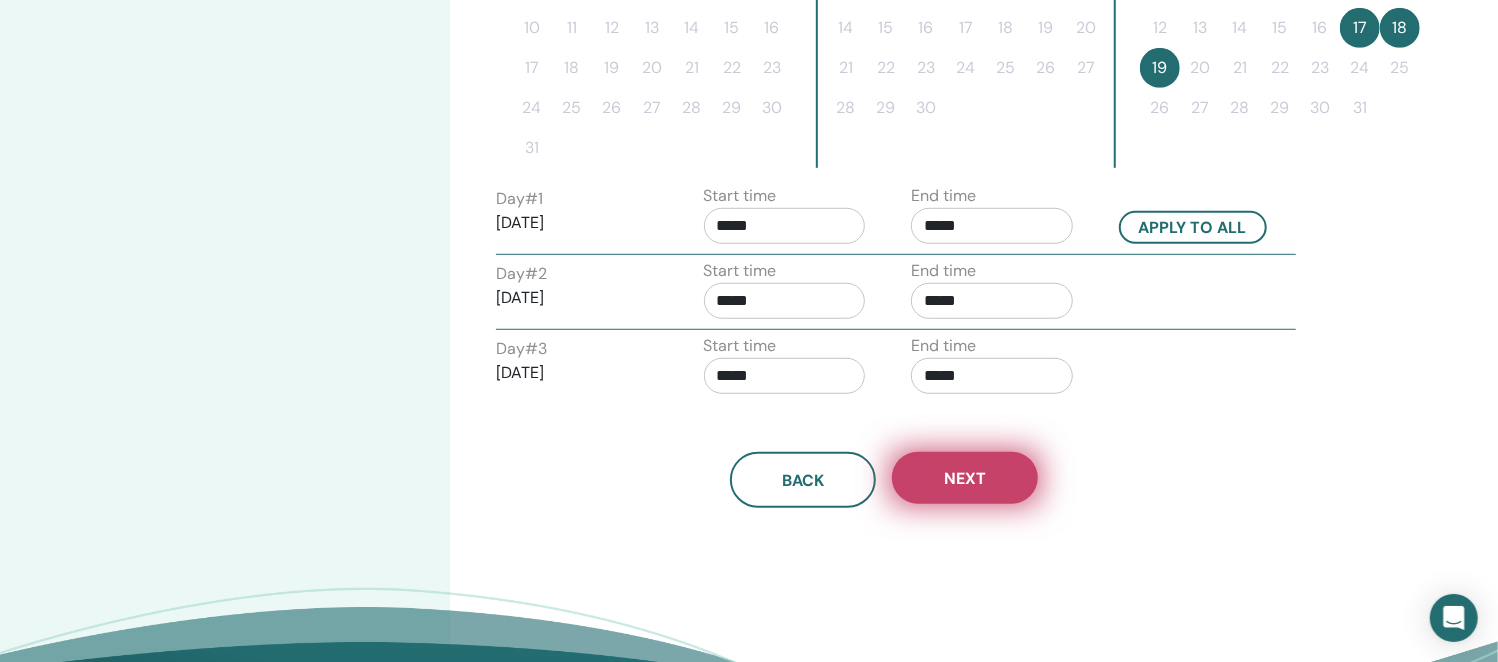 click on "Next" at bounding box center [965, 478] 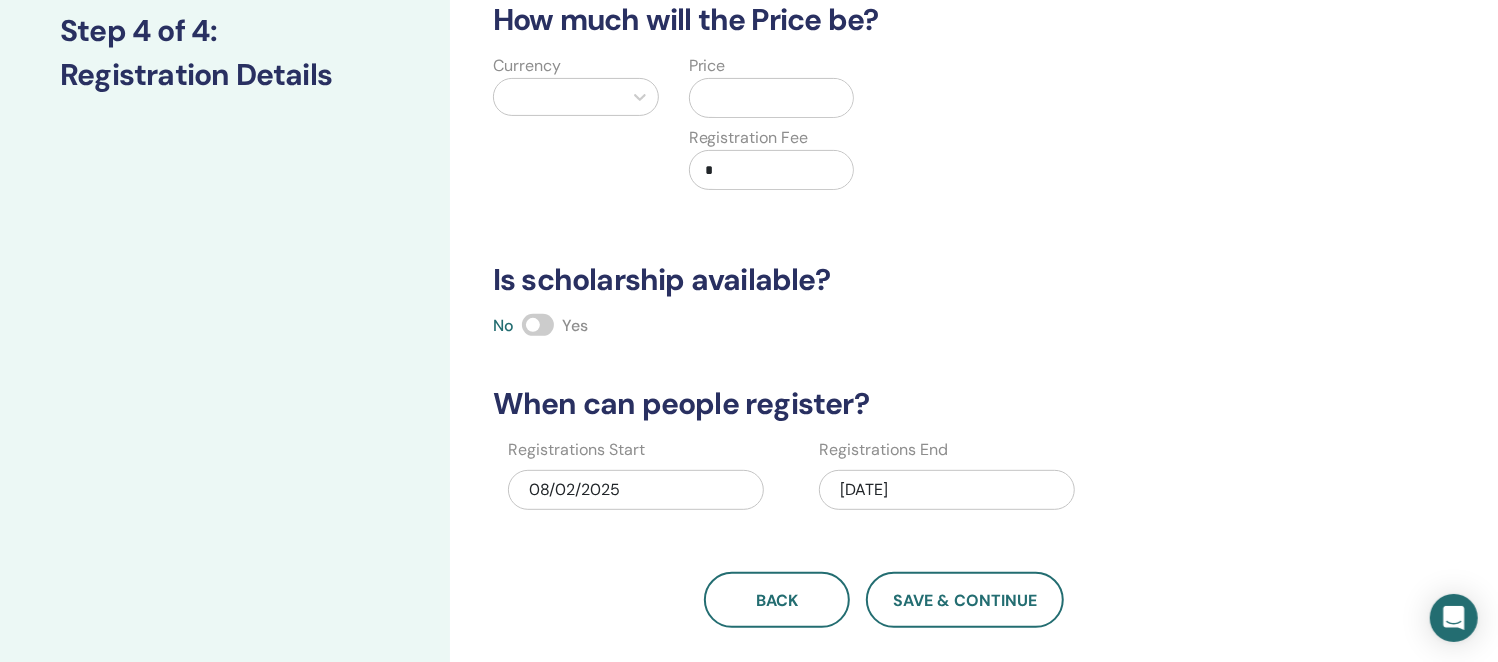 scroll, scrollTop: 0, scrollLeft: 0, axis: both 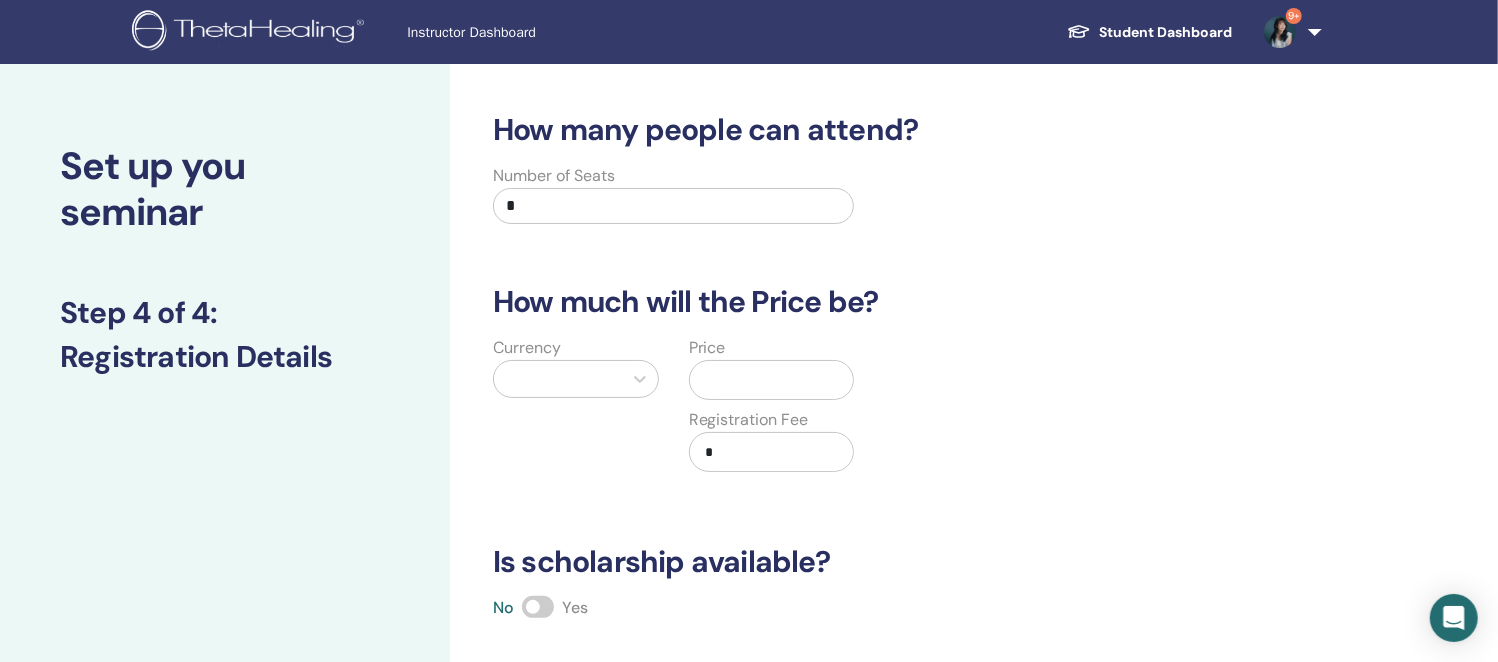 click on "*" at bounding box center [673, 206] 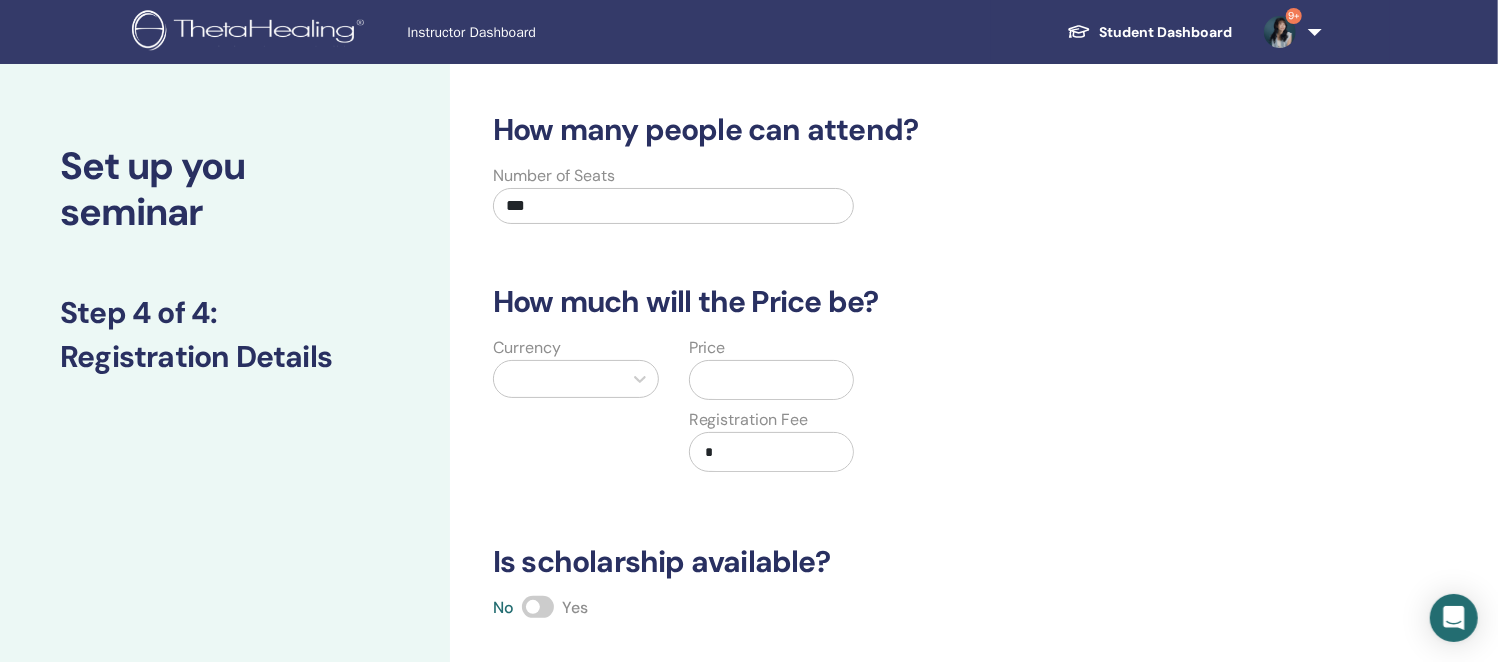 type on "***" 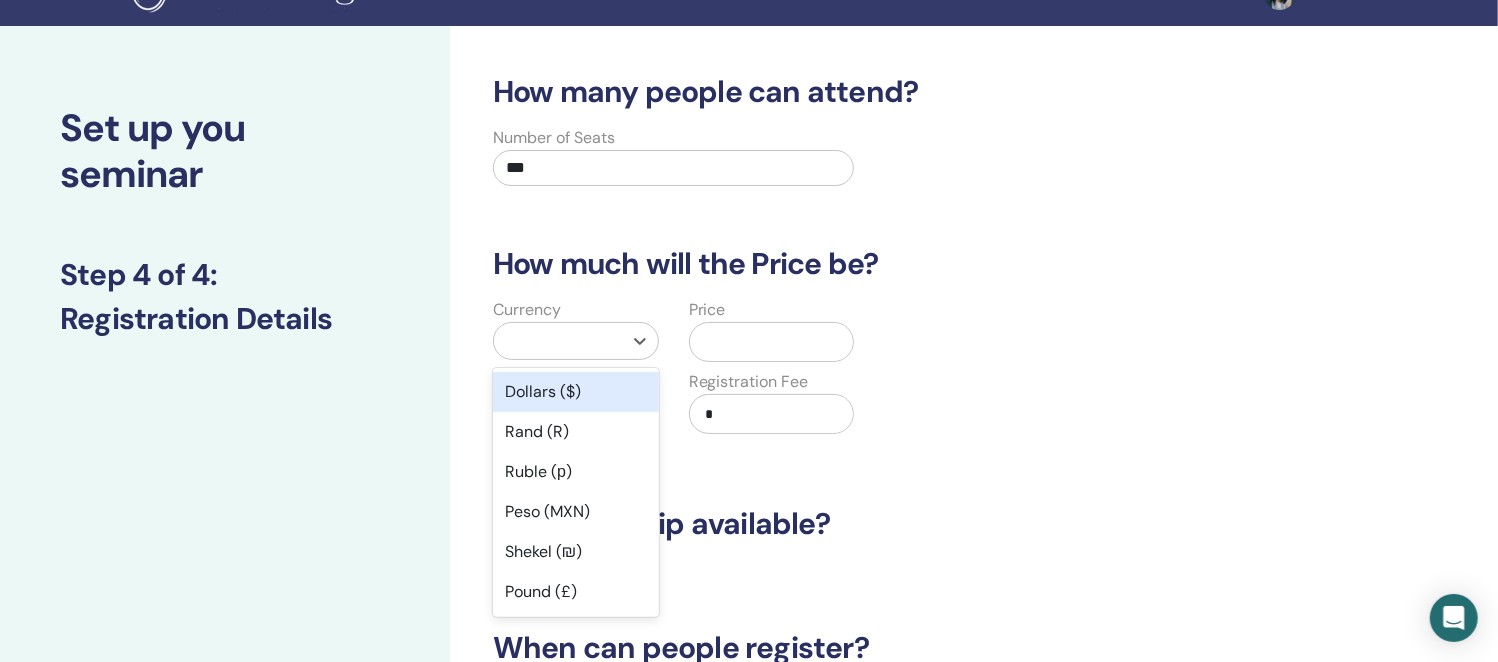 scroll, scrollTop: 51, scrollLeft: 0, axis: vertical 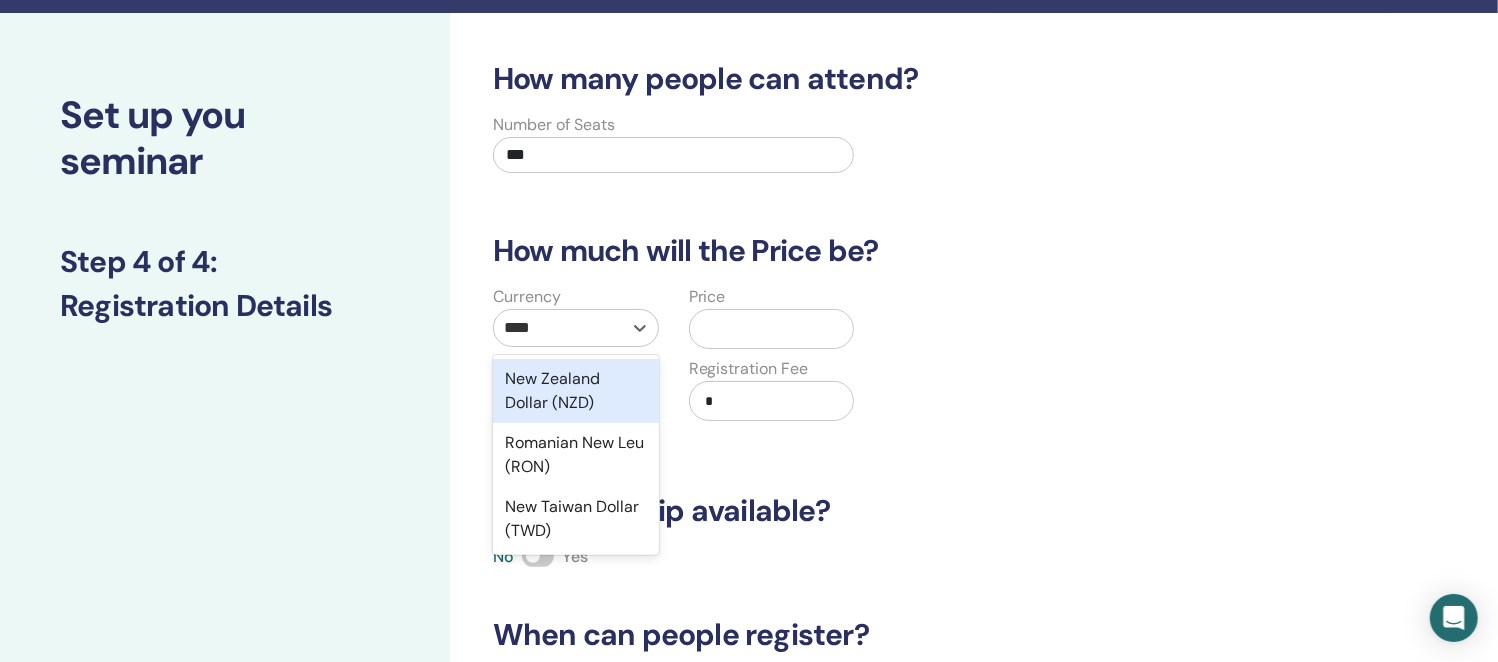type on "*****" 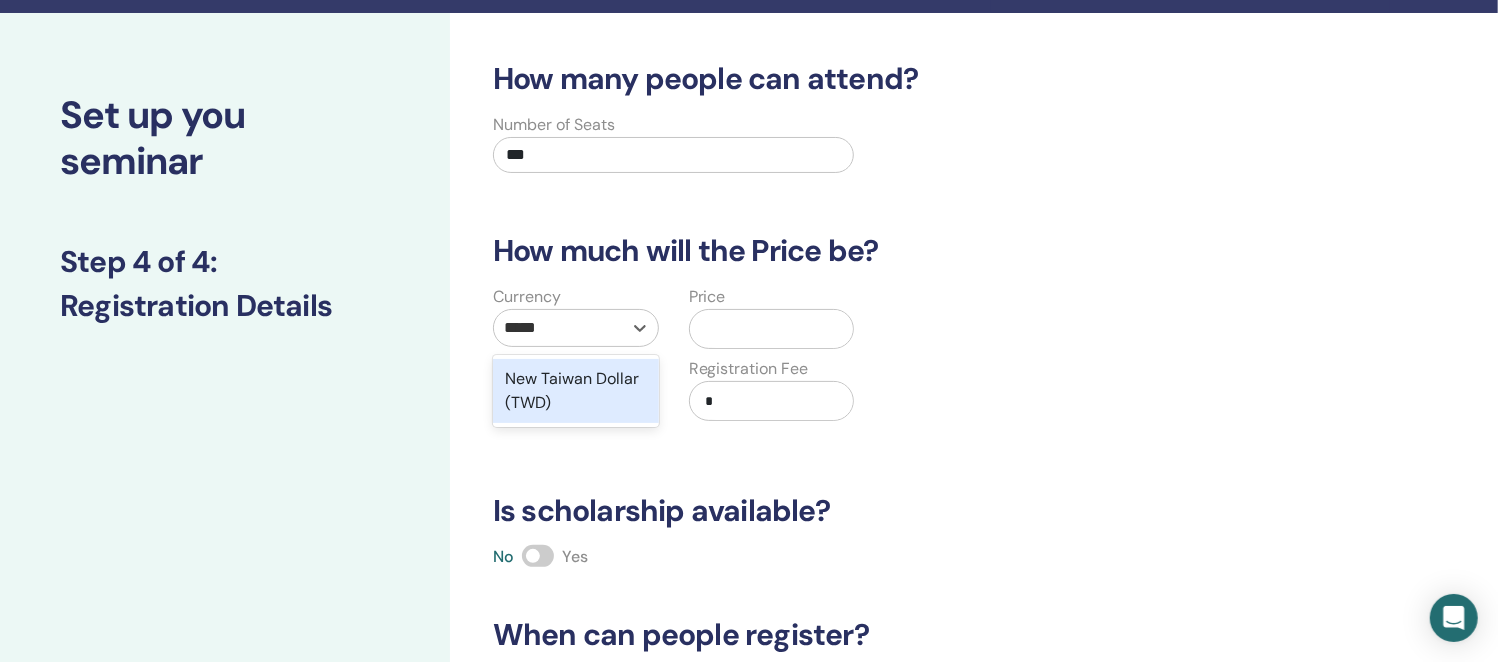 click on "New Taiwan Dollar (TWD)" at bounding box center [576, 391] 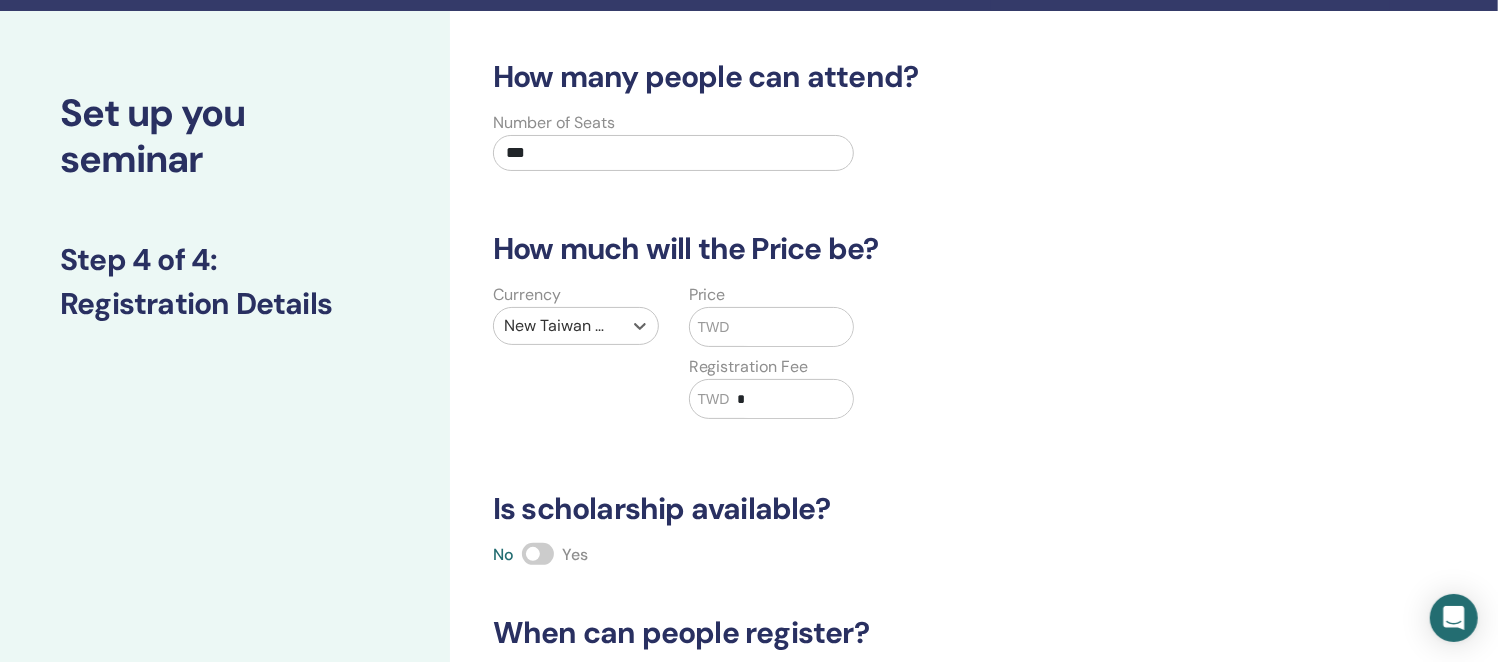 scroll, scrollTop: 301, scrollLeft: 0, axis: vertical 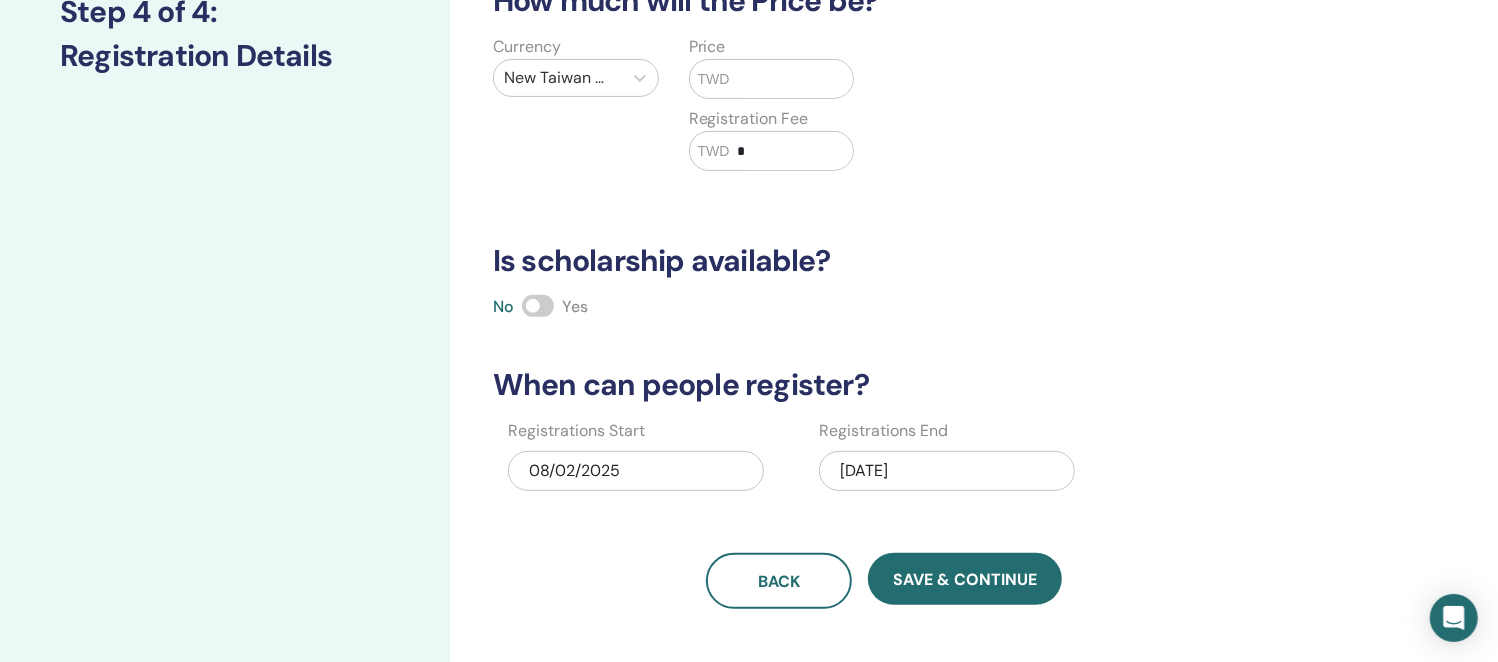 drag, startPoint x: 775, startPoint y: 99, endPoint x: 796, endPoint y: 72, distance: 34.20526 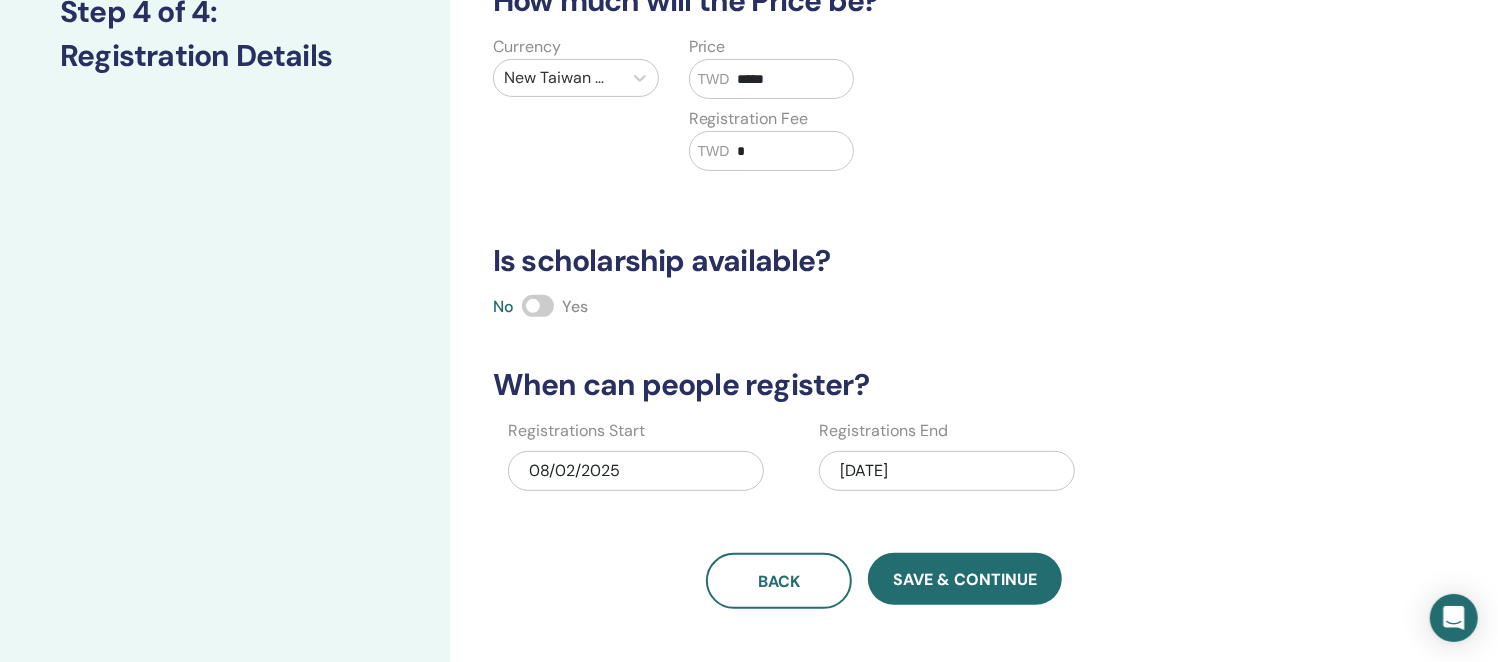 type on "*****" 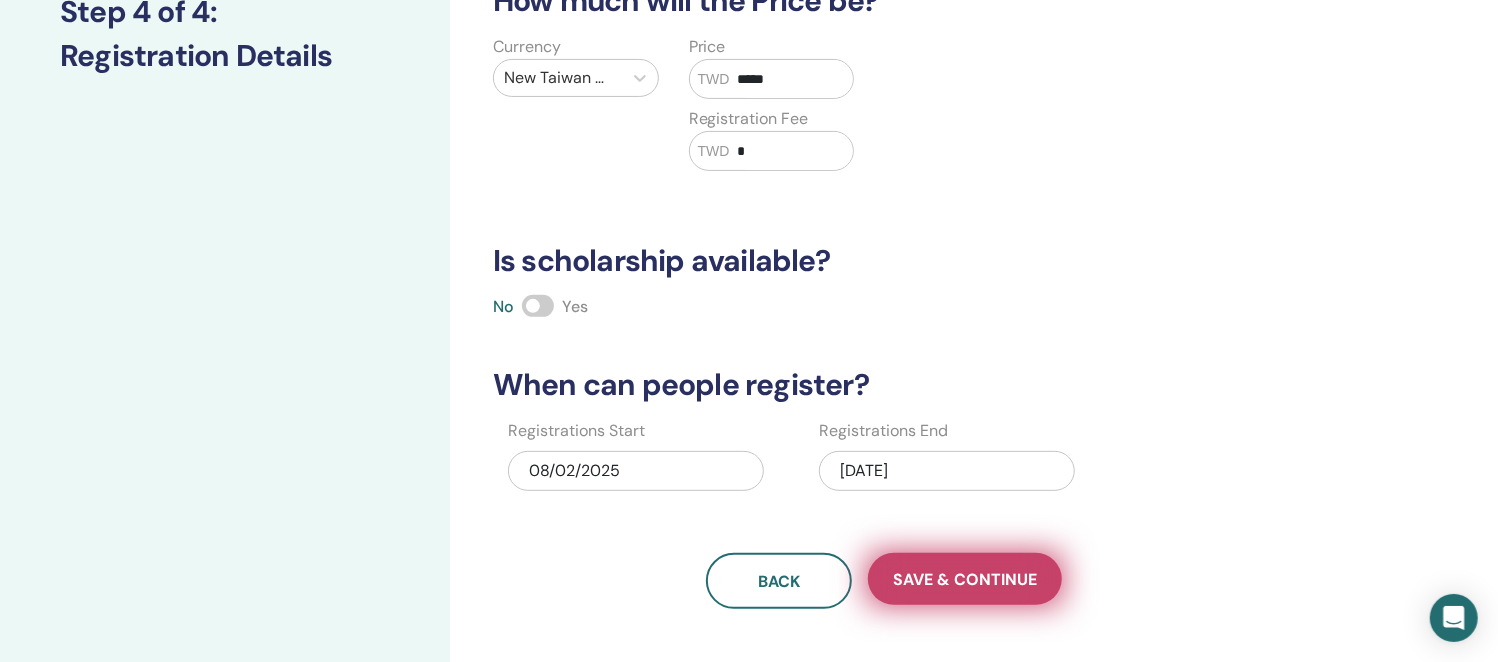 click on "Save & Continue" at bounding box center [965, 579] 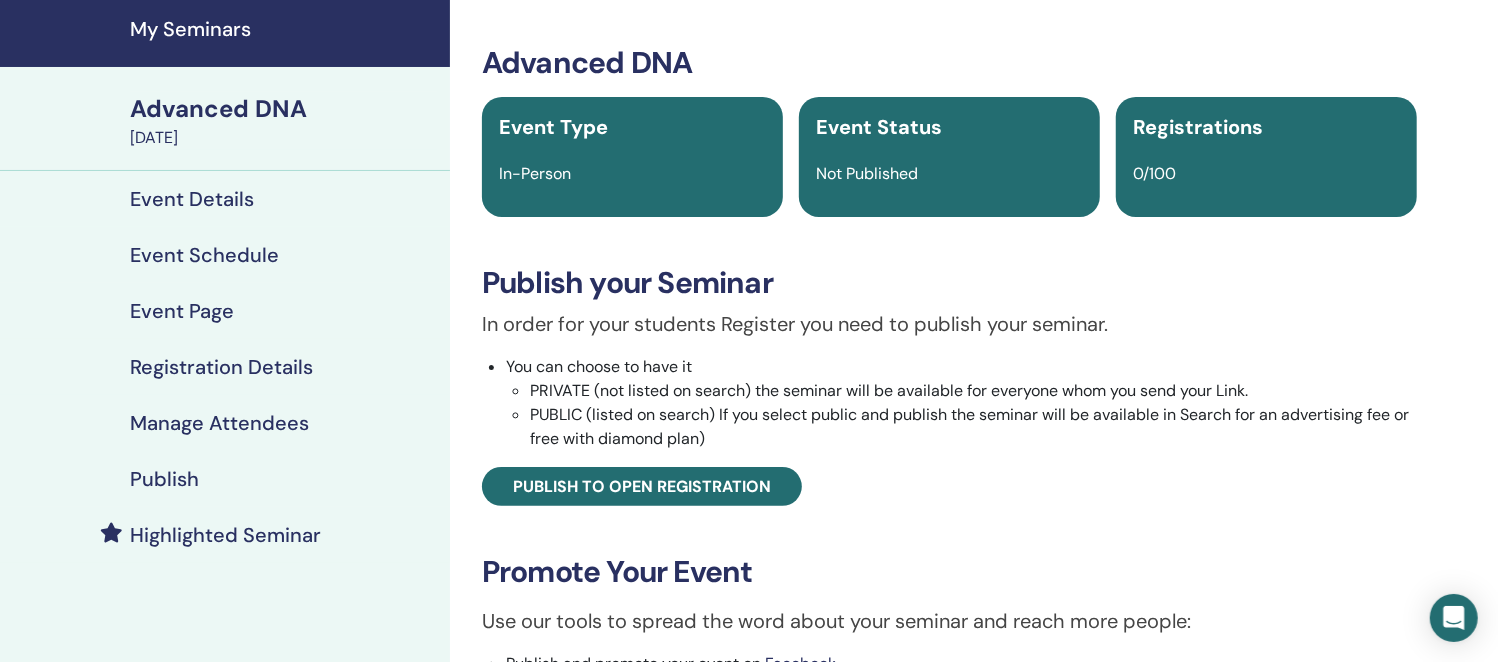 scroll, scrollTop: 124, scrollLeft: 0, axis: vertical 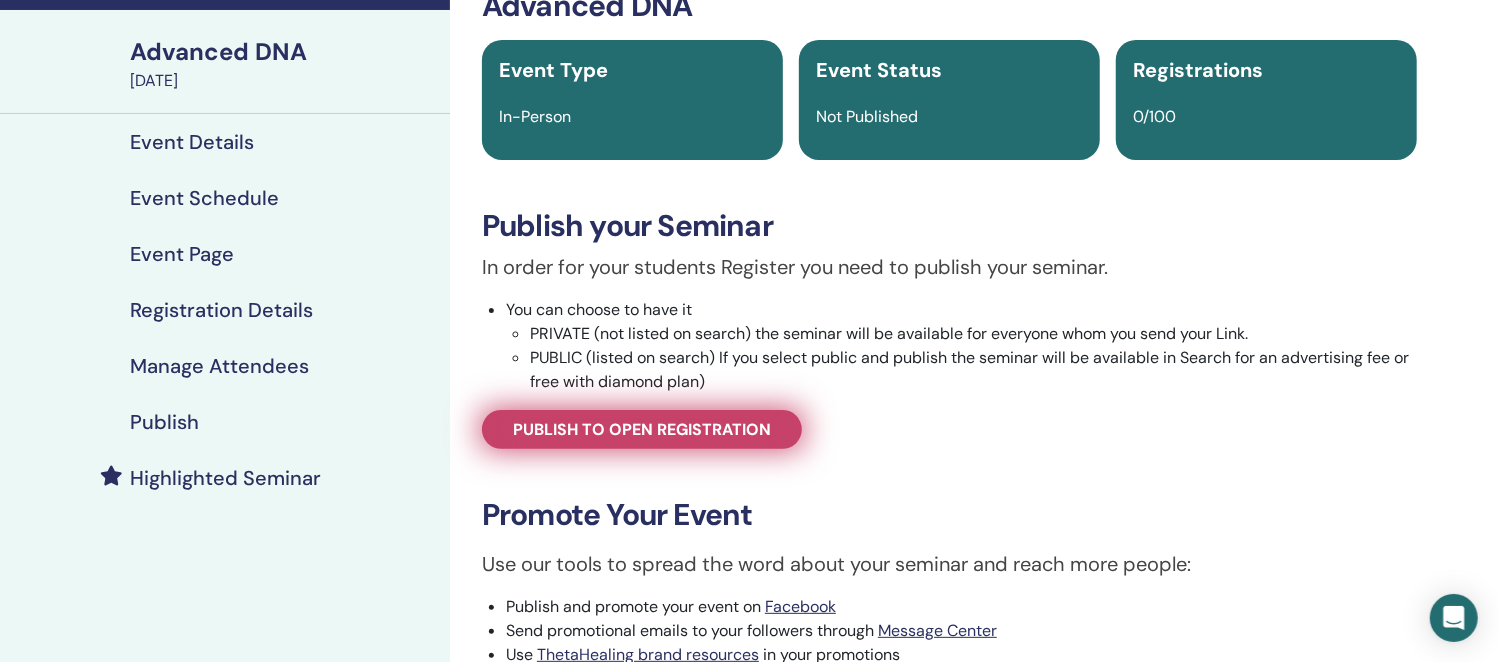 click on "Publish to open registration" at bounding box center (642, 429) 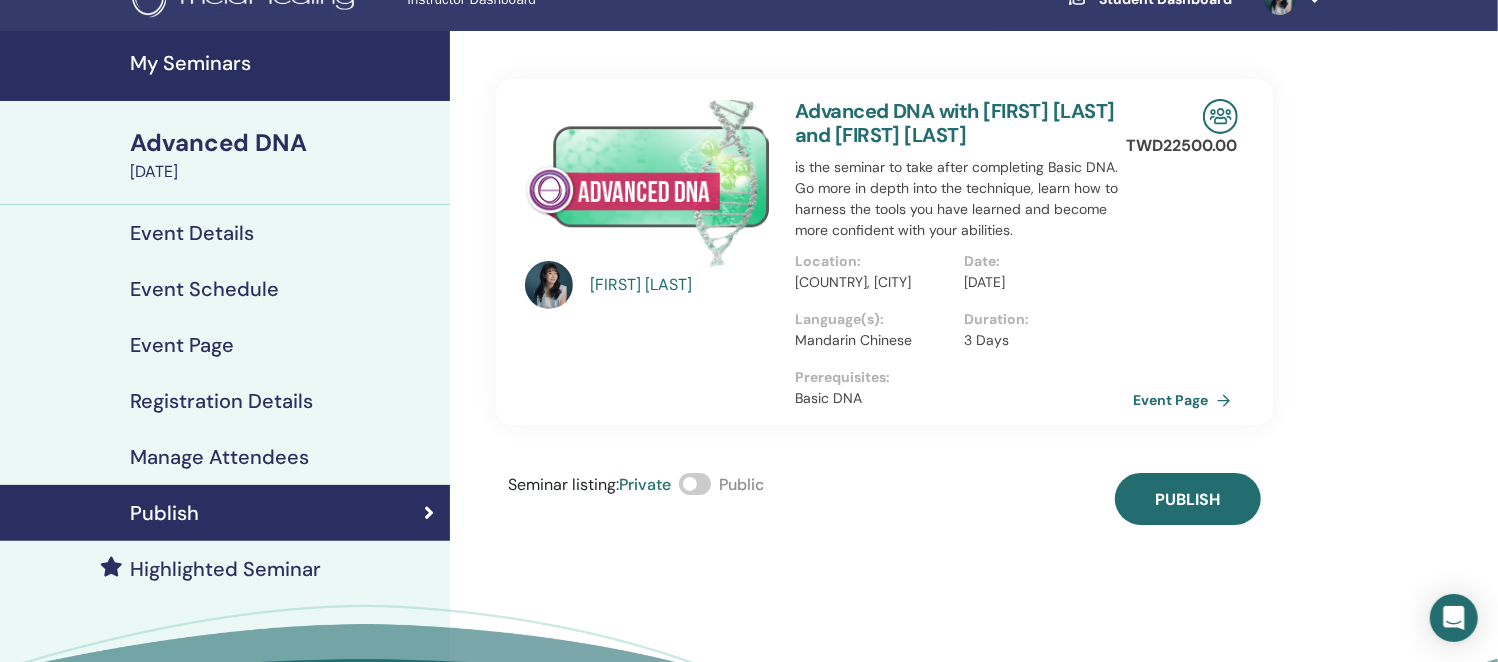 scroll, scrollTop: 0, scrollLeft: 0, axis: both 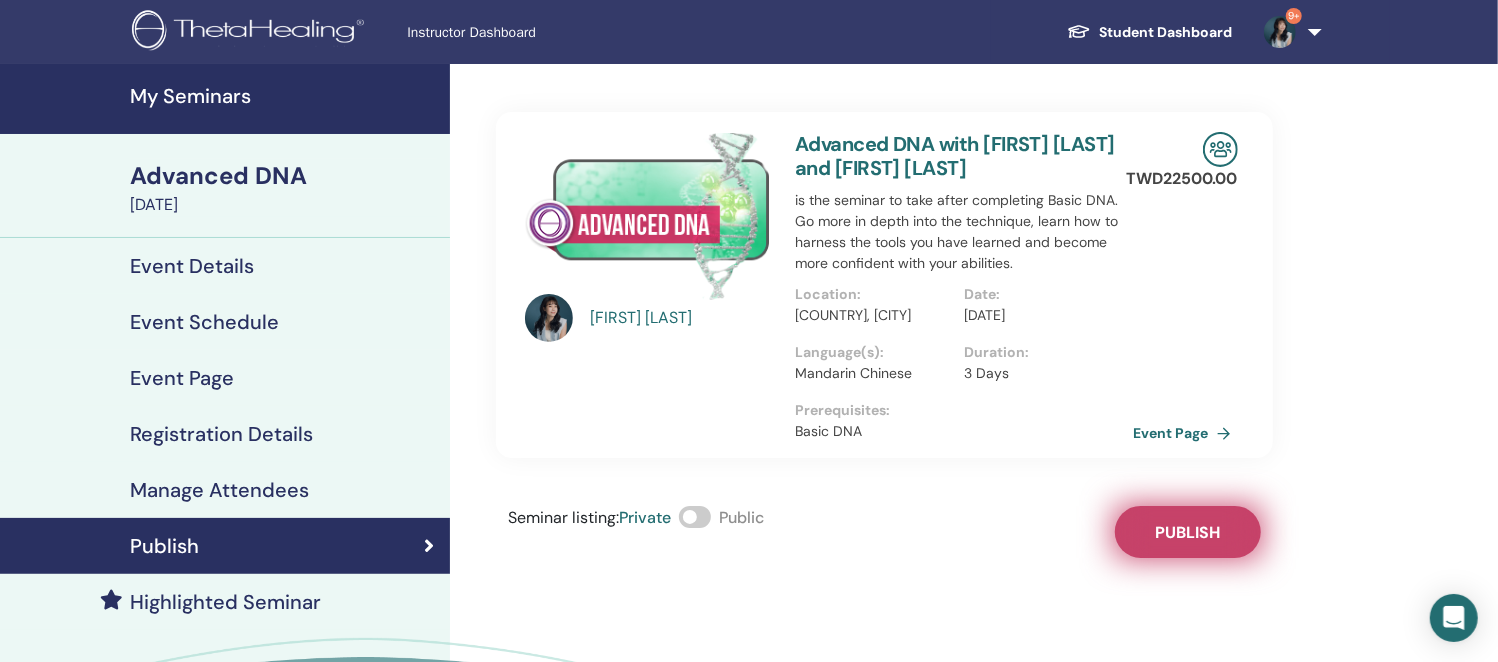 click on "Publish" at bounding box center (1188, 532) 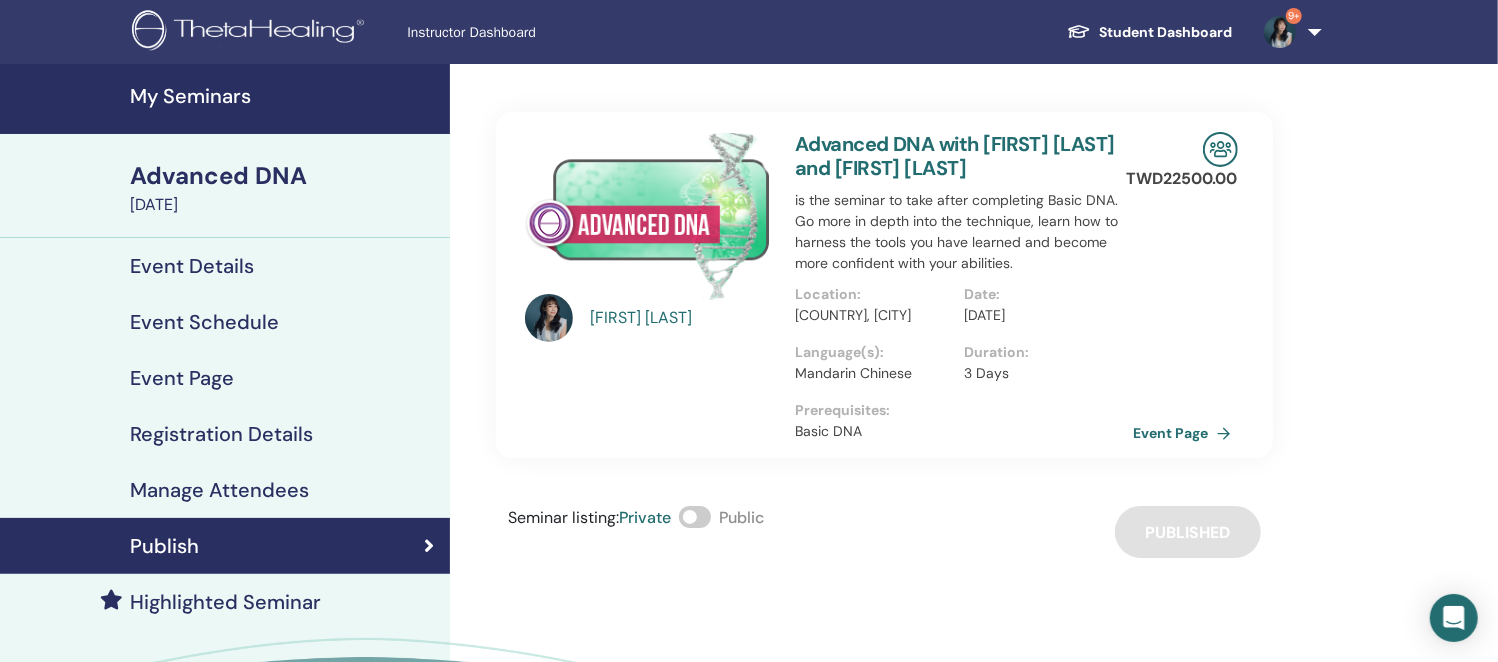 click on "My Seminars" at bounding box center [284, 96] 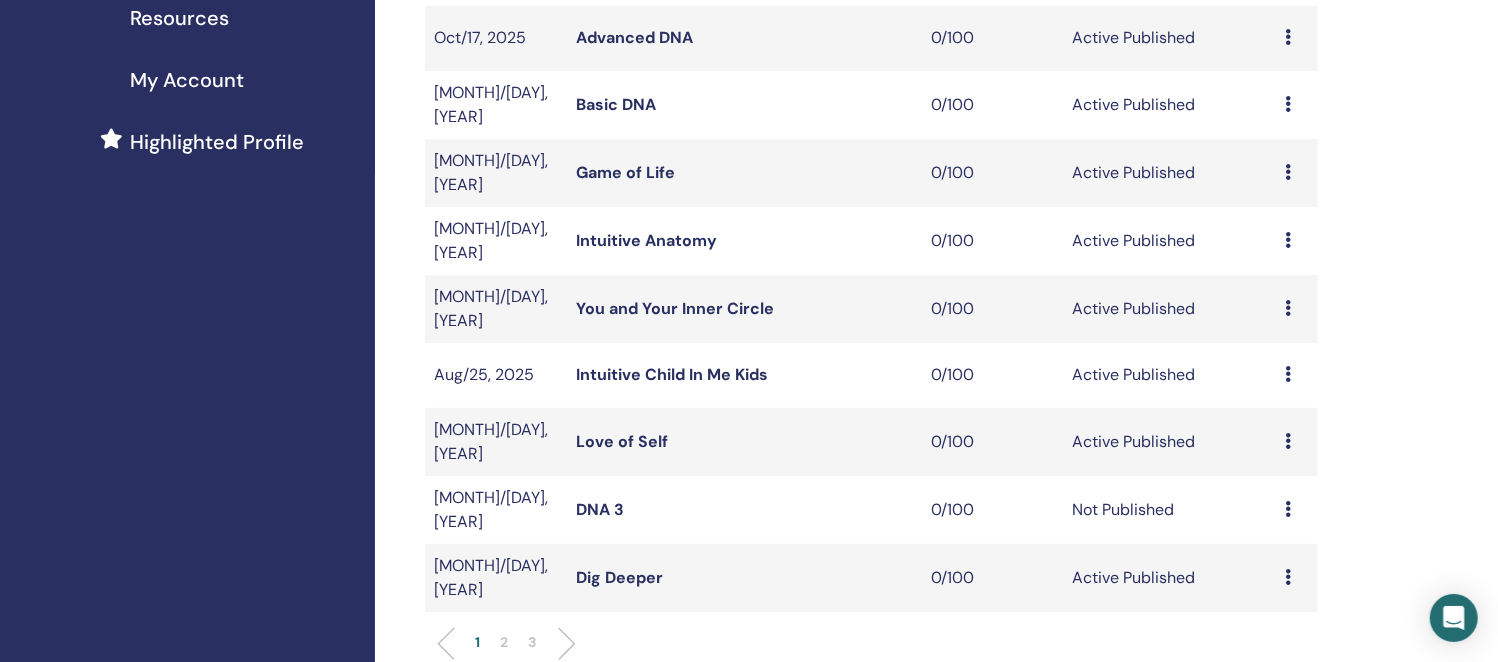 scroll, scrollTop: 625, scrollLeft: 0, axis: vertical 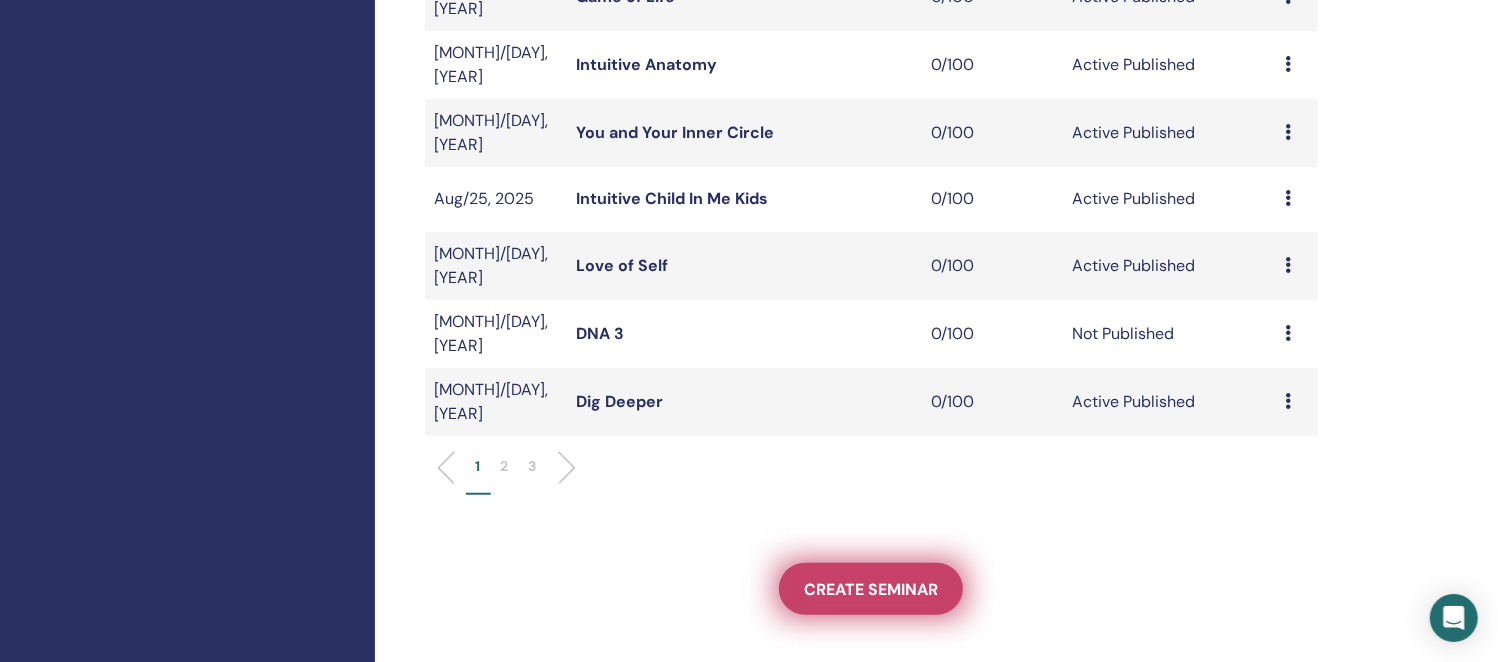 click on "Create seminar" at bounding box center (871, 589) 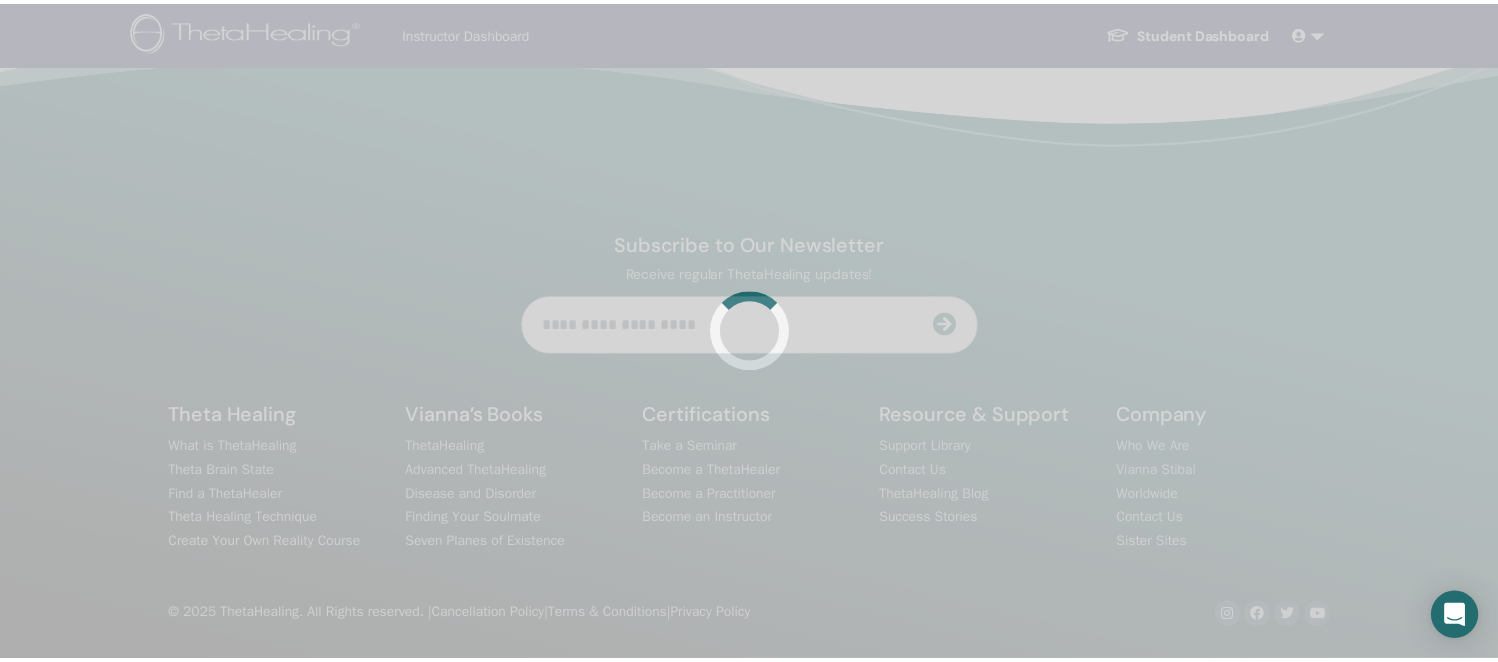 scroll, scrollTop: 0, scrollLeft: 0, axis: both 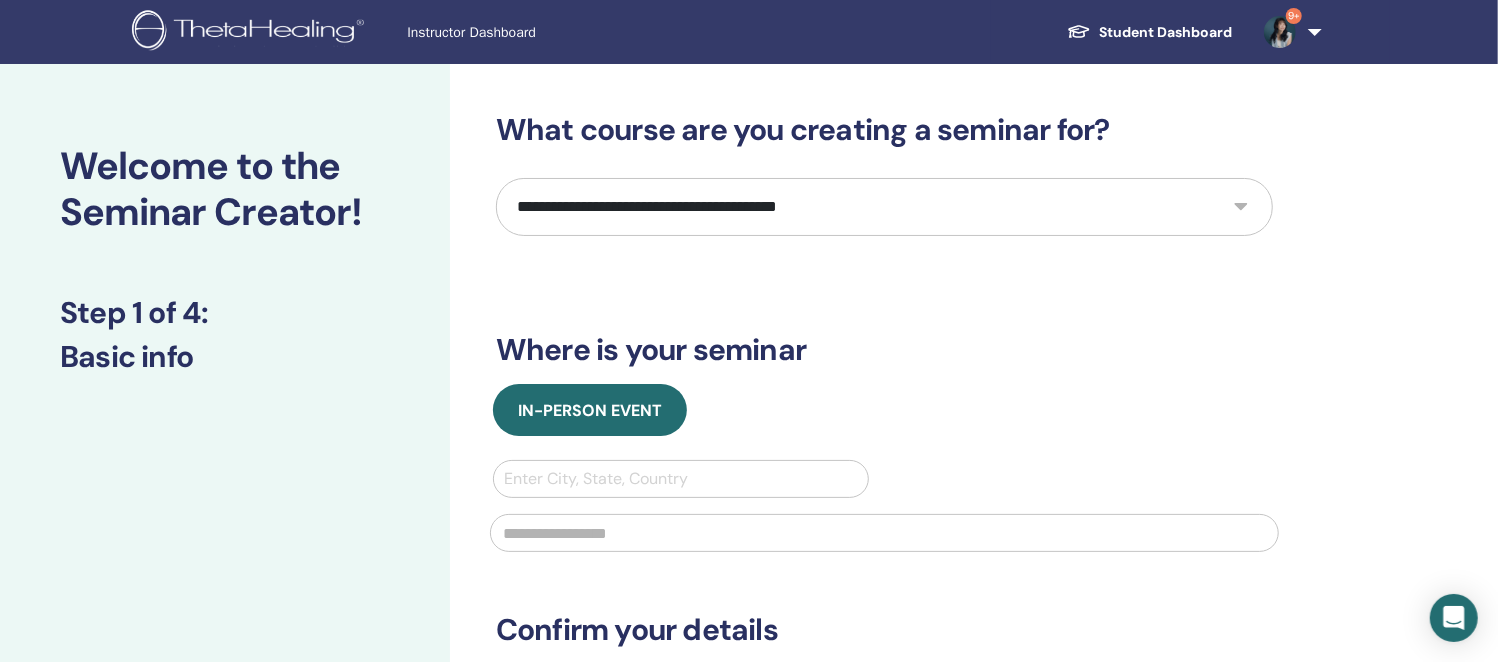 click on "**********" at bounding box center (884, 207) 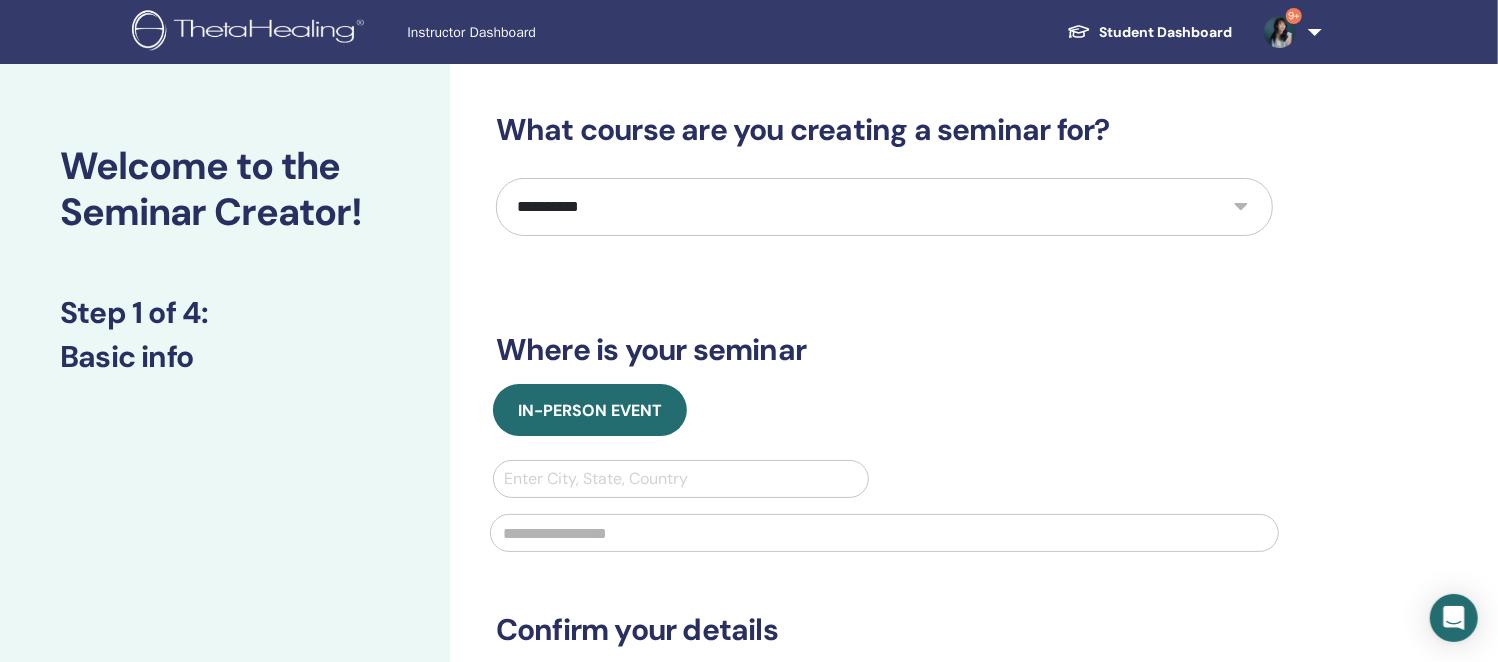 click on "**********" at bounding box center (884, 207) 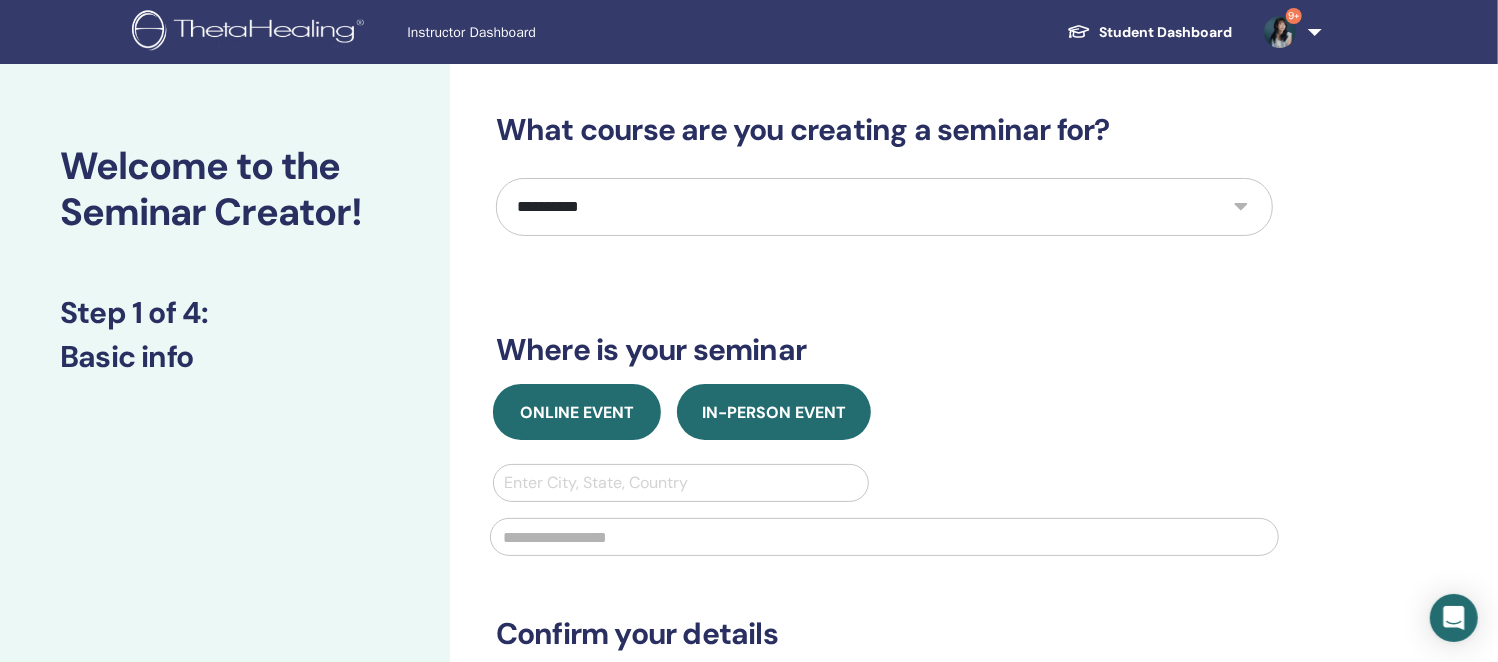 click on "Online Event" at bounding box center (577, 412) 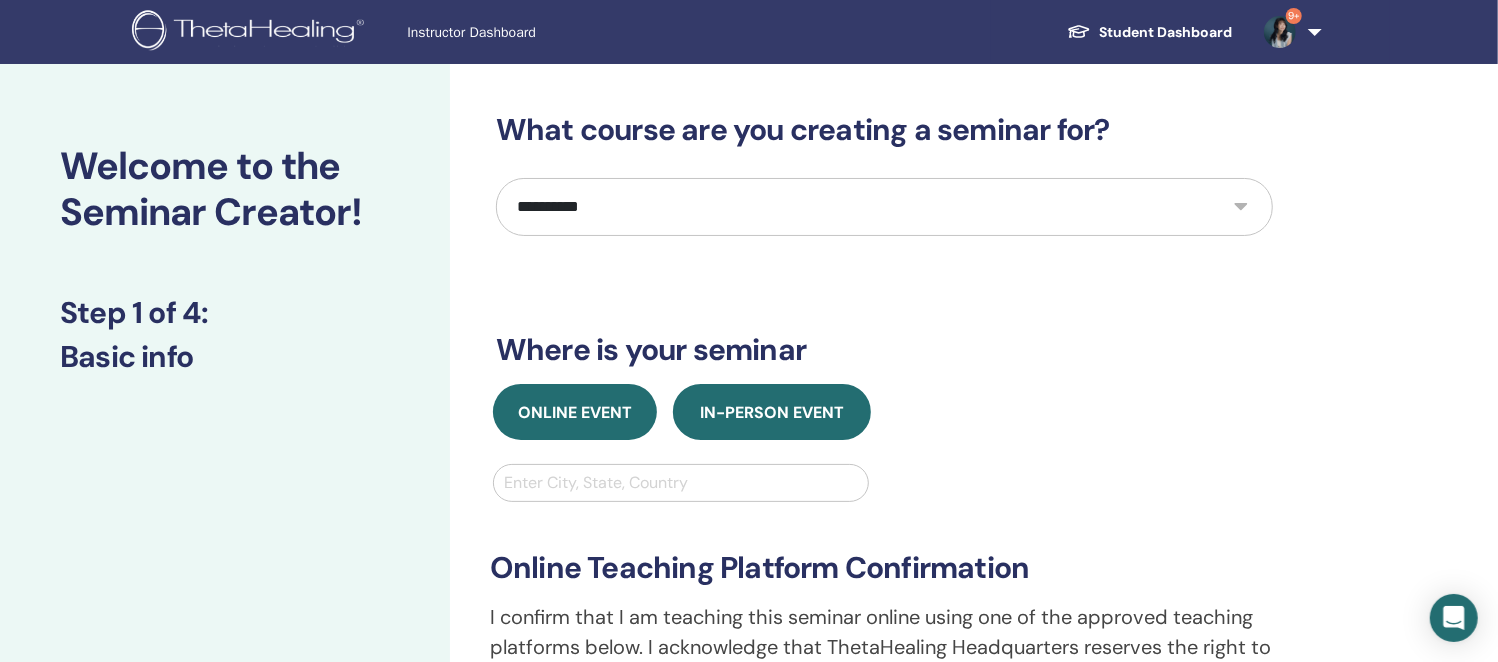 click on "In-Person Event" at bounding box center [772, 412] 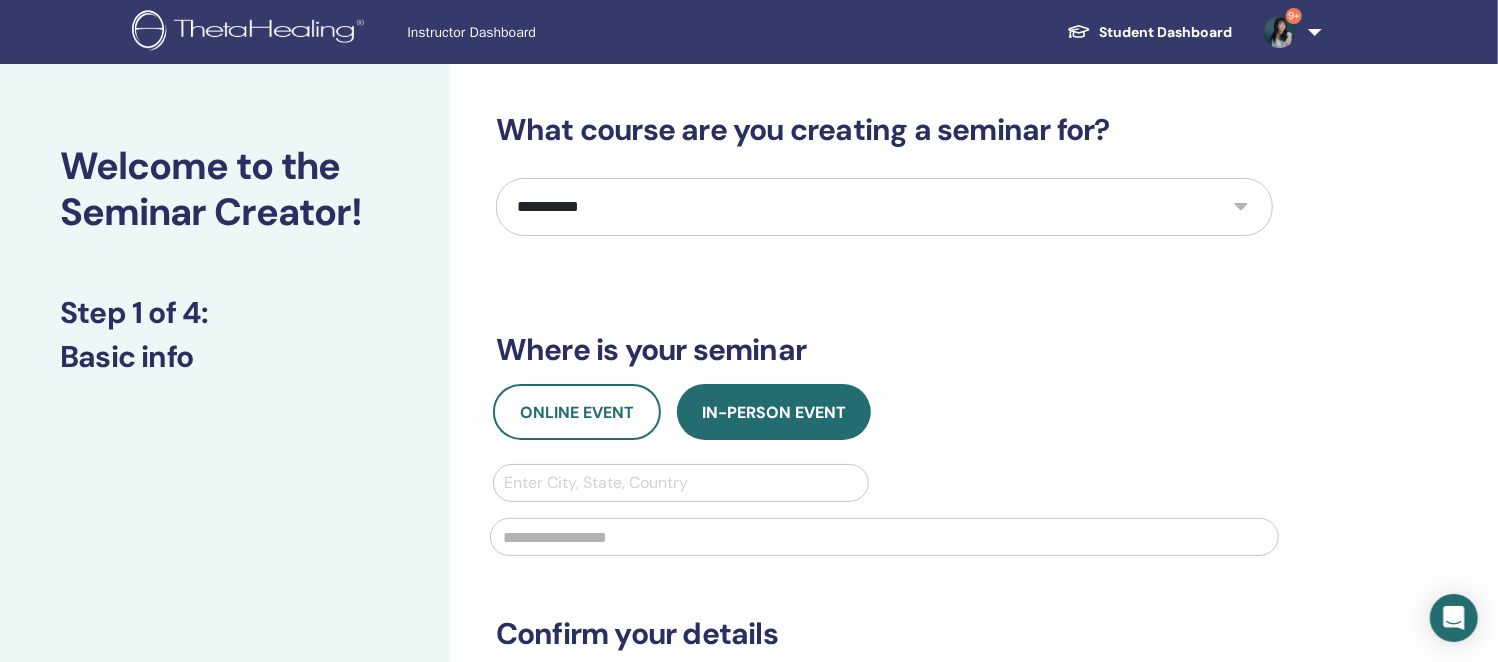 click at bounding box center [681, 483] 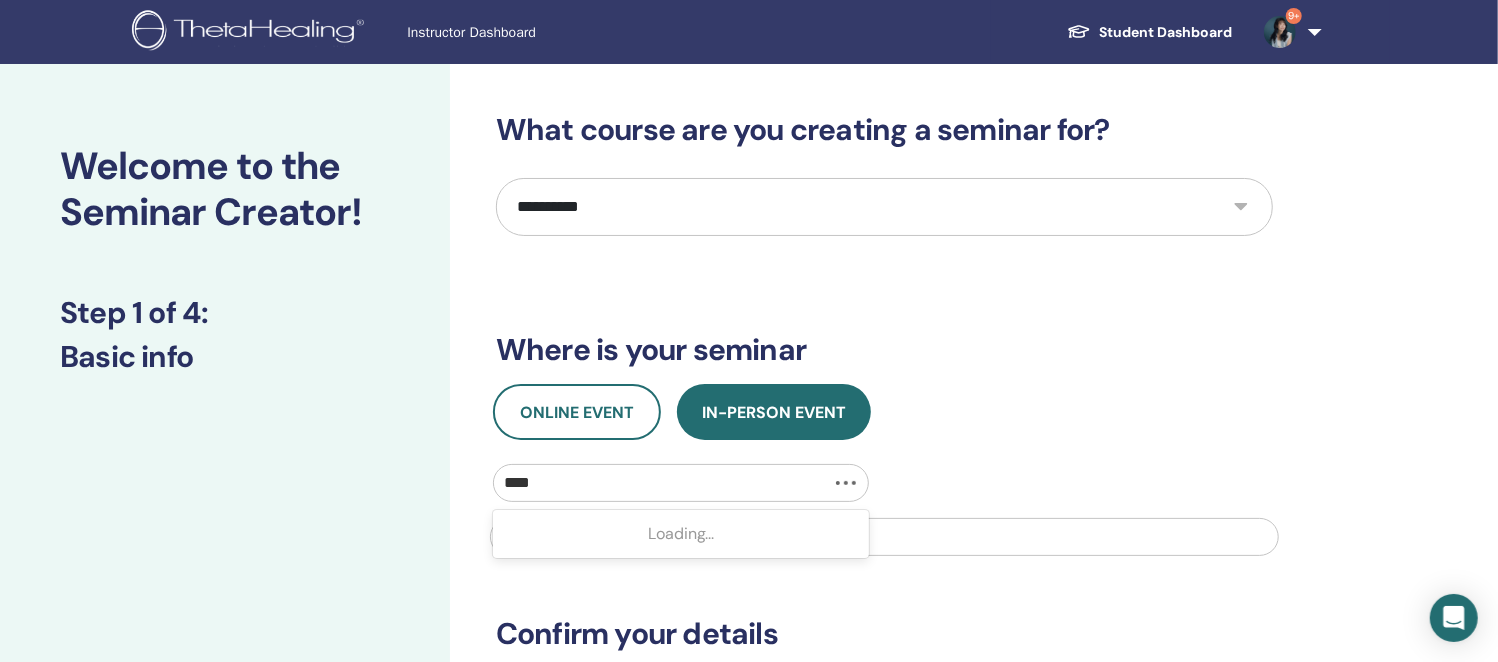 type on "*****" 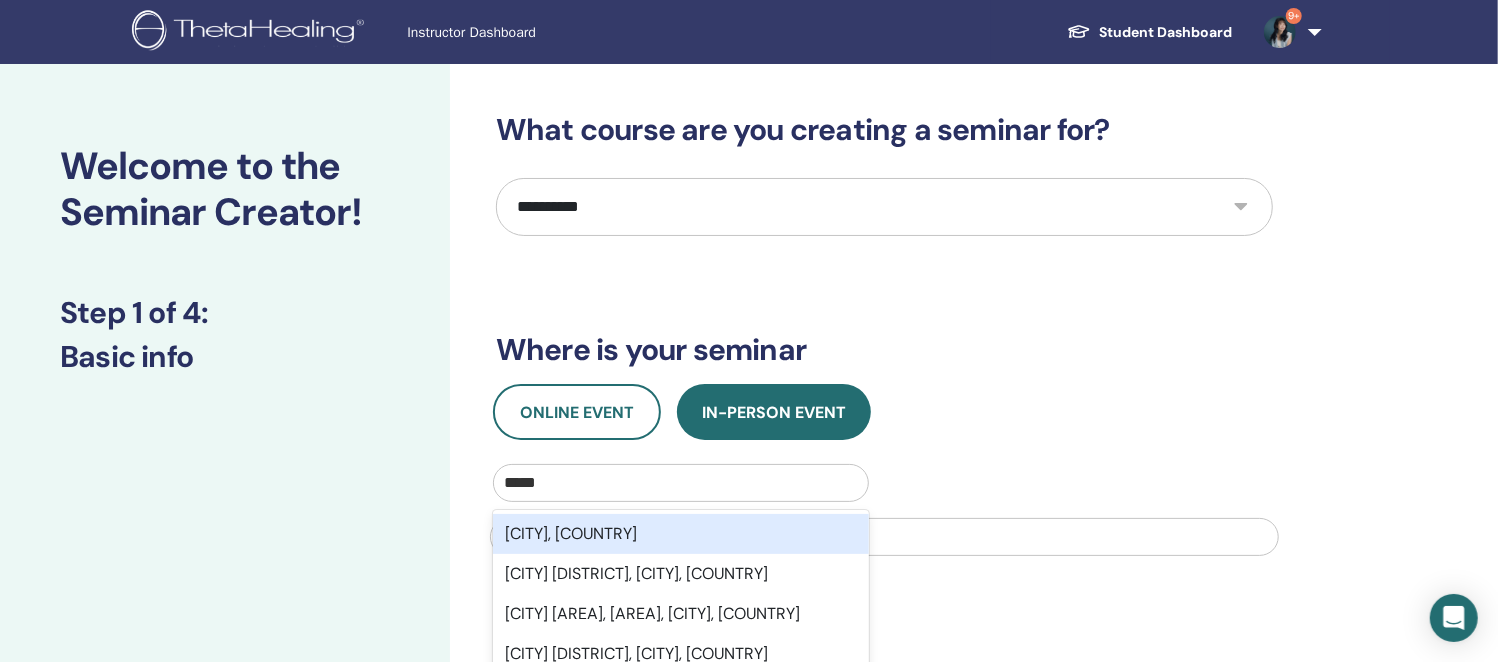 click on "[CITY], [COUNTRY]" at bounding box center [681, 534] 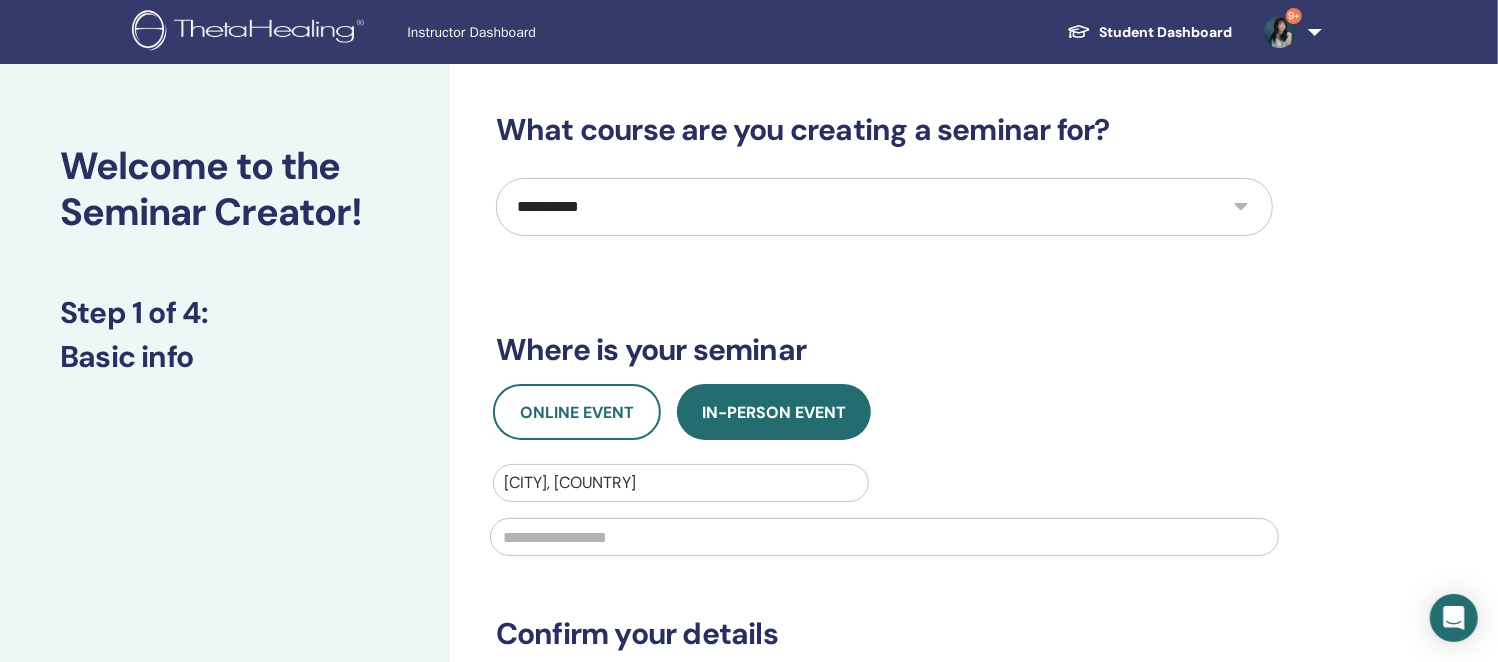 click at bounding box center [884, 537] 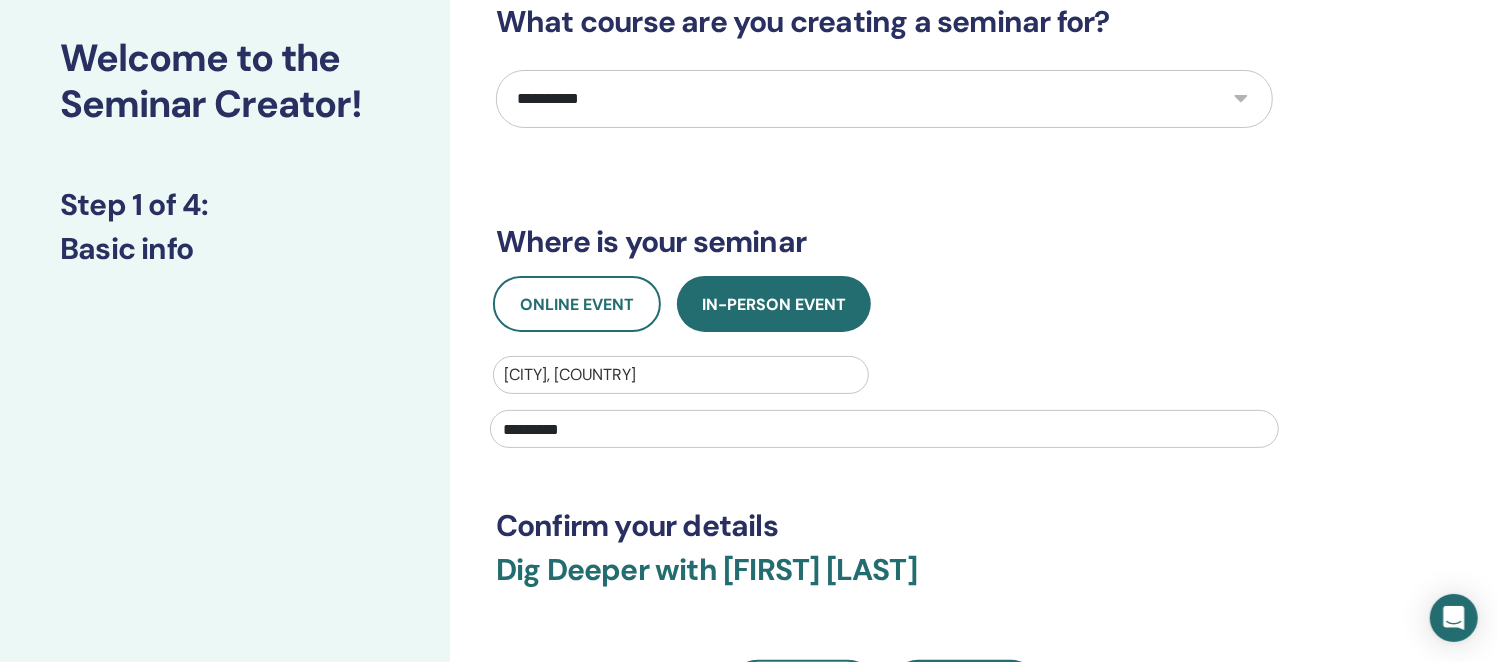 scroll, scrollTop: 375, scrollLeft: 0, axis: vertical 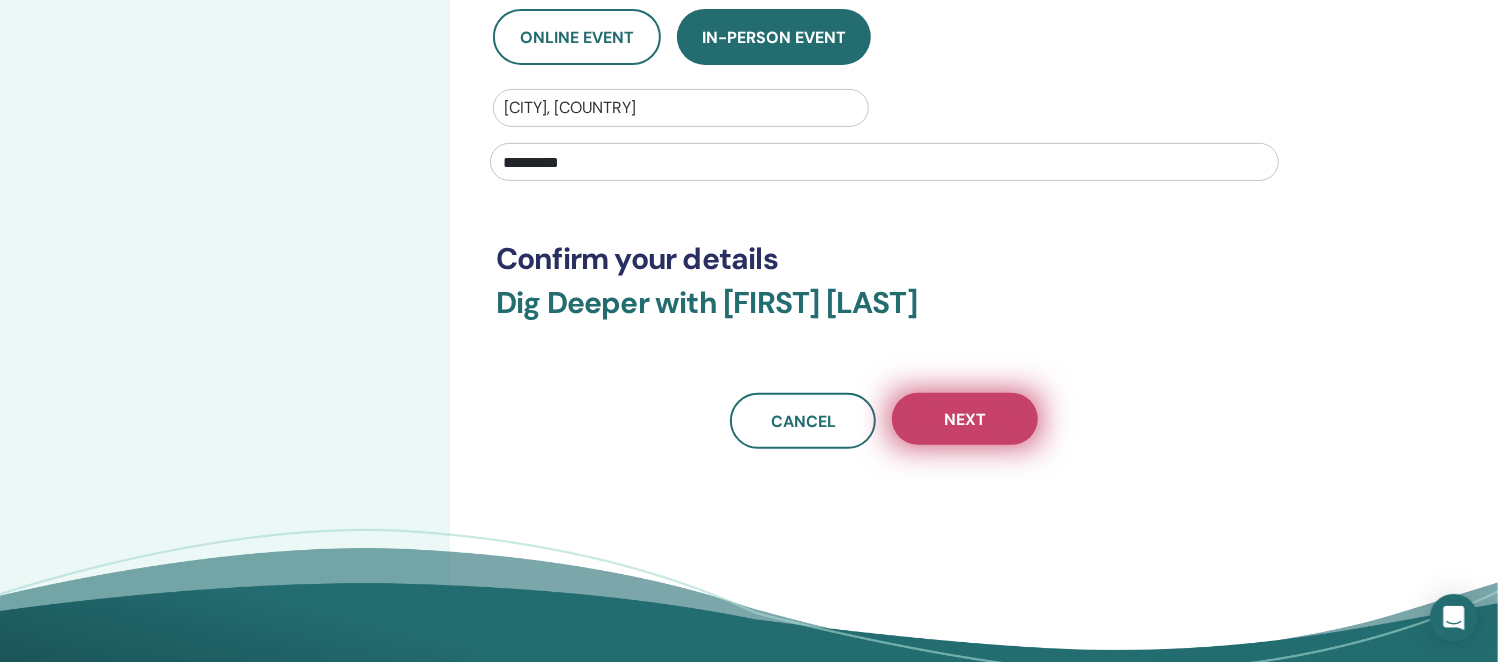 type on "*********" 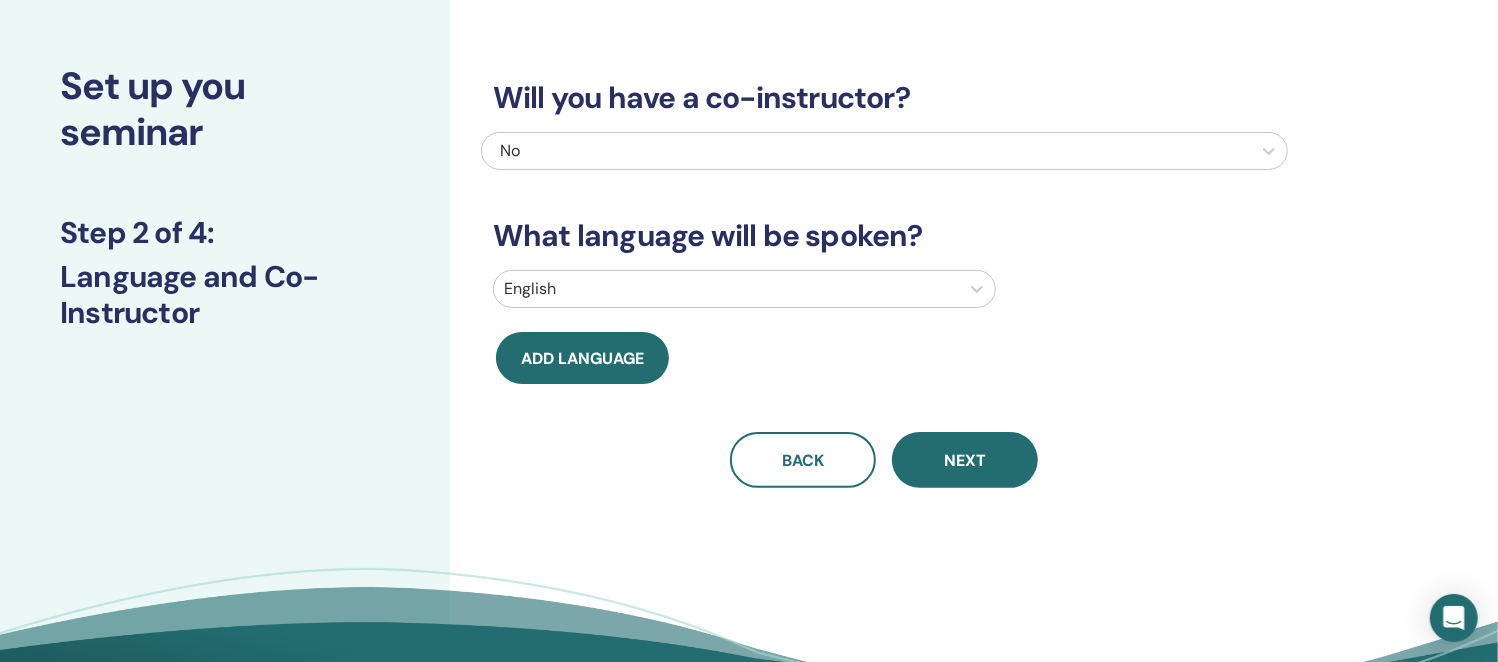 scroll, scrollTop: 0, scrollLeft: 0, axis: both 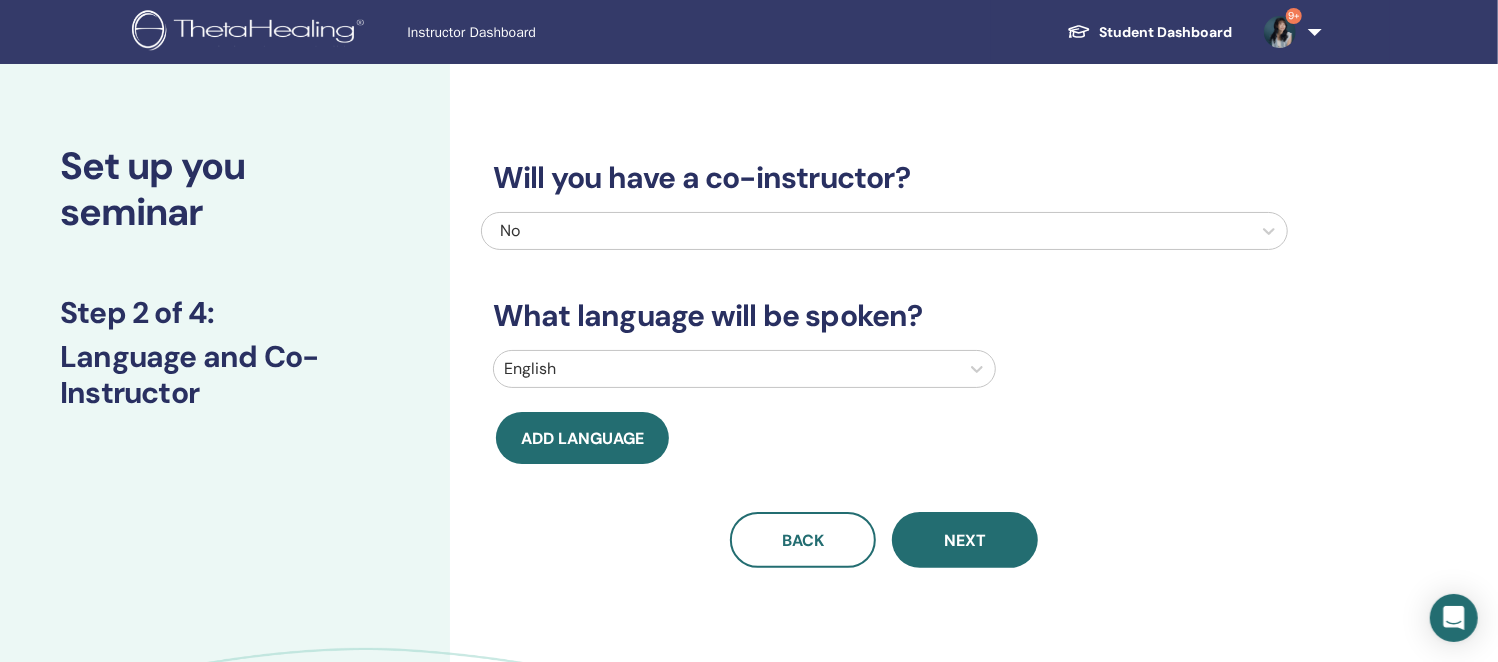 click on "No" at bounding box center [808, 231] 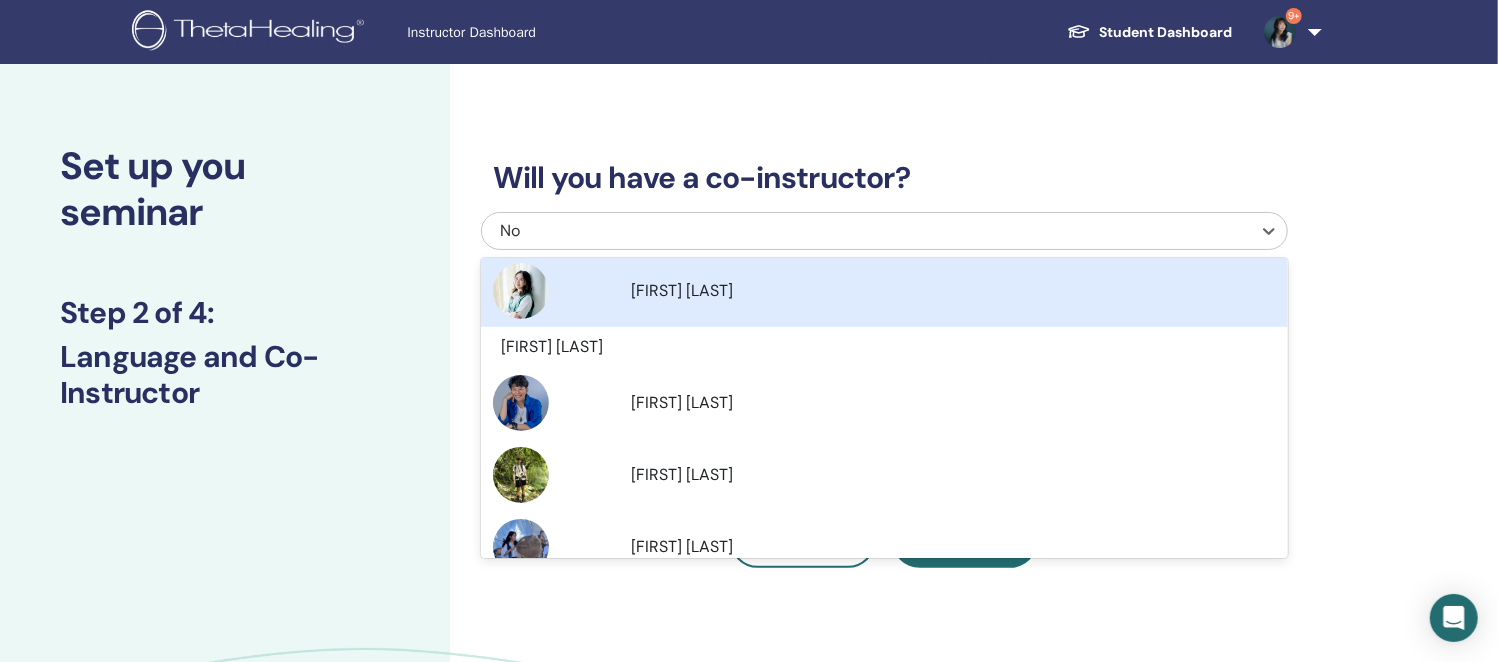 scroll, scrollTop: 375, scrollLeft: 0, axis: vertical 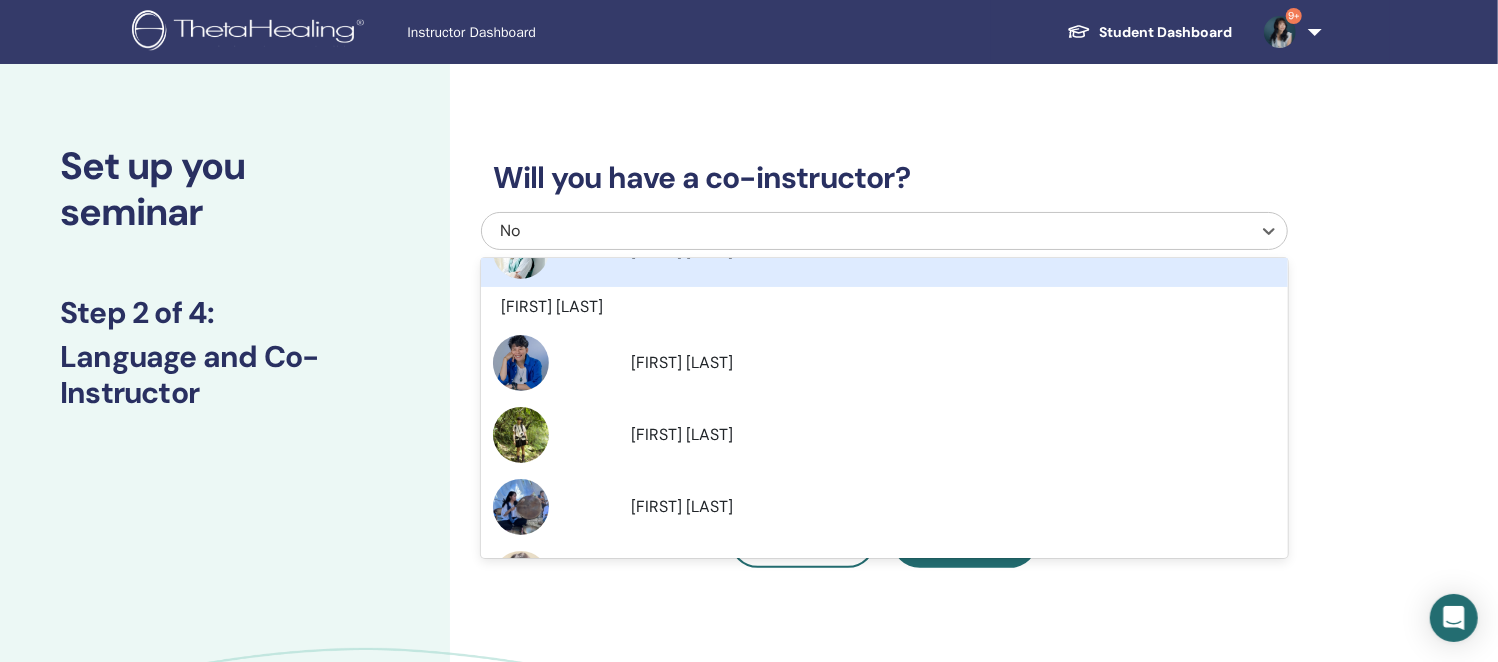 click on "[FIRST] [LAST]" at bounding box center (953, 363) 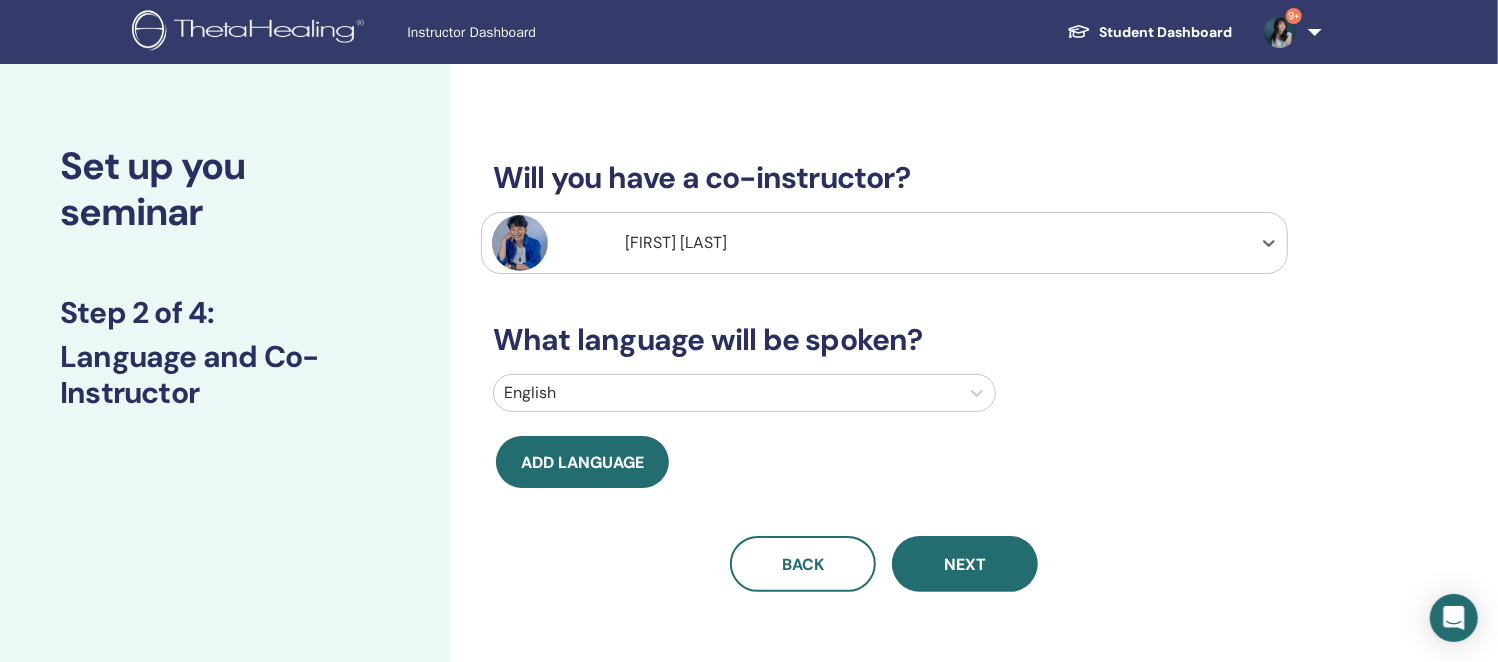 click at bounding box center (726, 393) 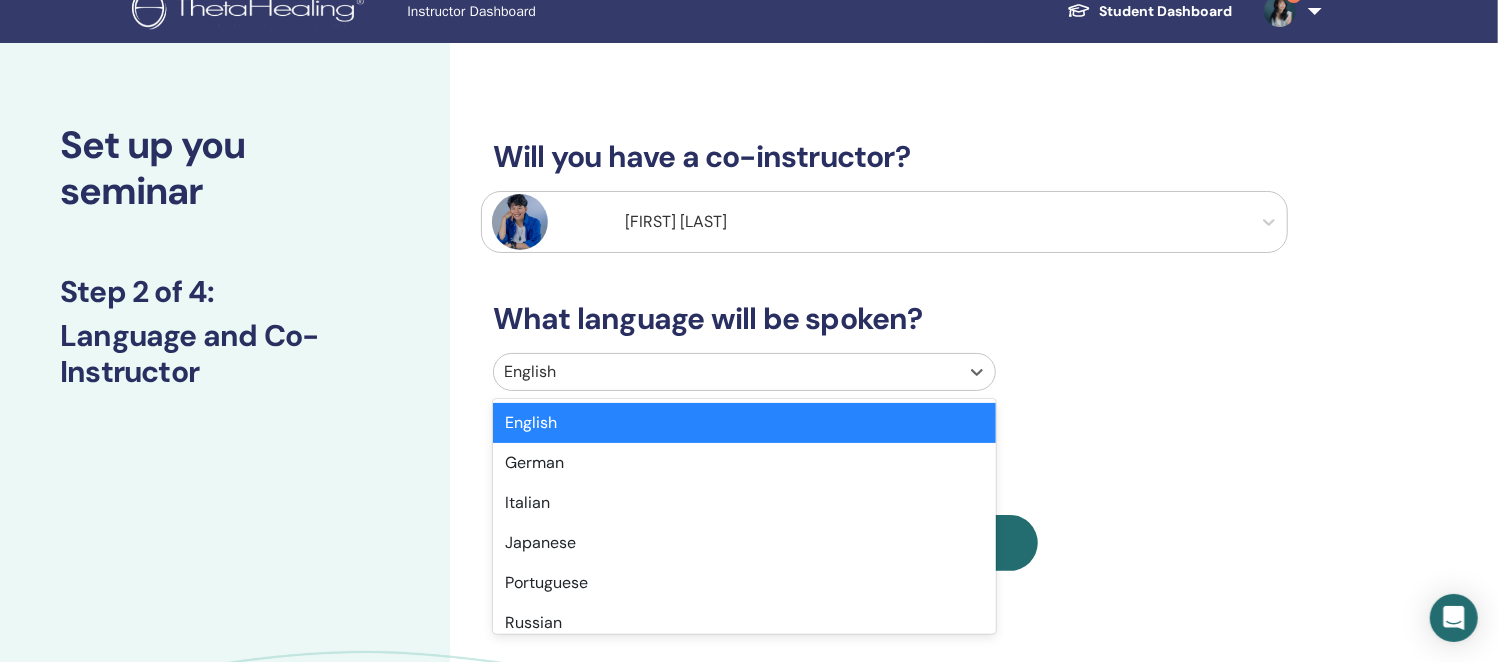 scroll, scrollTop: 65, scrollLeft: 0, axis: vertical 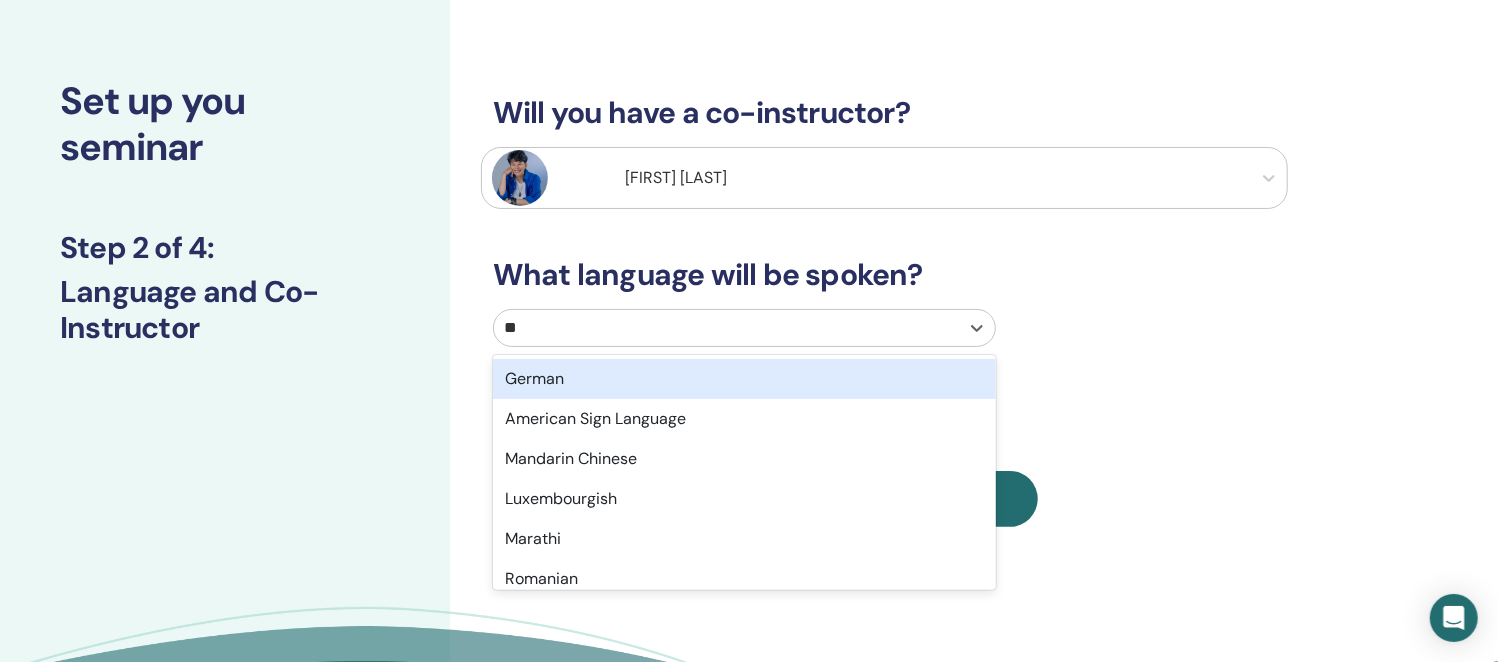 type on "***" 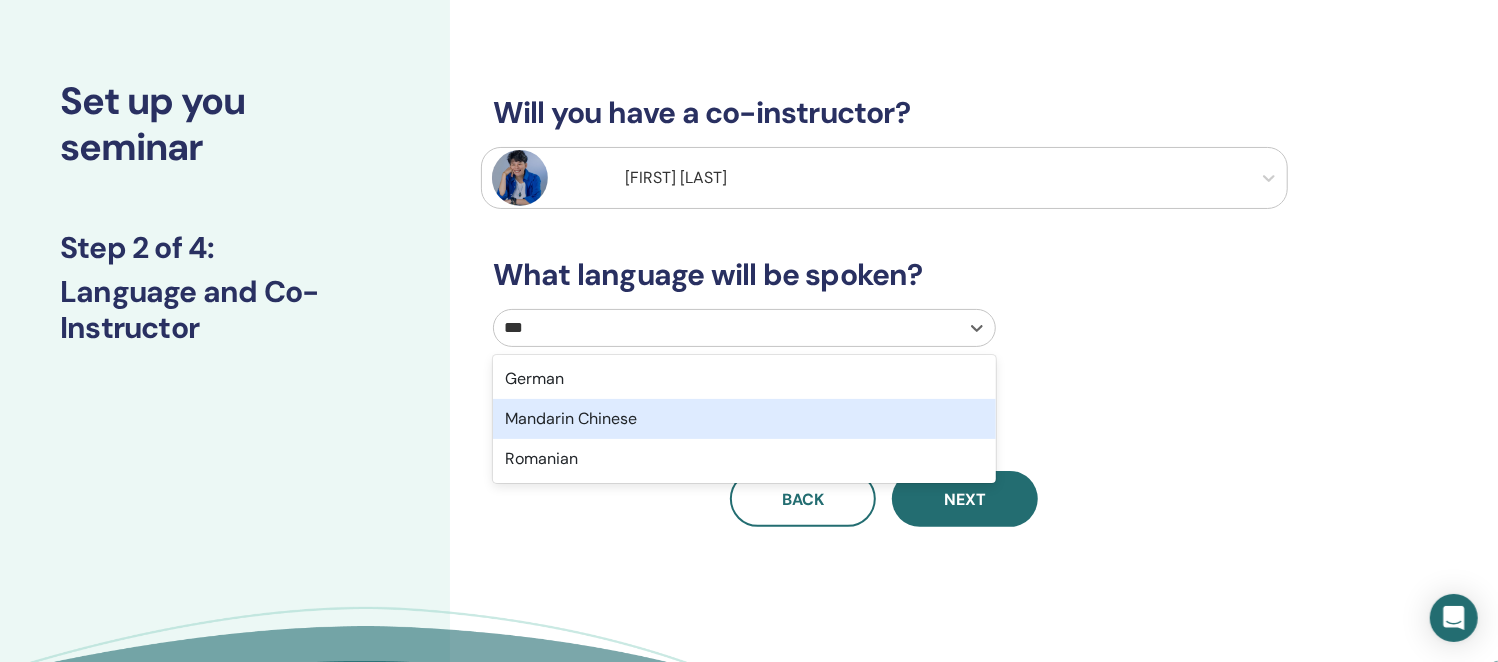 click on "Mandarin Chinese" at bounding box center [744, 419] 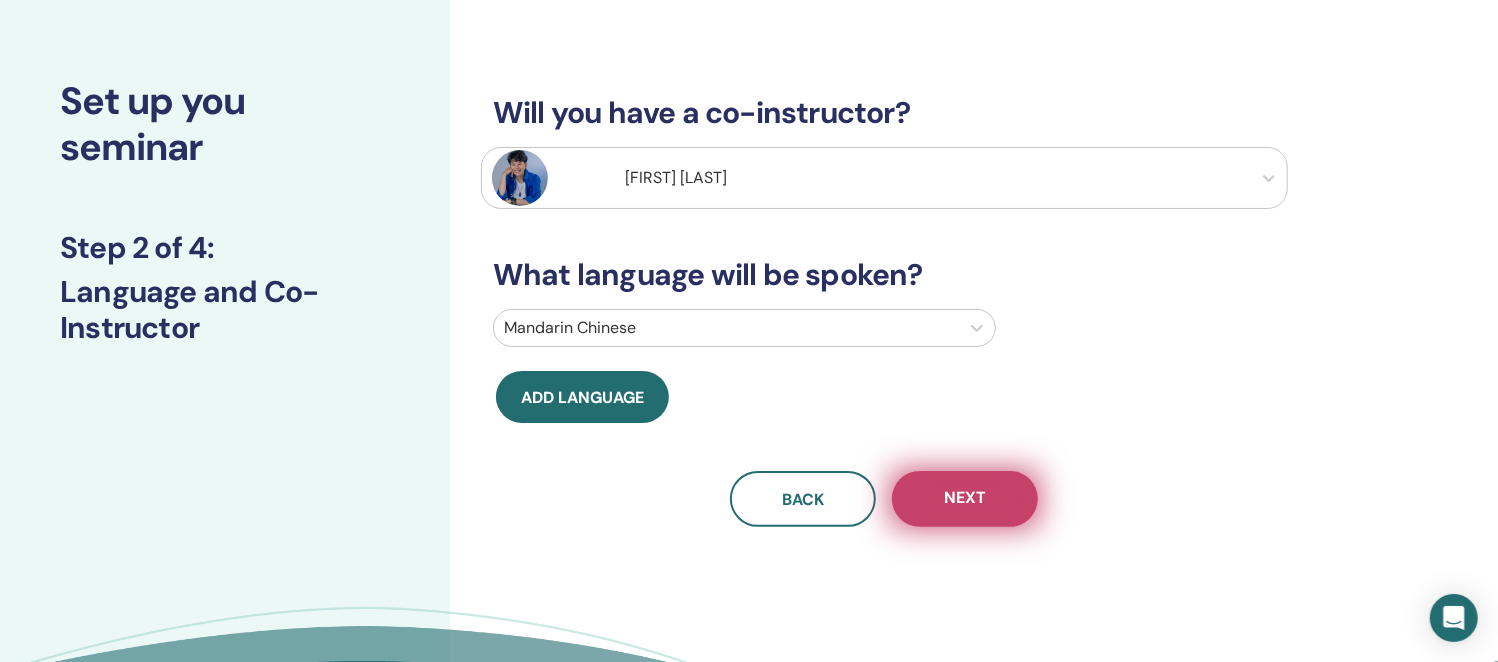 click on "Next" at bounding box center [965, 499] 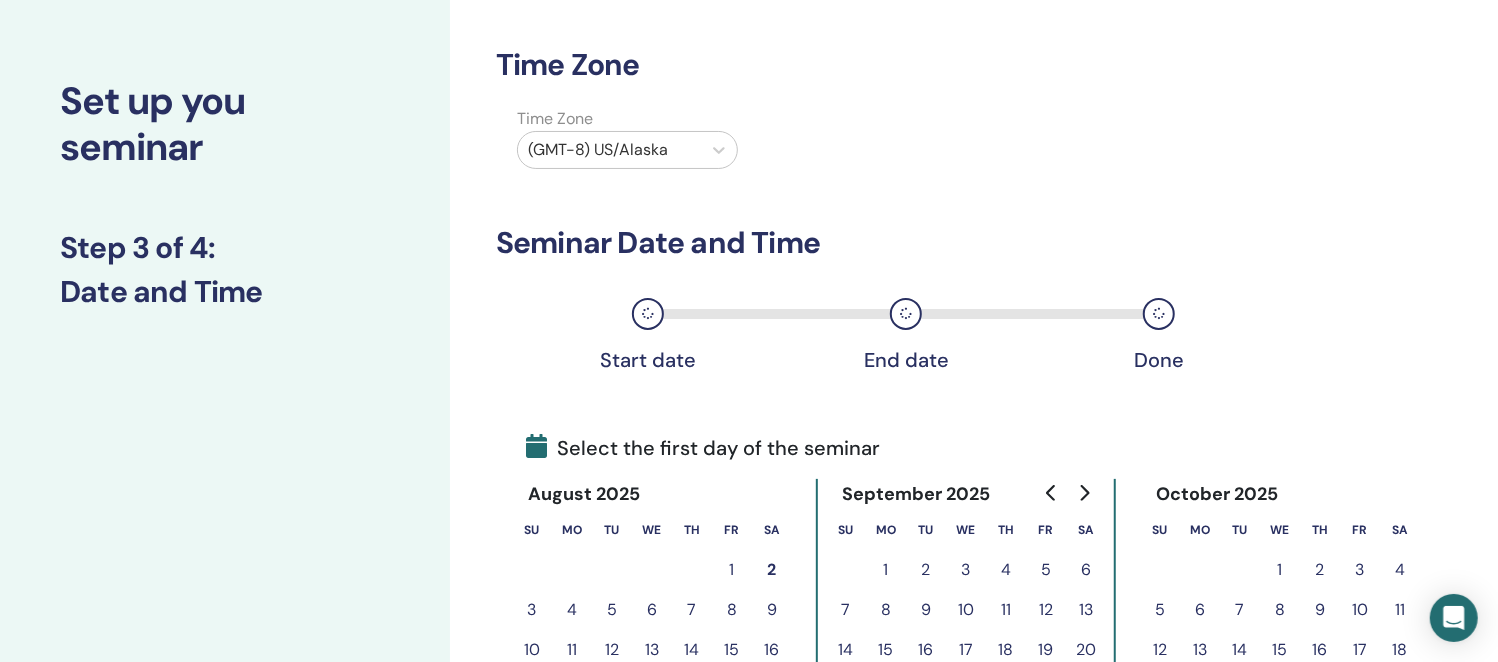 click at bounding box center [609, 150] 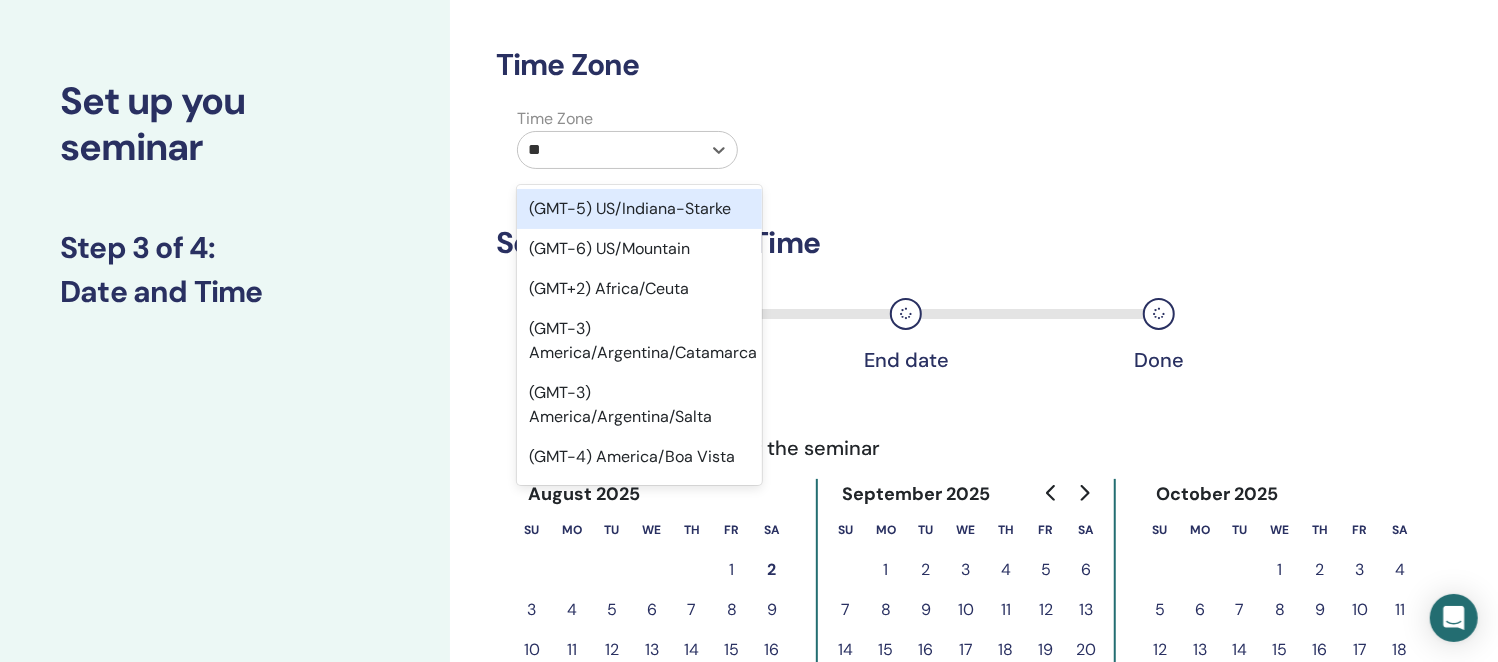 type on "***" 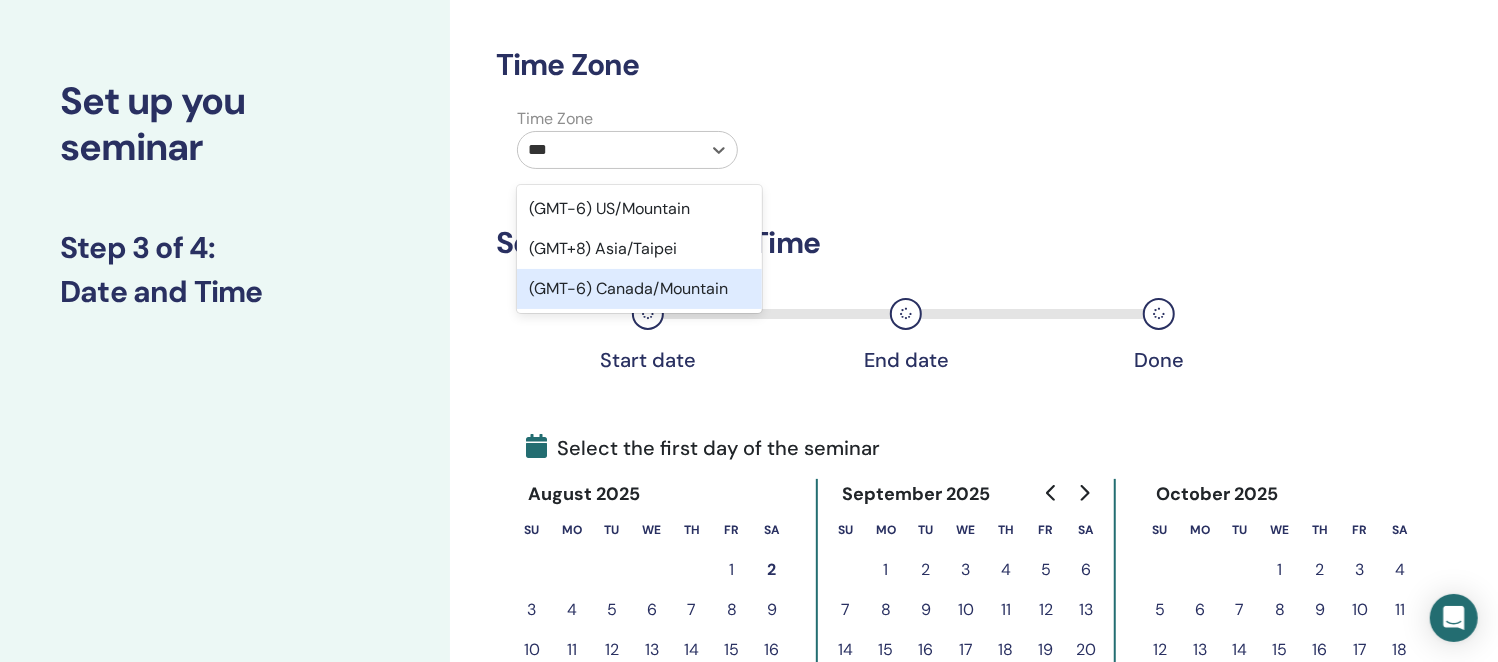 click on "(GMT-6) Canada/Mountain" at bounding box center [639, 289] 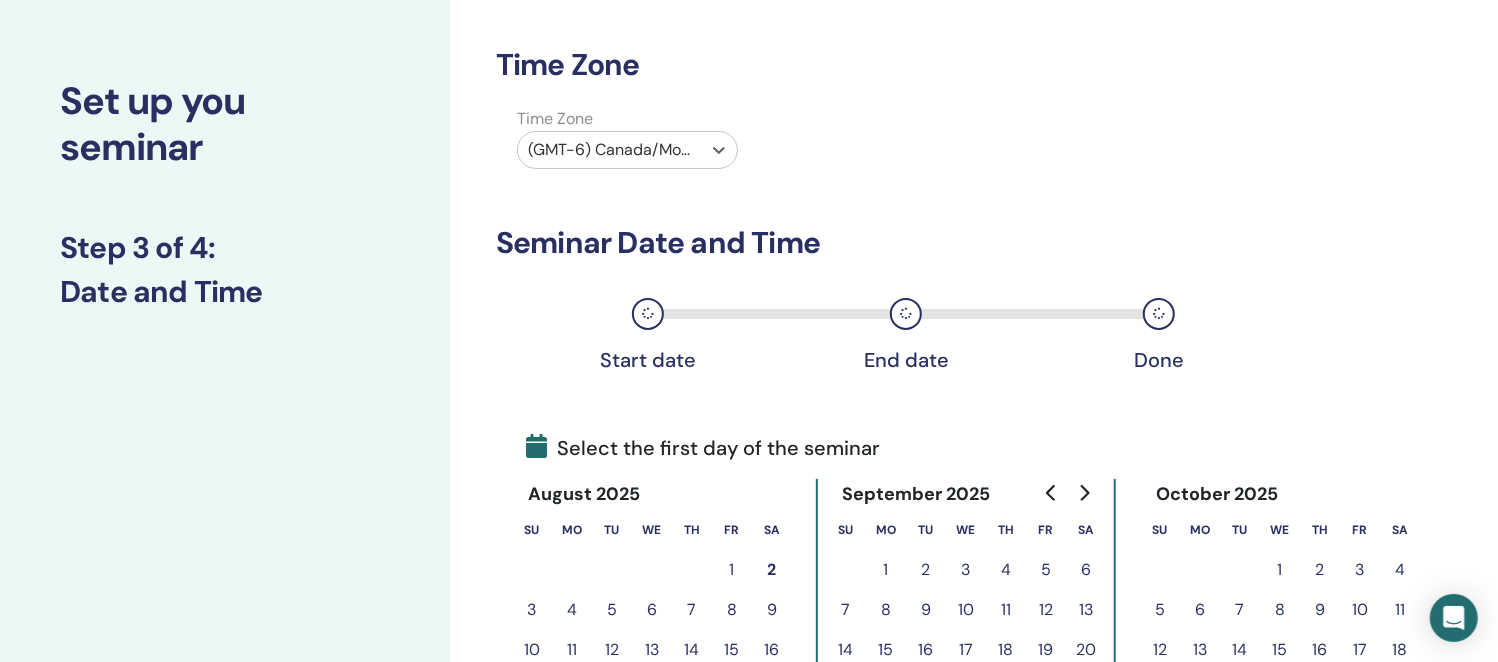 click on "(GMT-6) Canada/Mountain" at bounding box center (609, 150) 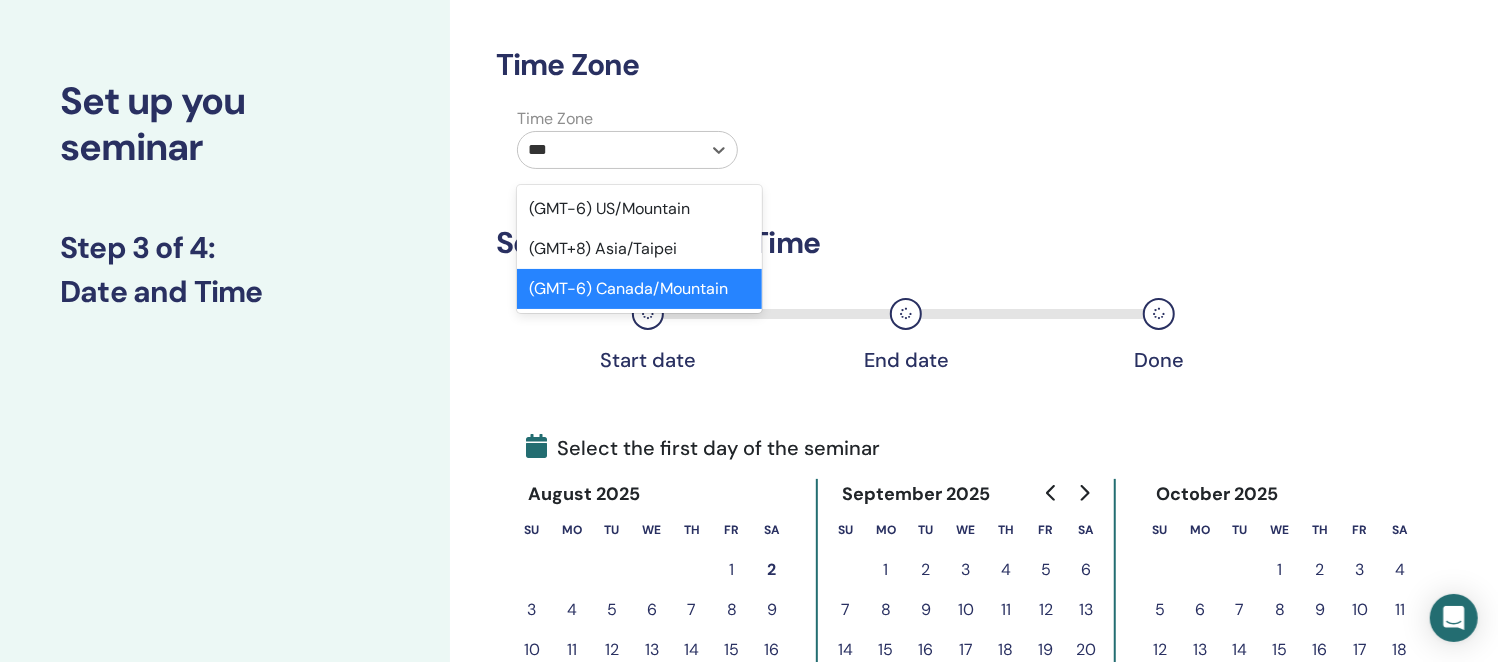scroll, scrollTop: 0, scrollLeft: 0, axis: both 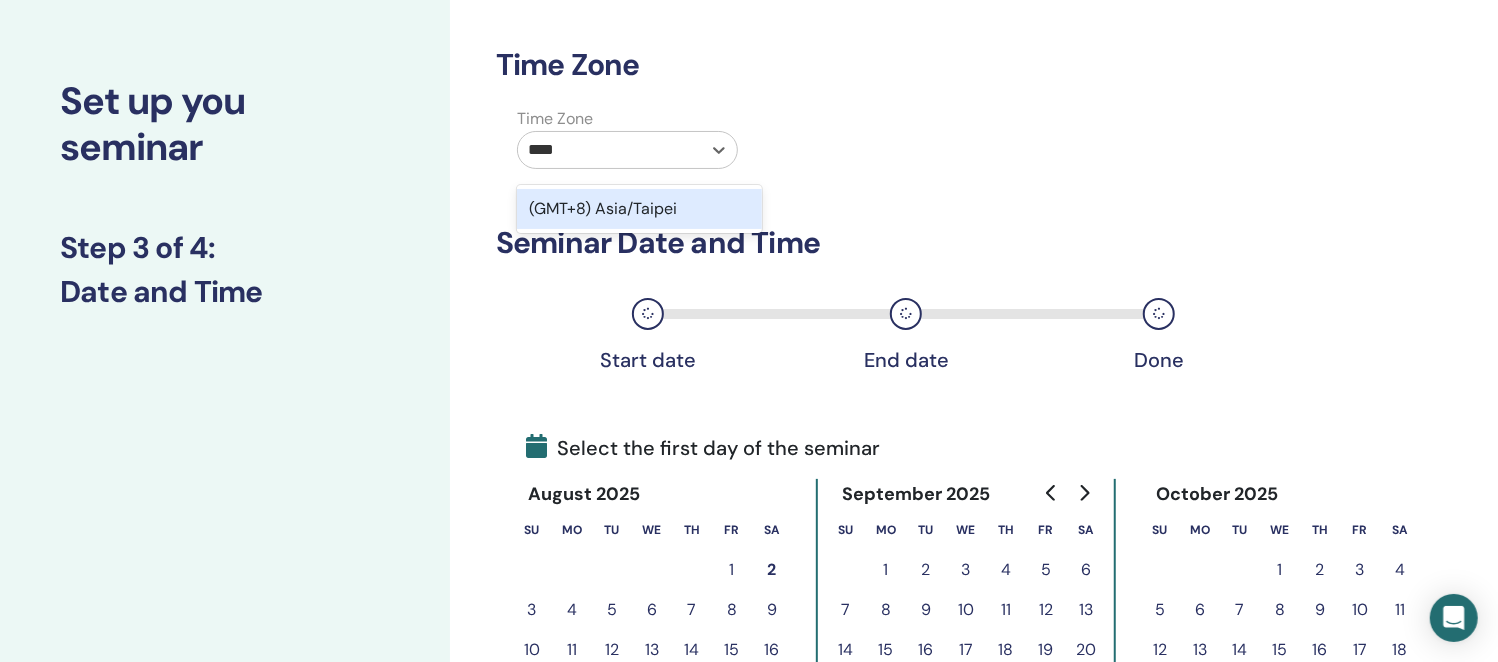 click on "(GMT+8) Asia/Taipei" at bounding box center [639, 209] 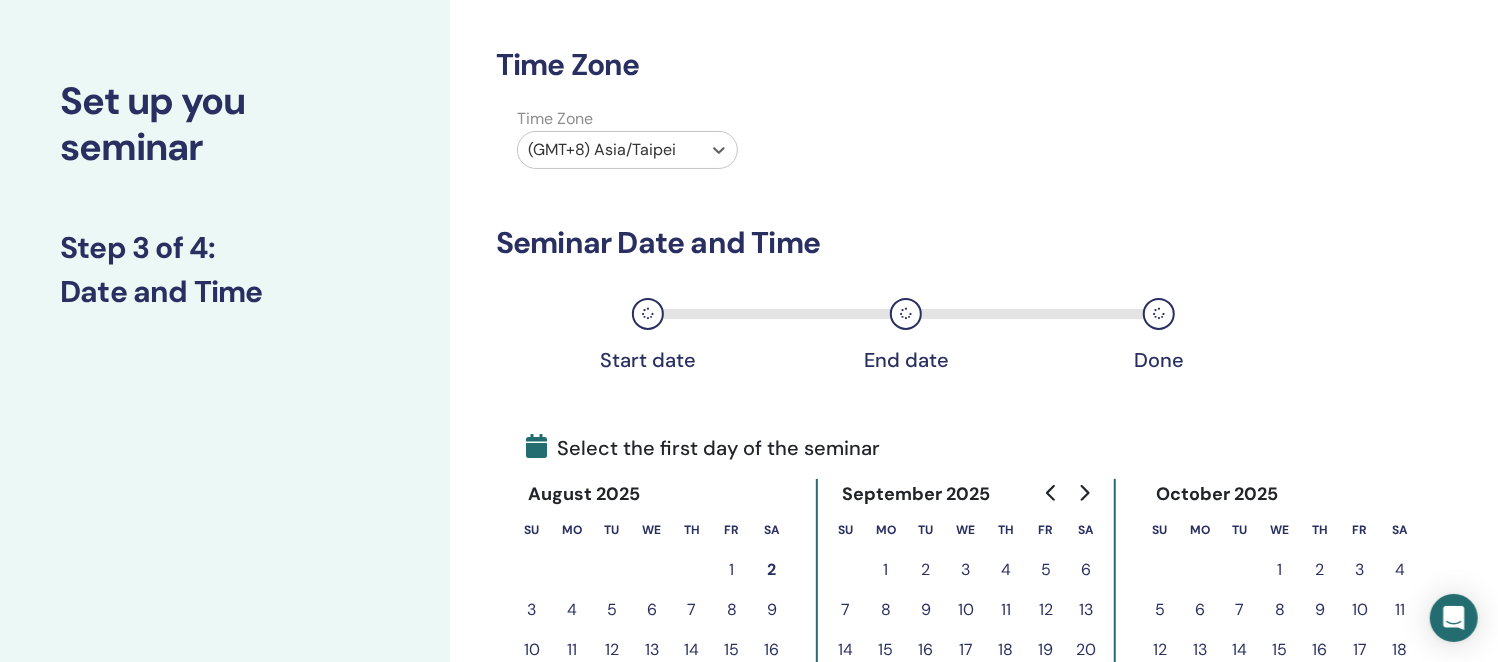 click on "Time Zone option (GMT+8) Asia/Taipei, selected.   Select is focused ,type to refine list, press Down to open the menu,  (GMT+8) Asia/Taipei" at bounding box center (884, 142) 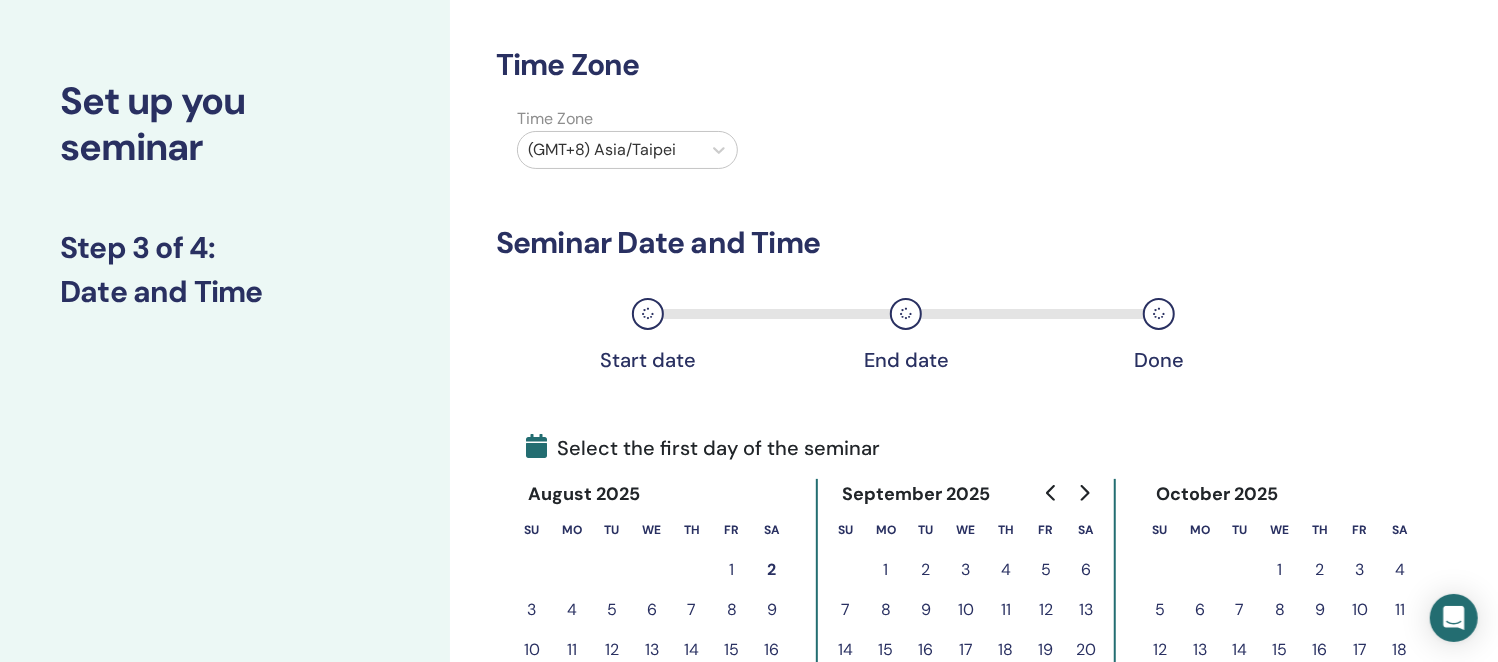 scroll, scrollTop: 315, scrollLeft: 0, axis: vertical 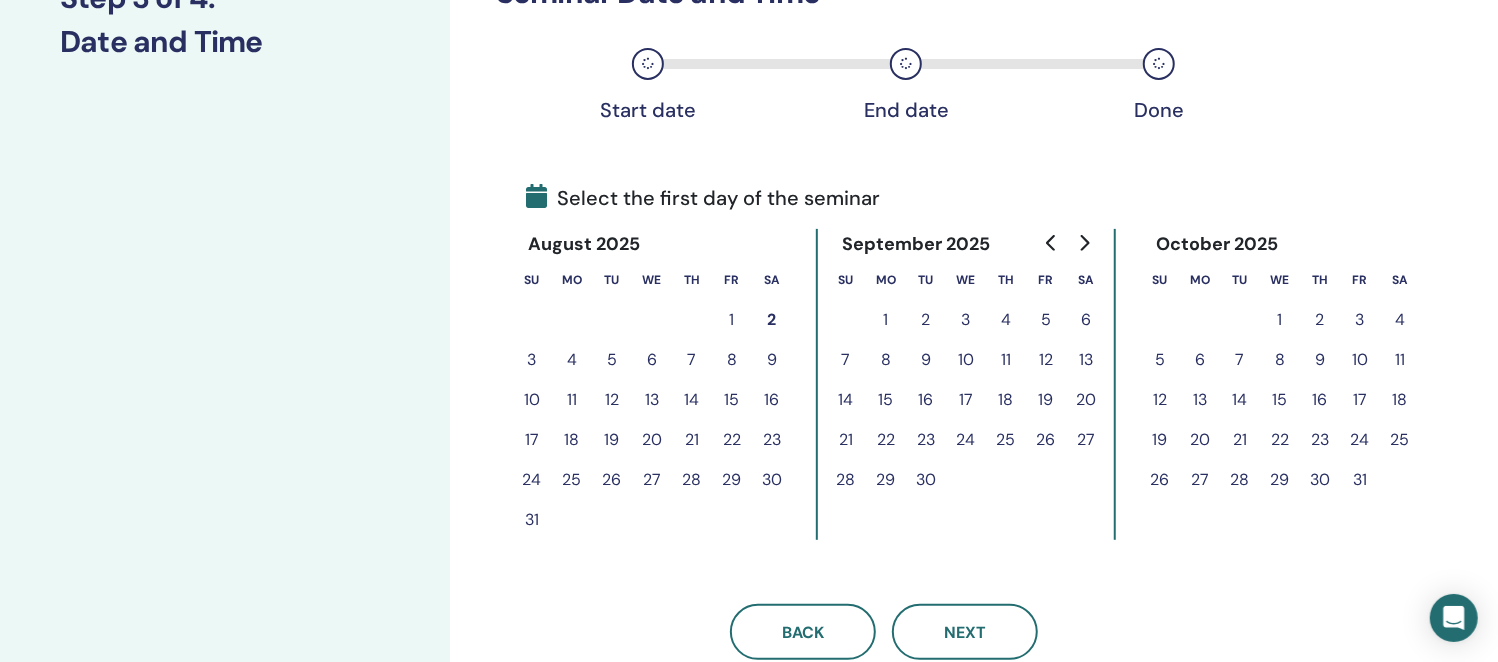 click on "25" at bounding box center [1400, 440] 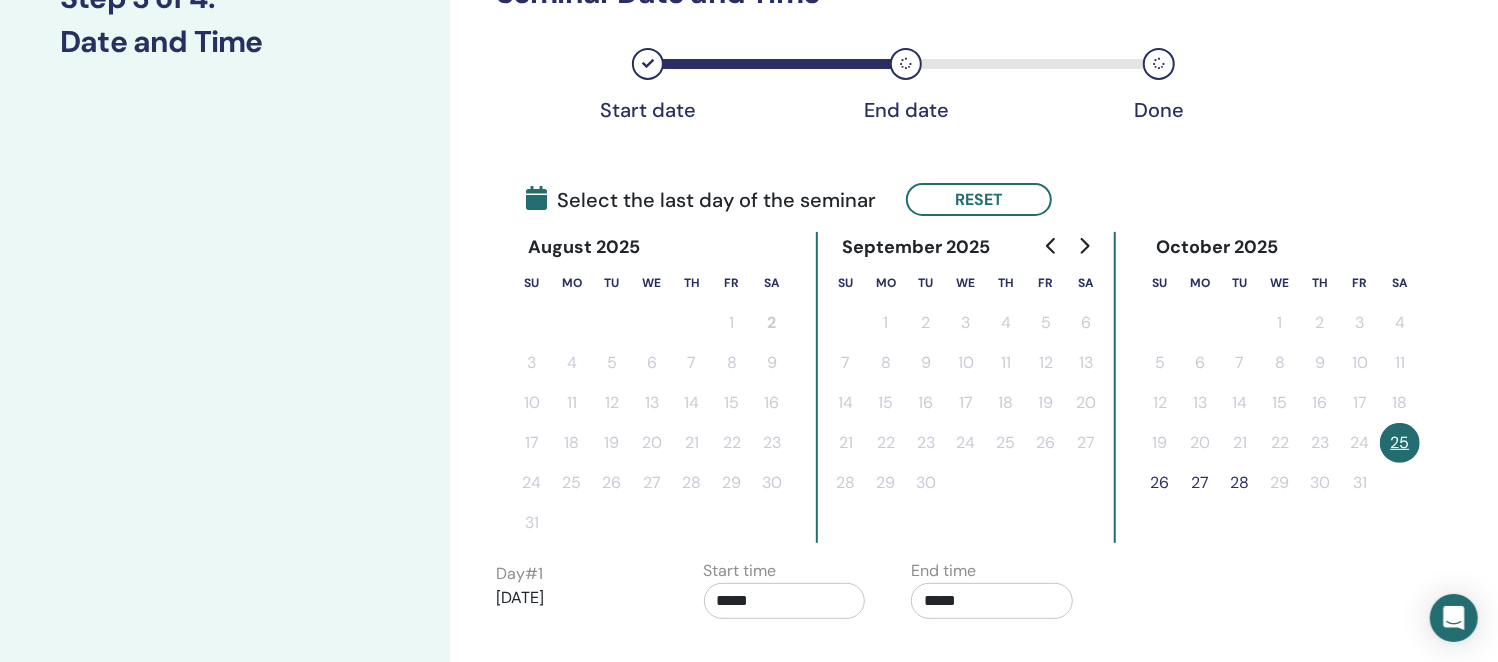 click on "26" at bounding box center (1160, 483) 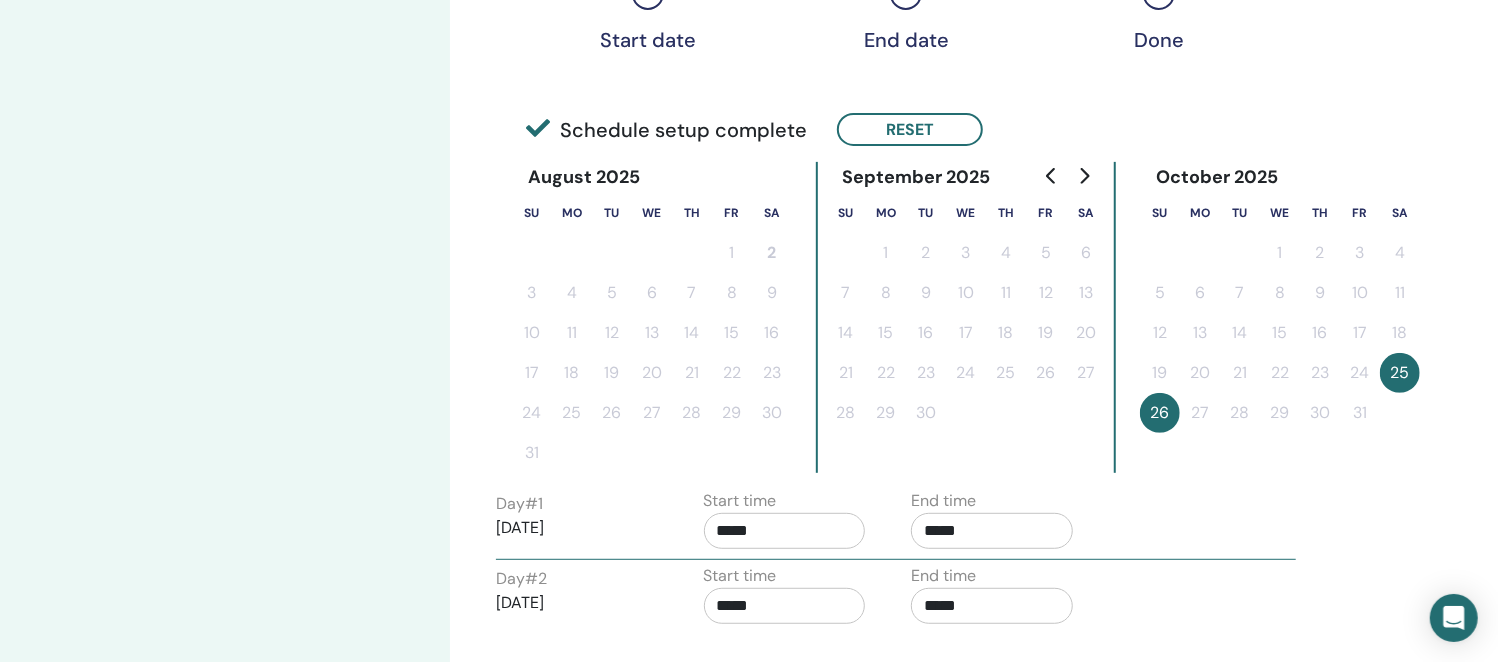 scroll, scrollTop: 440, scrollLeft: 0, axis: vertical 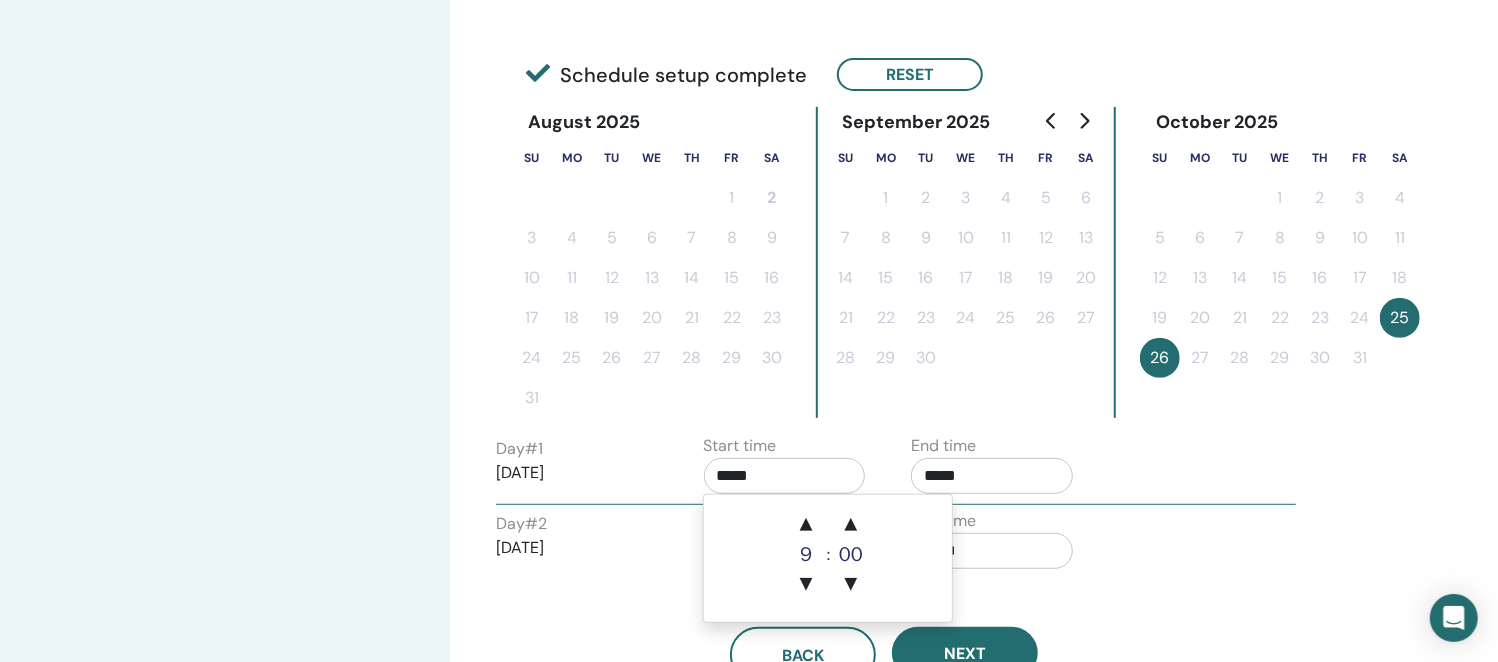 click on "*****" at bounding box center (785, 476) 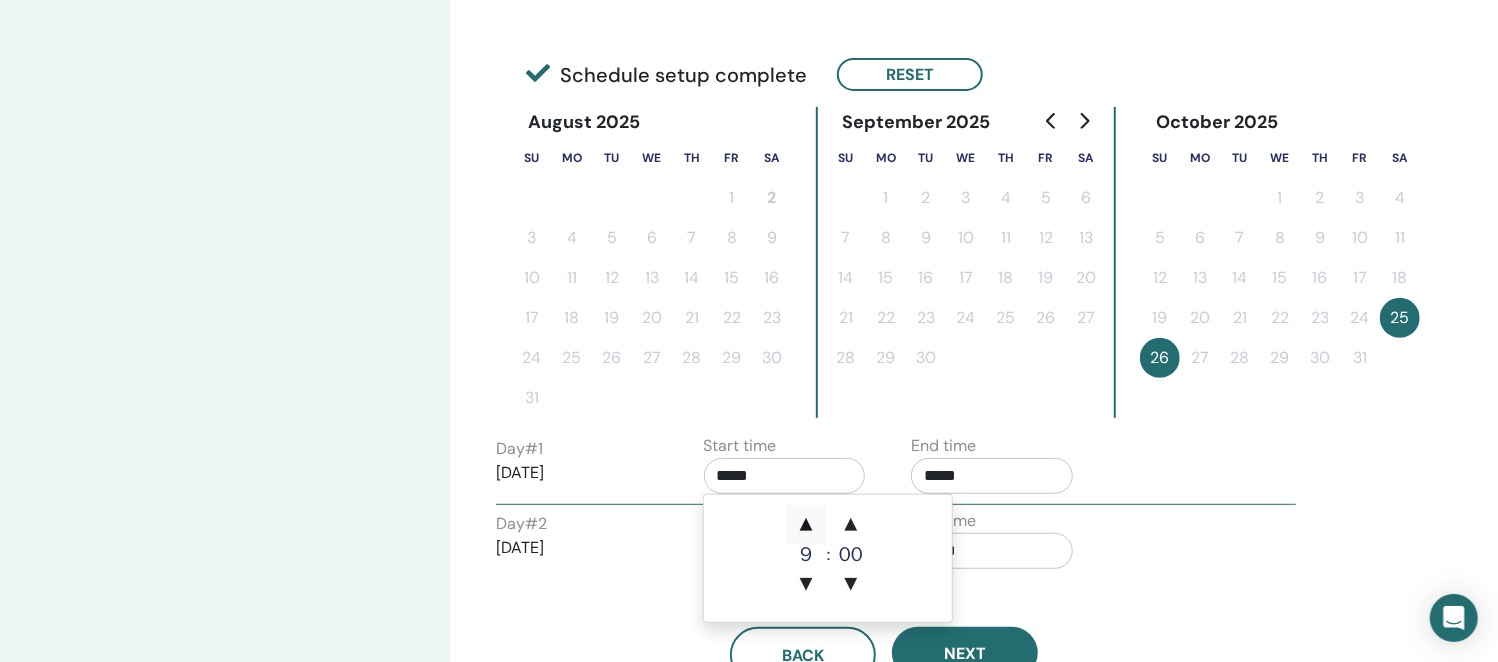 click on "▲" at bounding box center (806, 525) 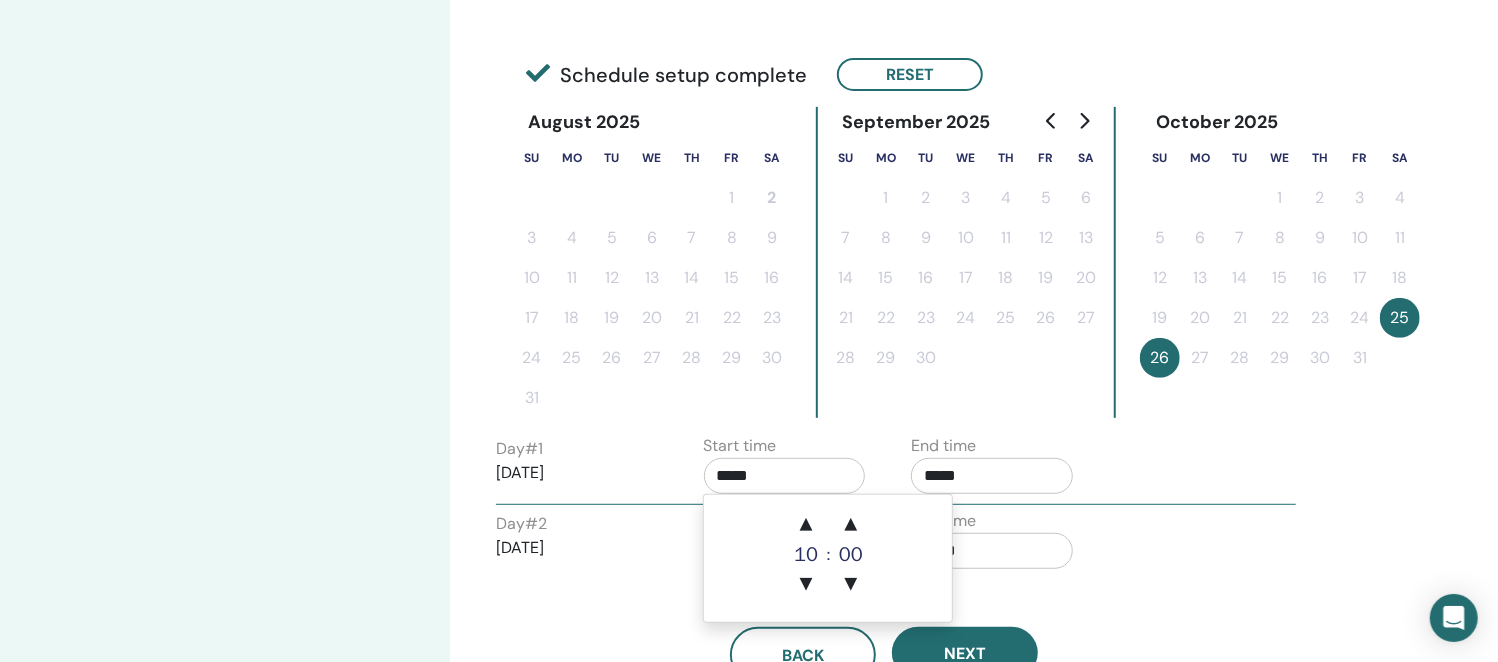click on "*****" at bounding box center (992, 476) 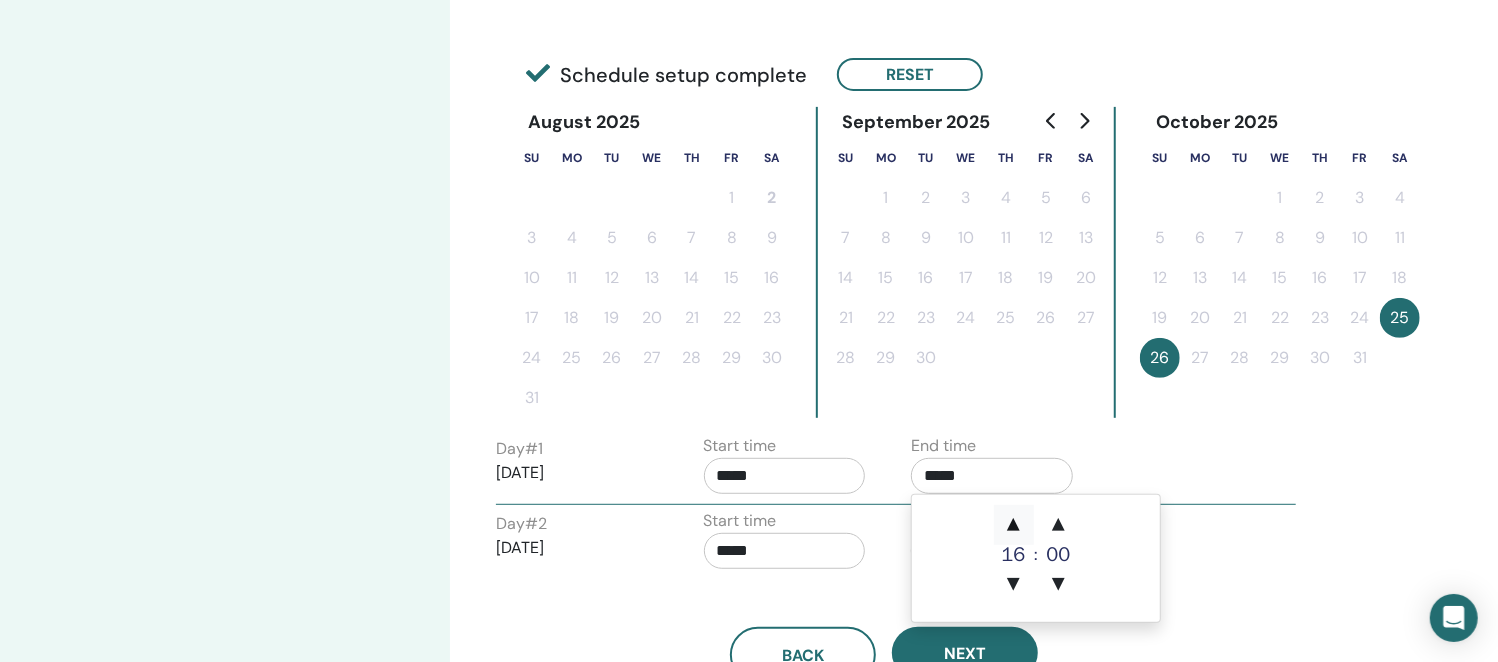 click on "▲" at bounding box center (1014, 525) 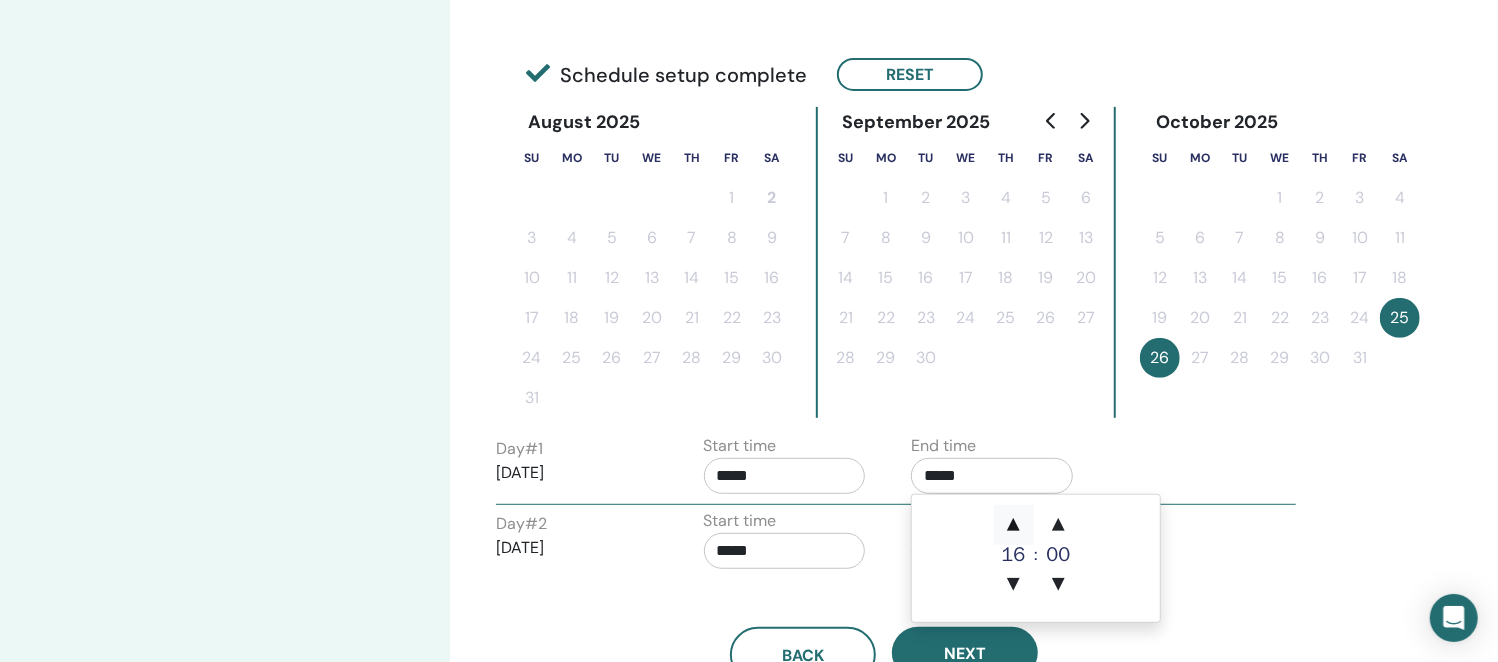 type on "*****" 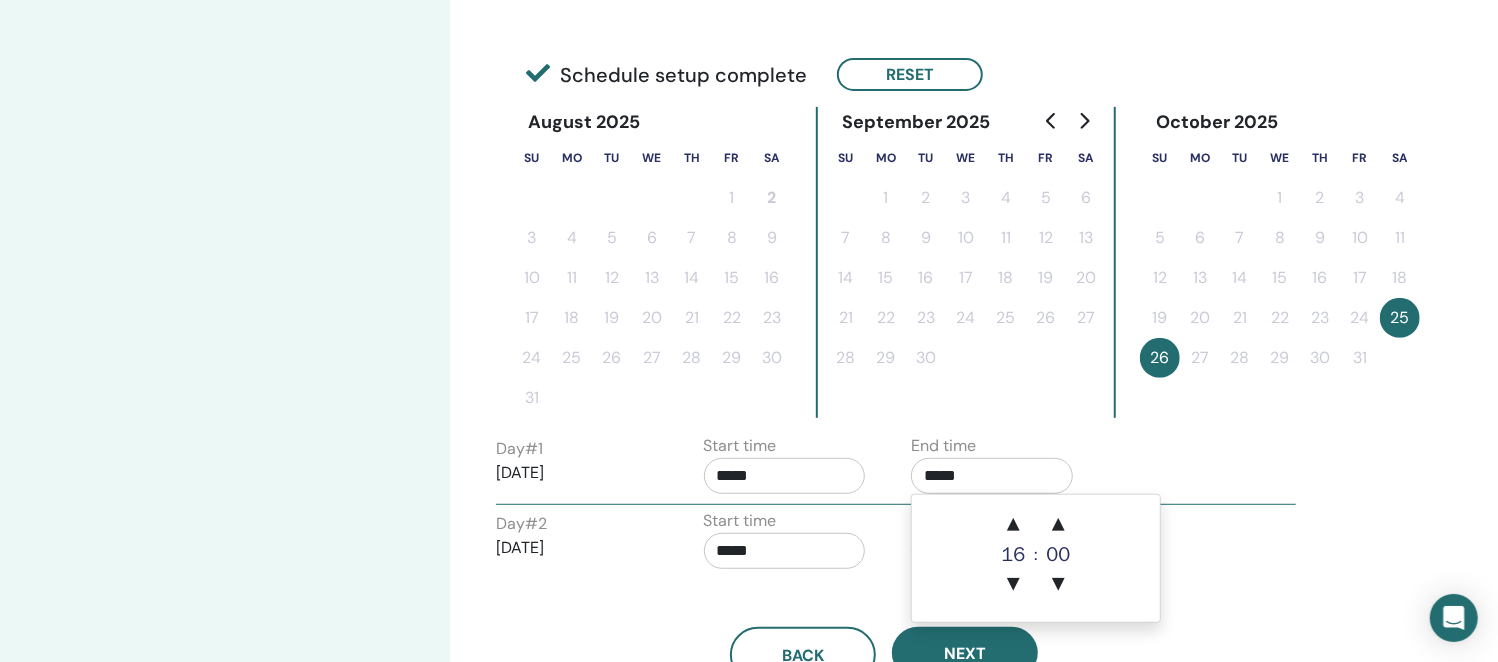 click on "Day  # 1 [DATE] Start time ***** End time *****" at bounding box center [896, 469] 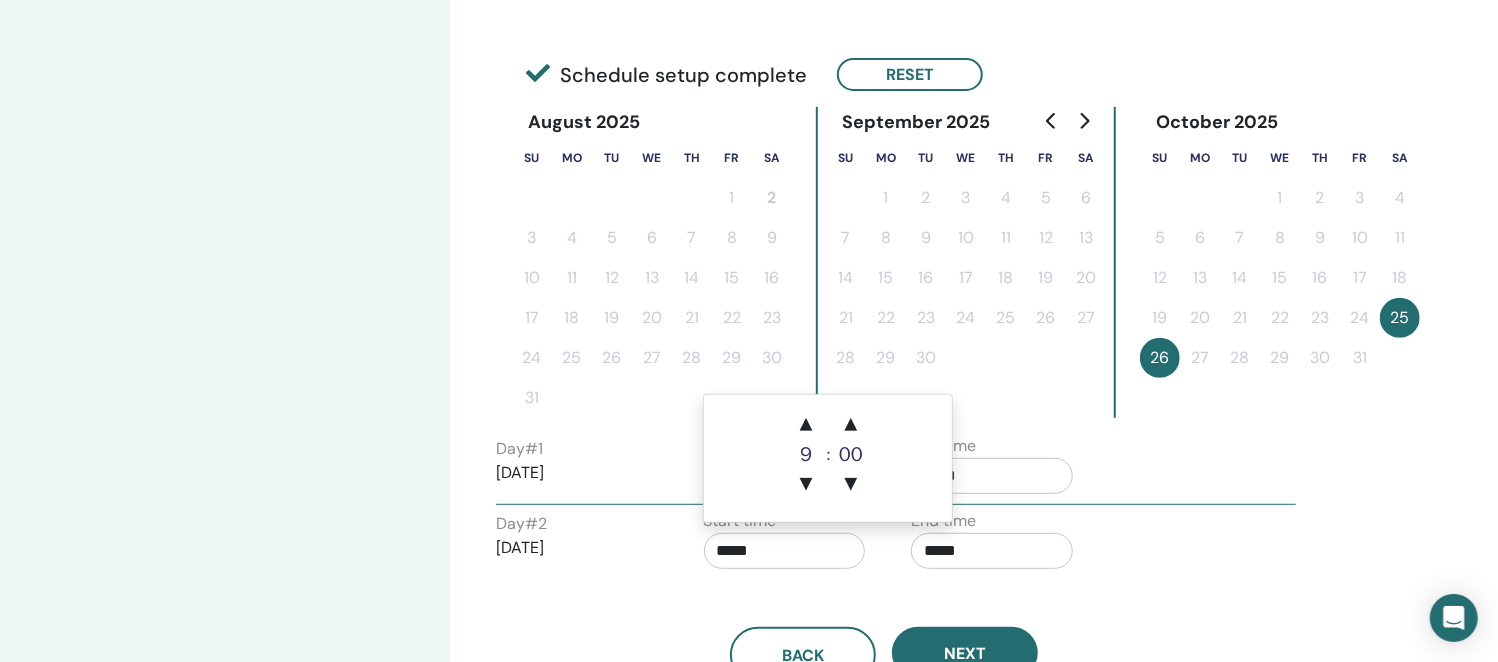 click on "*****" at bounding box center [785, 551] 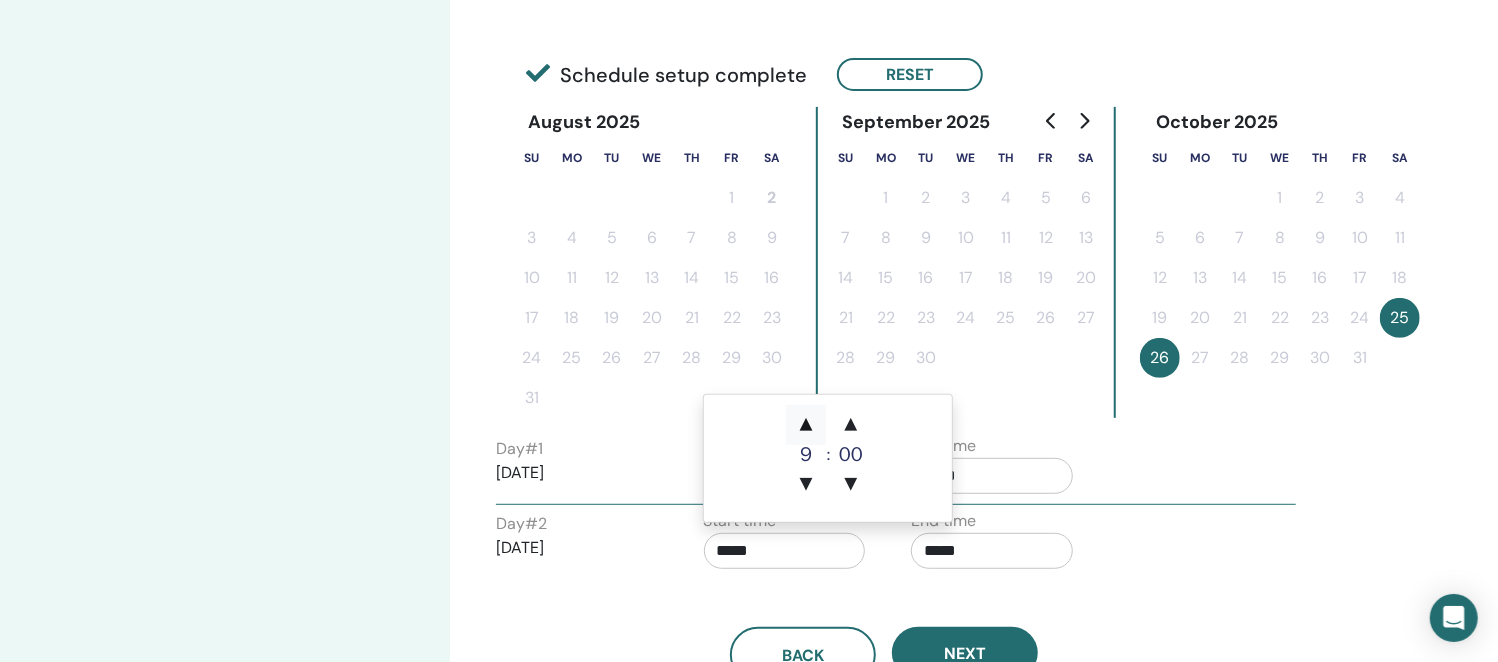 click on "▲" at bounding box center (806, 425) 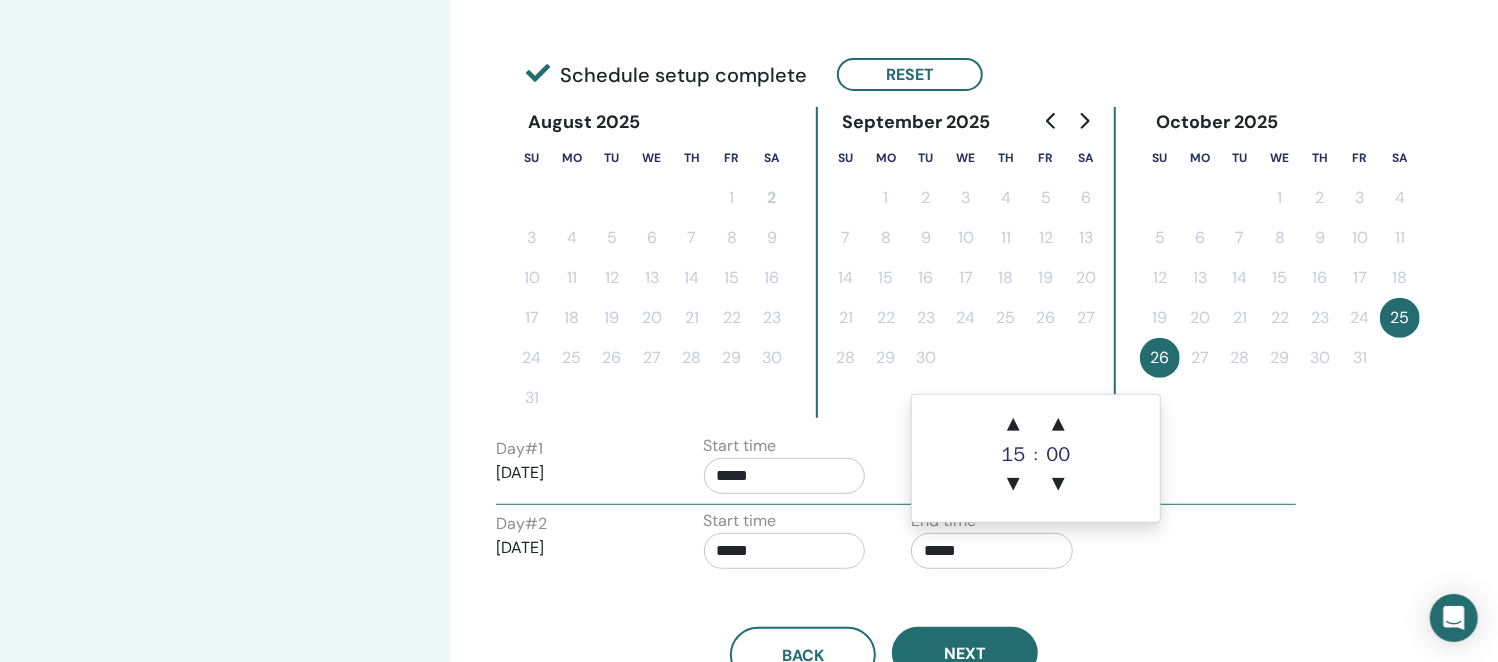 click on "*****" at bounding box center (992, 551) 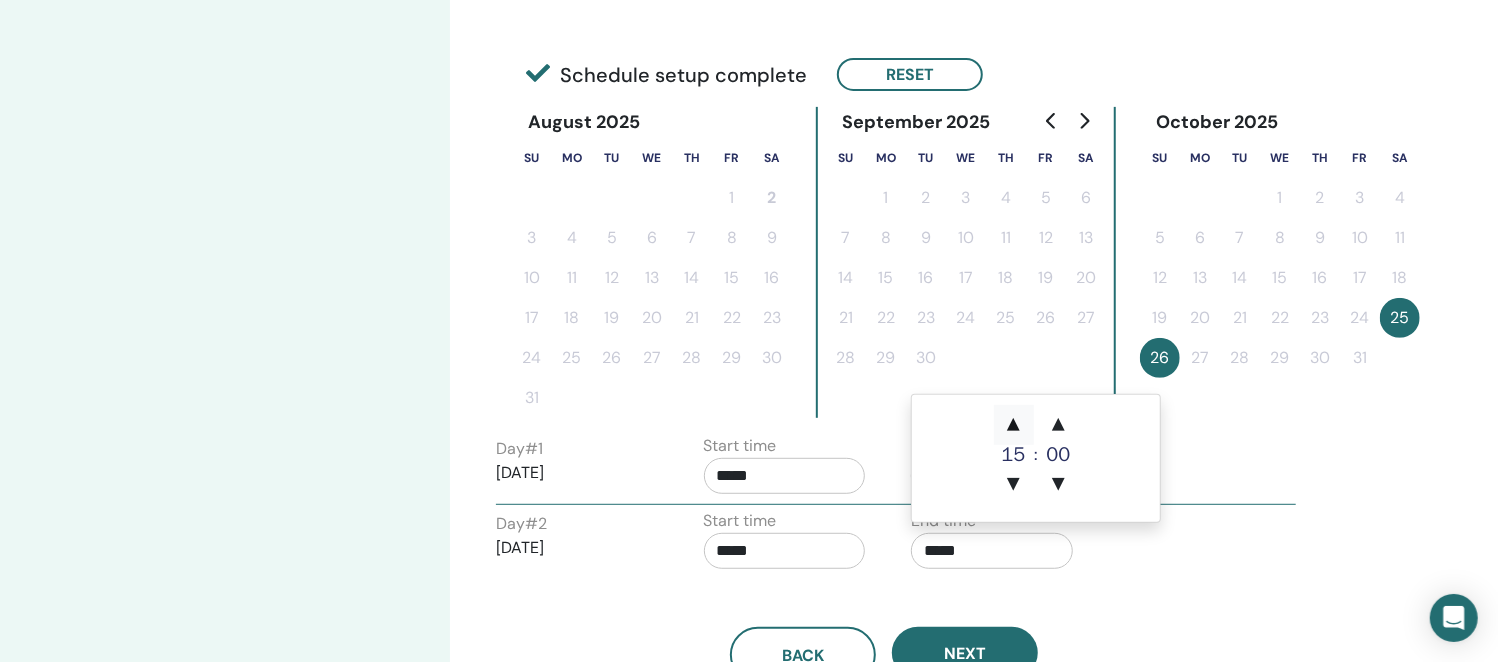 click on "▲" at bounding box center [1014, 425] 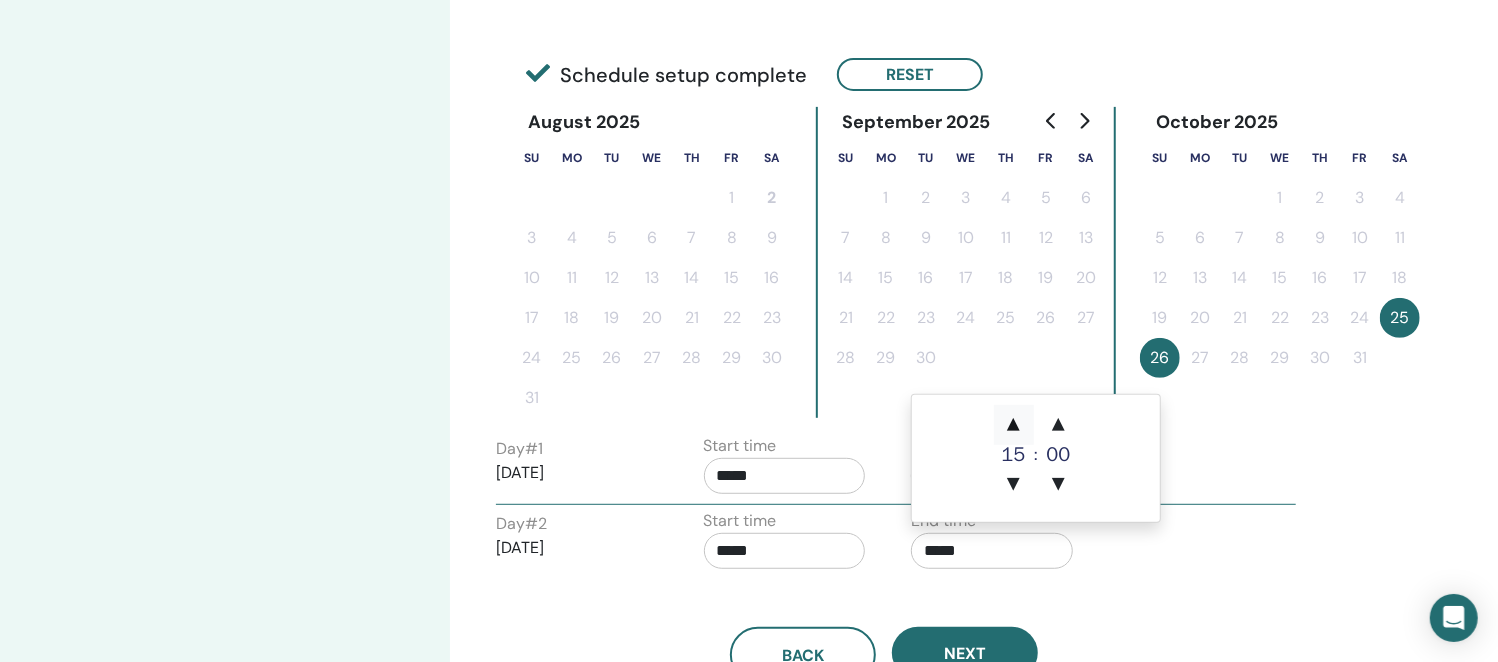 type on "*****" 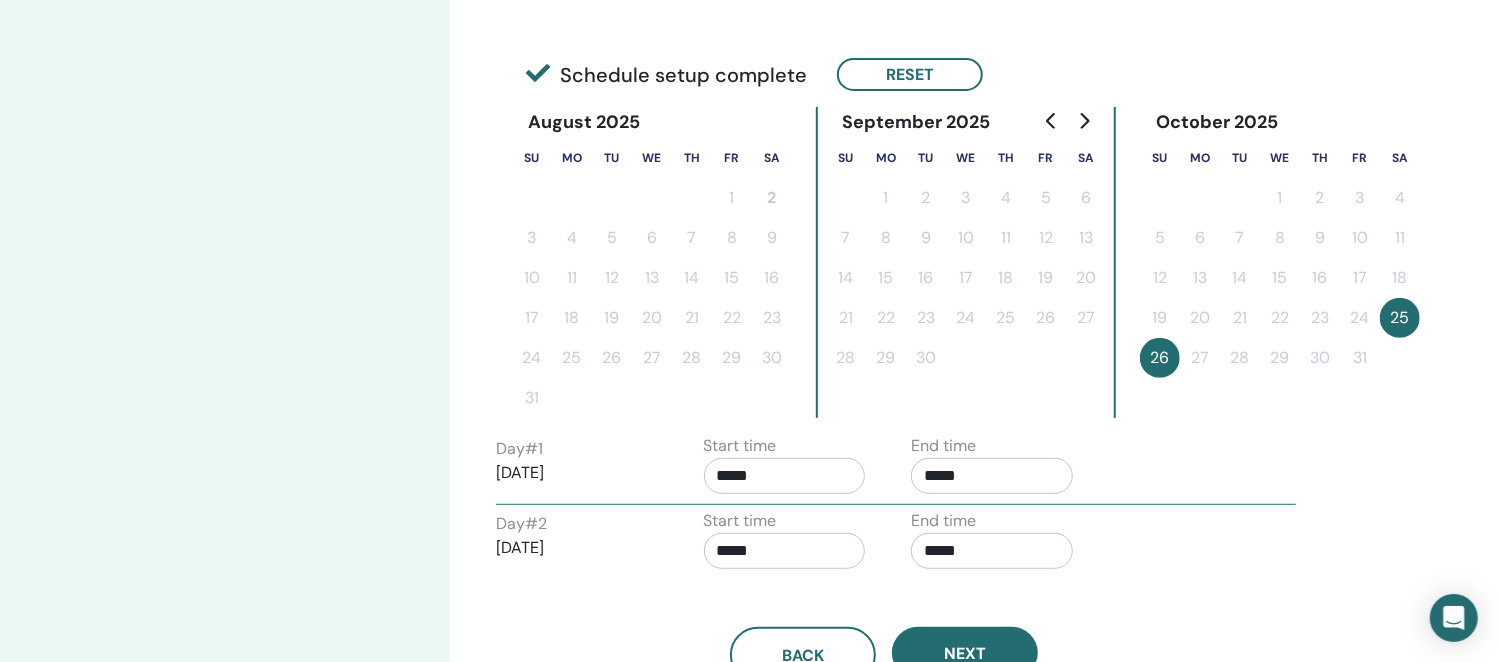 click on "Time Zone Time Zone (GMT+8) Asia/Taipei Seminar Date and Time Start date End date Done Schedule setup complete Reset August 2025 Su Mo Tu We Th Fr Sa 1 2 3 4 5 6 7 8 9 10 11 12 13 14 15 16 17 18 19 20 21 22 23 24 25 26 27 28 29 30 31 September 2025 Su Mo Tu We Th Fr Sa 1 2 3 4 5 6 7 8 9 10 11 12 13 14 15 16 17 18 19 20 21 22 23 24 25 26 27 28 29 30 October 2025 Su Mo Tu We Th Fr Sa 1 2 3 4 5 6 7 8 9 10 11 12 13 14 15 16 17 18 19 20 21 22 23 24 25 26 27 28 29 30 31 Day  # 1 2025/10/25 Start time ***** End time ***** Day  # 2 2025/10/26 Start time ***** End time ***** Back Next" at bounding box center [949, 293] 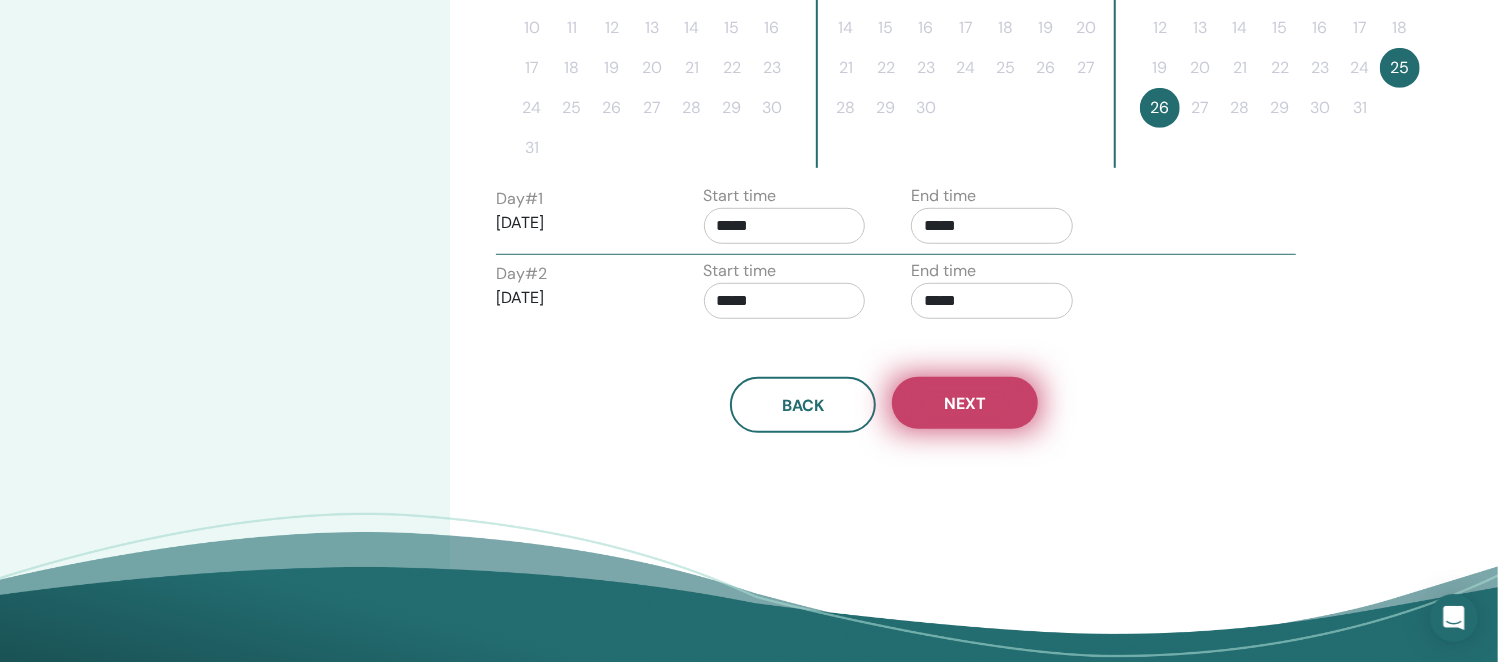 click on "Next" at bounding box center (965, 403) 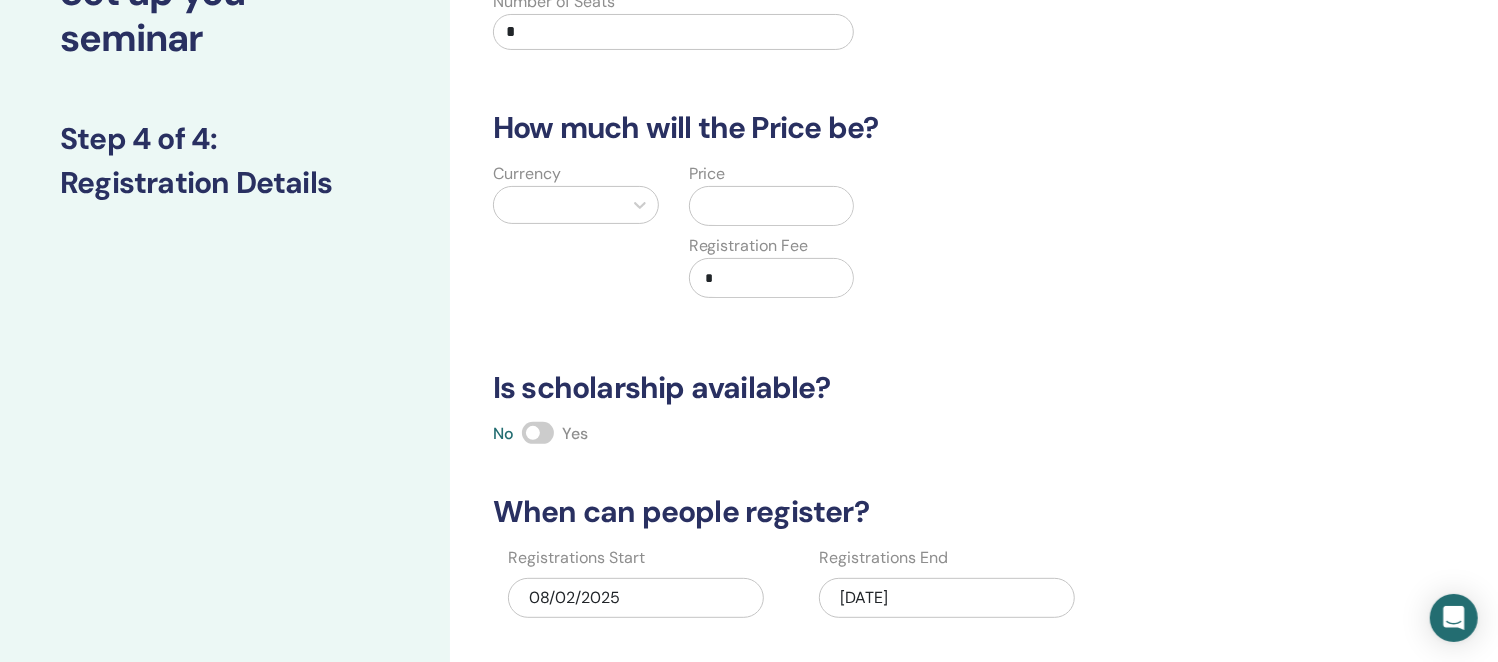 scroll, scrollTop: 0, scrollLeft: 0, axis: both 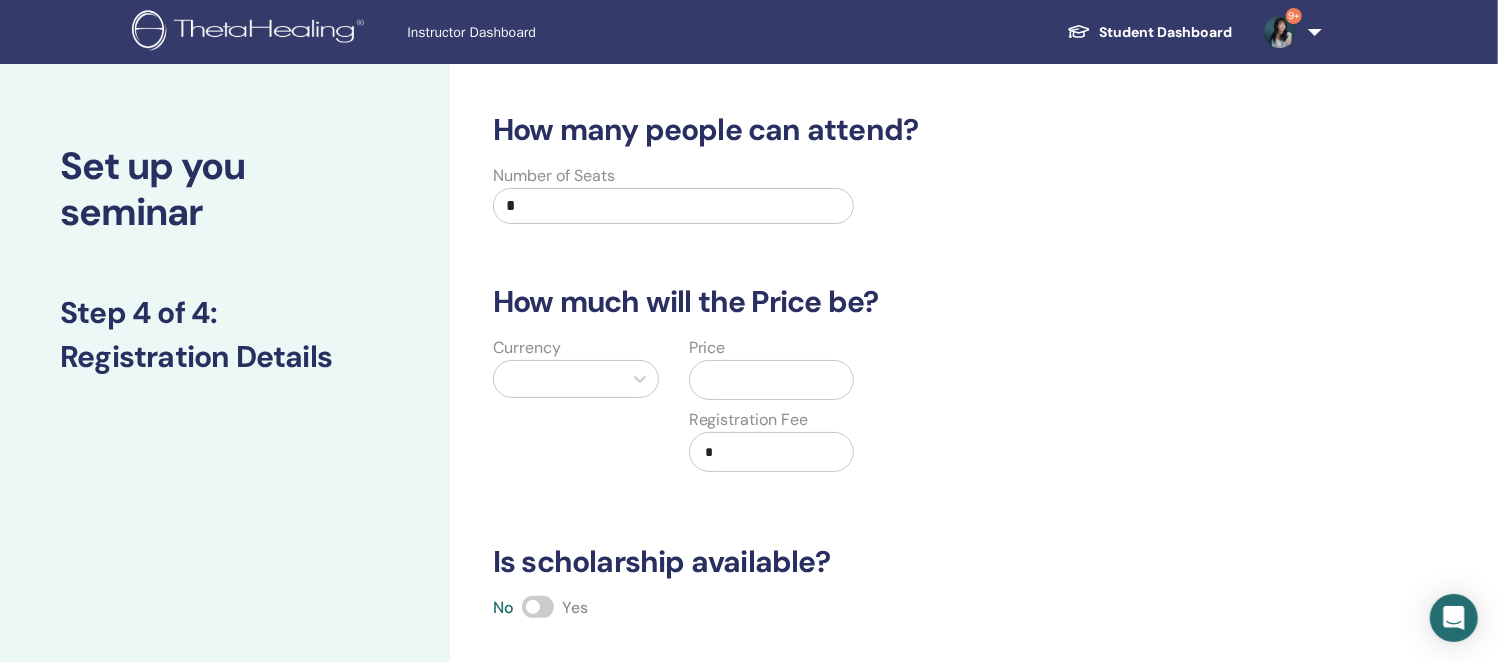 click on "*" at bounding box center (673, 206) 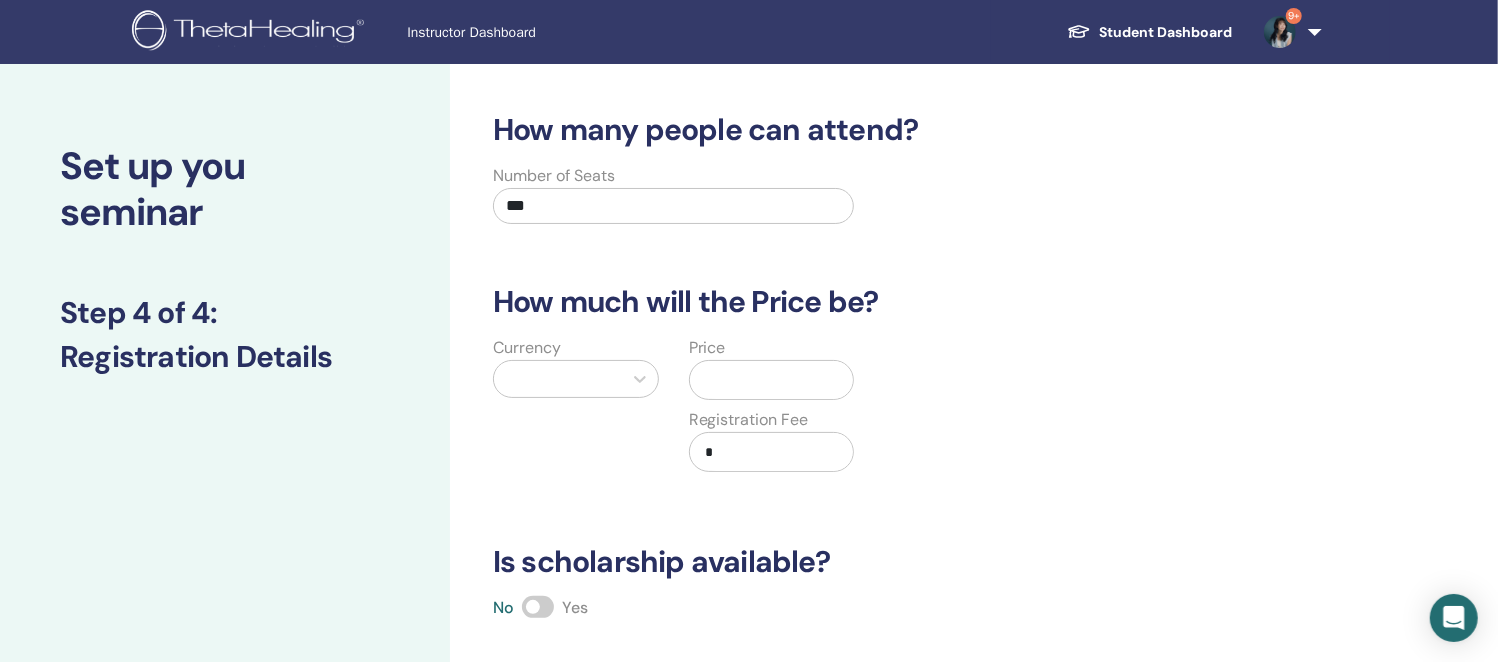 type on "***" 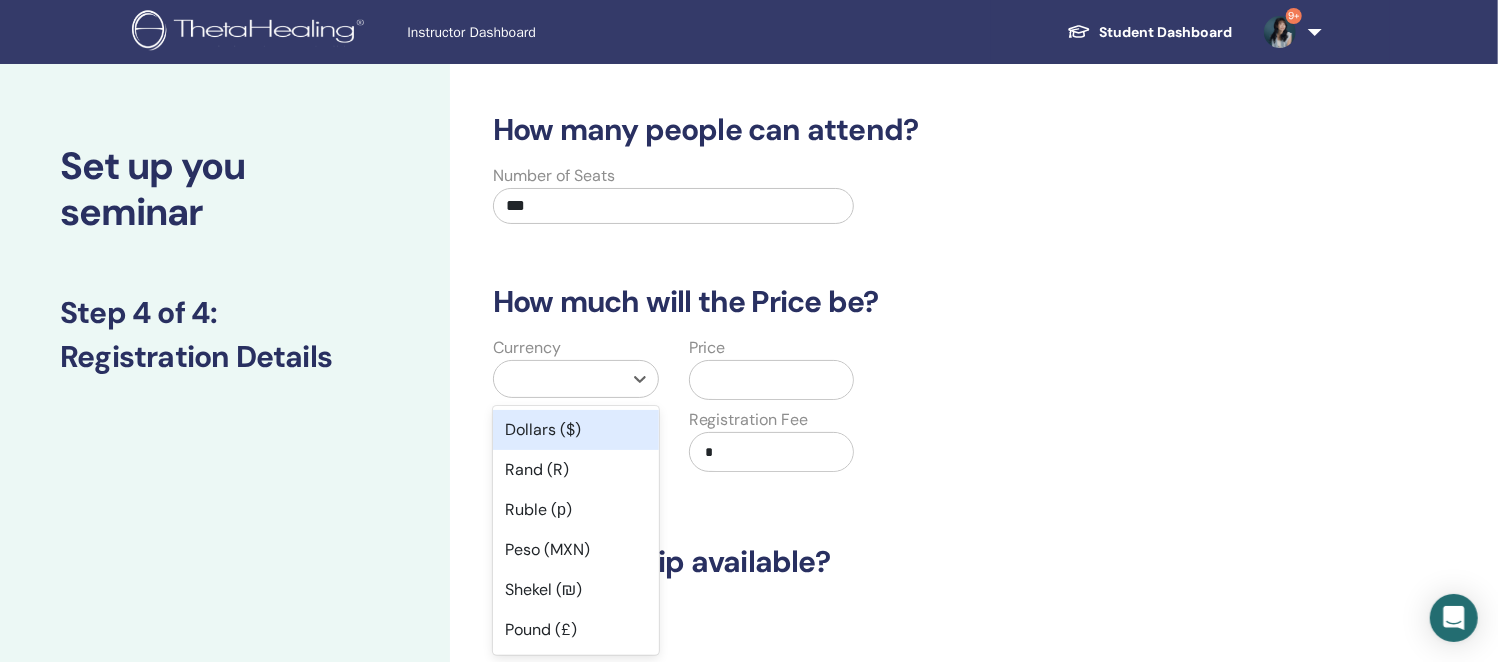 click at bounding box center [558, 379] 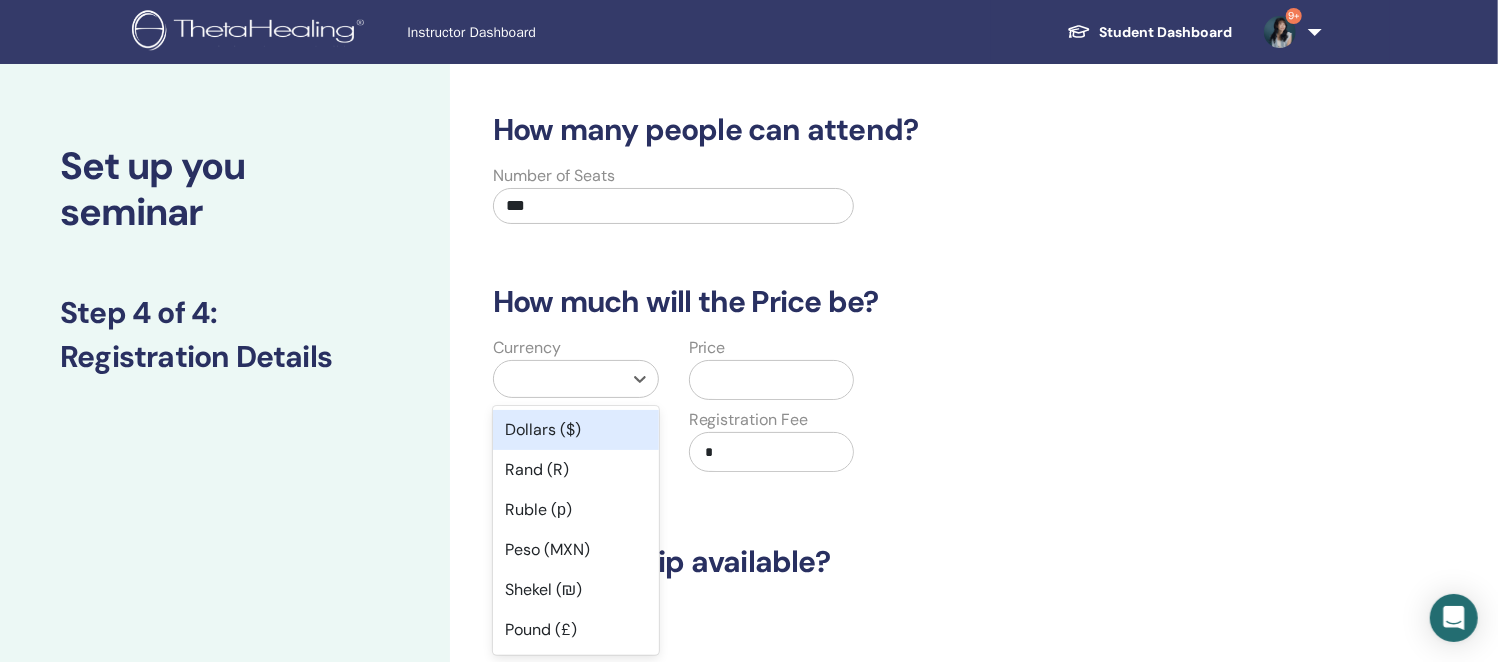 scroll, scrollTop: 51, scrollLeft: 0, axis: vertical 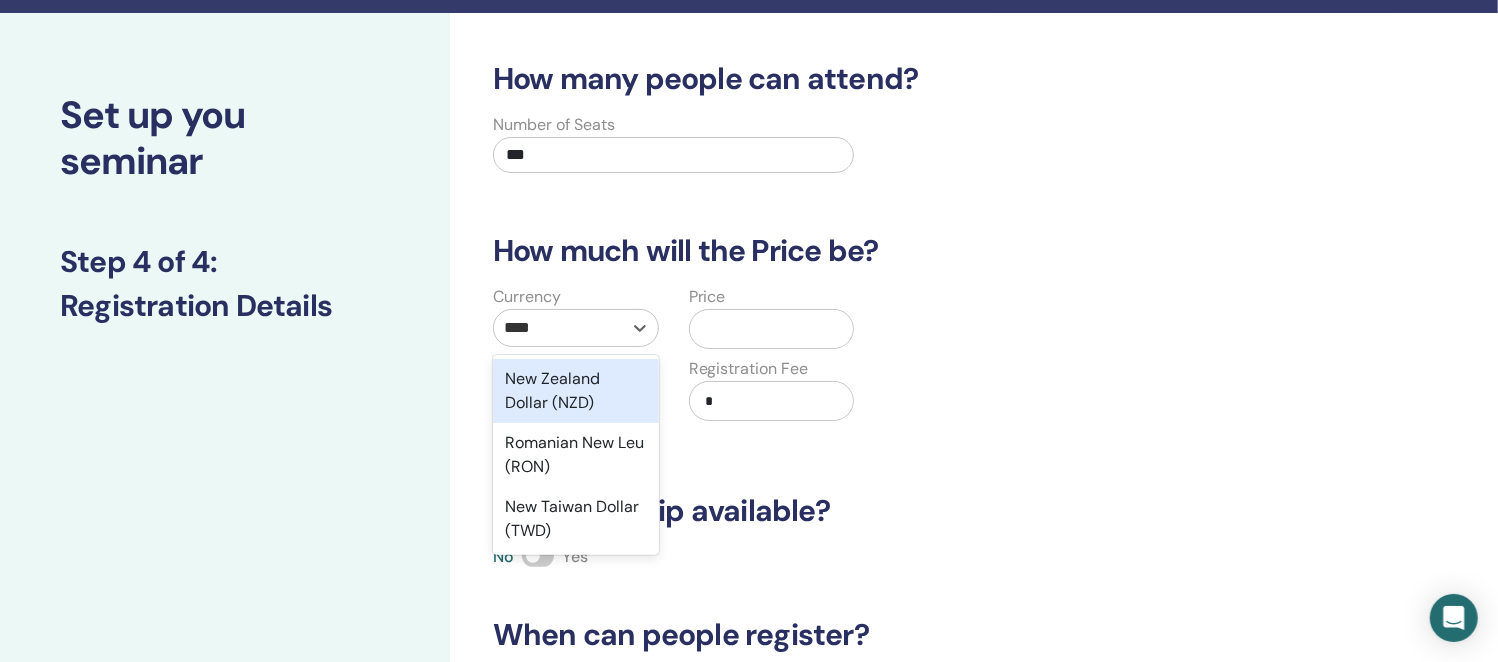 type on "*****" 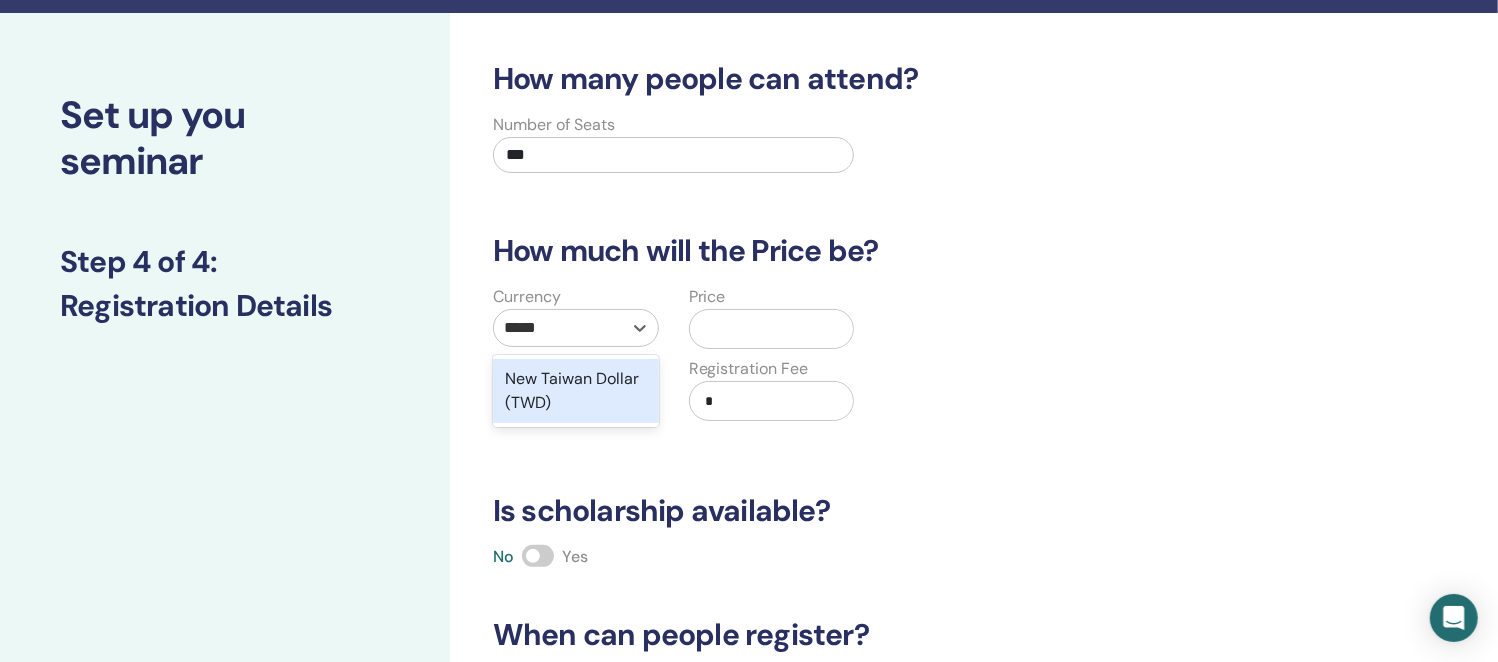 click on "New Taiwan Dollar (TWD)" at bounding box center [576, 391] 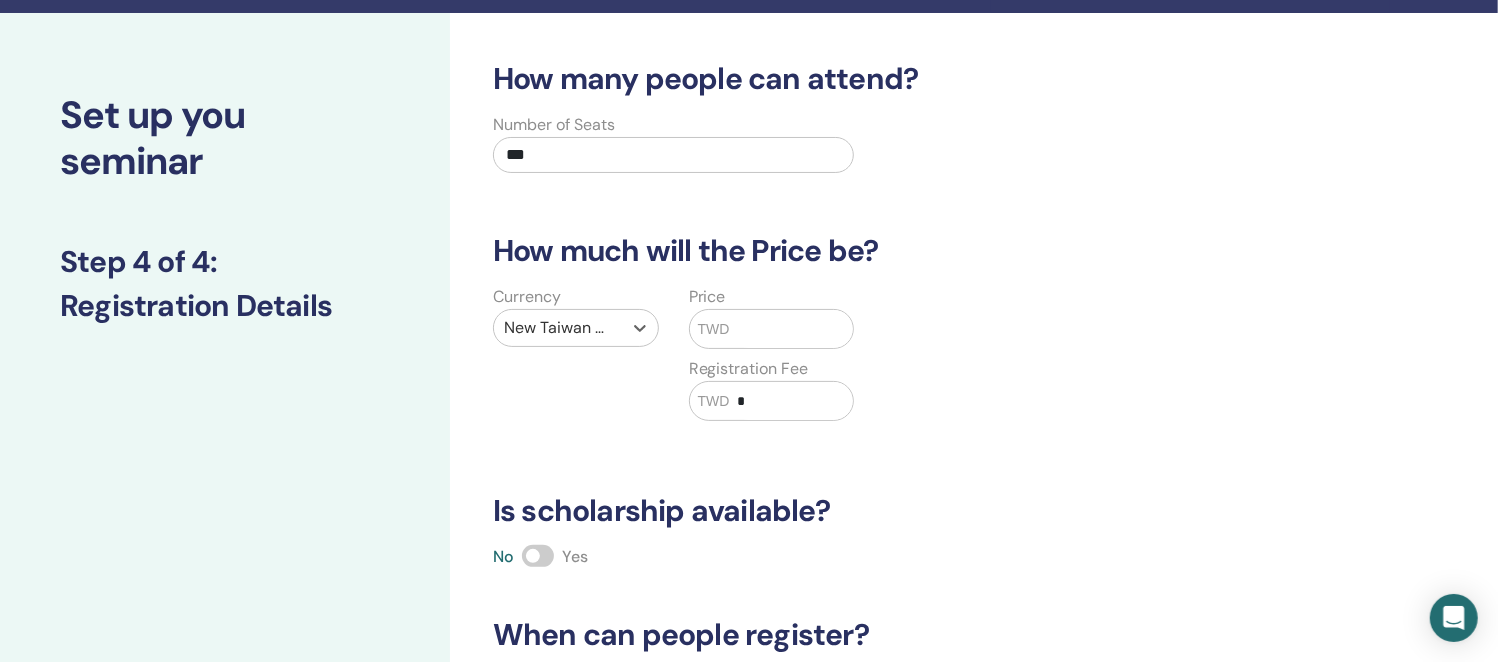 click at bounding box center (792, 329) 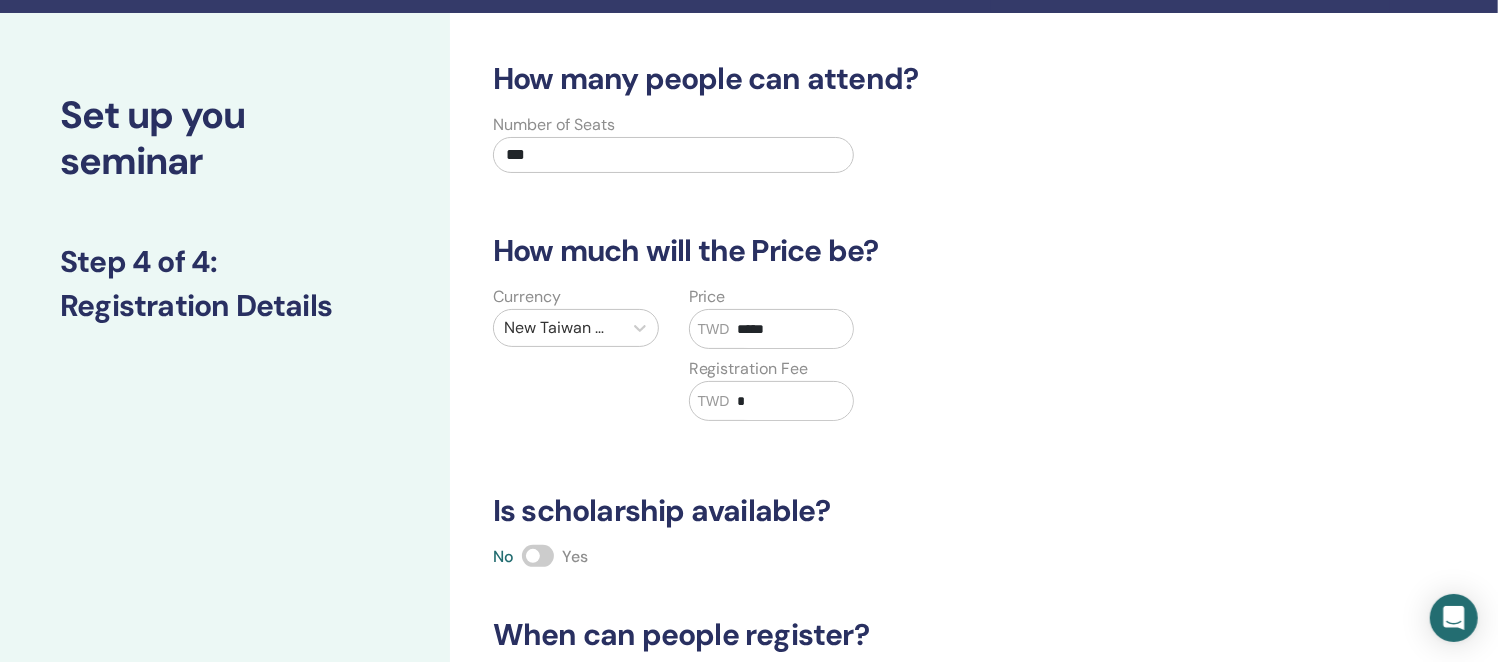 type on "*****" 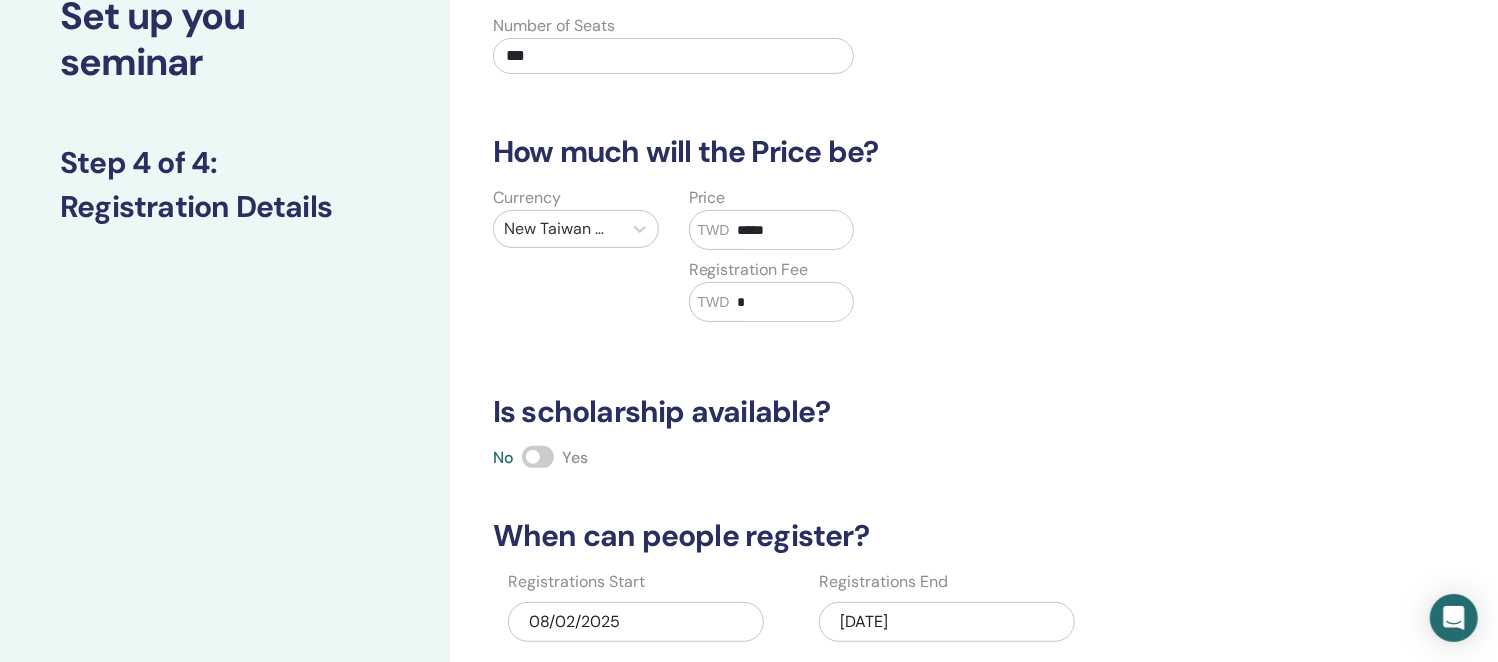 scroll, scrollTop: 426, scrollLeft: 0, axis: vertical 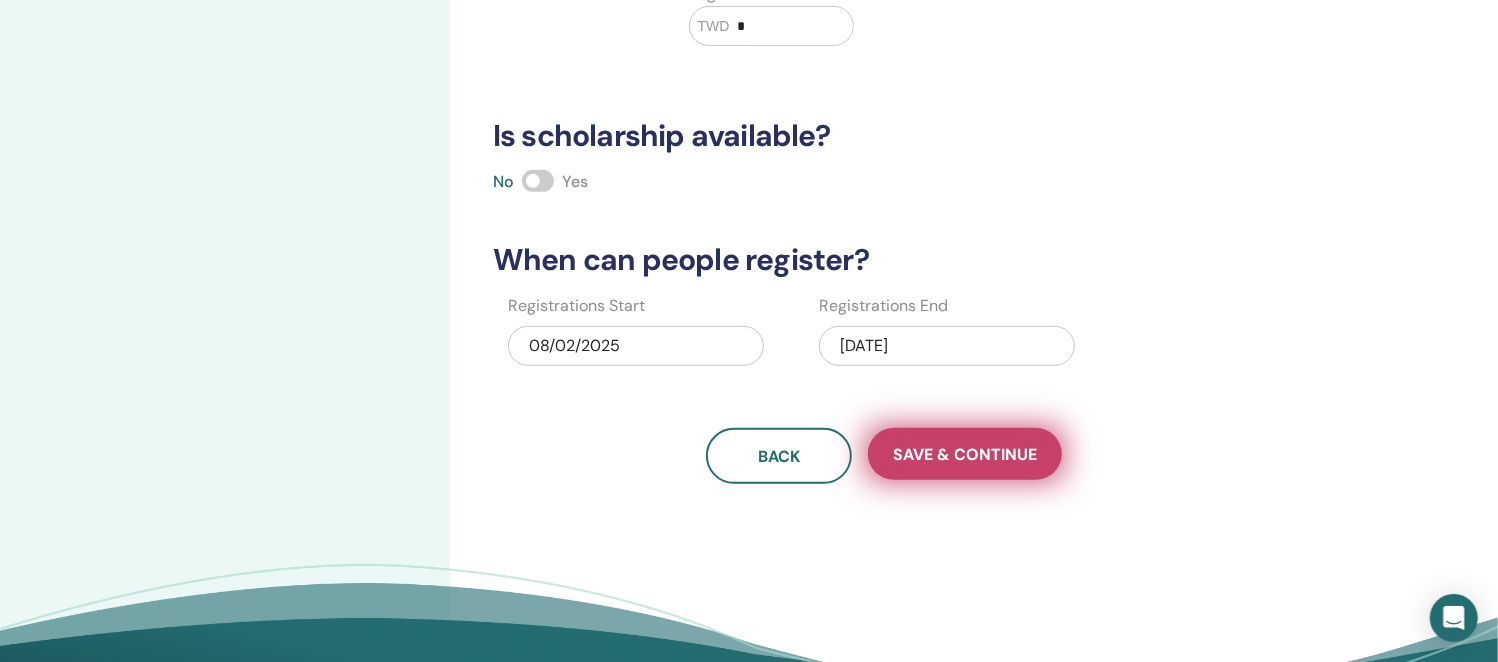 click on "Save & Continue" at bounding box center (965, 454) 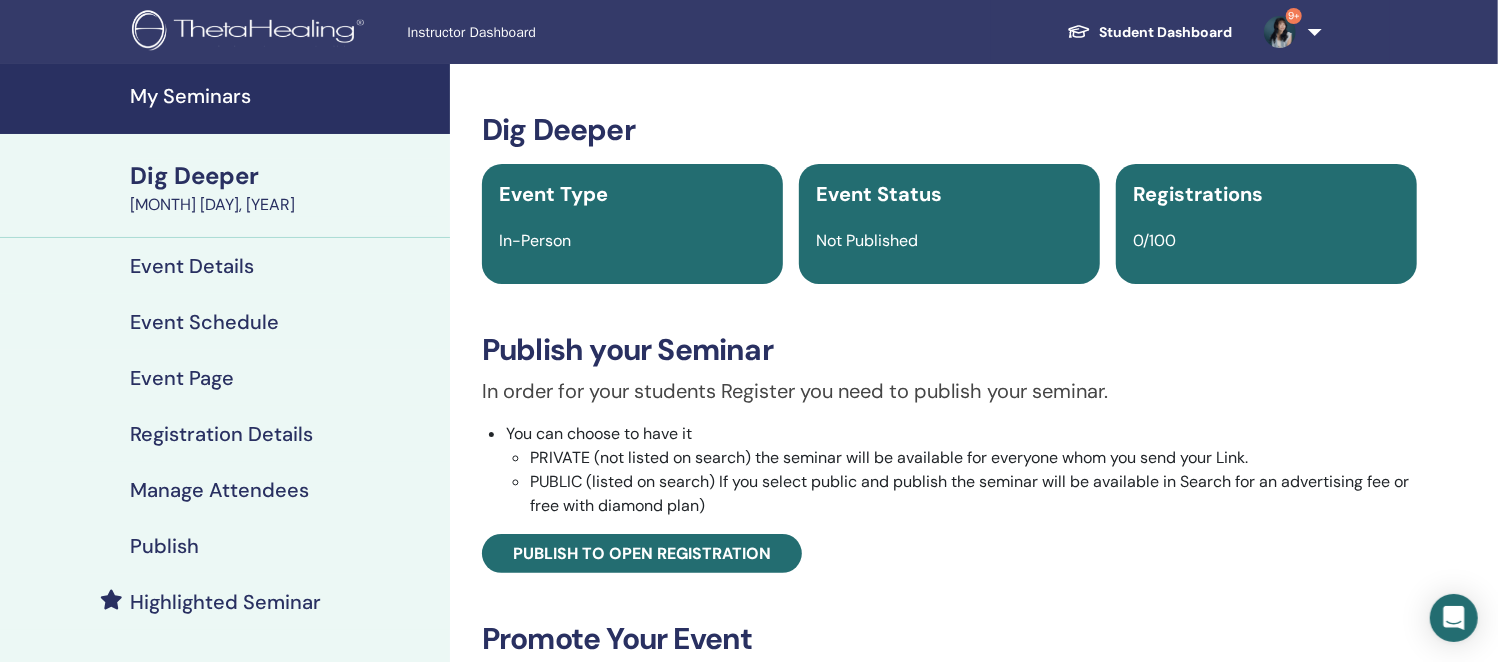 scroll, scrollTop: 375, scrollLeft: 0, axis: vertical 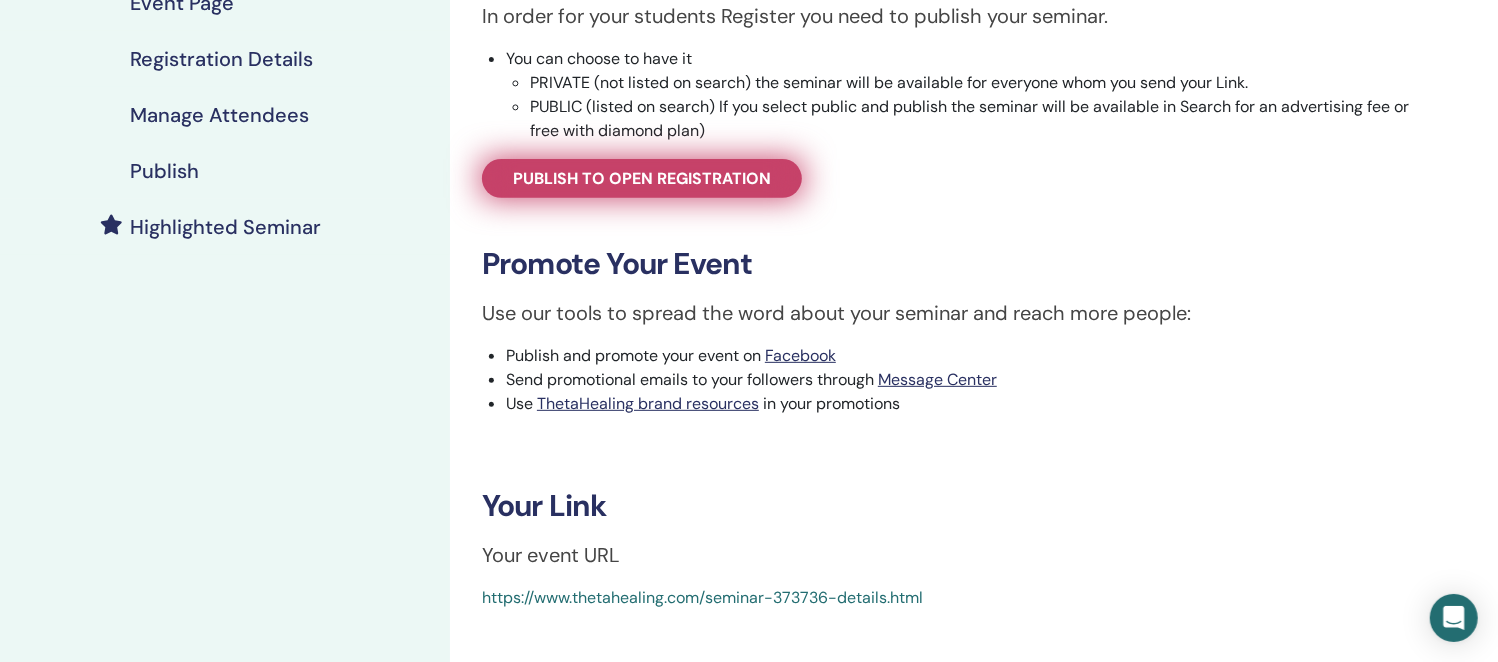 click on "Publish to open registration" at bounding box center [642, 178] 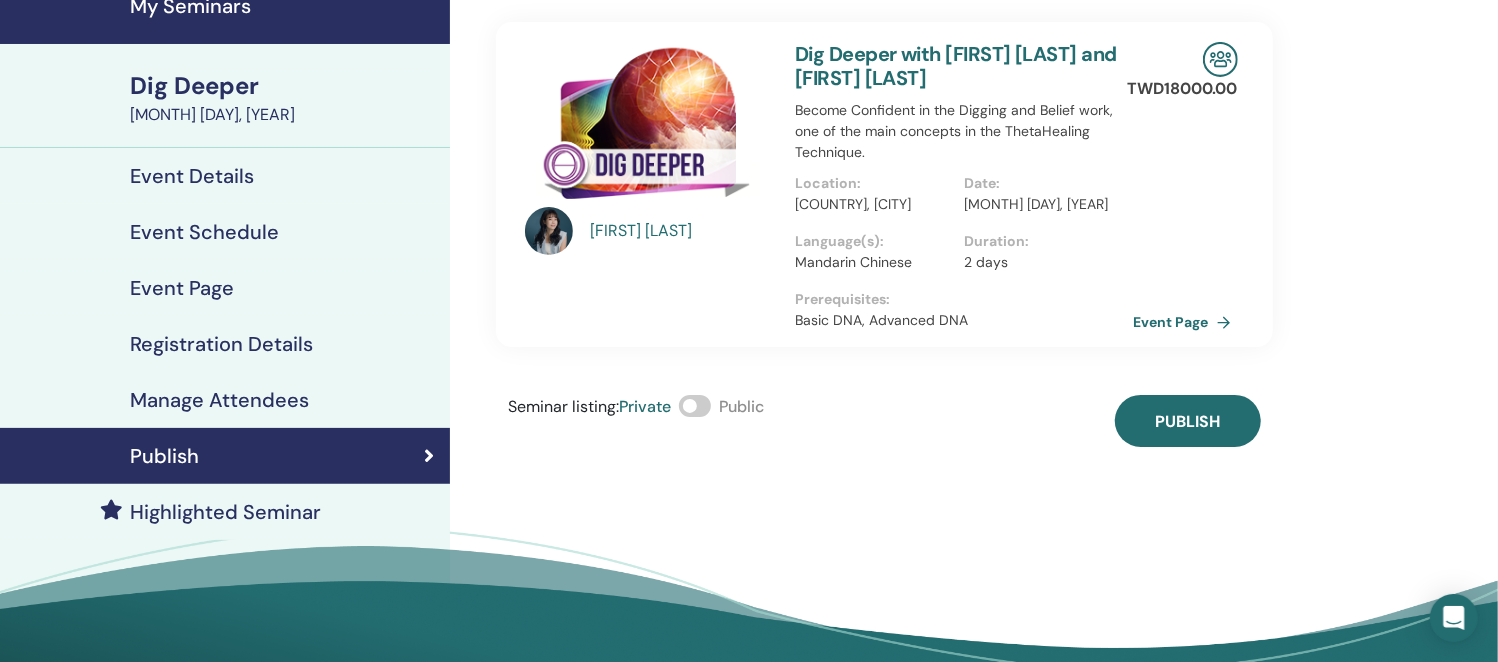 scroll, scrollTop: 124, scrollLeft: 0, axis: vertical 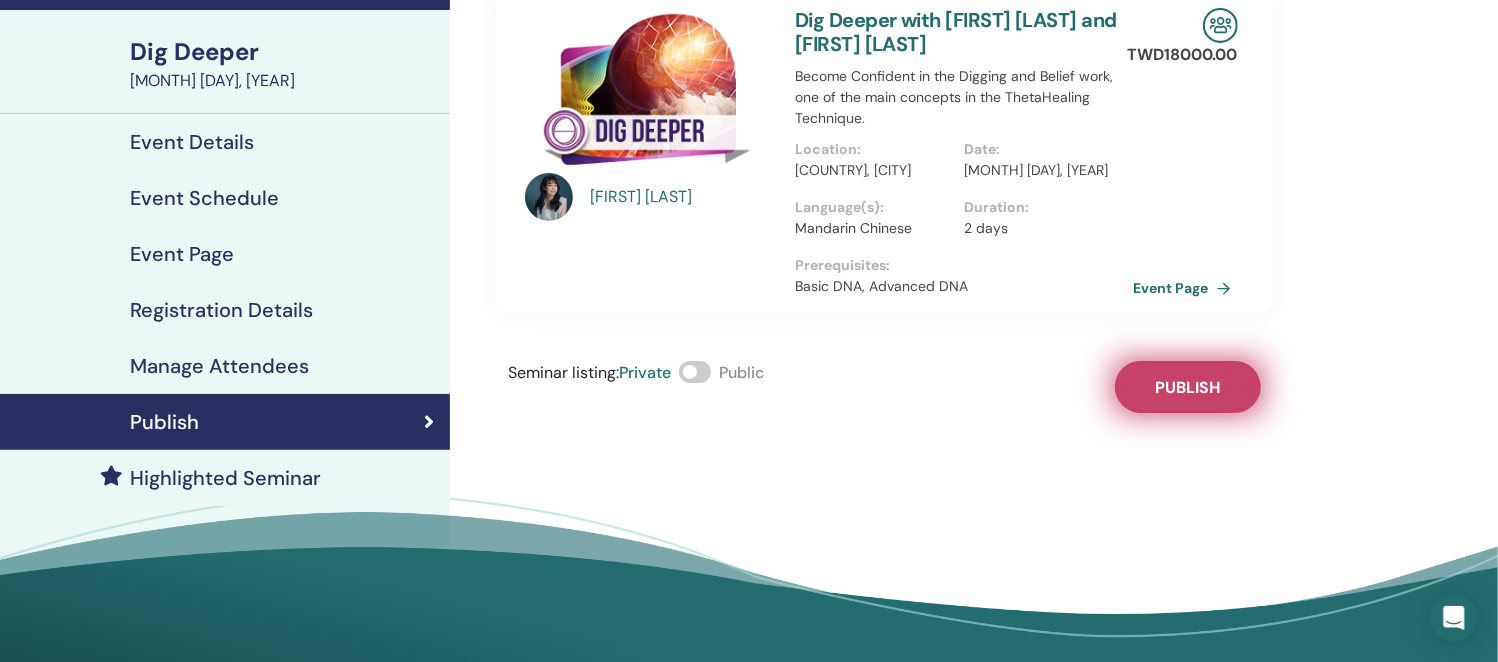 click on "Publish" at bounding box center [1187, 387] 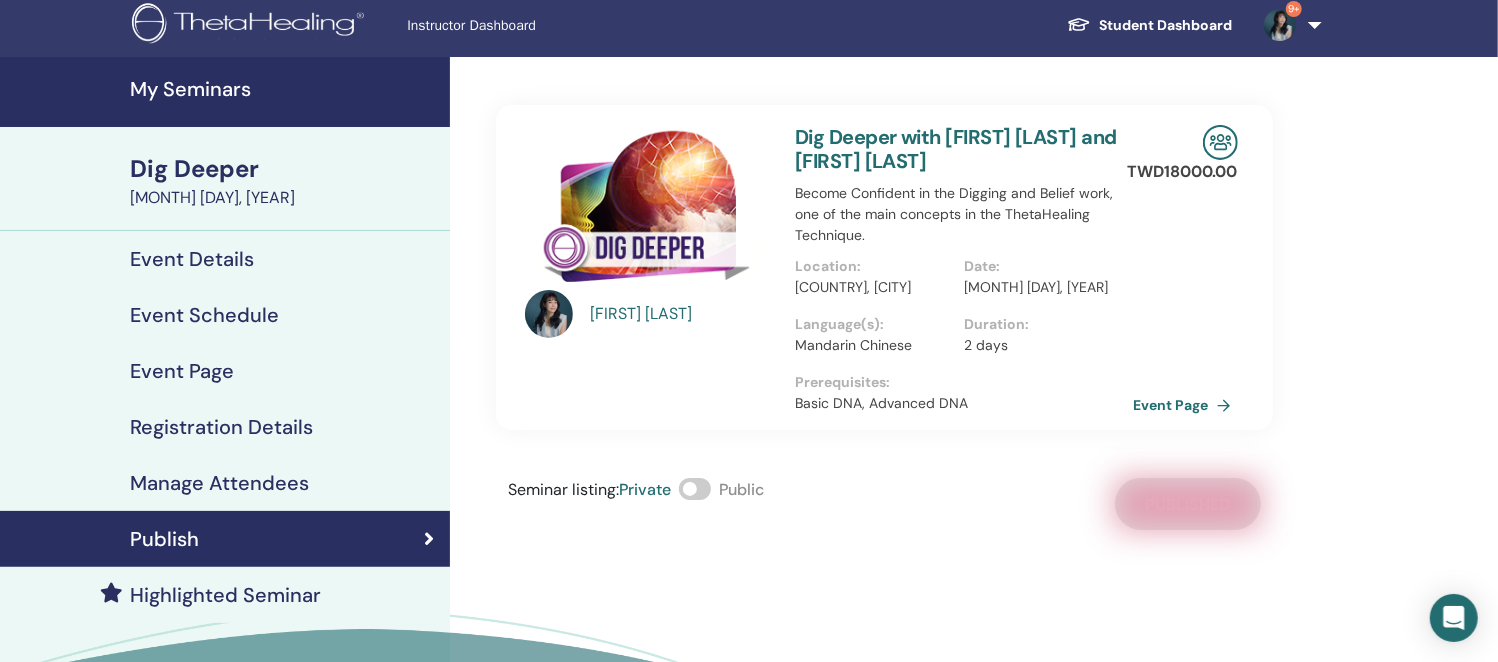 scroll, scrollTop: 0, scrollLeft: 0, axis: both 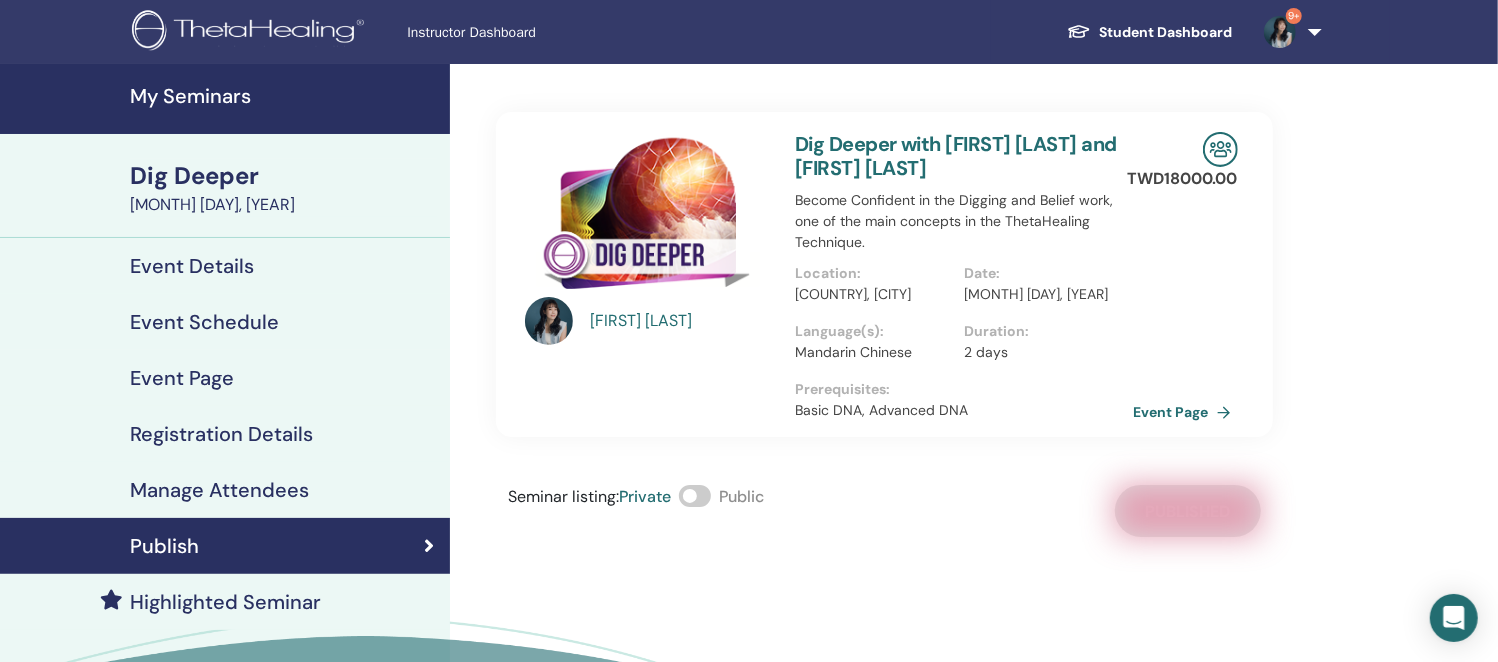 click on "My Seminars" at bounding box center [225, 99] 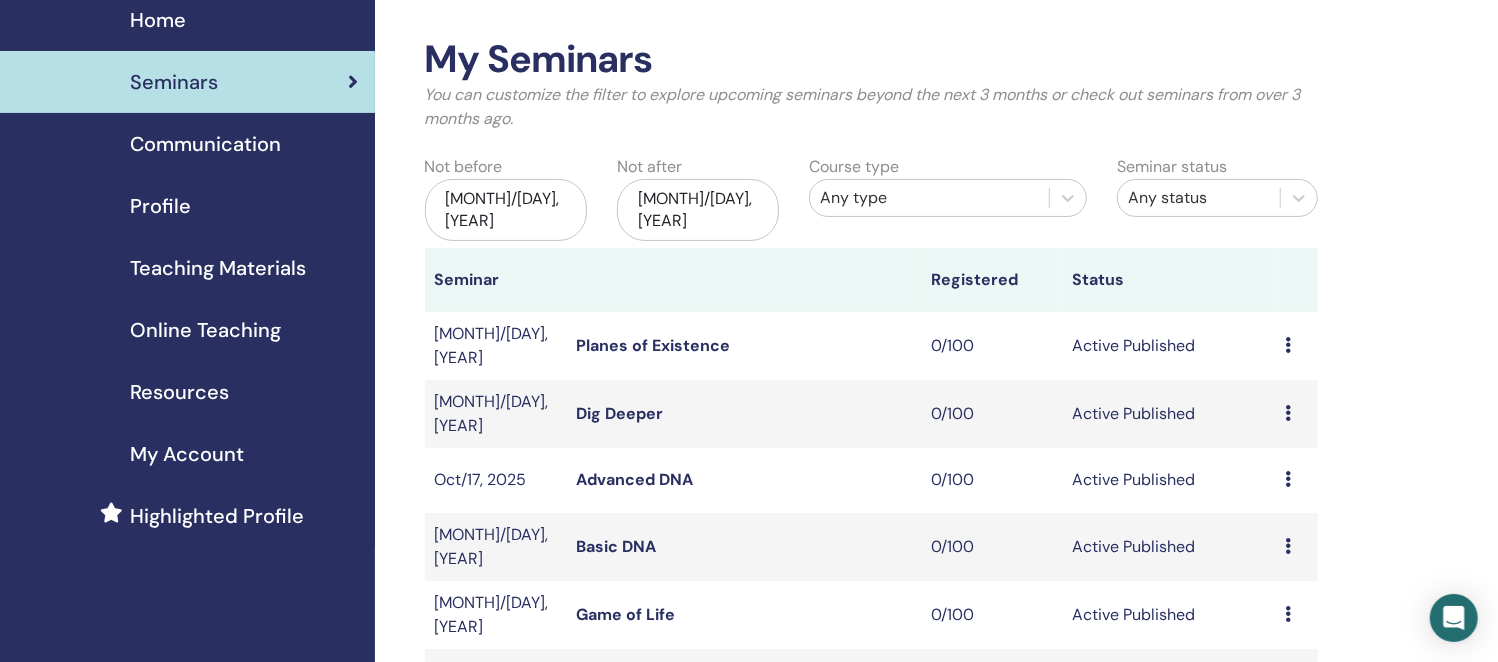 scroll, scrollTop: 0, scrollLeft: 0, axis: both 